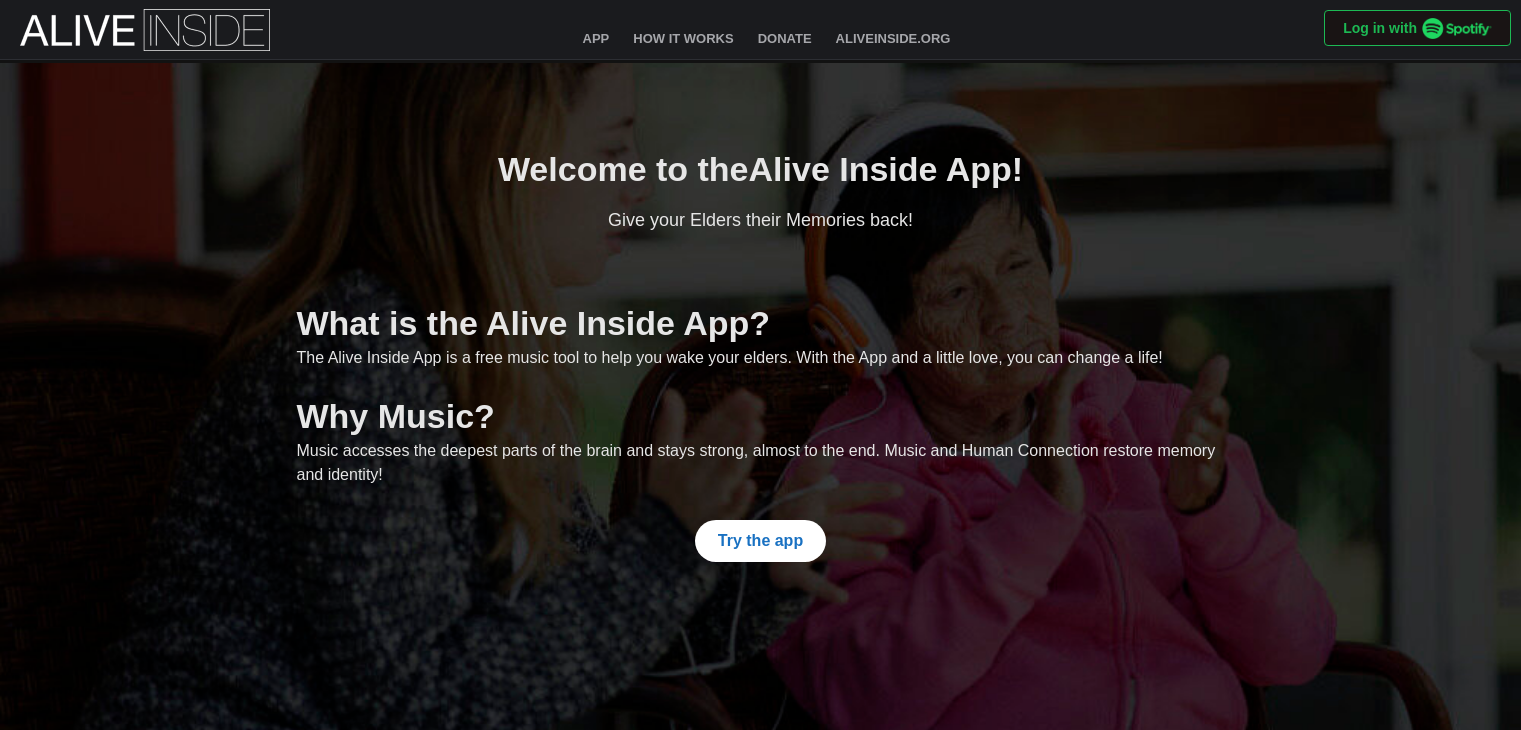 scroll, scrollTop: 0, scrollLeft: 0, axis: both 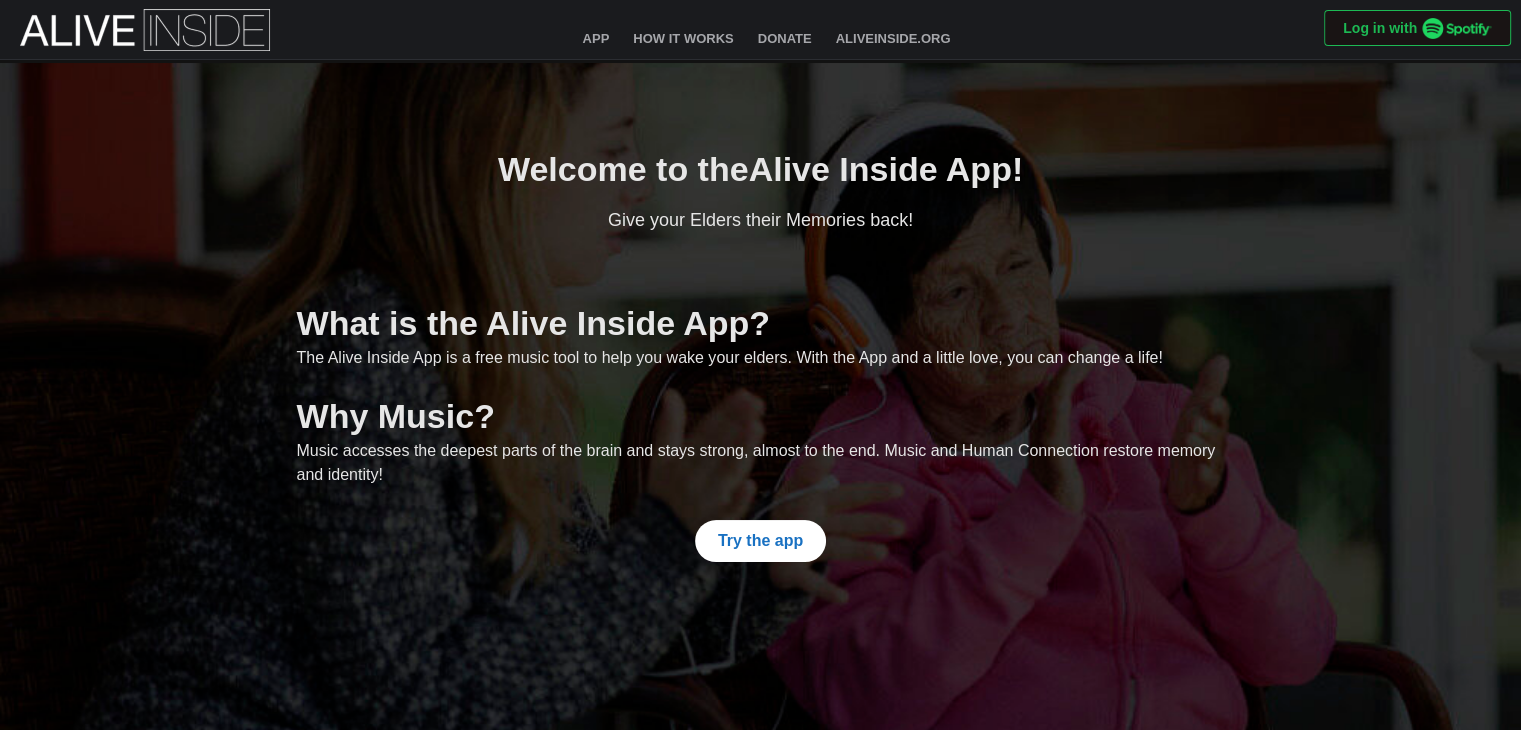 click on "Try the app" at bounding box center [760, 541] 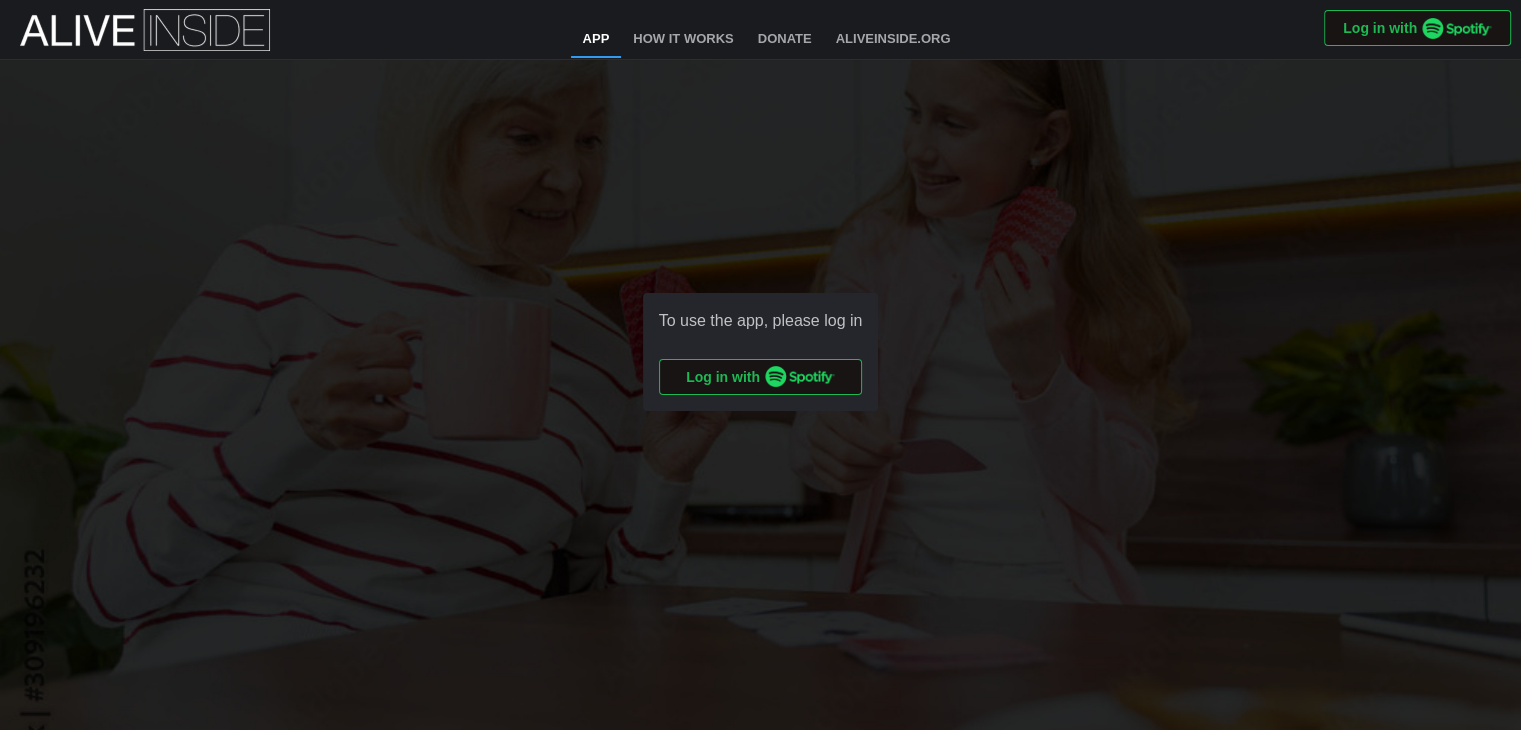 click on "Log in with" at bounding box center (760, 377) 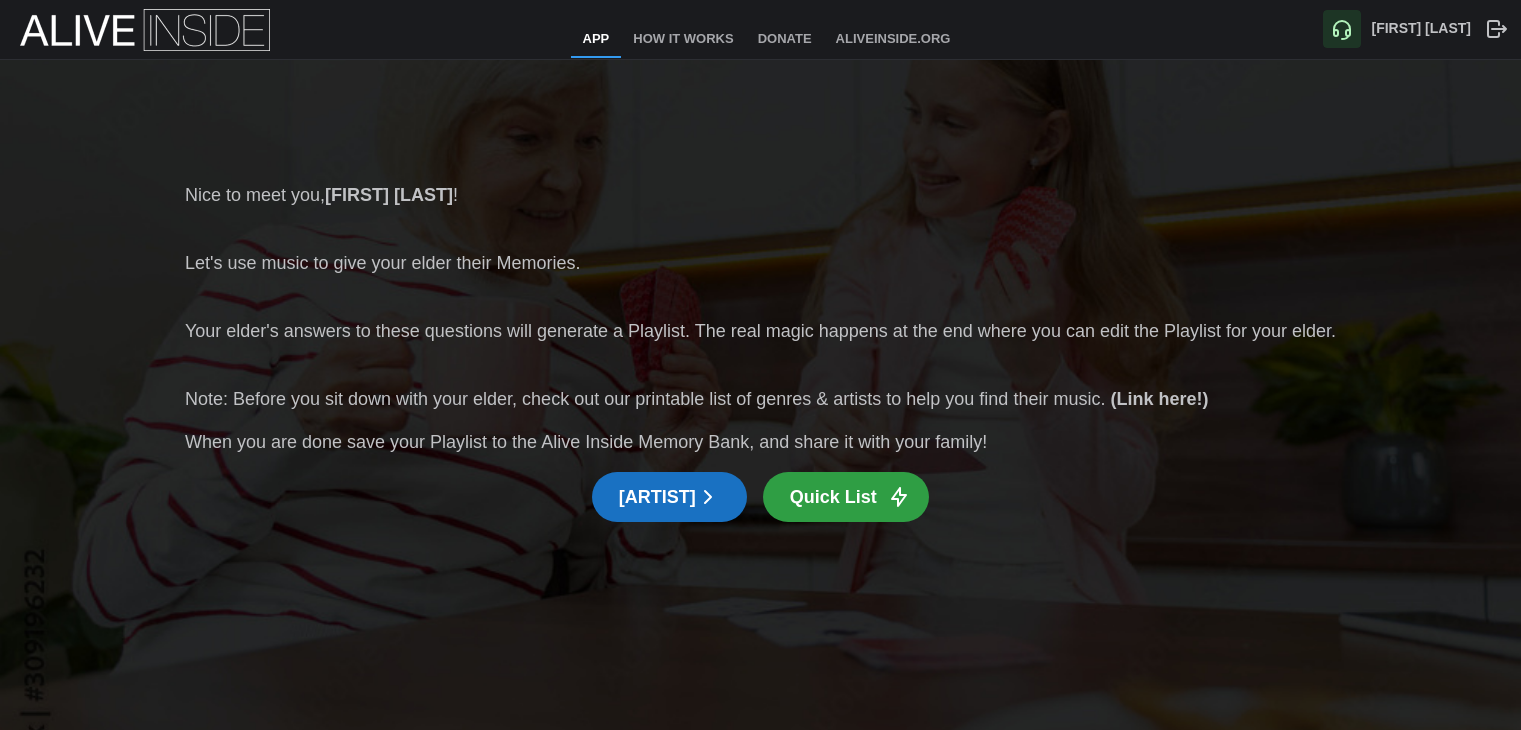 scroll, scrollTop: 0, scrollLeft: 0, axis: both 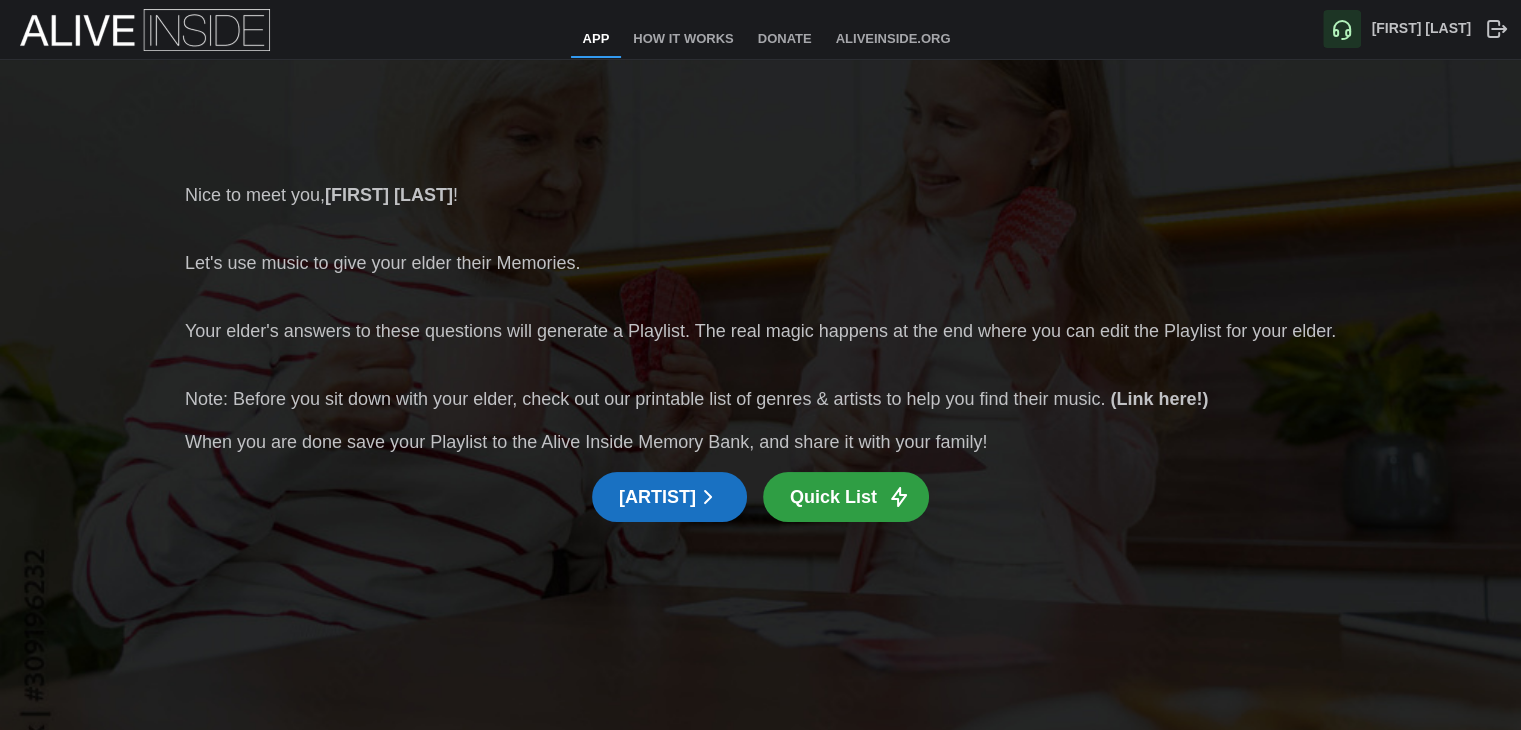 click 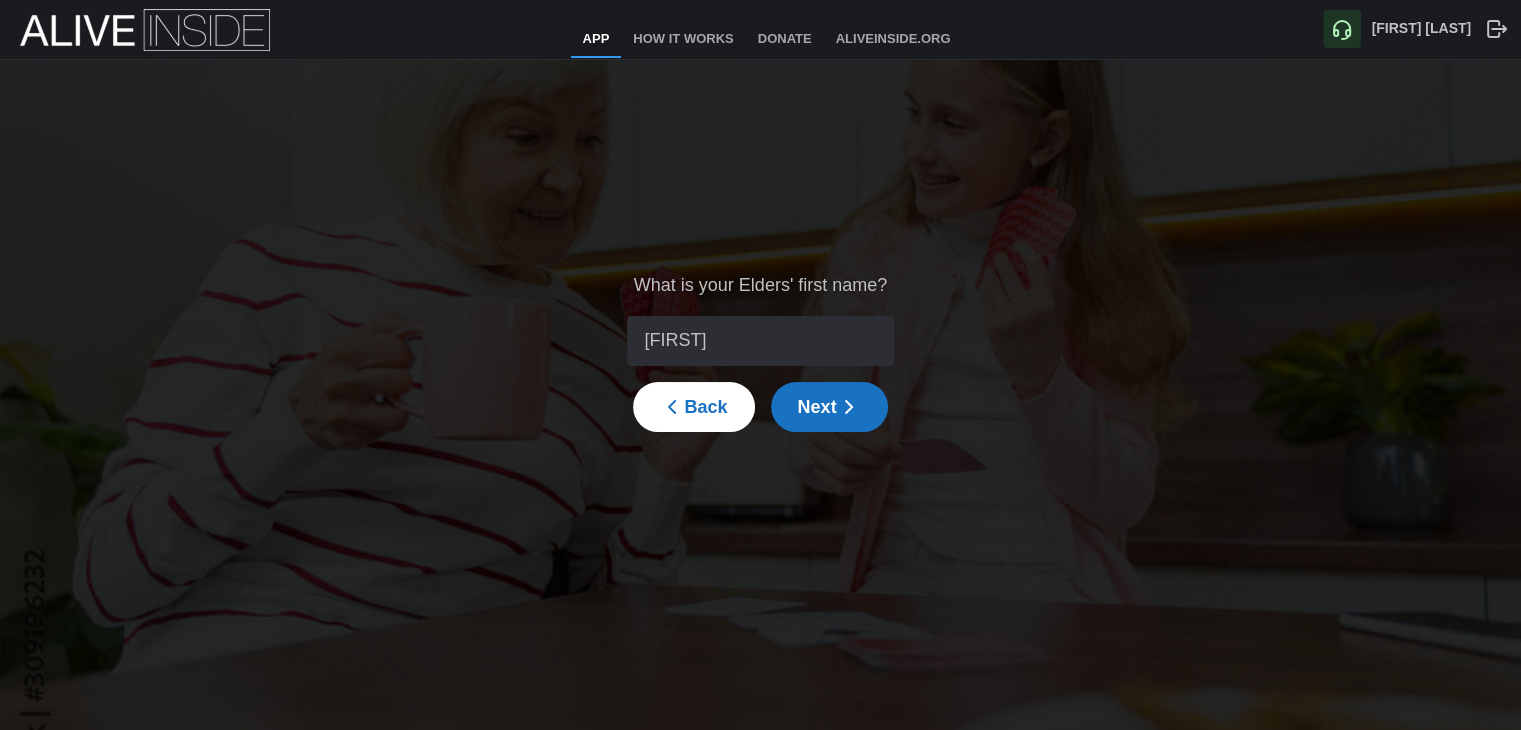 type on "Jim" 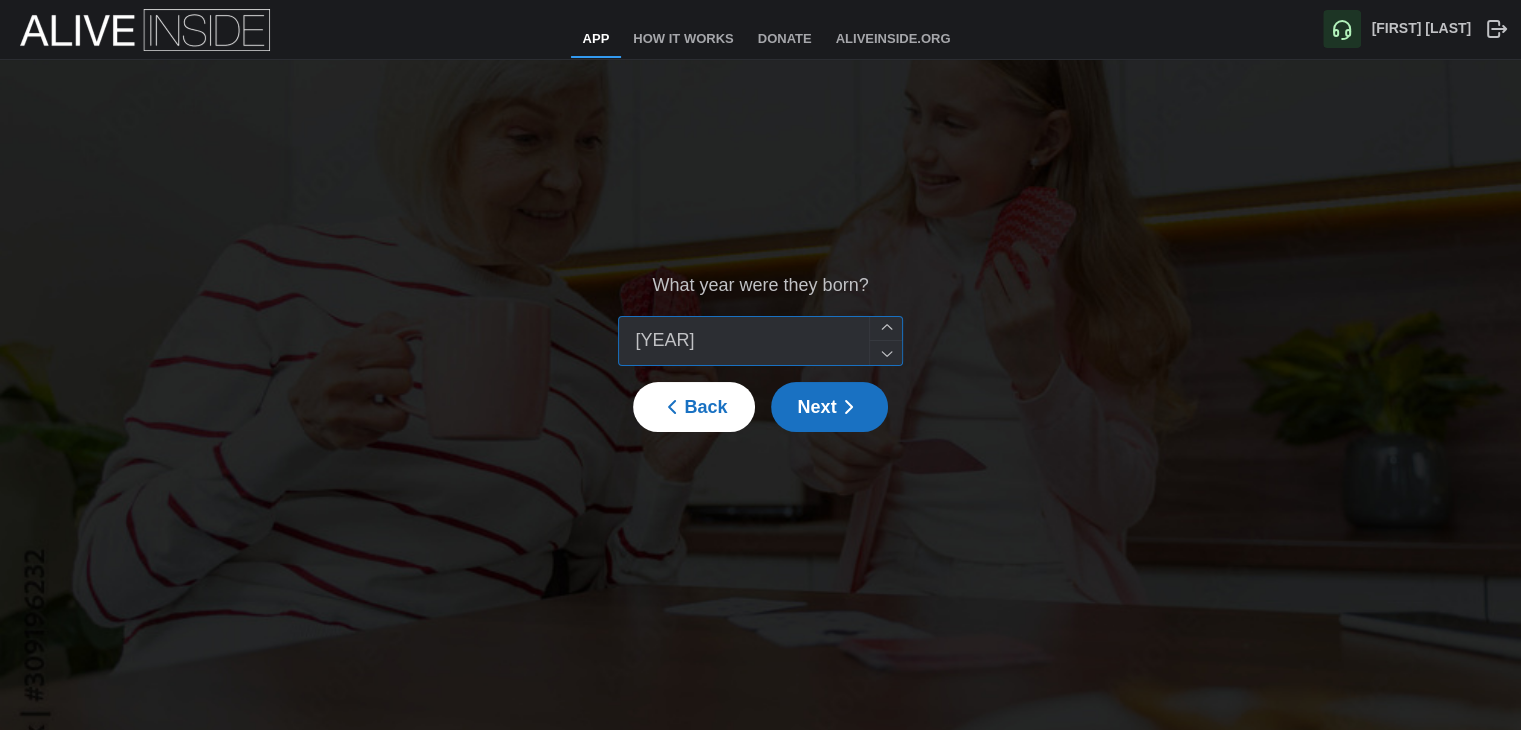 type on "1949" 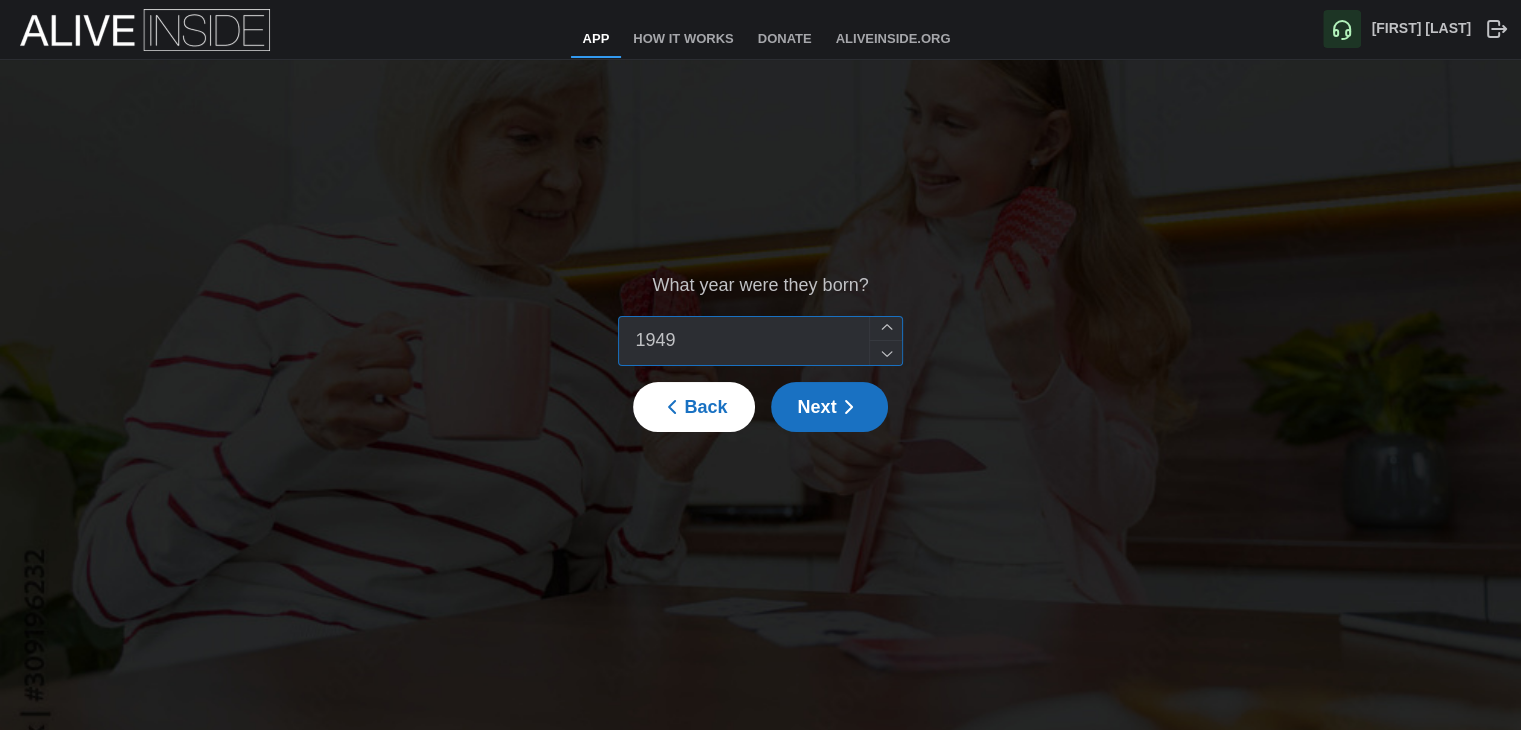 click 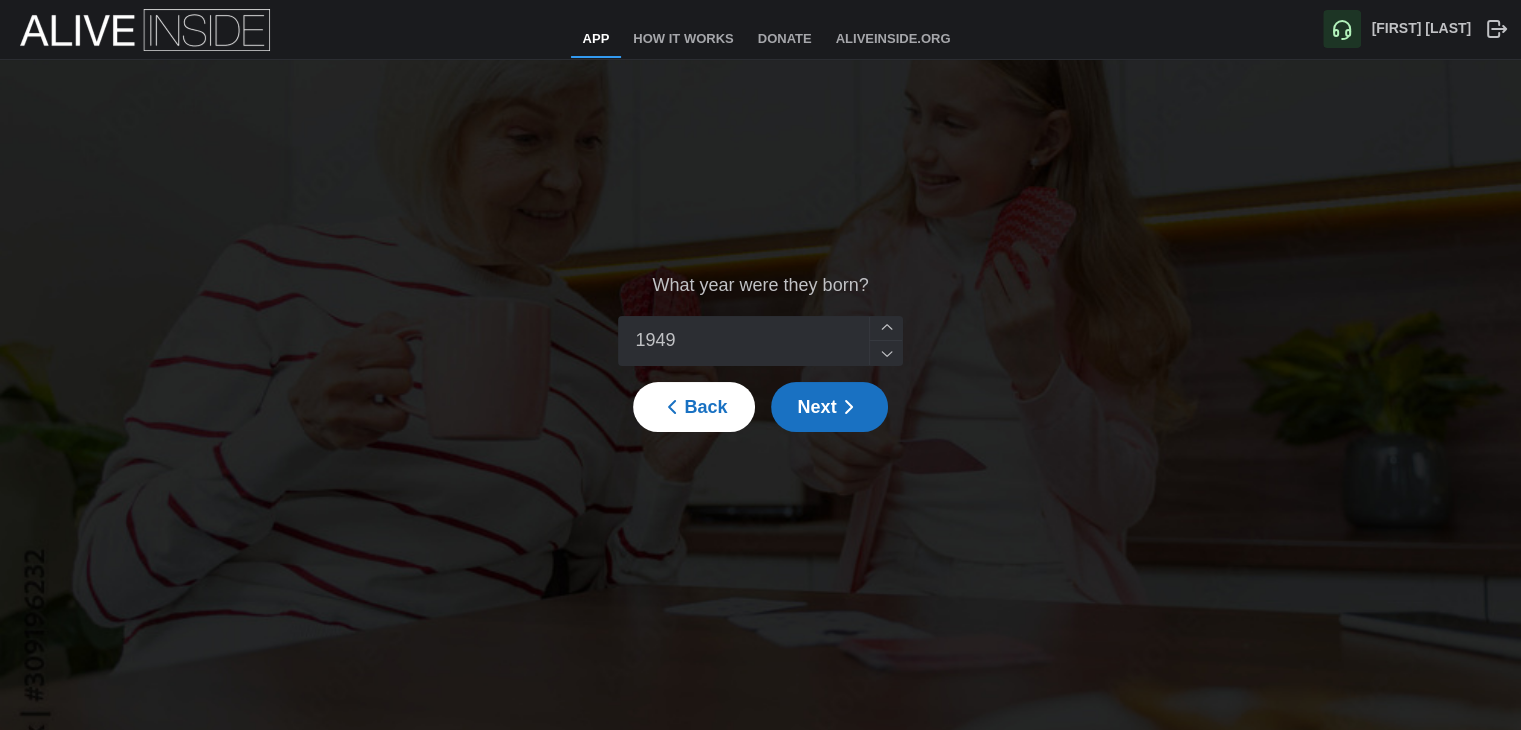 click 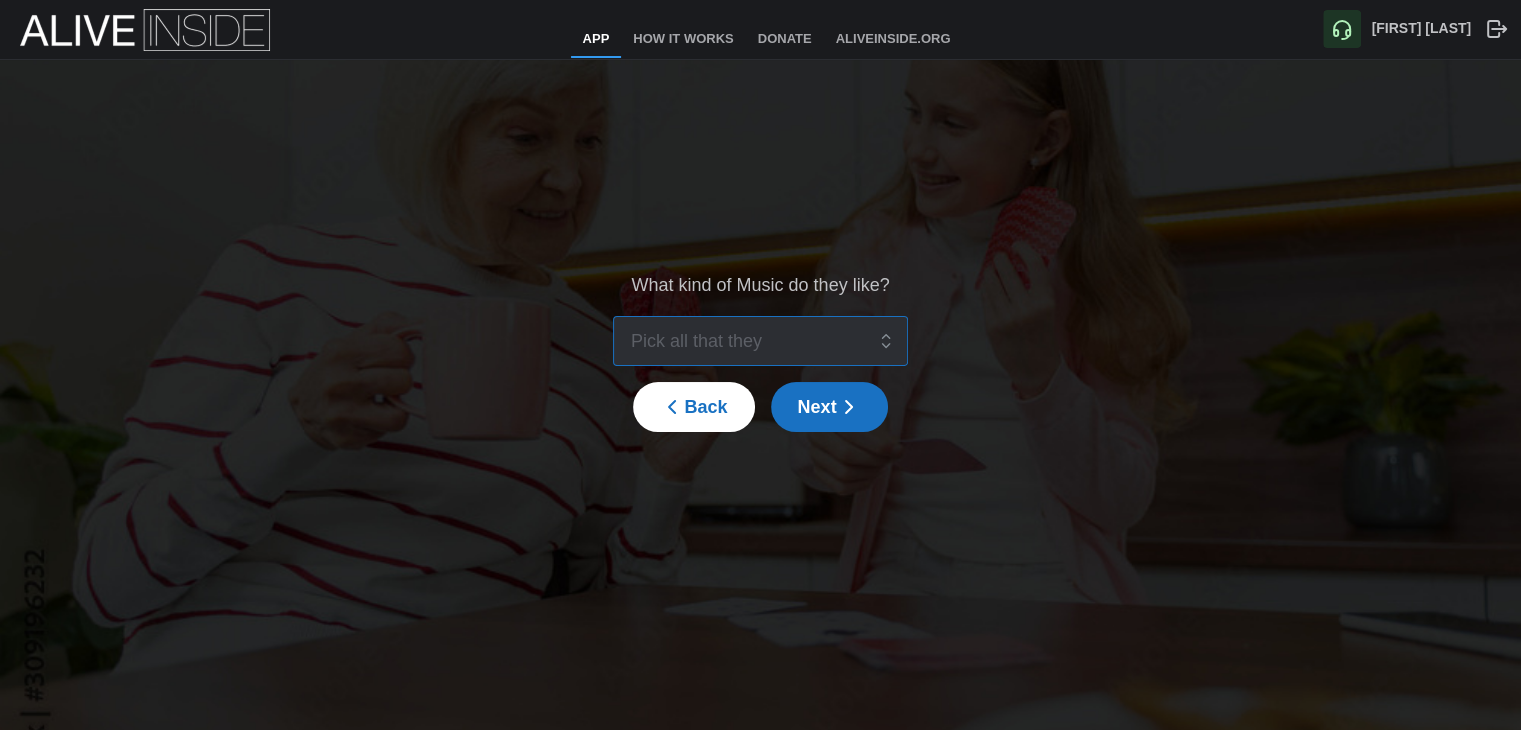click at bounding box center [747, 341] 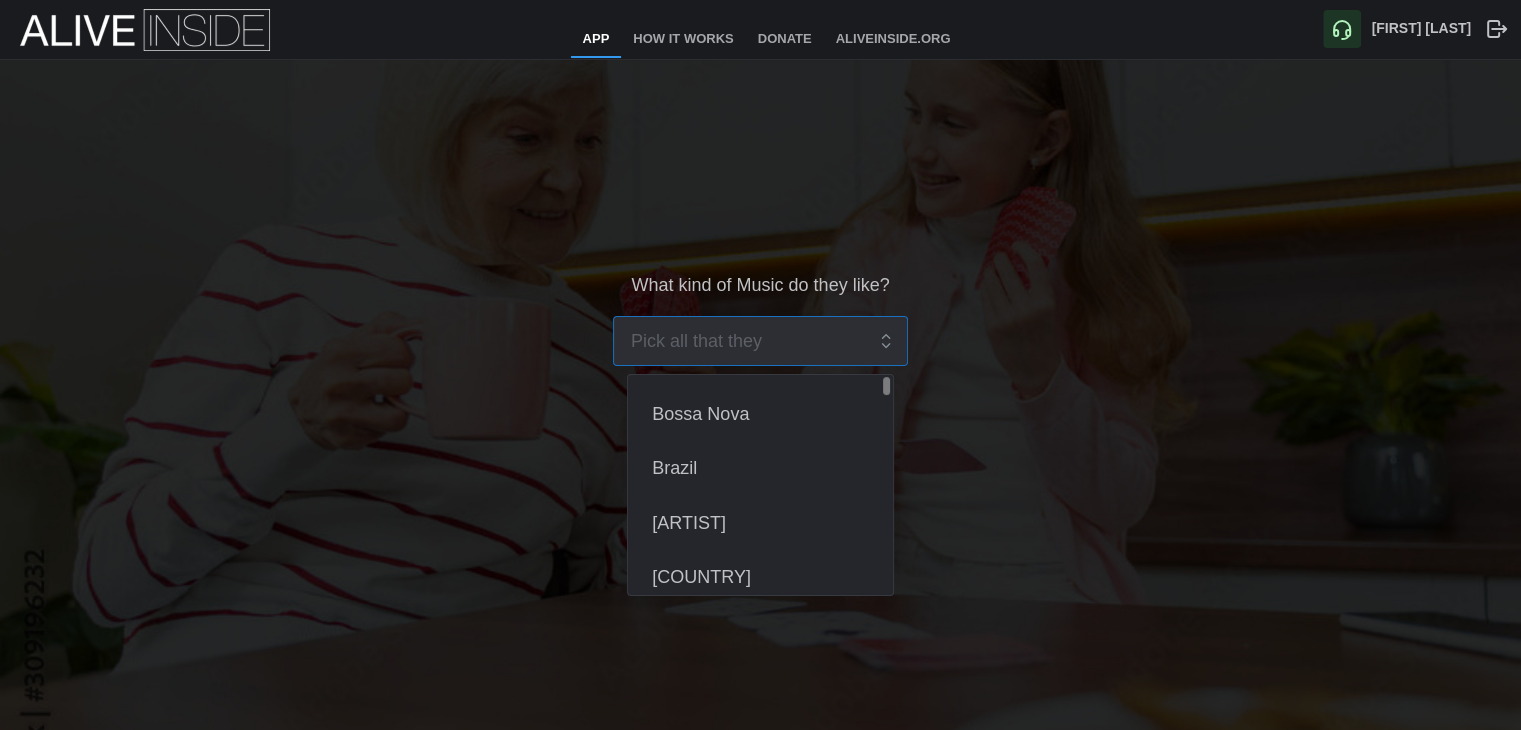 scroll, scrollTop: 0, scrollLeft: 0, axis: both 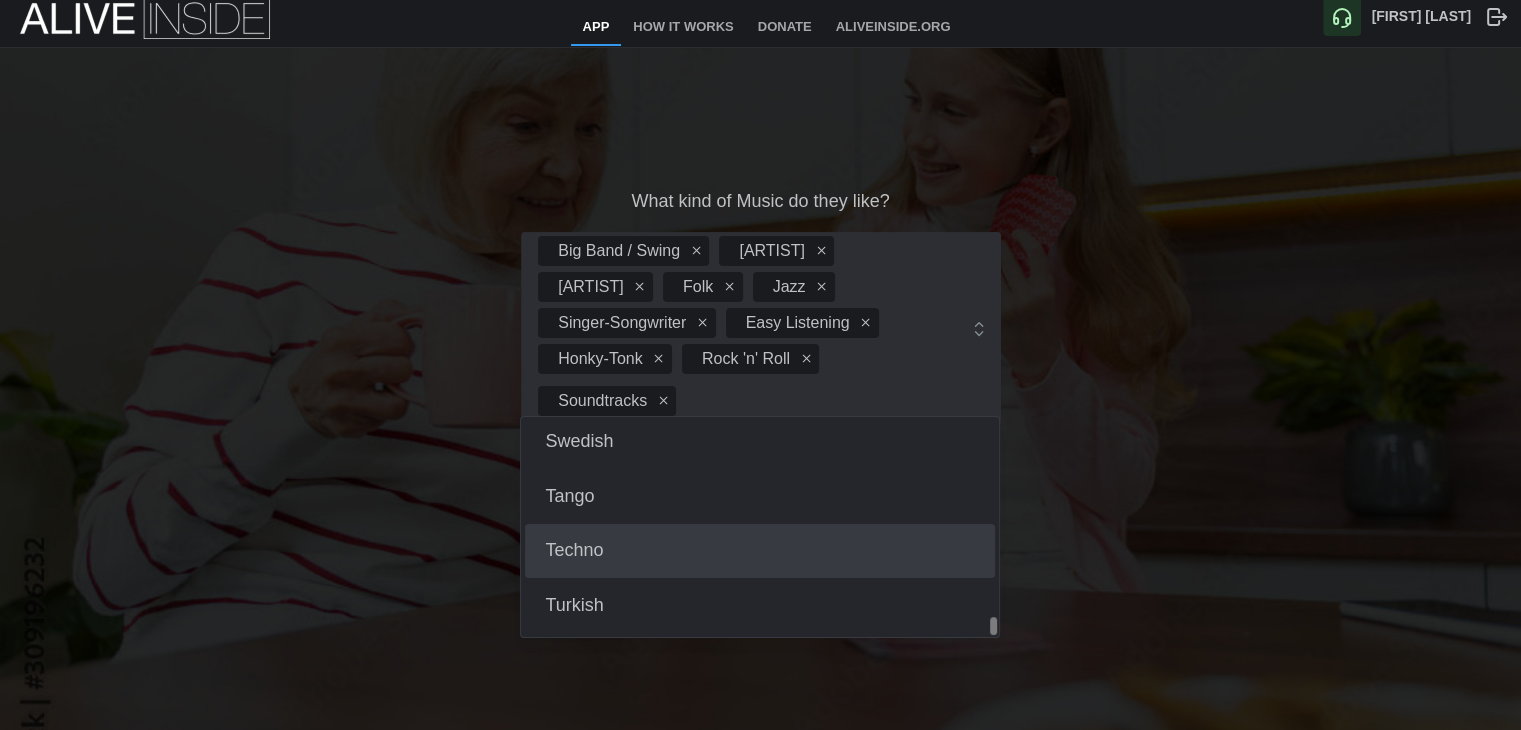 click on "What kind of Music do they like? Big Band / Swing Blues Classical Folk Jazz Singer-Songwriter Easy Listening Honky-Tonk Rock 'n' Roll Soundtracks Bluegrass Bossa Nova Brazil Country Black Country Disco Disney Forro French Funk German Gospel Goth Black Gospel Country Gospel Grunge Hard-Rock Heavy-Metal Hip-Hop Motown Musicals / Broadway Hymms Indian Indie Iranian Jewish K-pop Latin Latino Malay Opera Pop Reggae Reggaeton Rock Rockabilly Salsa Samba Show-Tunes Ska Soul Spanish Study Summer Swedish Tango Techno Turkish Back Next" at bounding box center (760, 340) 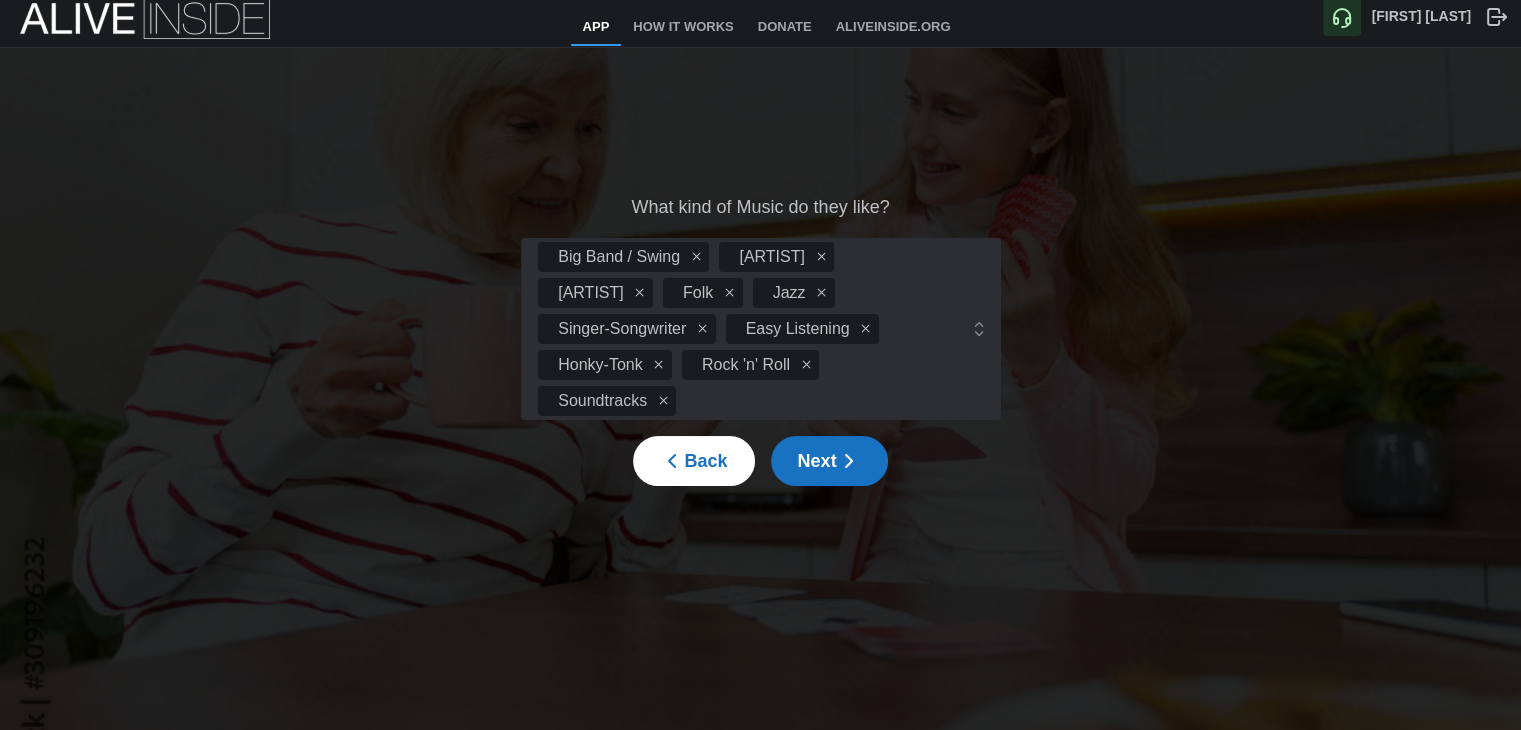 click on "Next" at bounding box center (829, 461) 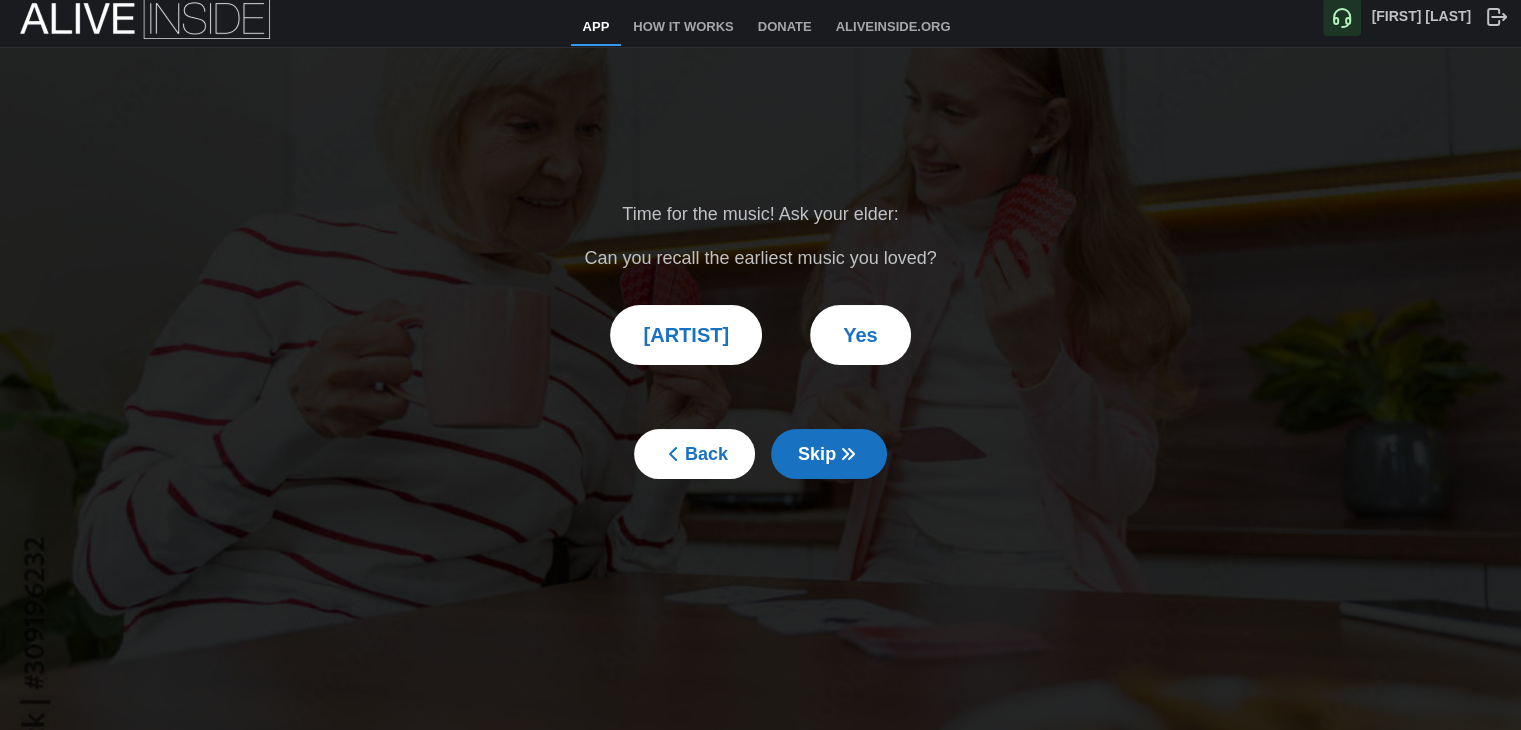 click on "Yes" at bounding box center (860, 335) 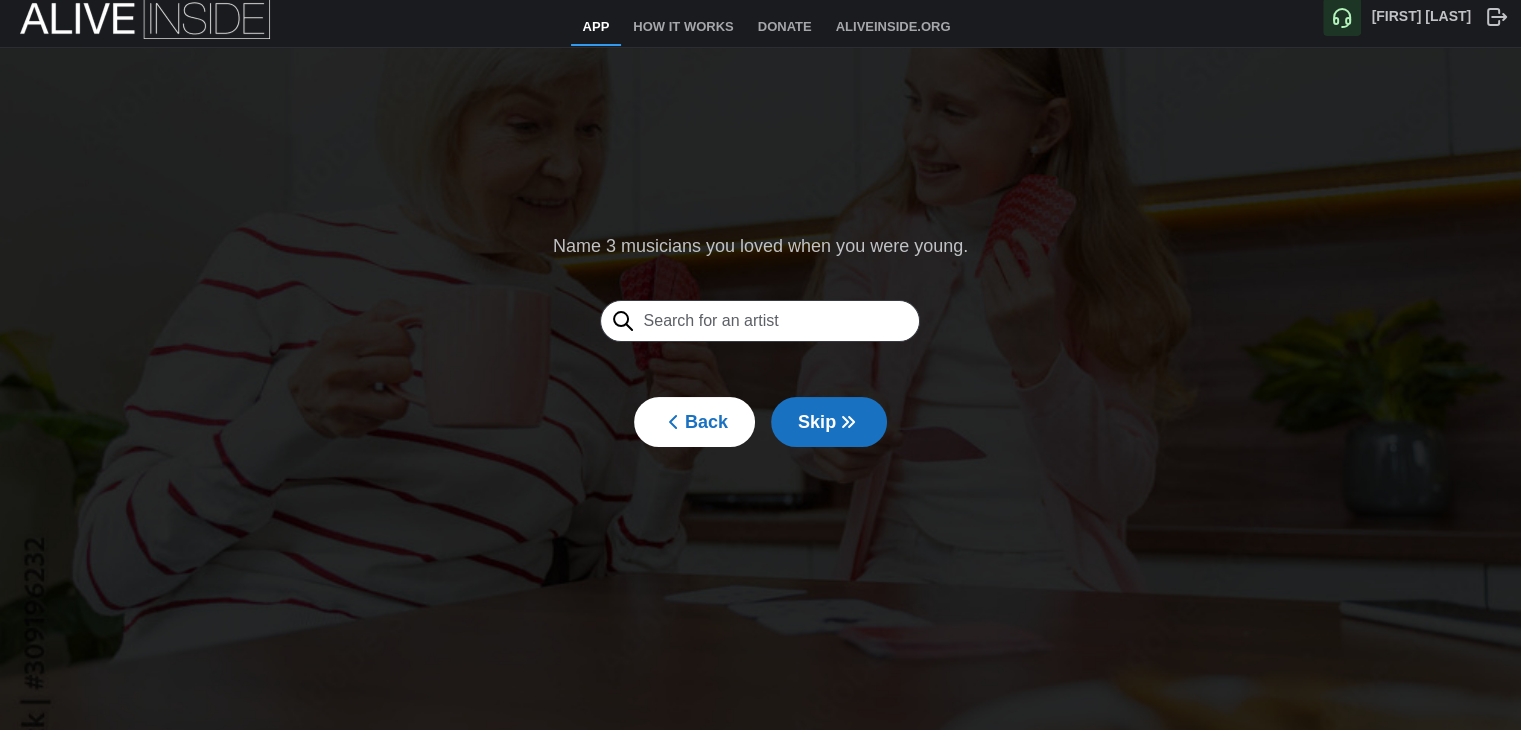 click at bounding box center [760, 321] 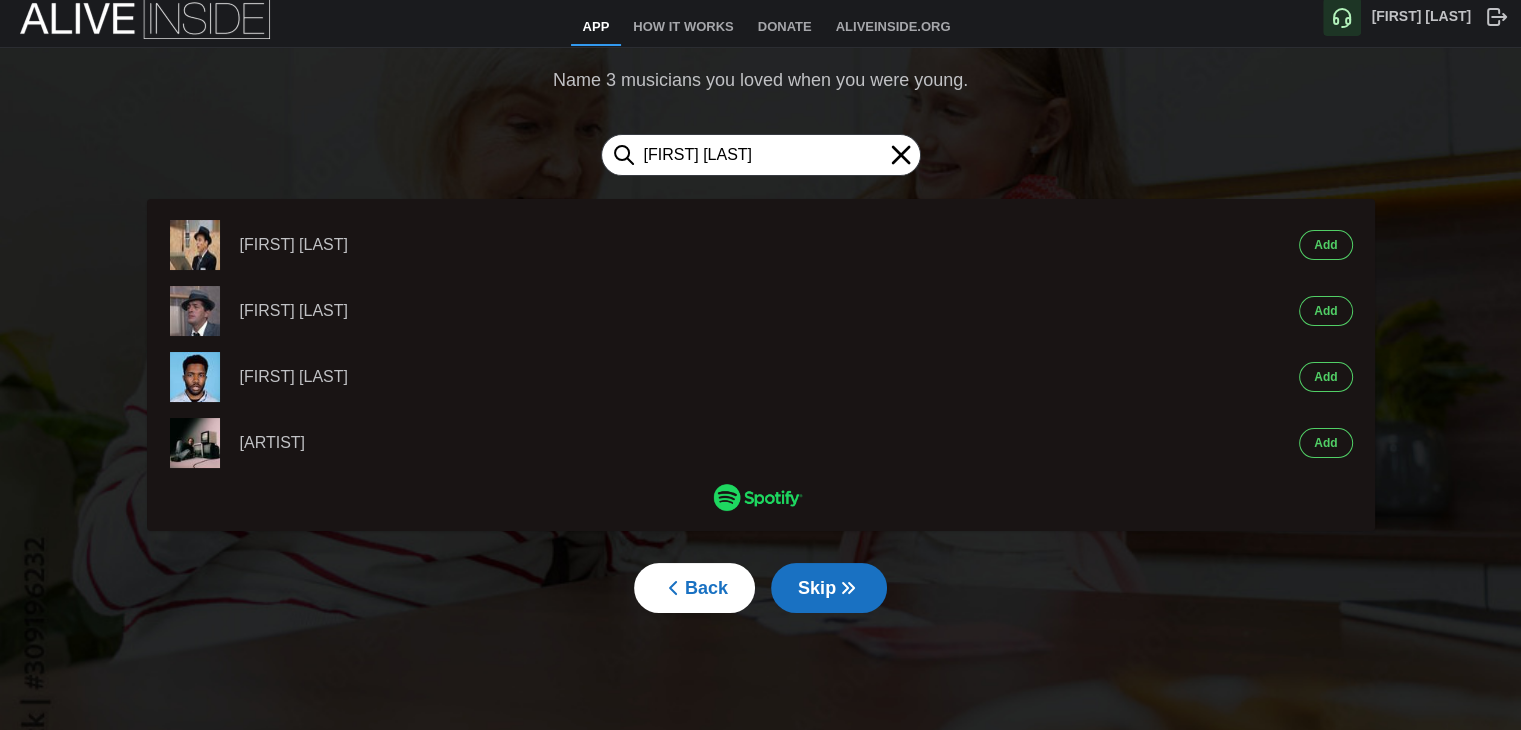 type on "Frank S" 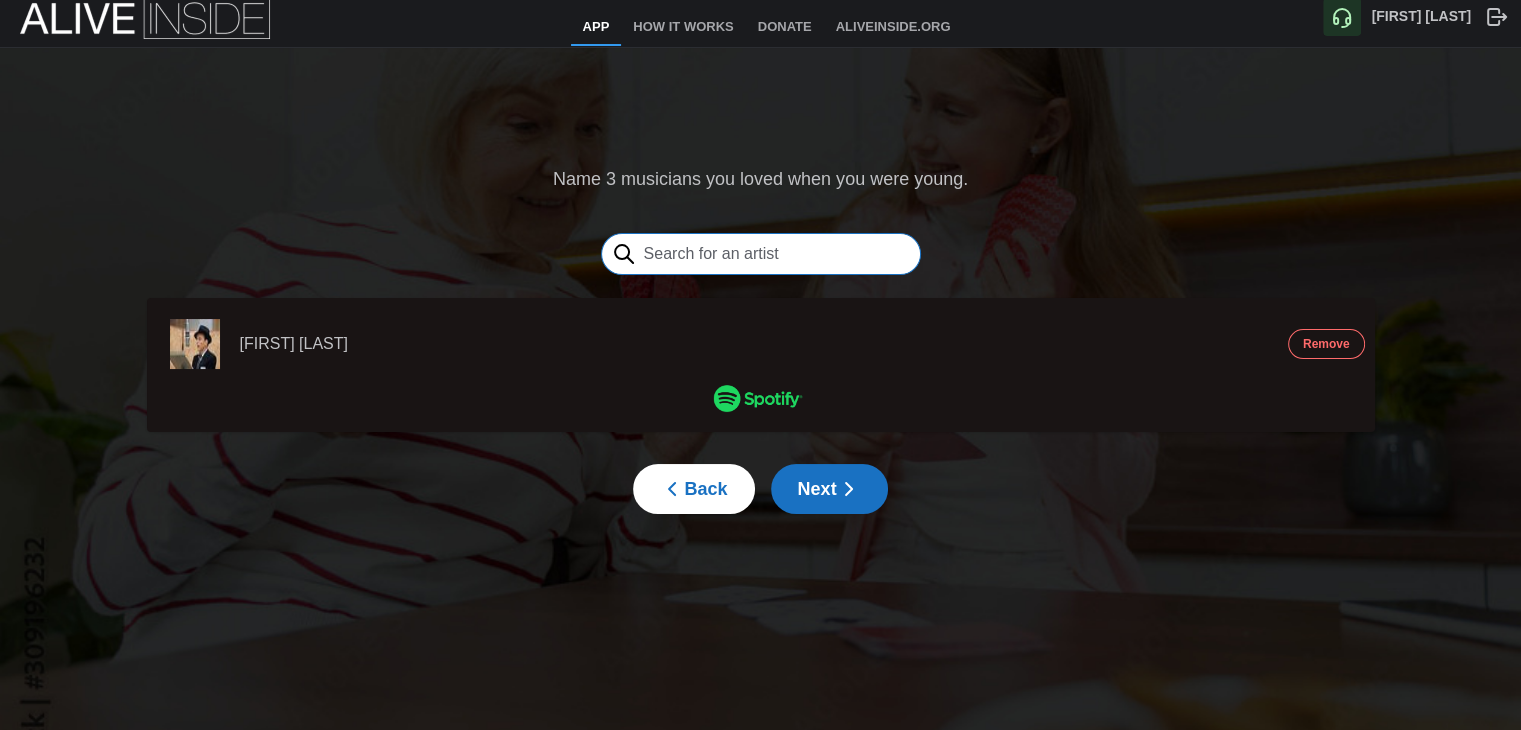 click at bounding box center (761, 254) 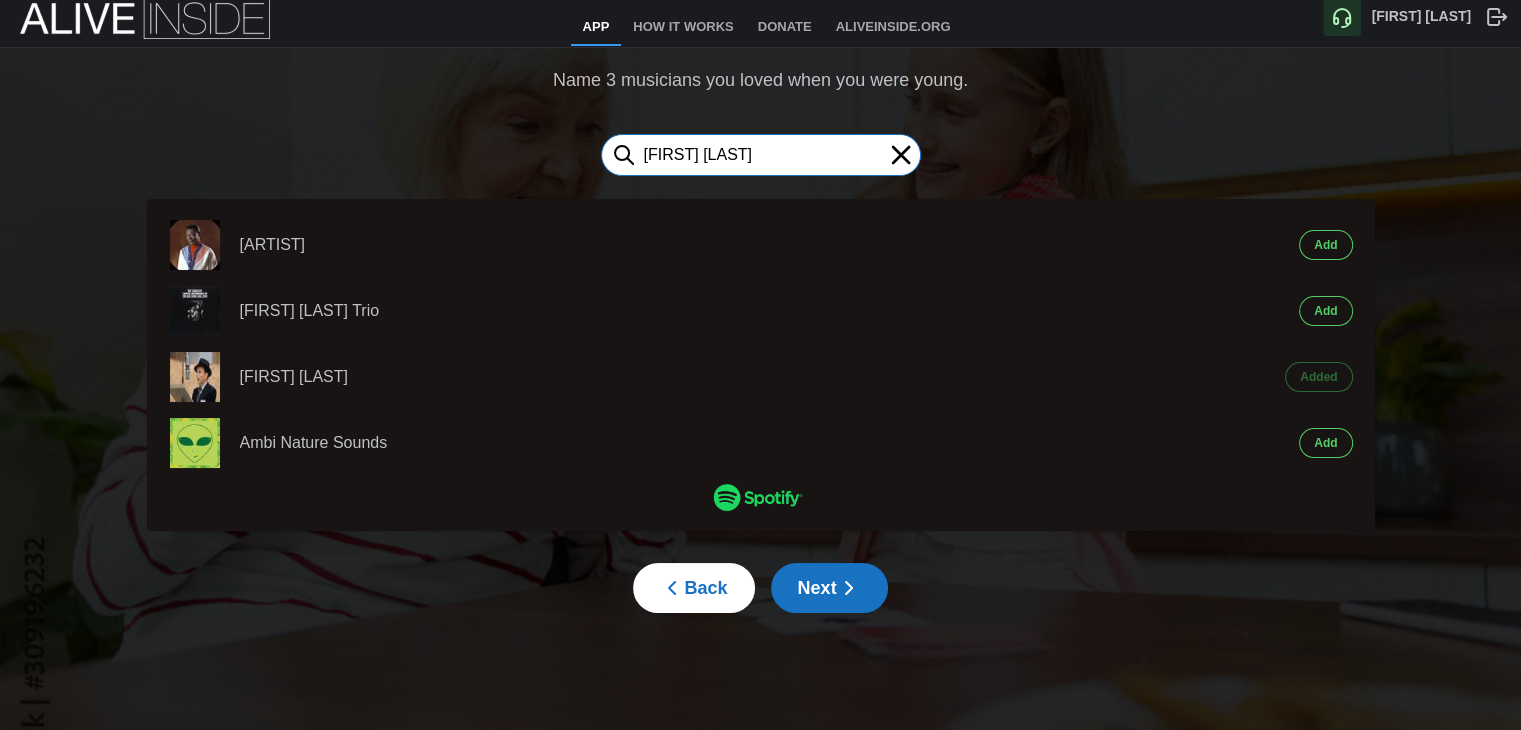 type on "Nat King" 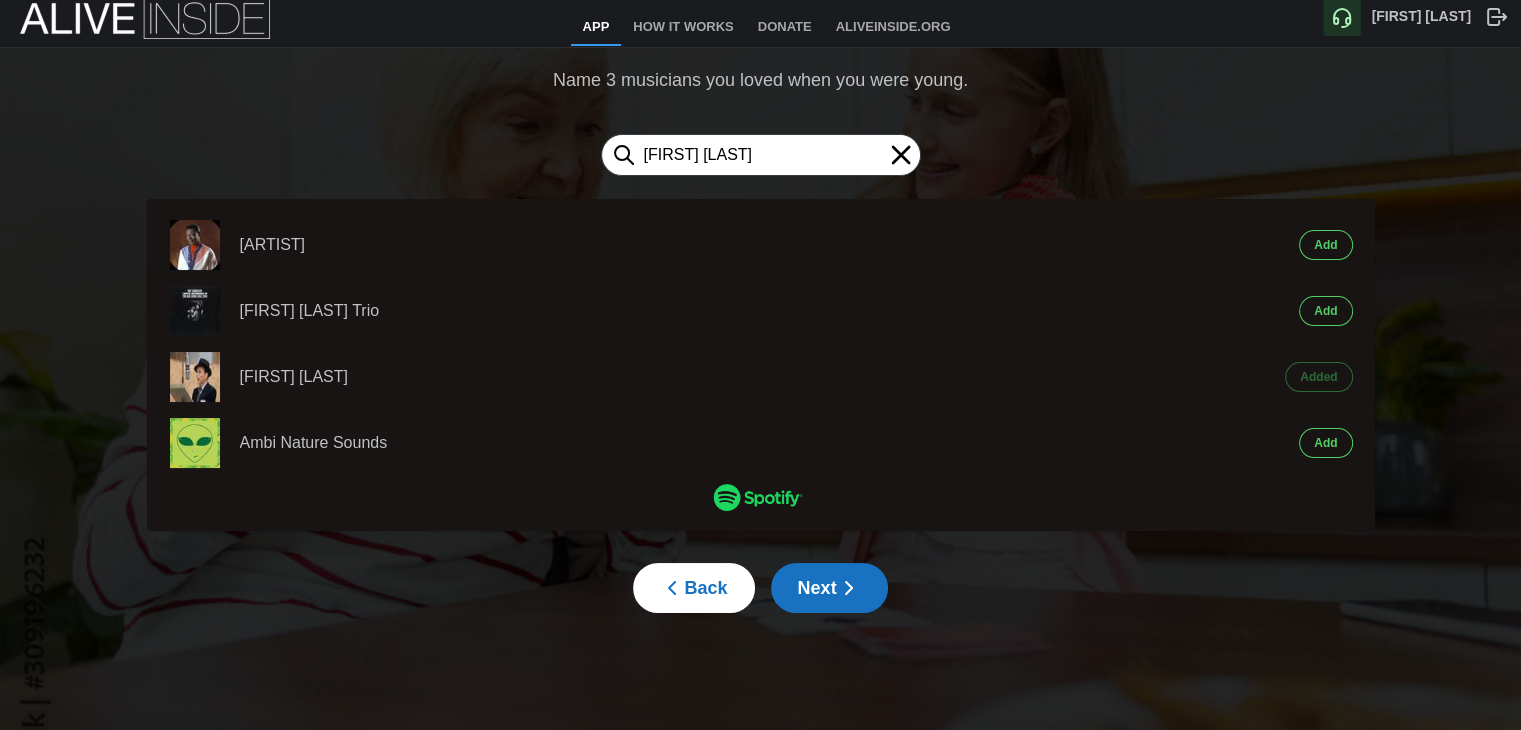 click on "[LAST]" at bounding box center (1325, 245) 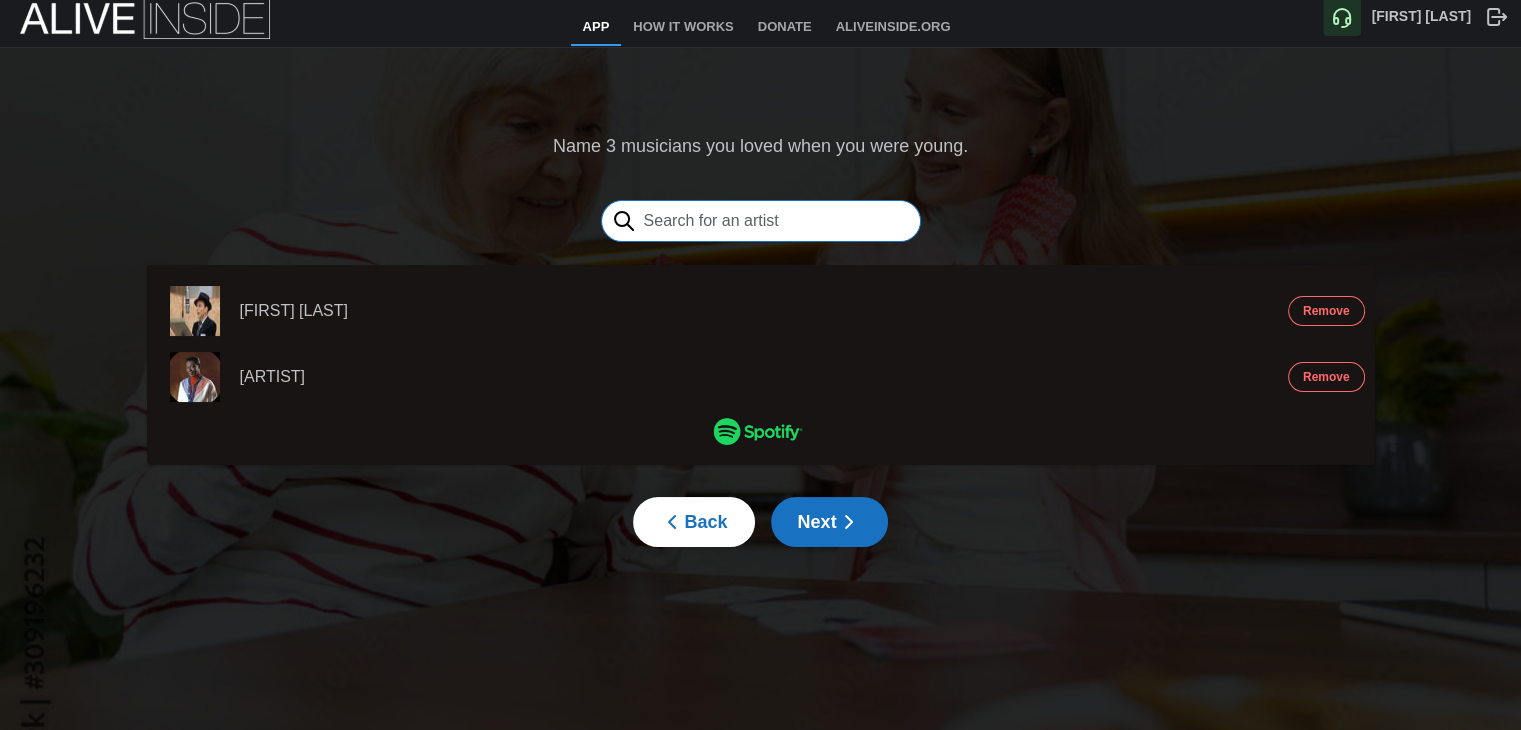 click at bounding box center (761, 221) 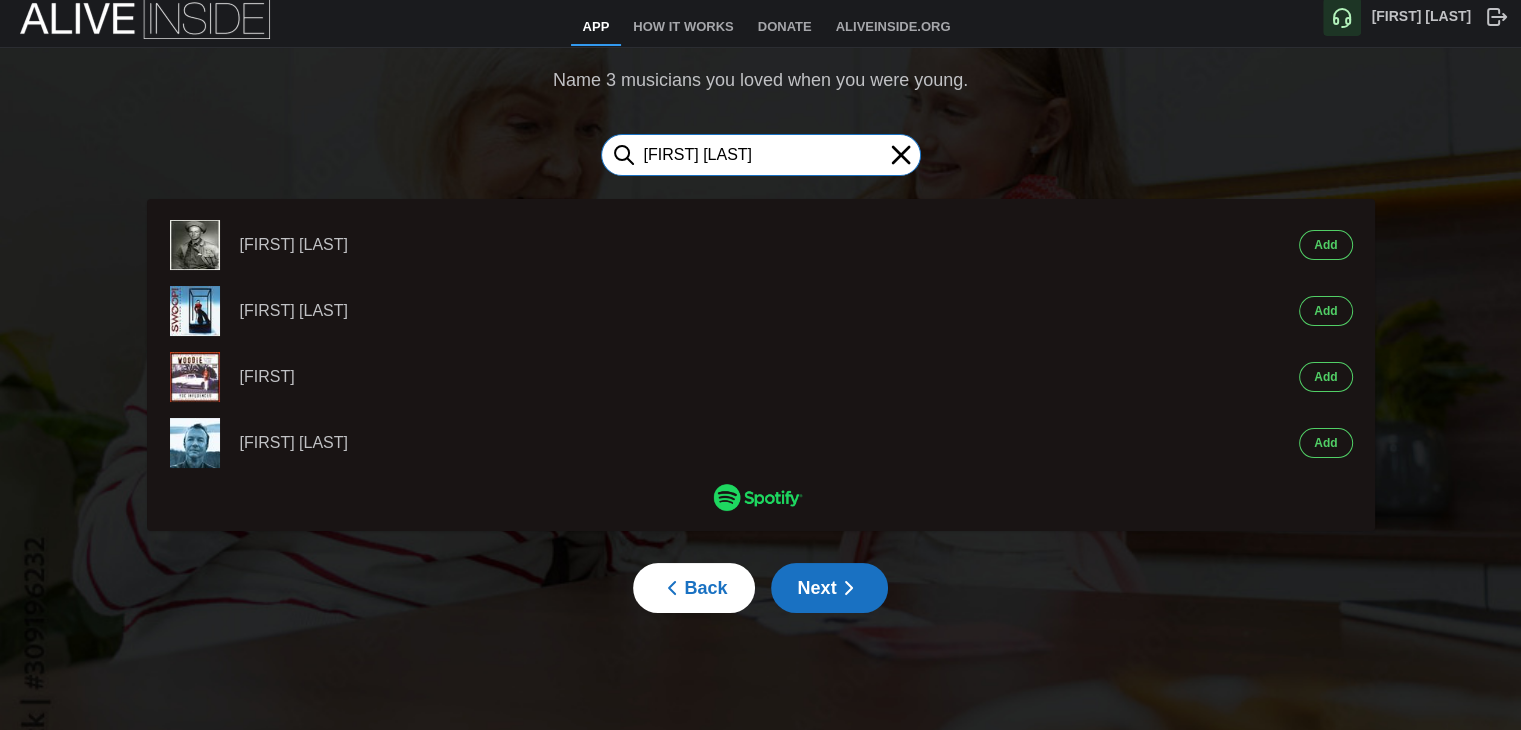 type on "Woodie G" 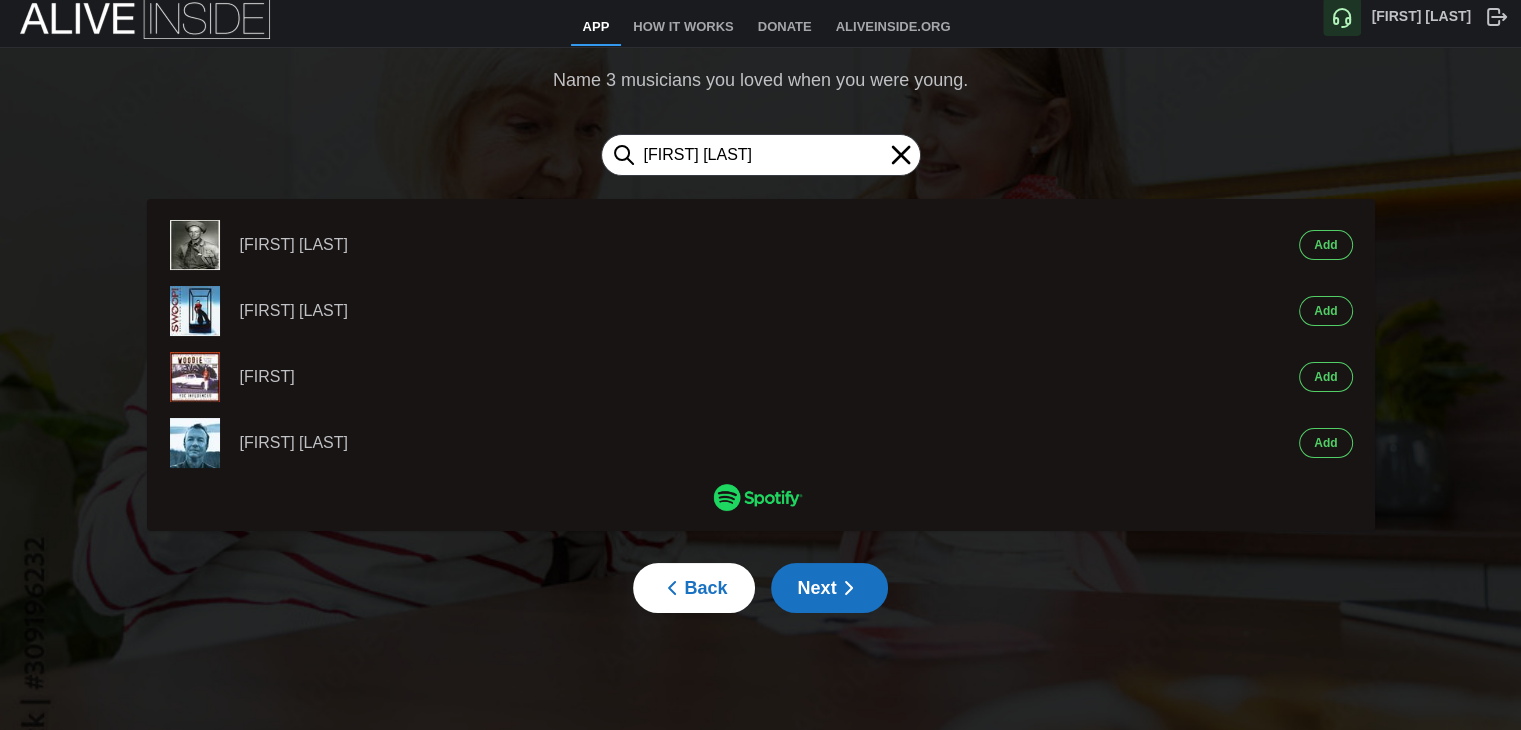 click on "[LAST]" at bounding box center (1325, 245) 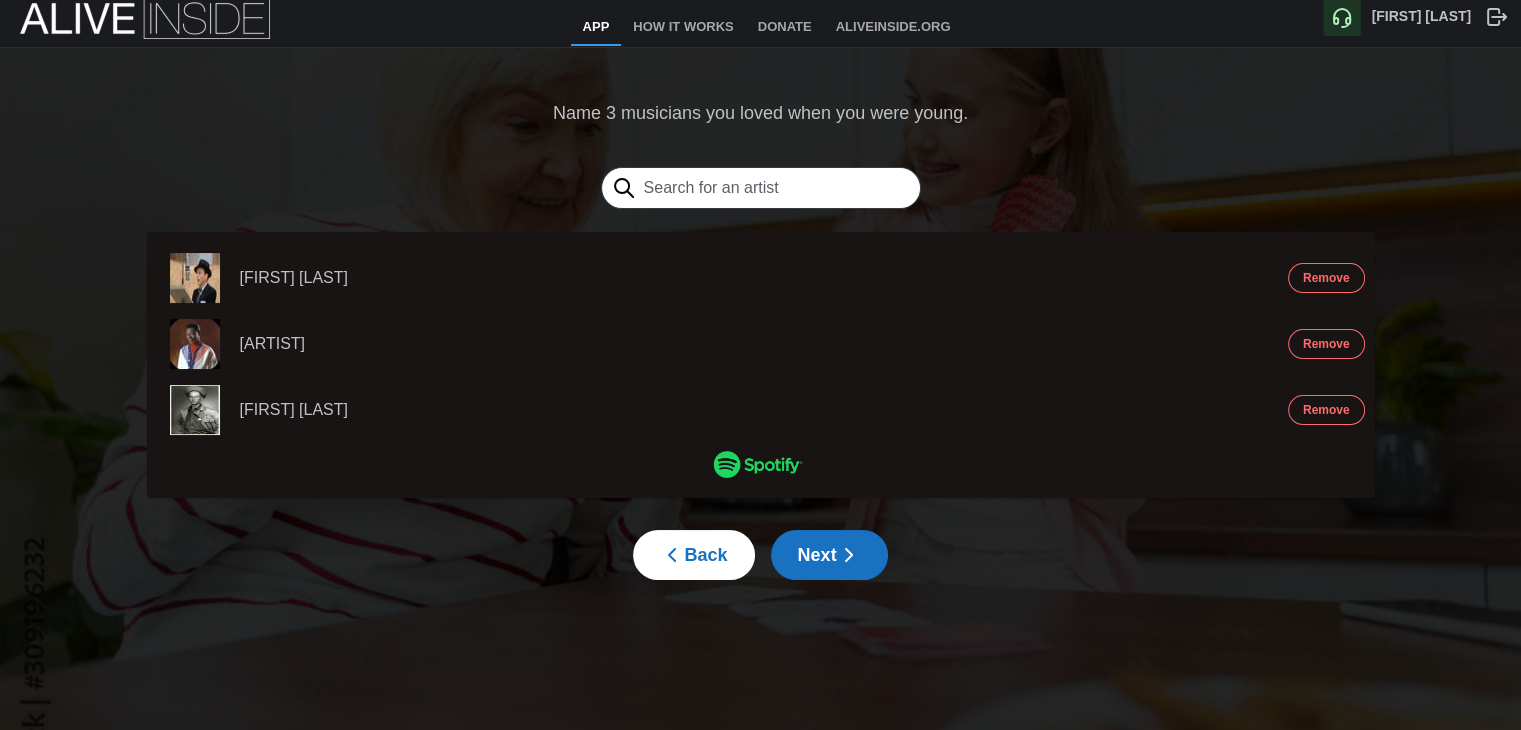 click 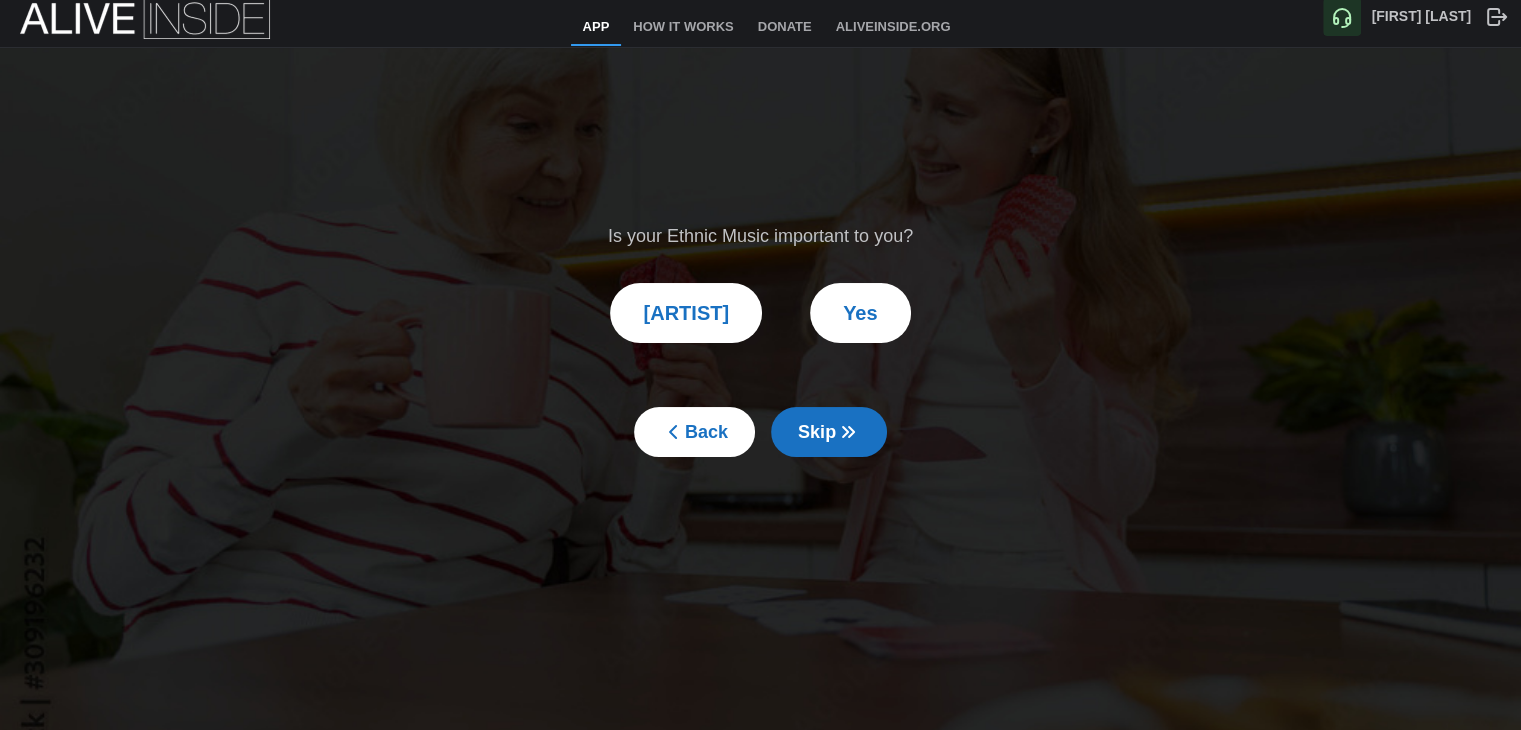 click on "No" at bounding box center [686, 313] 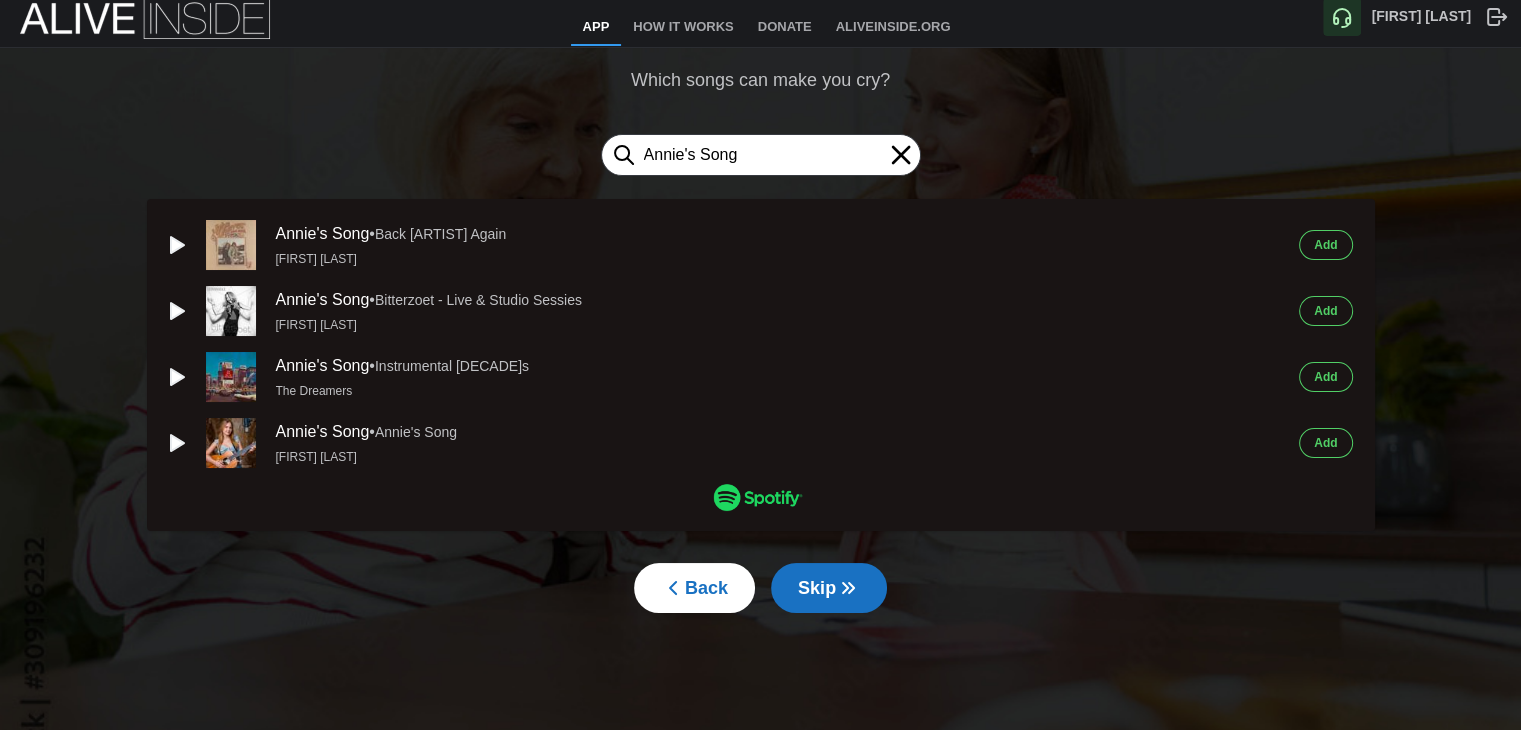 type on "[FIRST] [BRAND]" 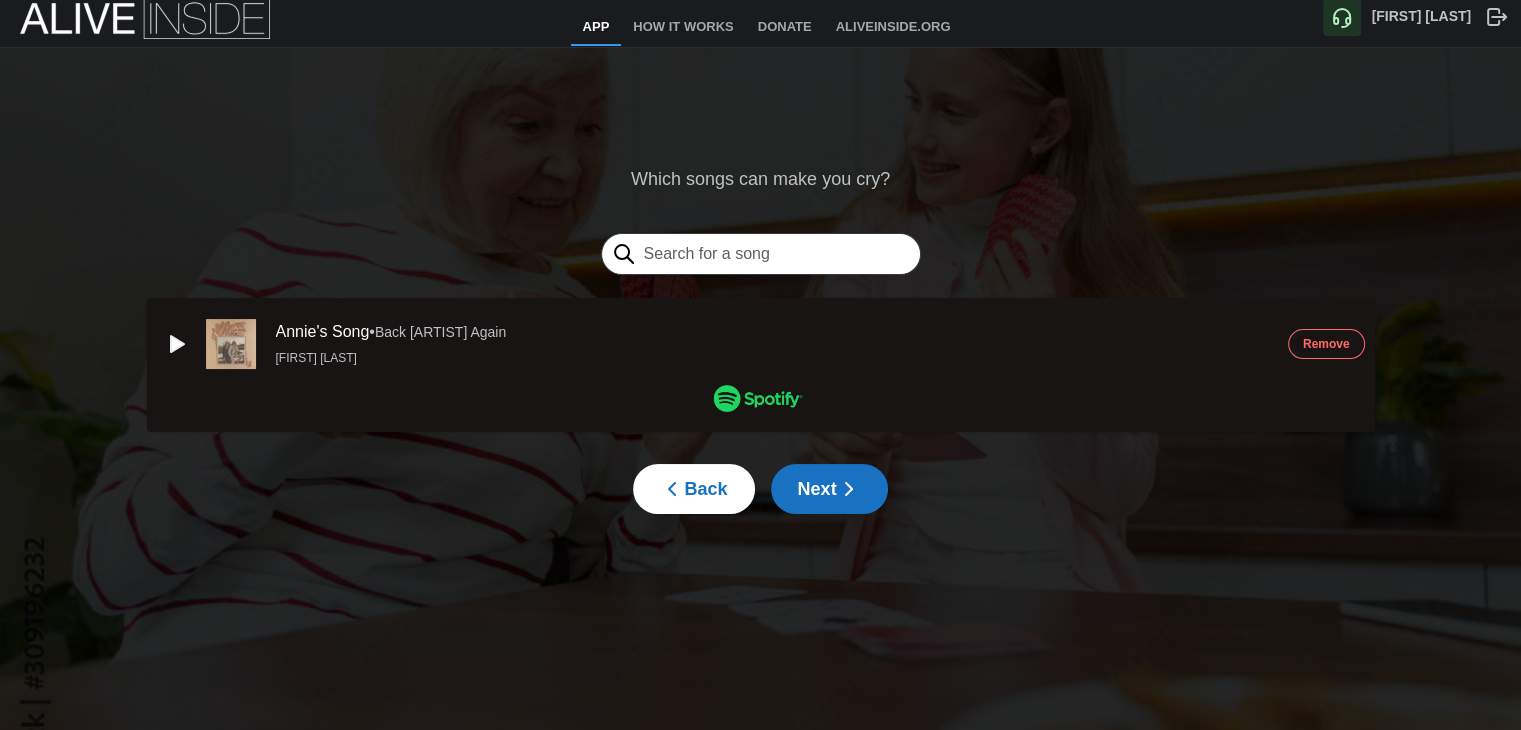 click 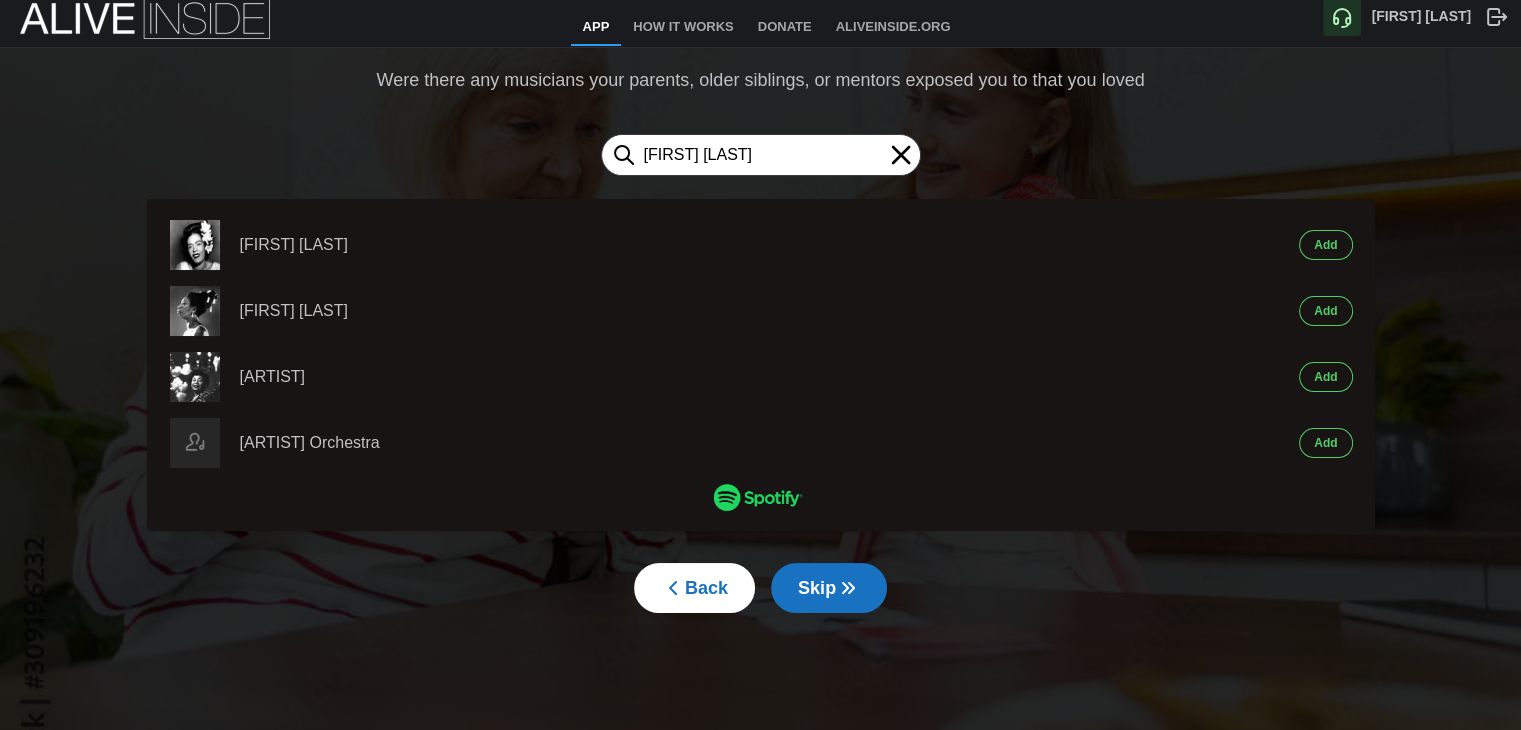 type on "[ARTIST]" 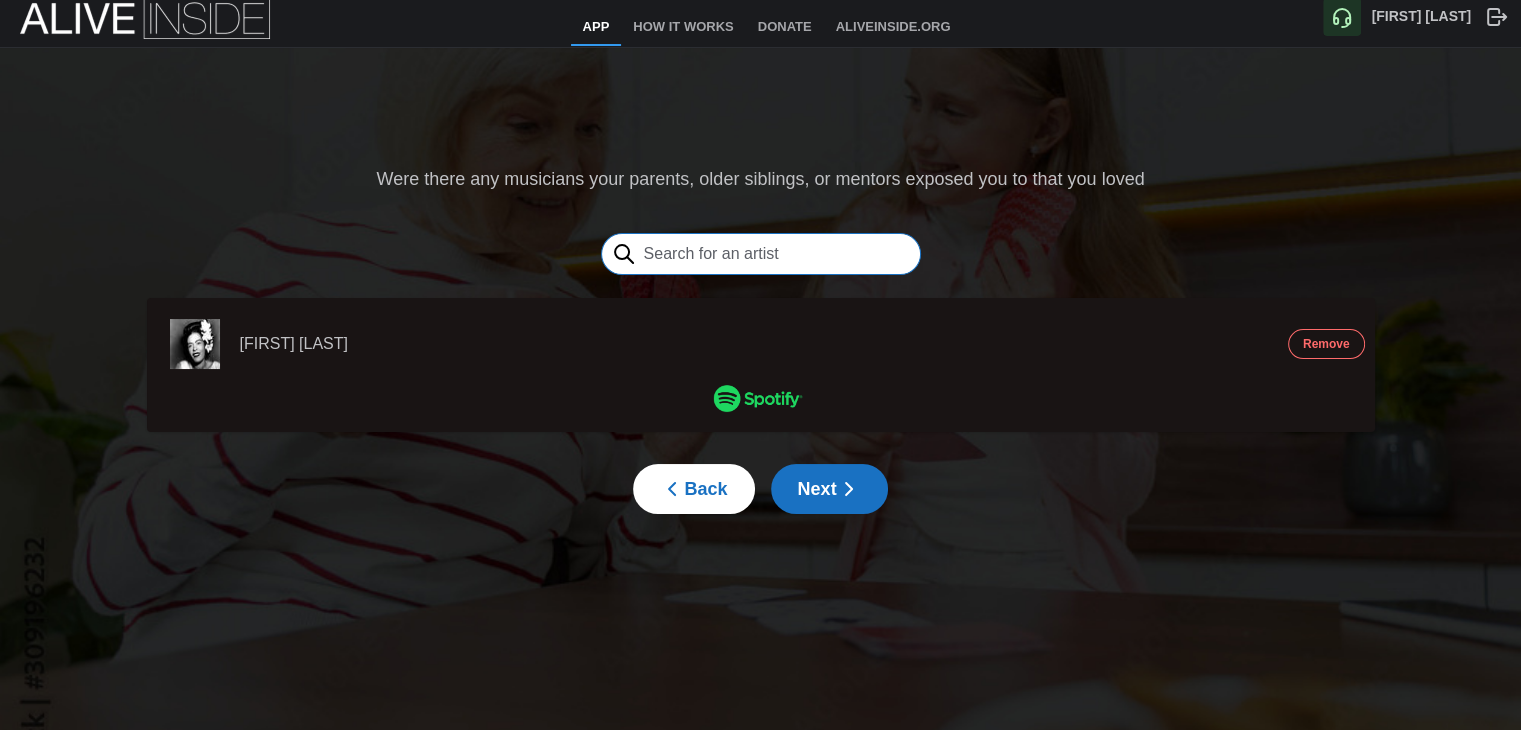 click at bounding box center (761, 254) 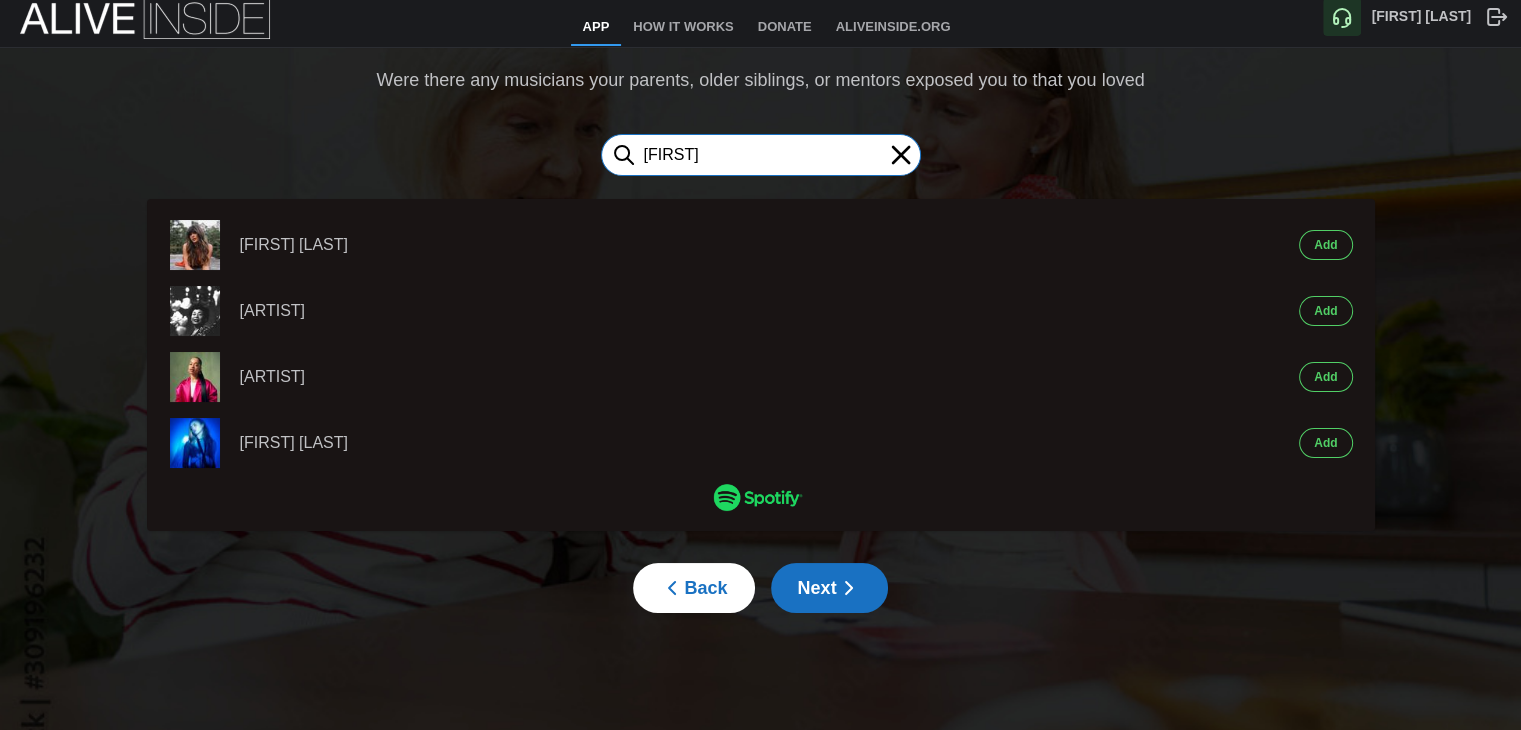 type on "Ella" 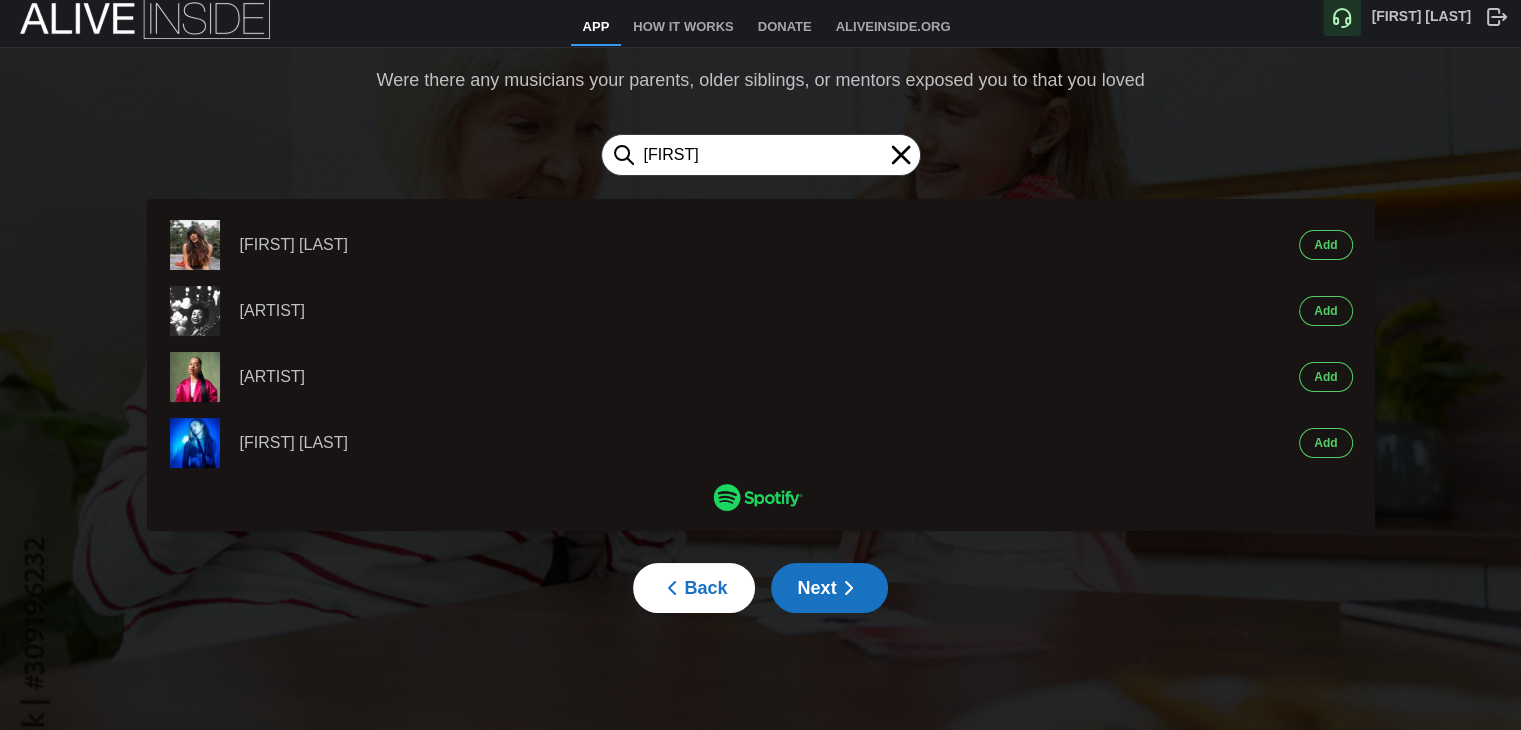 click on "[LAST]" at bounding box center (1325, 311) 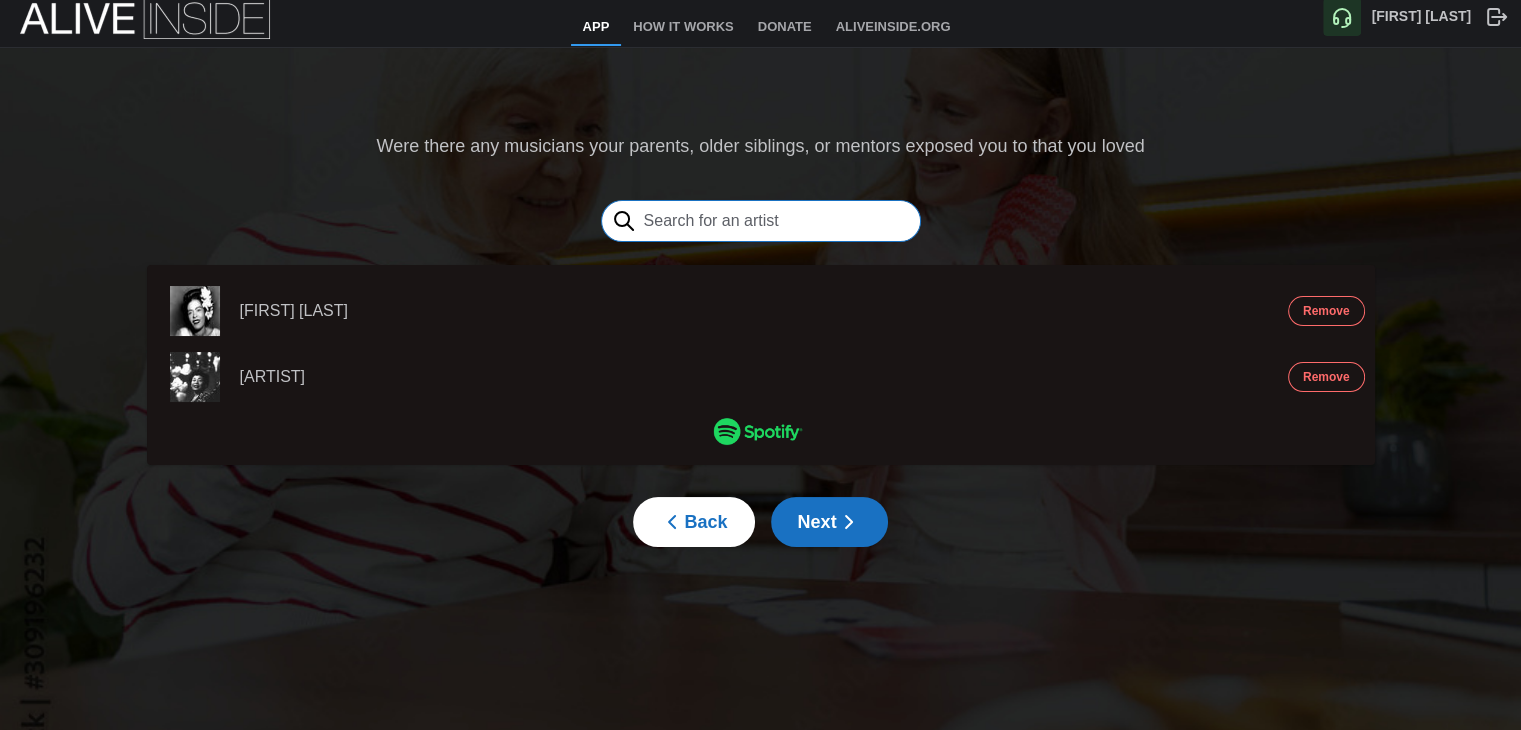 click at bounding box center (761, 221) 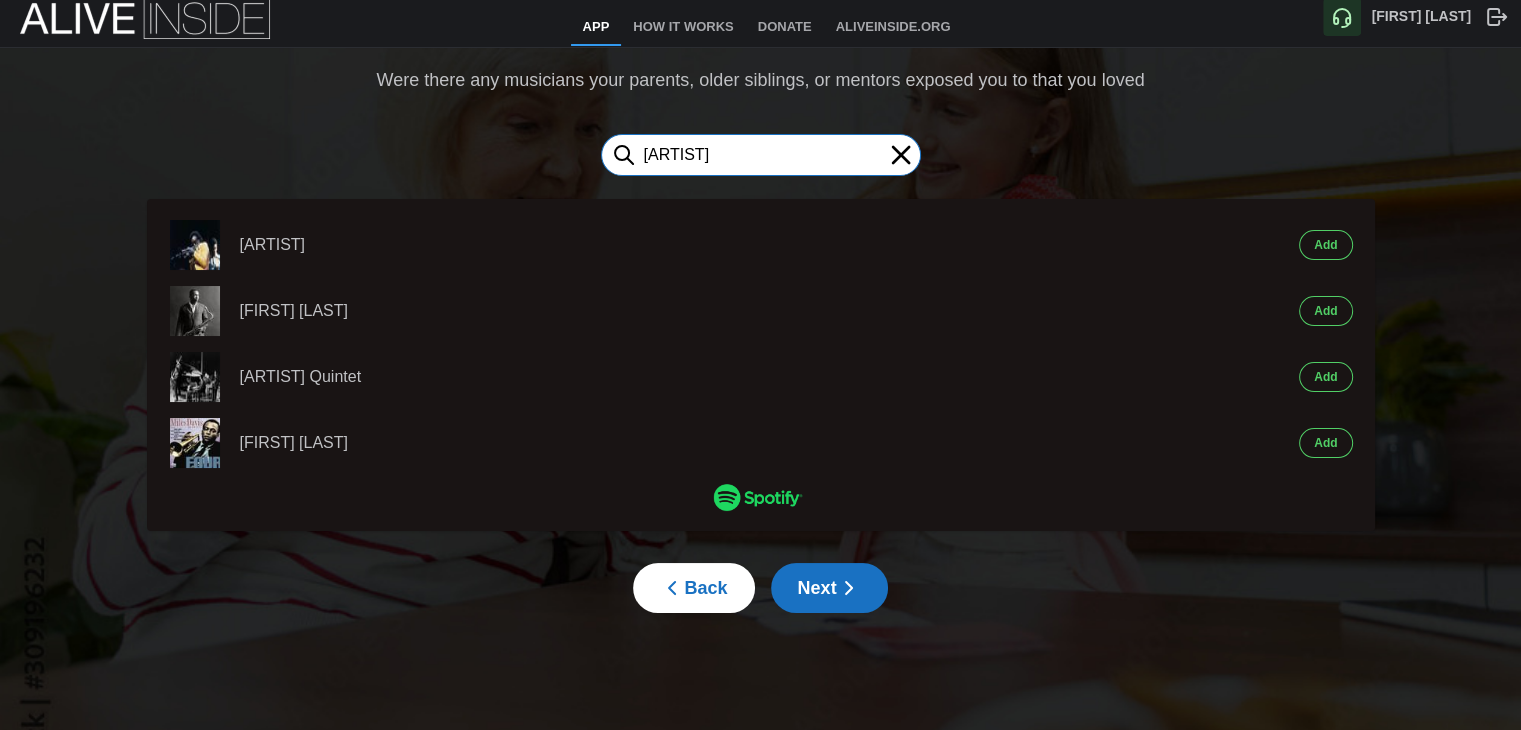 type on "[FIRST] [LAST]" 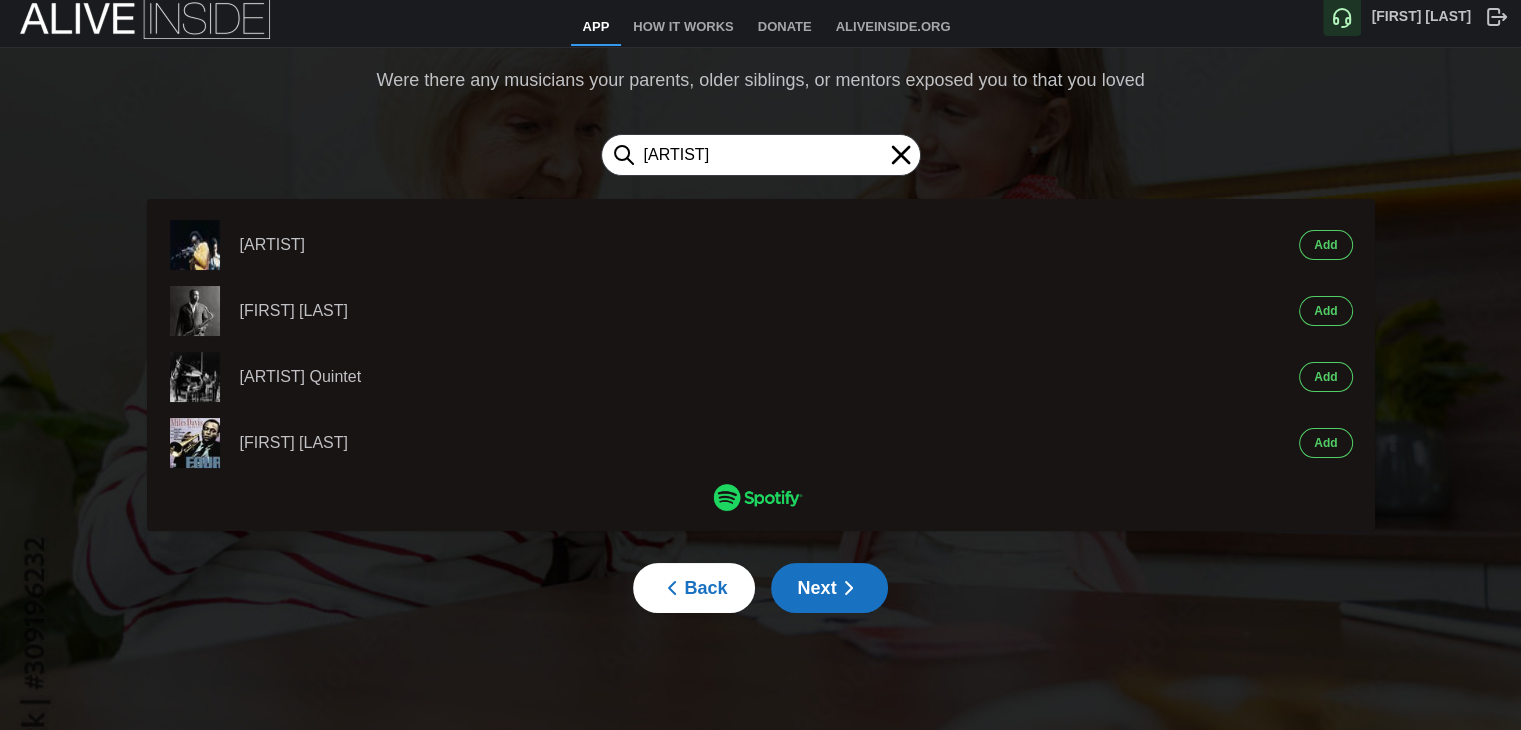 click on "[LAST]" at bounding box center [1325, 245] 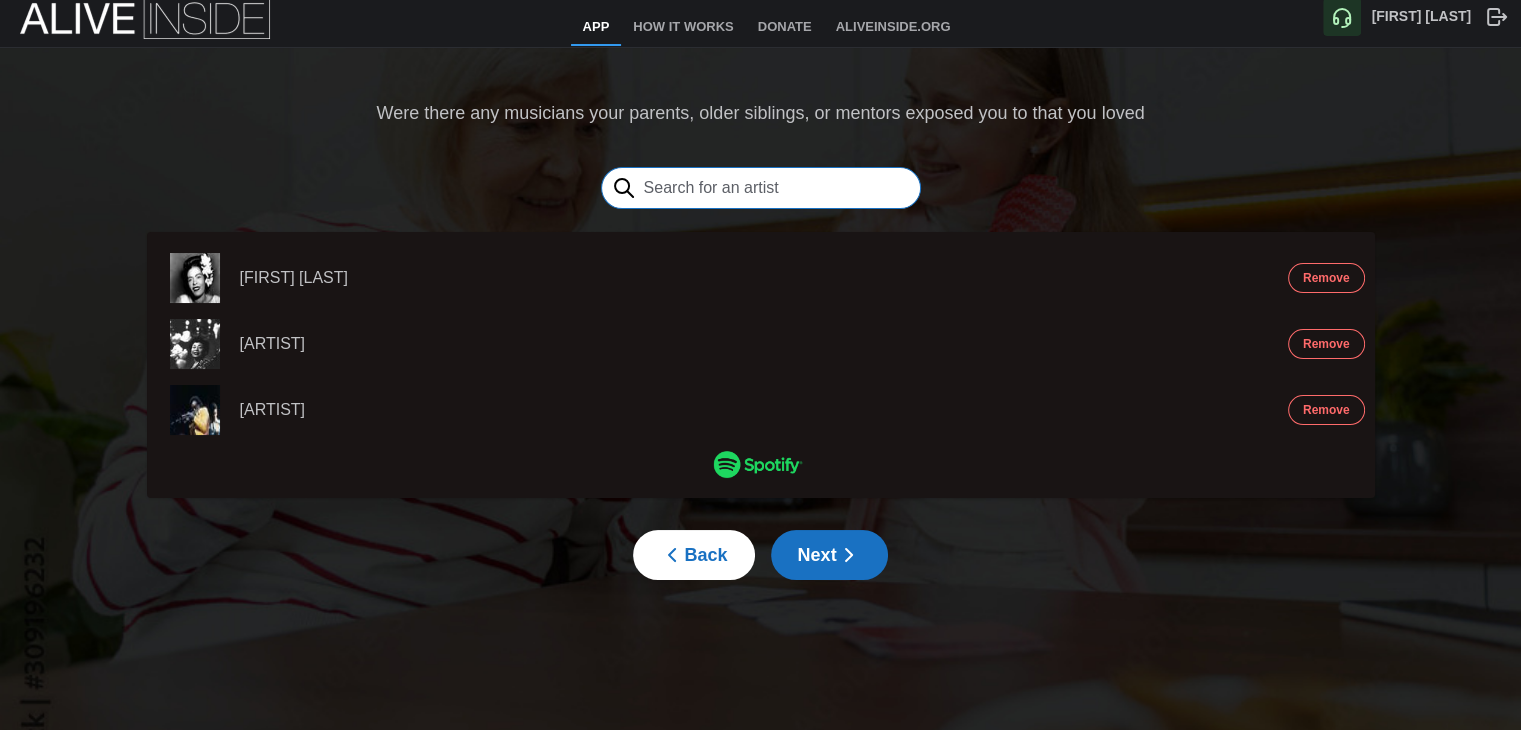 drag, startPoint x: 852, startPoint y: 197, endPoint x: 852, endPoint y: 177, distance: 20 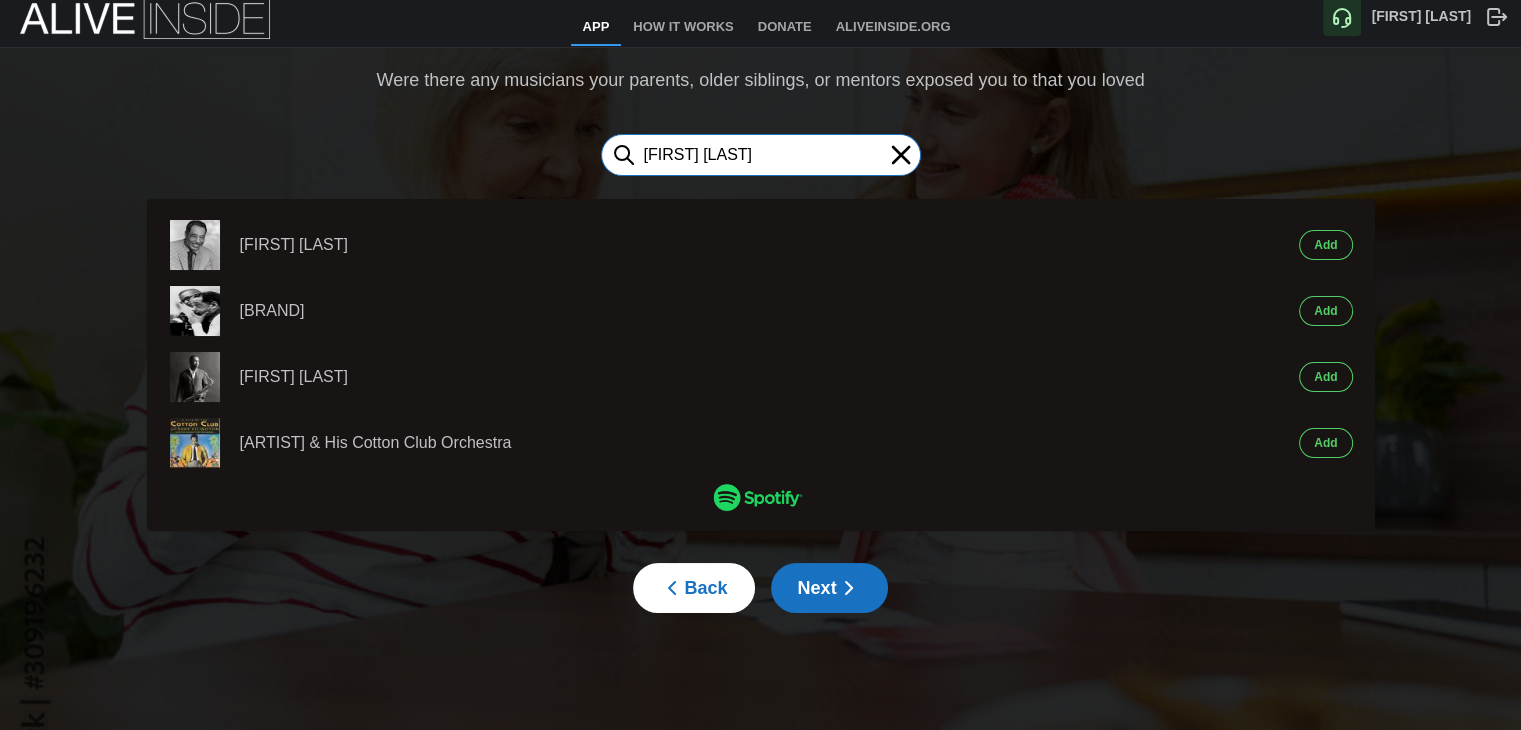 type on "[LAST] [LAST]" 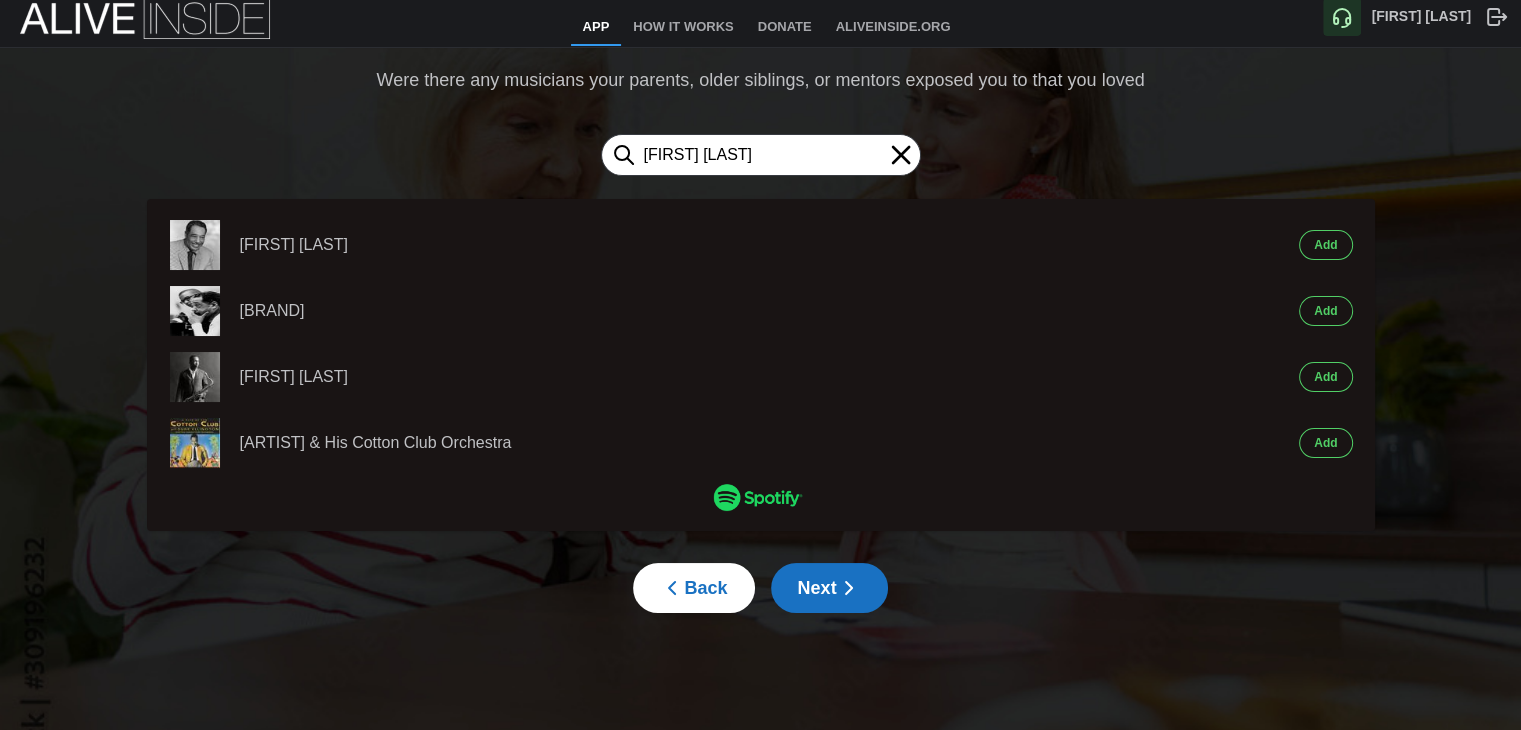 click on "[LAST]" at bounding box center (1325, 245) 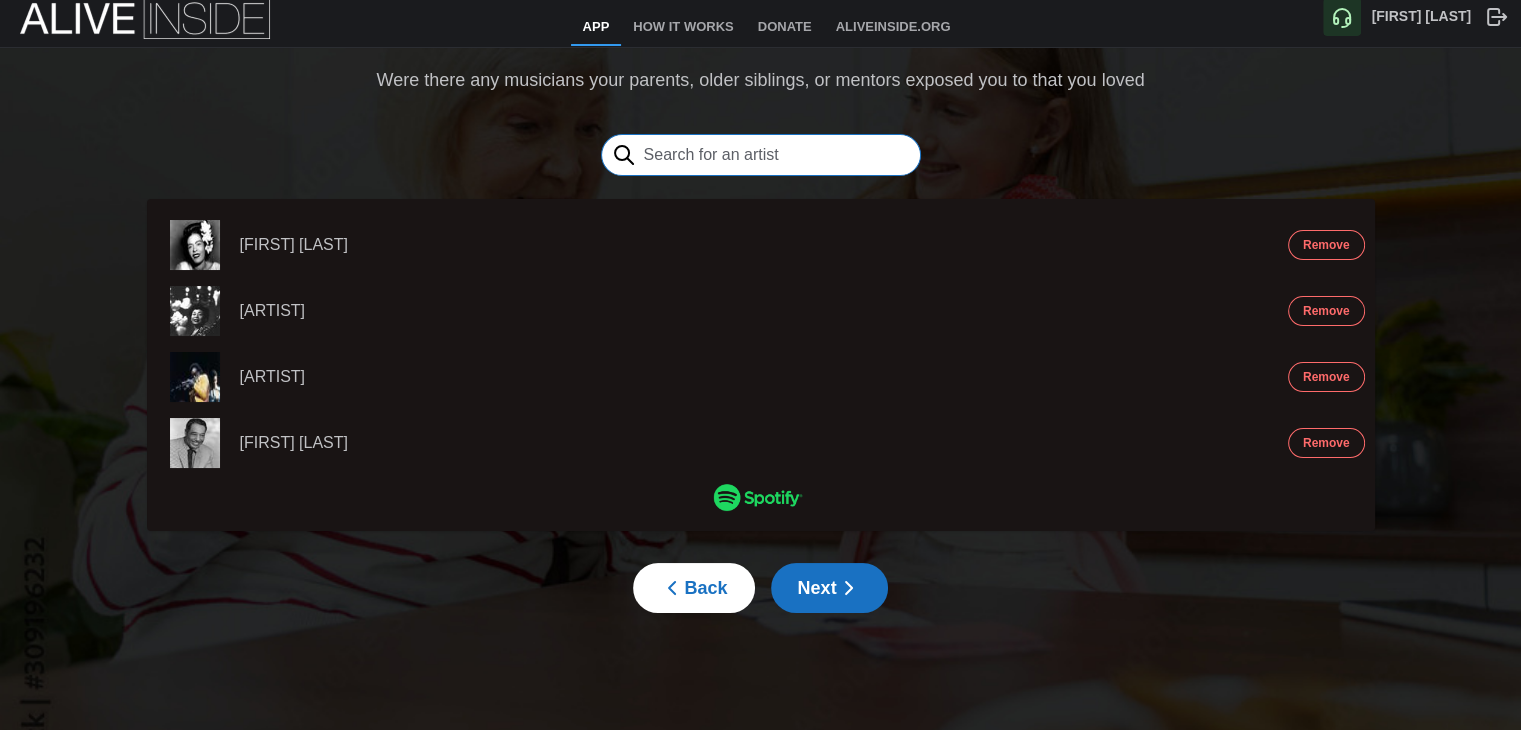 click at bounding box center [761, 155] 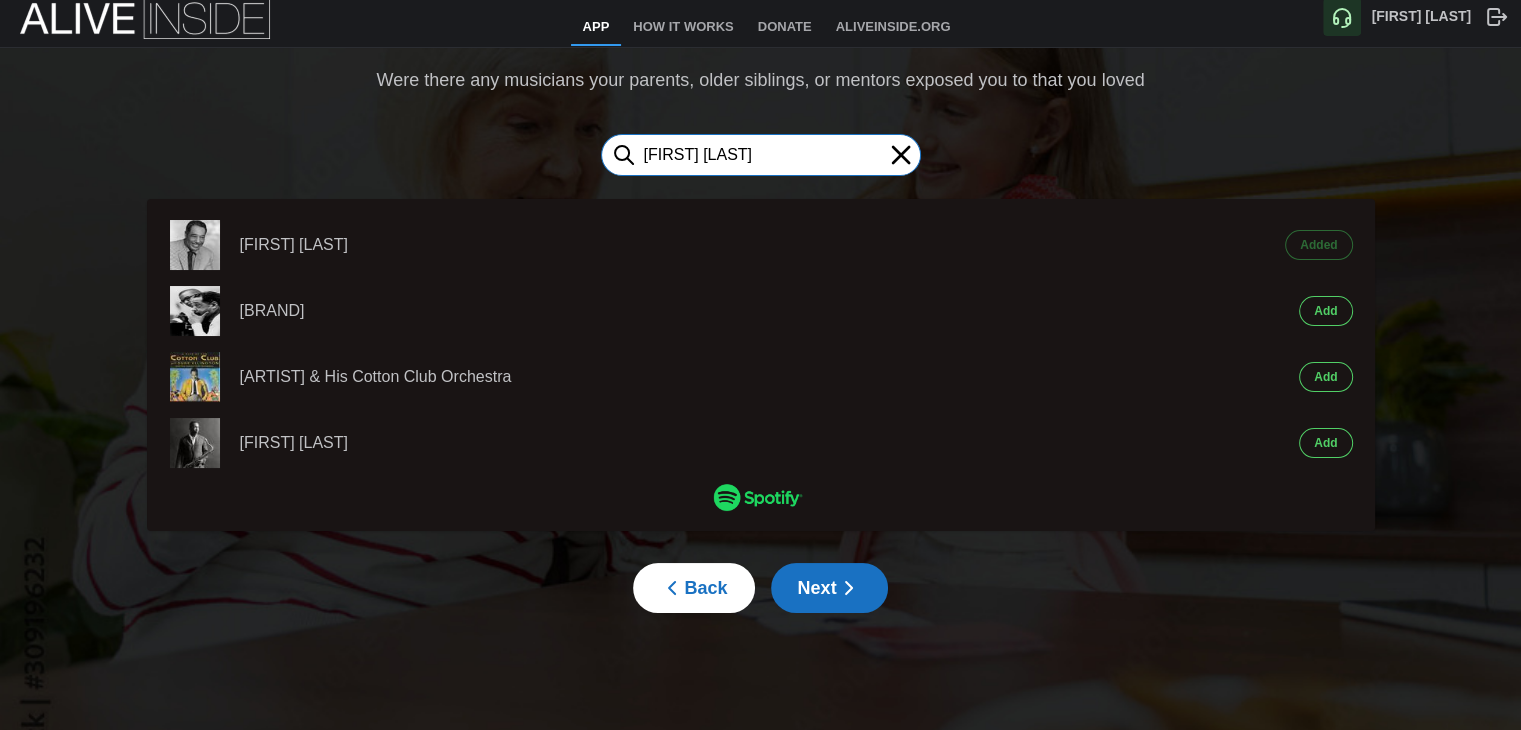 type on "[LAST] [LAST]" 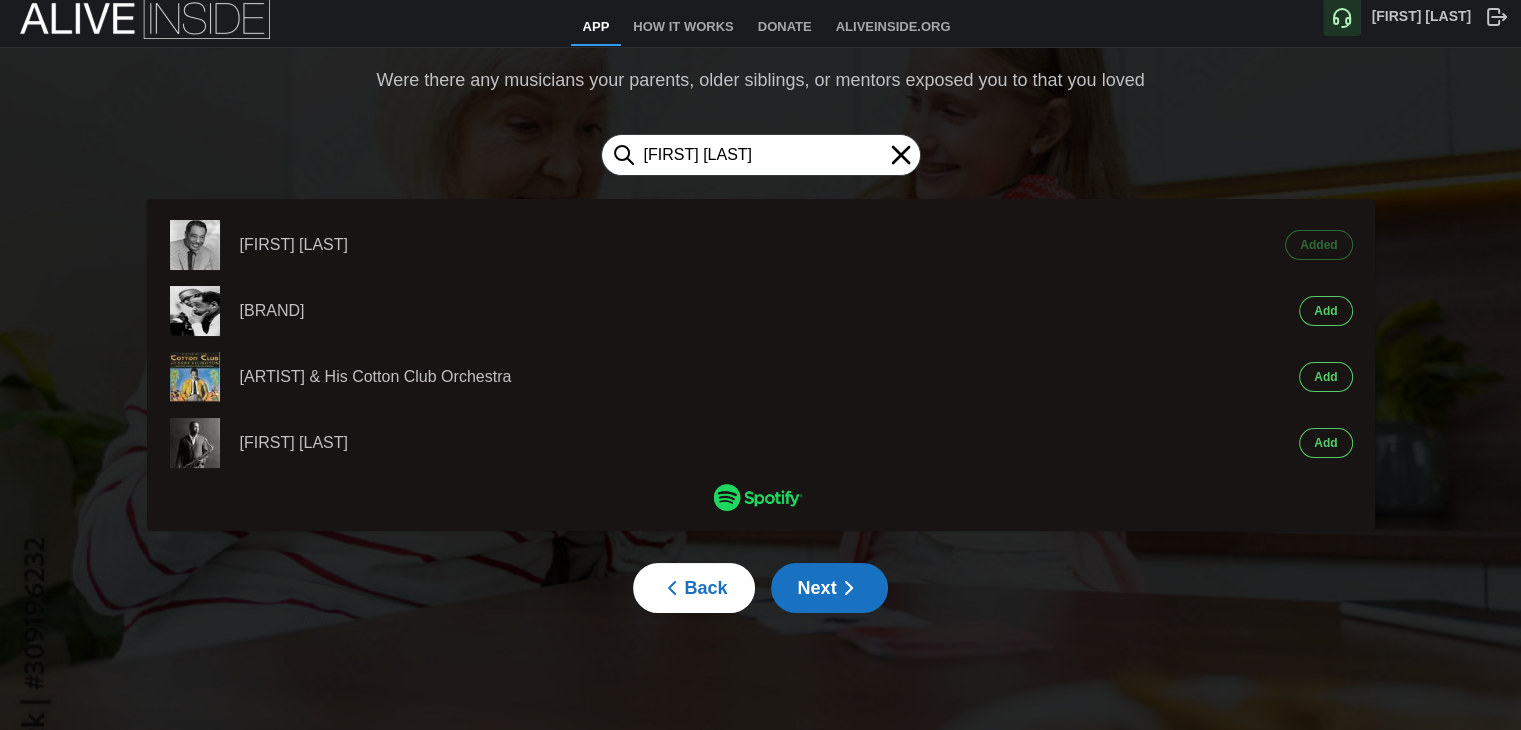 click on "[LAST]" at bounding box center (1325, 311) 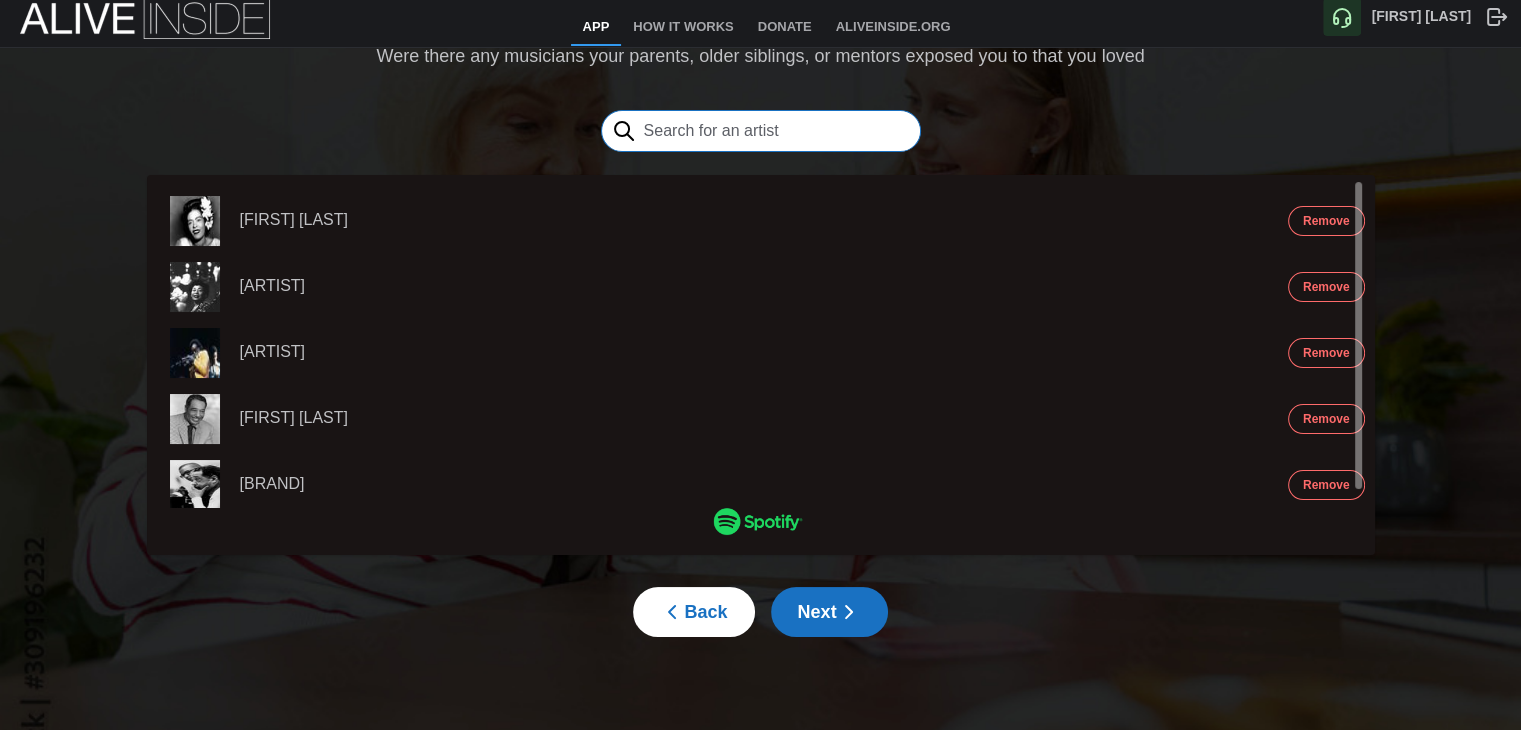 click at bounding box center (761, 131) 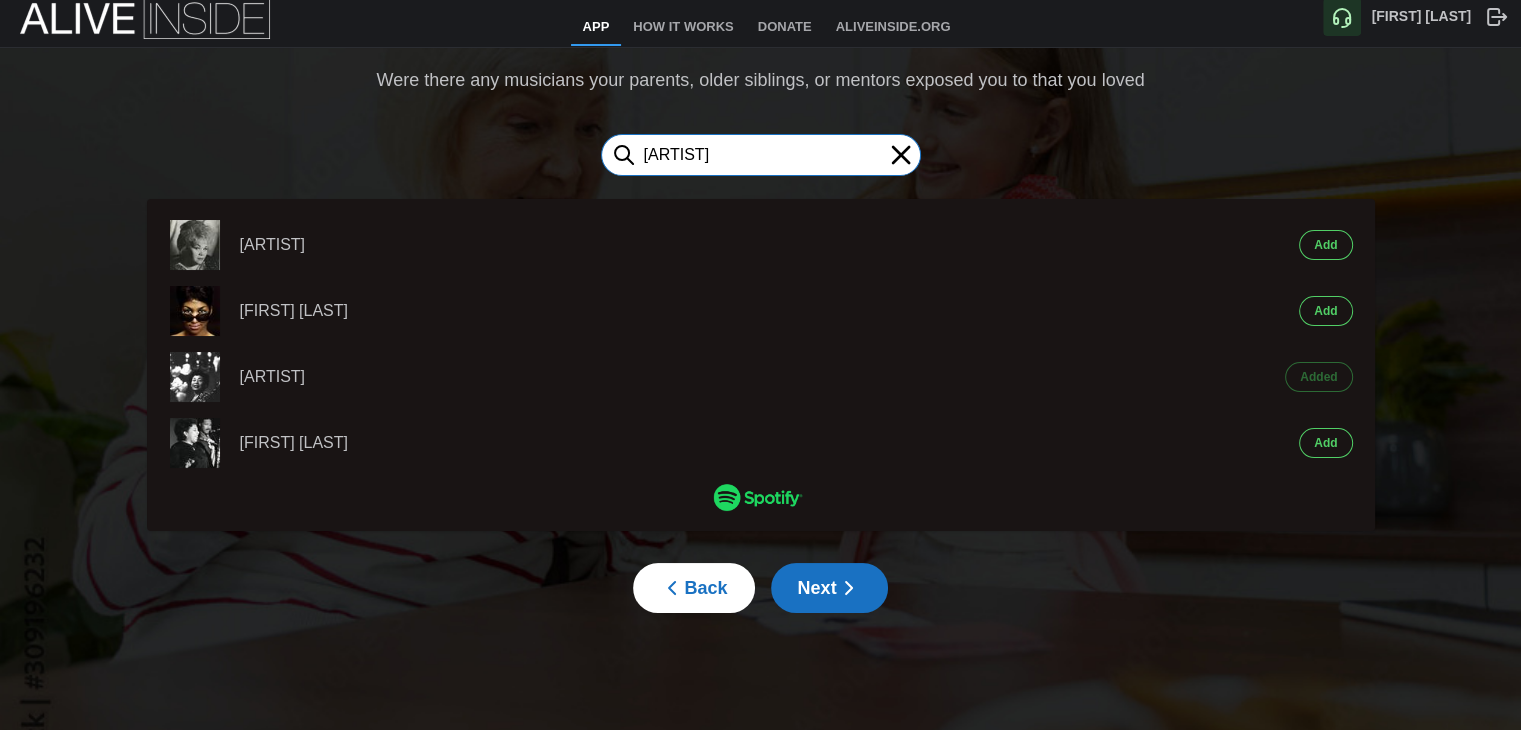 type on "Etta James" 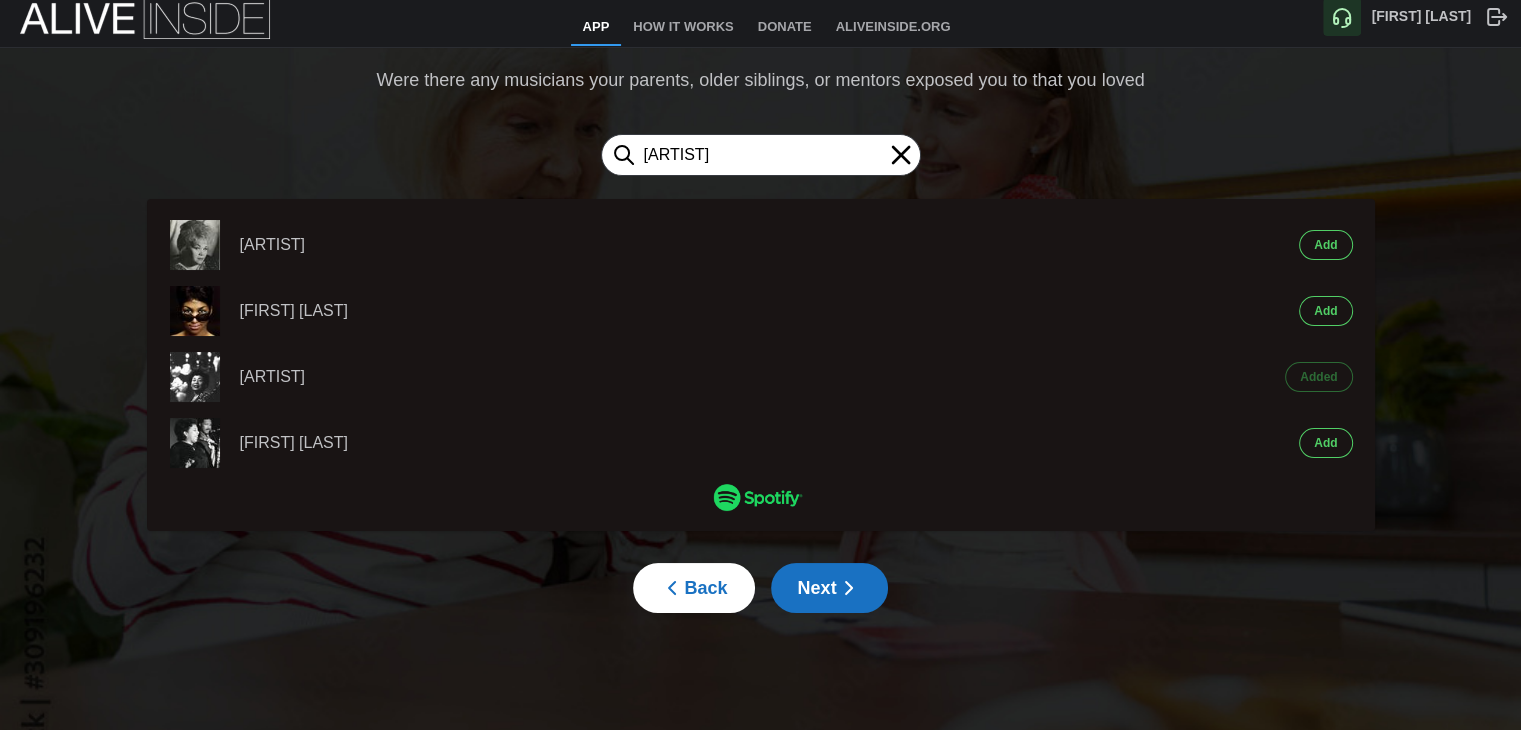click on "[LAST]" at bounding box center (1325, 245) 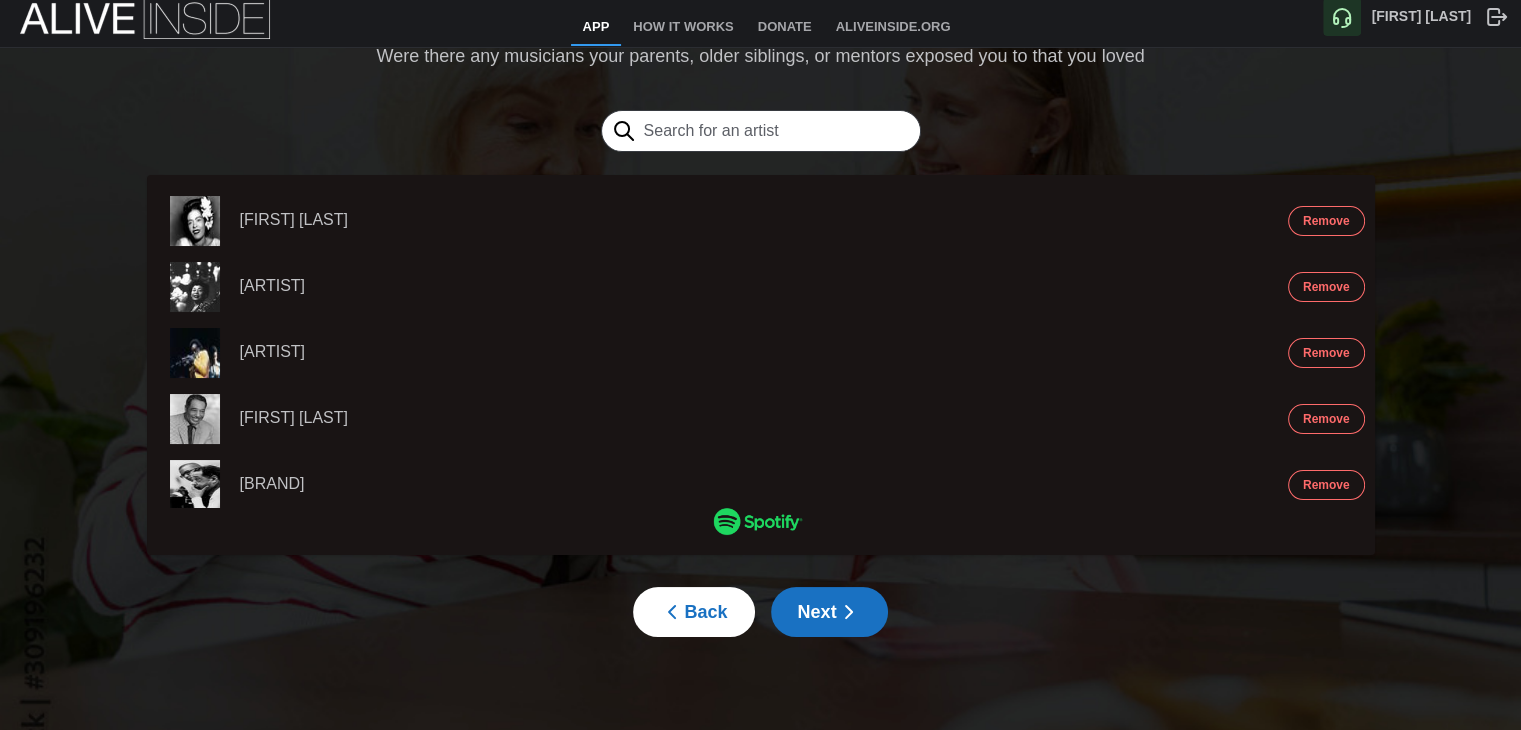 click on "Next" at bounding box center (829, 612) 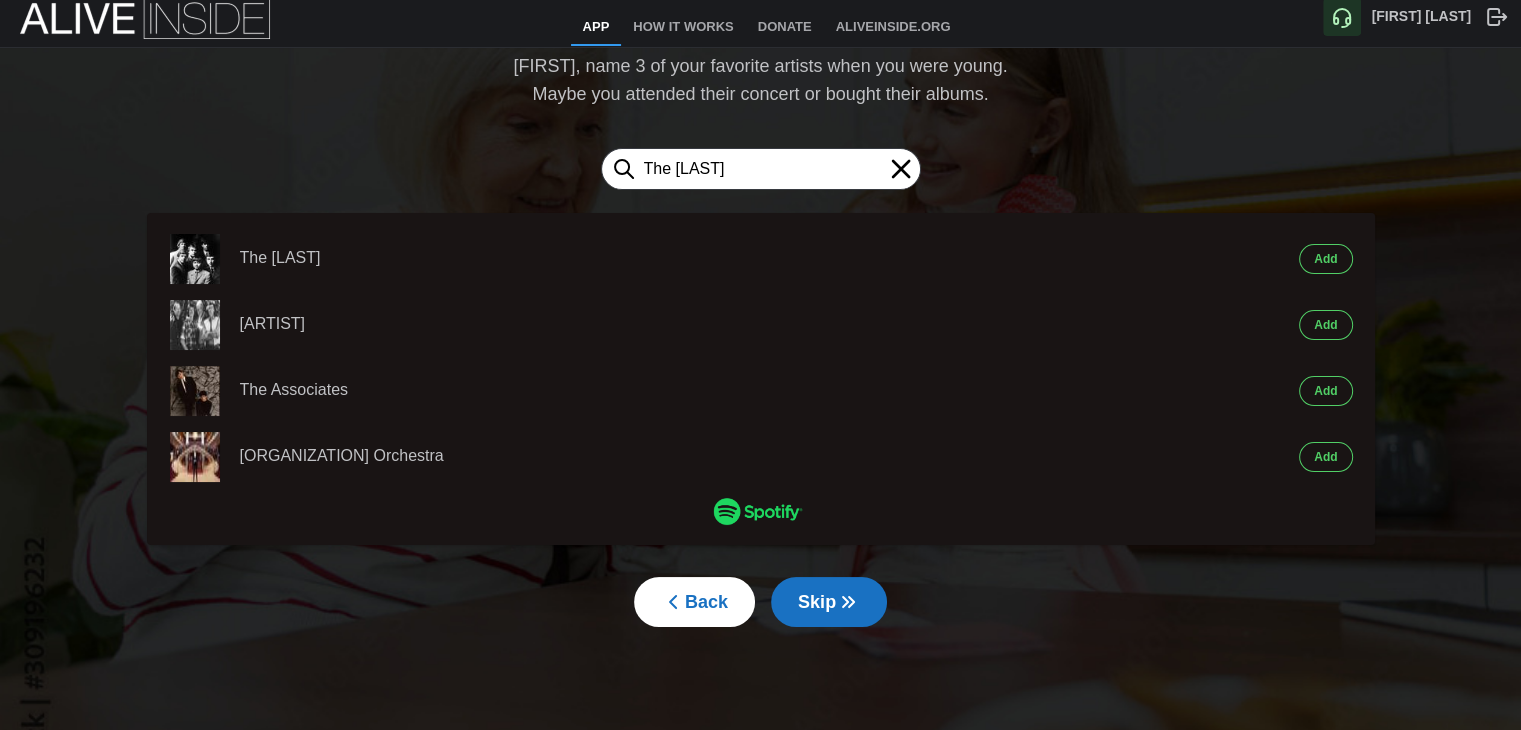 type on "The [ARTIST]" 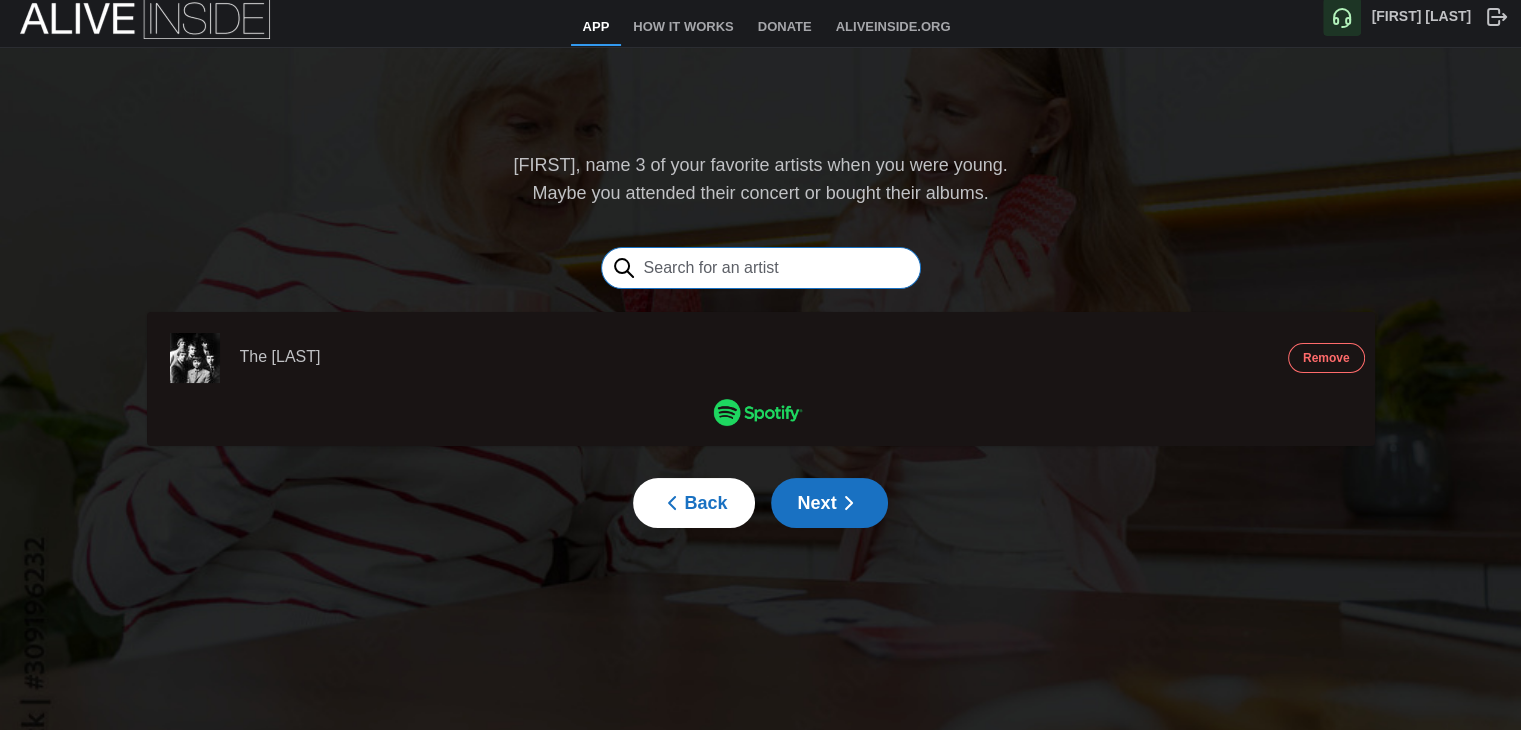 click at bounding box center [761, 268] 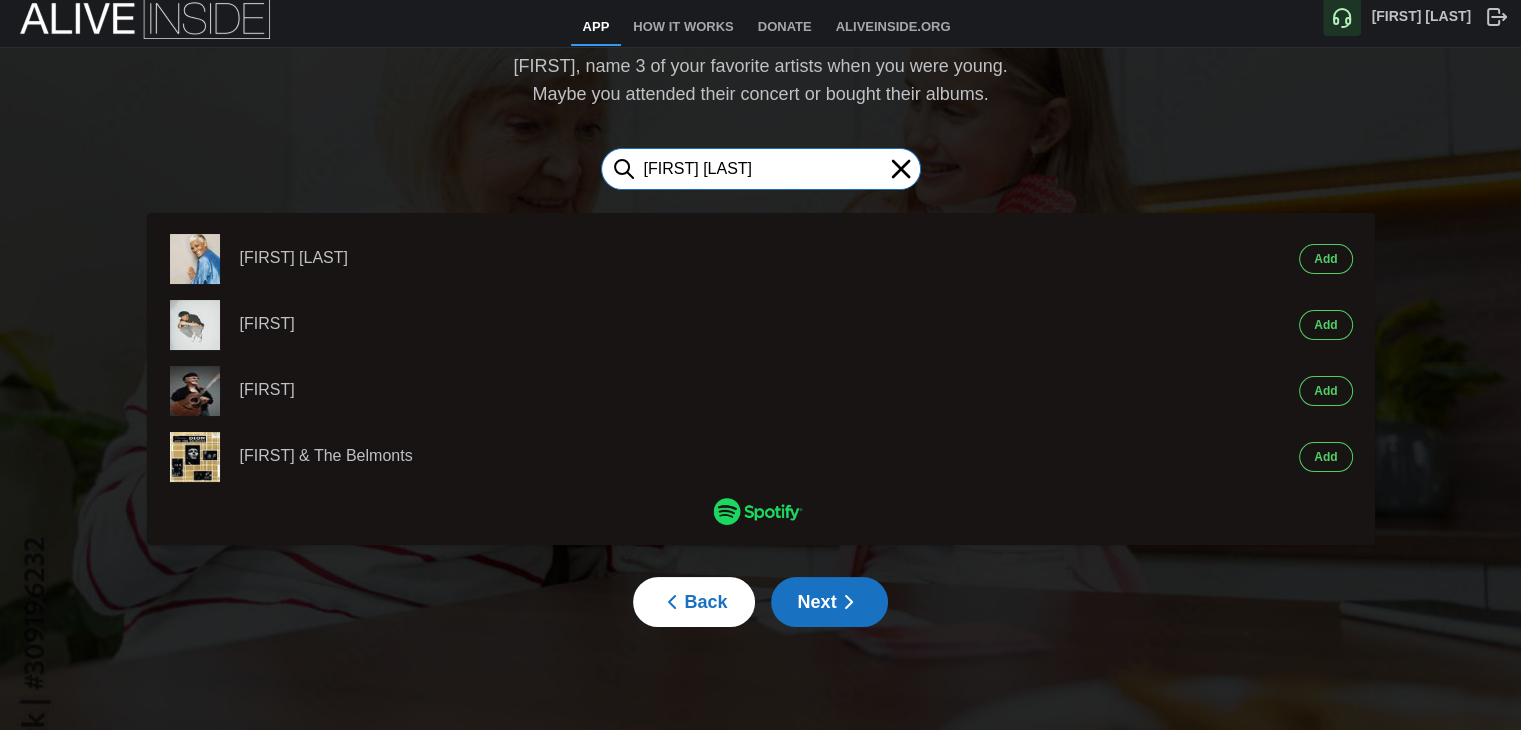 type on "Dione W" 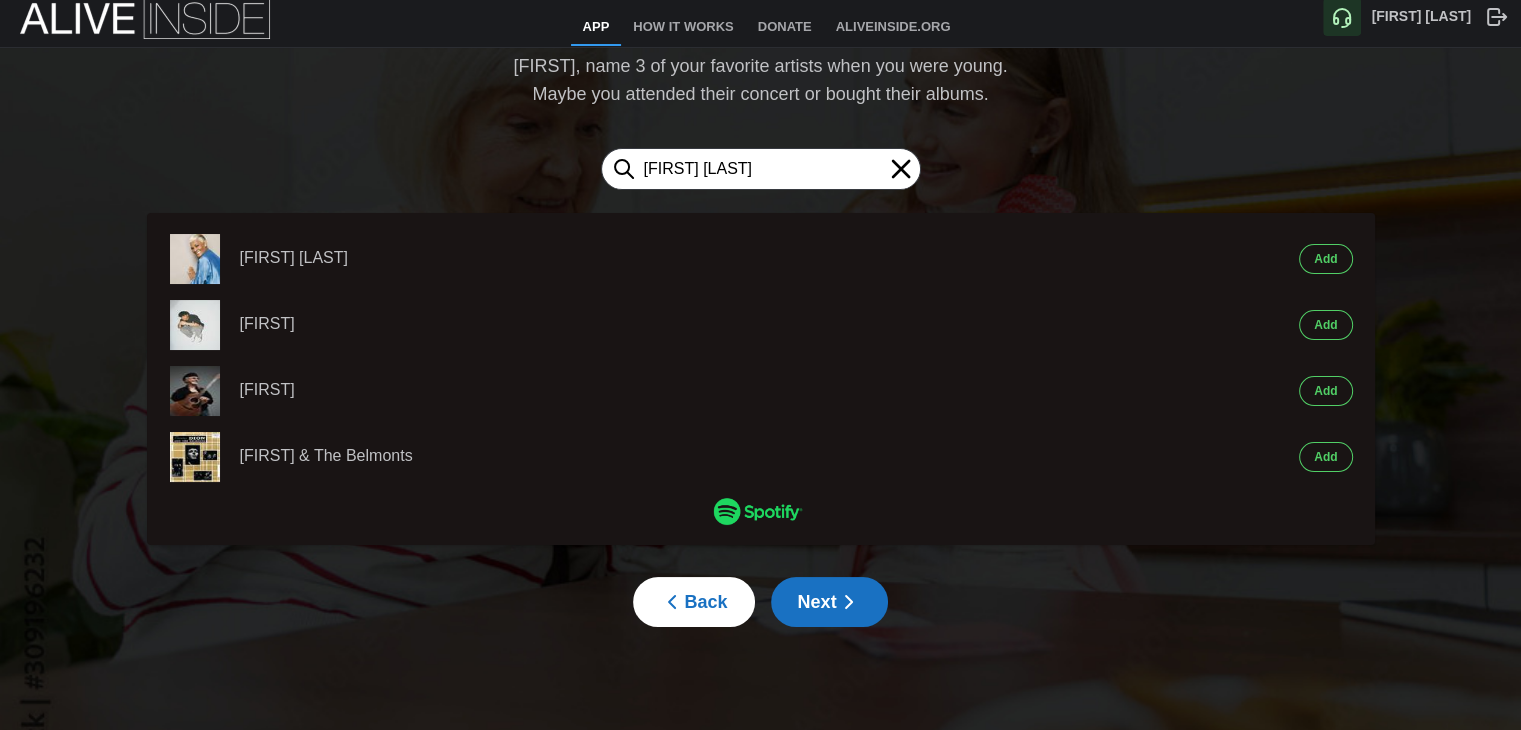 click on "[LAST]" at bounding box center [1325, 259] 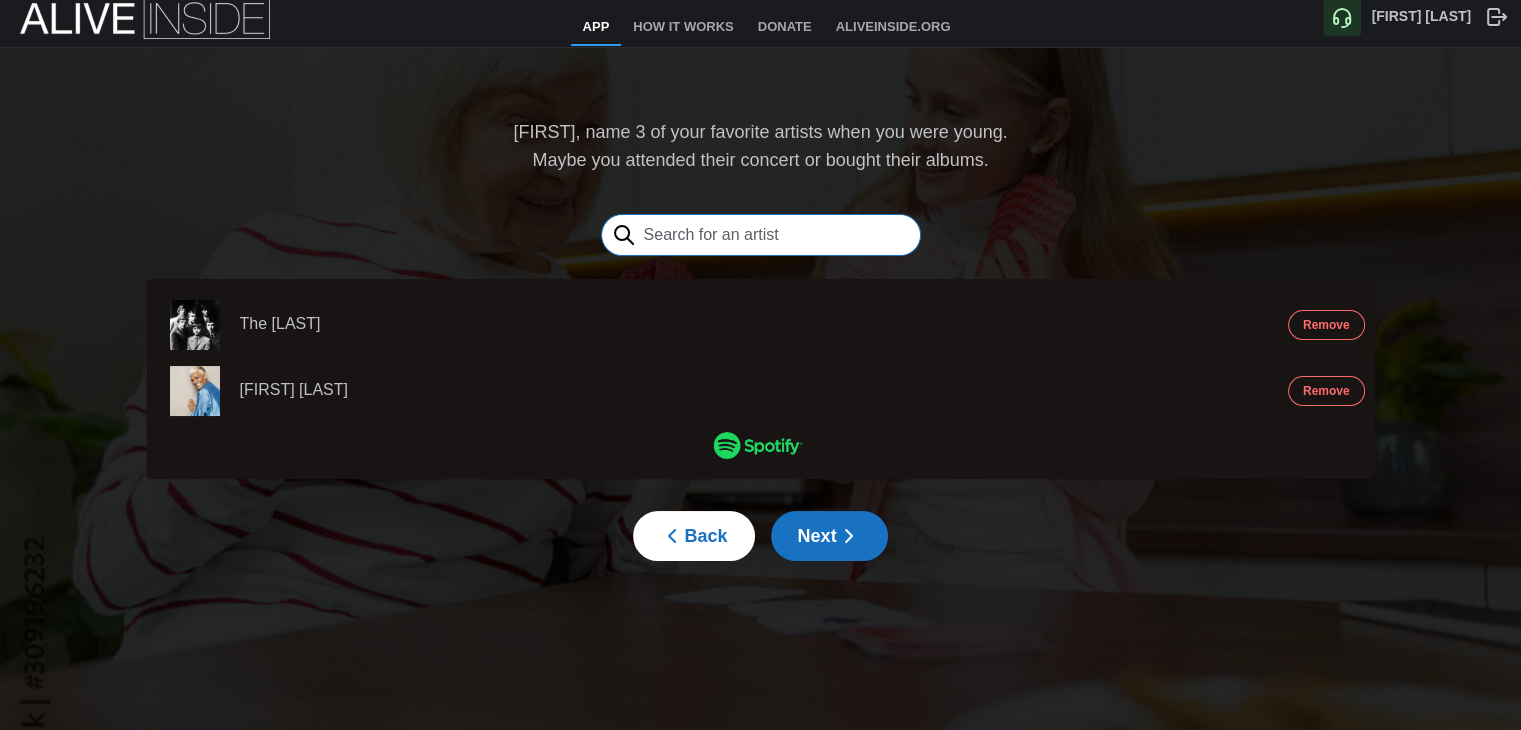 click at bounding box center (761, 235) 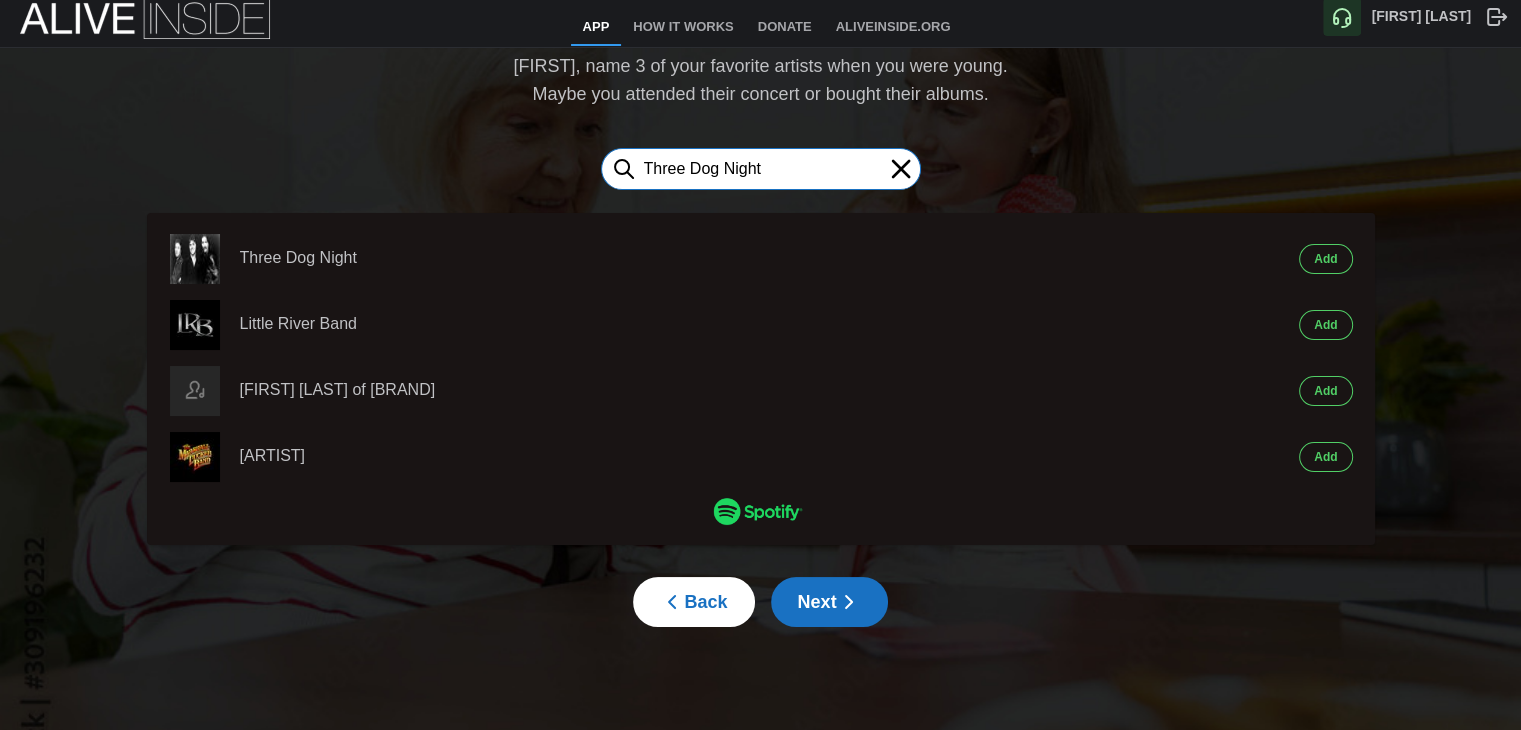 type on "[BRAND] [BRAND] [BRAND]" 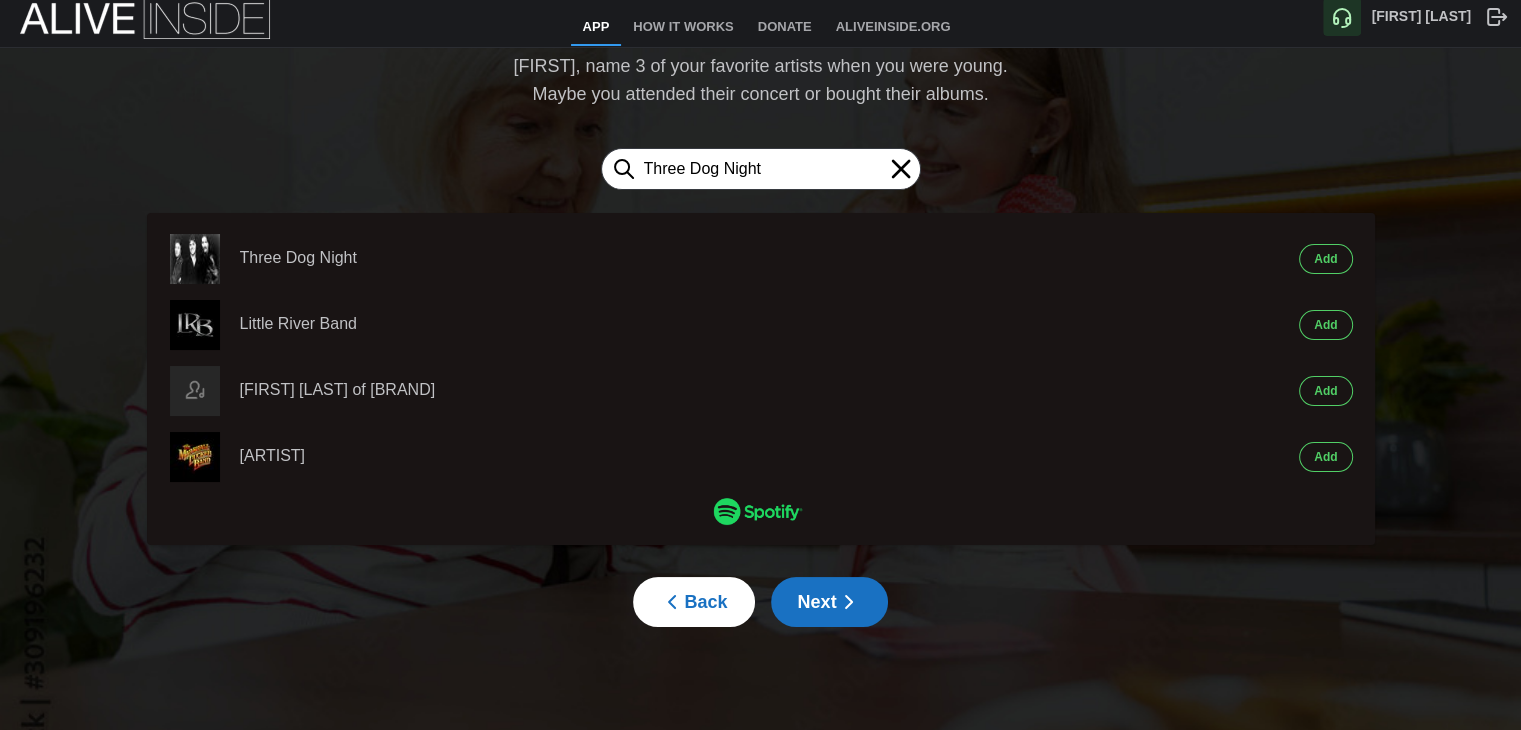 click on "[LAST]" at bounding box center (1325, 259) 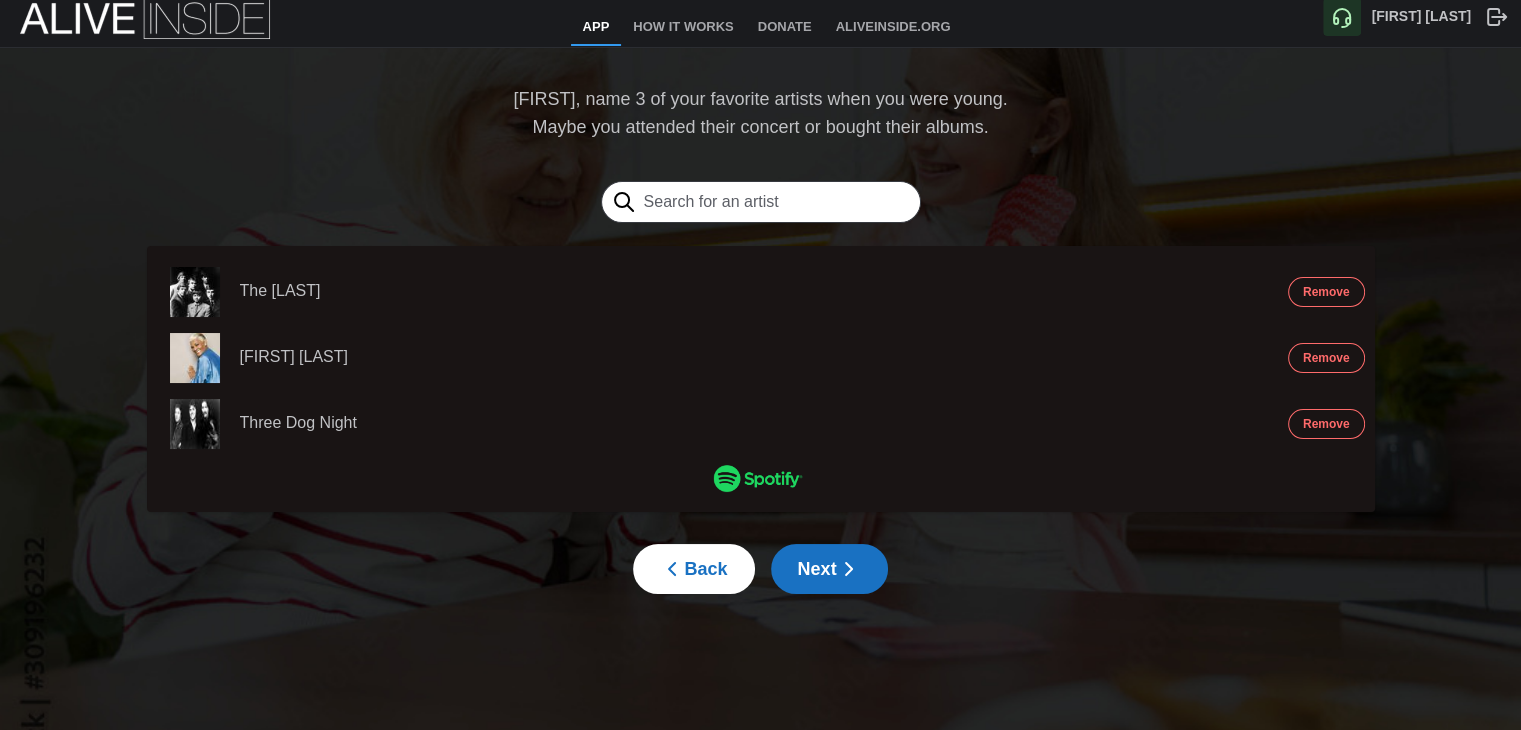 click 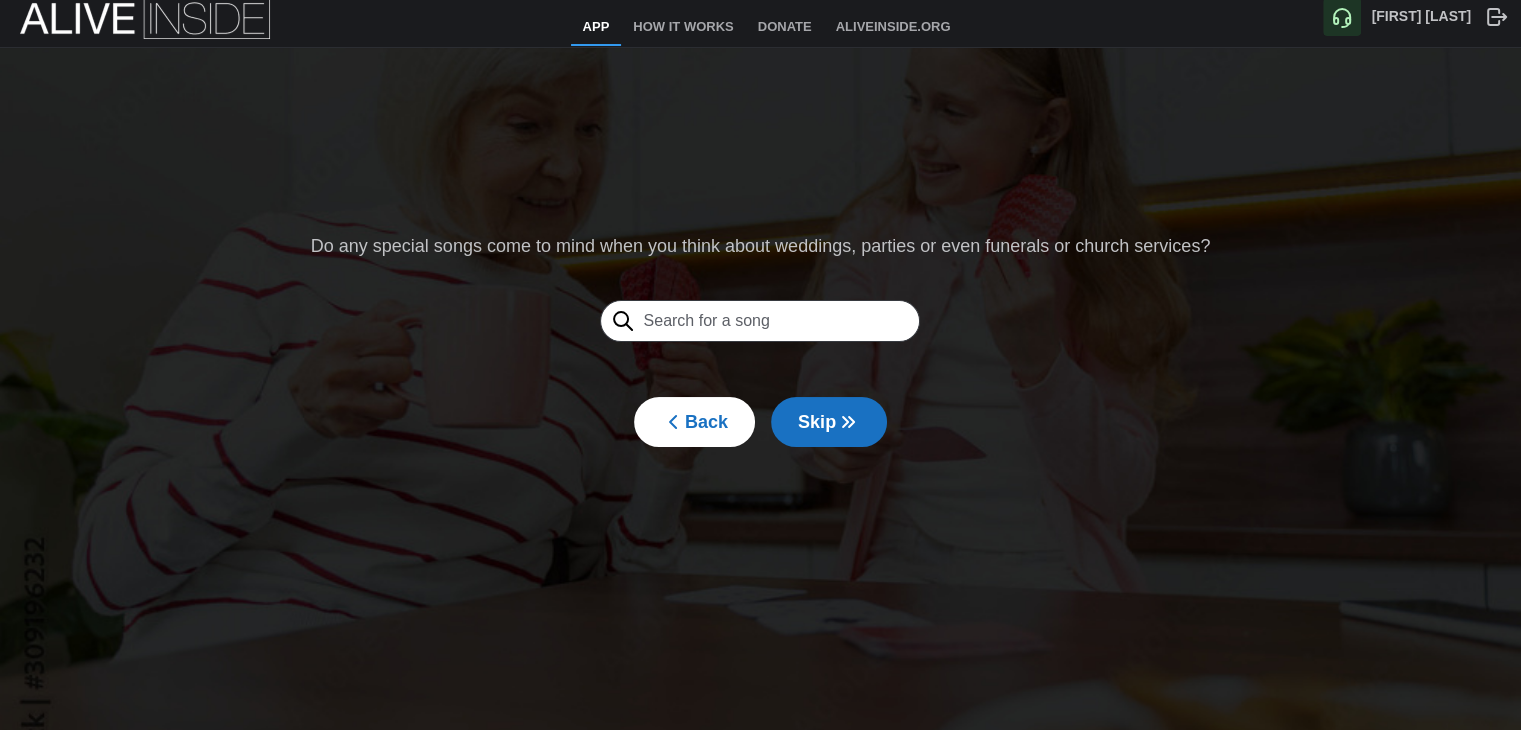 click at bounding box center (760, 321) 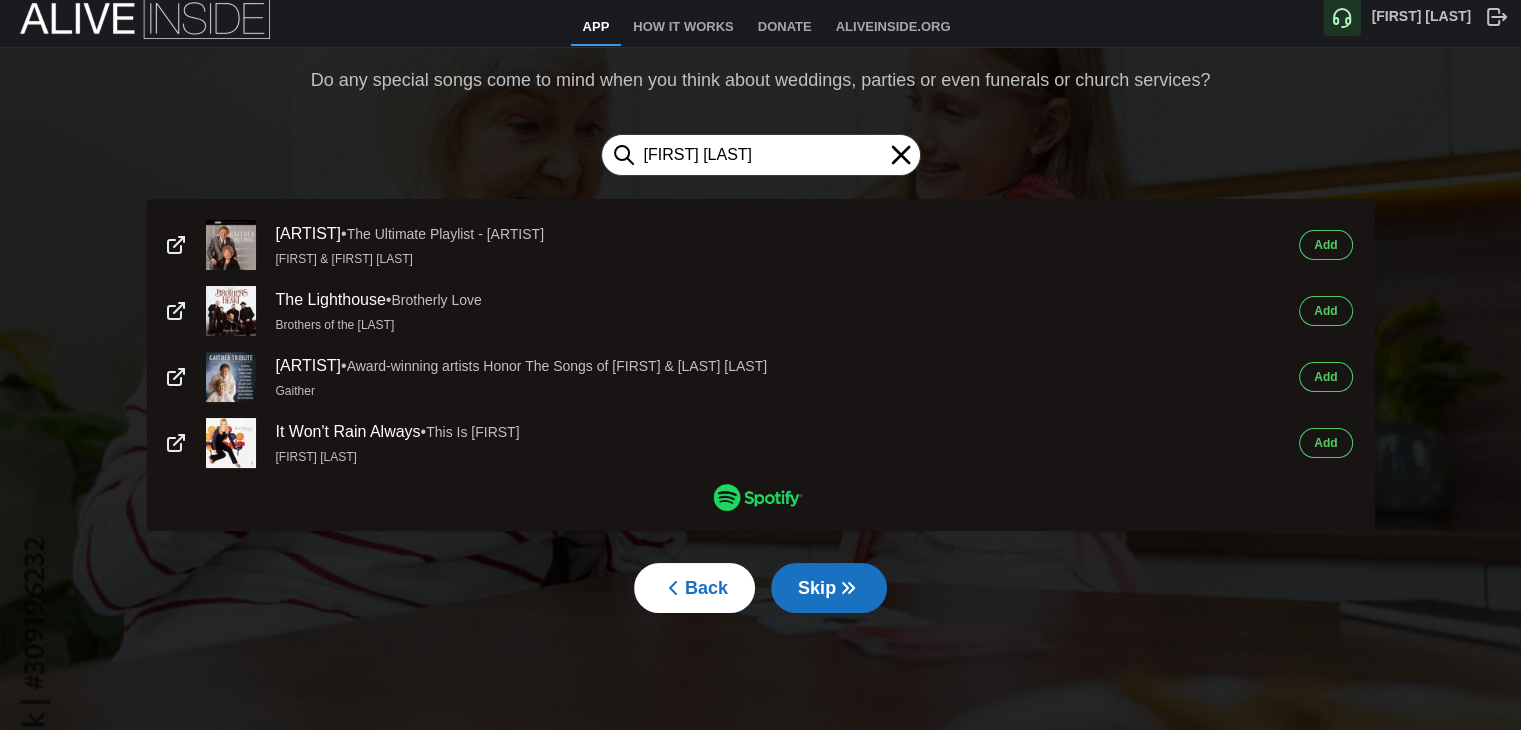 drag, startPoint x: 817, startPoint y: 161, endPoint x: 639, endPoint y: 152, distance: 178.22739 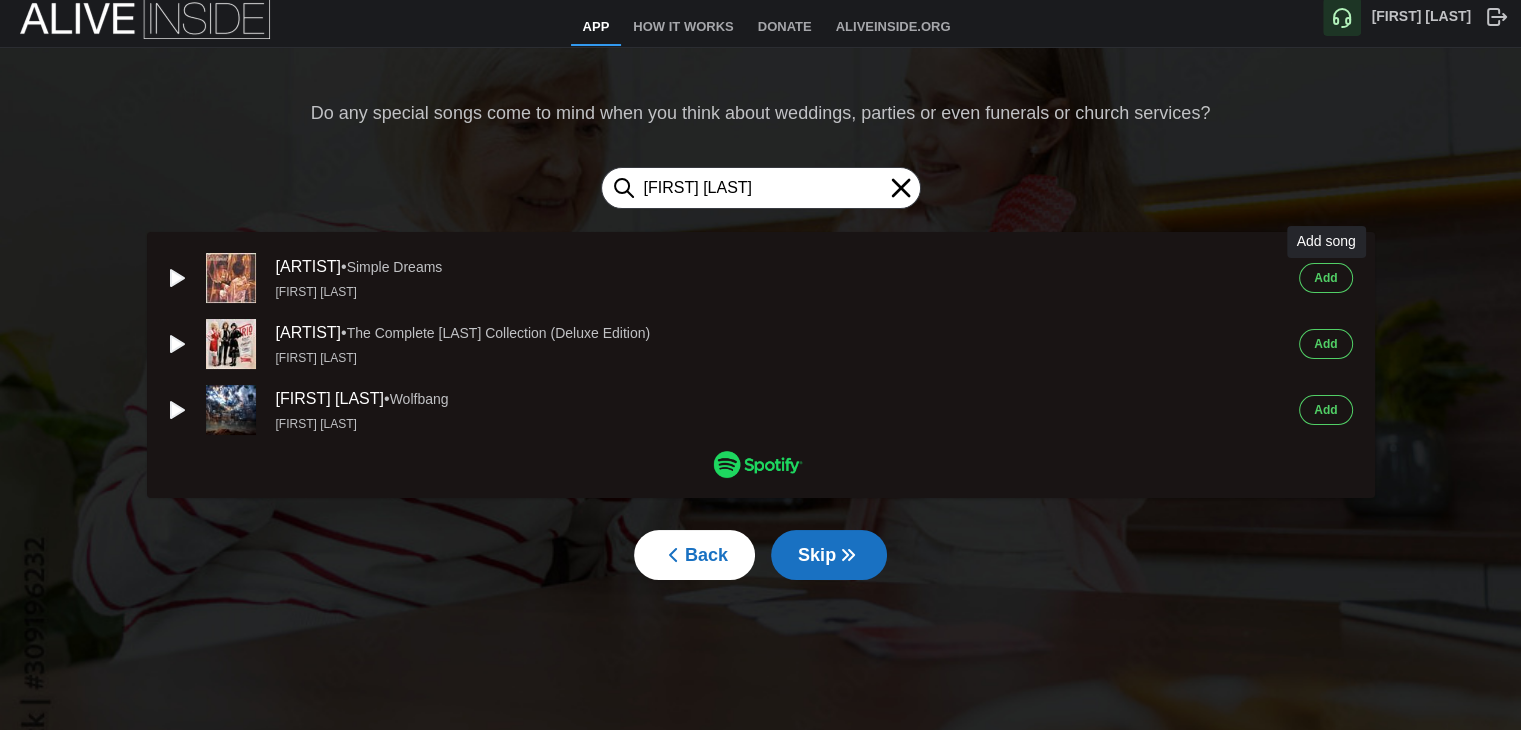 type on "Linda Ronstat" 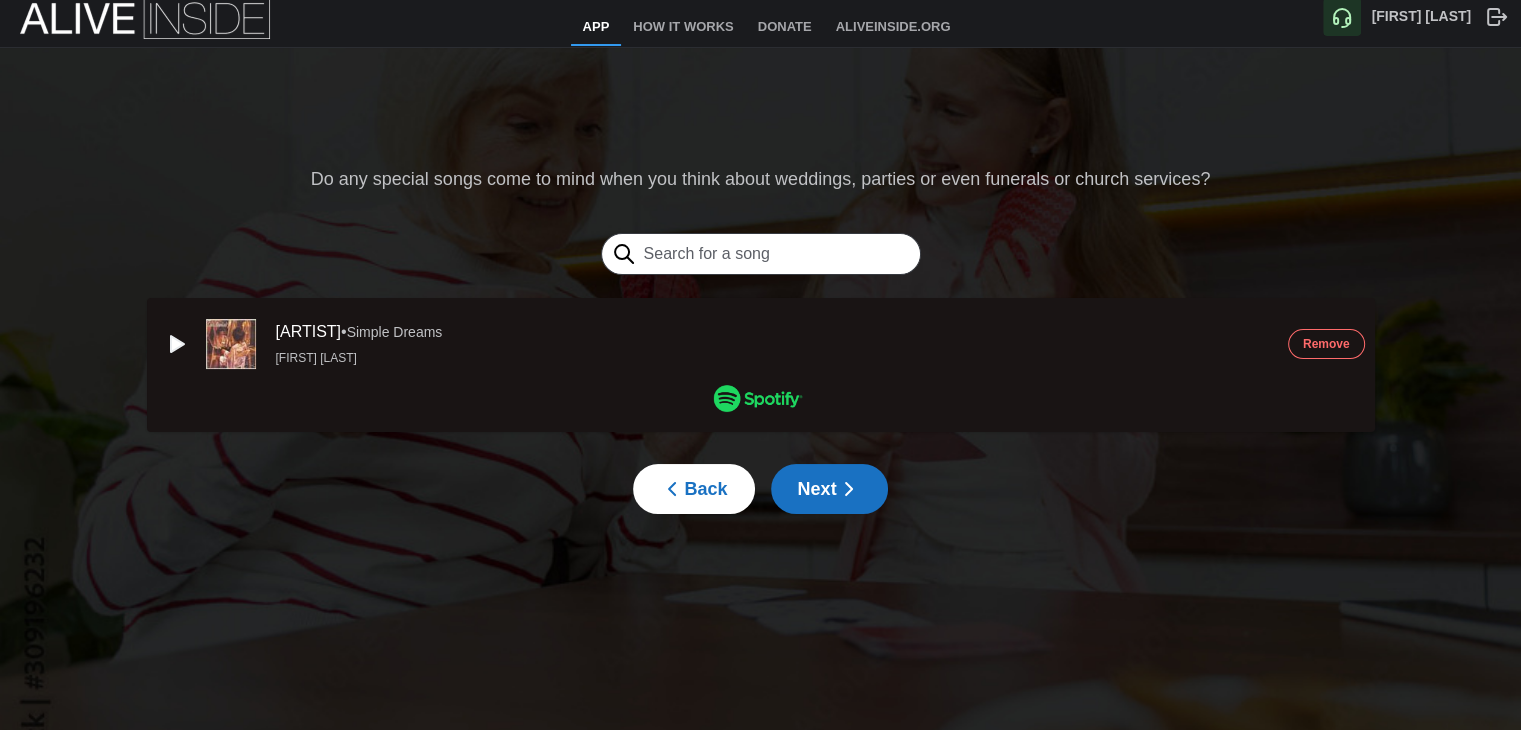 click 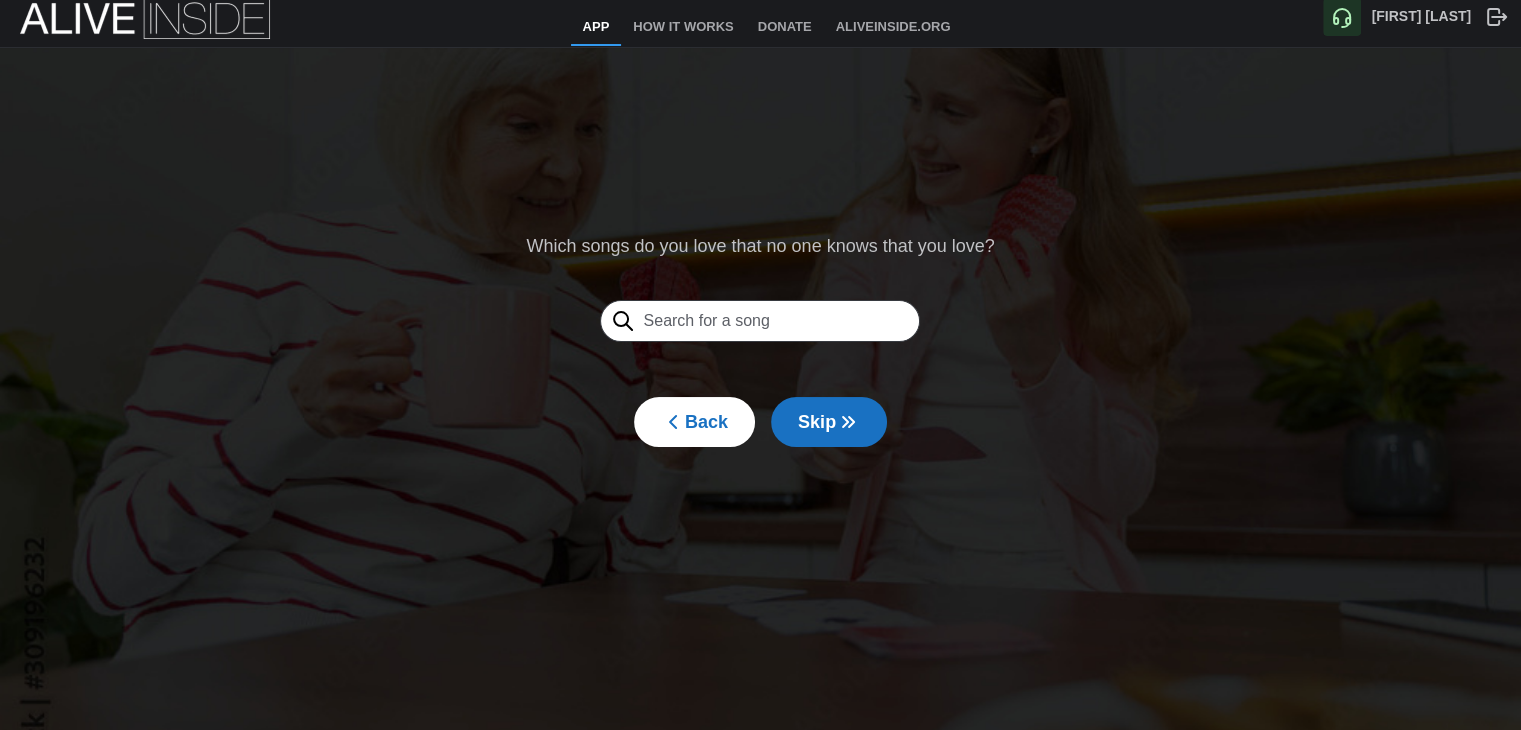 click at bounding box center (760, 321) 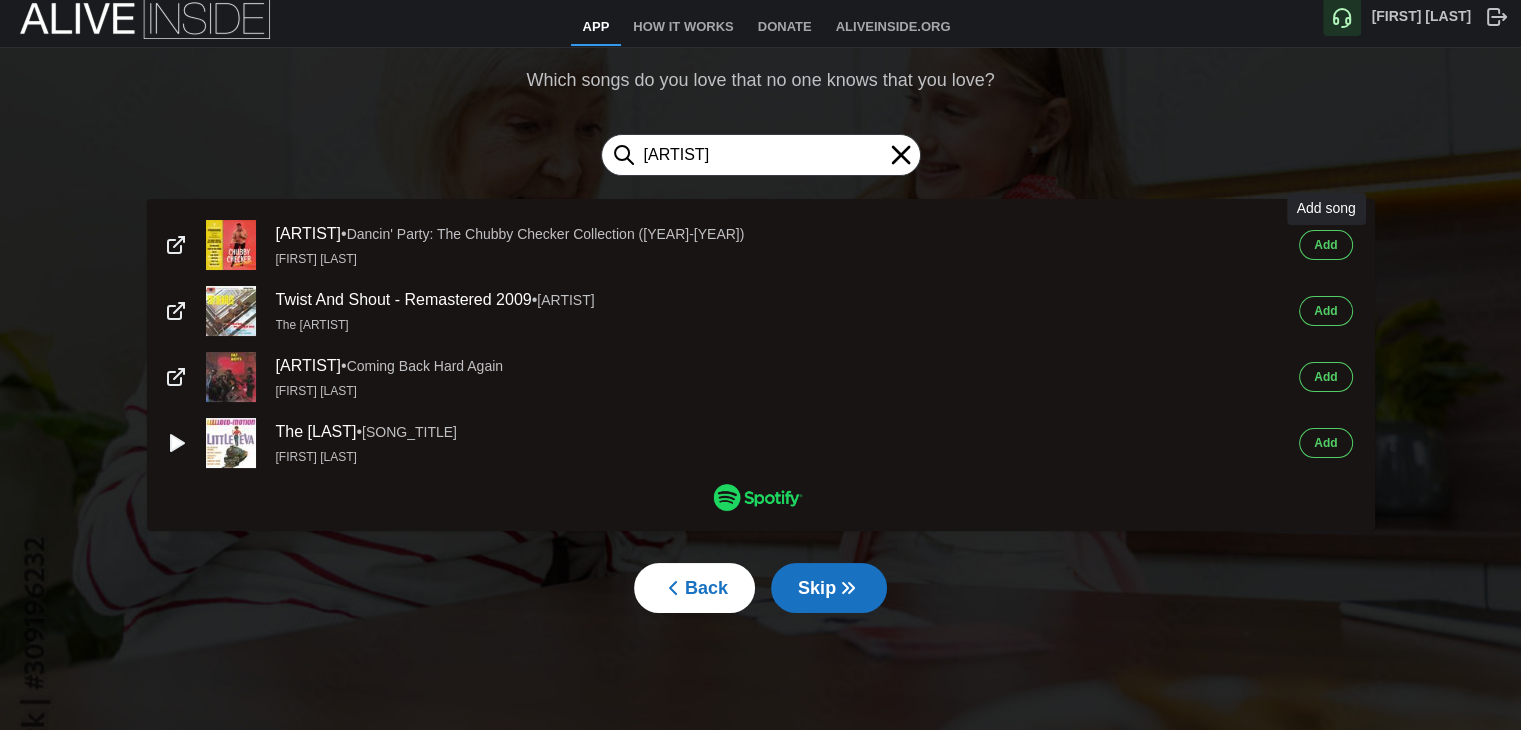 type on "The twist" 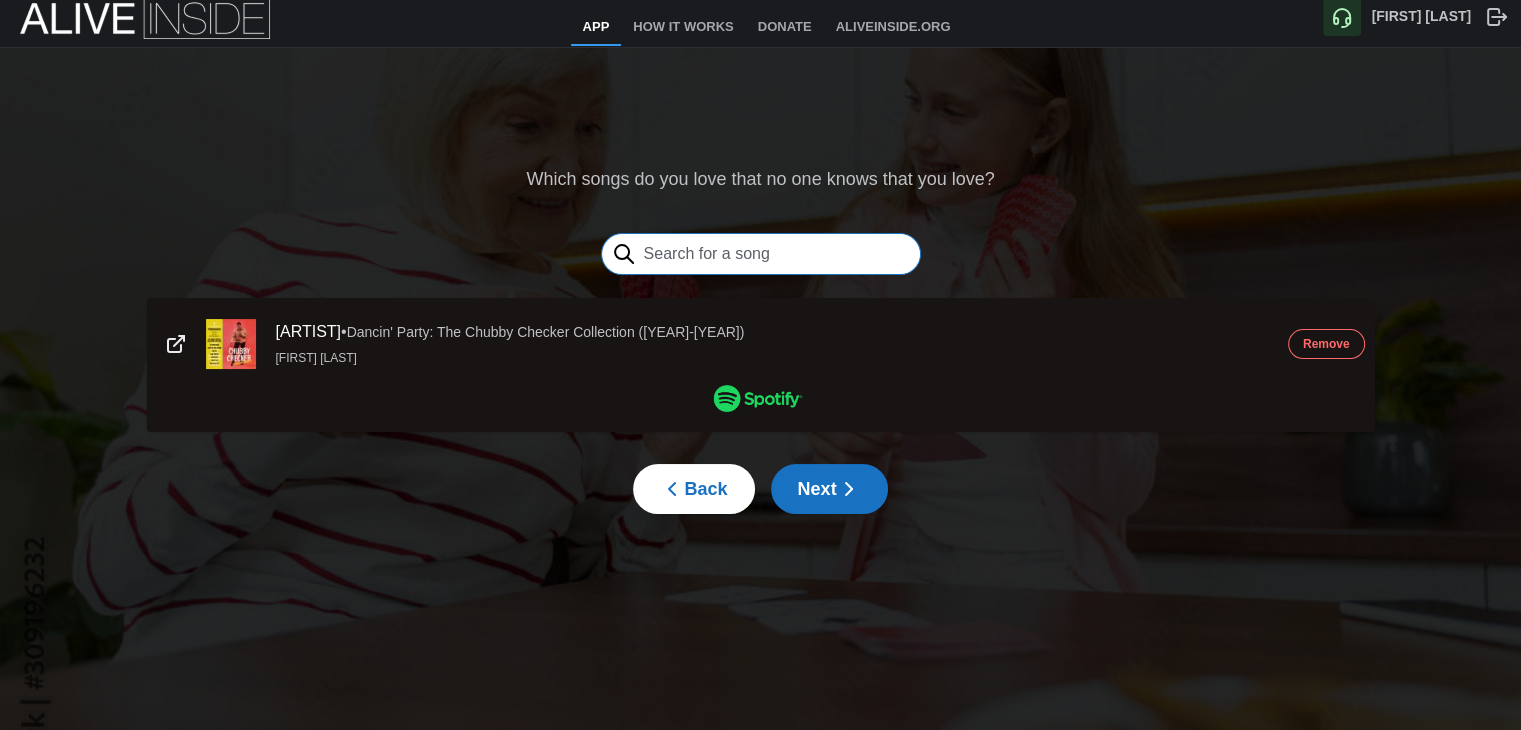 click at bounding box center (761, 254) 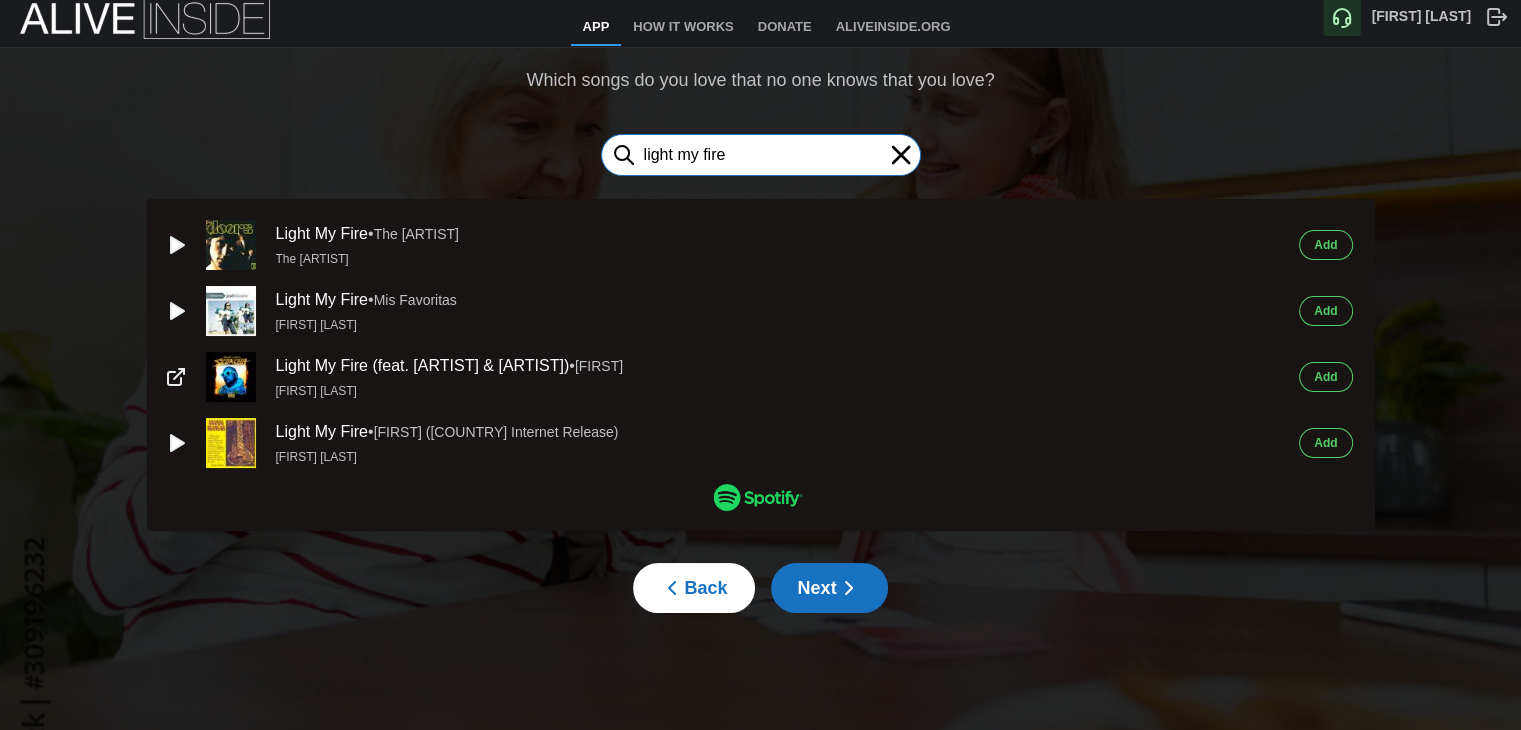 type on "light my fire" 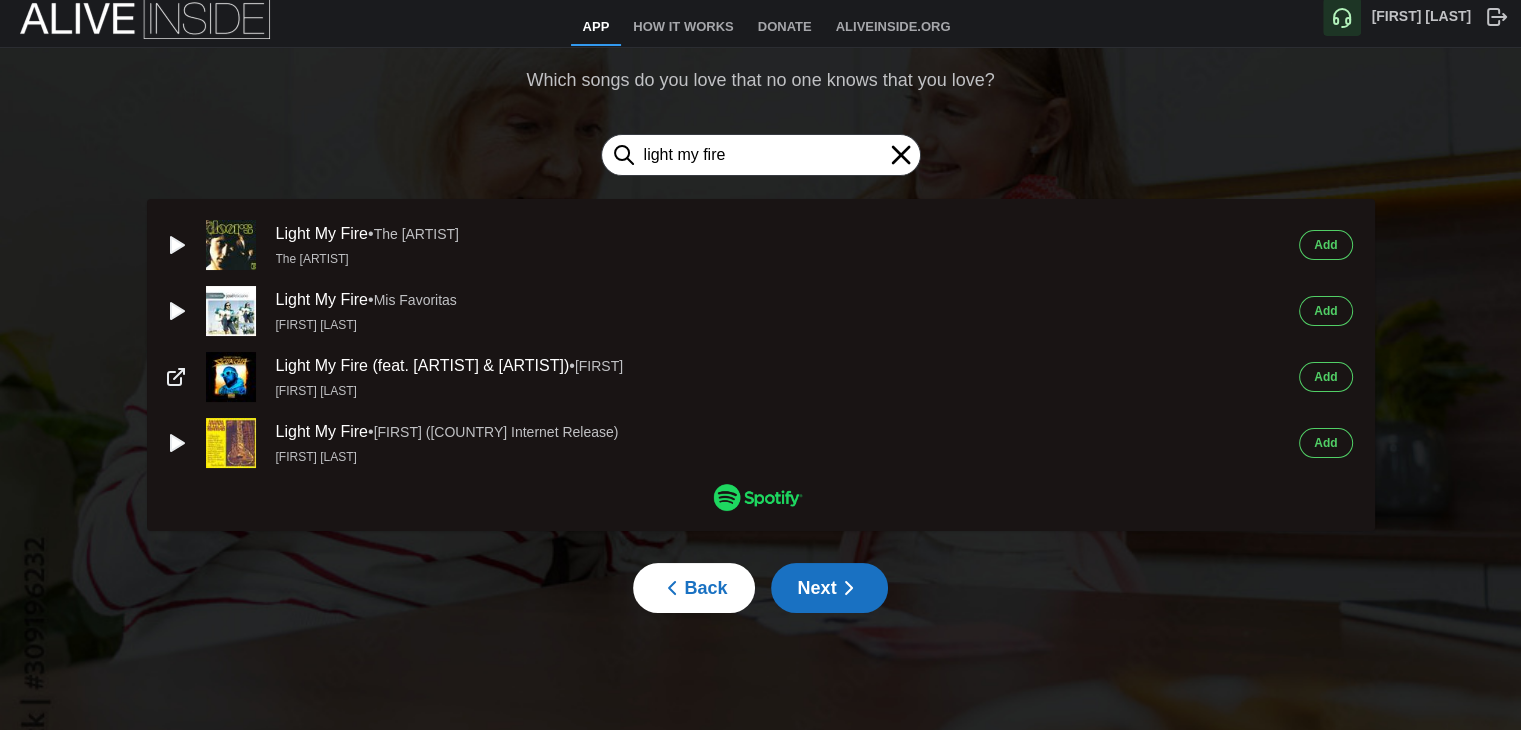 click on "[LAST]" at bounding box center (1325, 245) 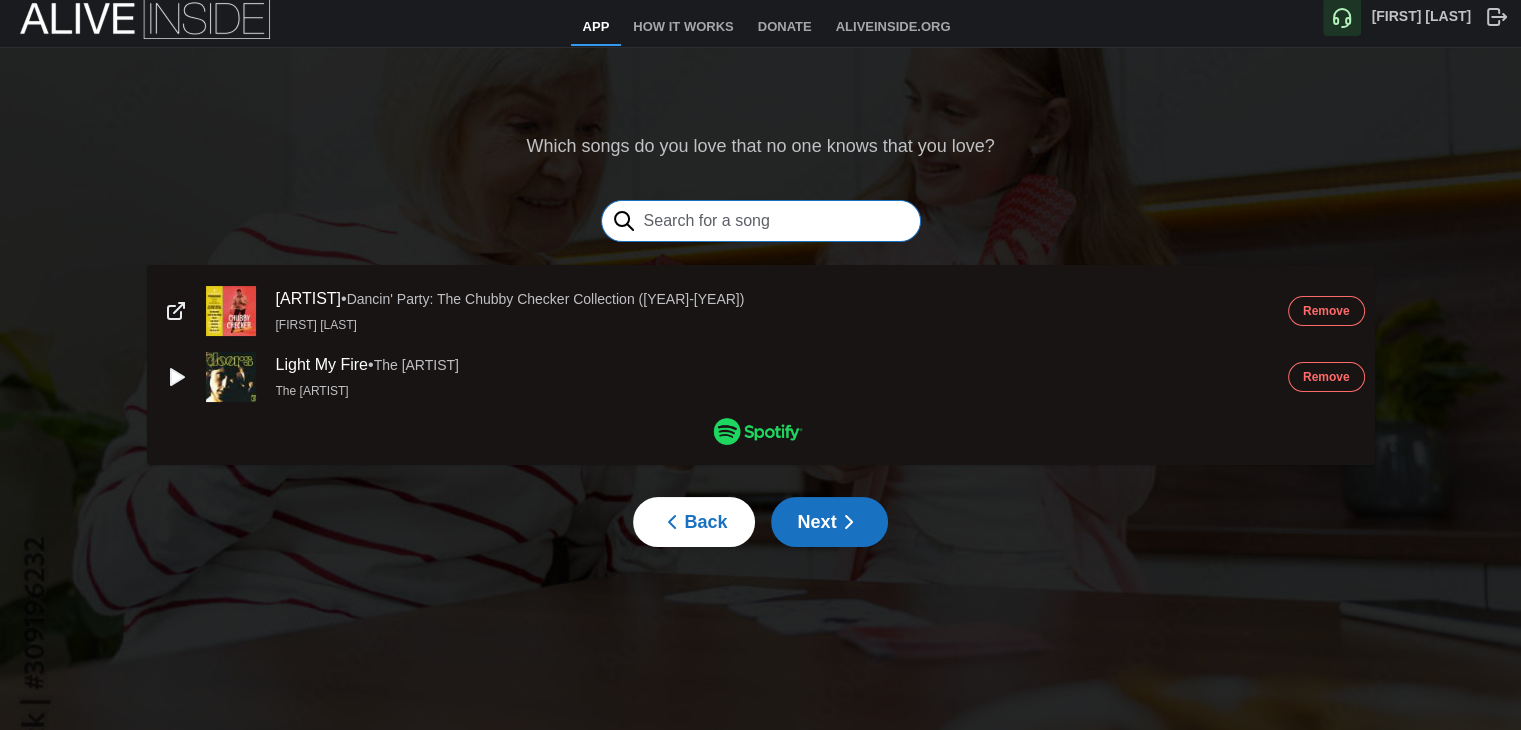click at bounding box center (761, 221) 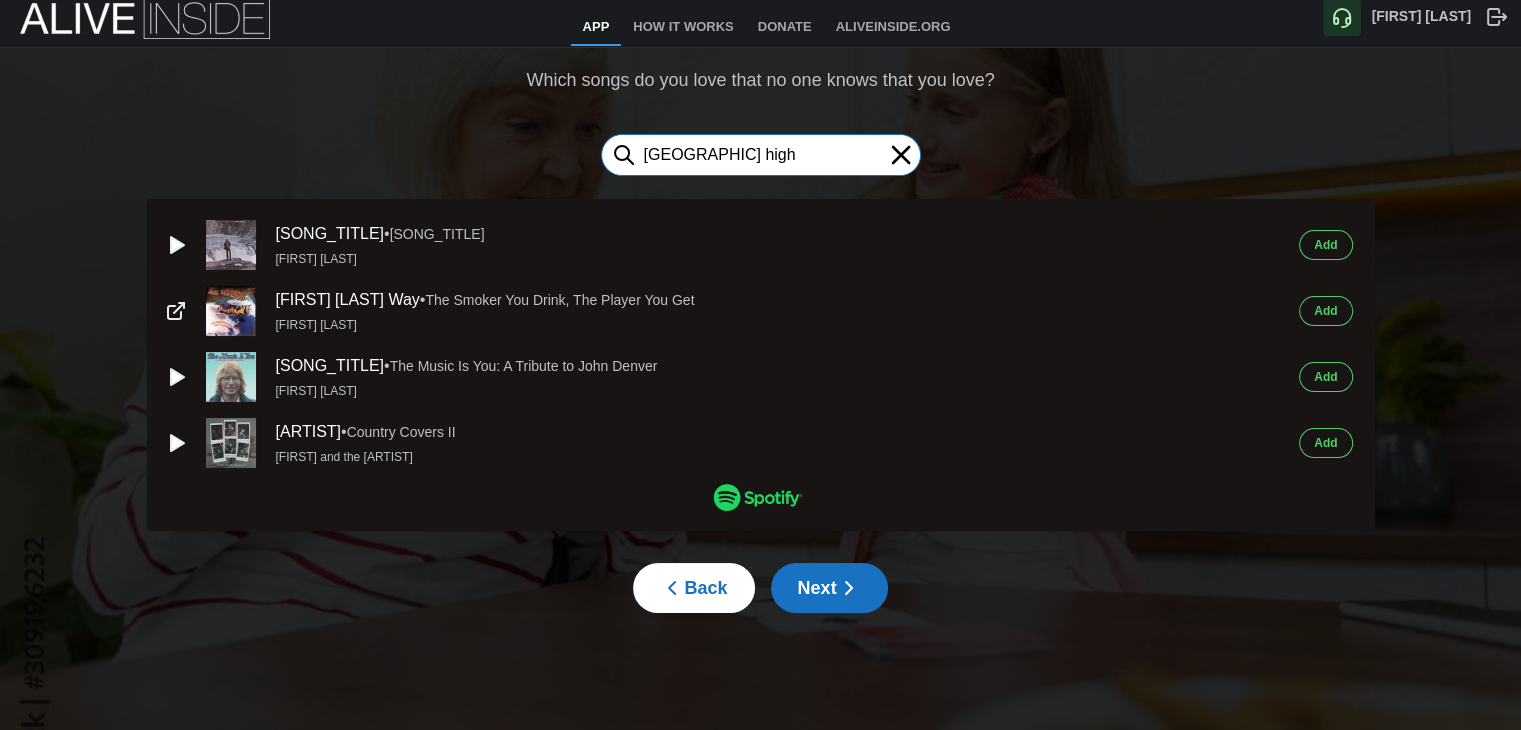 type on "rocky mountain high" 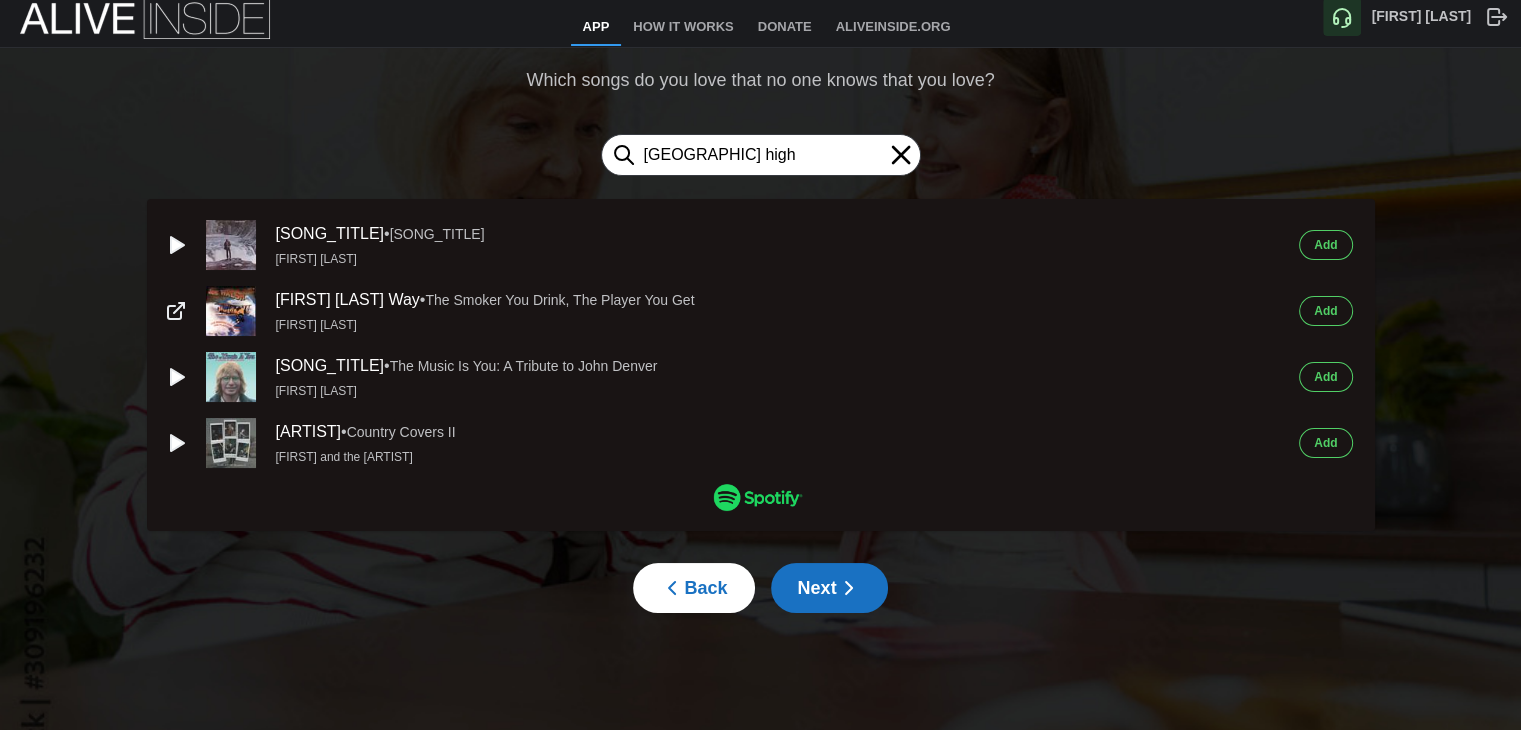 click on "[LAST]" at bounding box center [1325, 245] 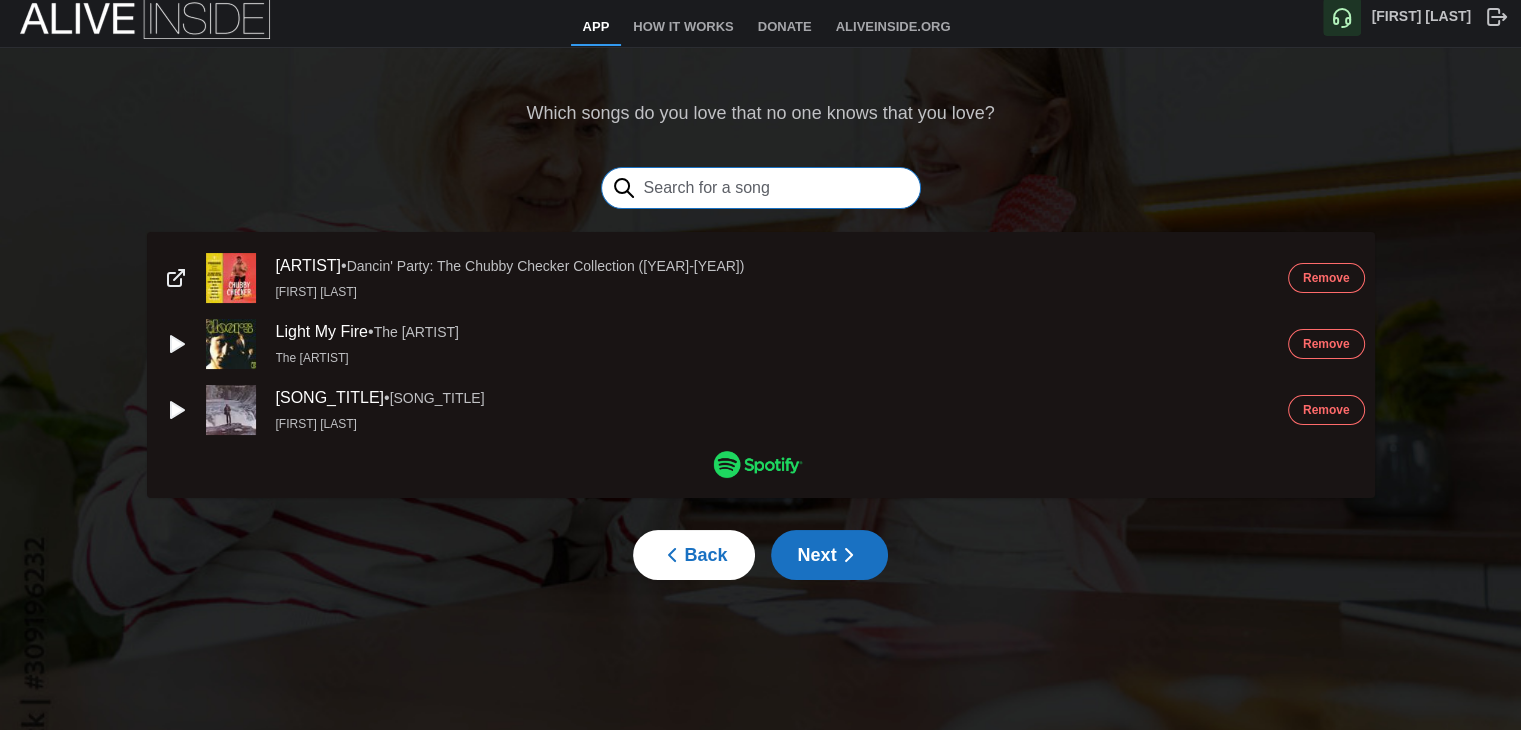 click at bounding box center (761, 188) 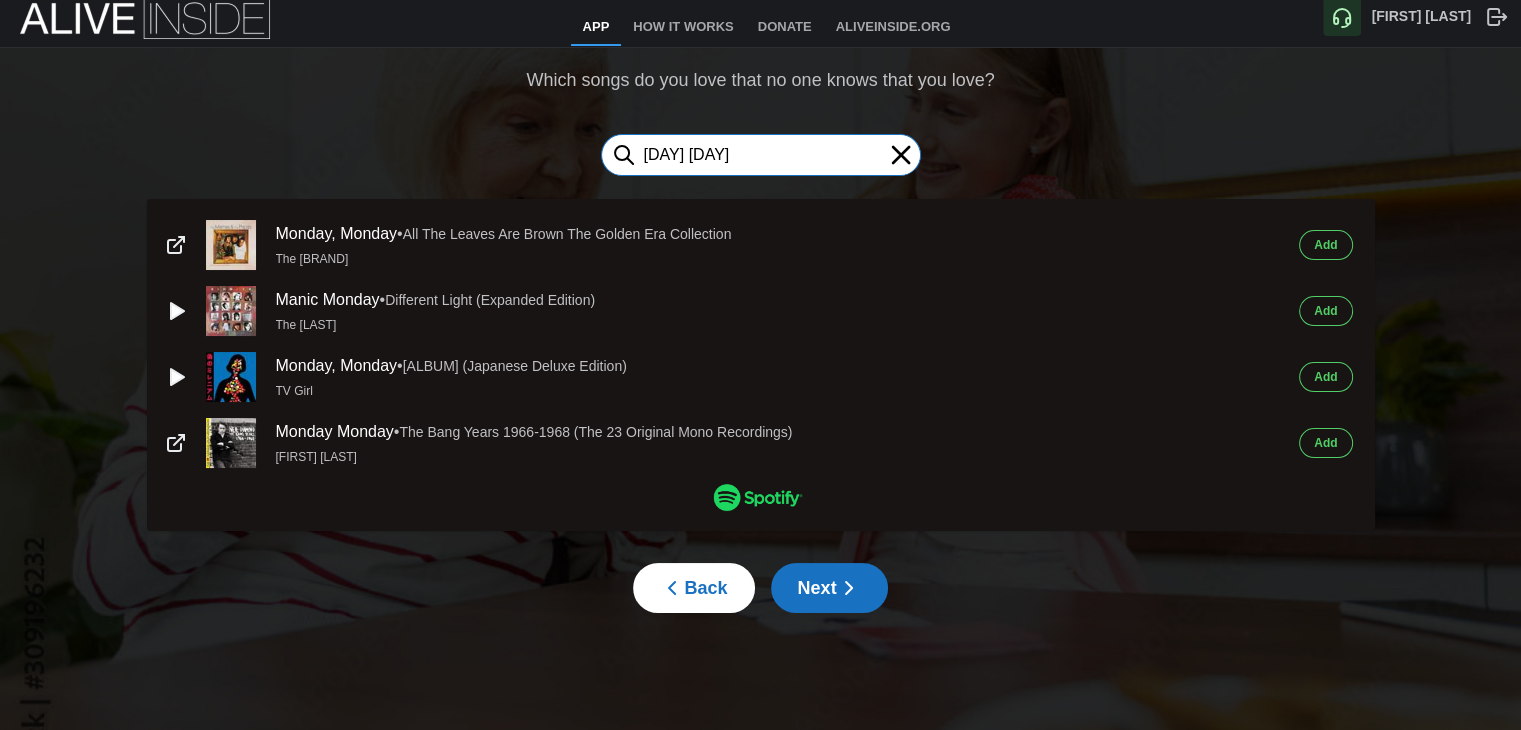 type on "monday monday" 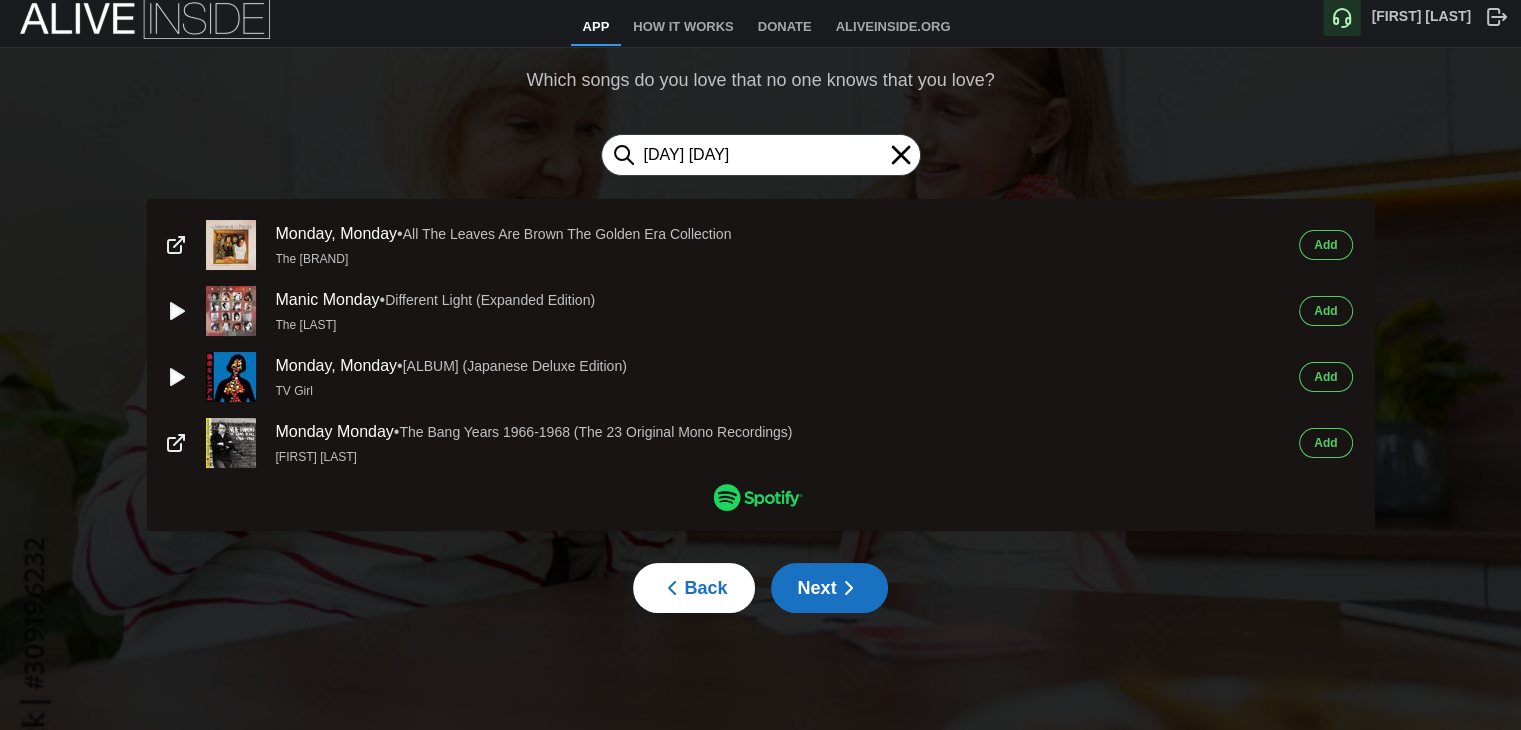 click on "[LAST]" at bounding box center (1325, 245) 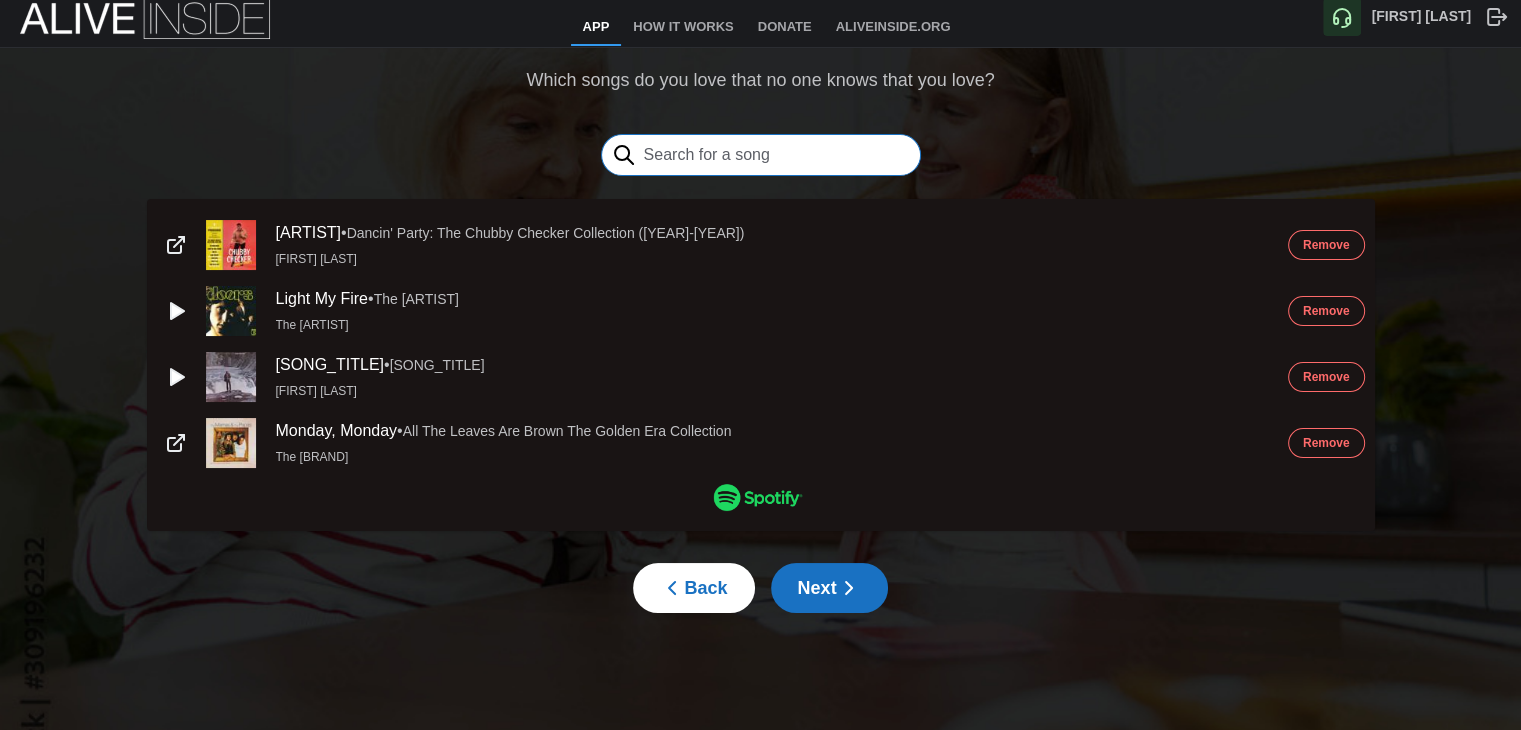 click at bounding box center [761, 155] 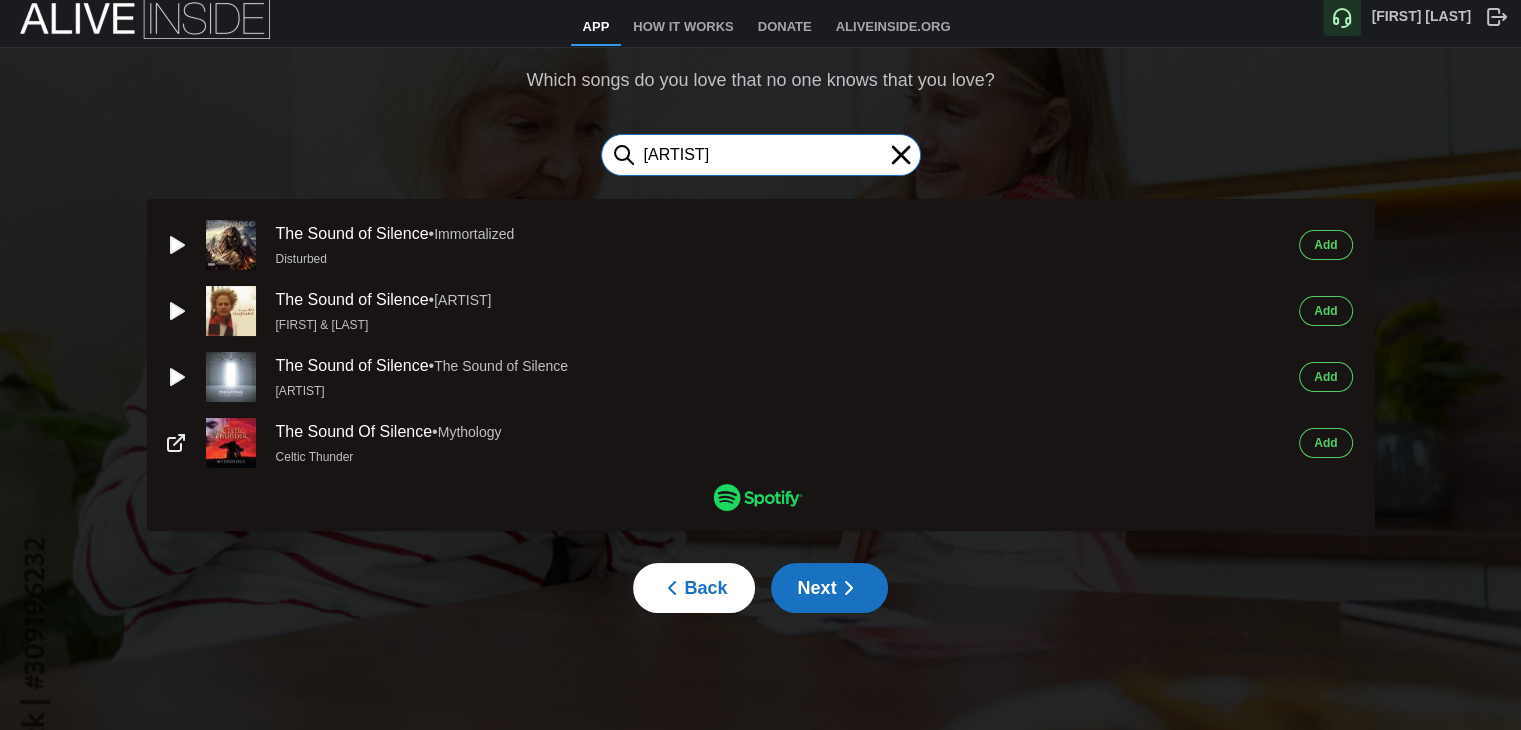 type on "sound of silence" 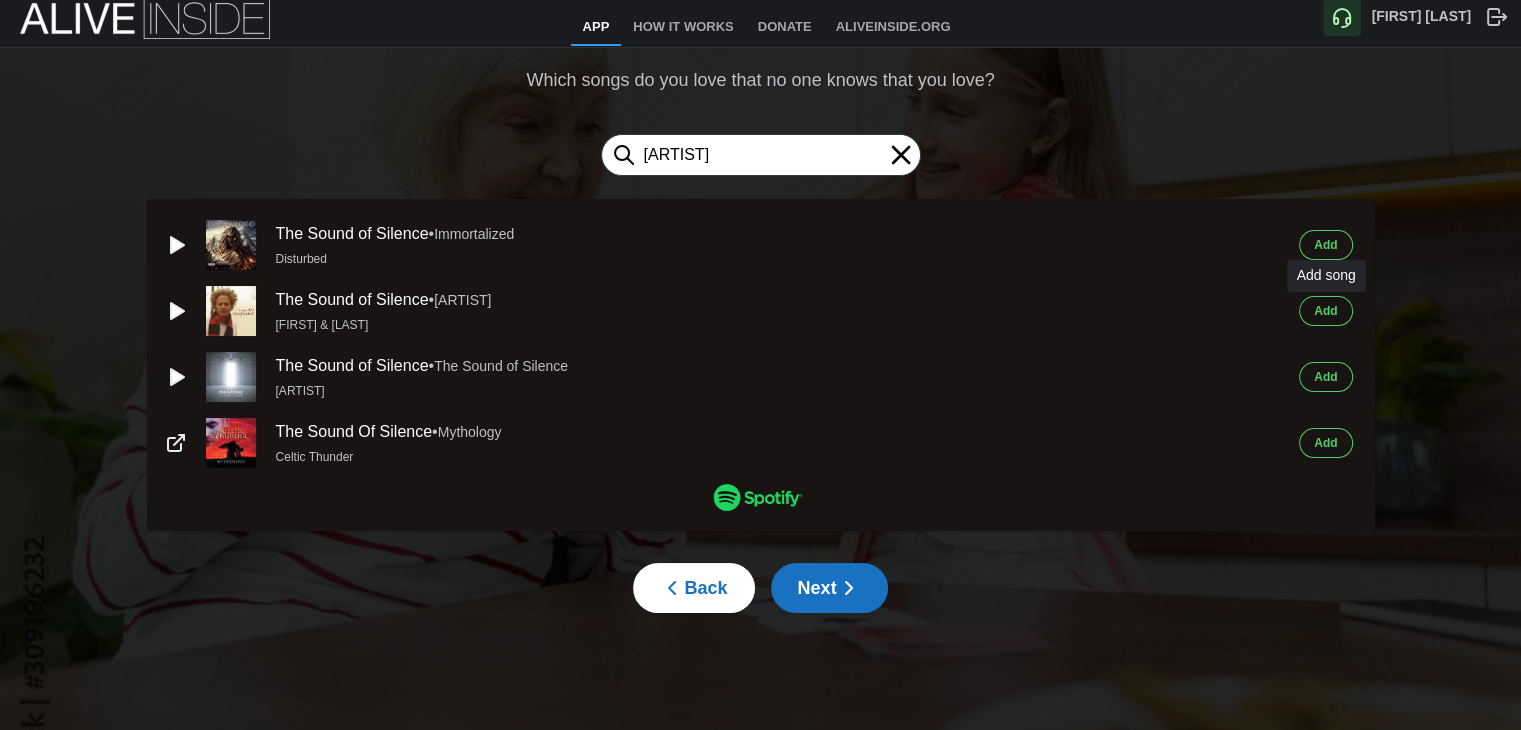click on "[LAST]" at bounding box center [1325, 311] 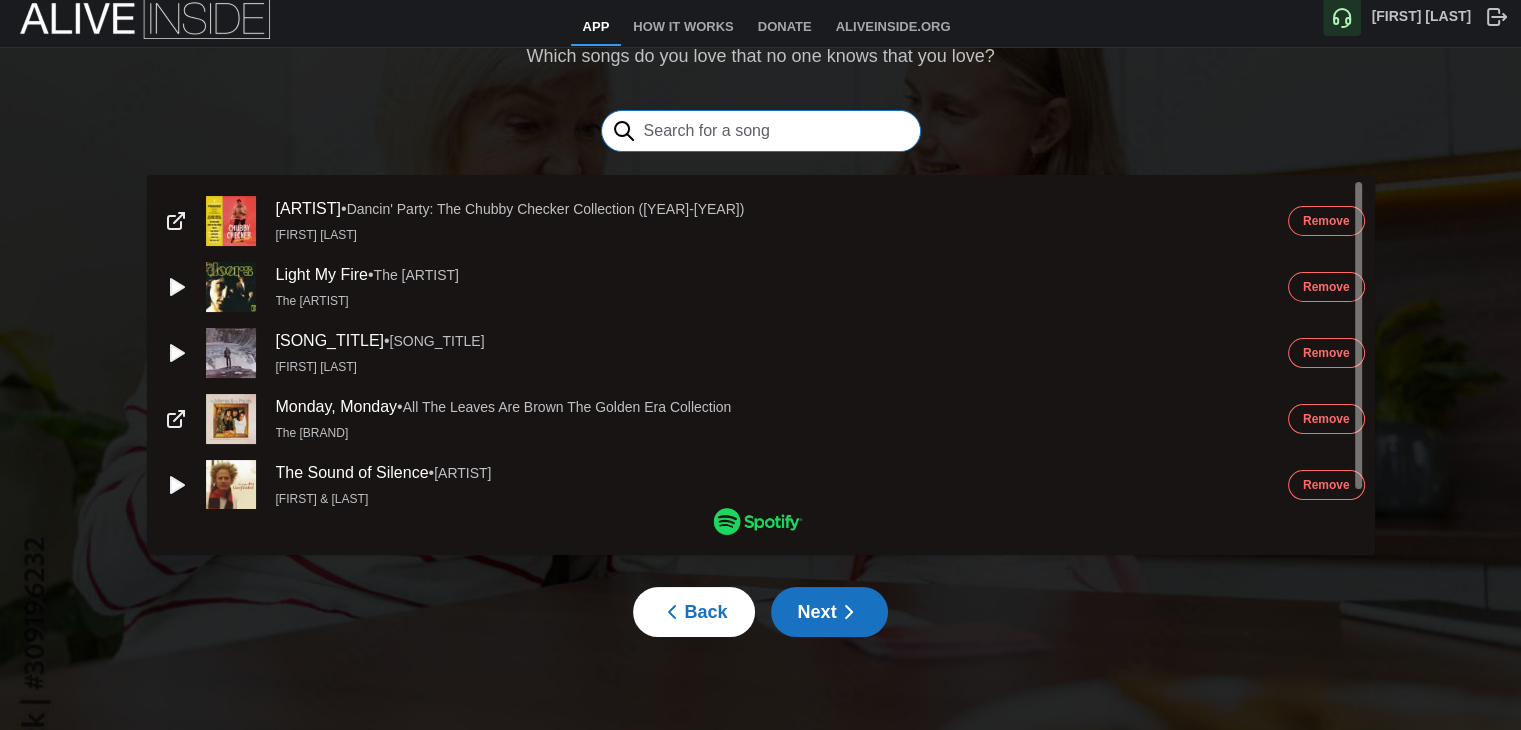click at bounding box center (761, 131) 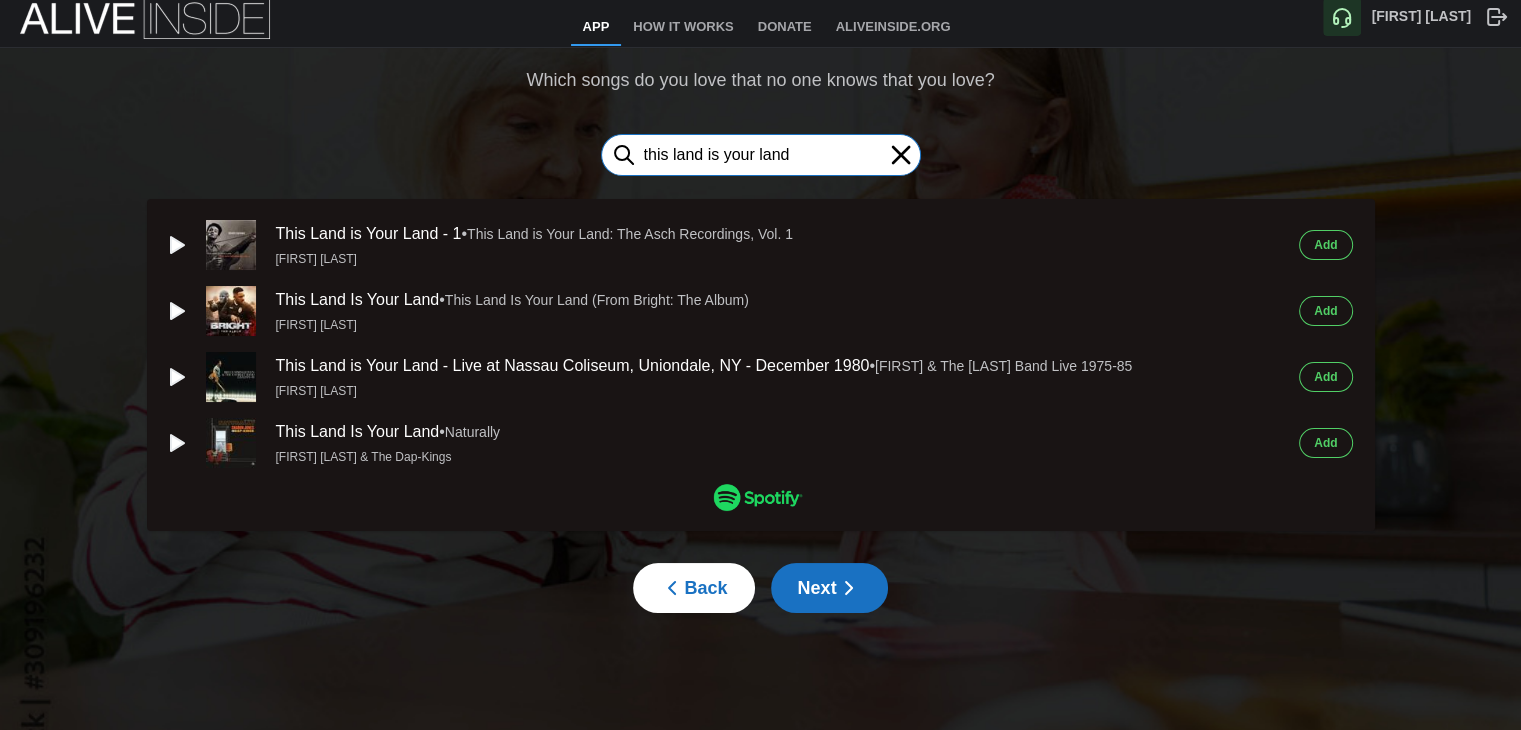 type on "this land is your land" 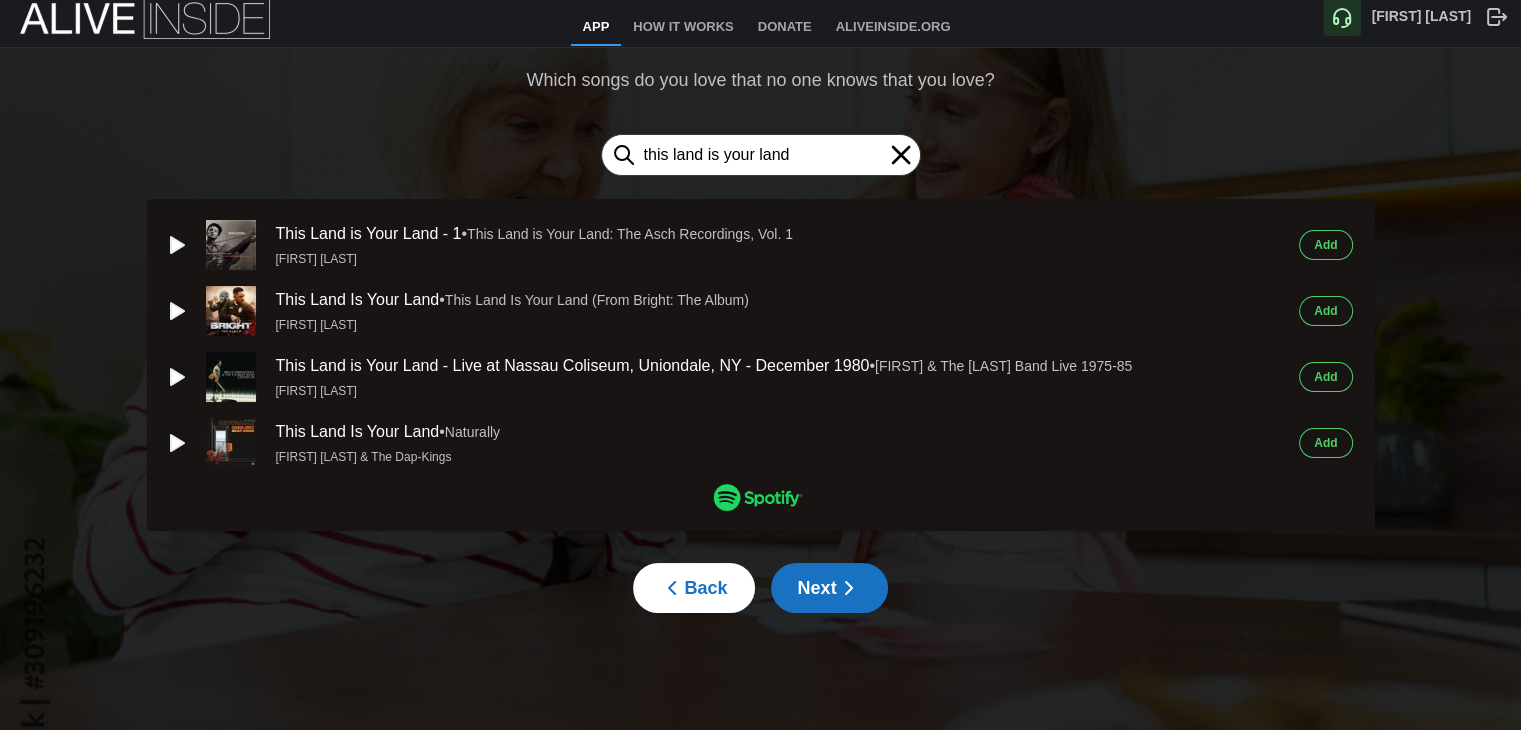 click on "[LAST]" at bounding box center (1325, 245) 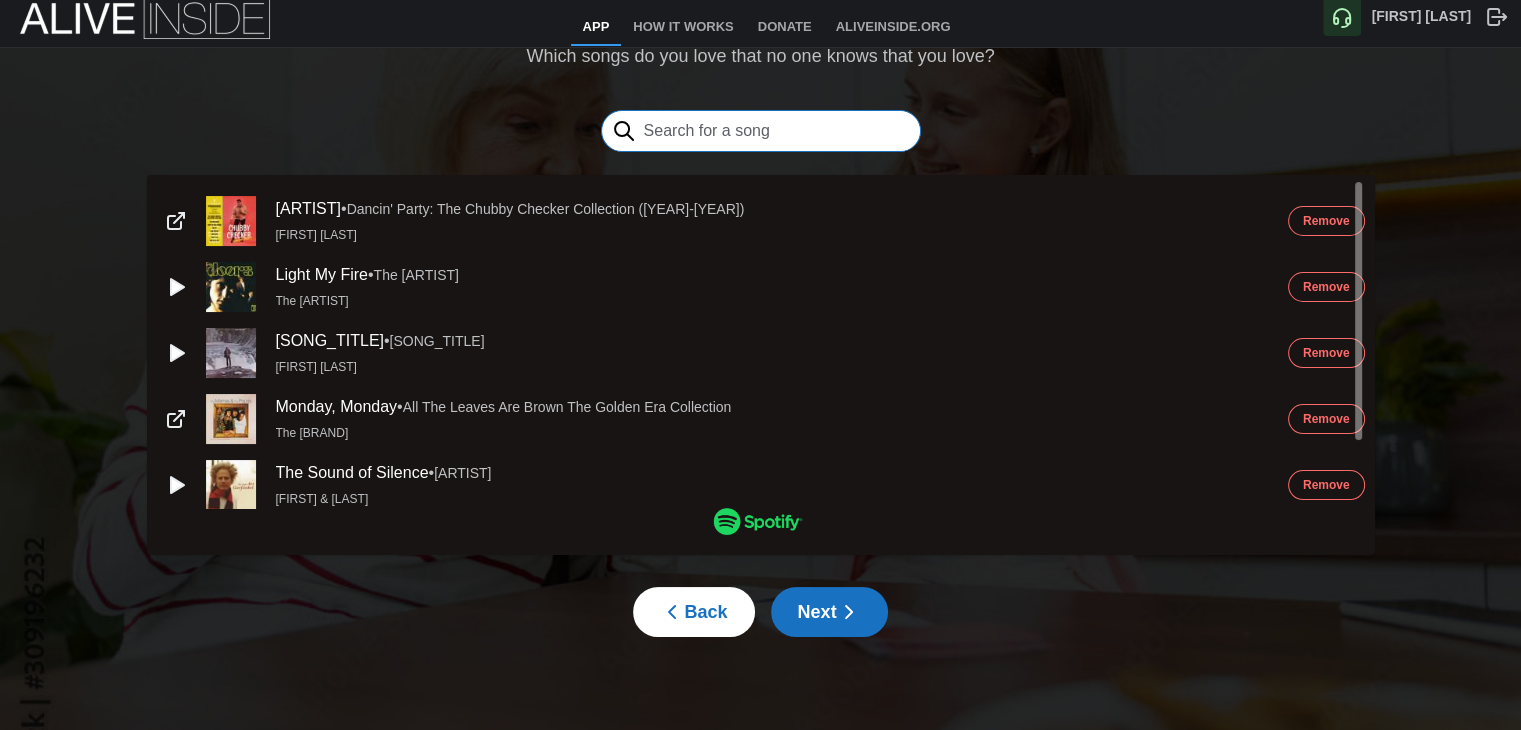 click at bounding box center [761, 131] 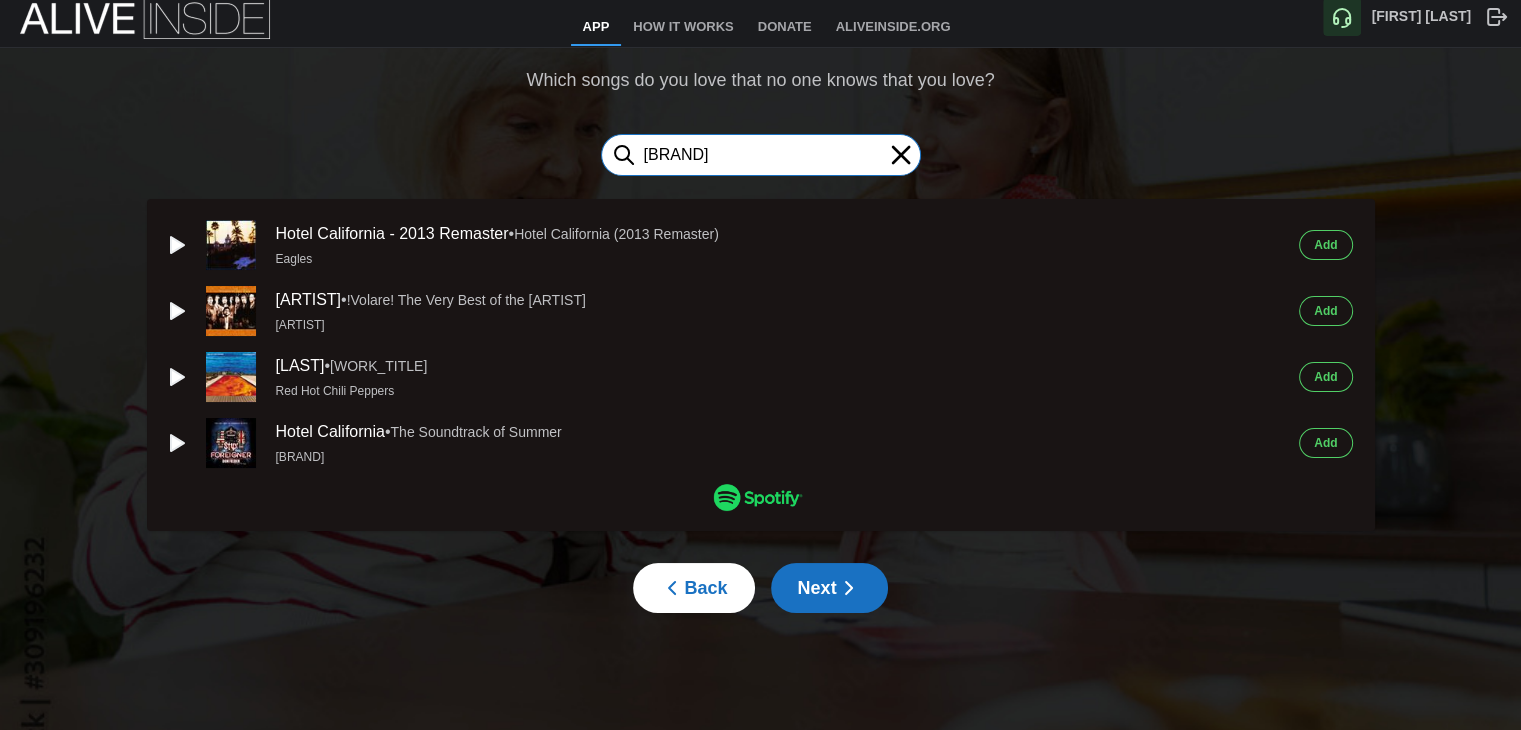 type on "hotel california" 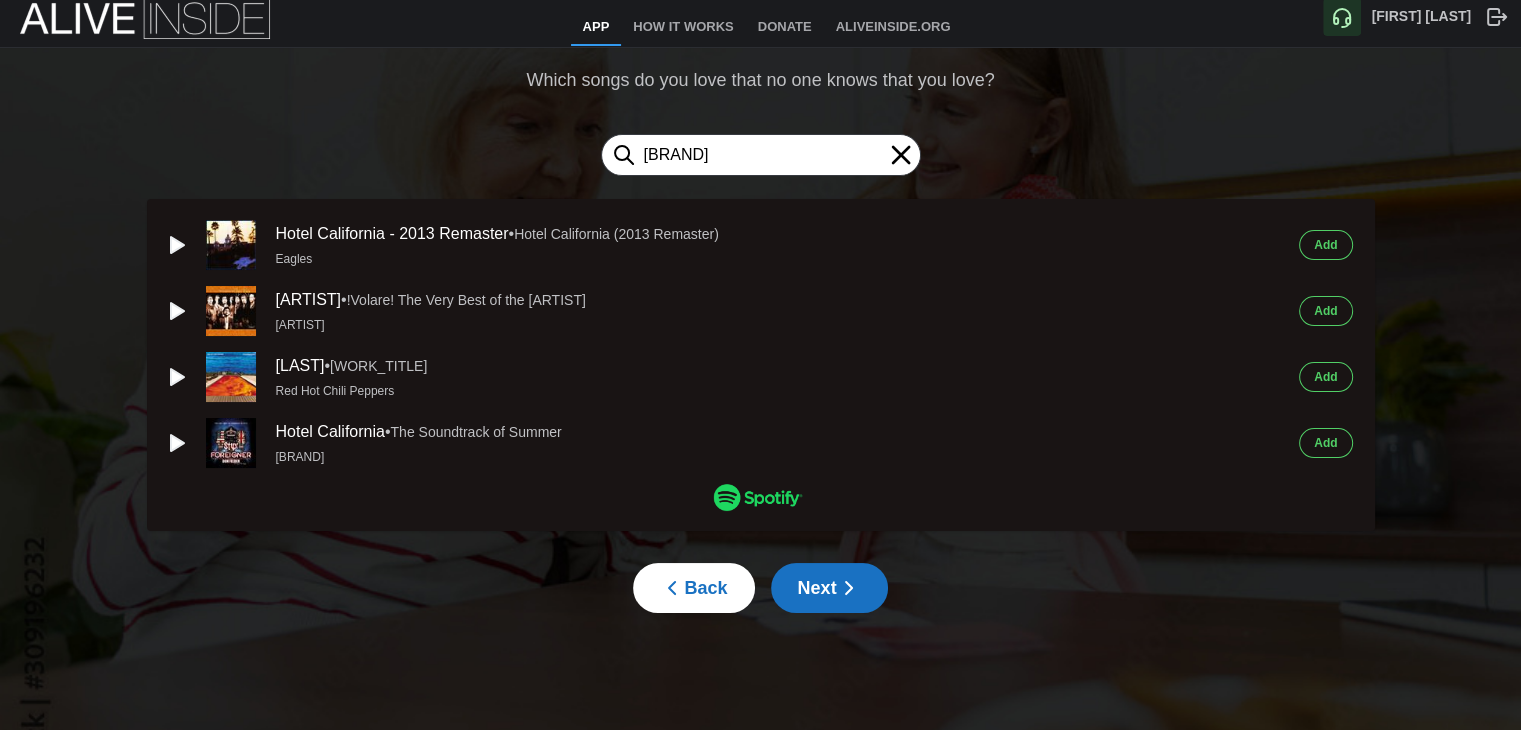 click on "[LAST]" at bounding box center (1325, 245) 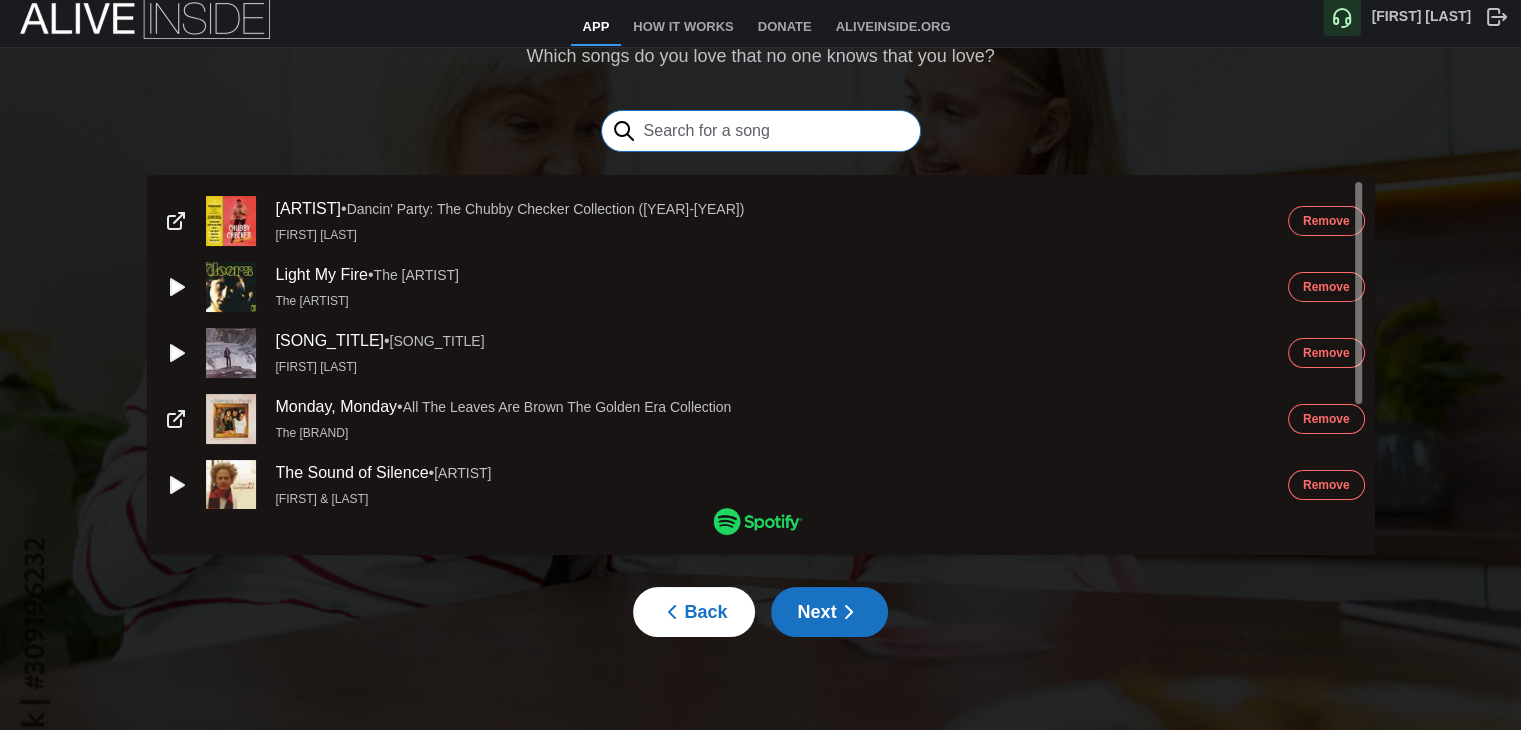 click at bounding box center (761, 131) 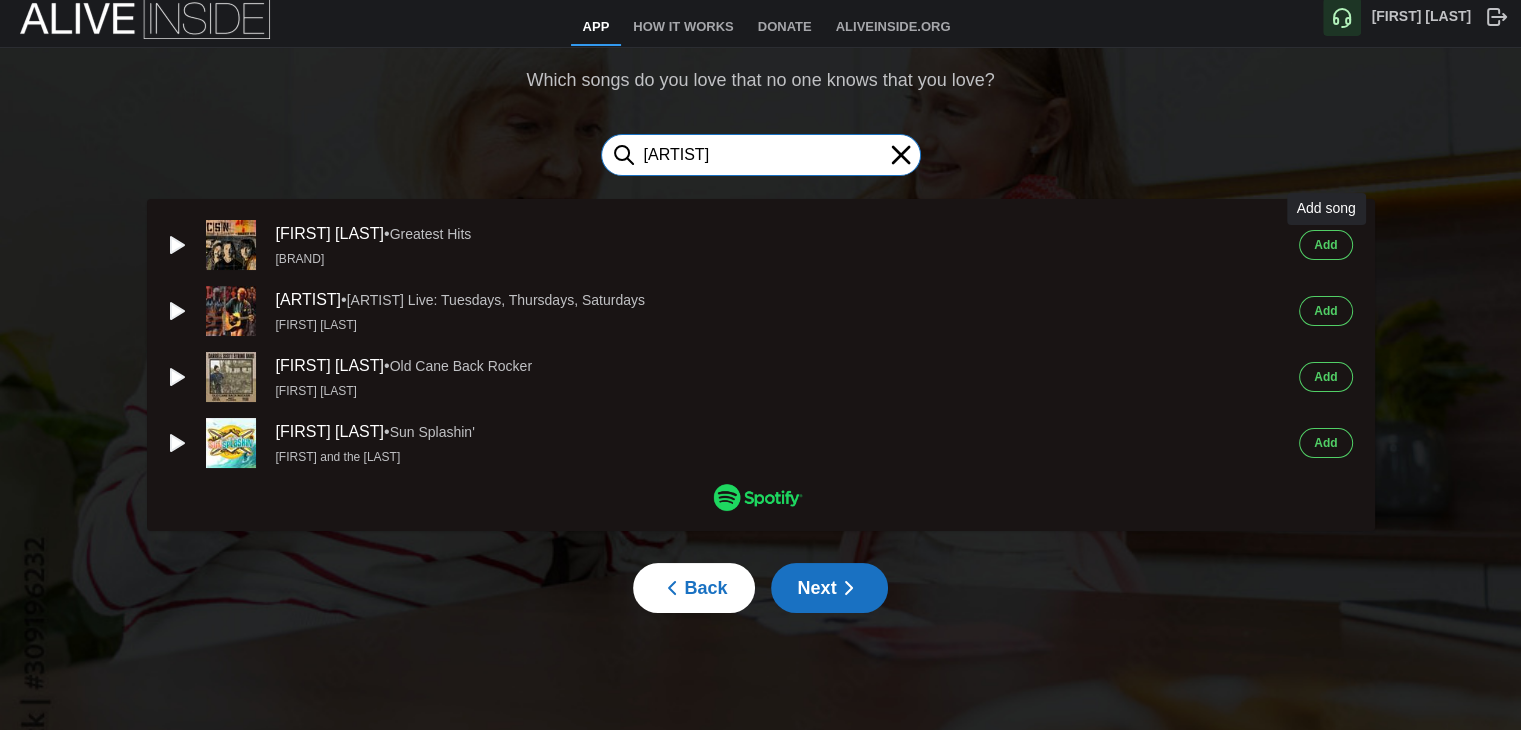 type on "southern cross" 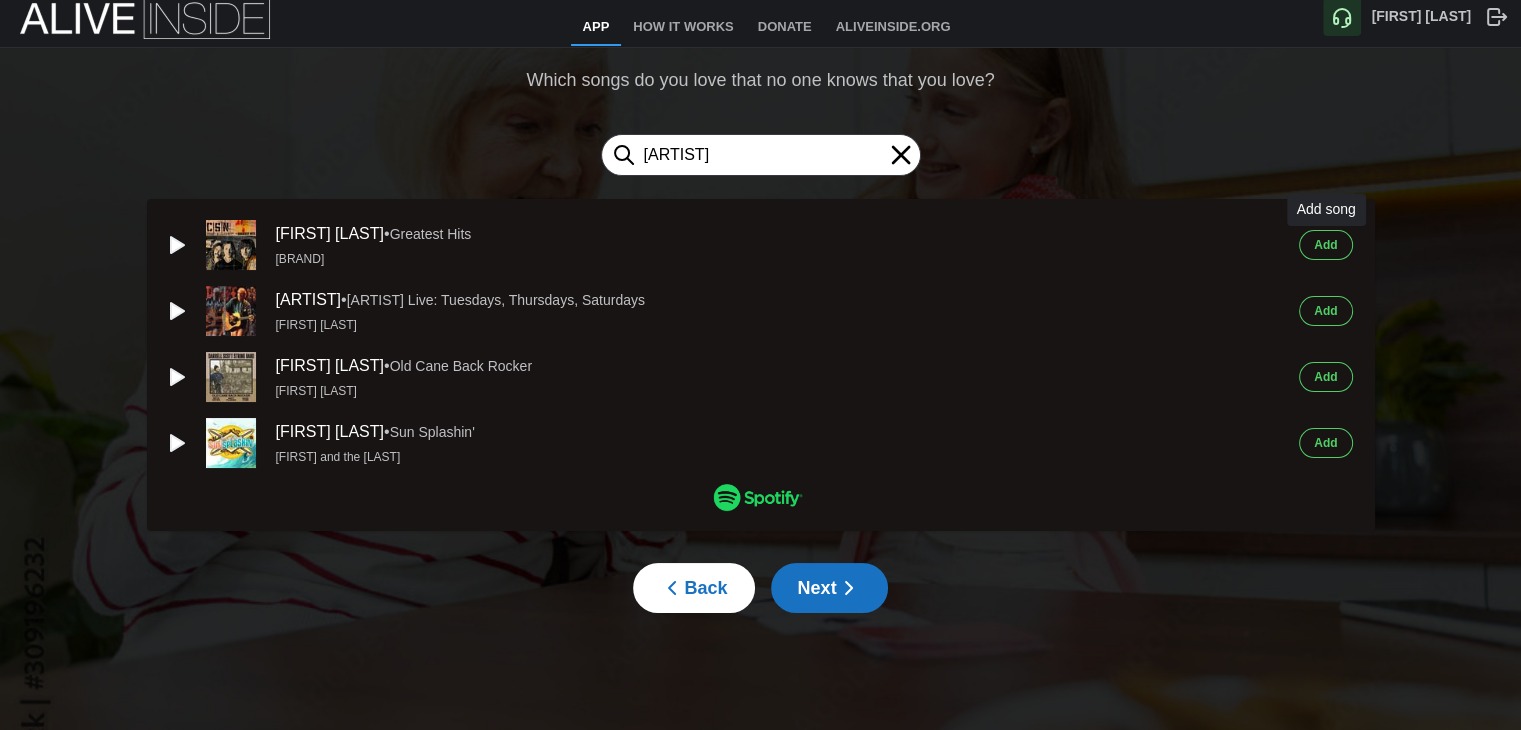 click on "[LAST]" at bounding box center (1325, 245) 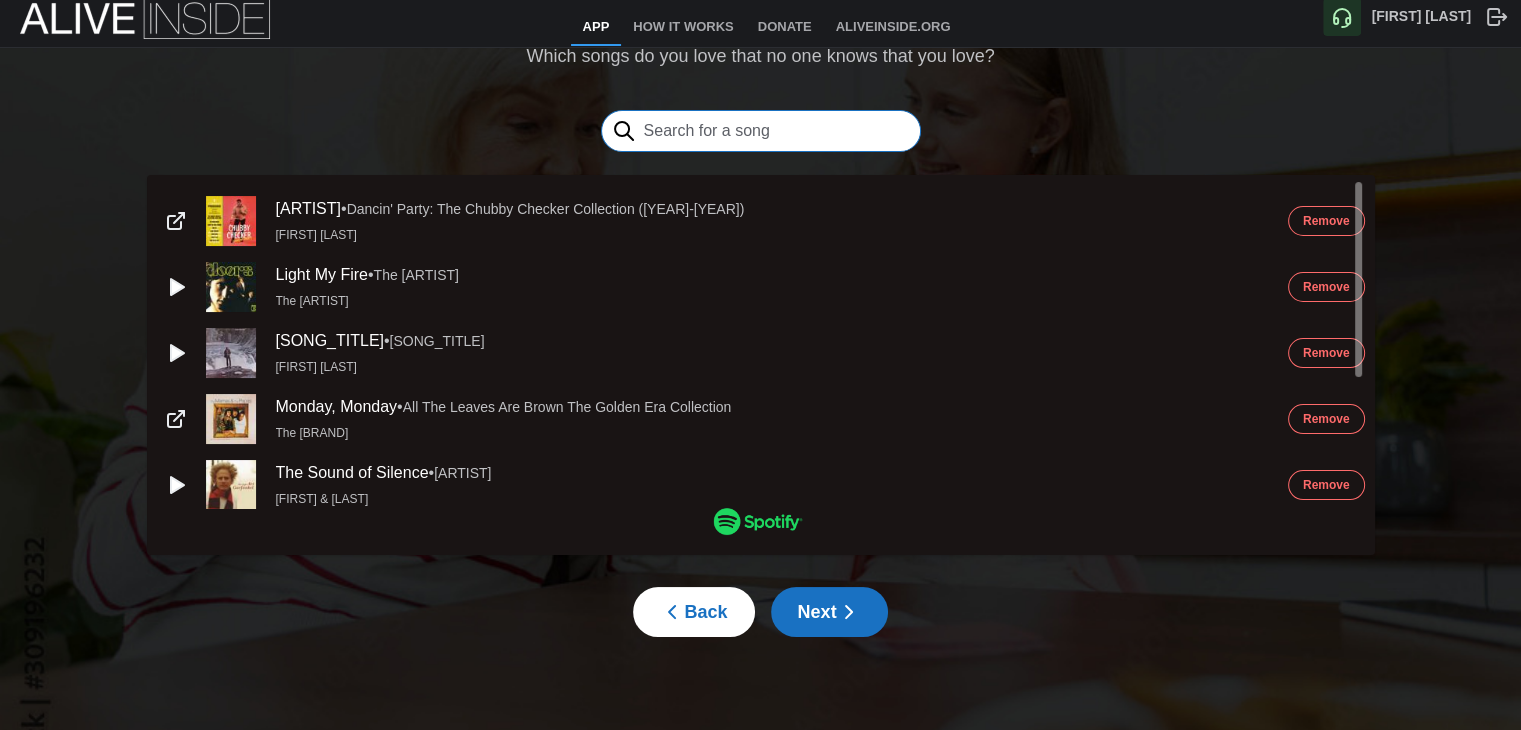 click at bounding box center [761, 131] 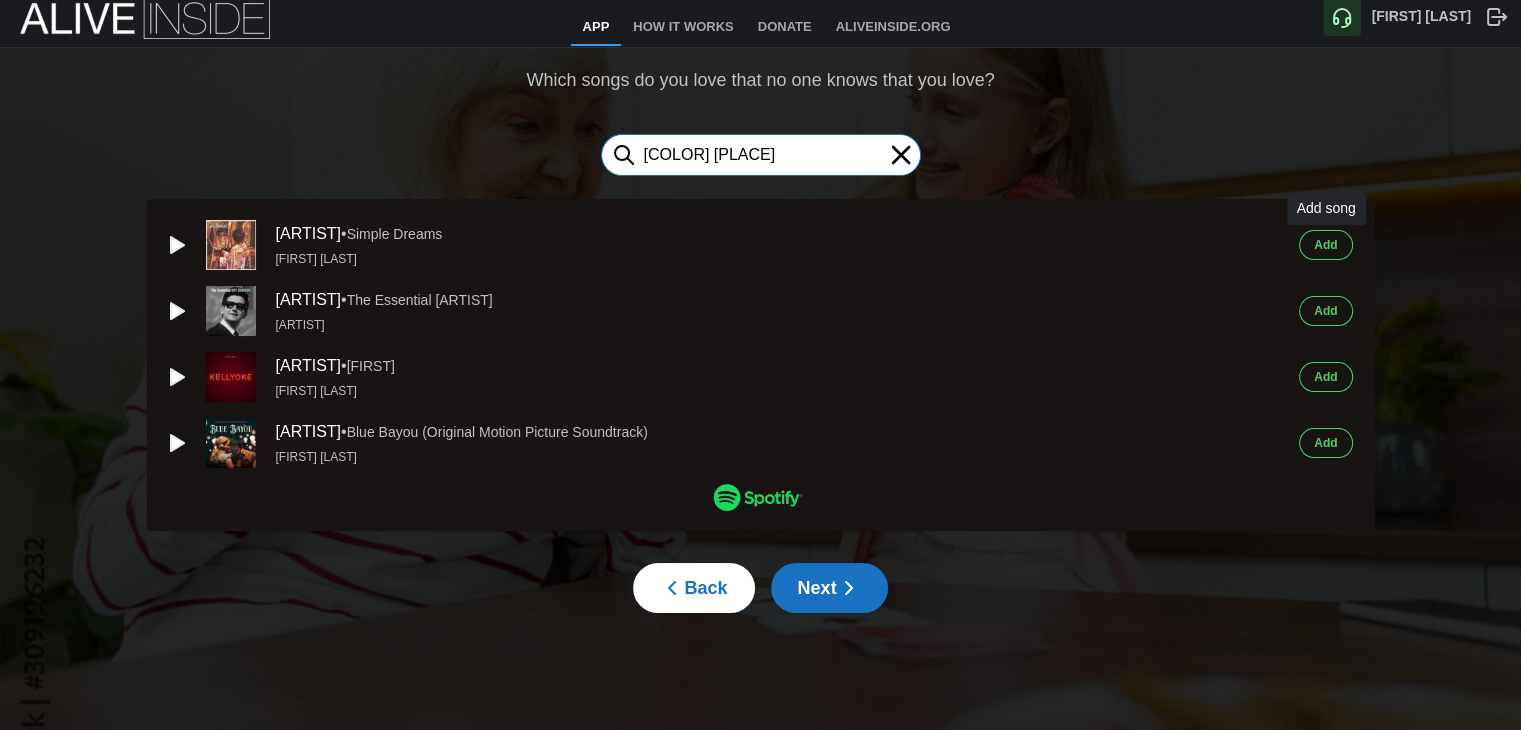 type on "blue bayou" 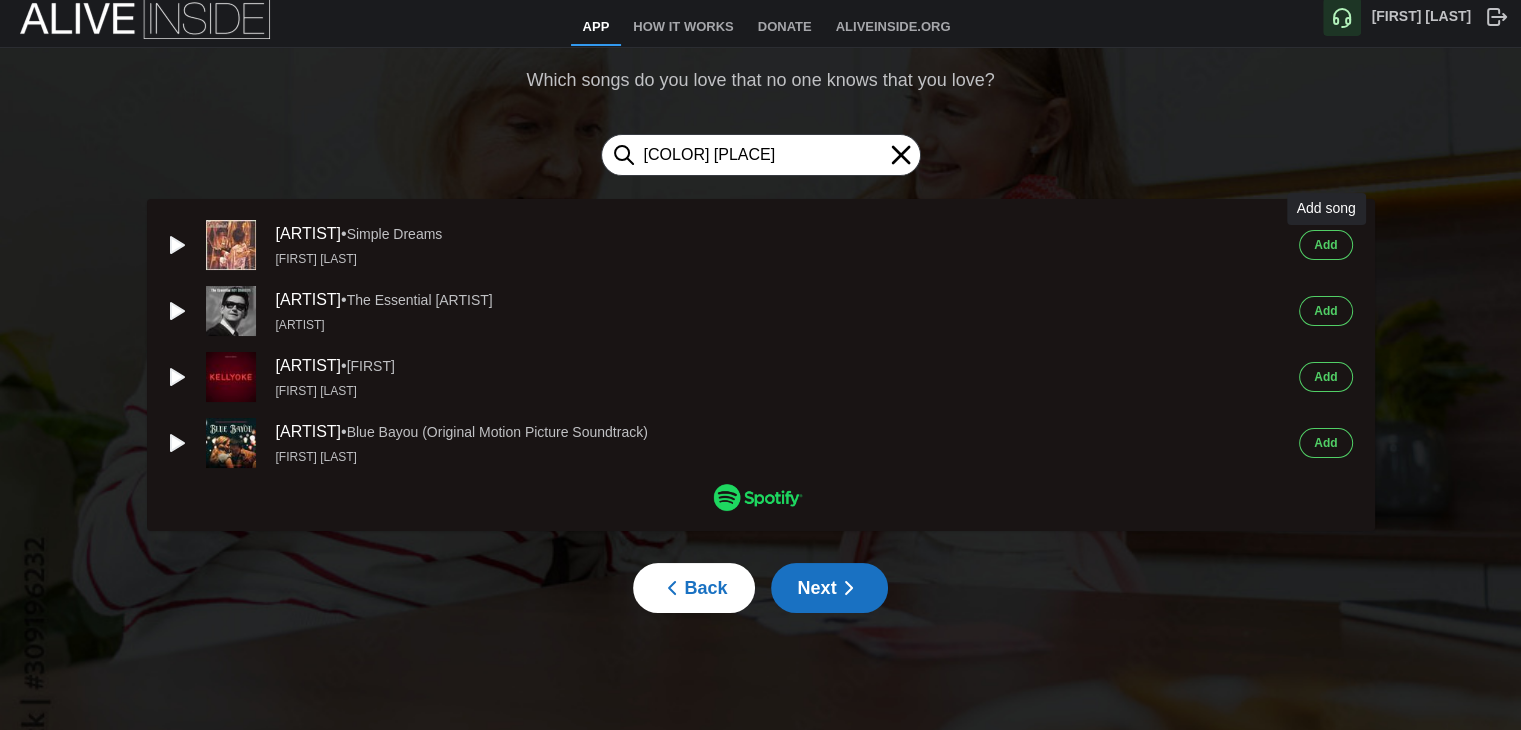 click on "[LAST]" at bounding box center (1325, 245) 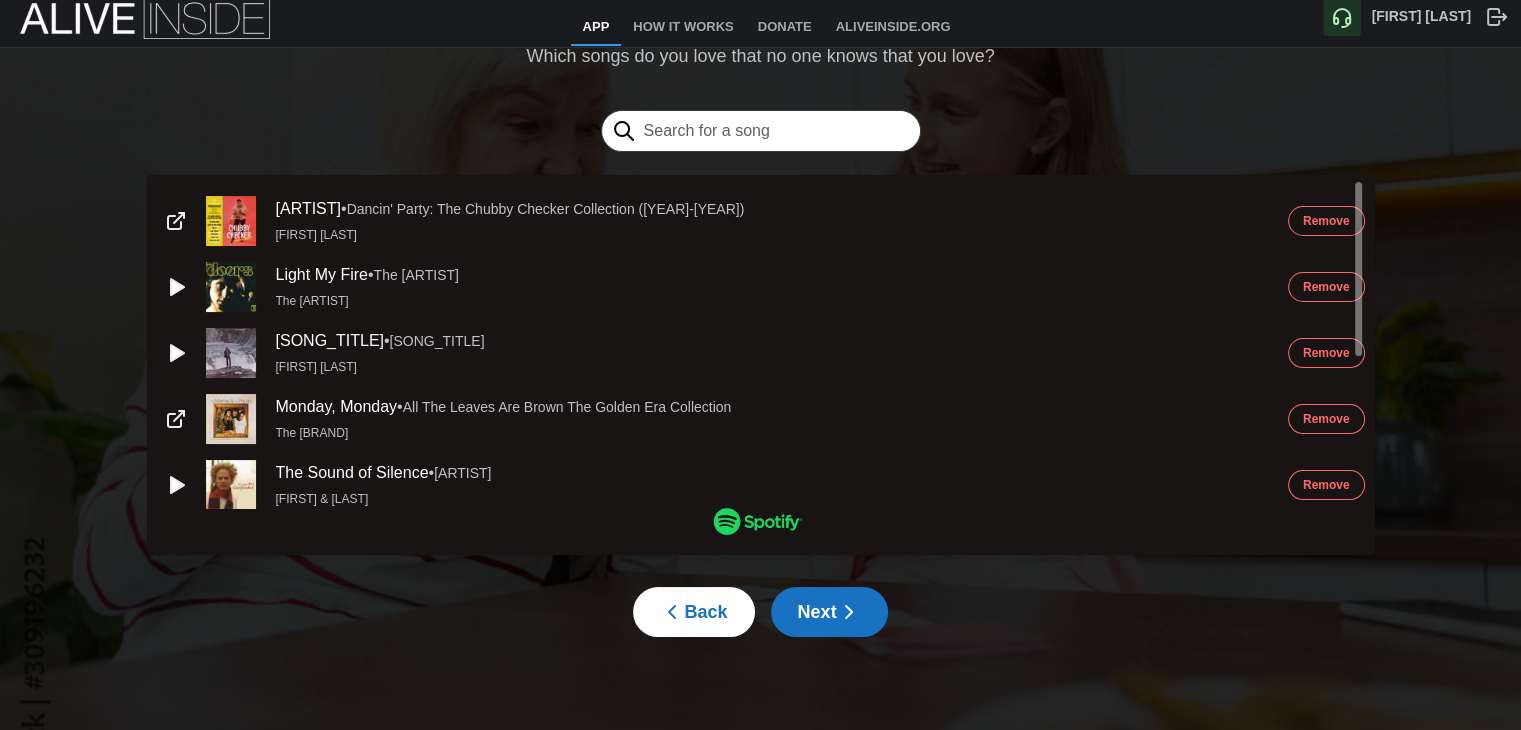 click 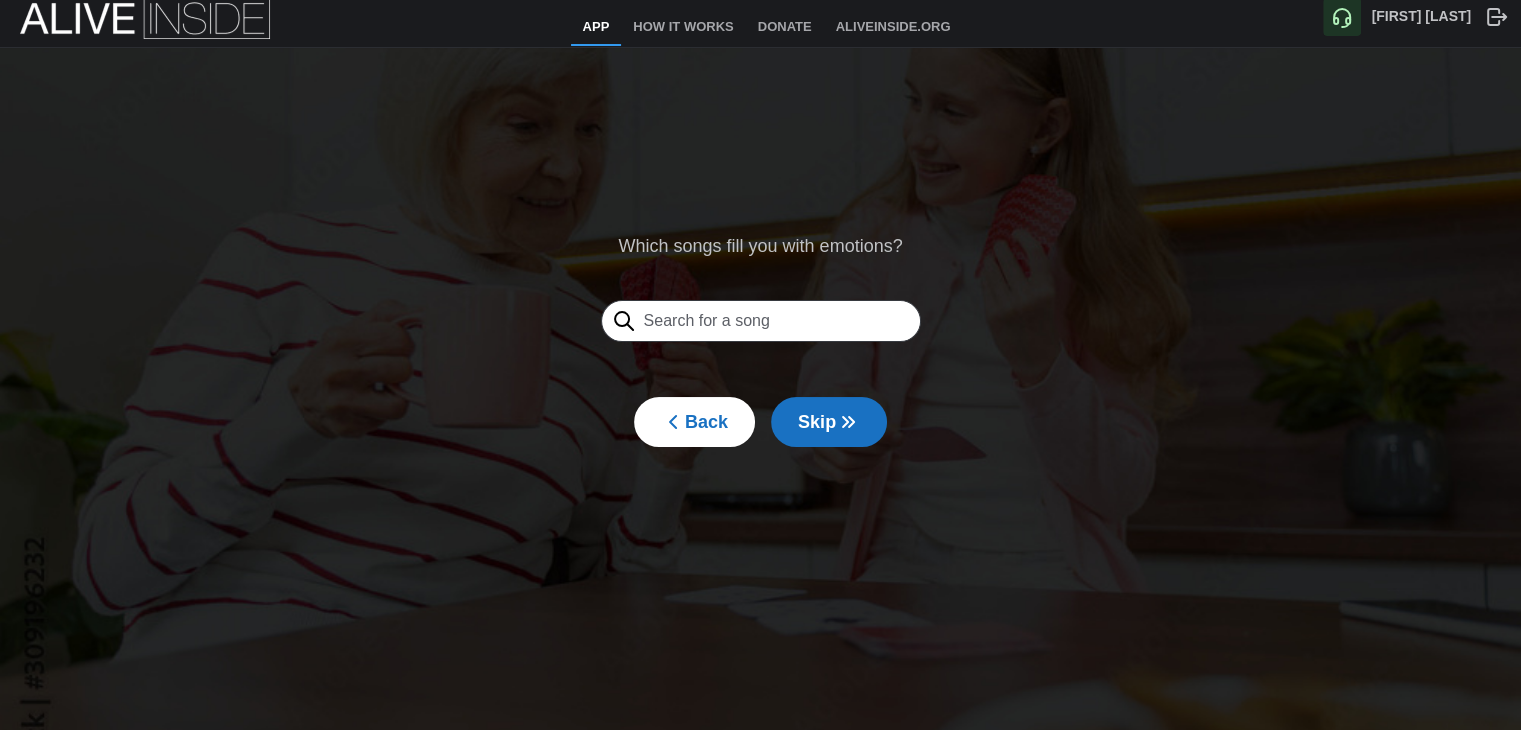 click at bounding box center (761, 321) 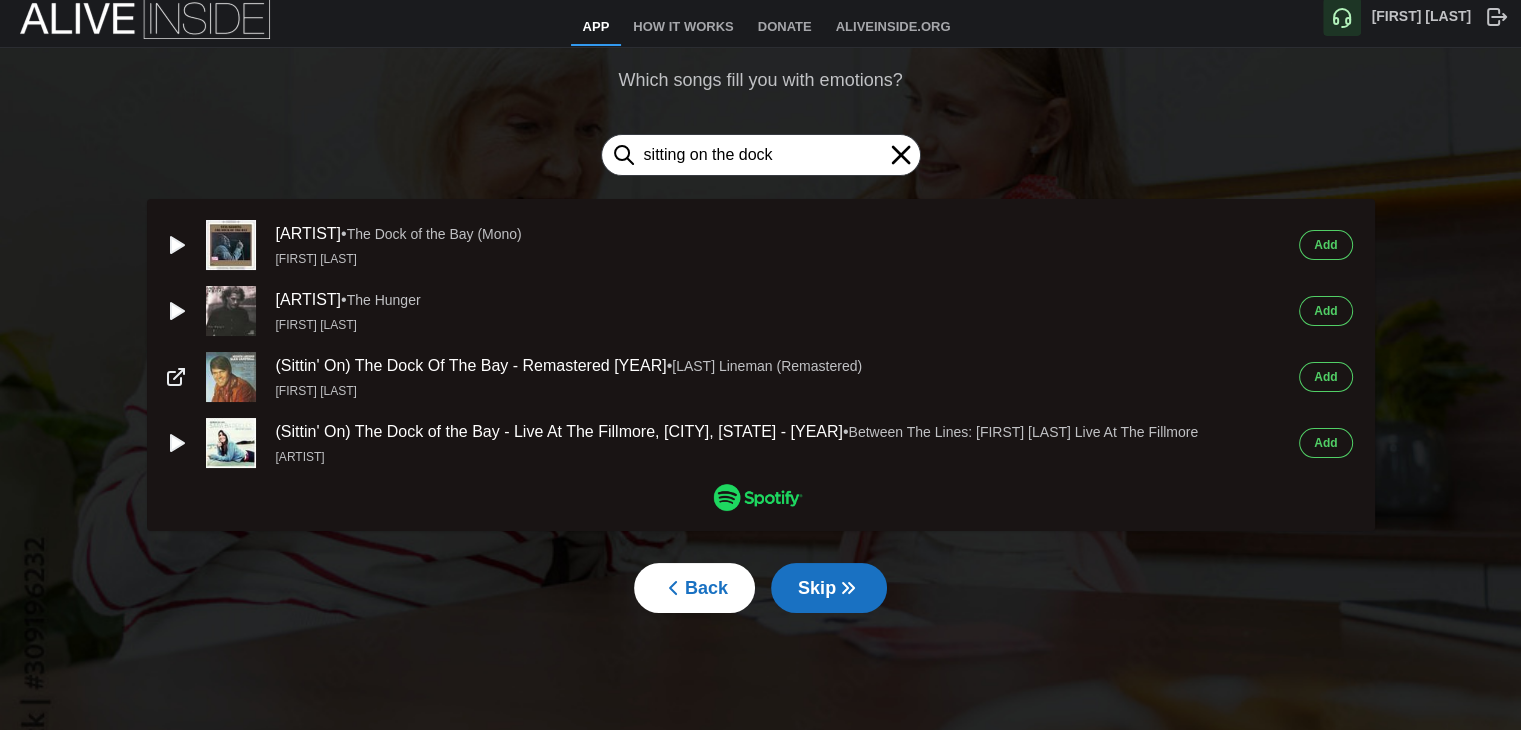 type on "sitting on the dock" 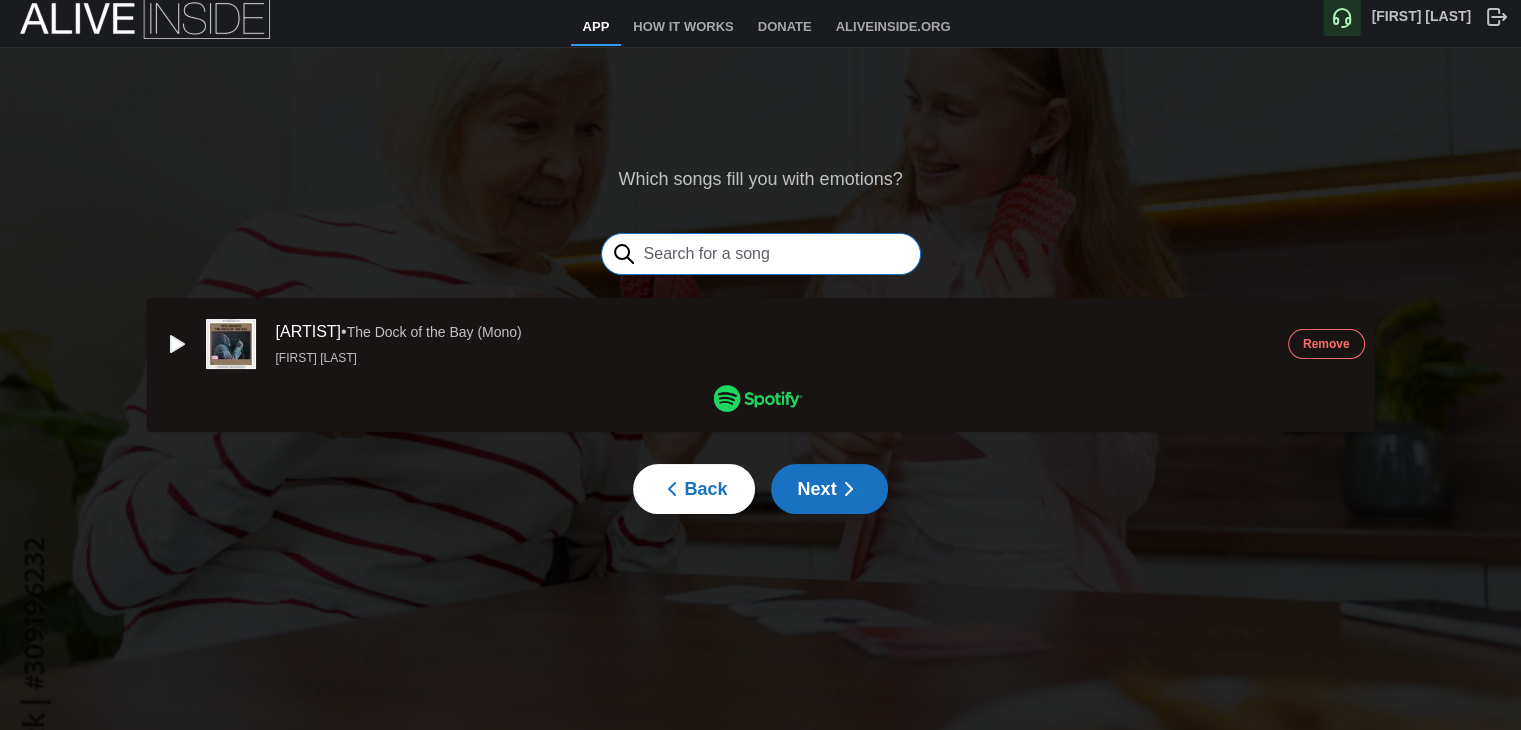 click at bounding box center (761, 254) 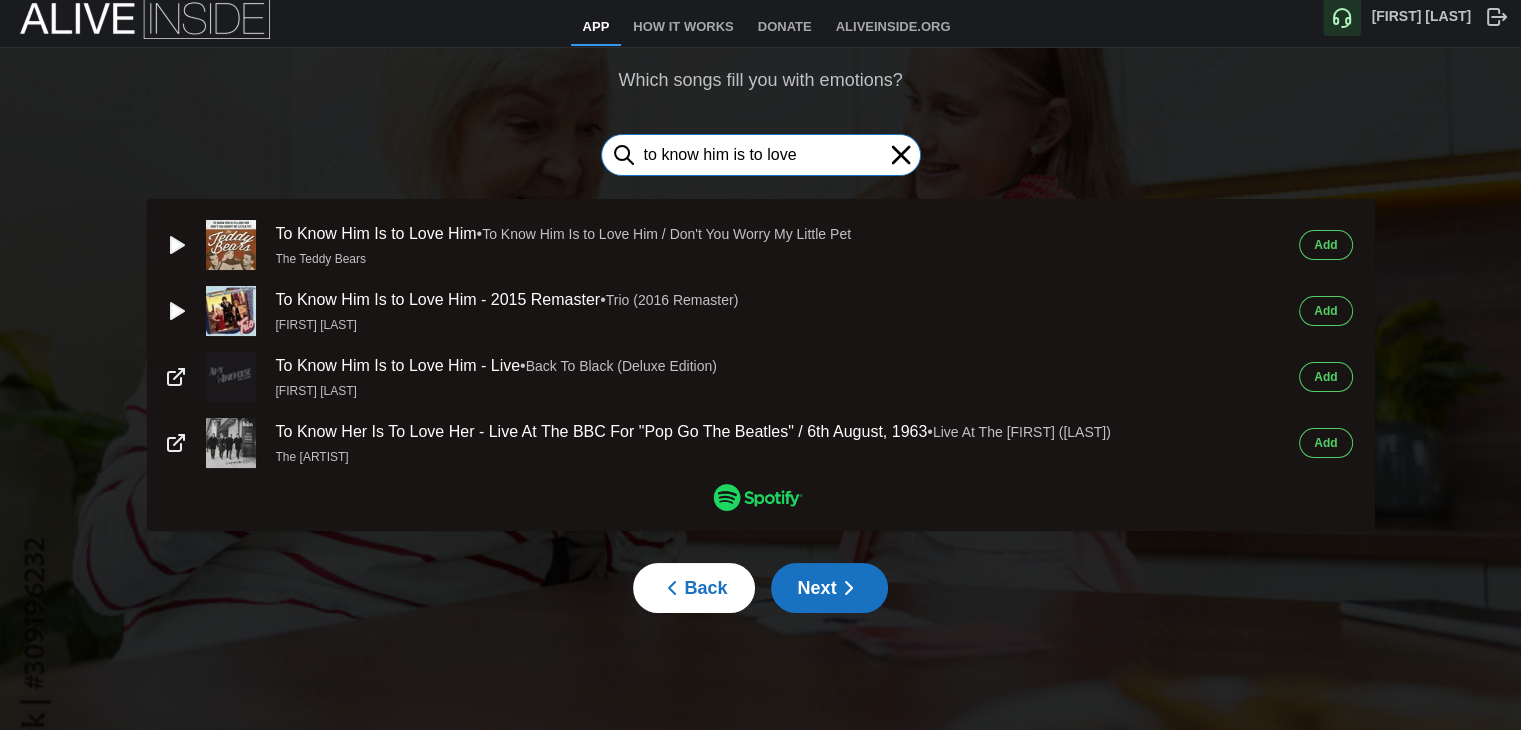 type on "to know him is to love" 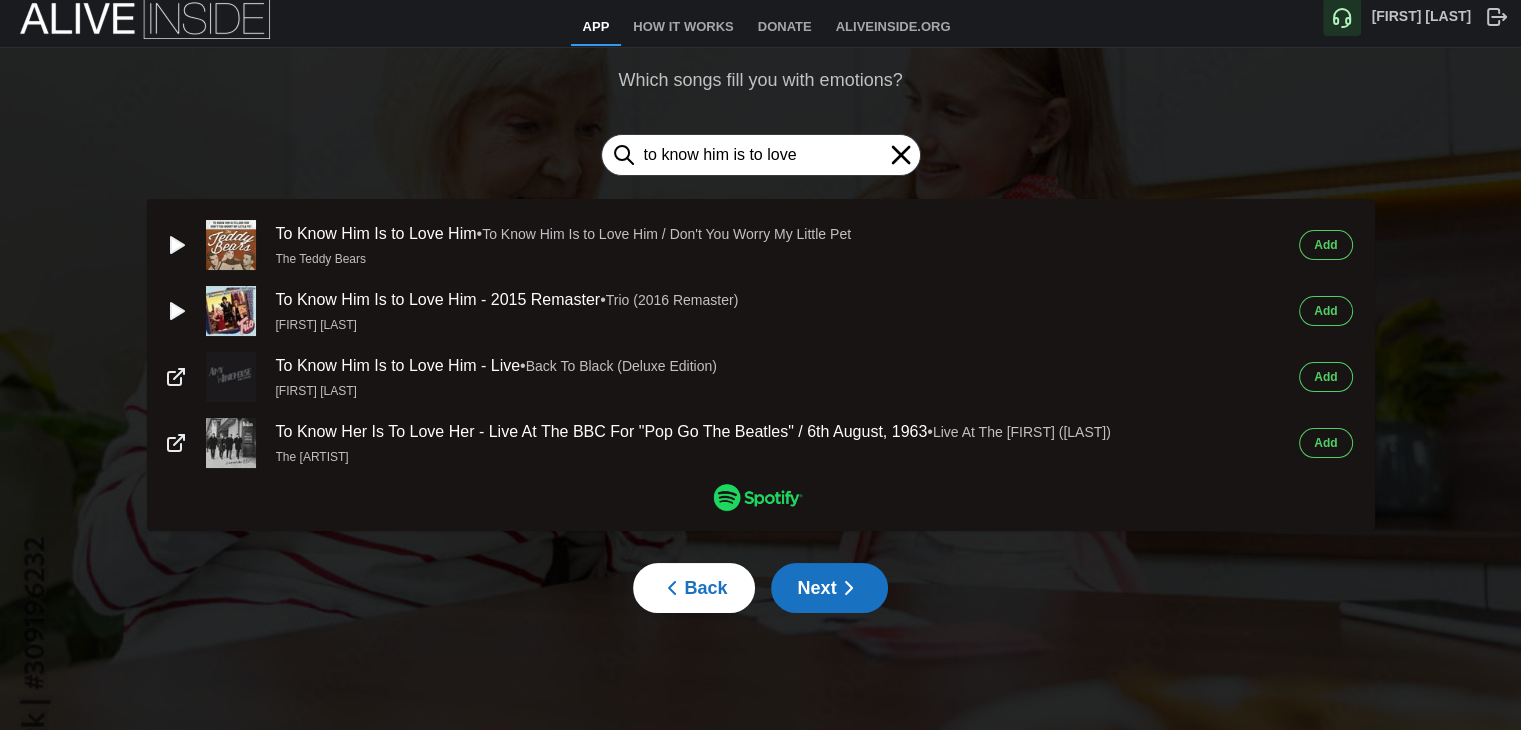 click on "[LAST]" at bounding box center (1325, 311) 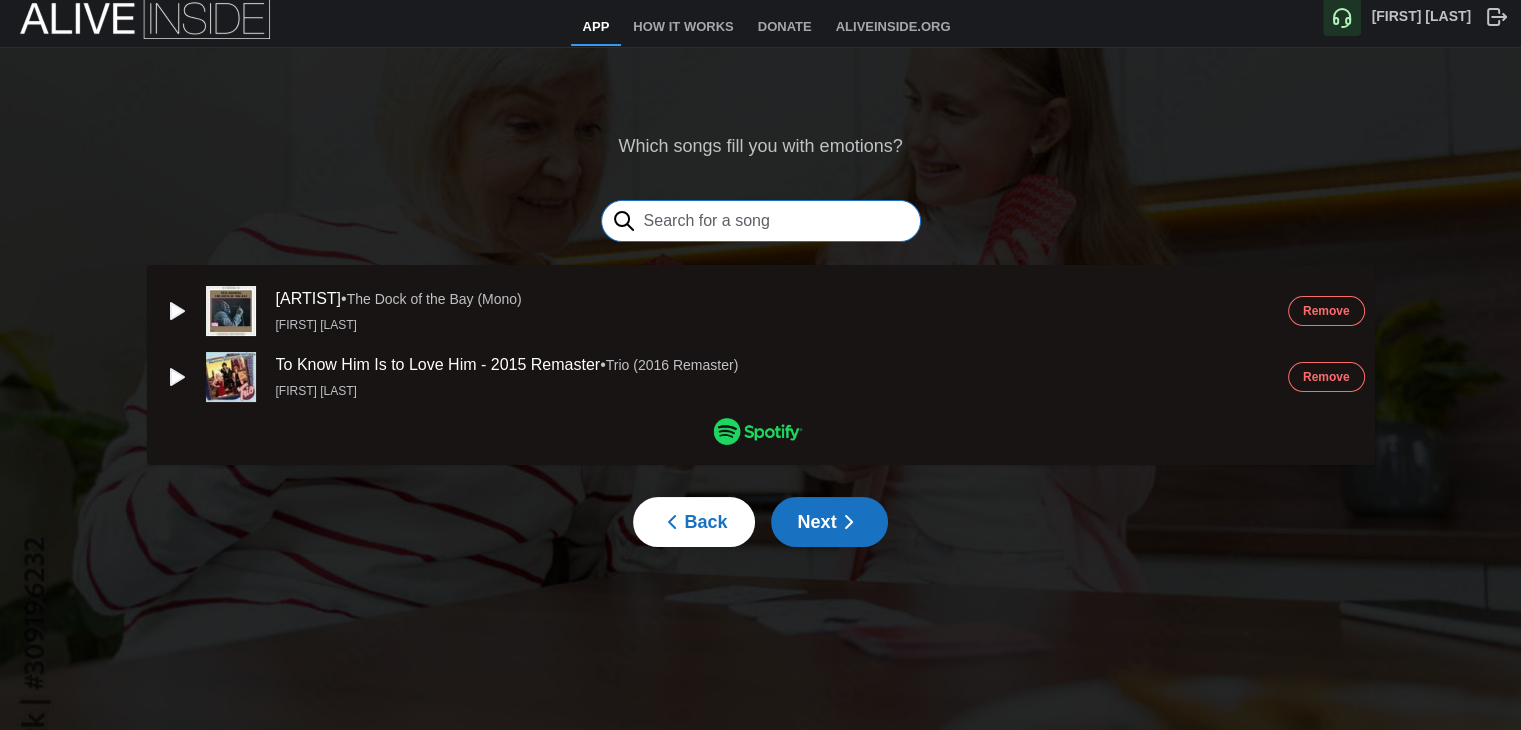 click at bounding box center [761, 221] 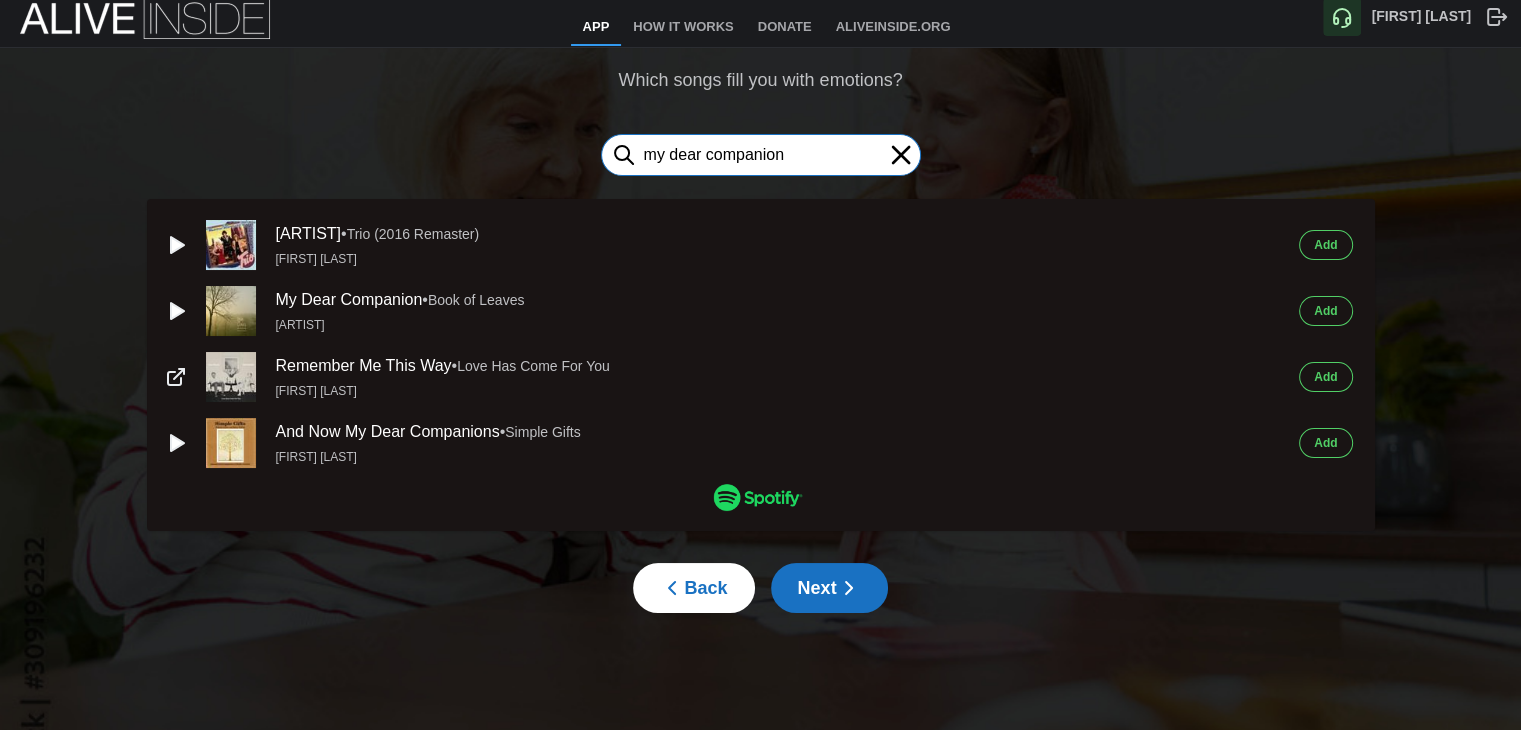 type on "my dear companion" 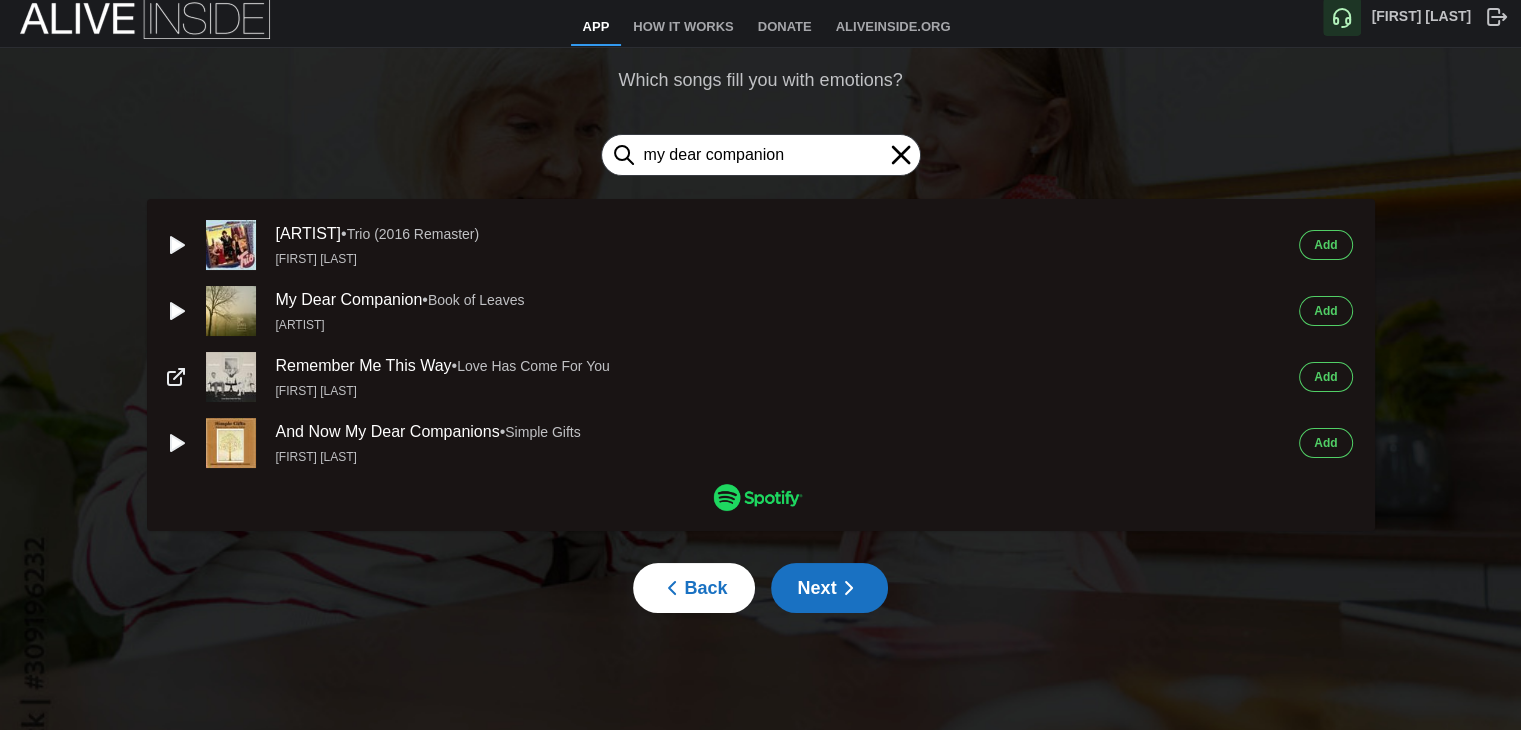 click on "[LAST]" at bounding box center (1325, 245) 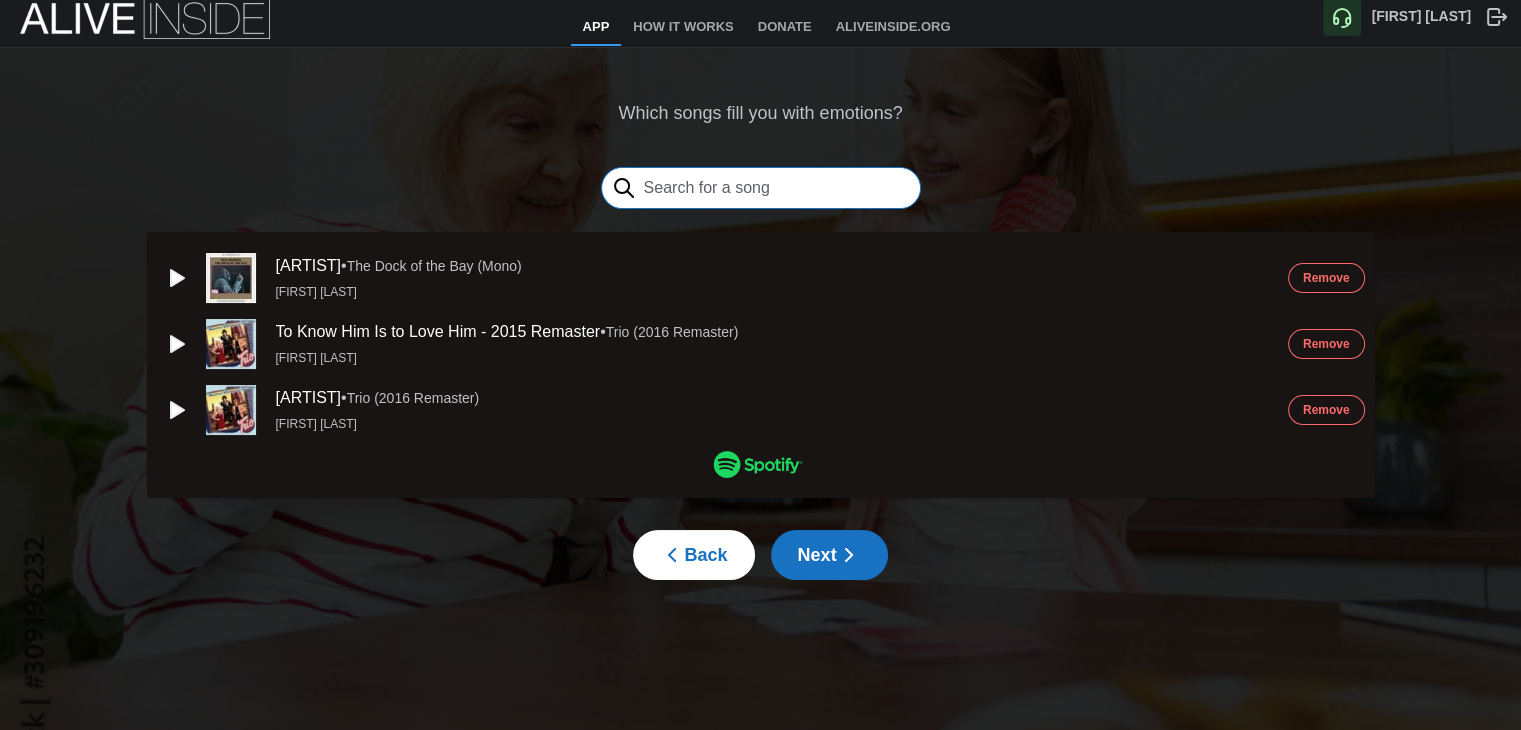 click at bounding box center [761, 188] 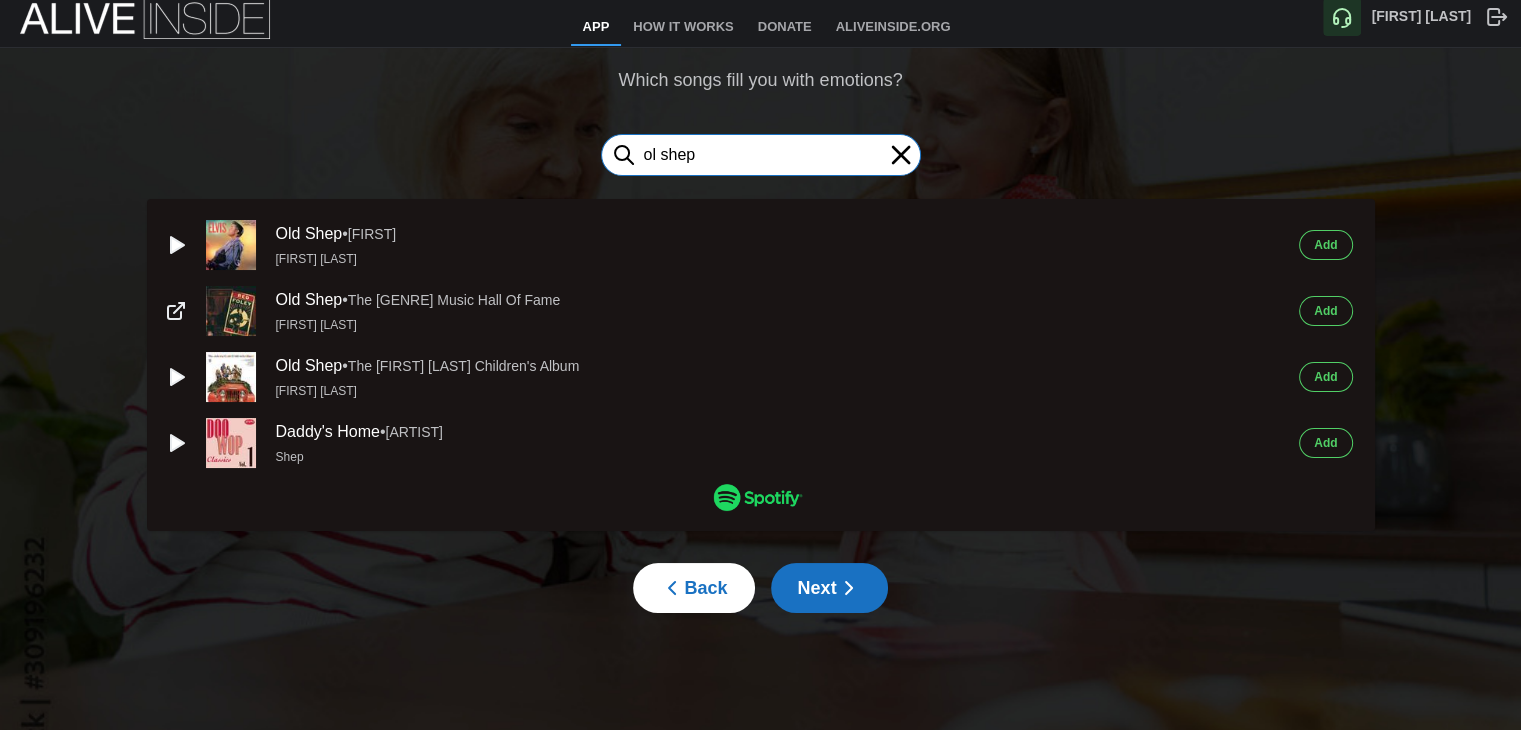 type on "ol shep" 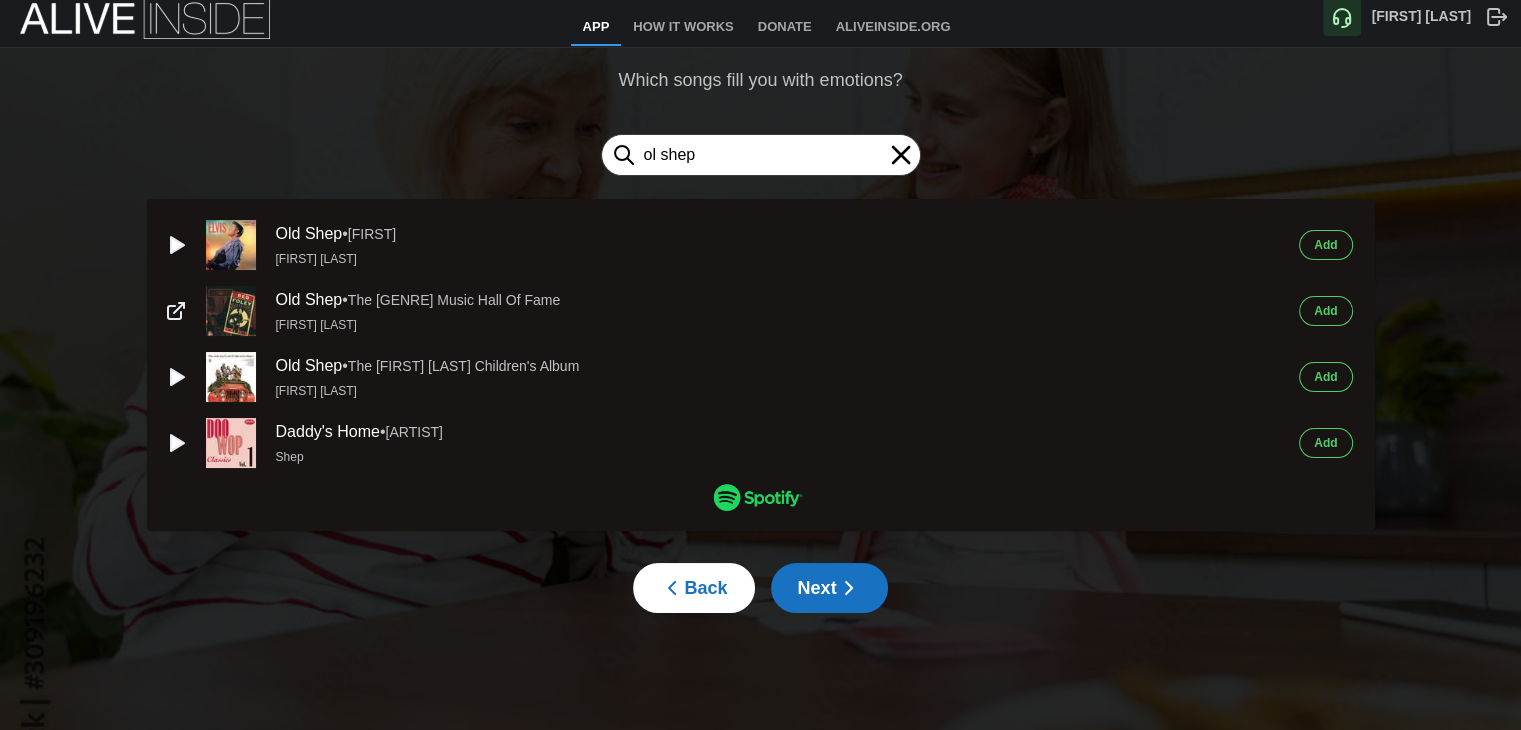 click on "[LAST]" at bounding box center [1325, 245] 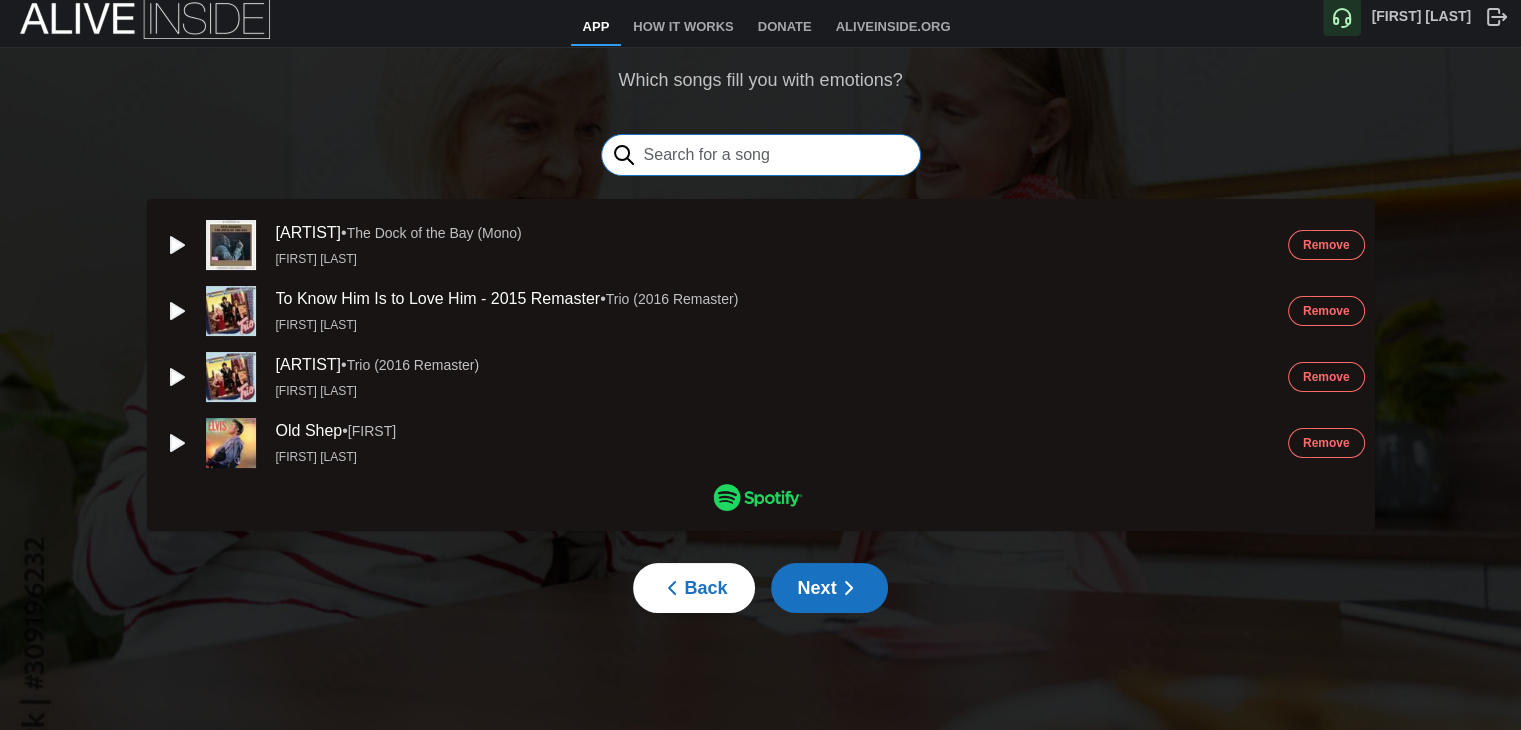 click at bounding box center (761, 155) 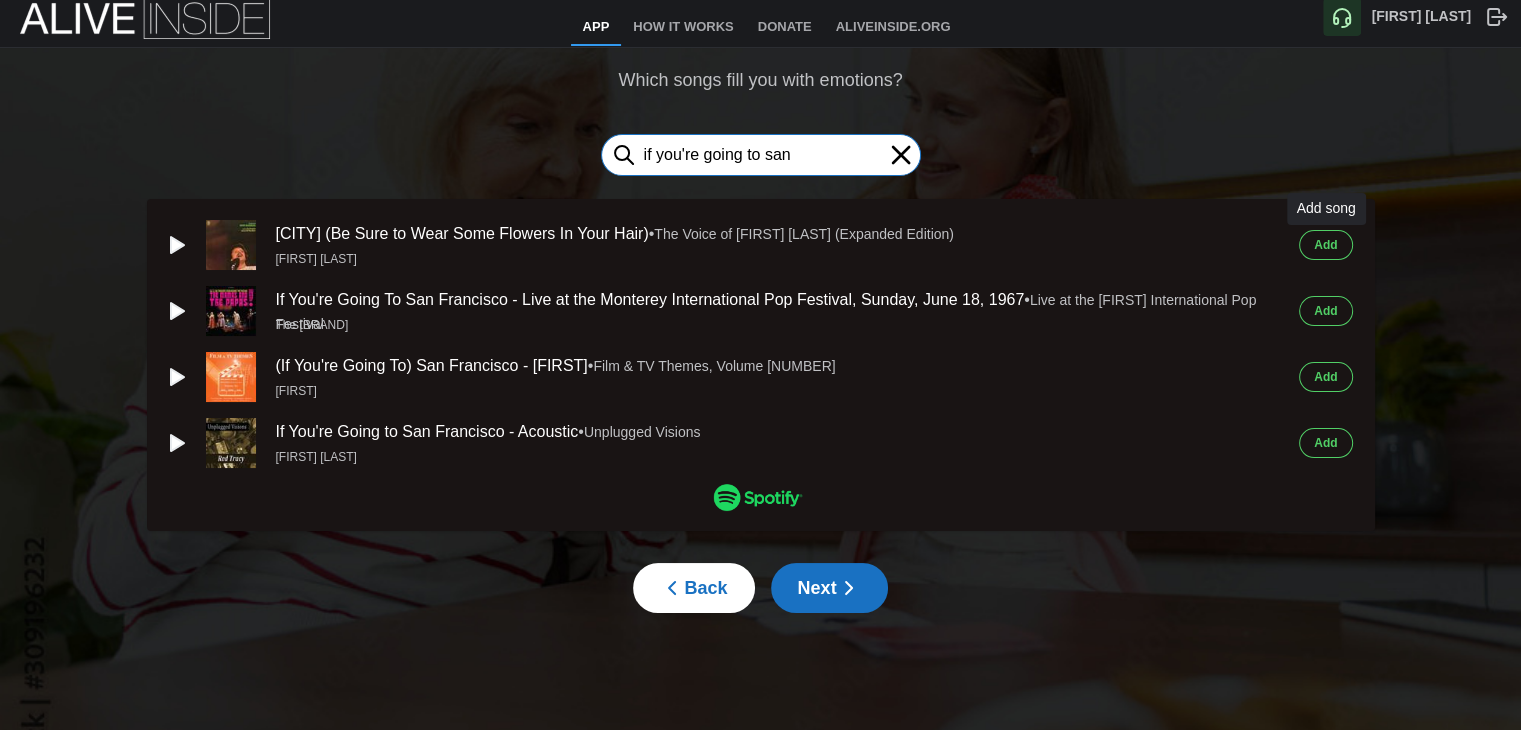 type on "if you're going to san" 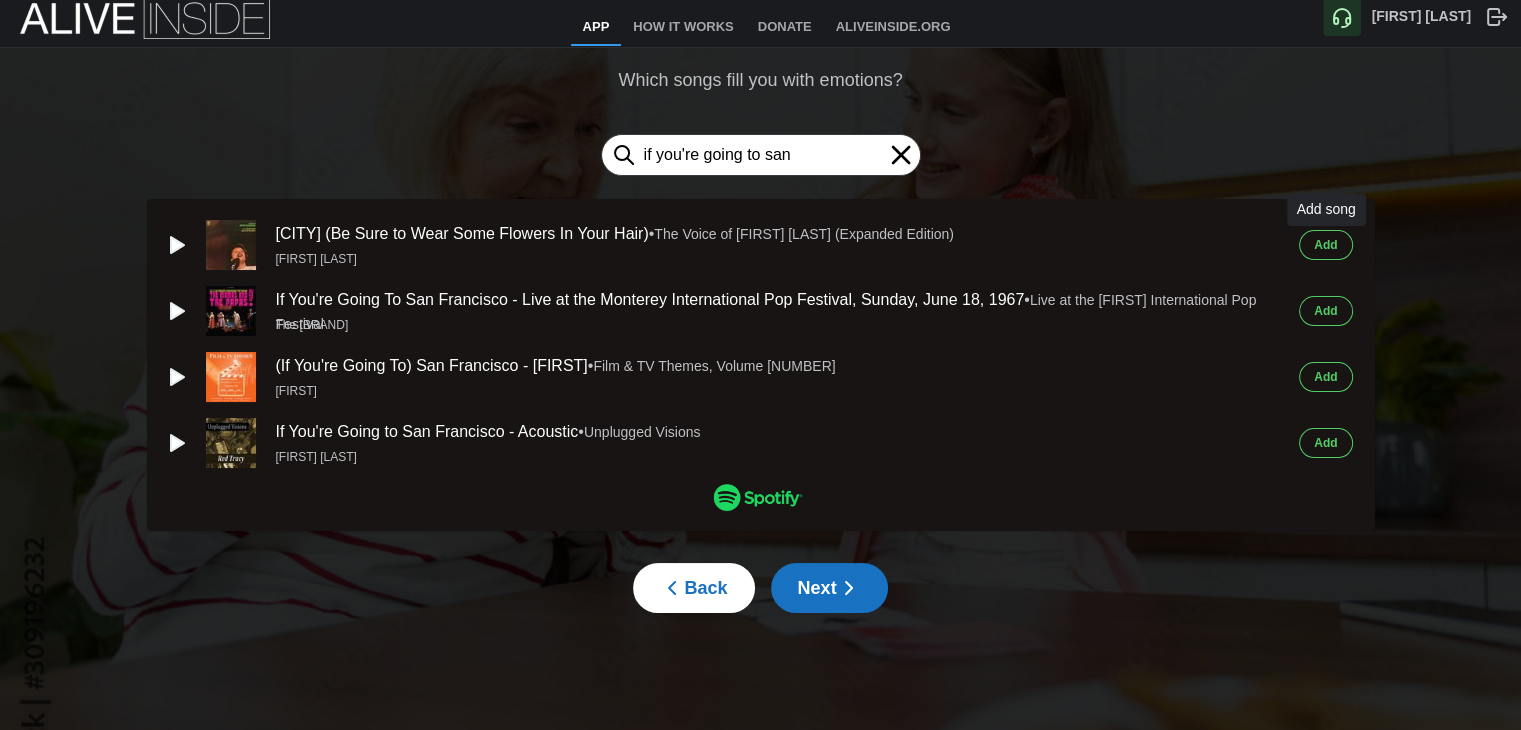 click on "[LAST]" at bounding box center [1325, 245] 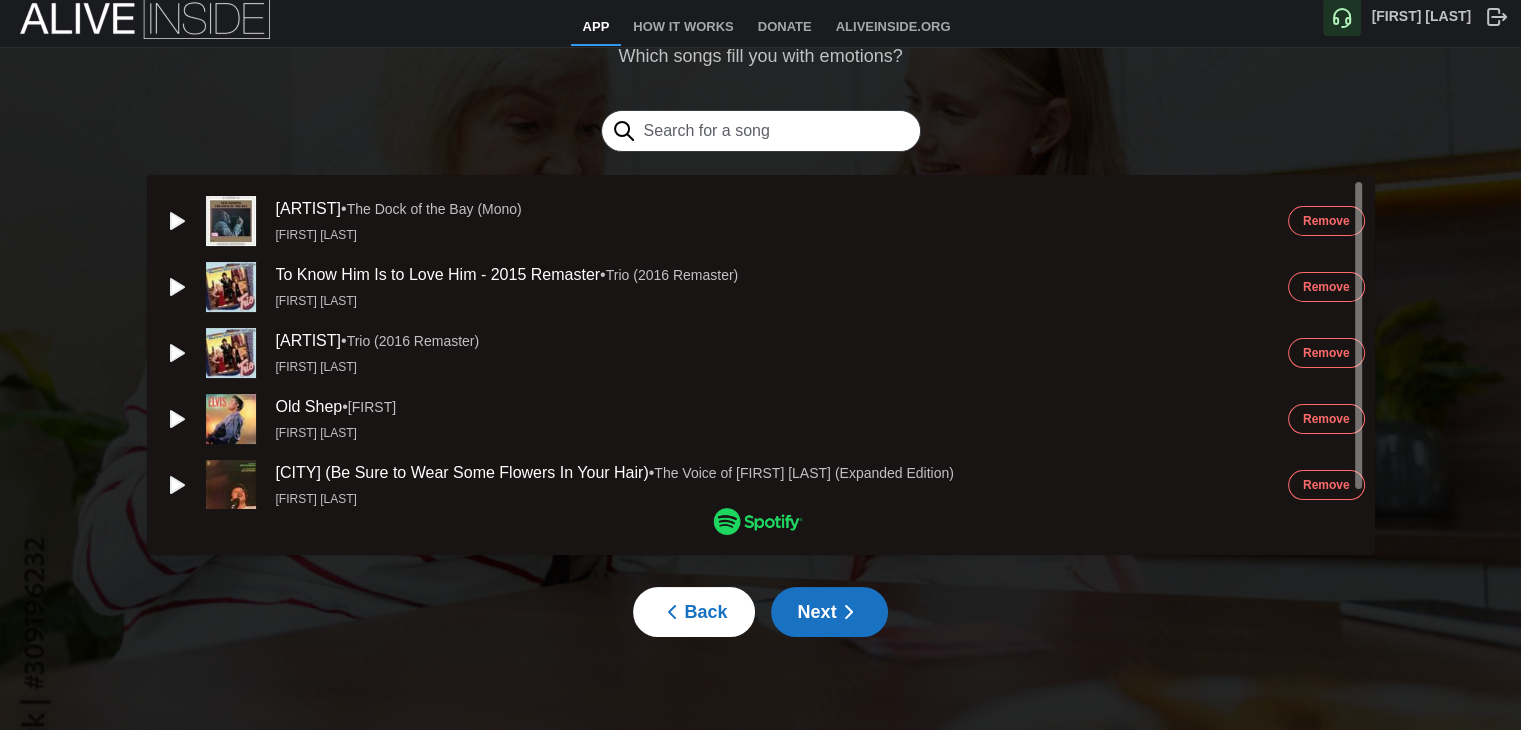 click on "Next" at bounding box center [829, 612] 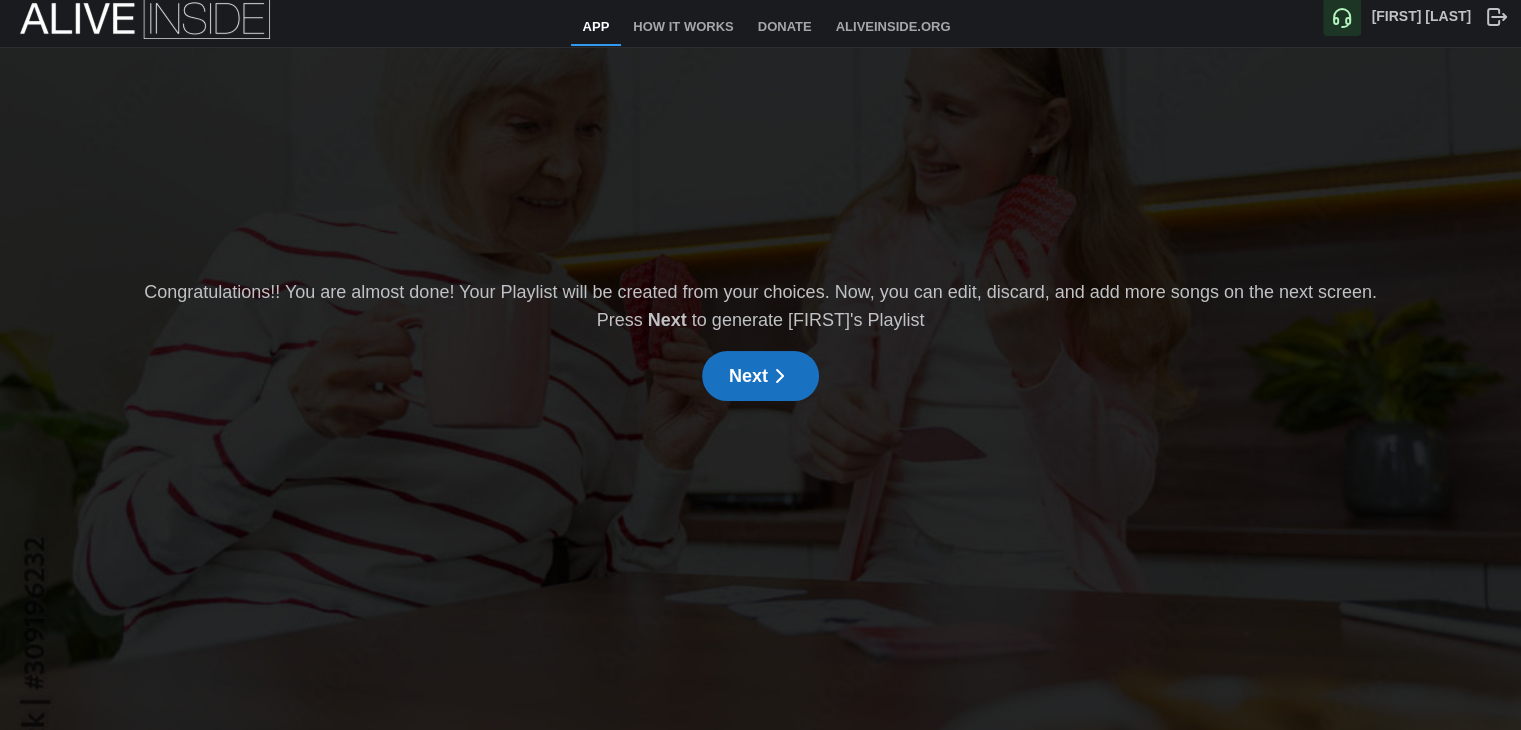click on "Next" at bounding box center [760, 376] 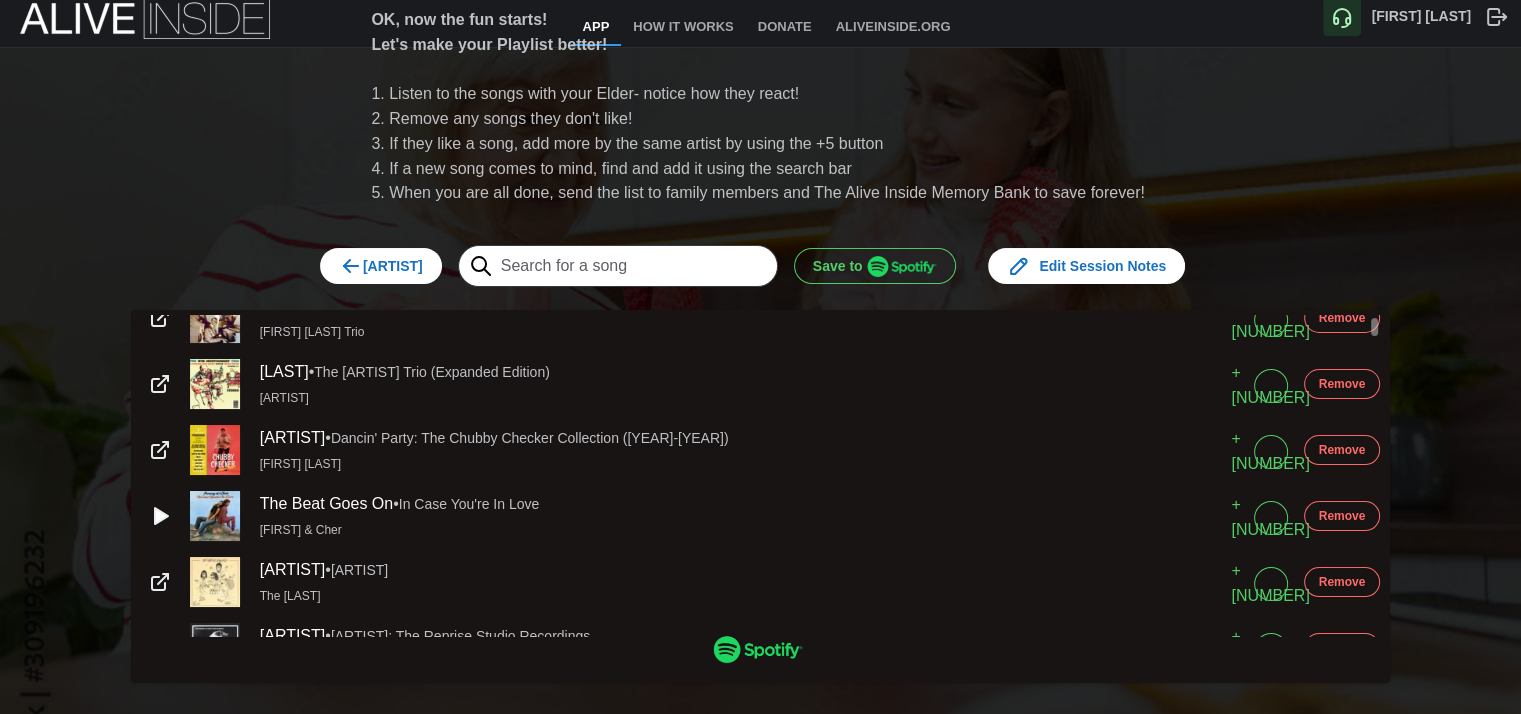 scroll, scrollTop: 0, scrollLeft: 0, axis: both 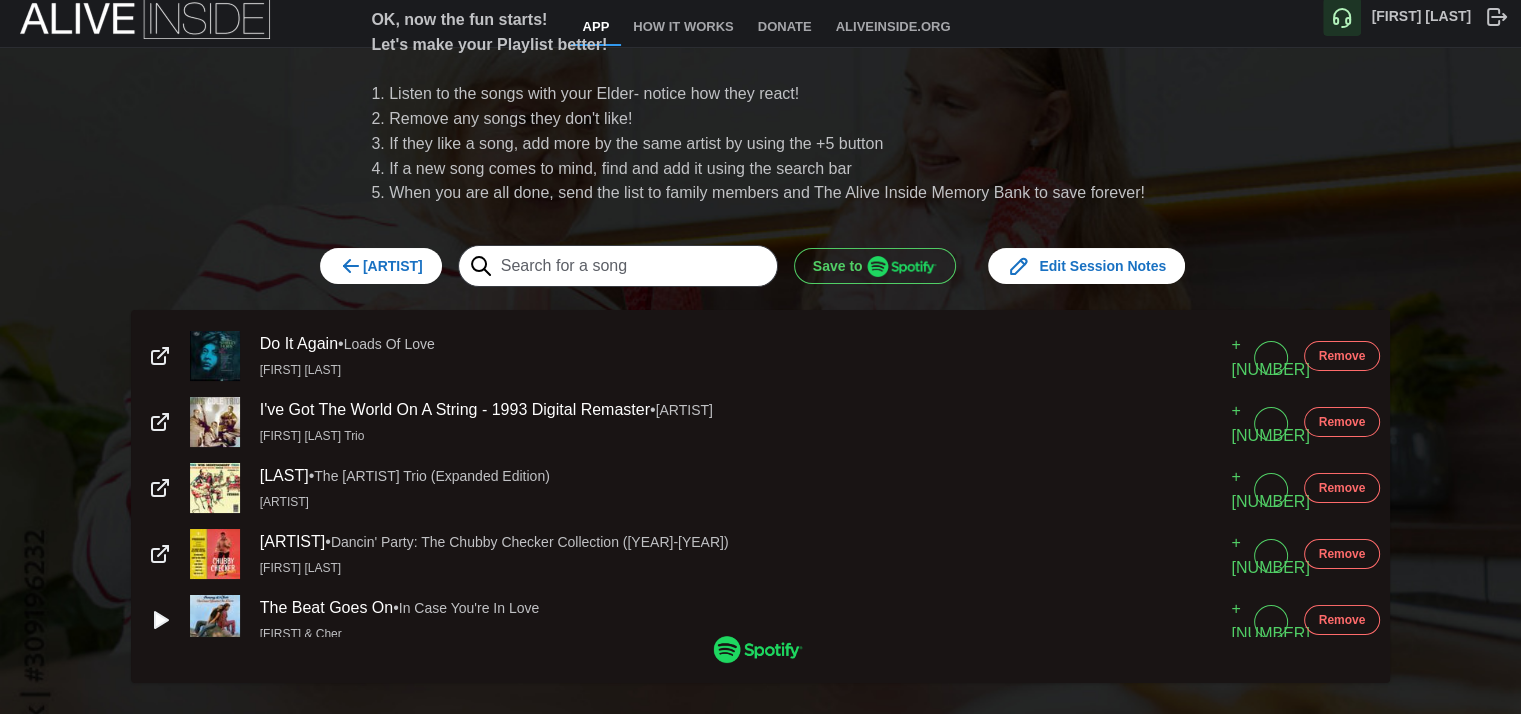 click on "Edit Session Notes" at bounding box center (1086, 266) 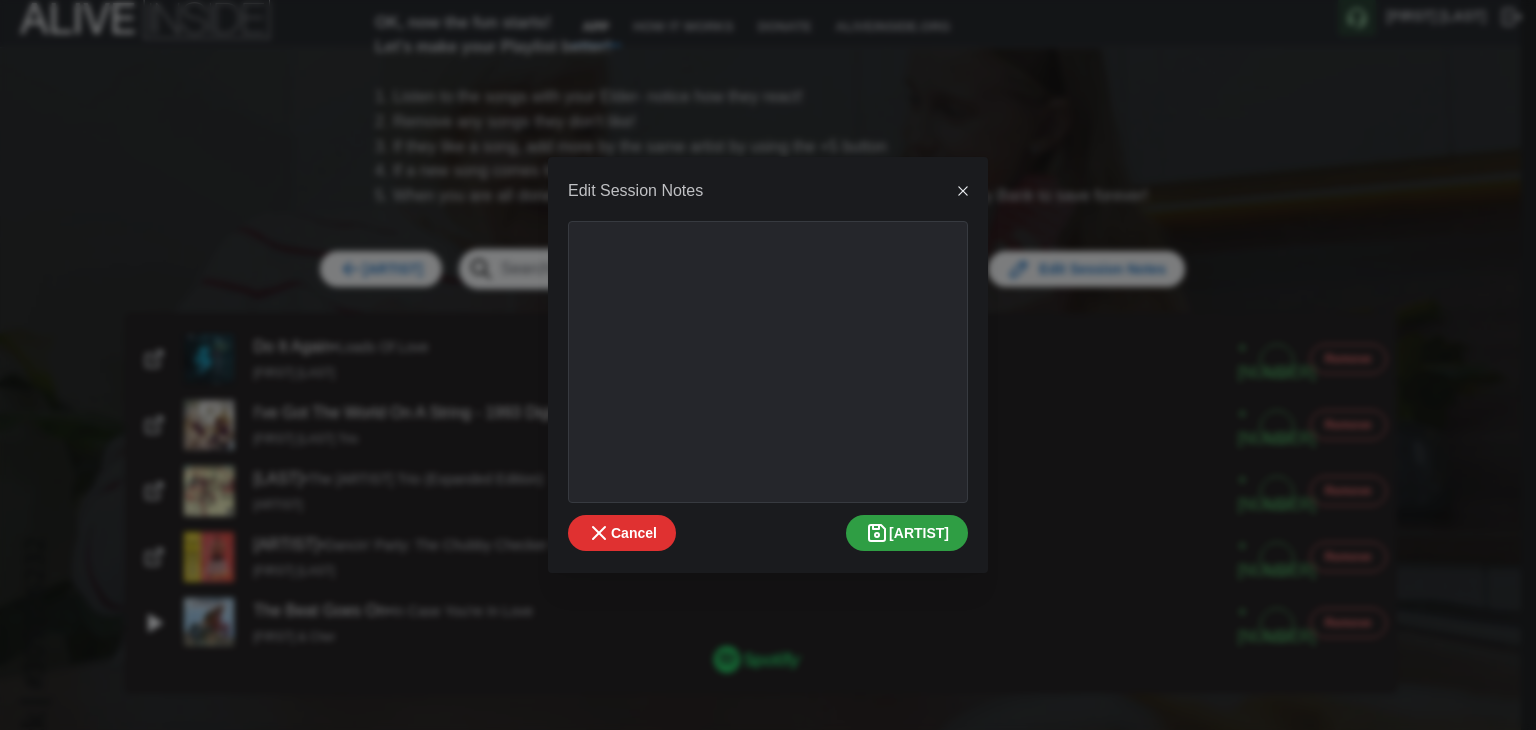 click 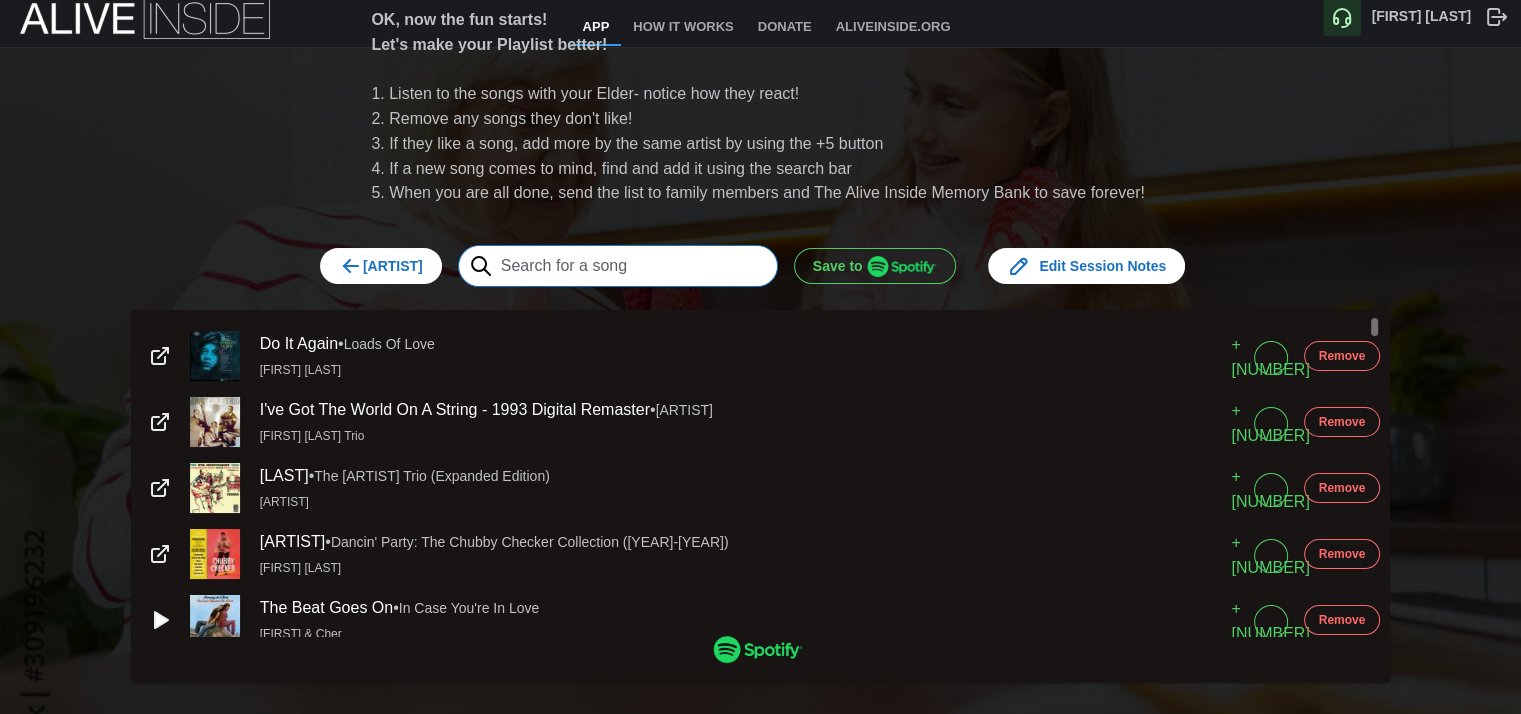 click at bounding box center [618, 266] 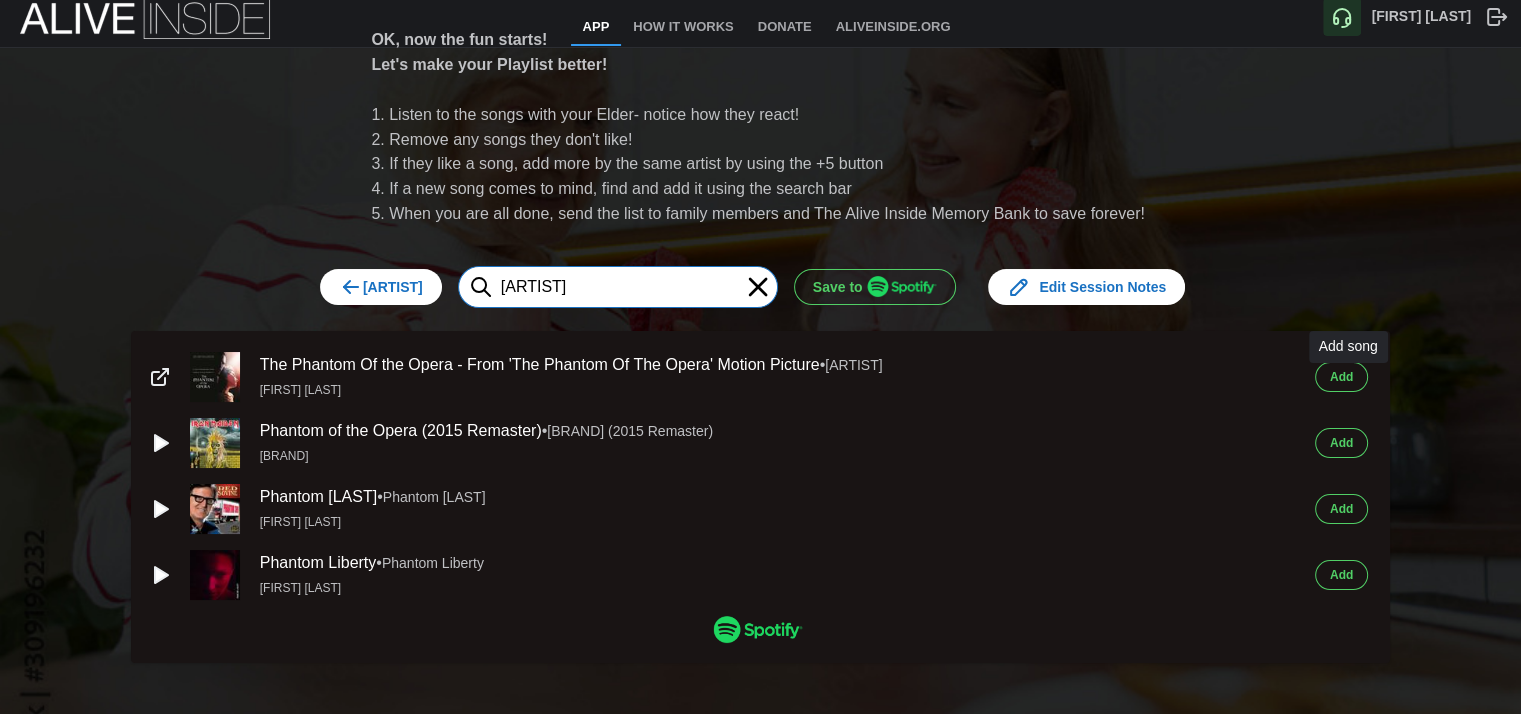 type on "phantom" 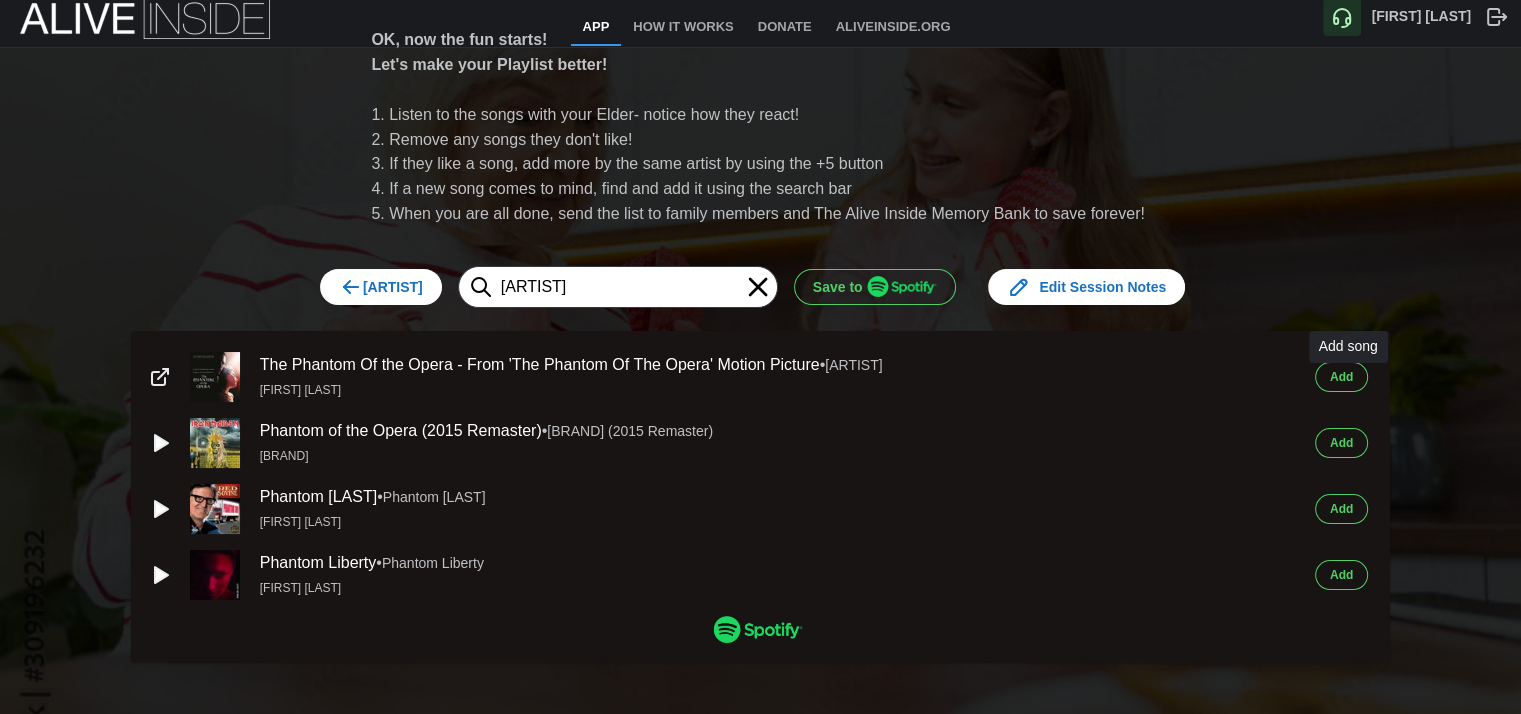 click on "[LAST]" at bounding box center (1341, 377) 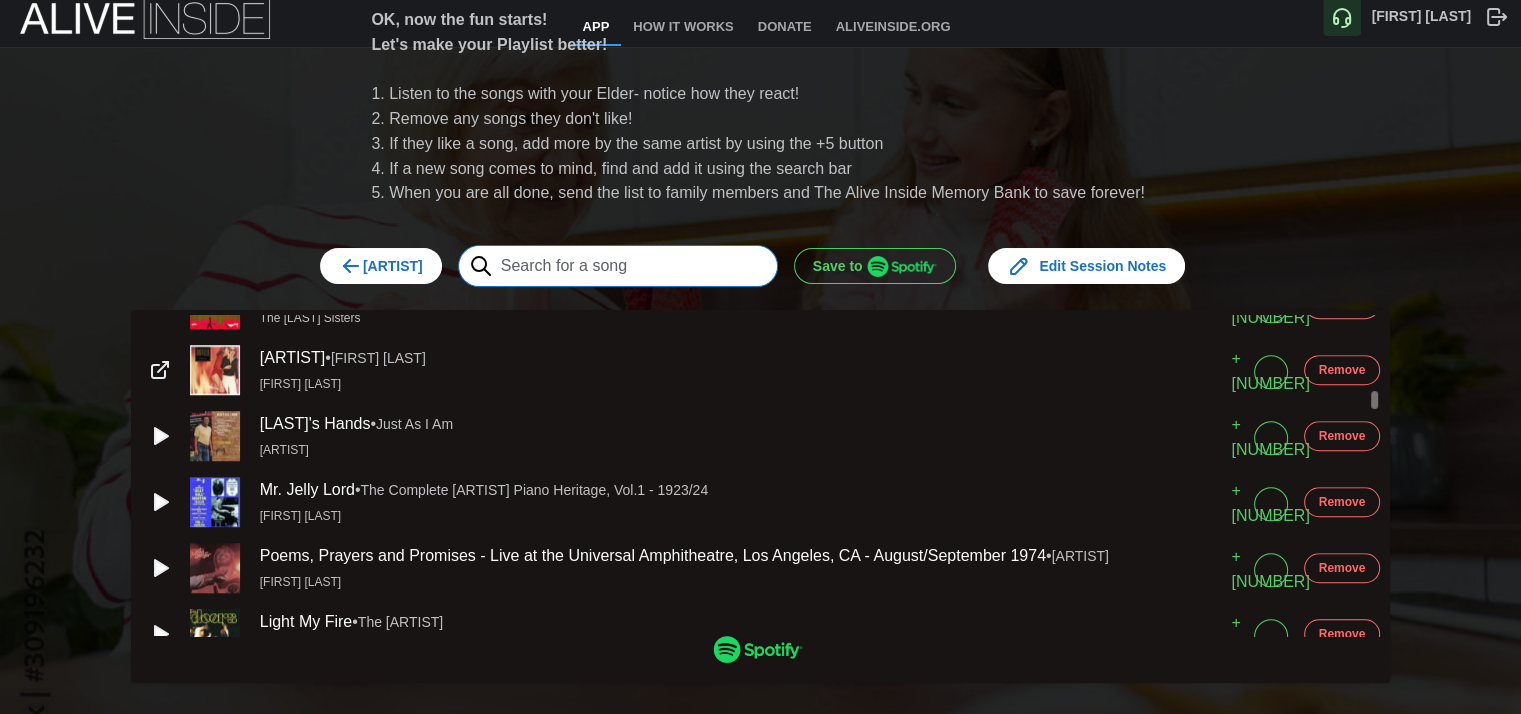 scroll, scrollTop: 1800, scrollLeft: 0, axis: vertical 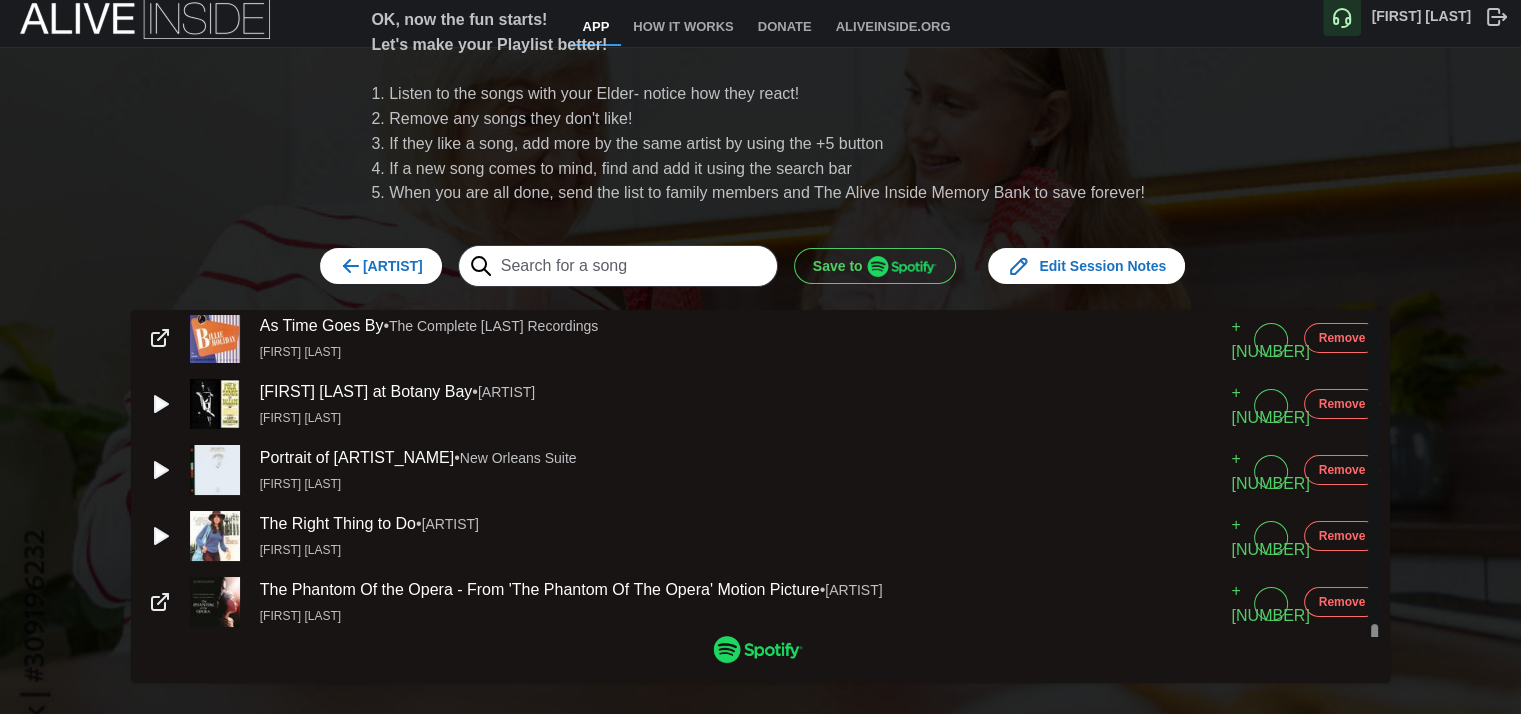 drag, startPoint x: 1380, startPoint y: 404, endPoint x: 1394, endPoint y: 661, distance: 257.38104 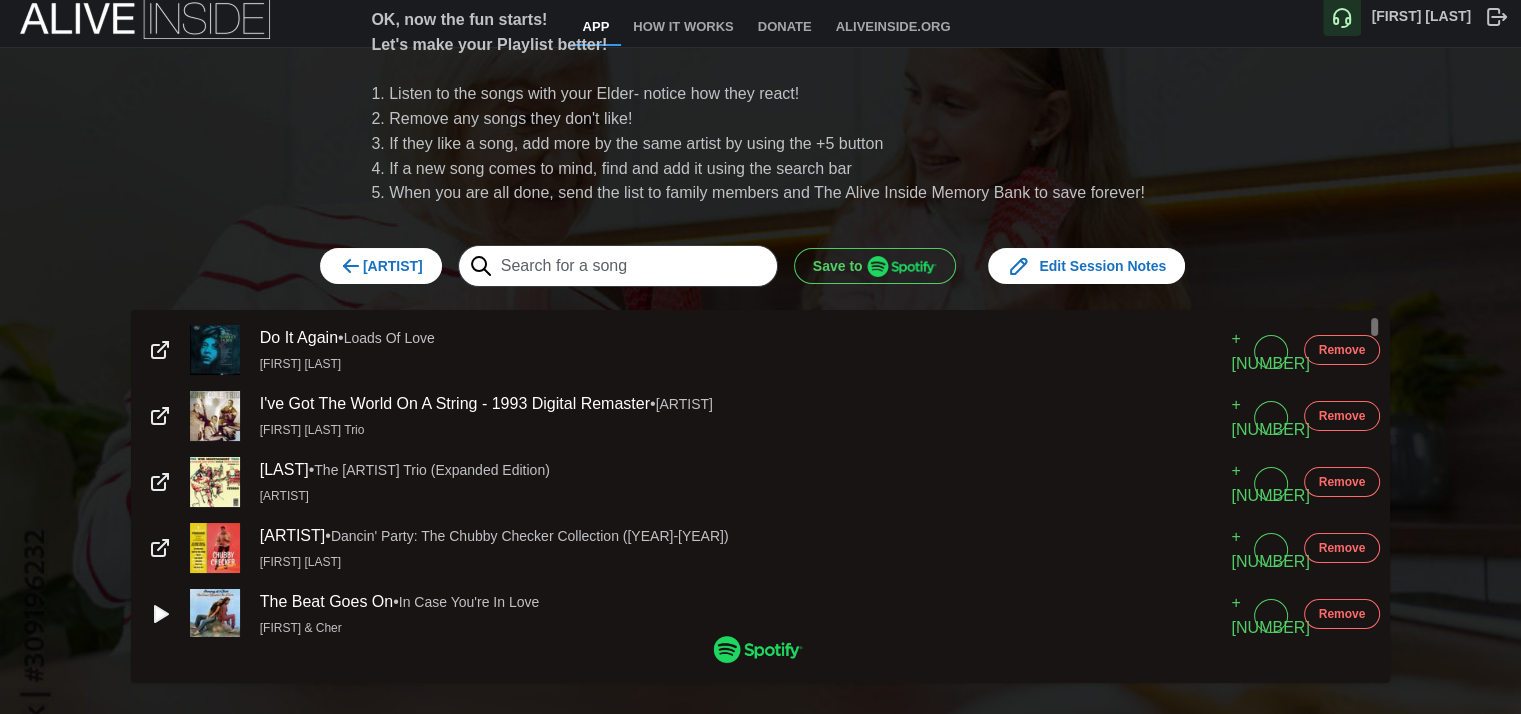 scroll, scrollTop: 0, scrollLeft: 0, axis: both 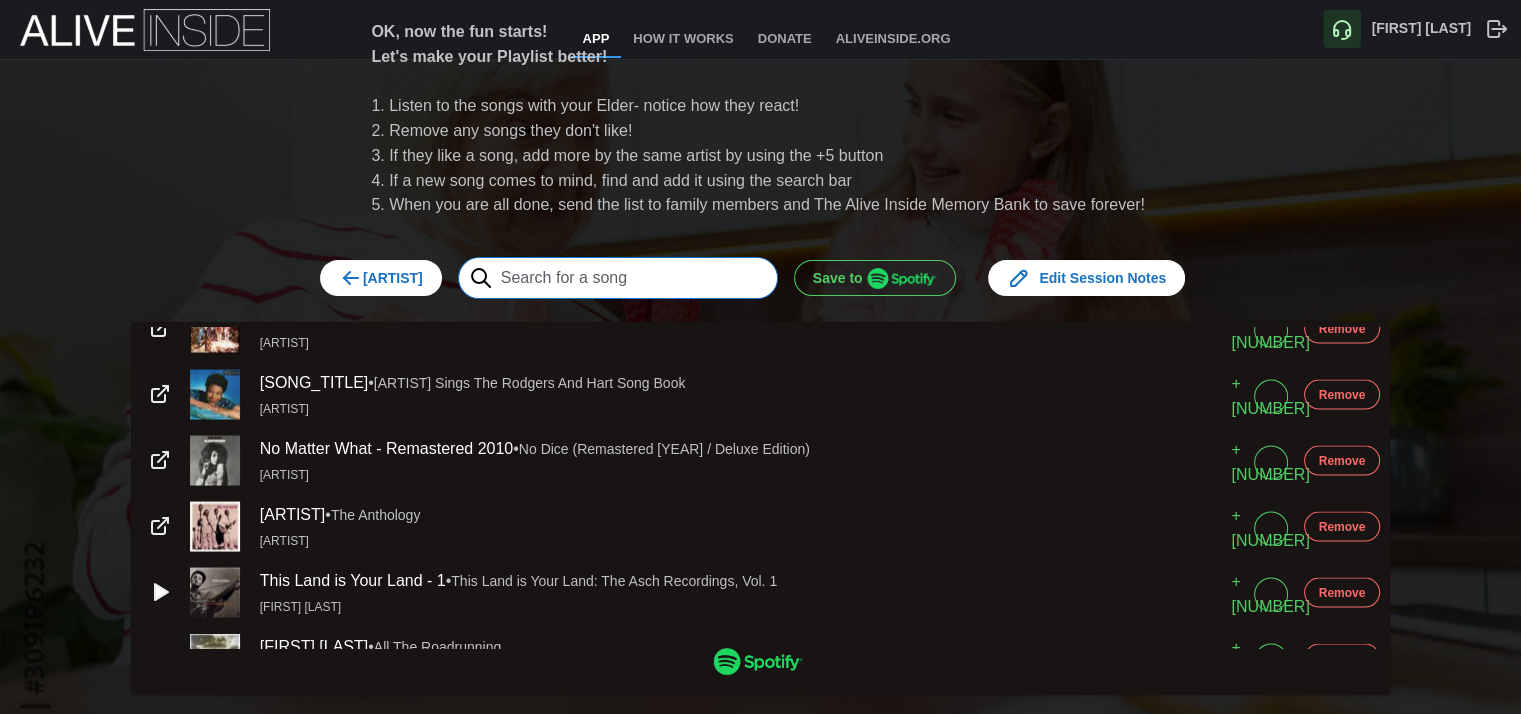 click at bounding box center (618, 278) 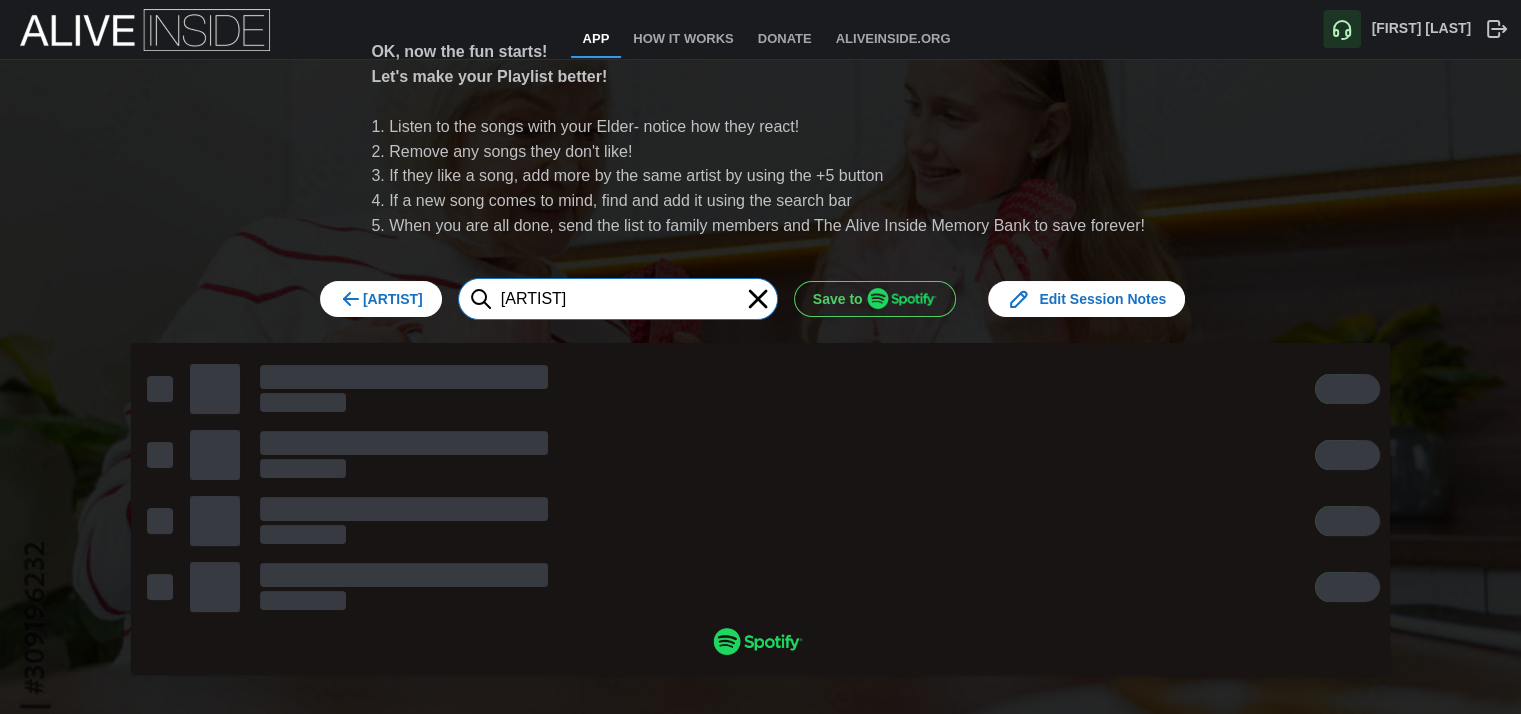 scroll, scrollTop: 0, scrollLeft: 0, axis: both 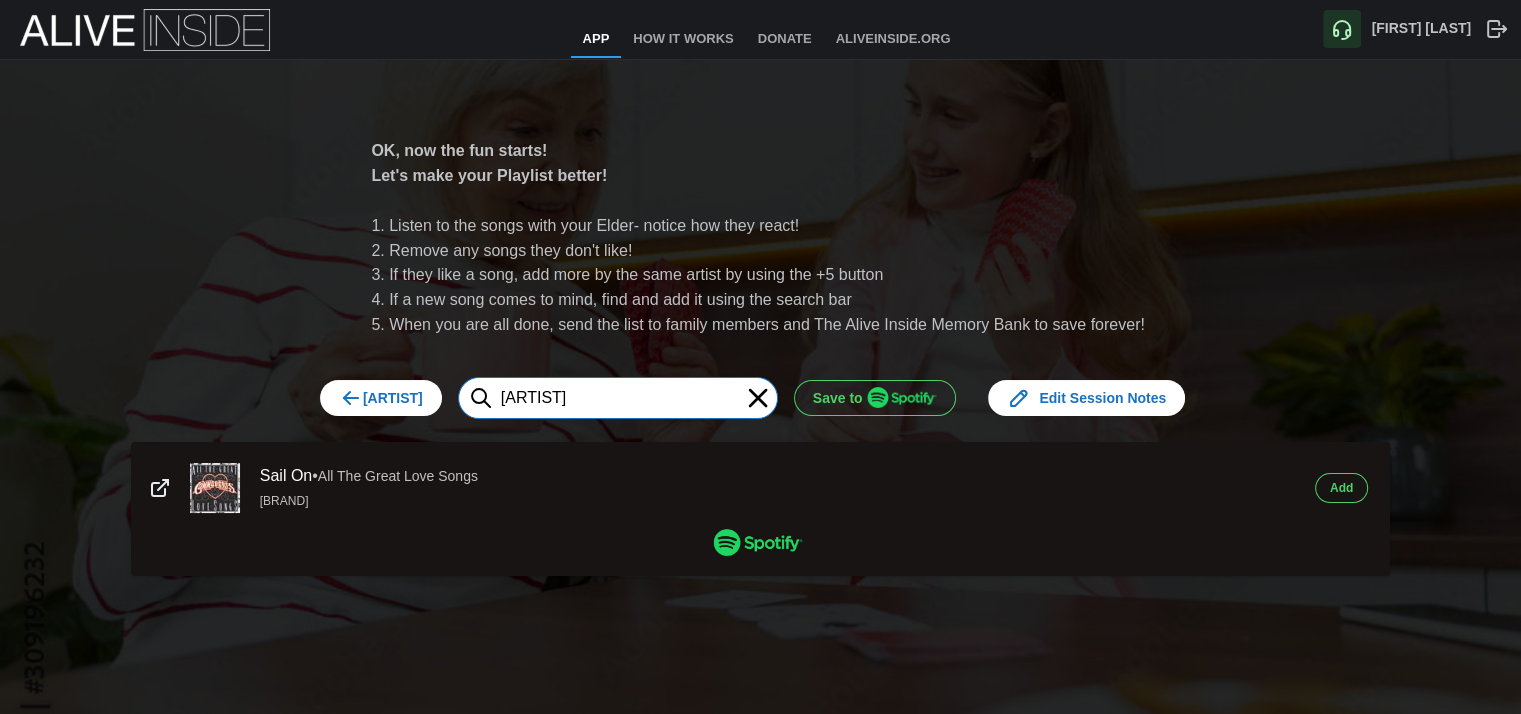 type on "commodores" 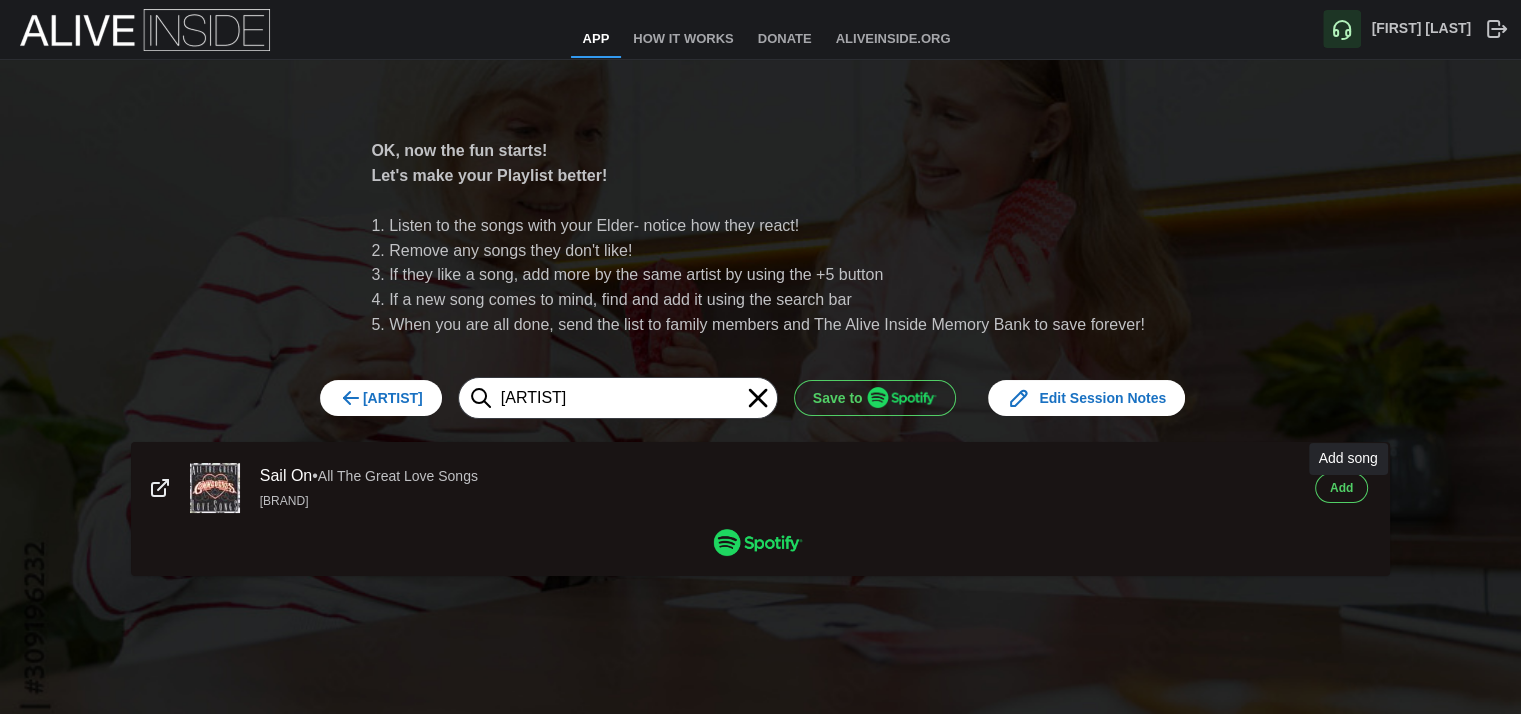 click on "[LAST]" at bounding box center [1341, 488] 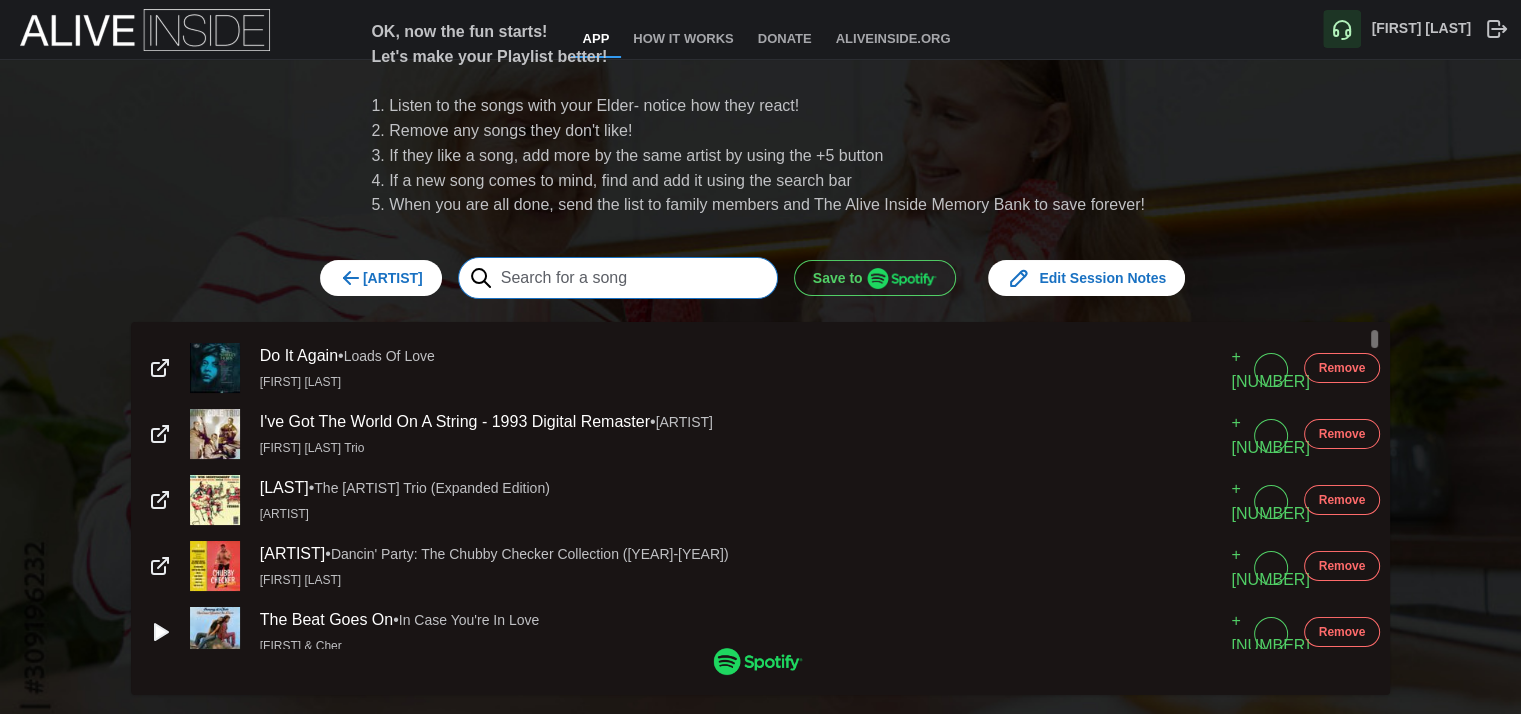 click at bounding box center (618, 278) 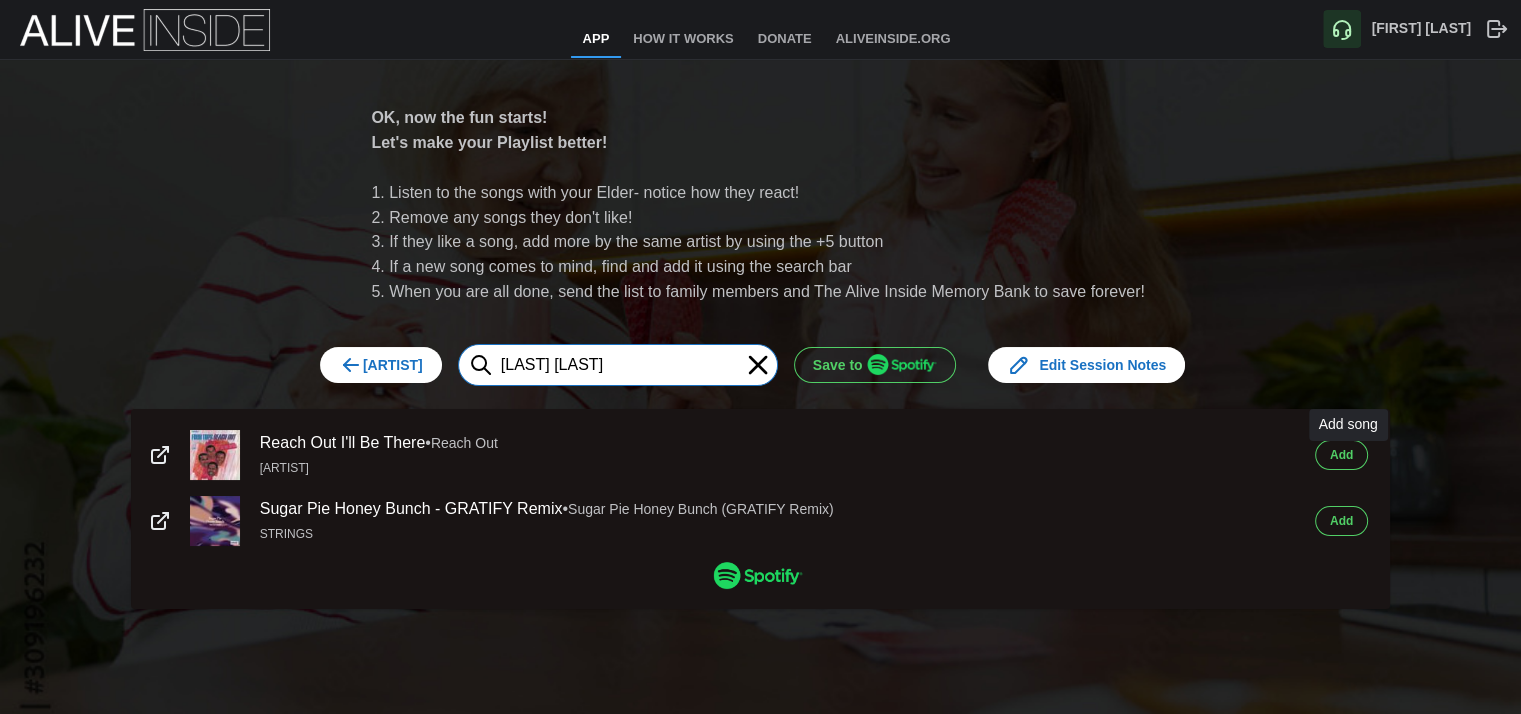 type on "four tops" 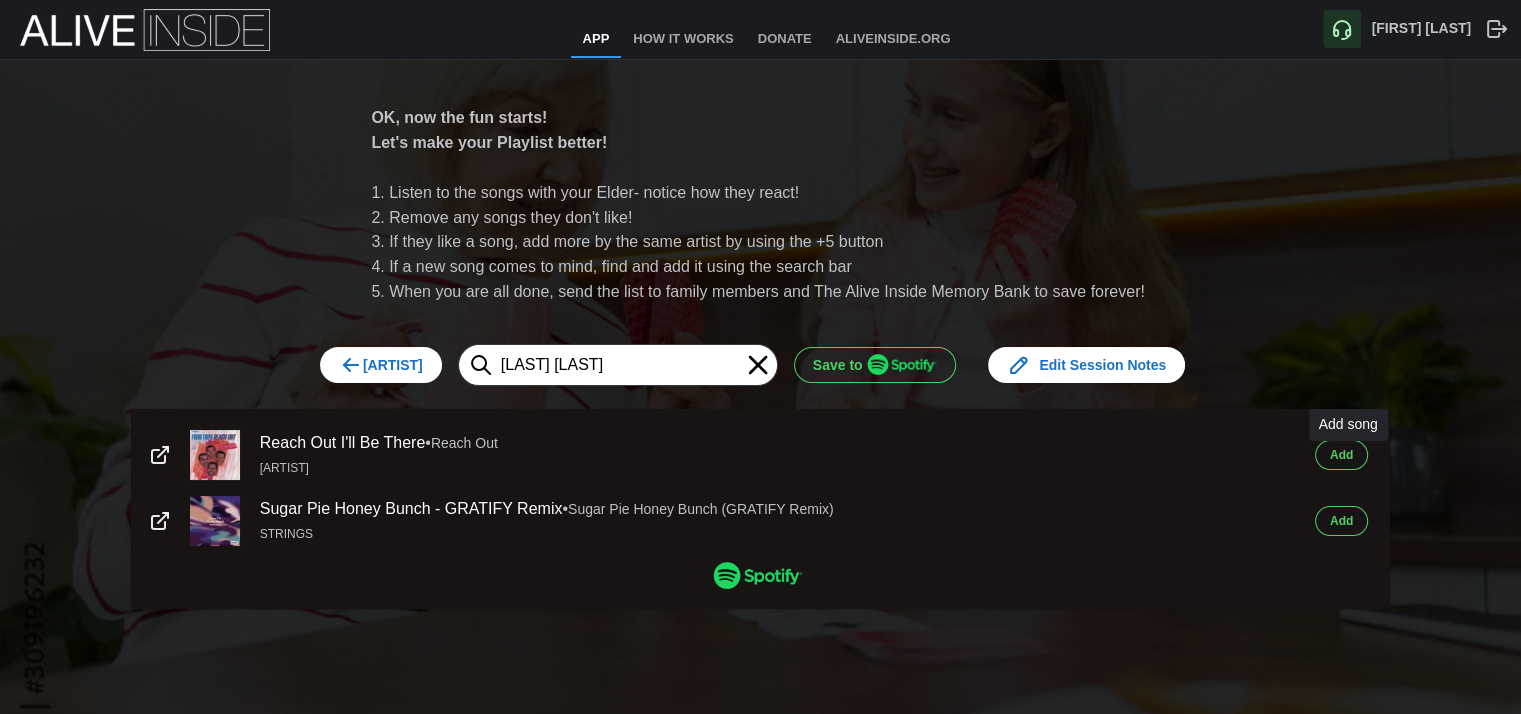 click on "[LAST]" at bounding box center (1341, 455) 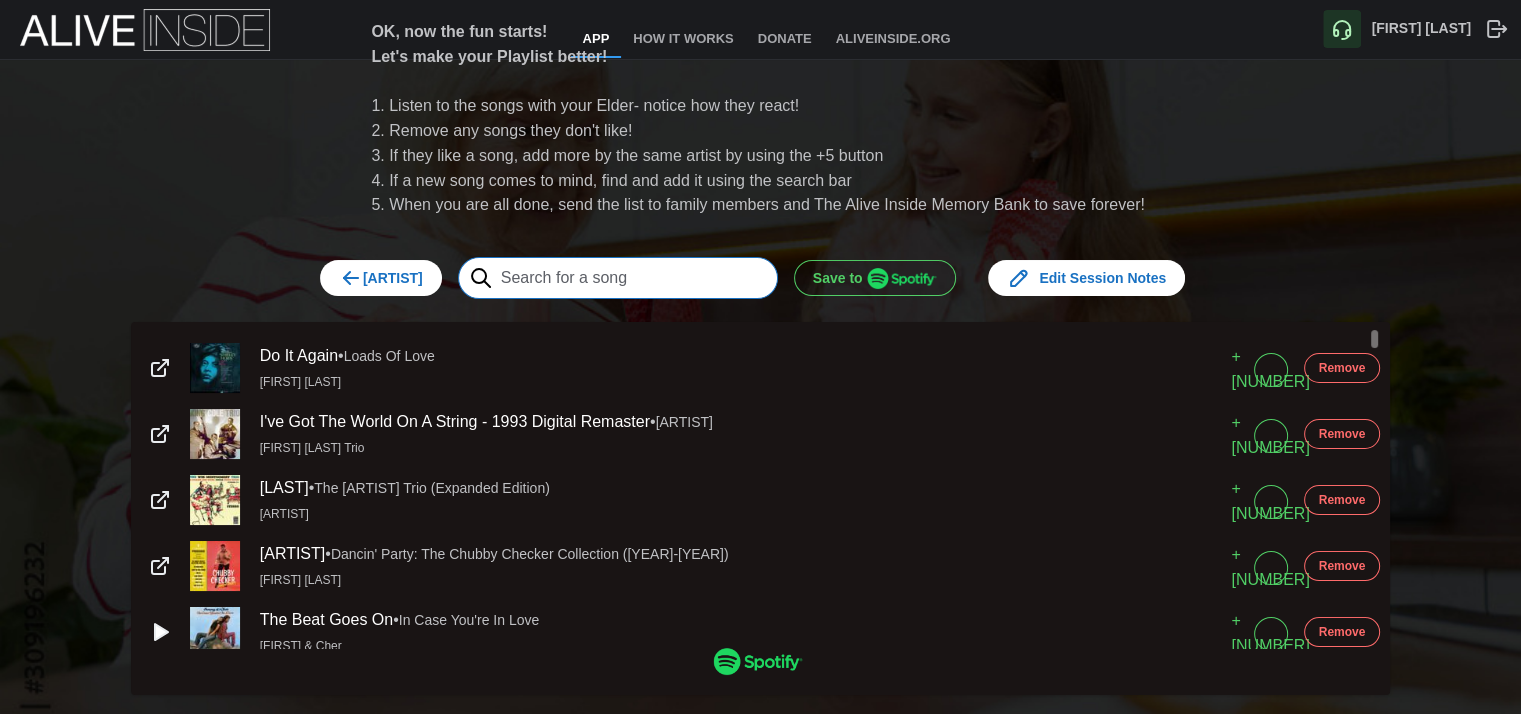 click at bounding box center [618, 278] 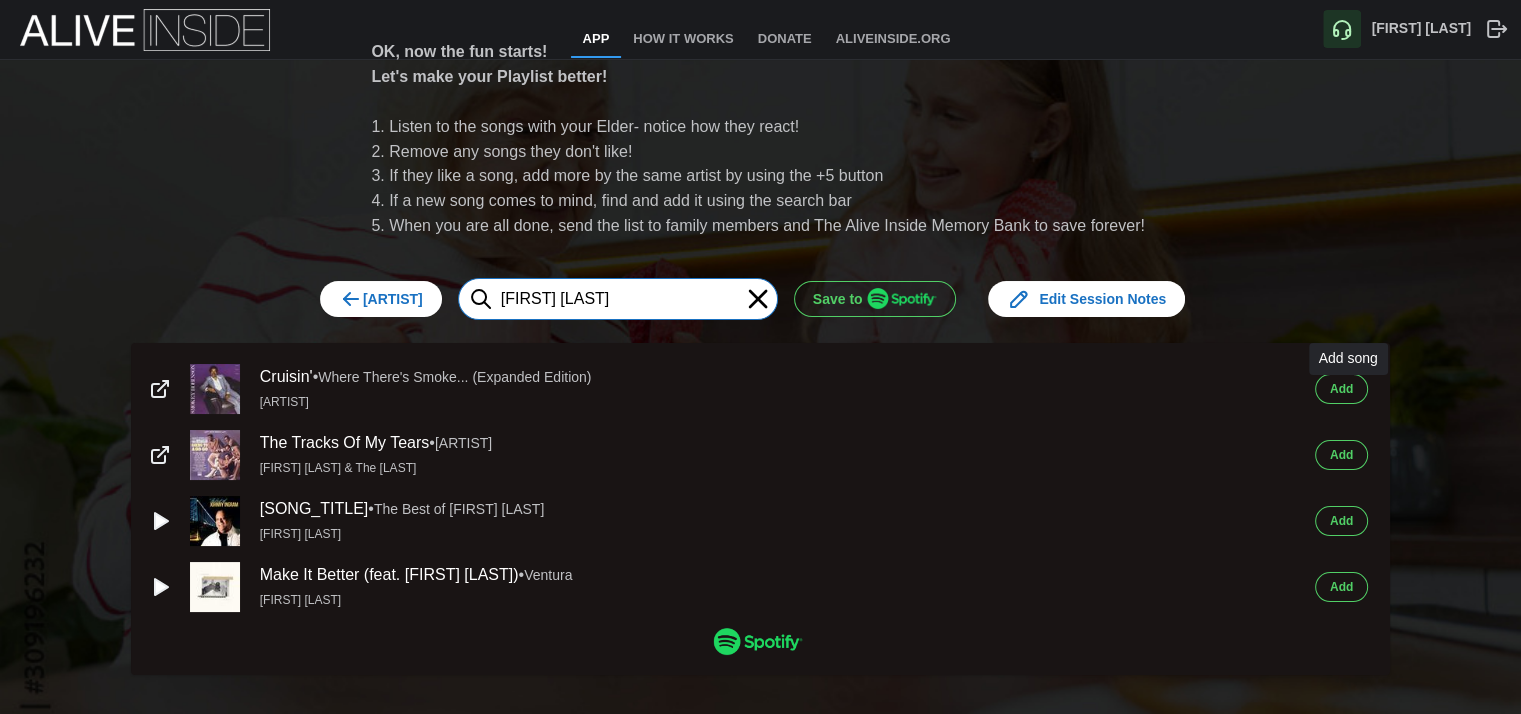 type on "smokey robinson" 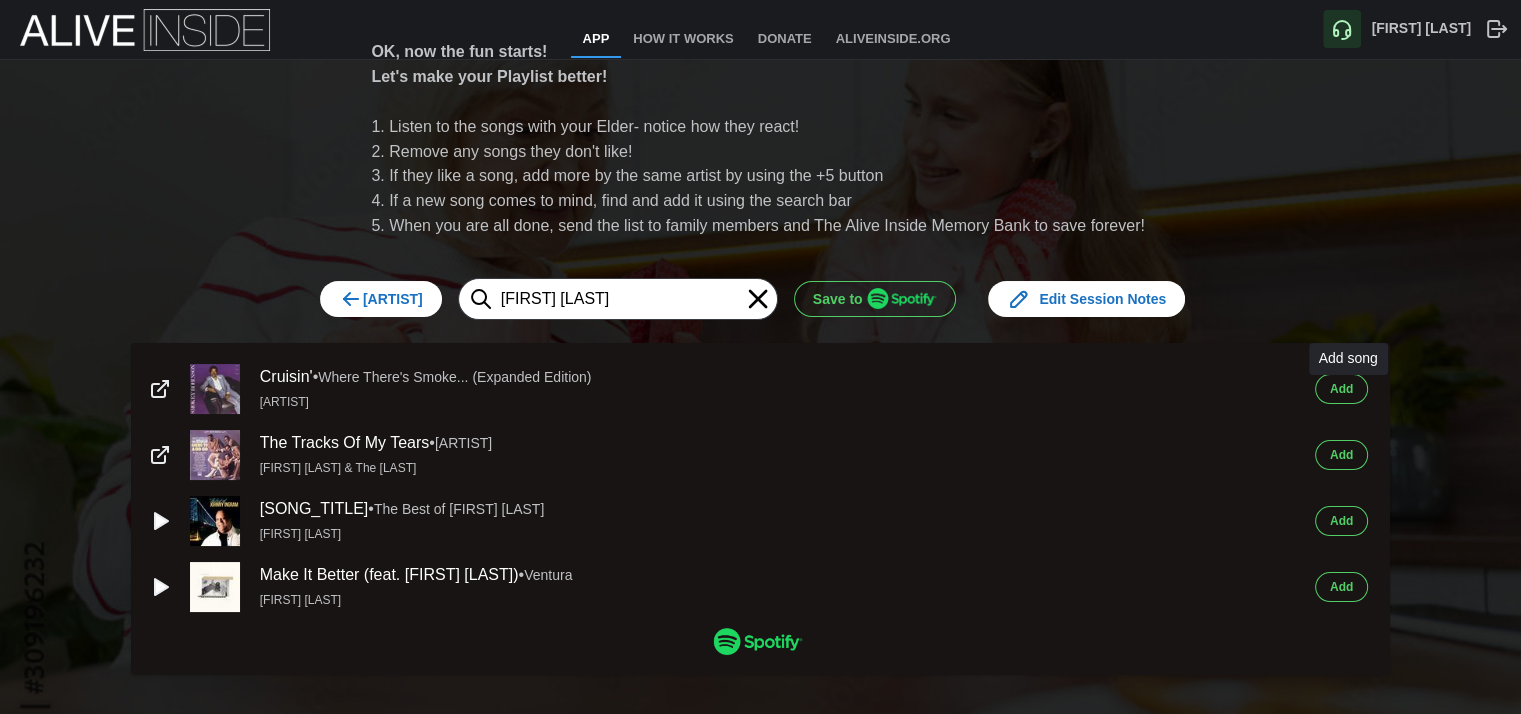 click on "[LAST]" at bounding box center (1341, 389) 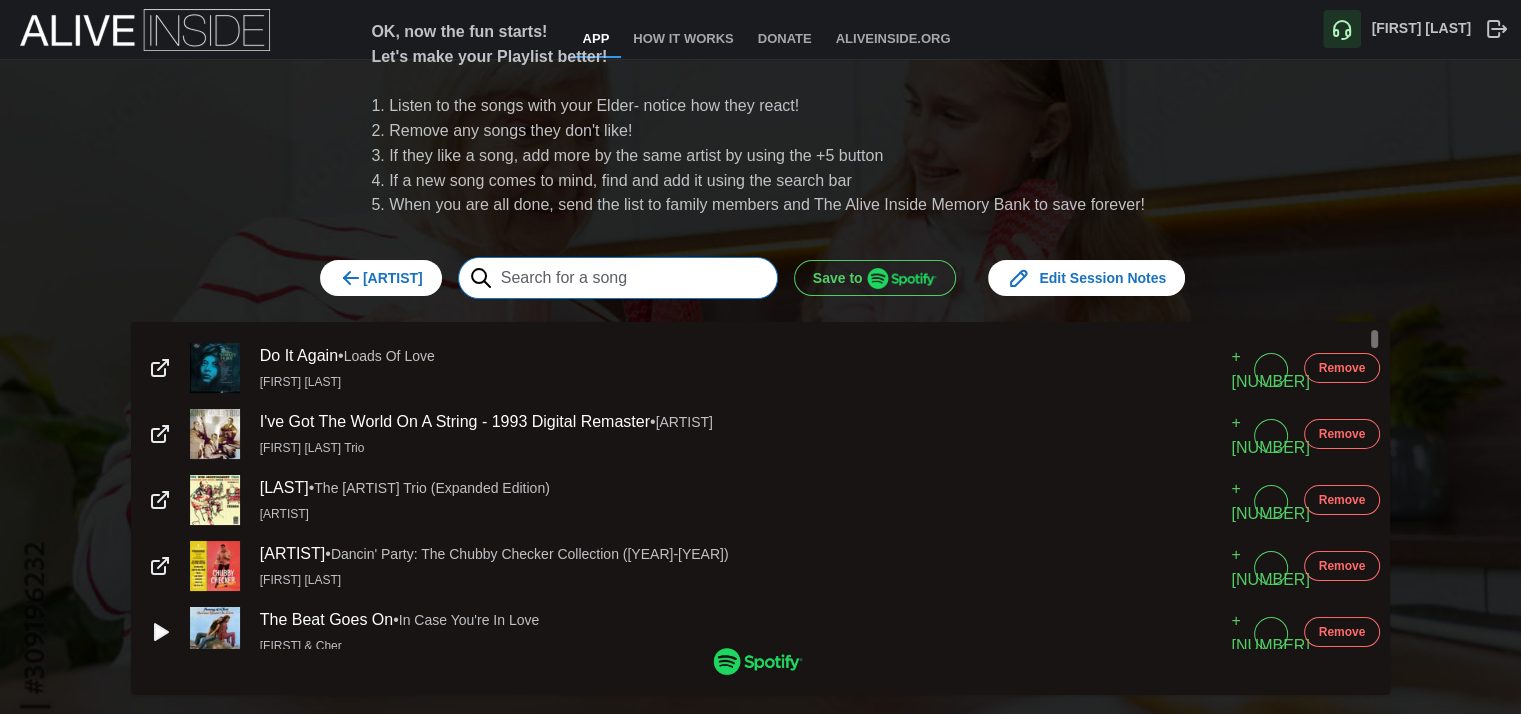 click at bounding box center (618, 278) 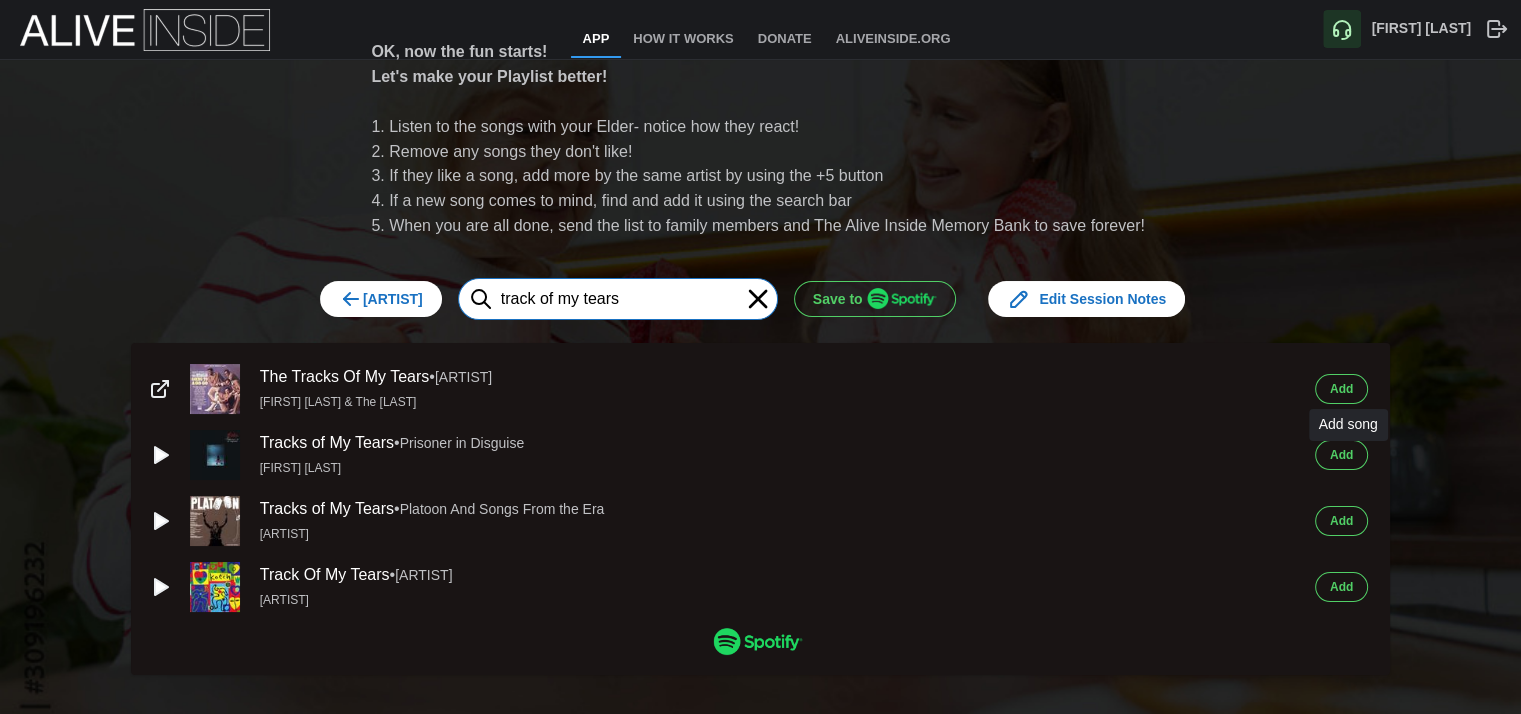 type on "track of my tears" 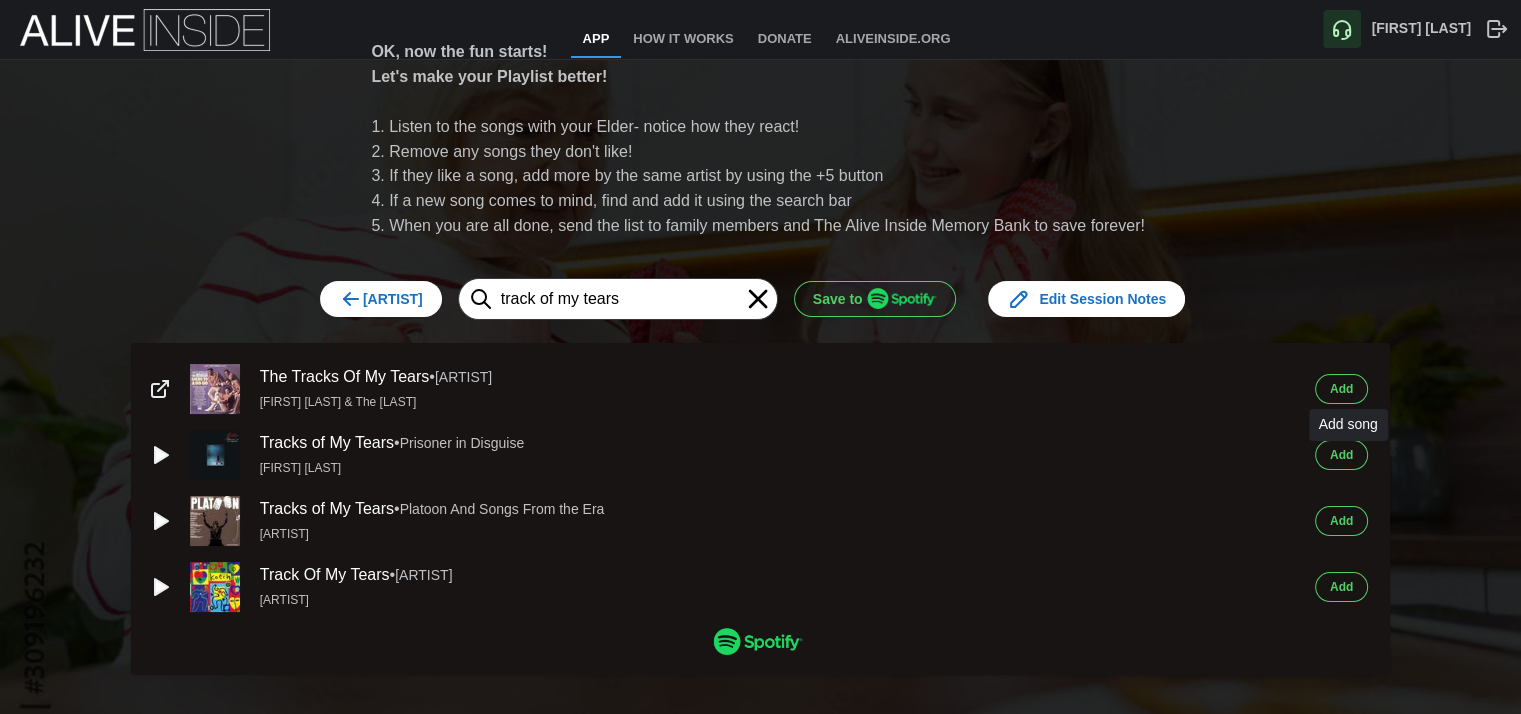 click on "[LAST]" at bounding box center [1341, 455] 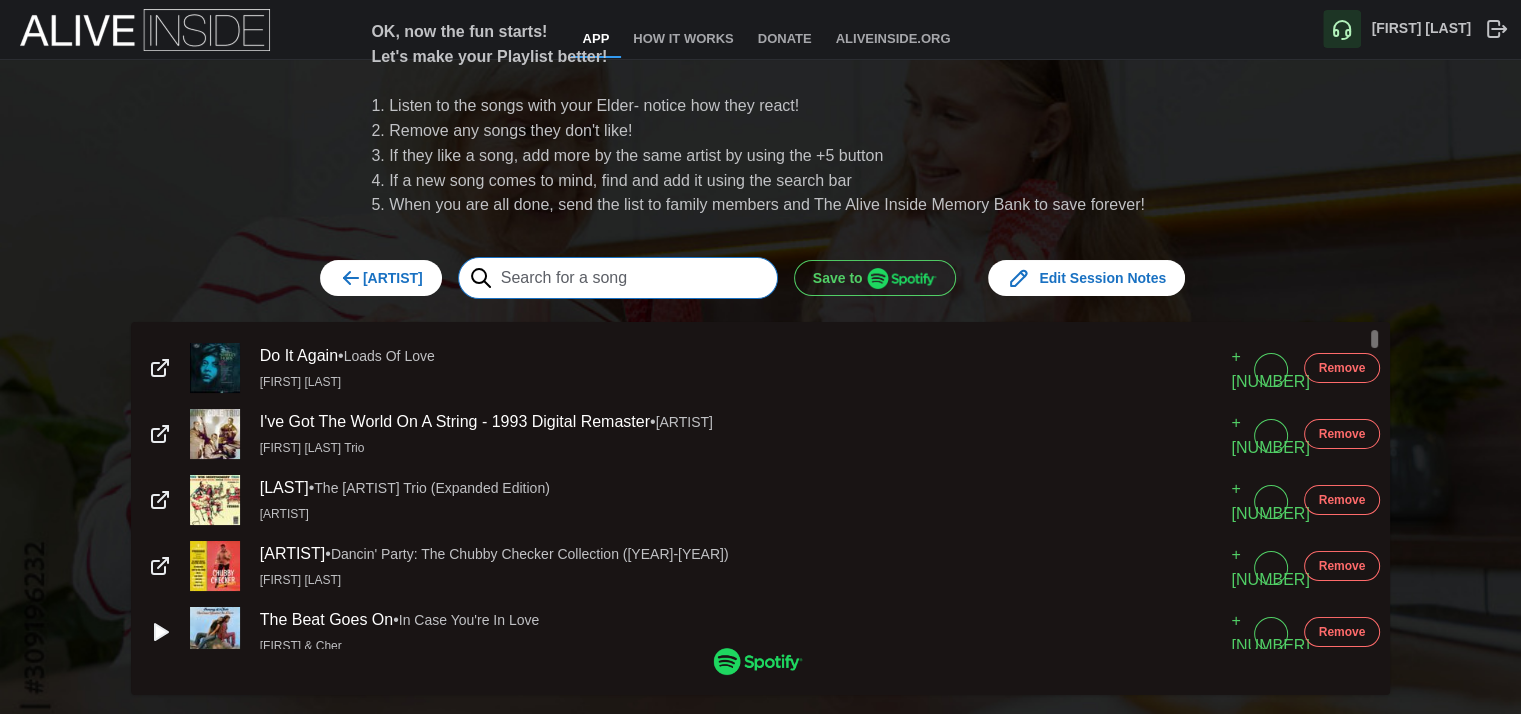 click at bounding box center (618, 278) 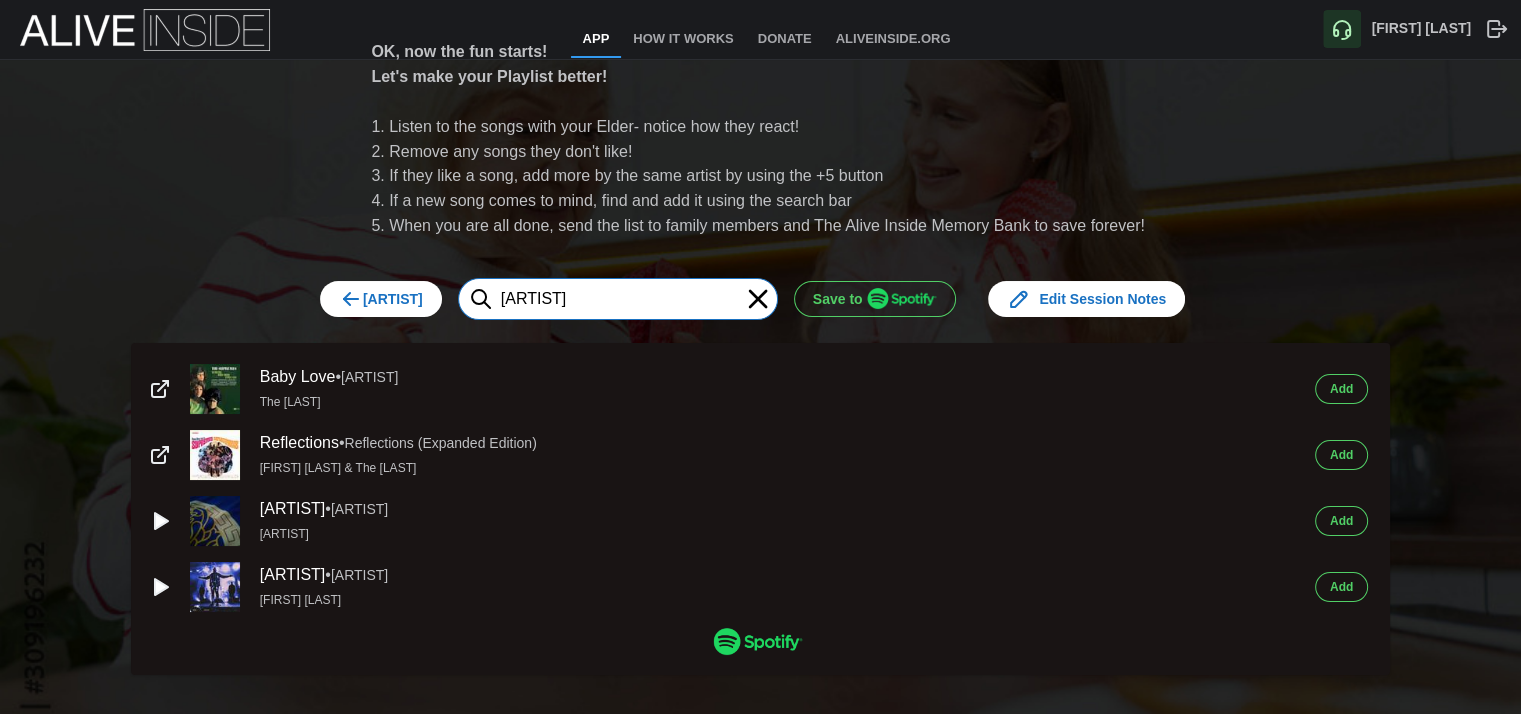 type on "supremmes" 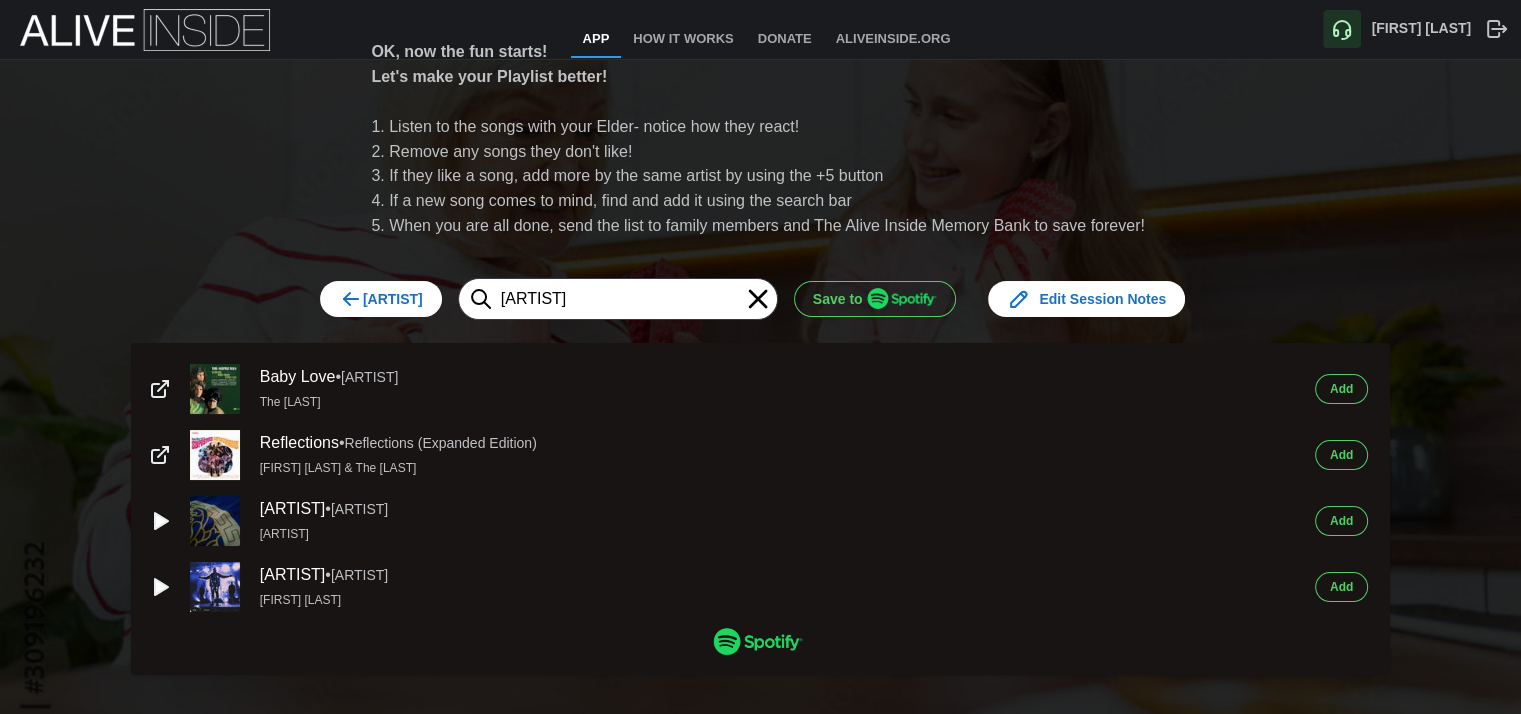 click on "[LAST]" at bounding box center (1341, 389) 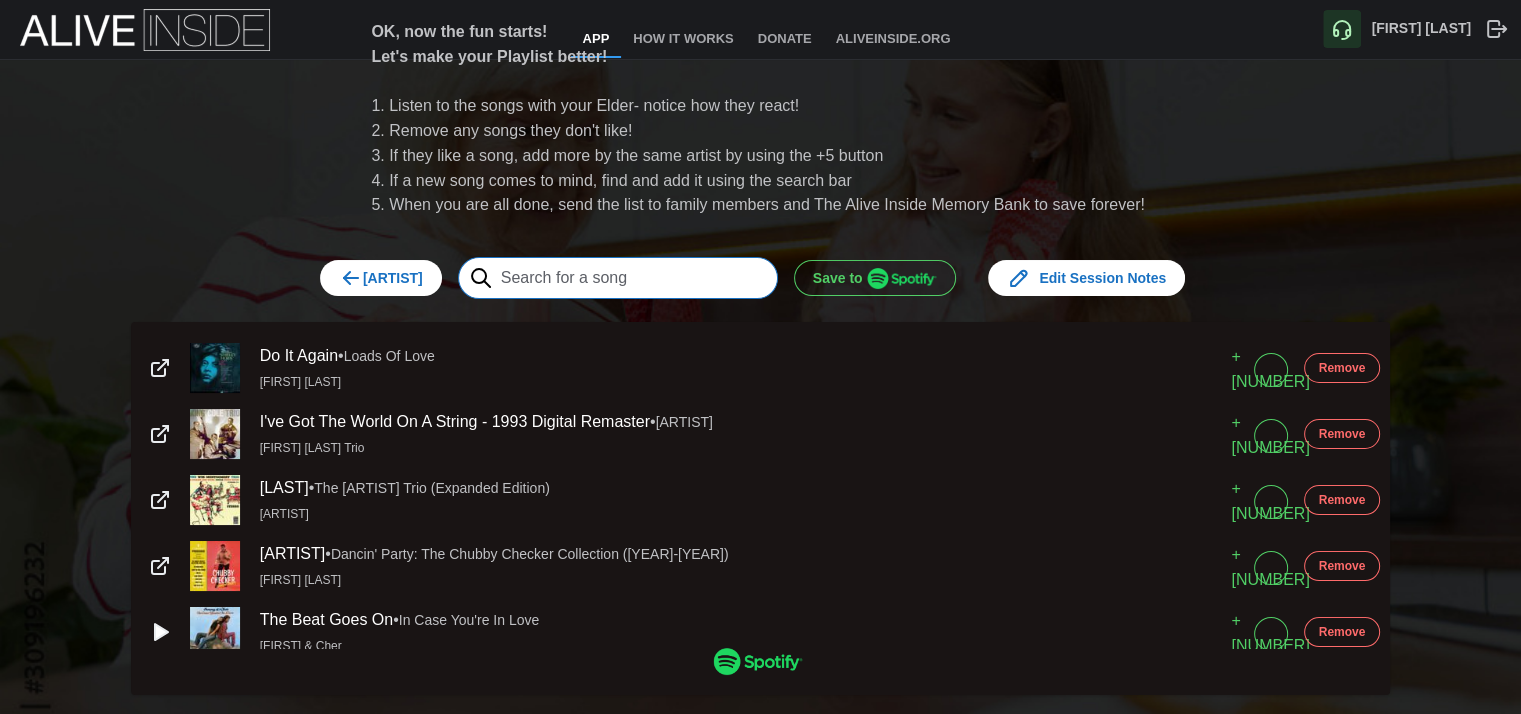 click at bounding box center (618, 278) 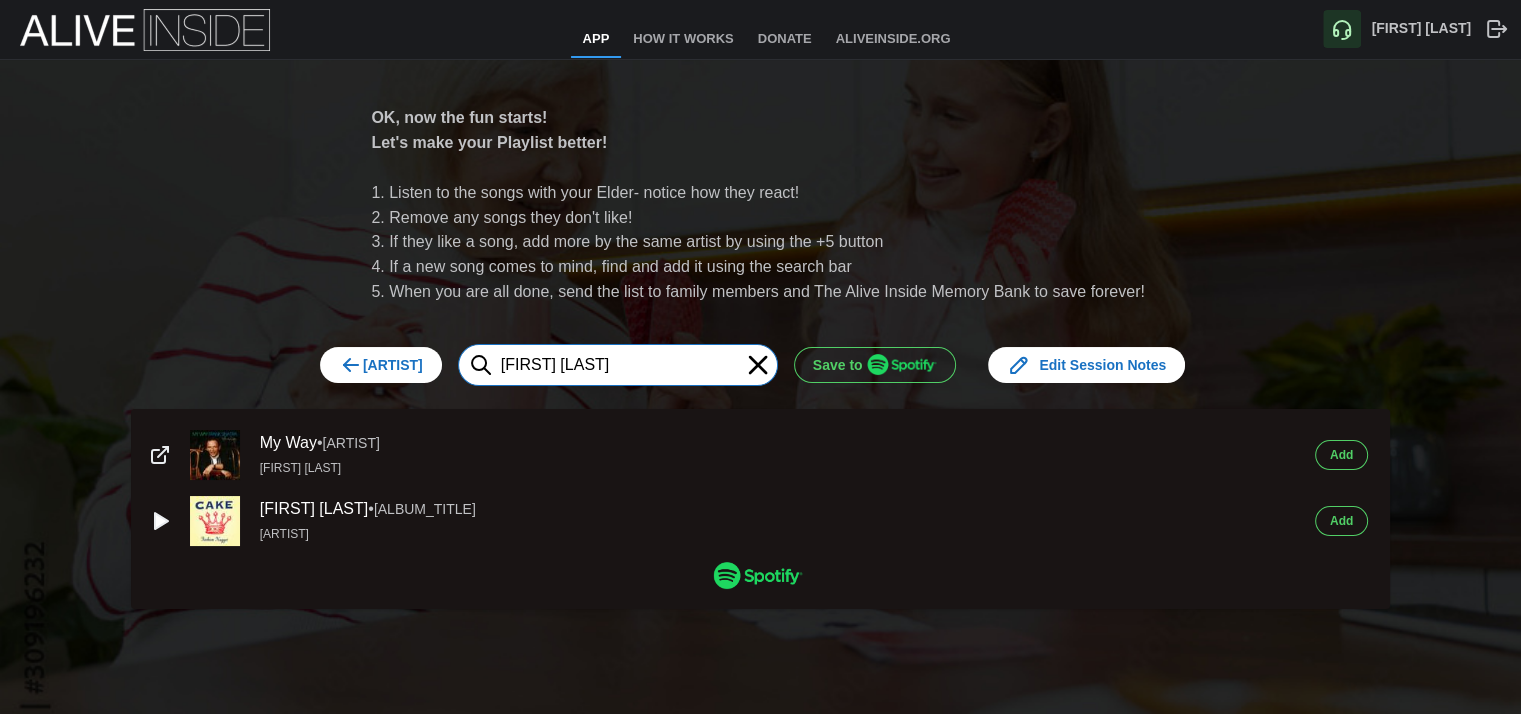 type on "frank sinatra" 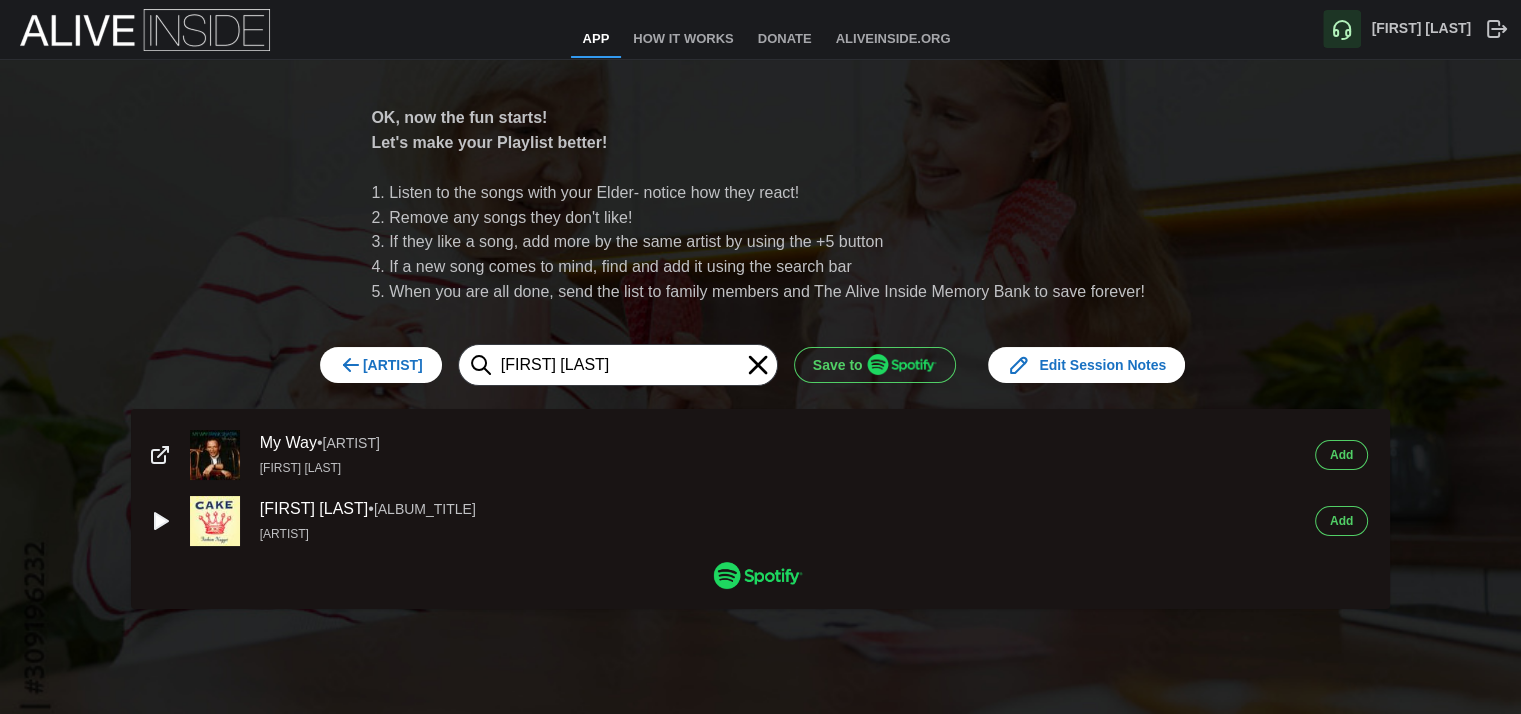 click on "[LAST]" at bounding box center [1341, 455] 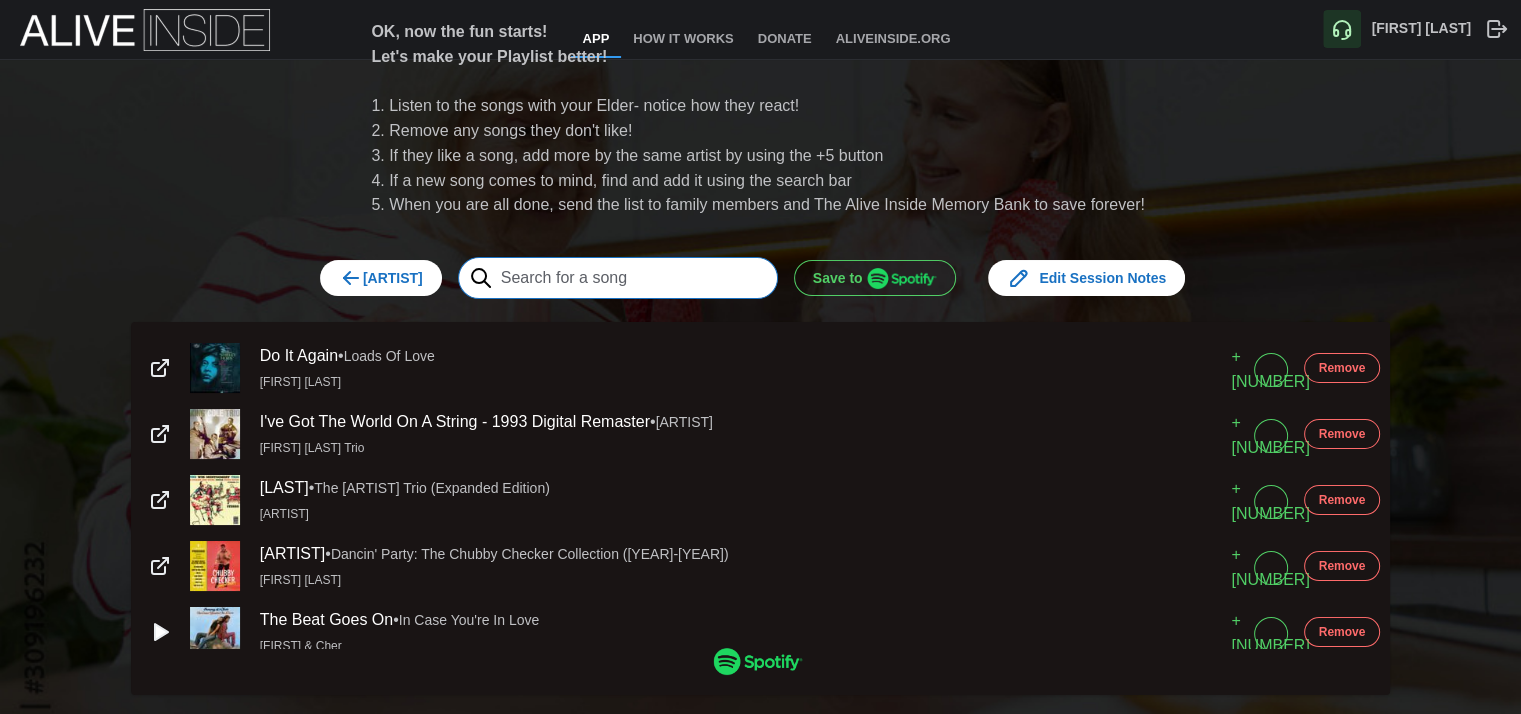 click at bounding box center [618, 278] 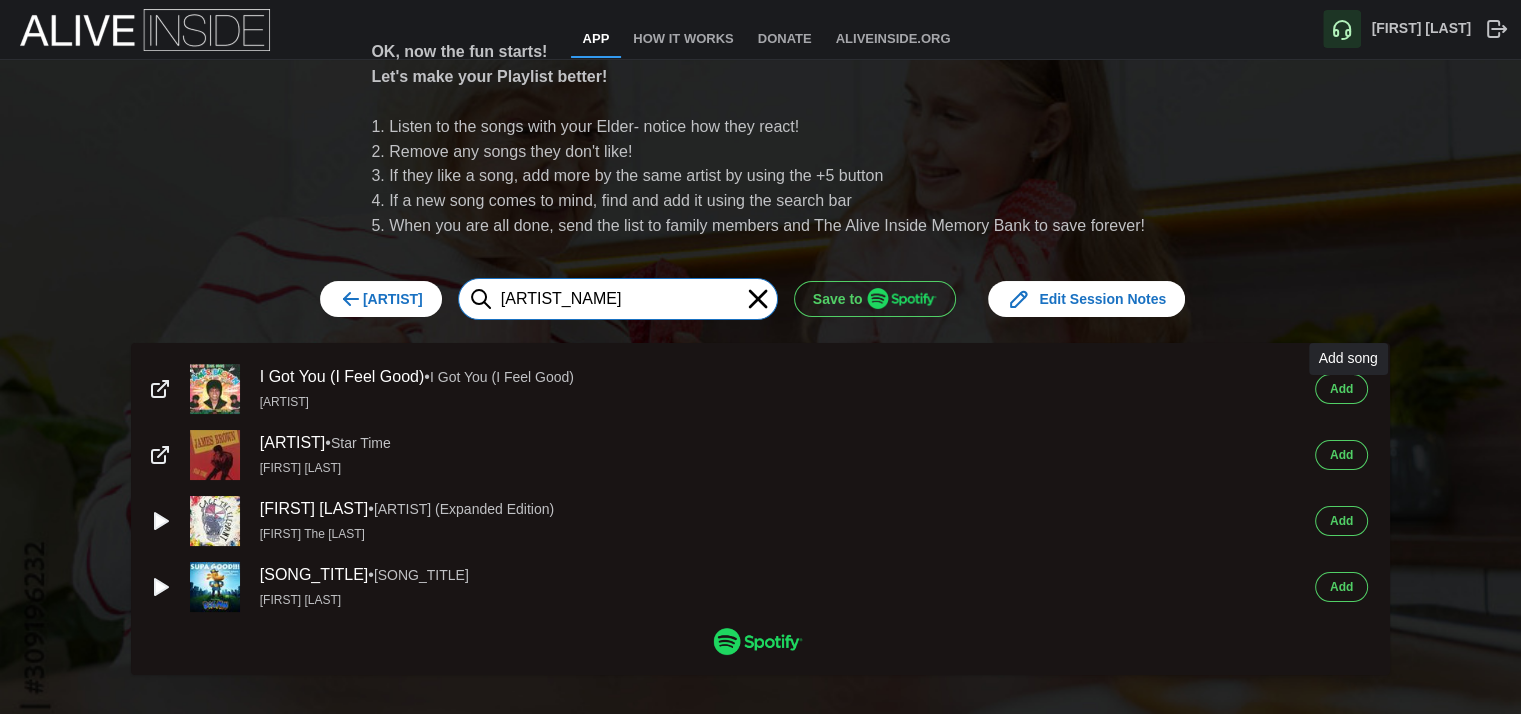 type on "james brown" 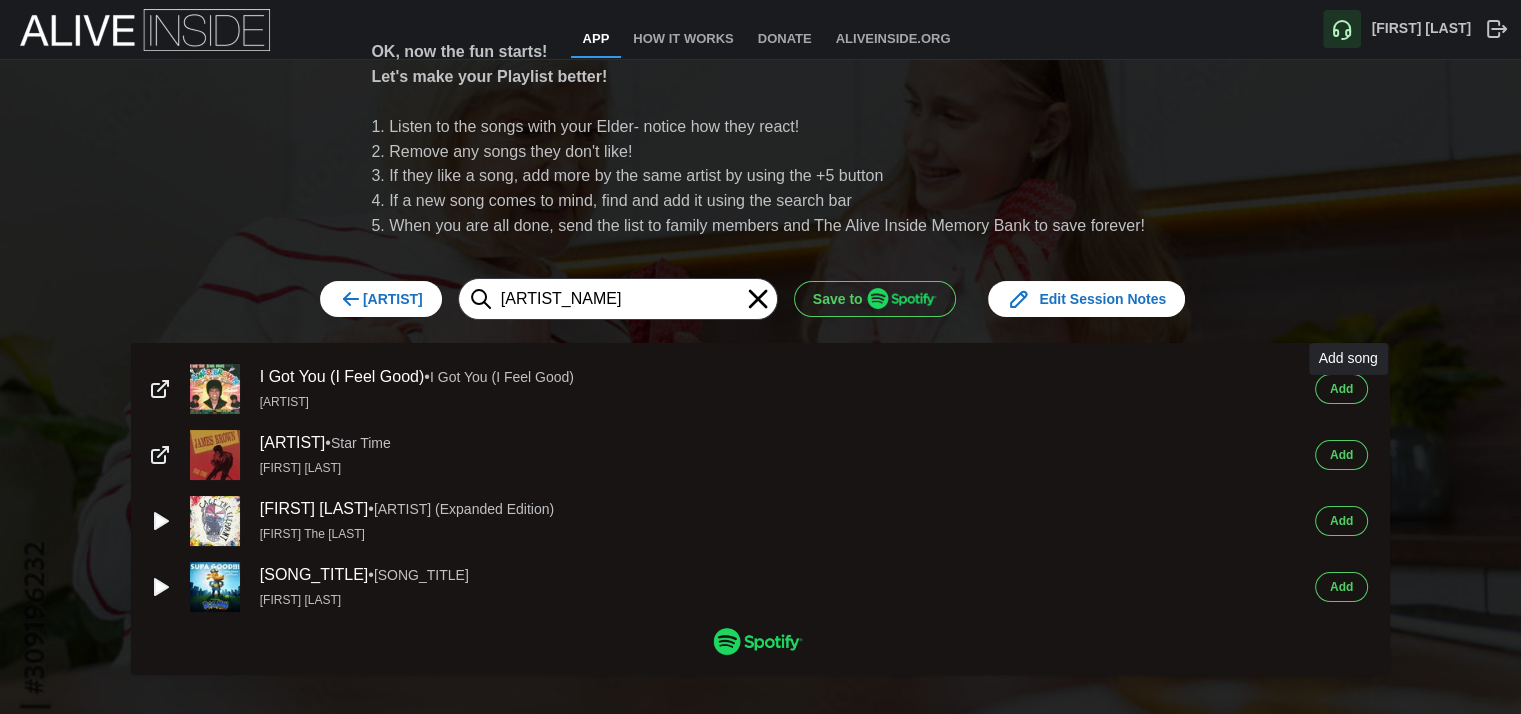 click on "[LAST]" at bounding box center (1341, 389) 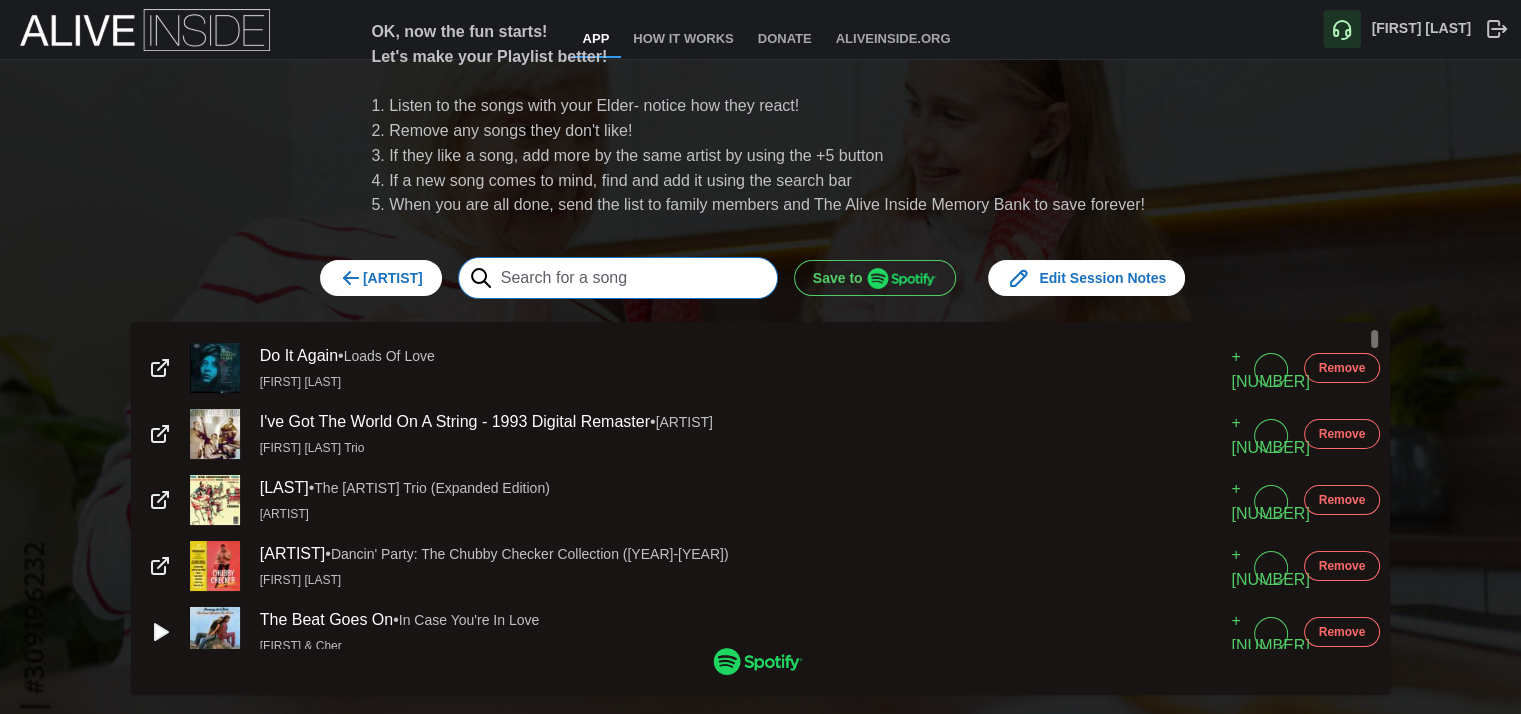 click at bounding box center [618, 278] 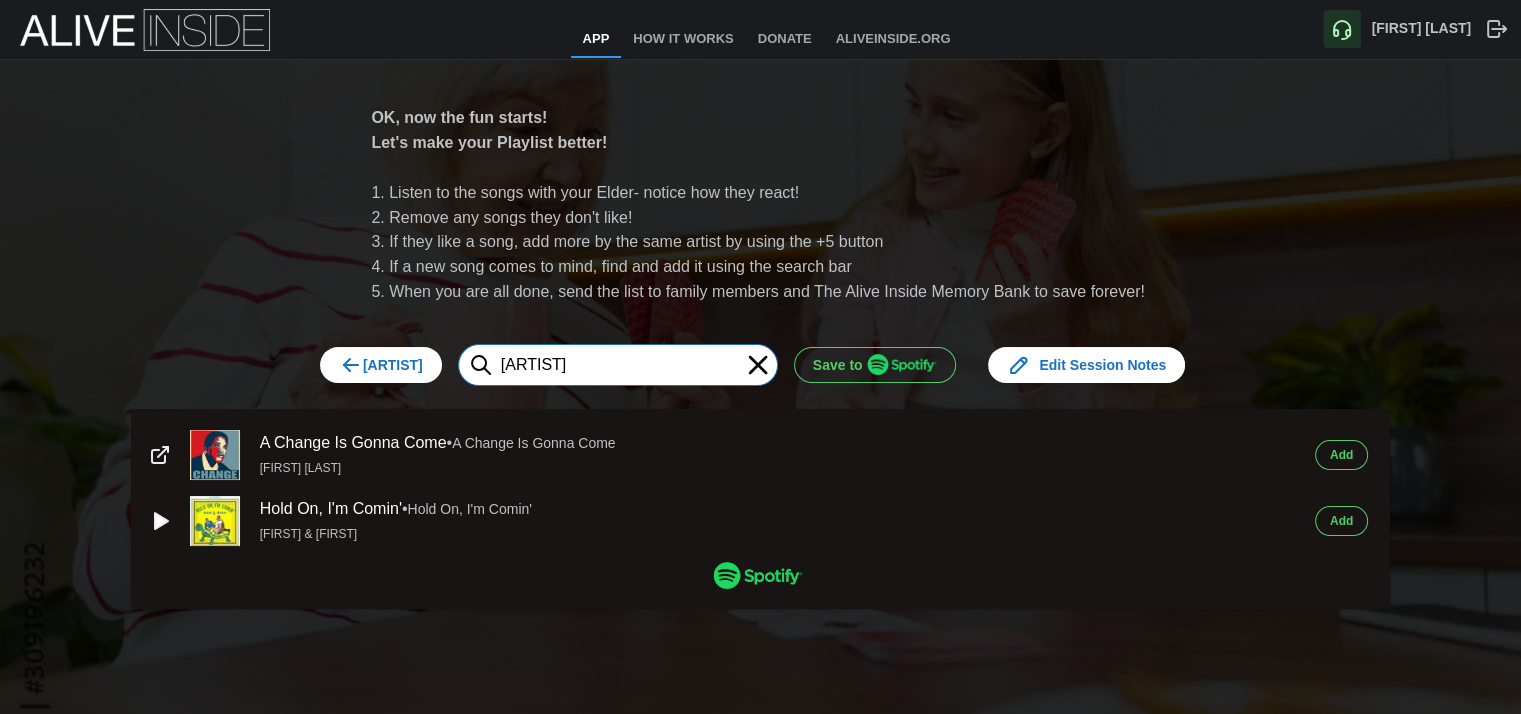 type on "sam cooke" 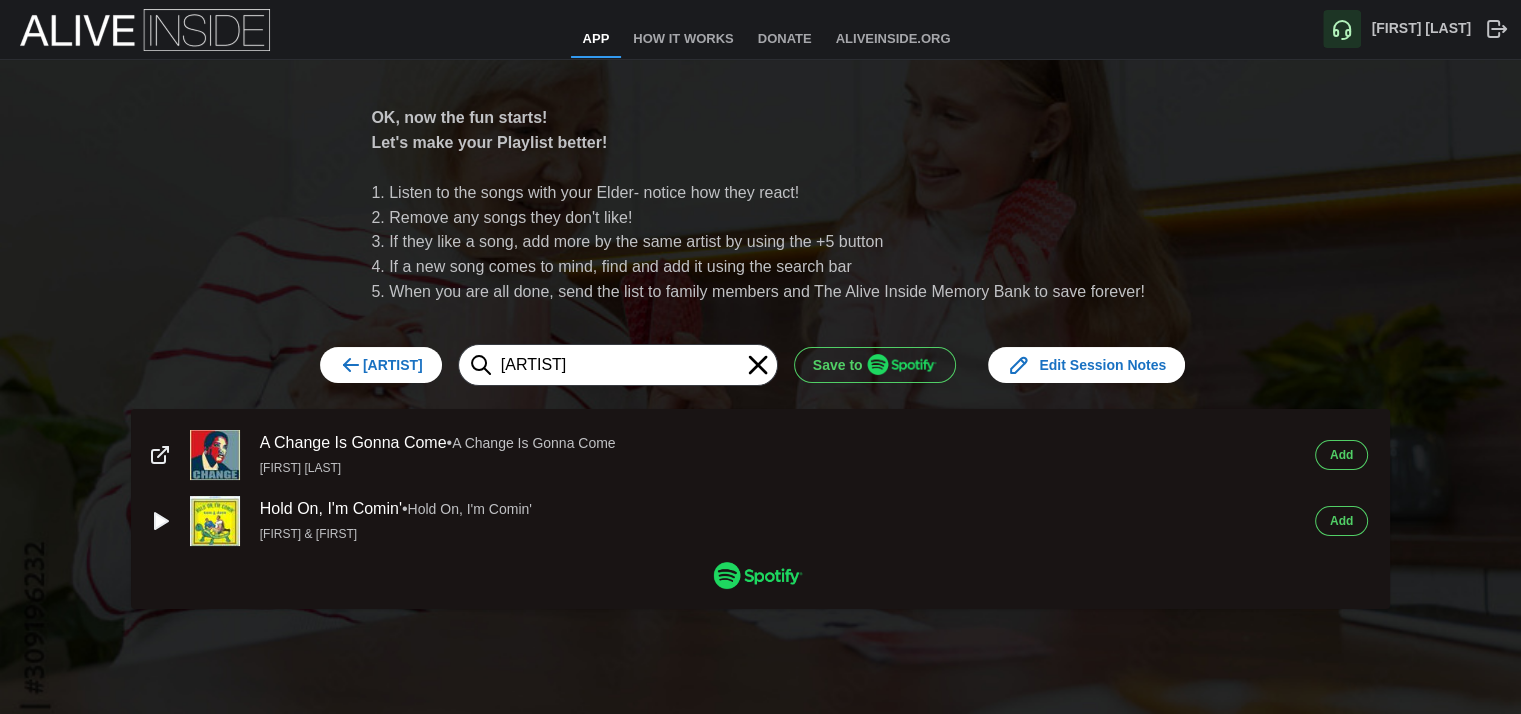 click on "[LAST]" at bounding box center (1341, 455) 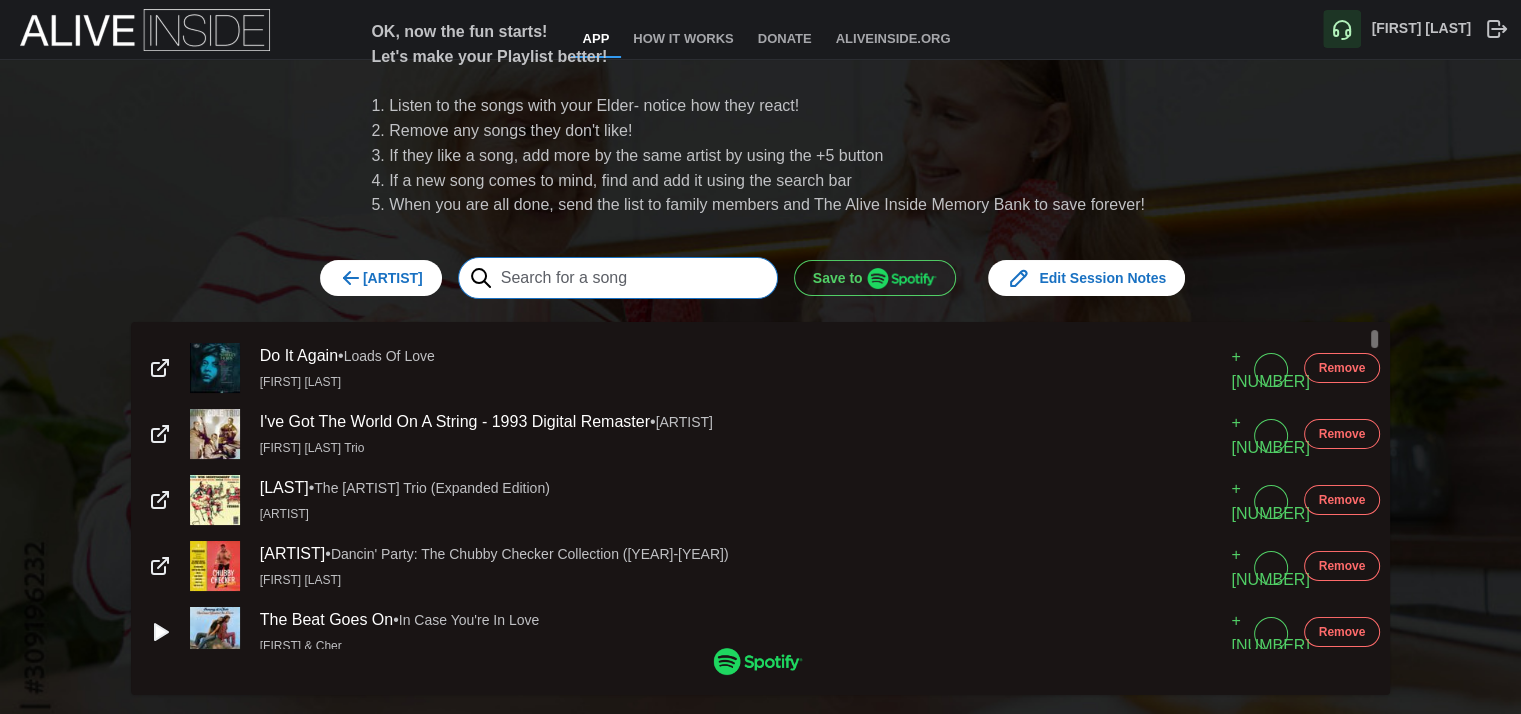 click at bounding box center [618, 278] 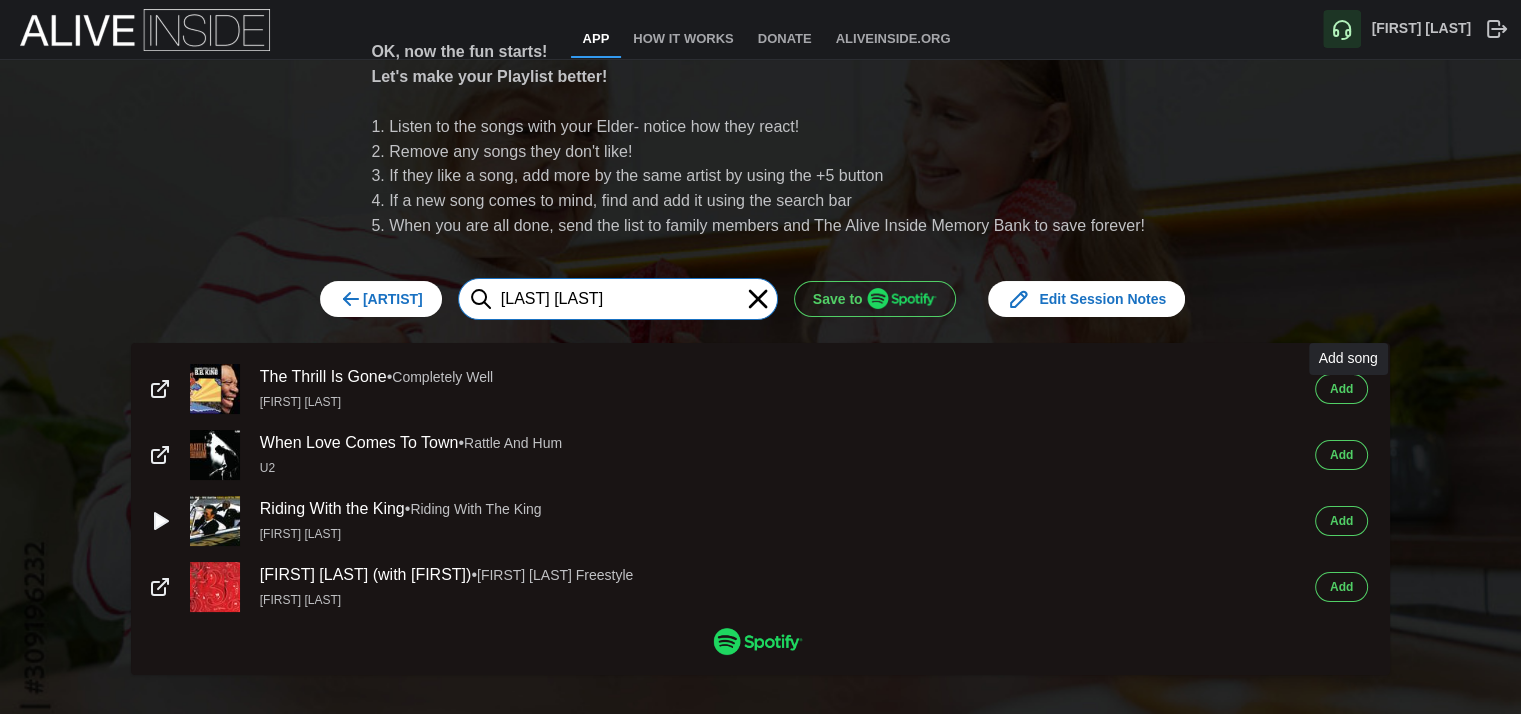 type on "bb king" 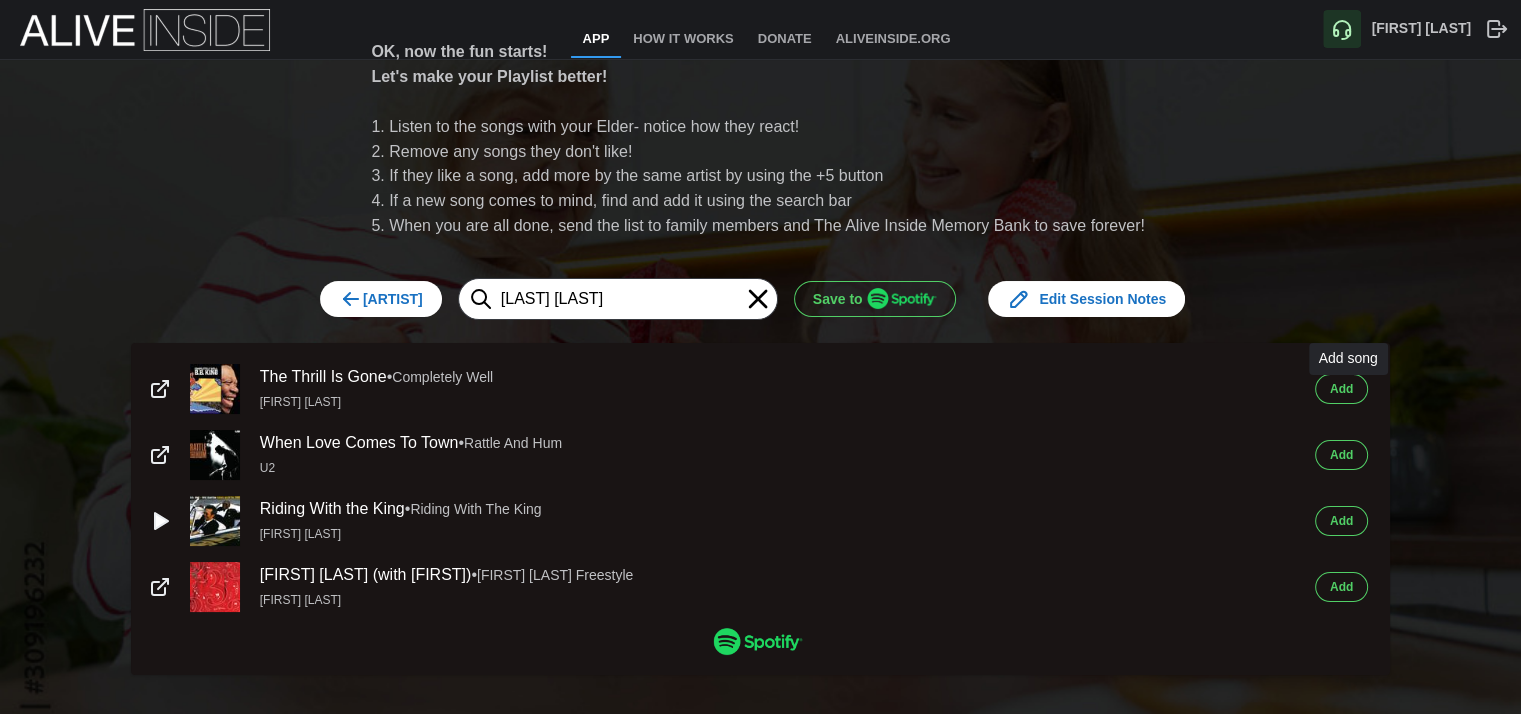click on "[LAST]" at bounding box center [1341, 389] 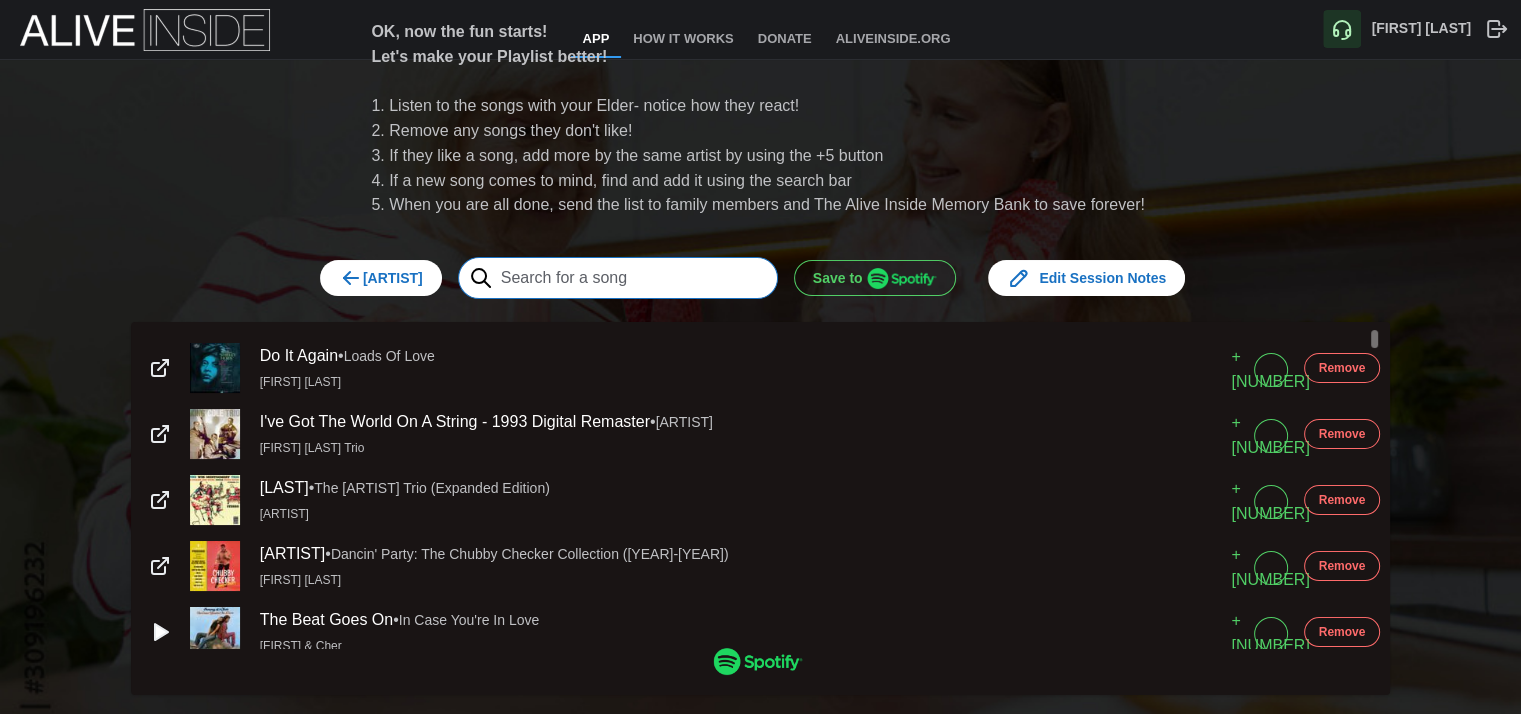 click at bounding box center (618, 278) 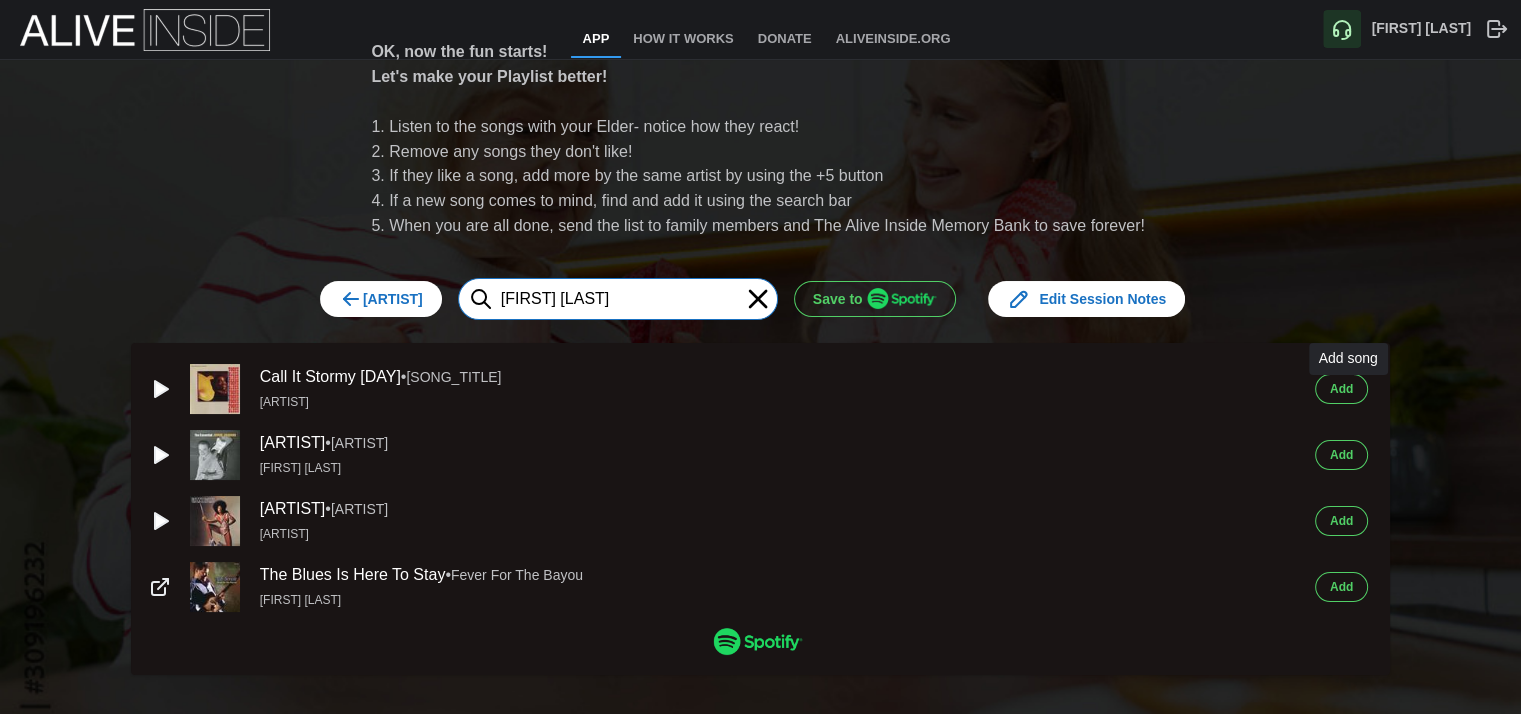 type on "t bone walker" 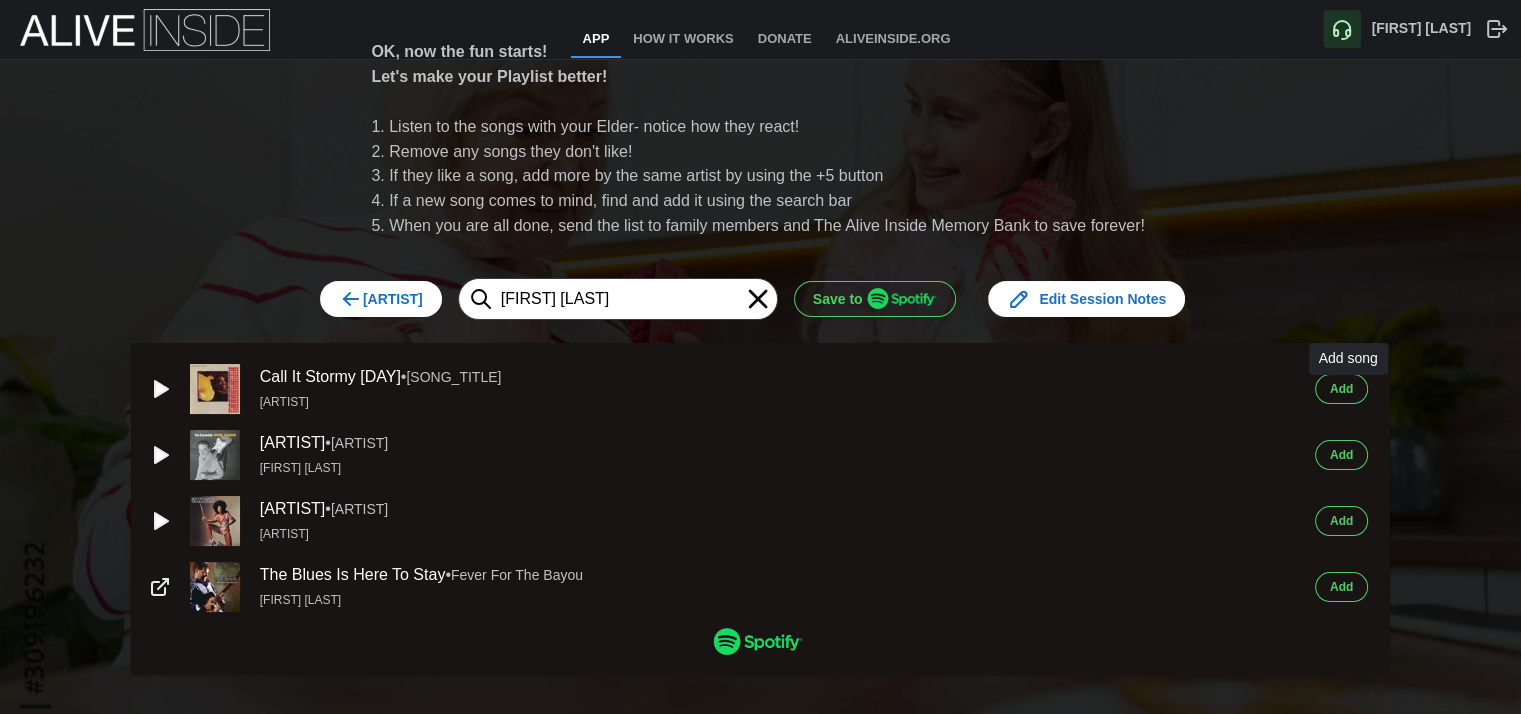 click on "[LAST]" at bounding box center [1341, 389] 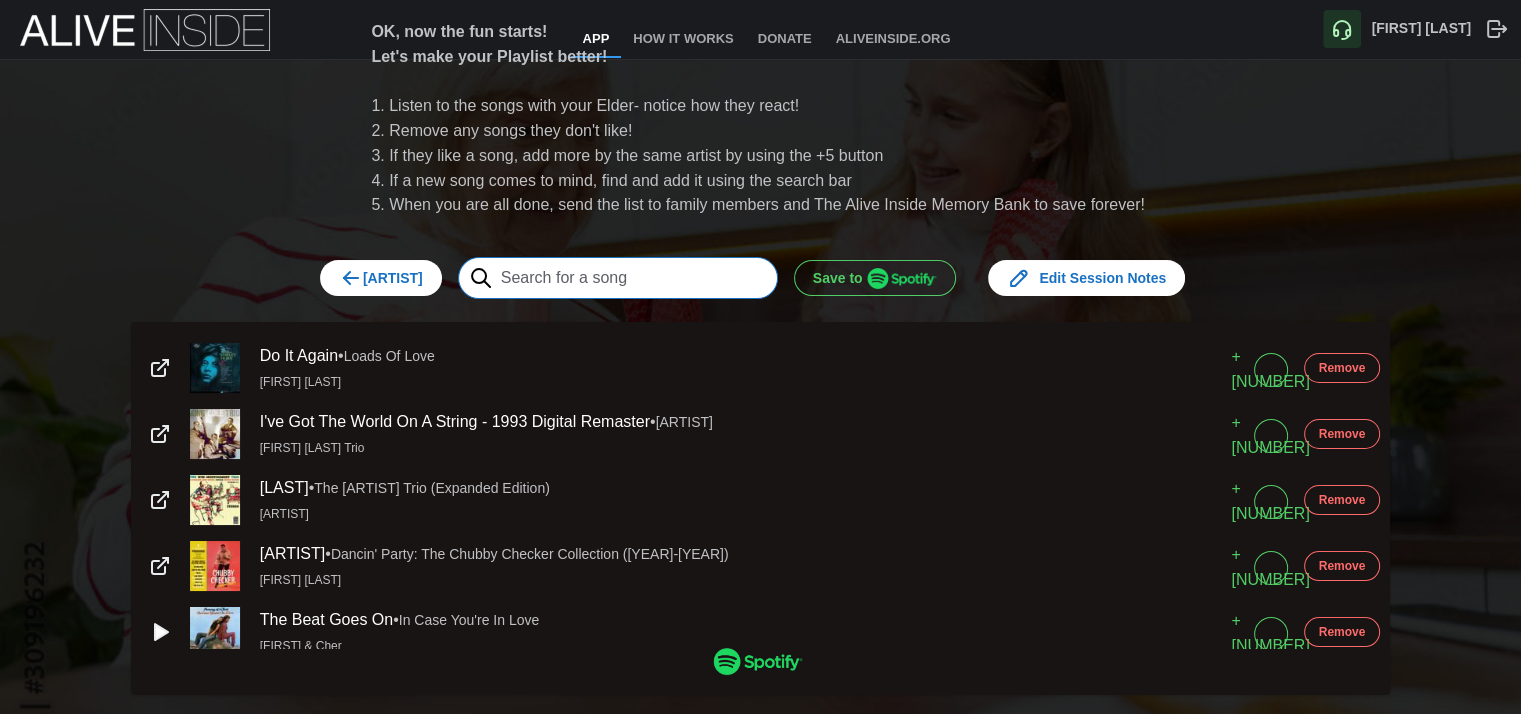 click at bounding box center (618, 278) 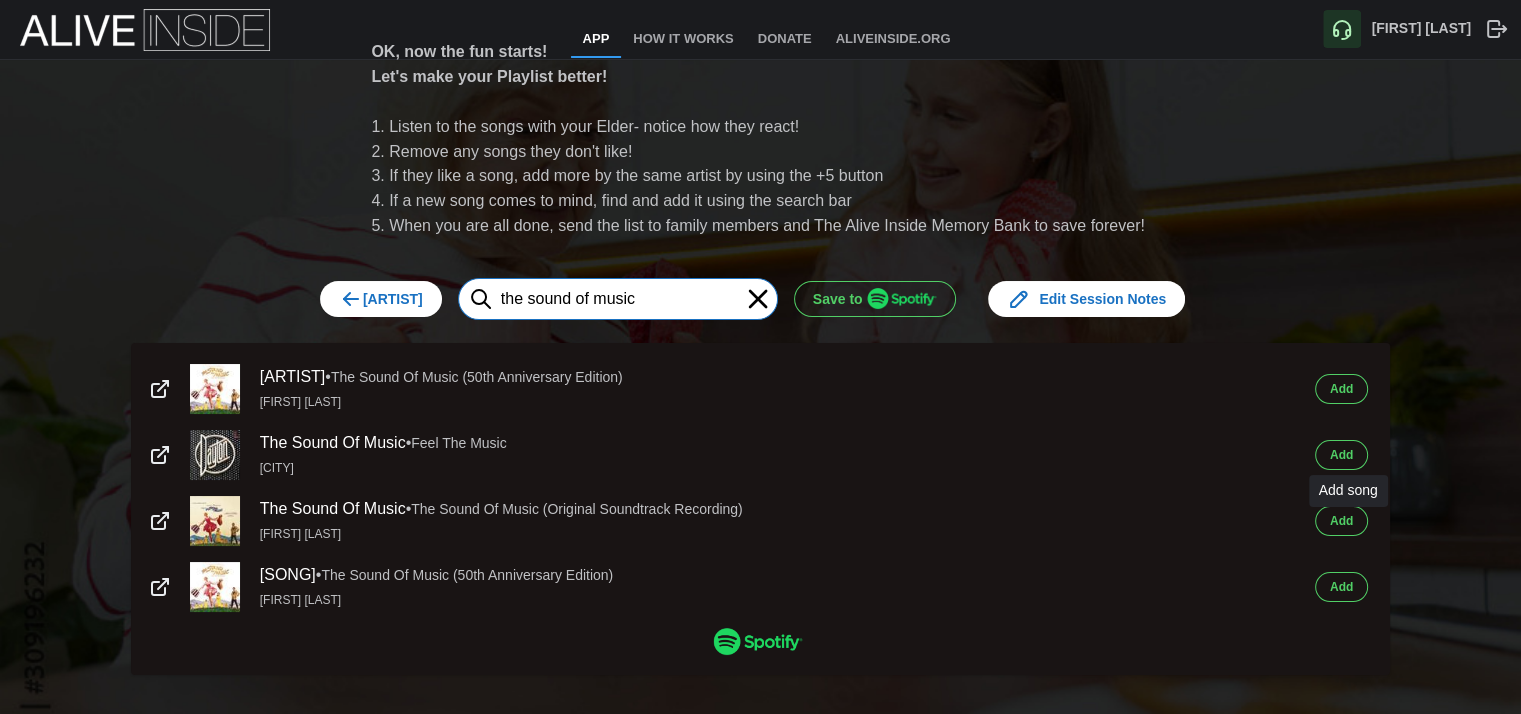 type on "the sound of music" 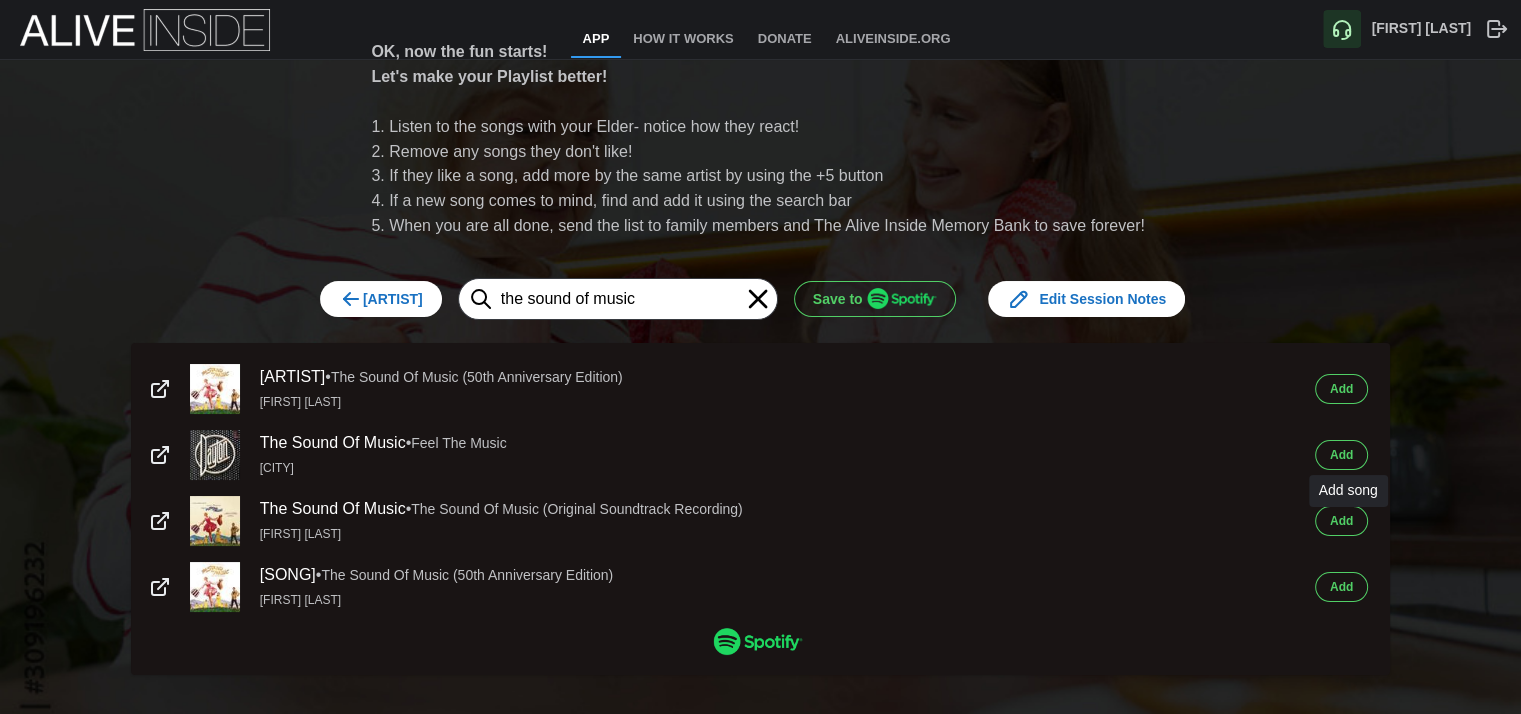 click on "[LAST]" at bounding box center (1341, 521) 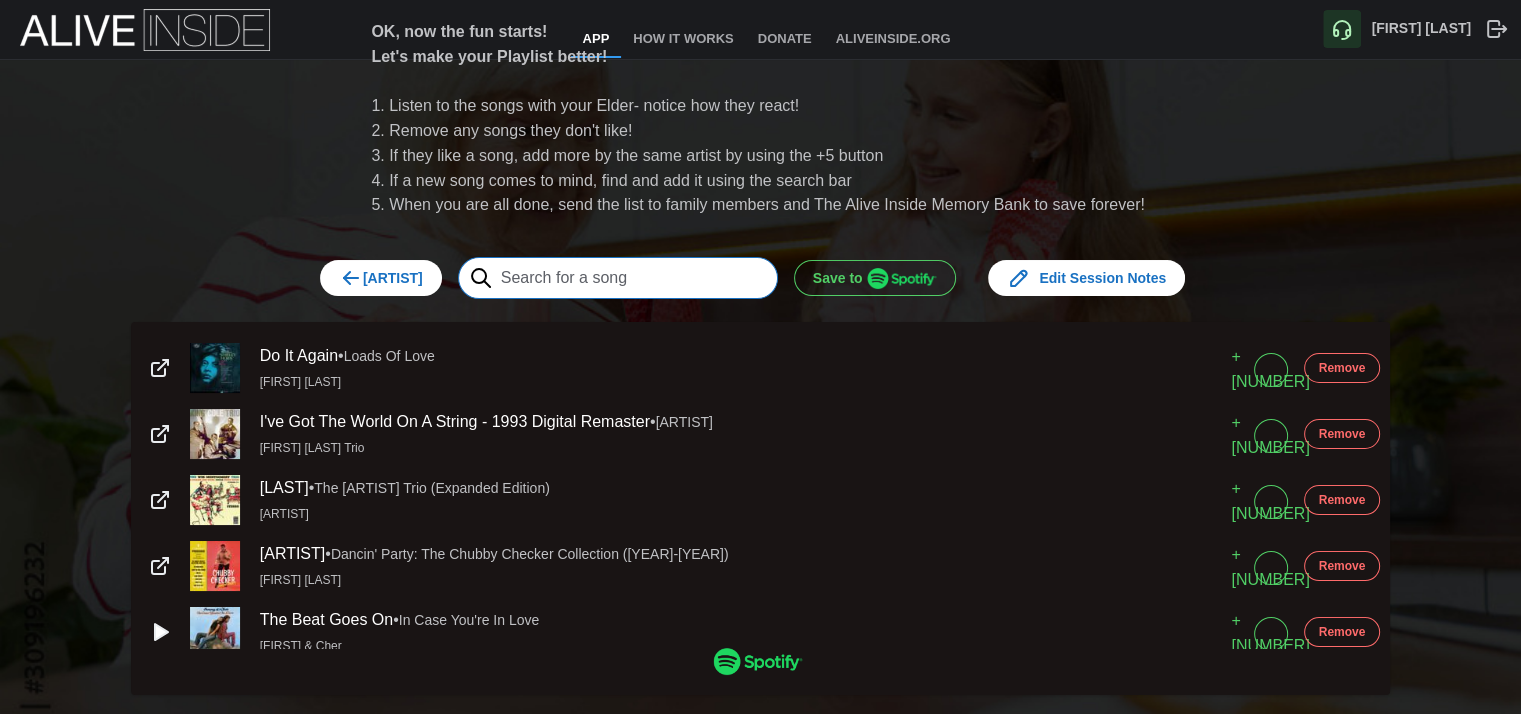 click at bounding box center (618, 278) 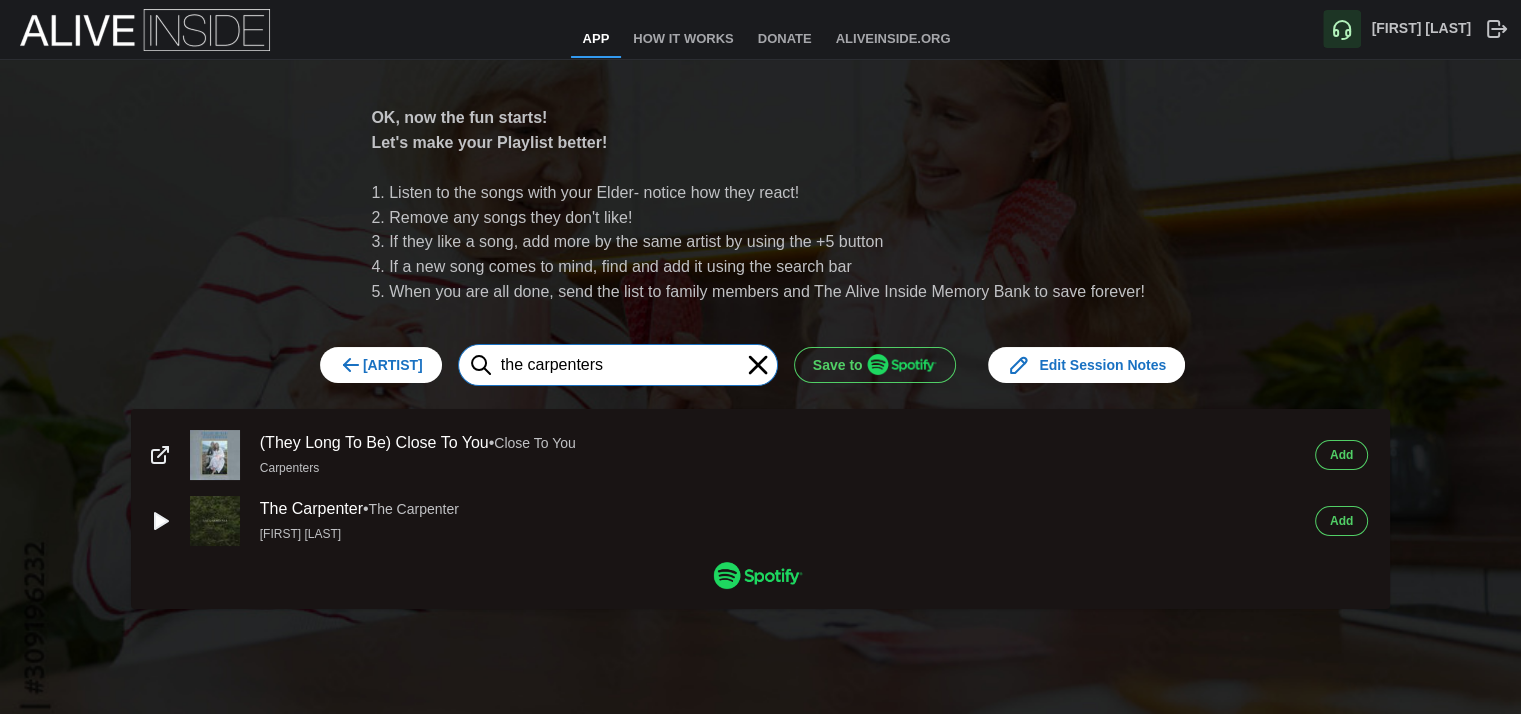 type on "the carpenters" 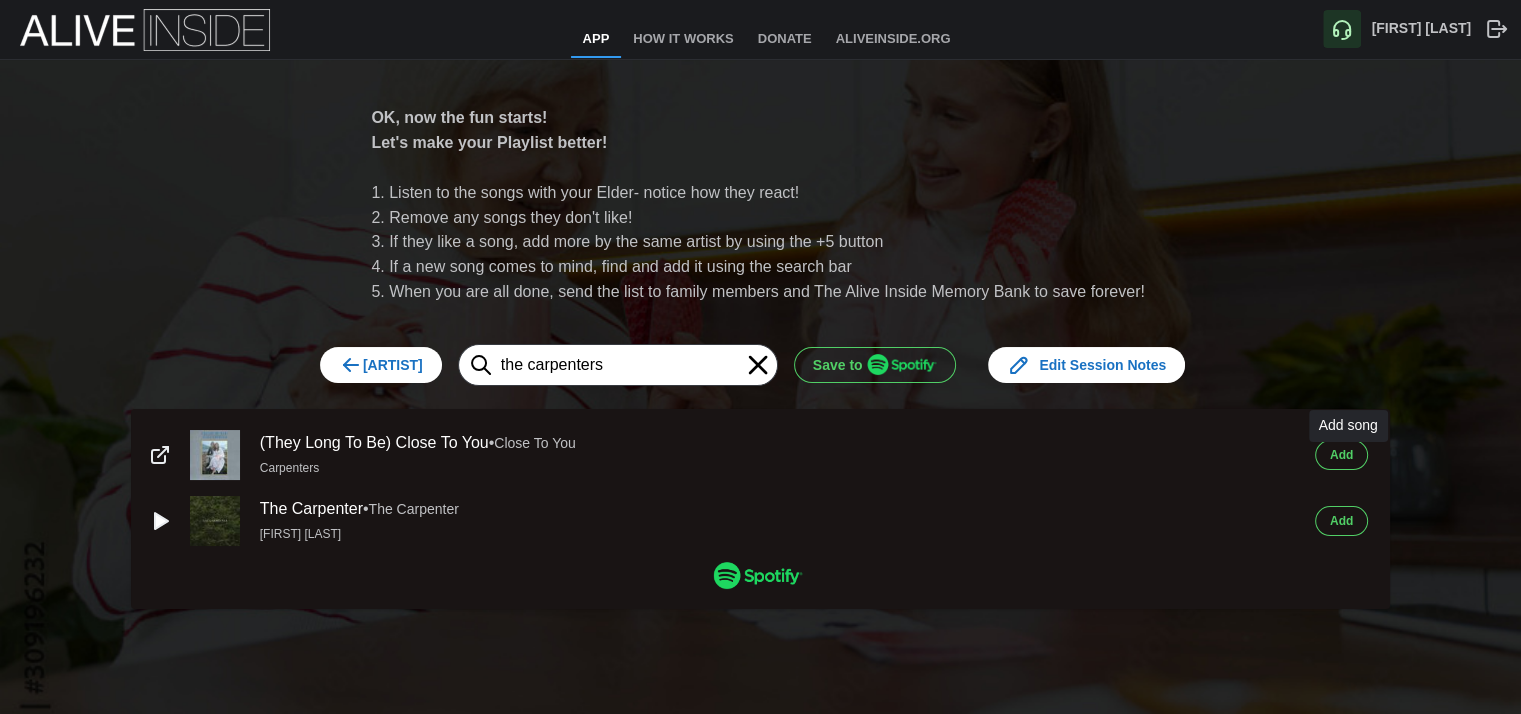click on "[LAST]" at bounding box center [1341, 455] 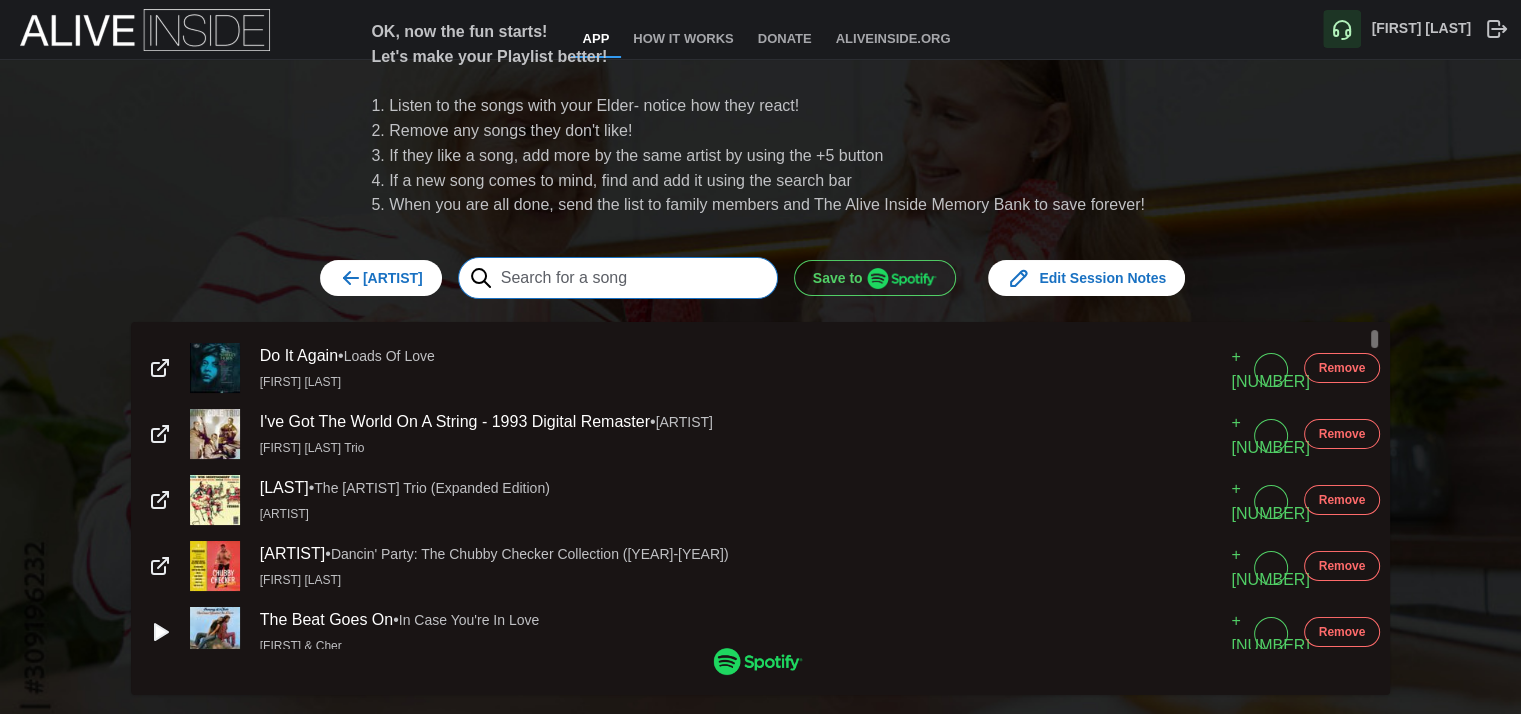 click at bounding box center [618, 278] 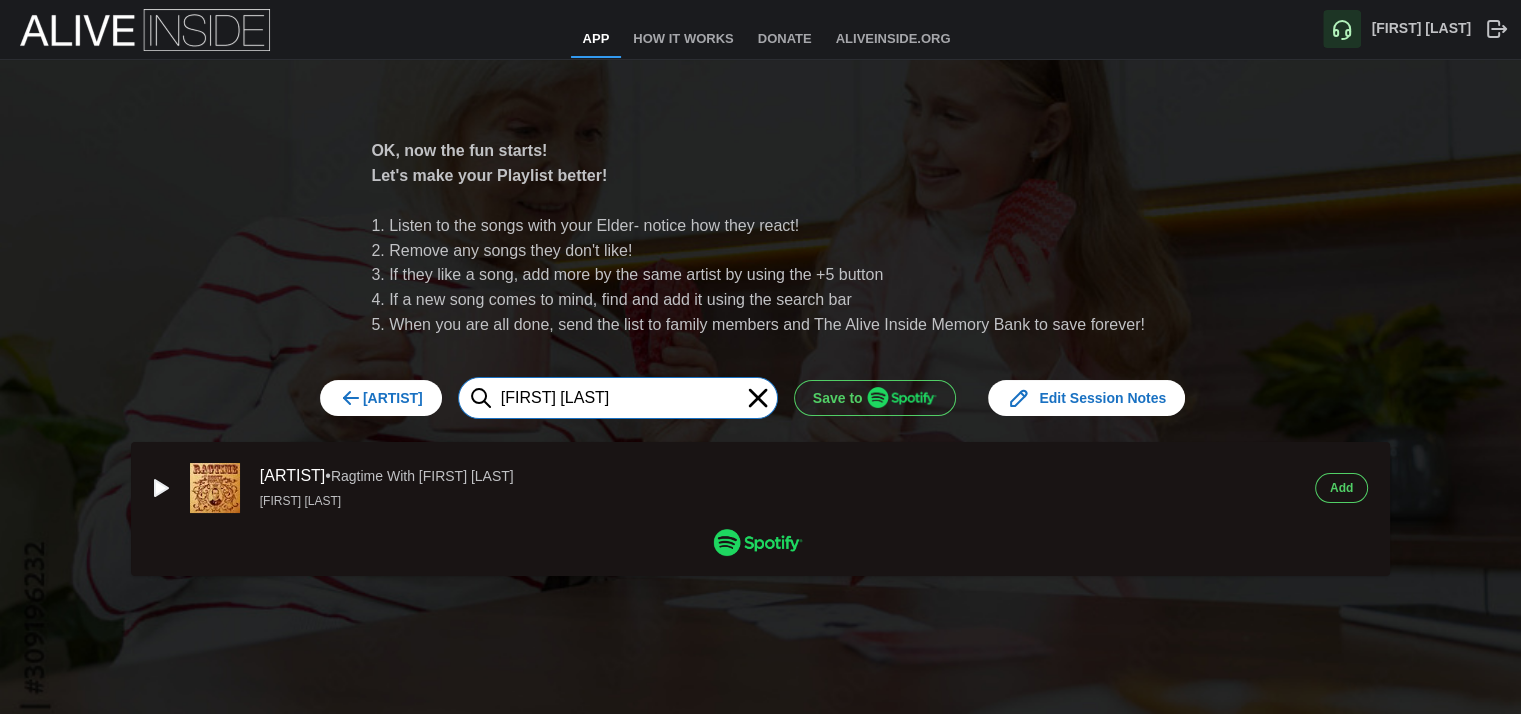 type on "scott joplin" 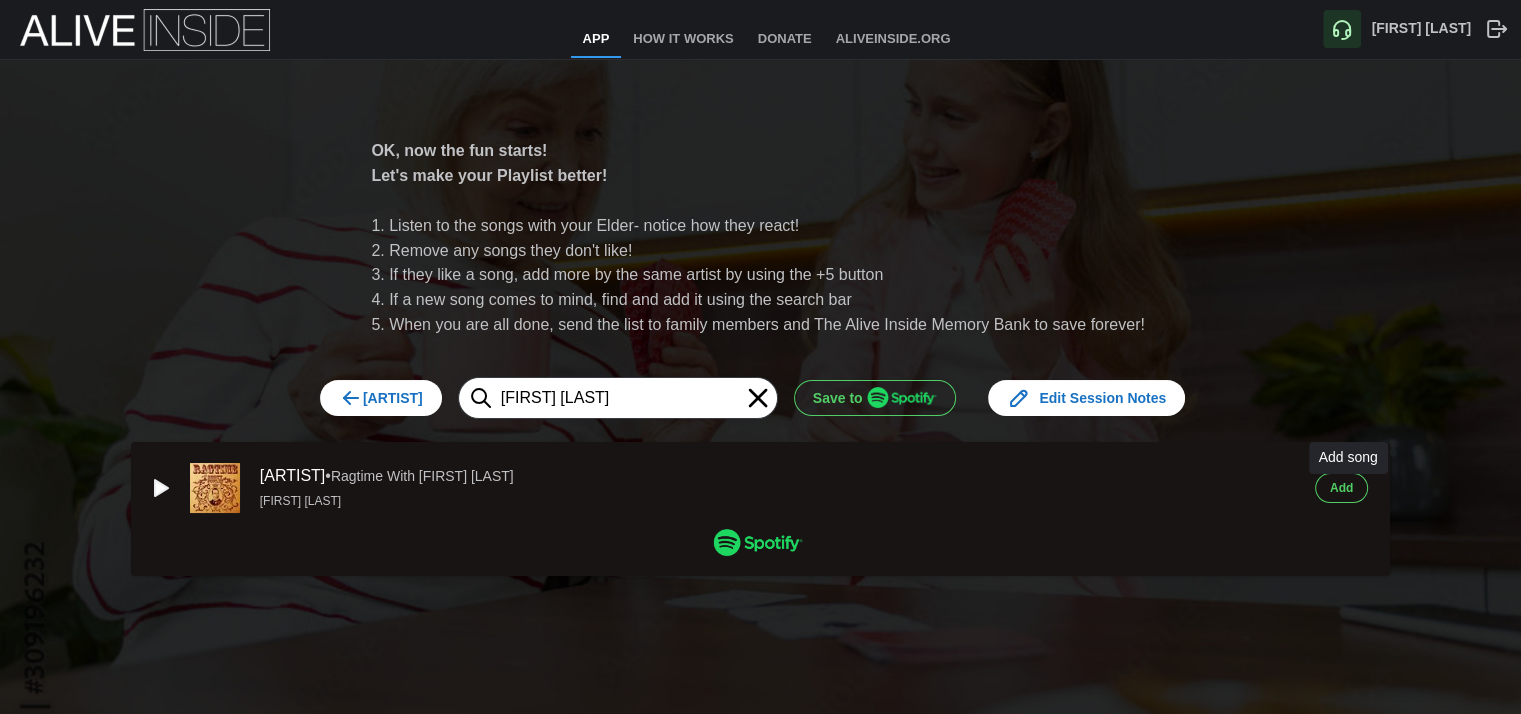 click on "[LAST]" at bounding box center [1341, 488] 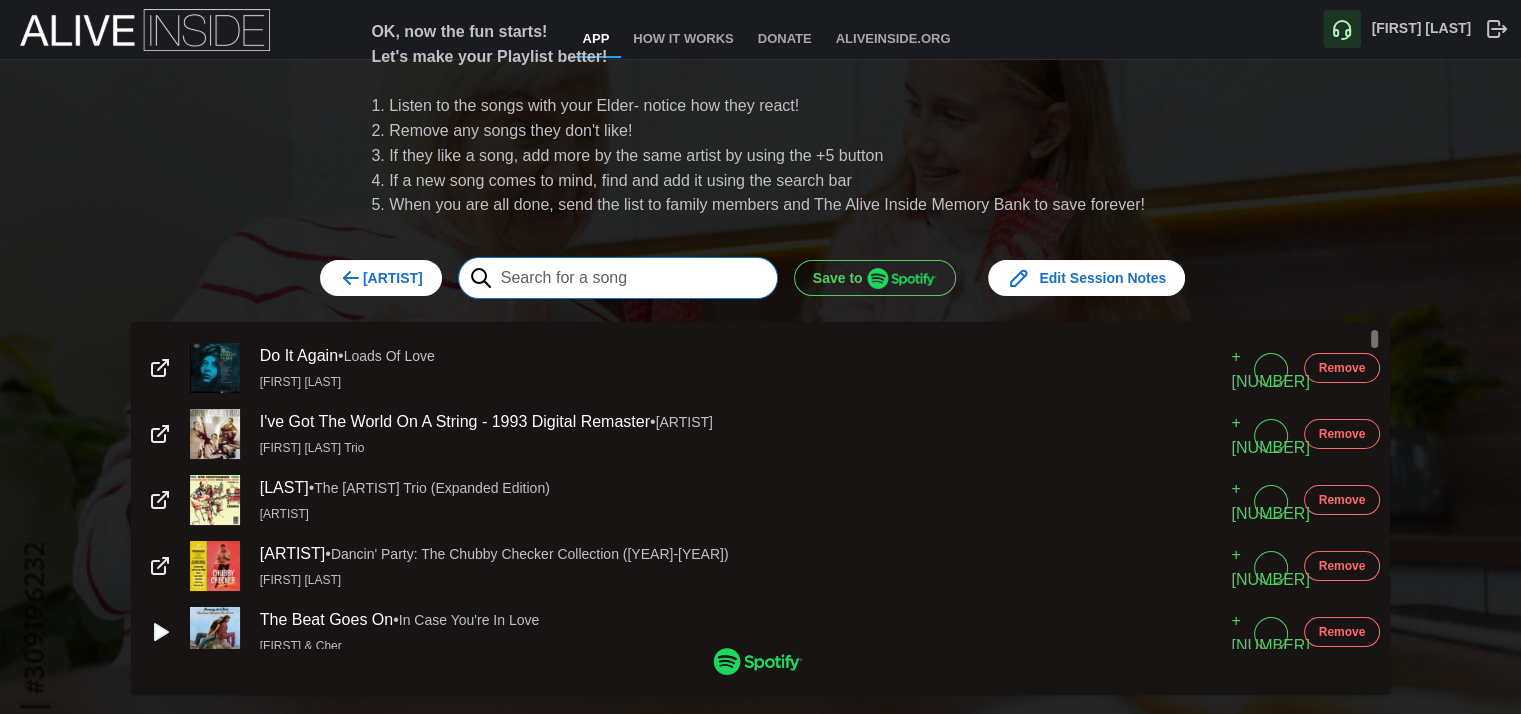 click at bounding box center [618, 278] 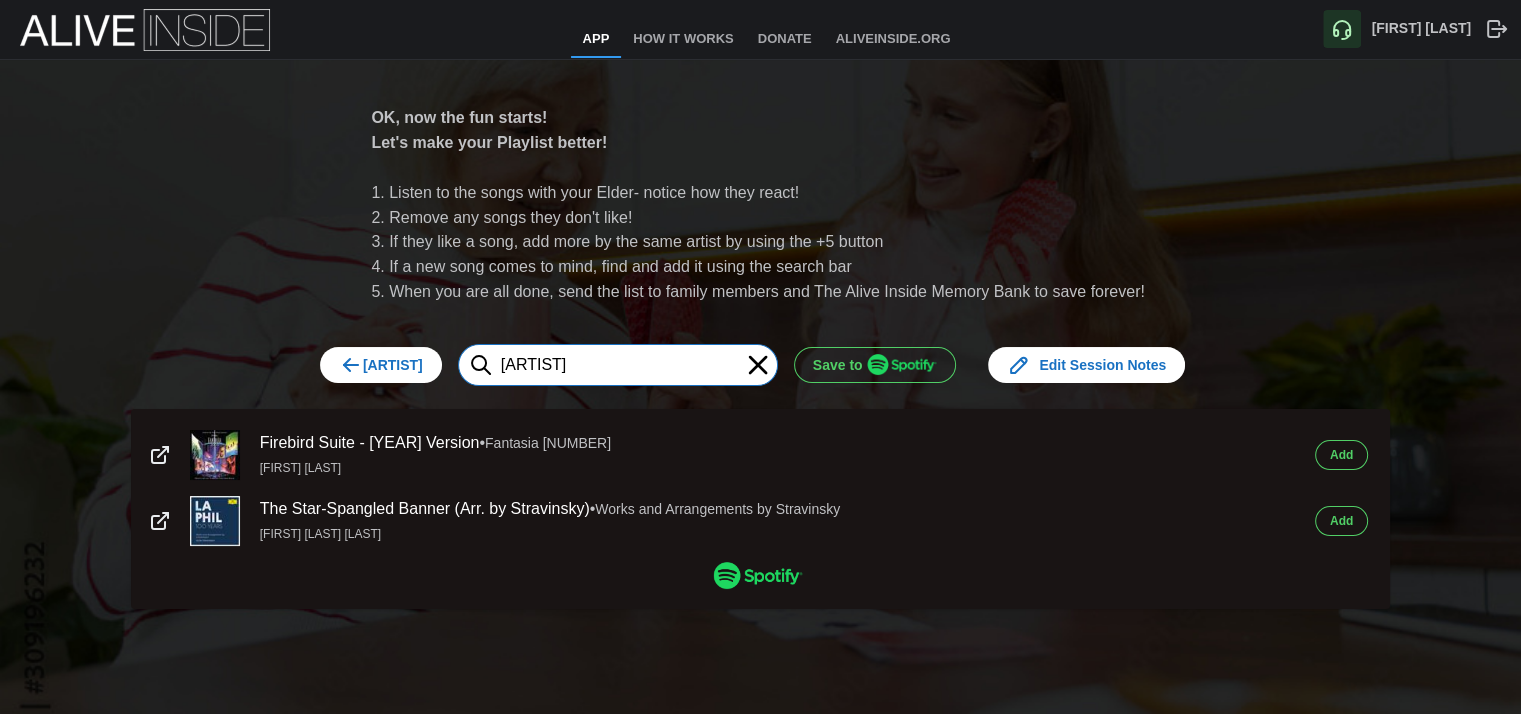 type on "stravinsky" 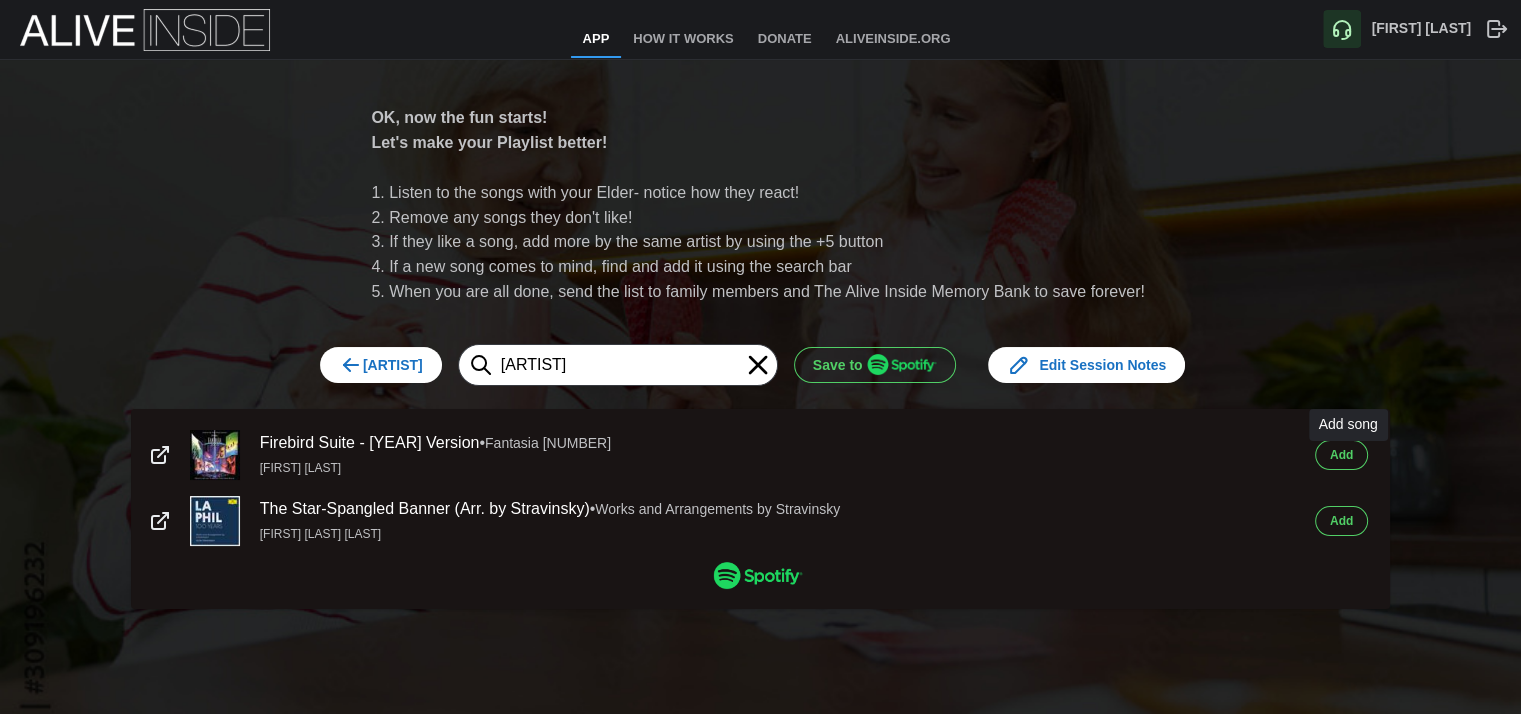 click on "[LAST]" at bounding box center [1341, 455] 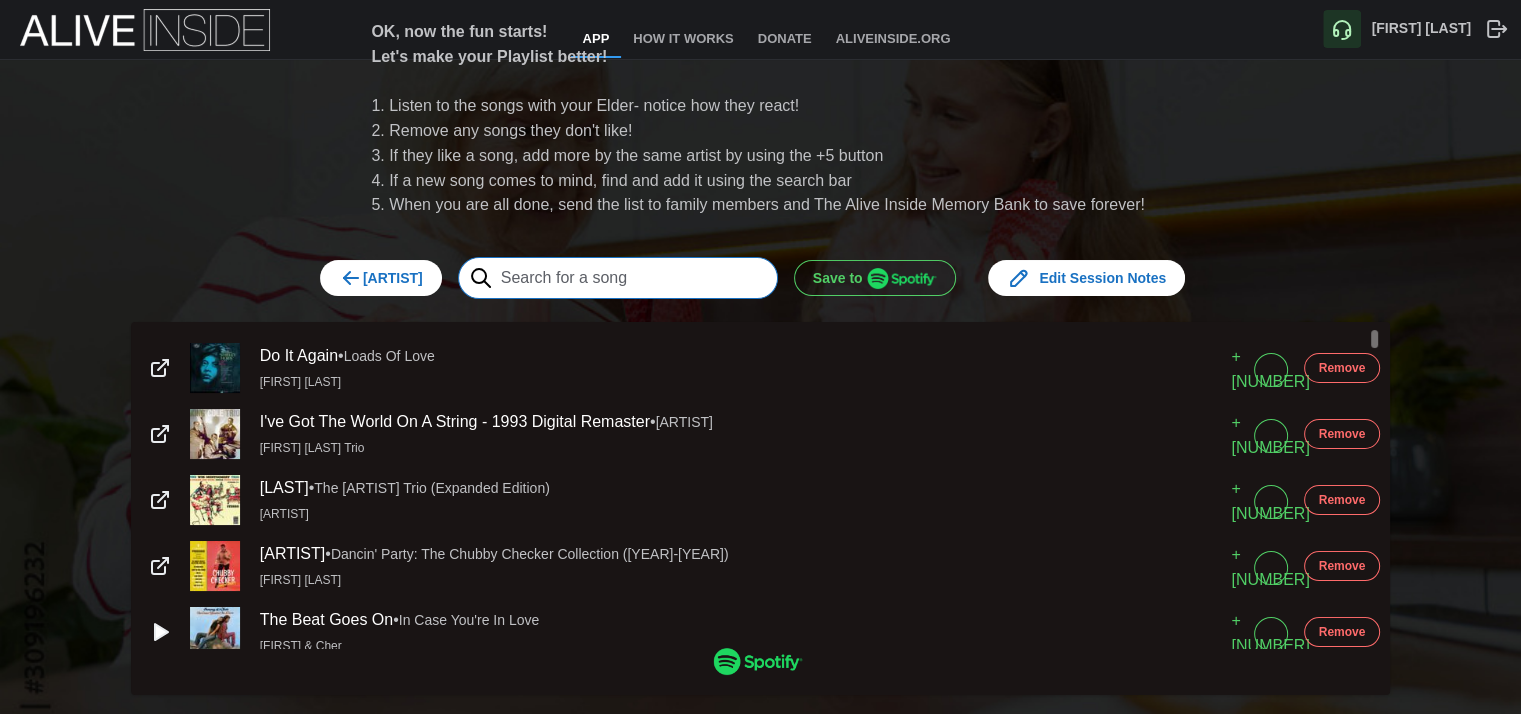 click at bounding box center (618, 278) 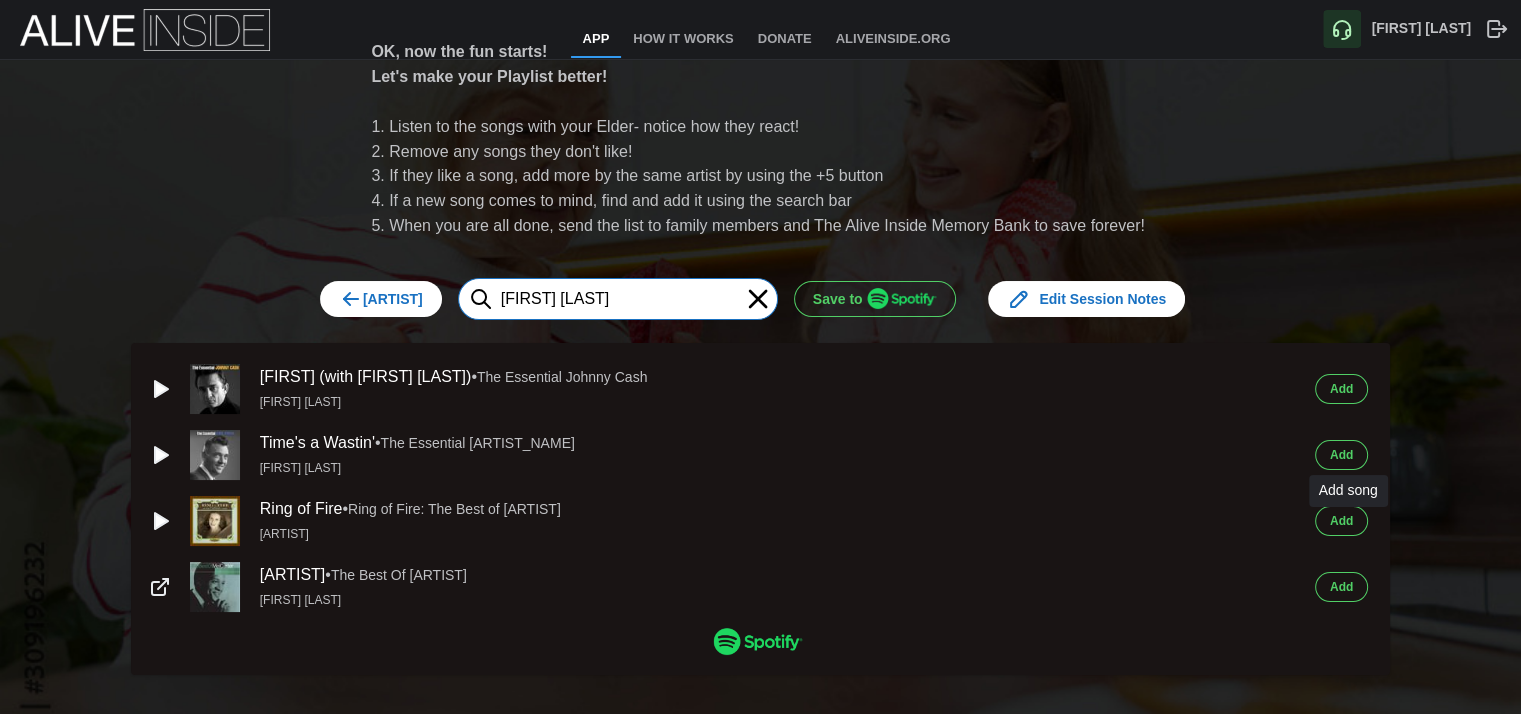 type on "june carter" 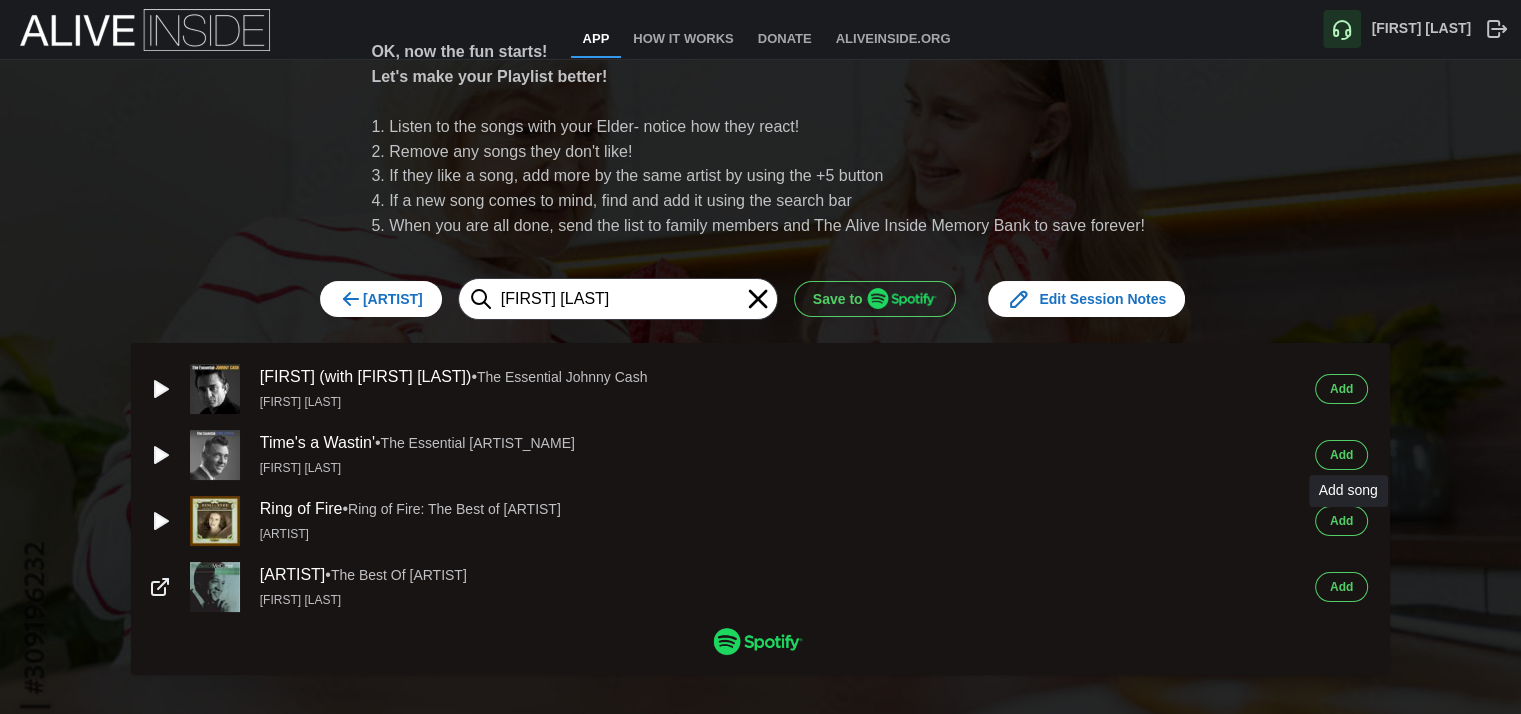 click on "[LAST]" at bounding box center (1341, 521) 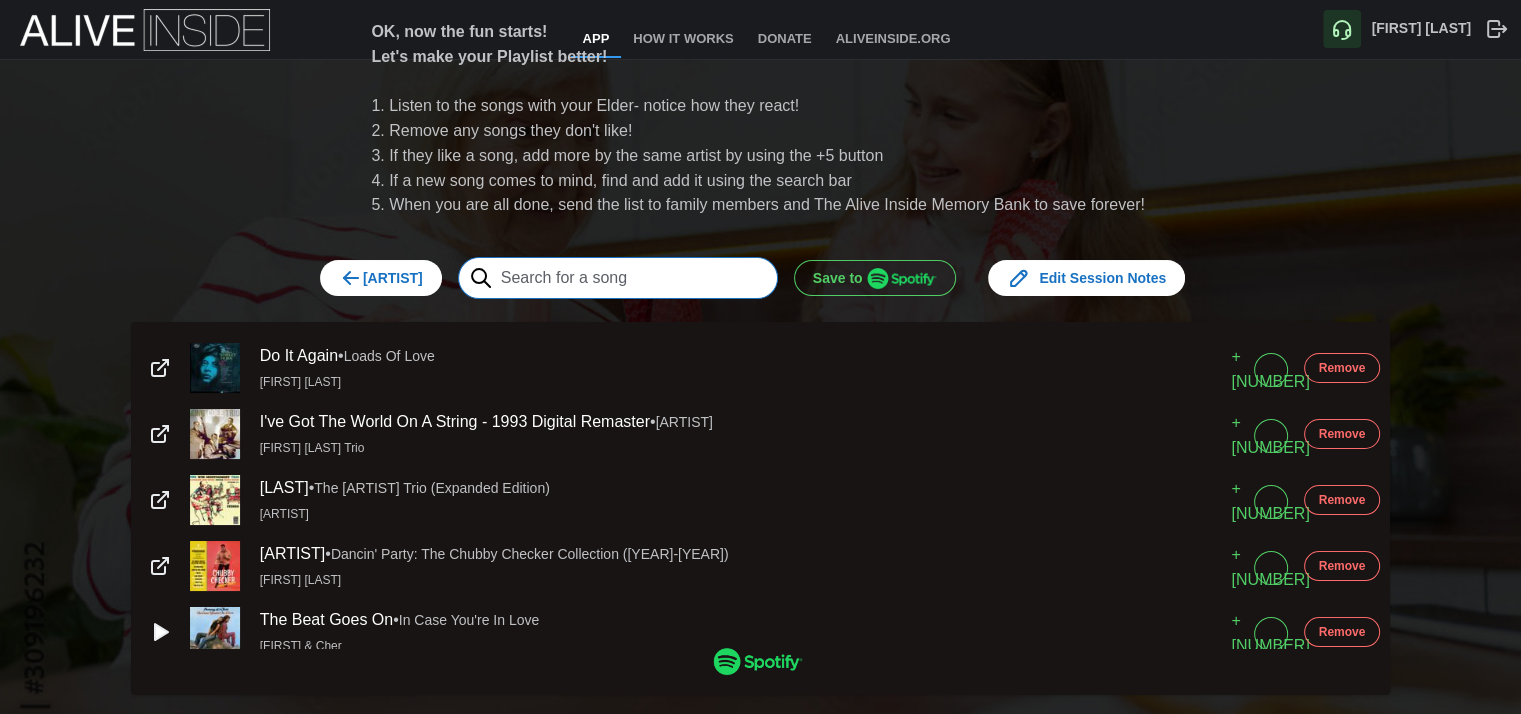click at bounding box center (618, 278) 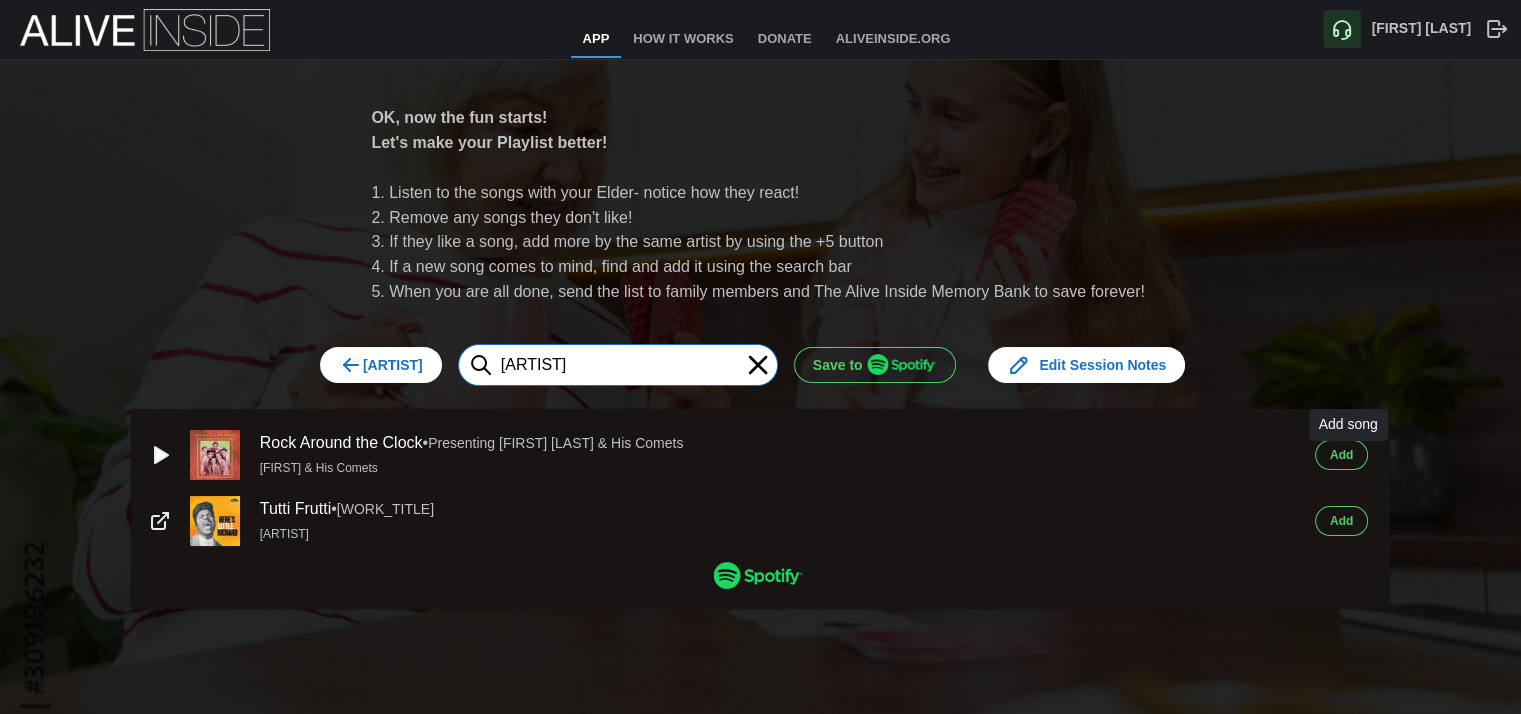 type on "bill haley" 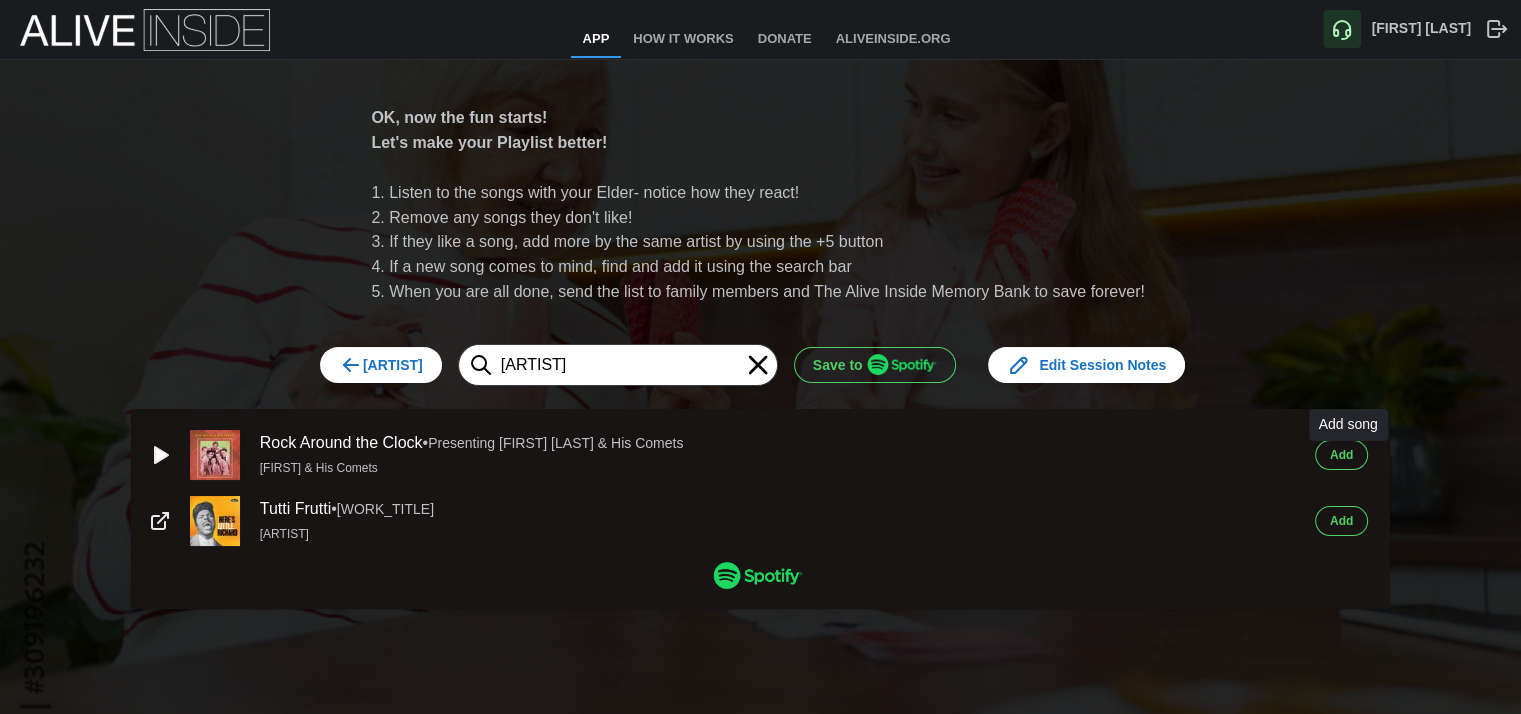 click on "[LAST]" at bounding box center [1341, 455] 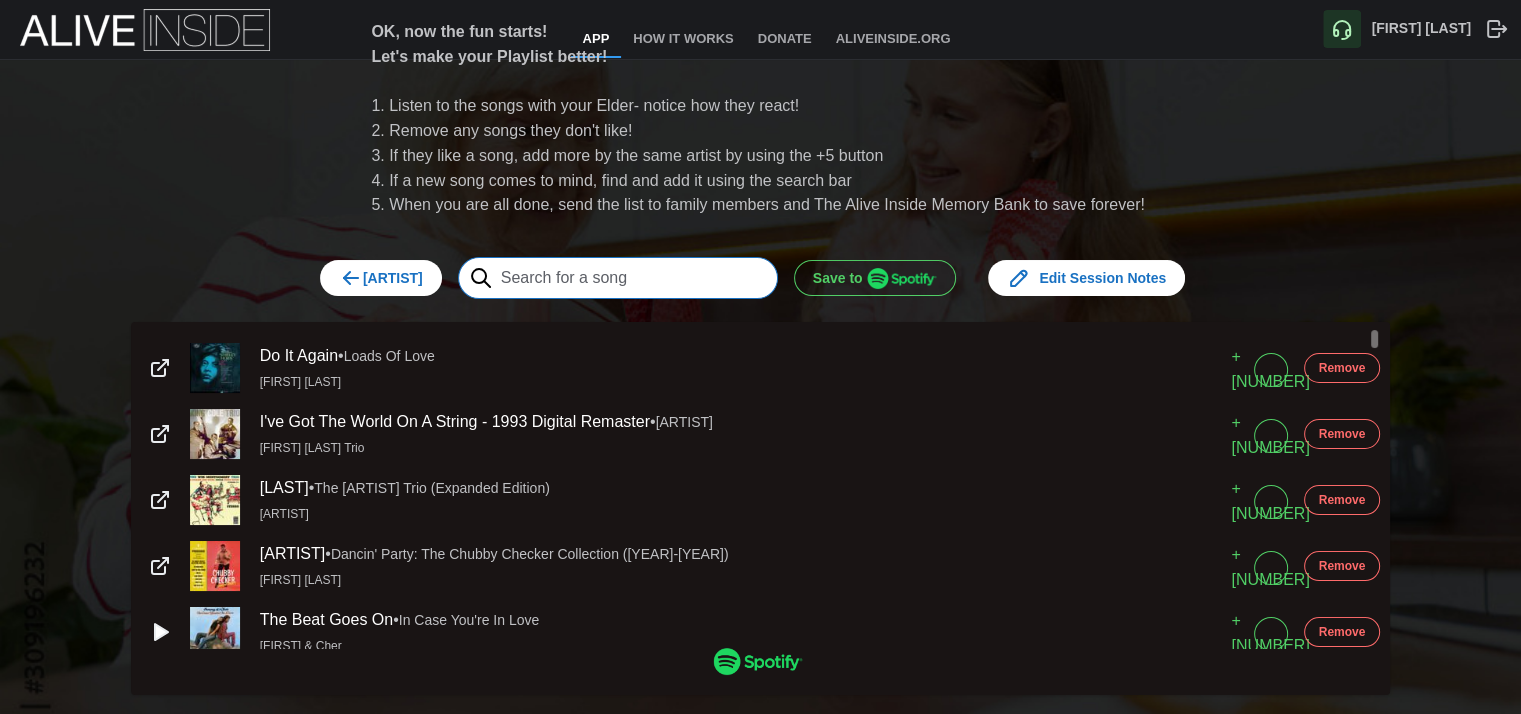 click at bounding box center (618, 278) 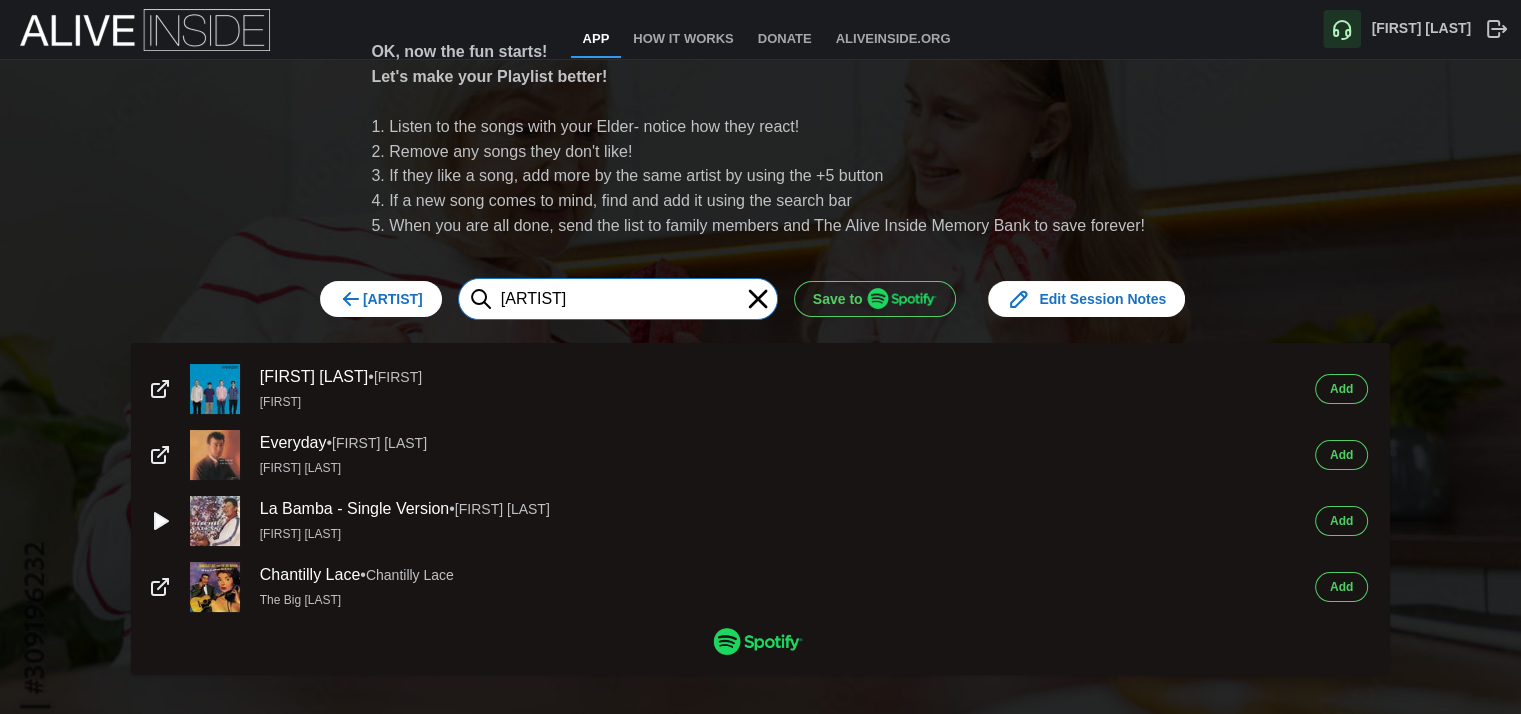 type on "buddy holly" 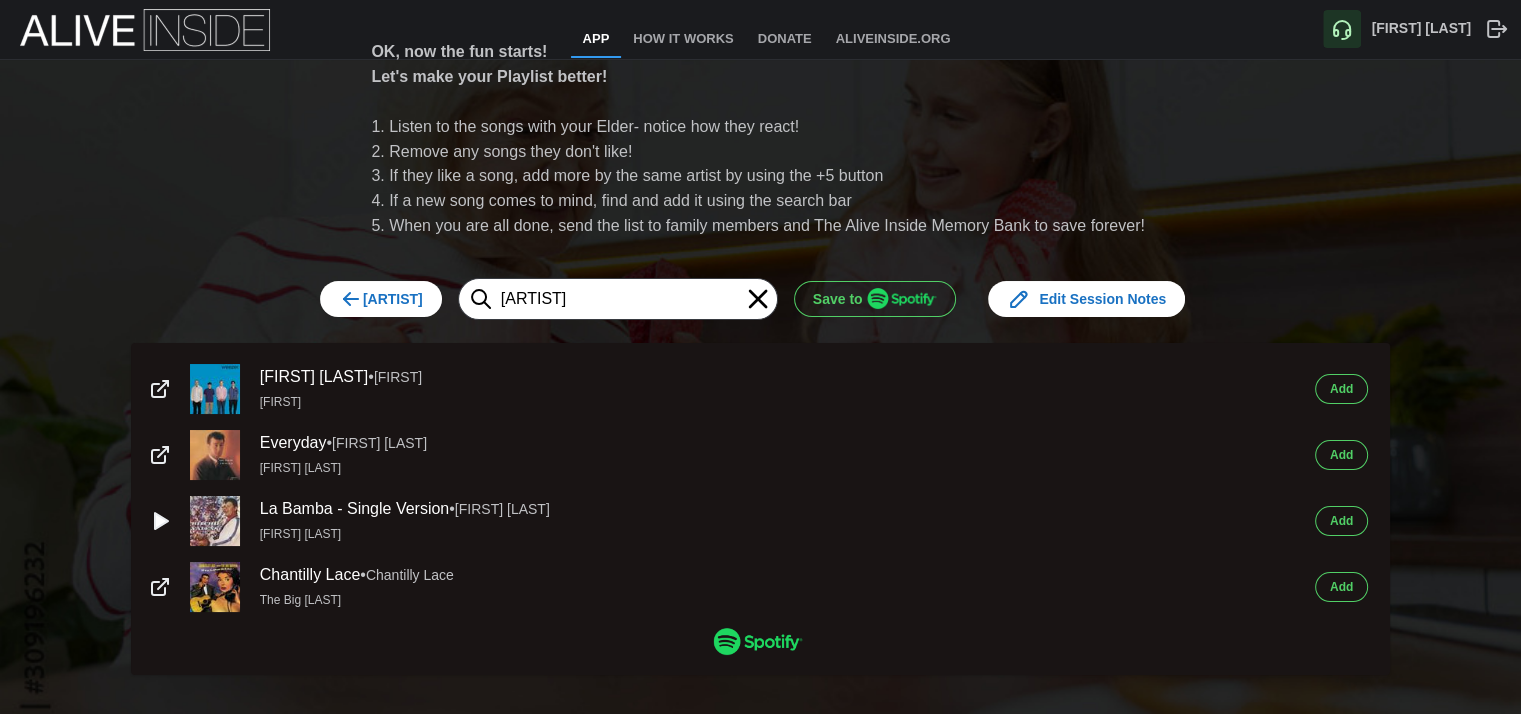 click on "[LAST]" at bounding box center [1341, 455] 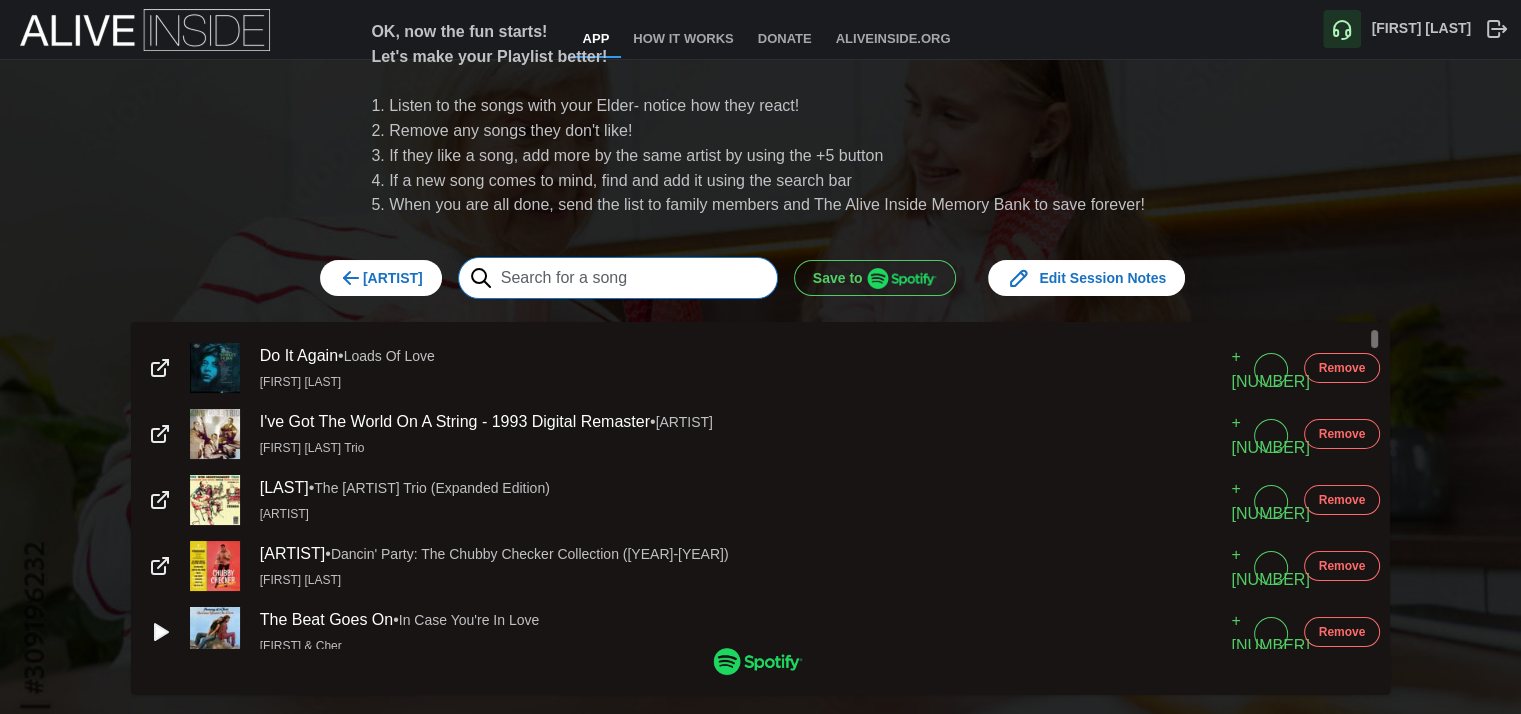 click at bounding box center [618, 278] 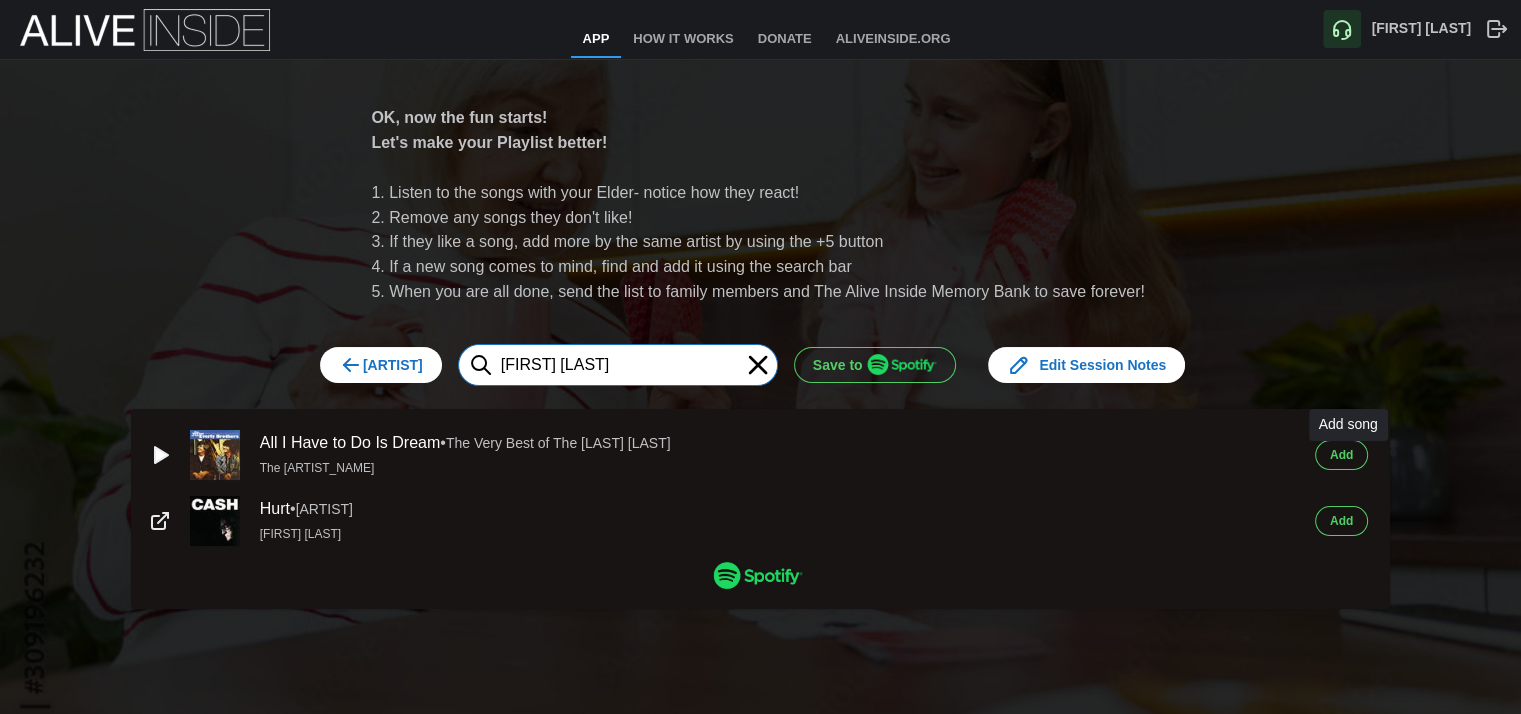 type on "everly brothers" 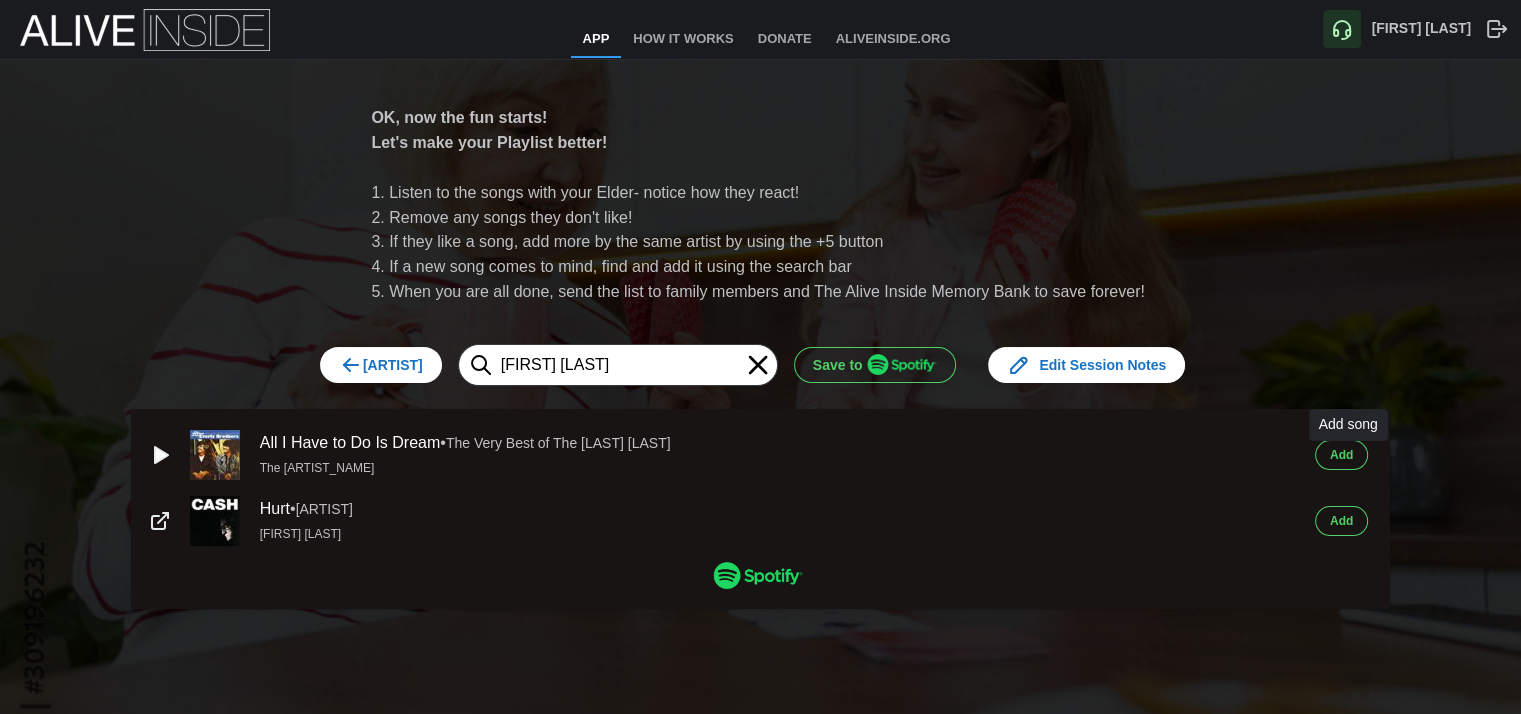 click on "[LAST]" at bounding box center [1341, 455] 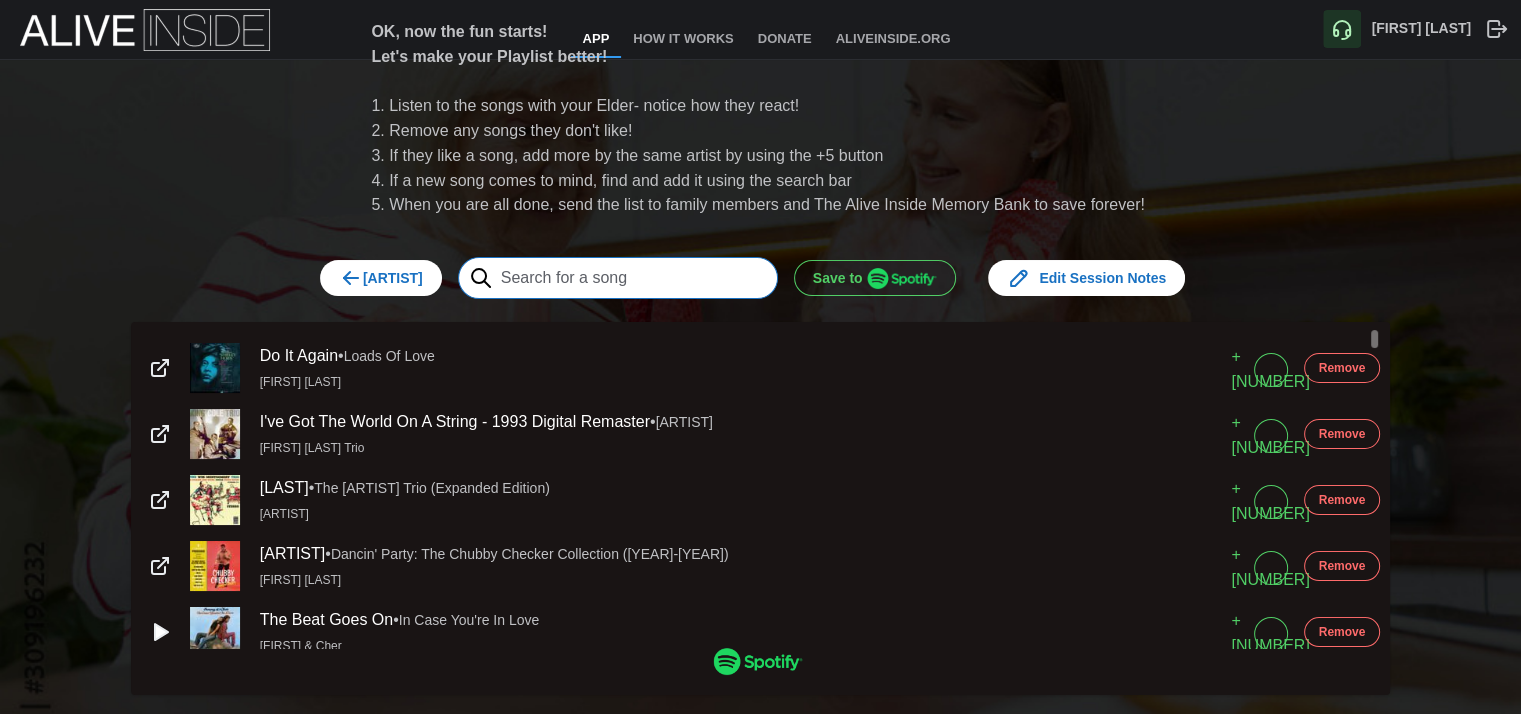 click at bounding box center [618, 278] 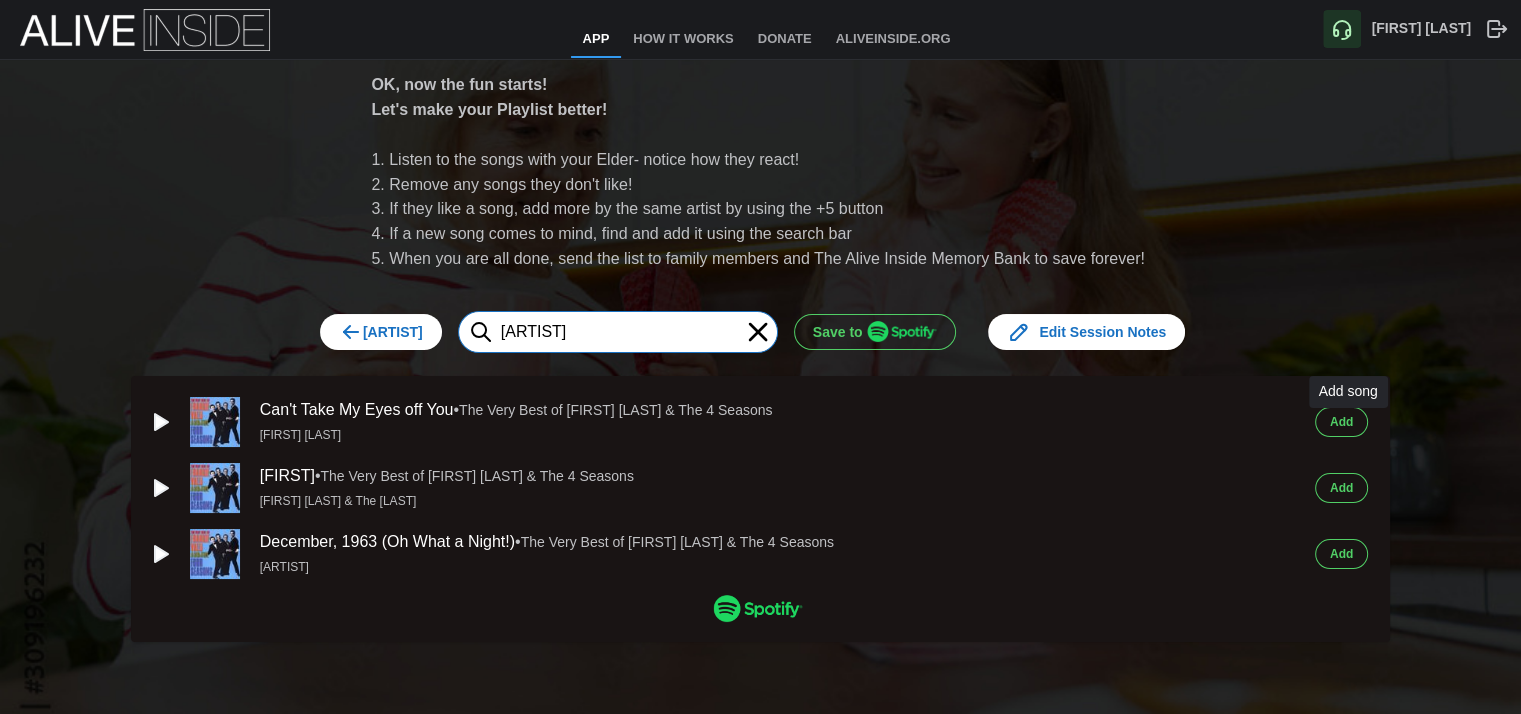 type on "grankie valli" 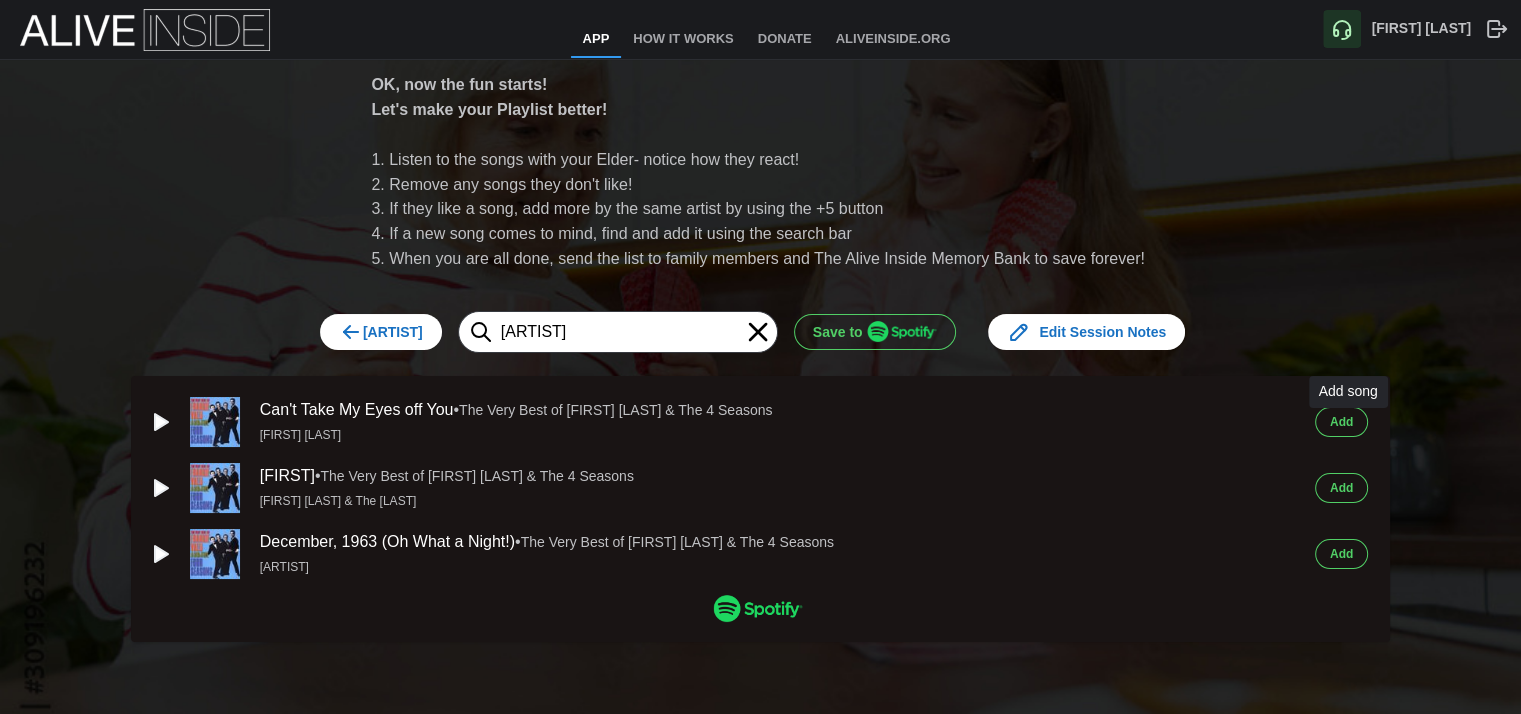 click on "[LAST]" at bounding box center (1341, 422) 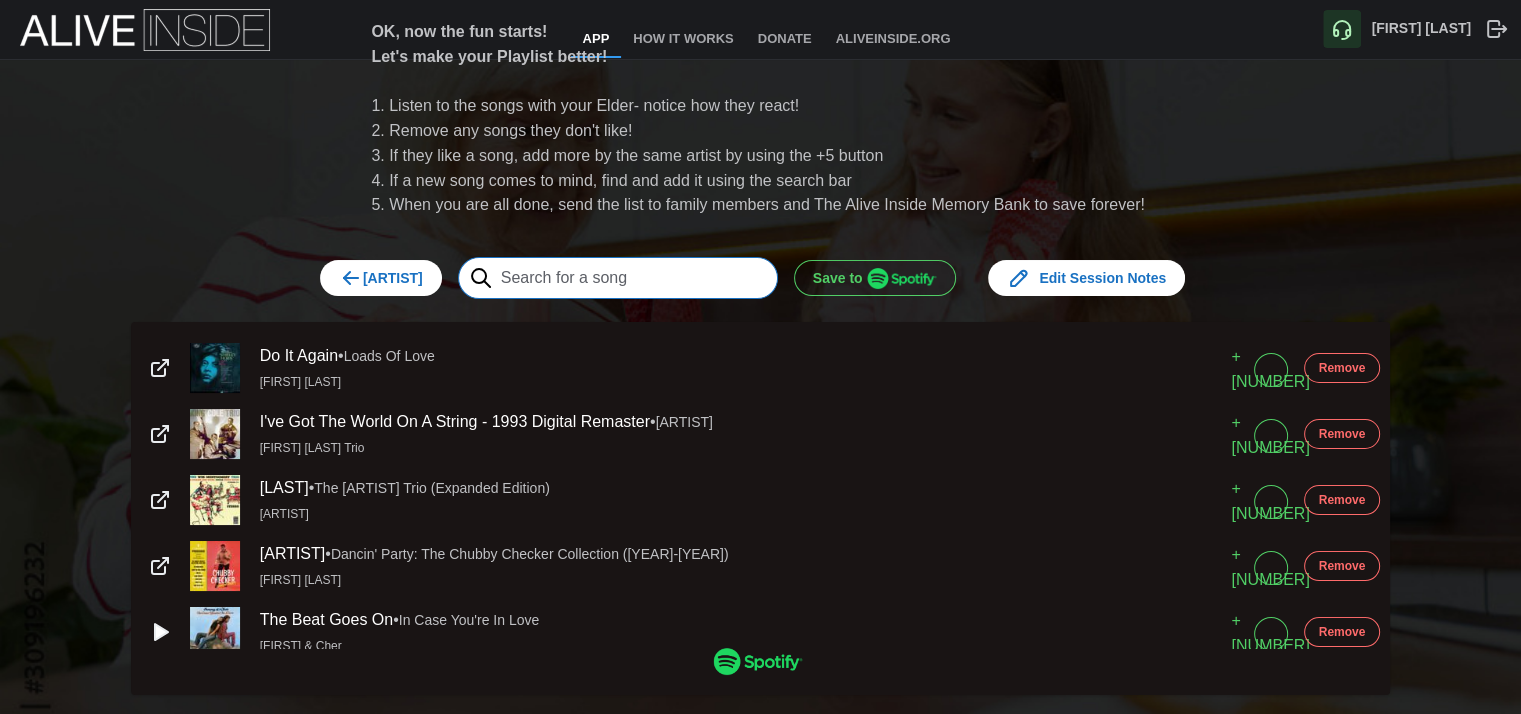 click at bounding box center [618, 278] 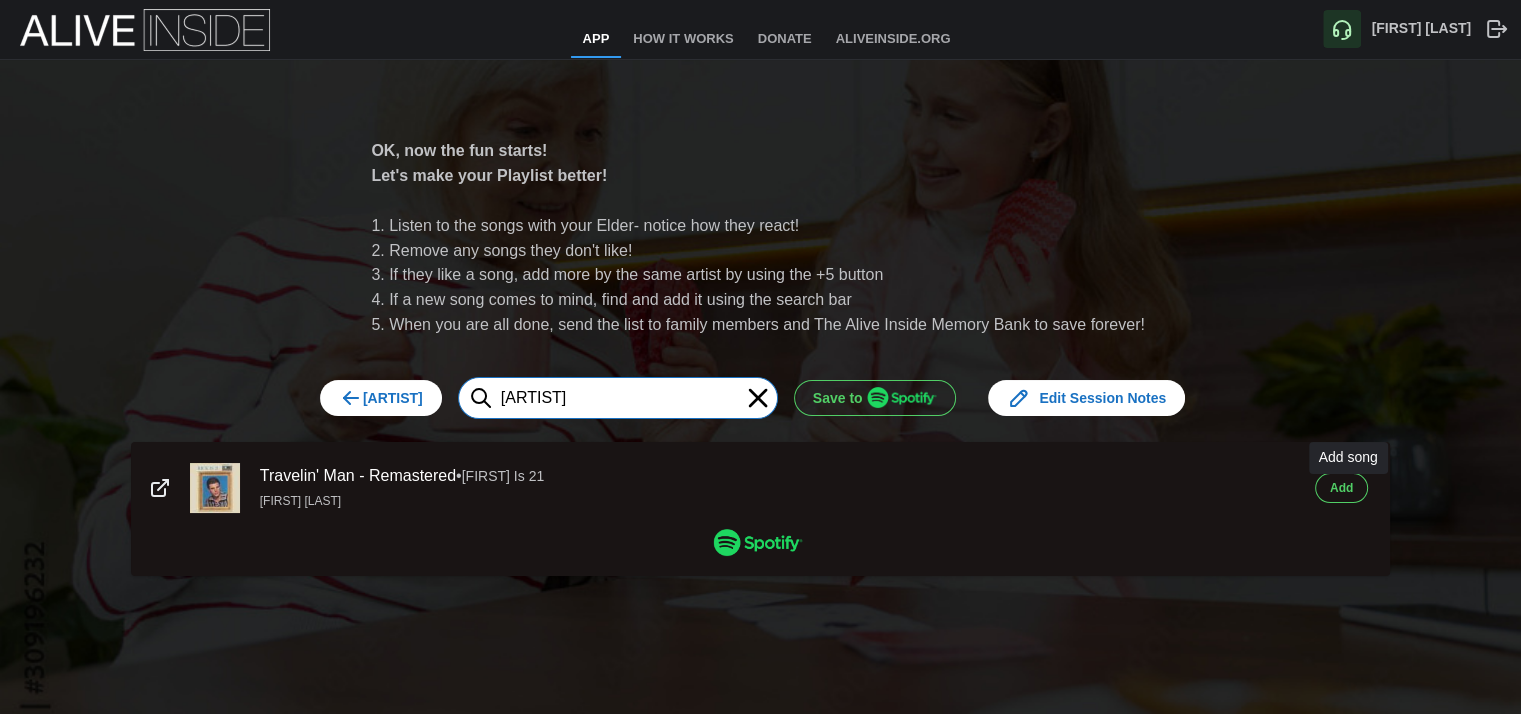type on "ricky nelson" 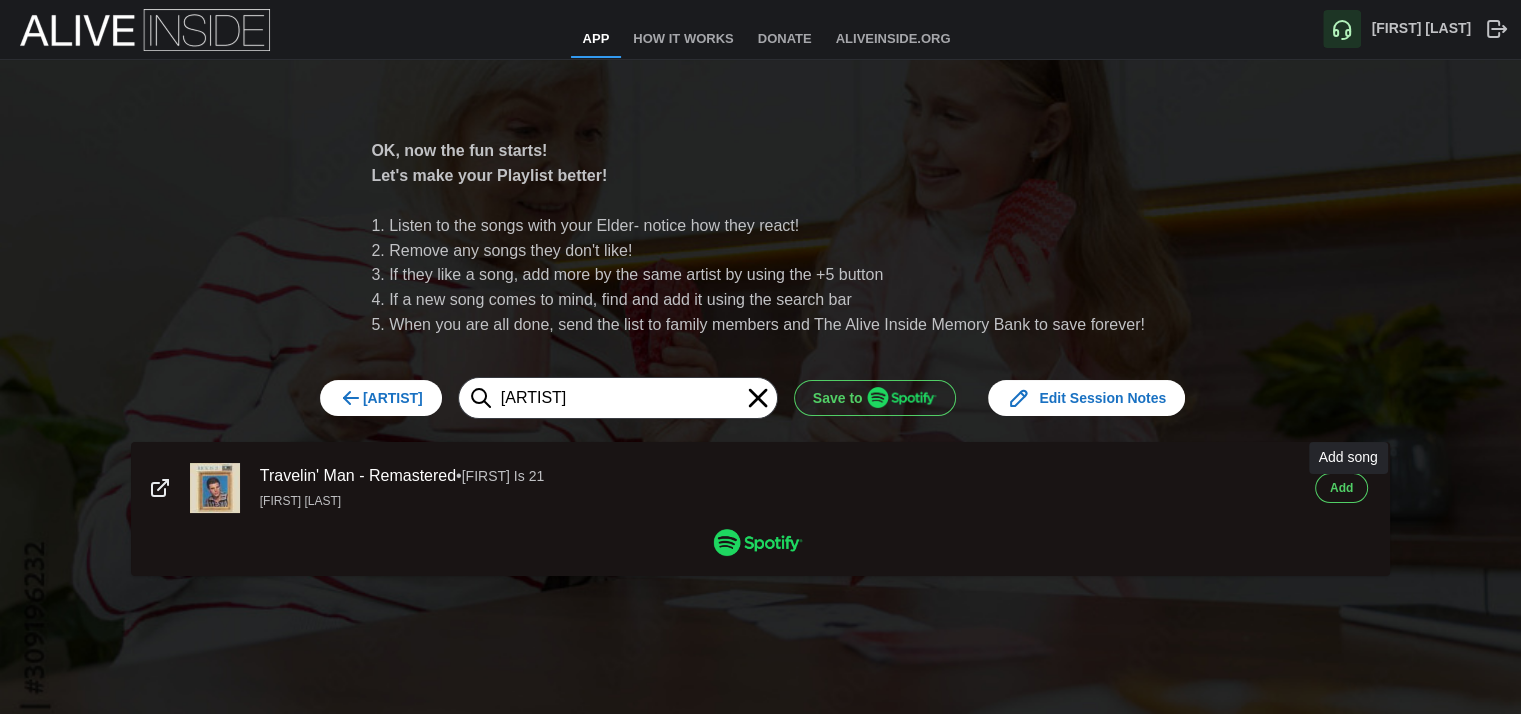 click on "[LAST]" at bounding box center [1341, 488] 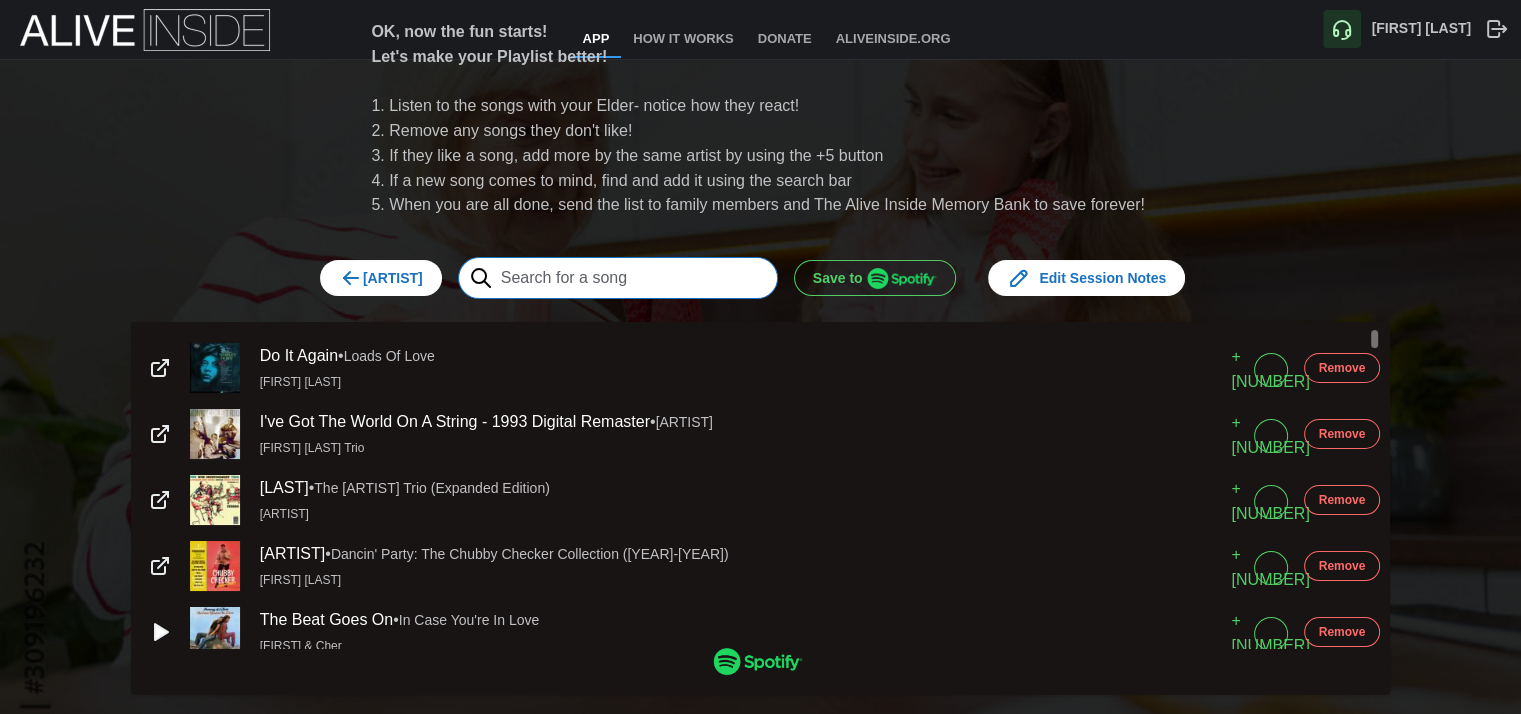 click at bounding box center [618, 278] 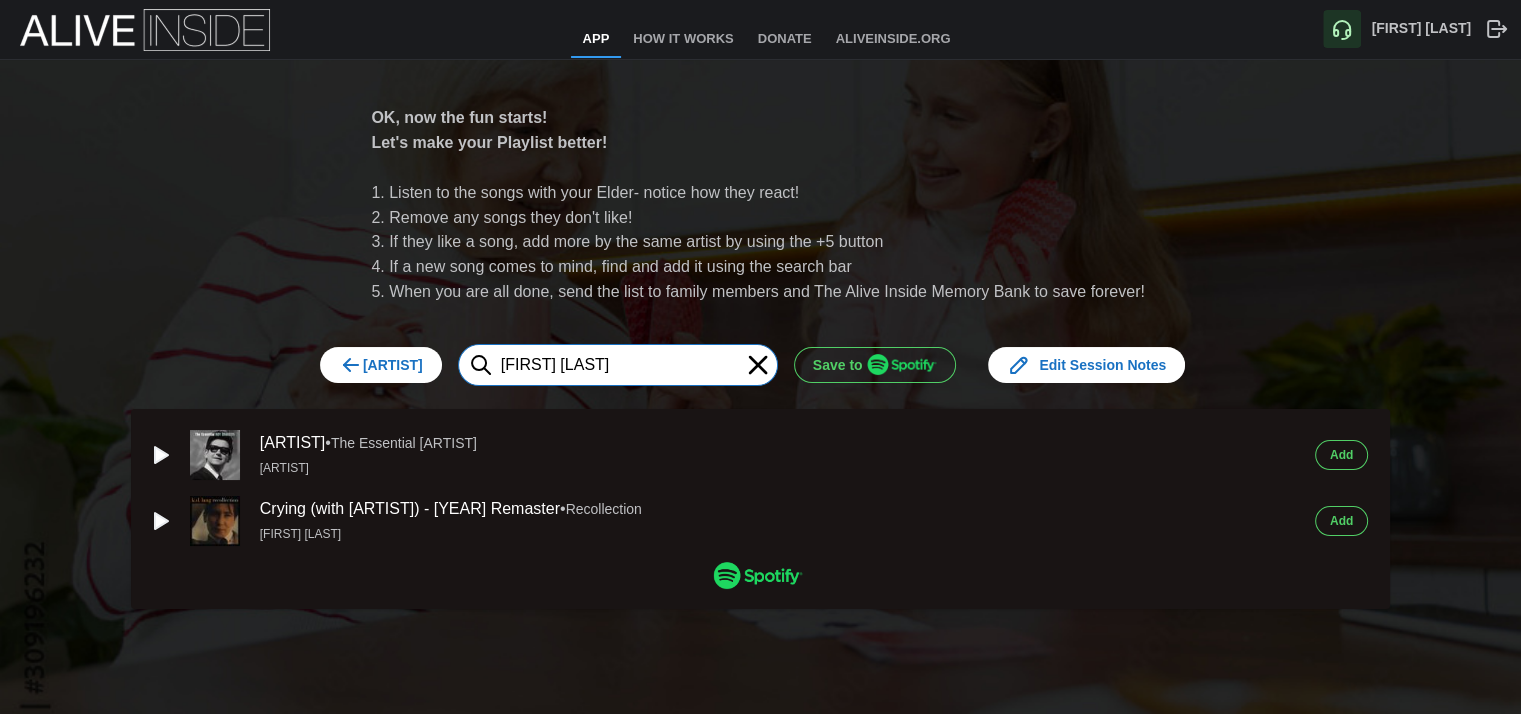 type on "roy orbison" 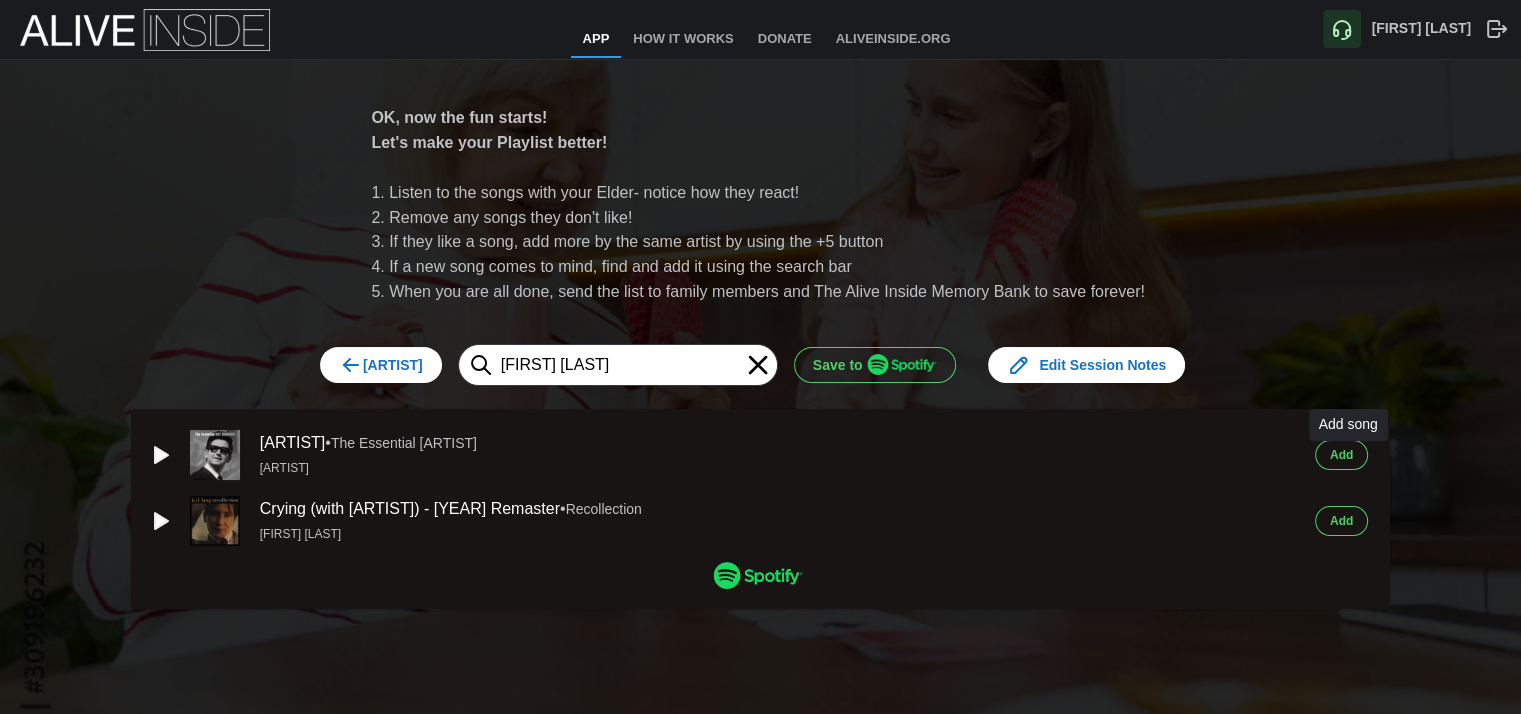 click on "[LAST]" at bounding box center (1341, 455) 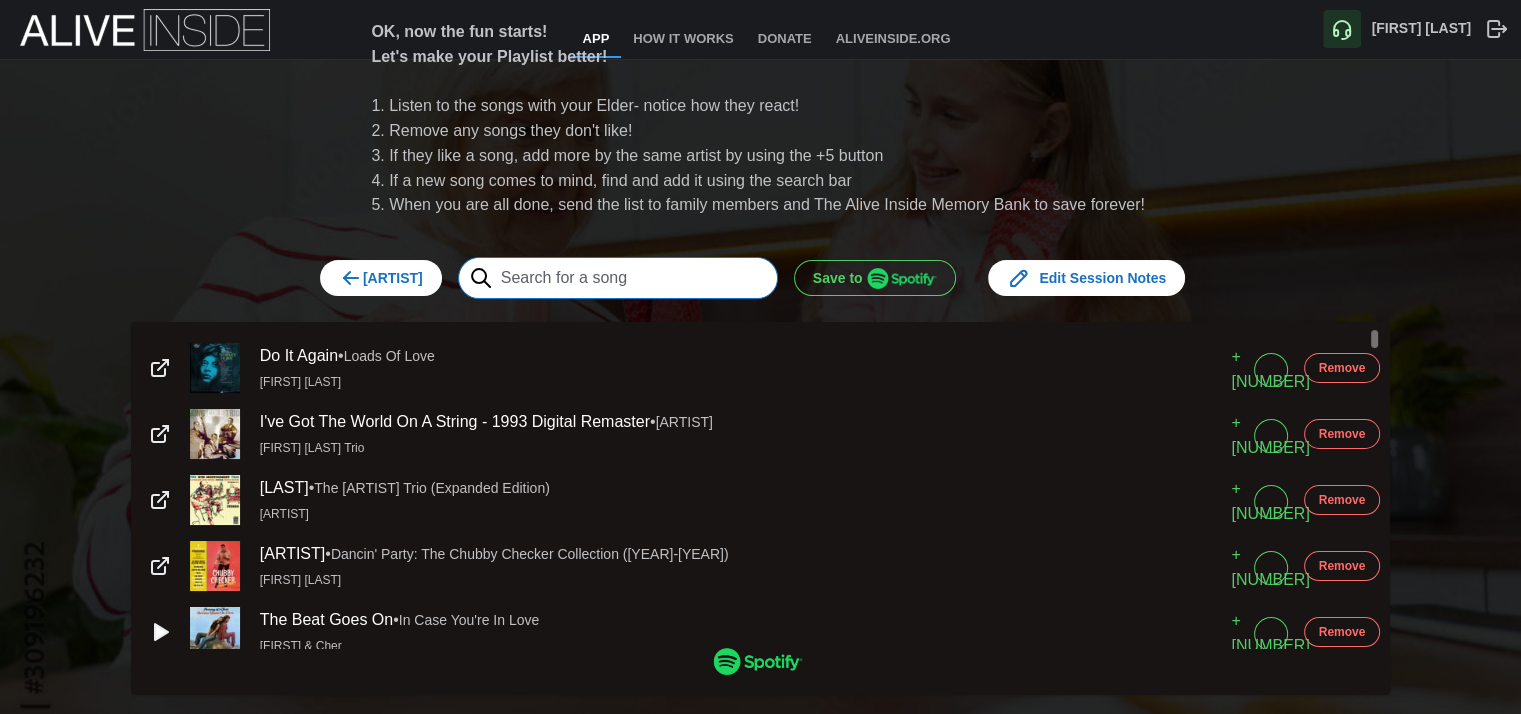 click at bounding box center [618, 278] 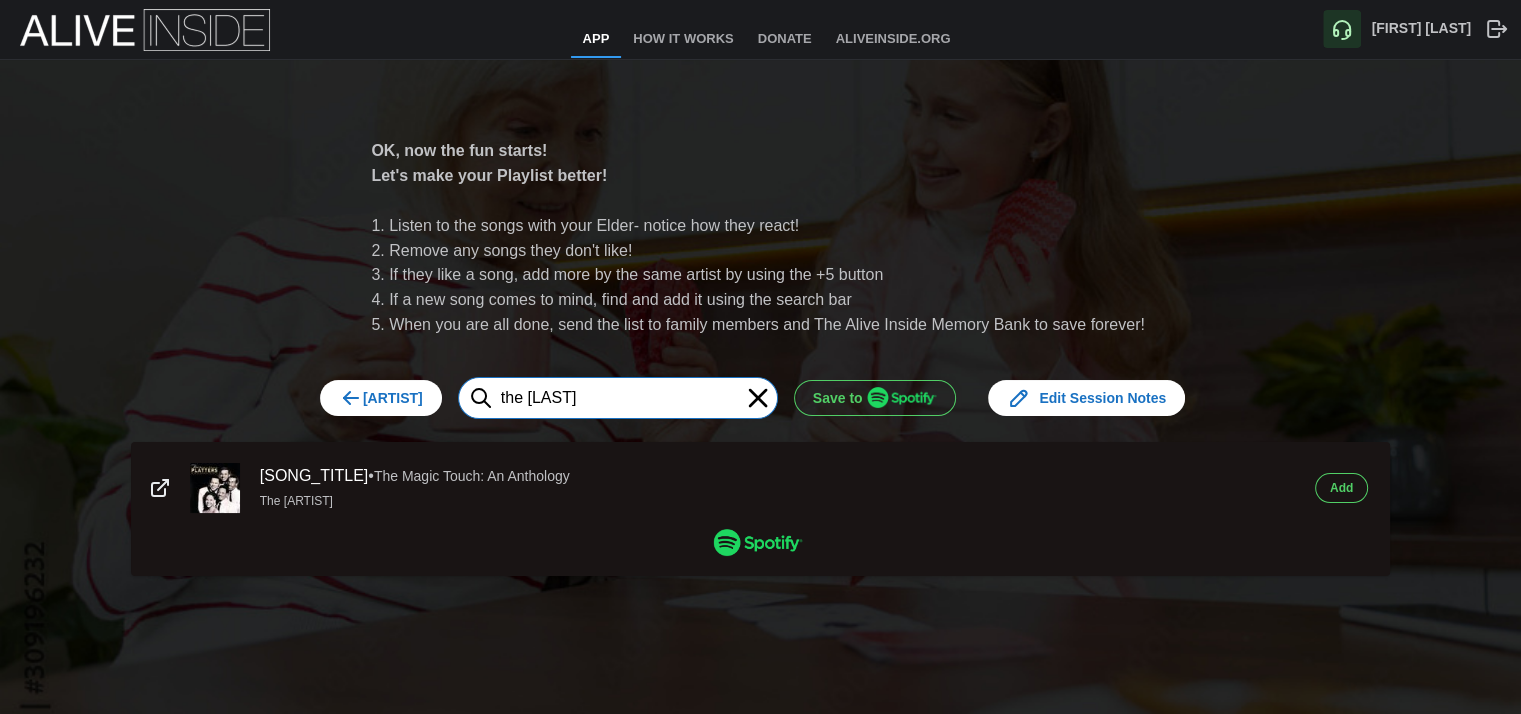 type on "the platters" 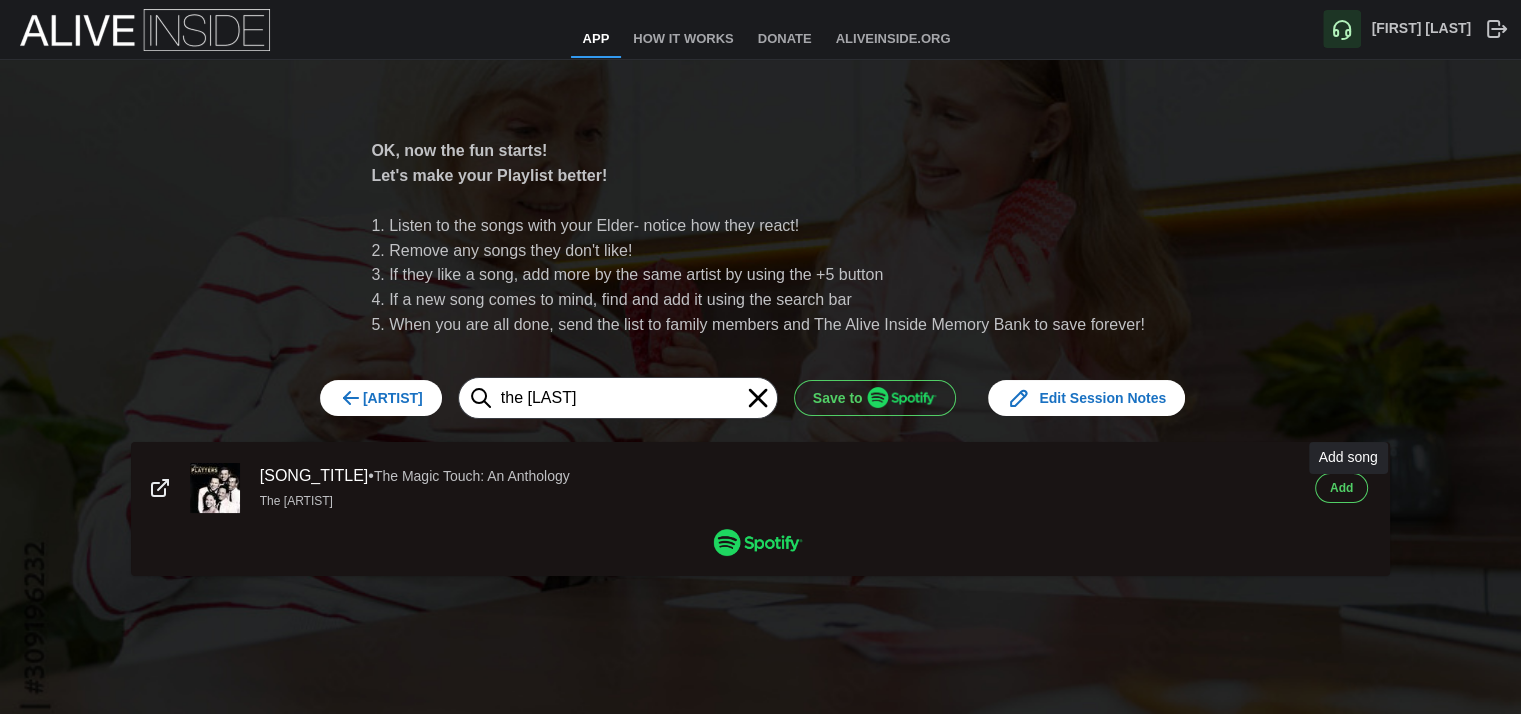 click on "[LAST]" at bounding box center (1341, 488) 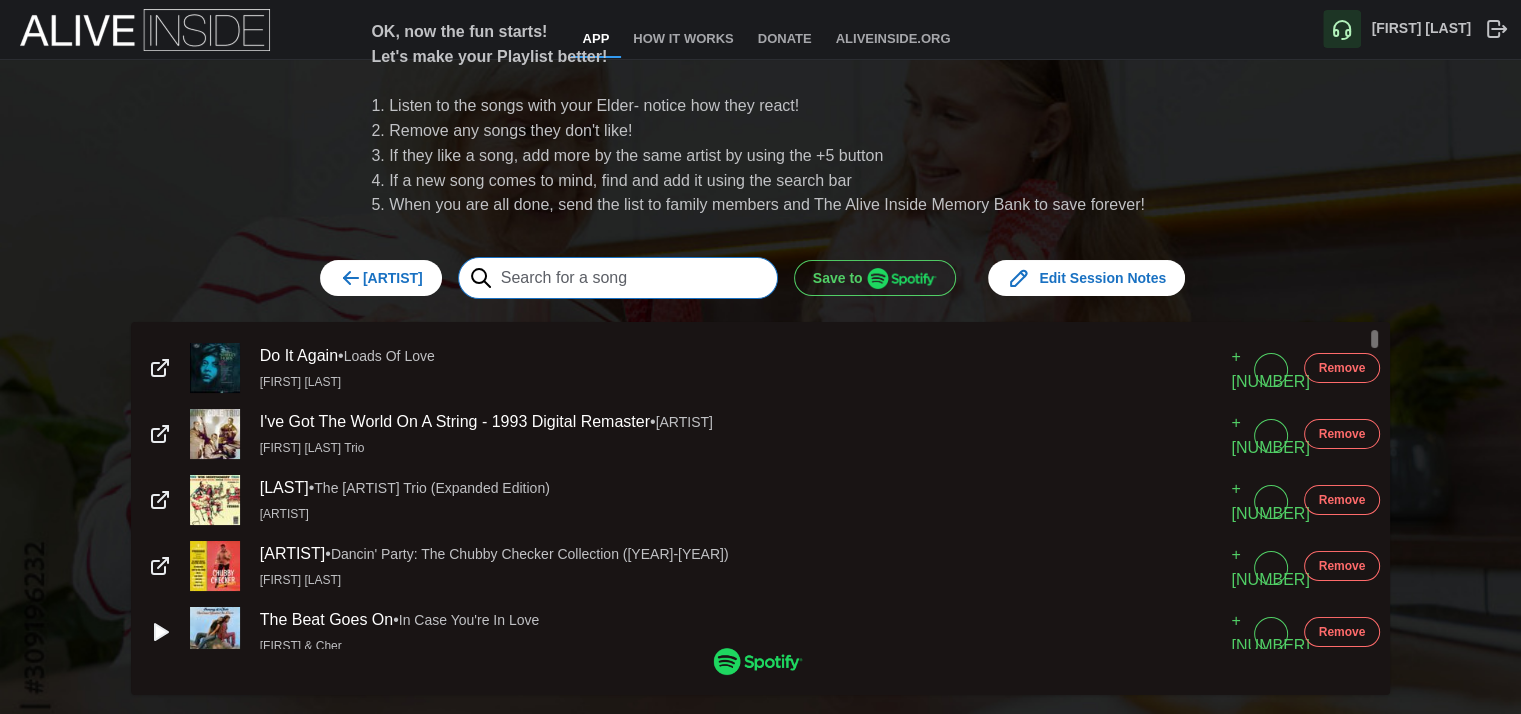 click at bounding box center (618, 278) 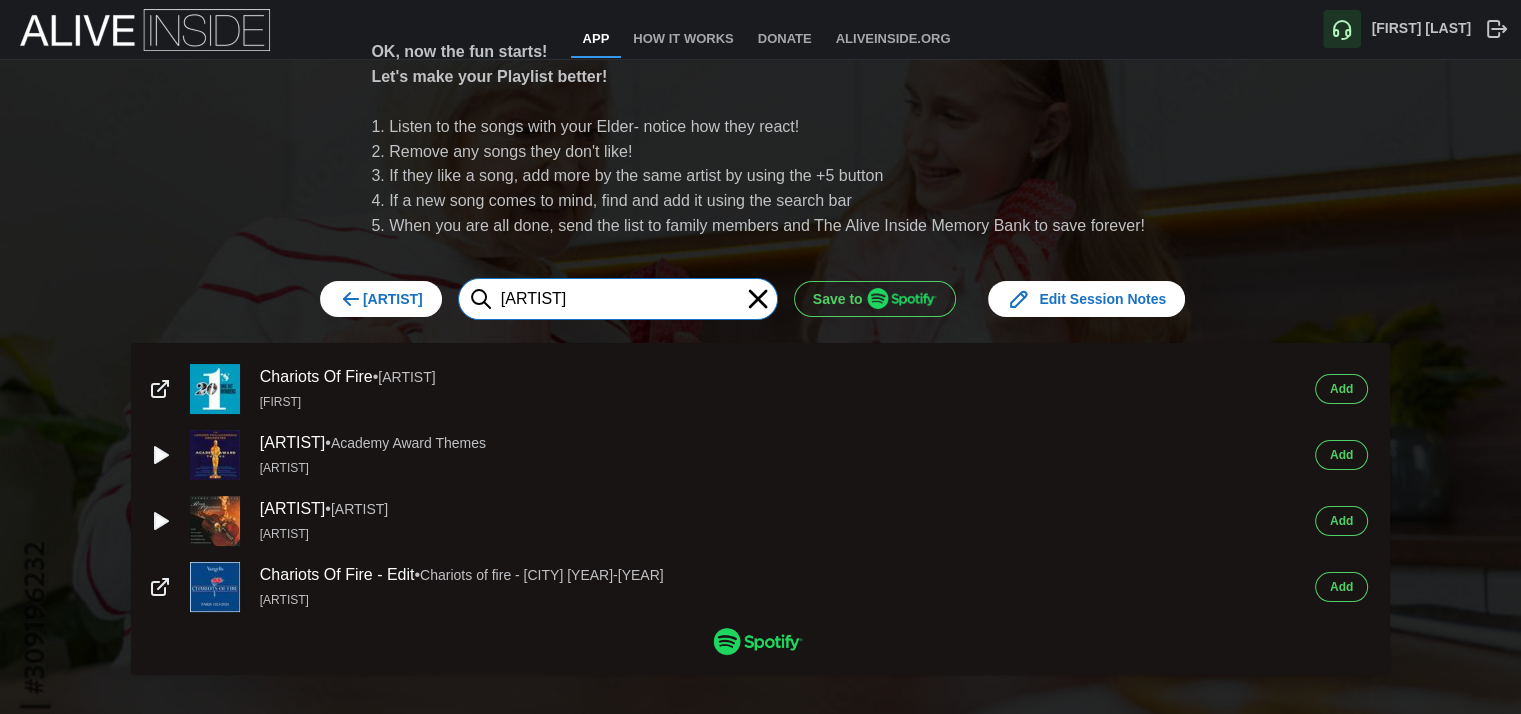 type on "chariots of fire" 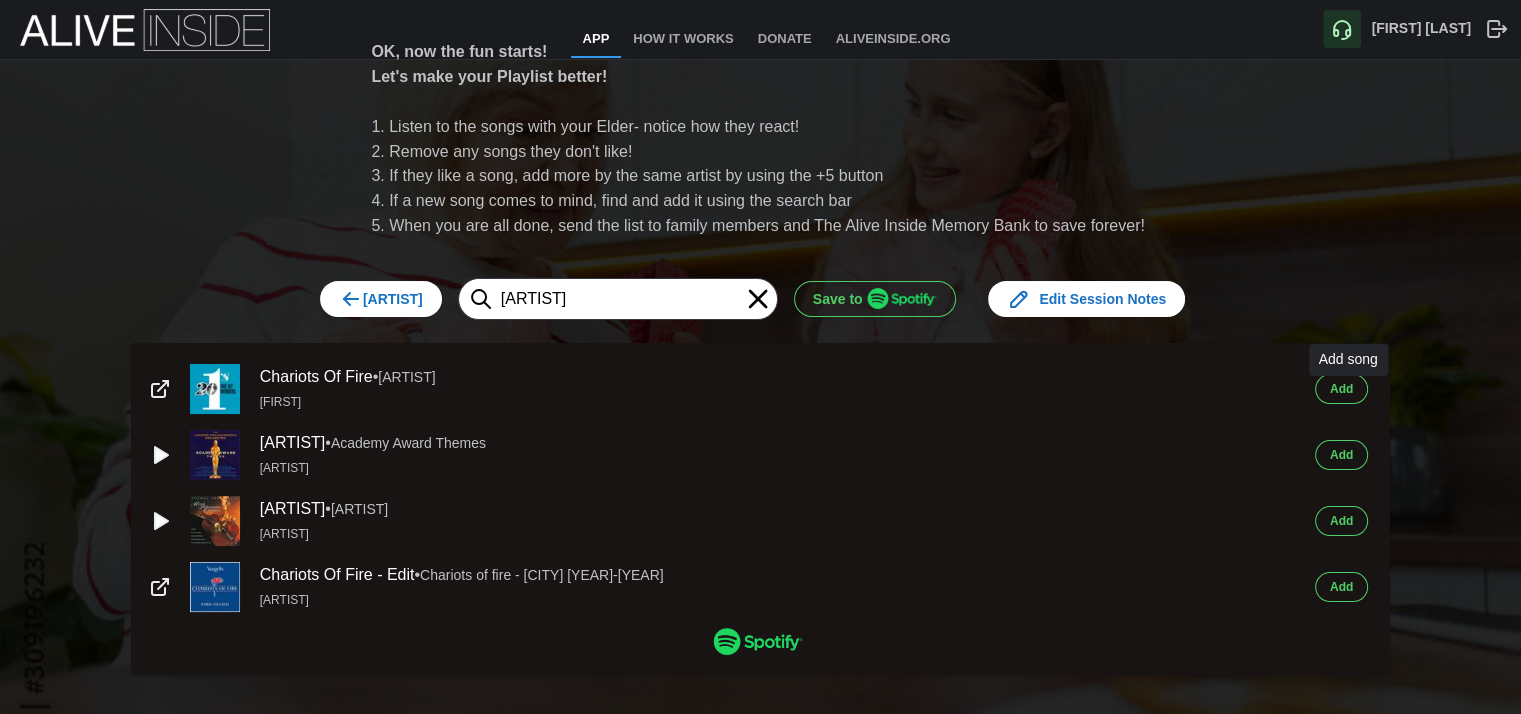 click on "[LAST]" at bounding box center (1341, 389) 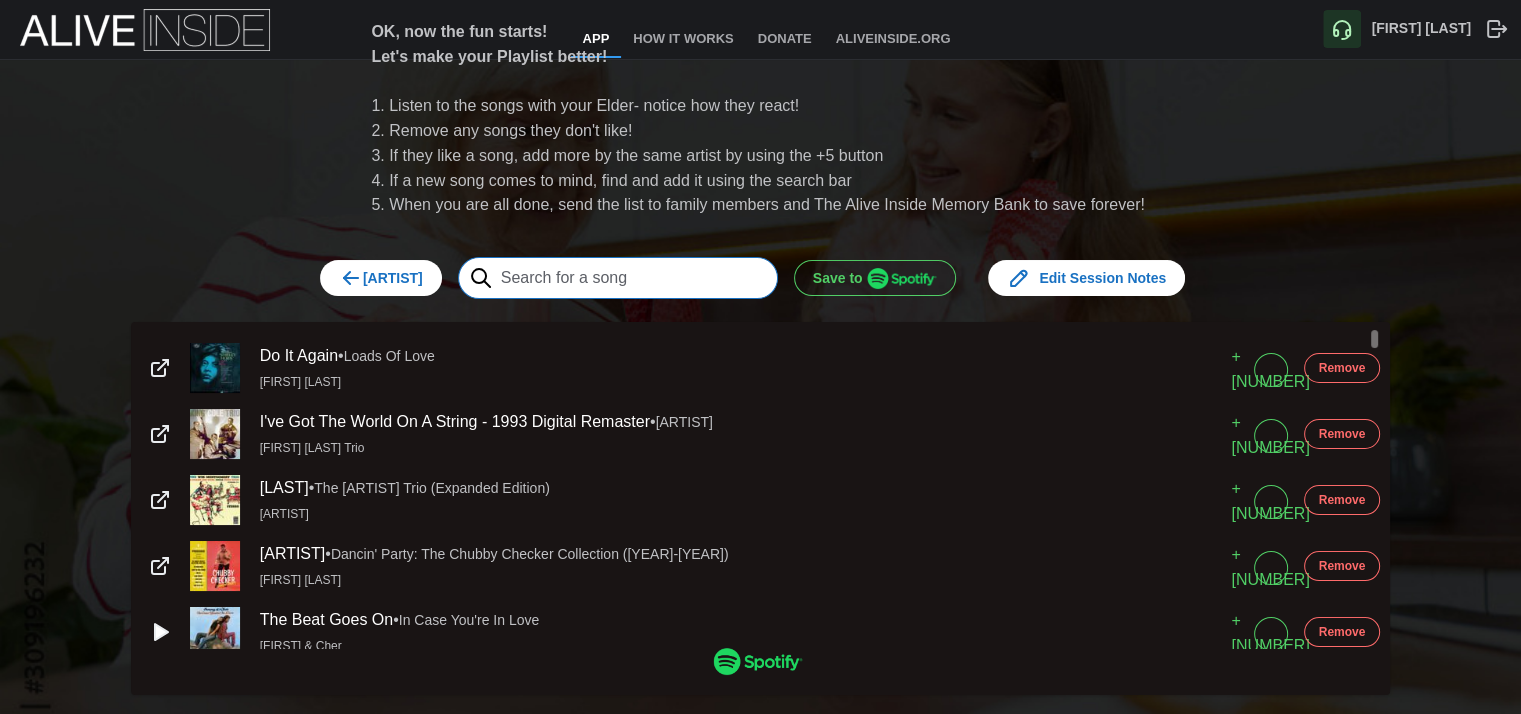 click at bounding box center [618, 278] 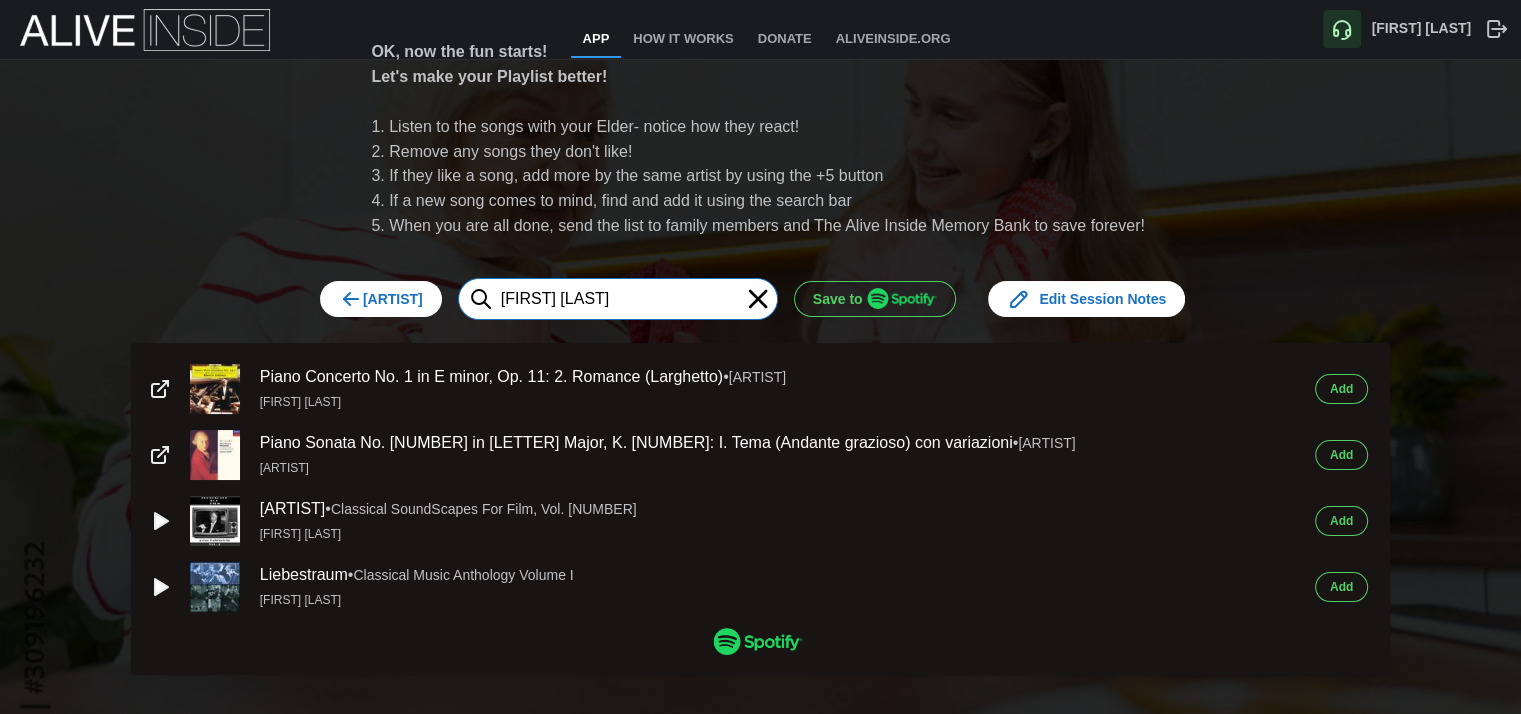 type on "arthur rubenstein" 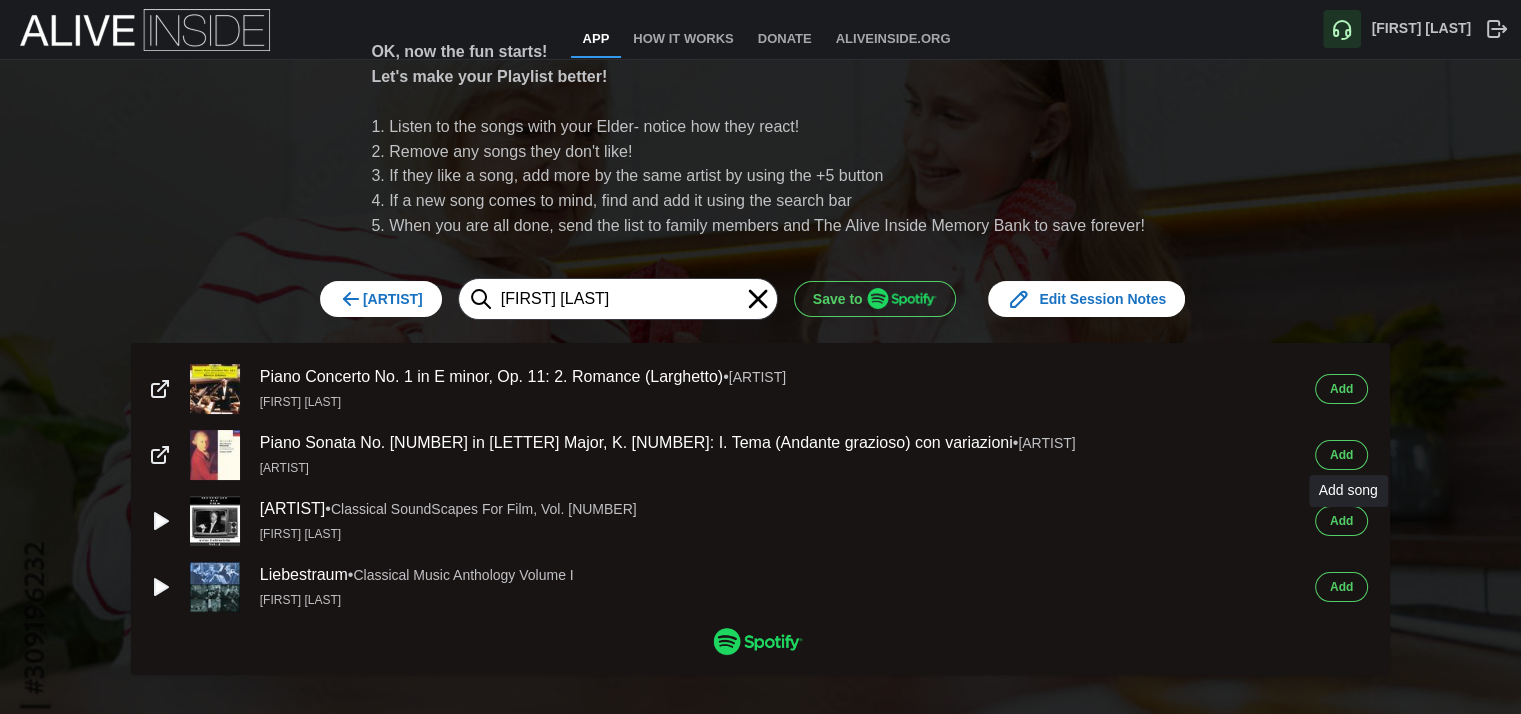 click on "[LAST]" at bounding box center [1341, 521] 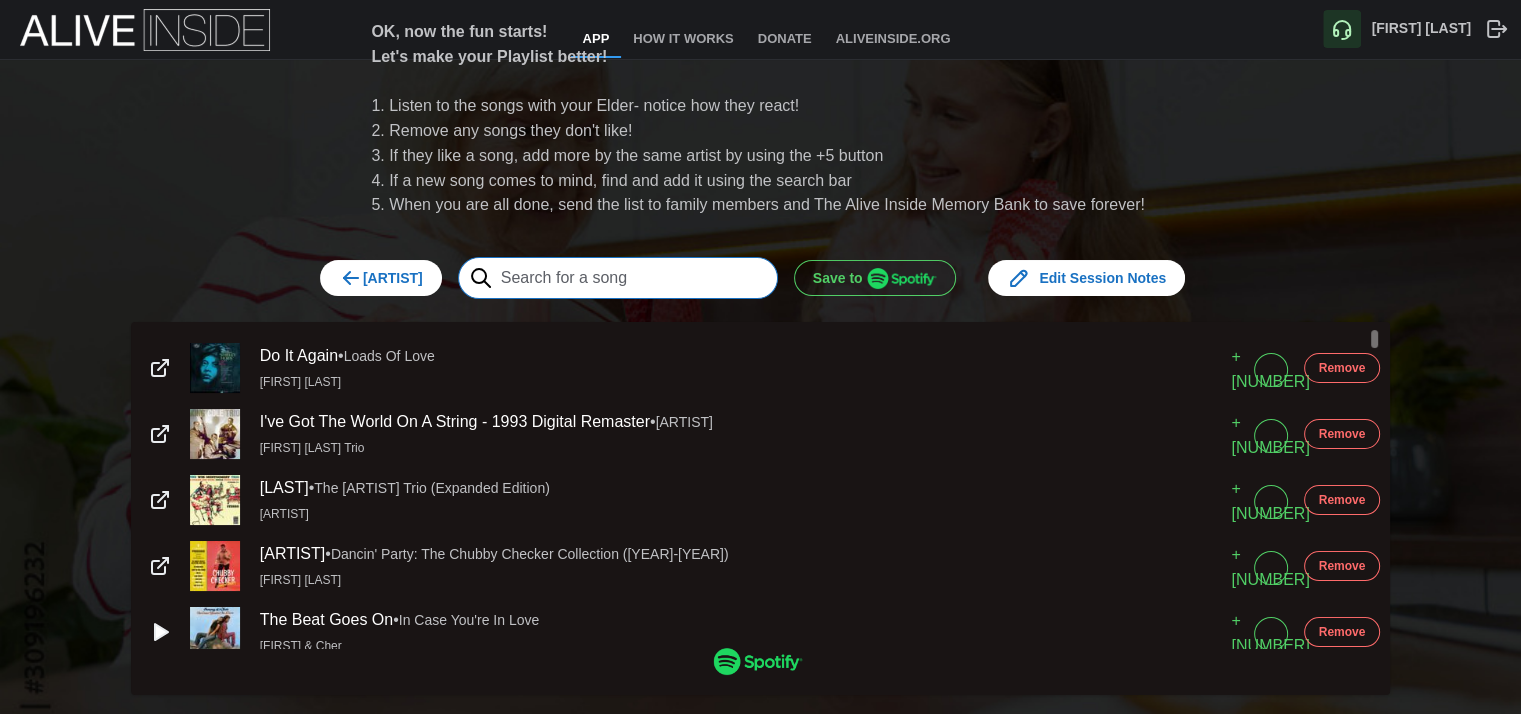 drag, startPoint x: 545, startPoint y: 291, endPoint x: 551, endPoint y: 275, distance: 17.088007 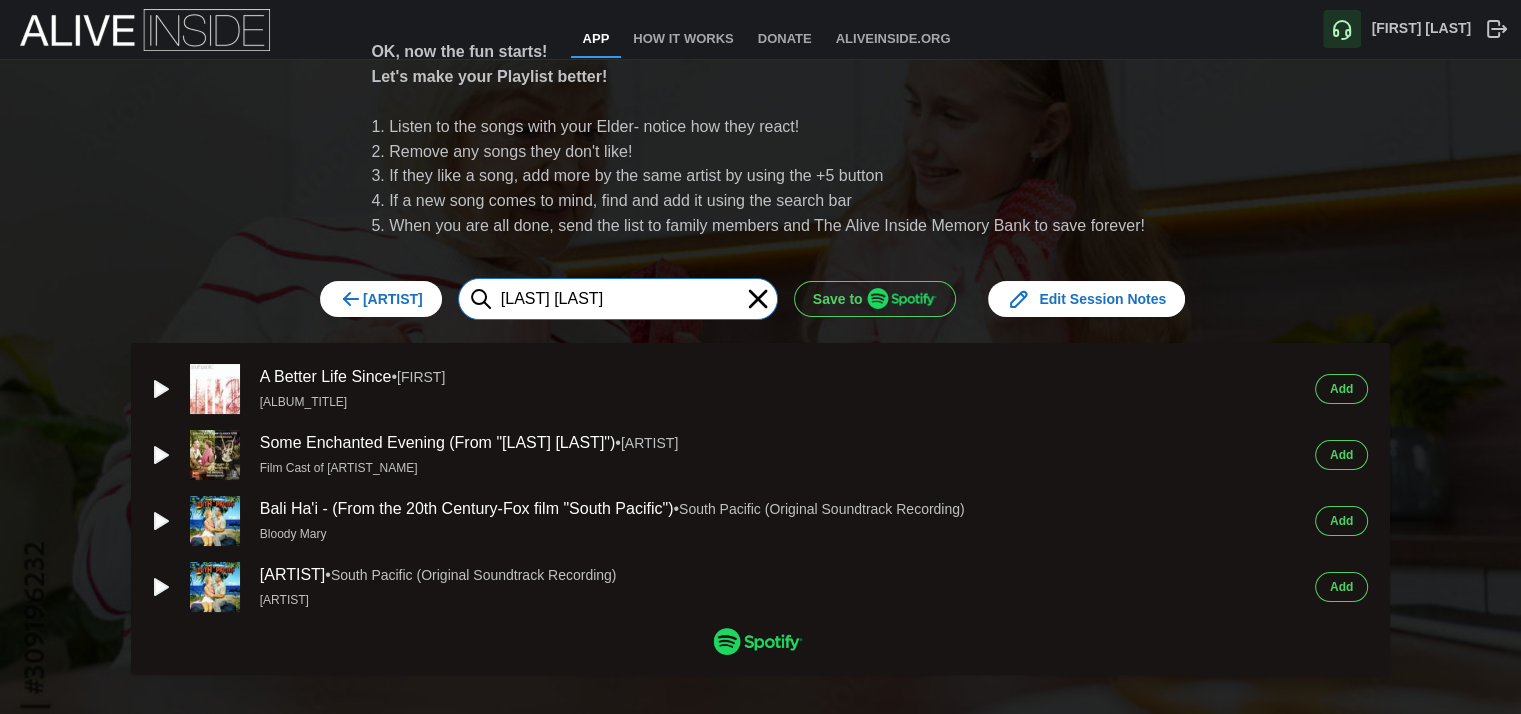 type on "south pacific" 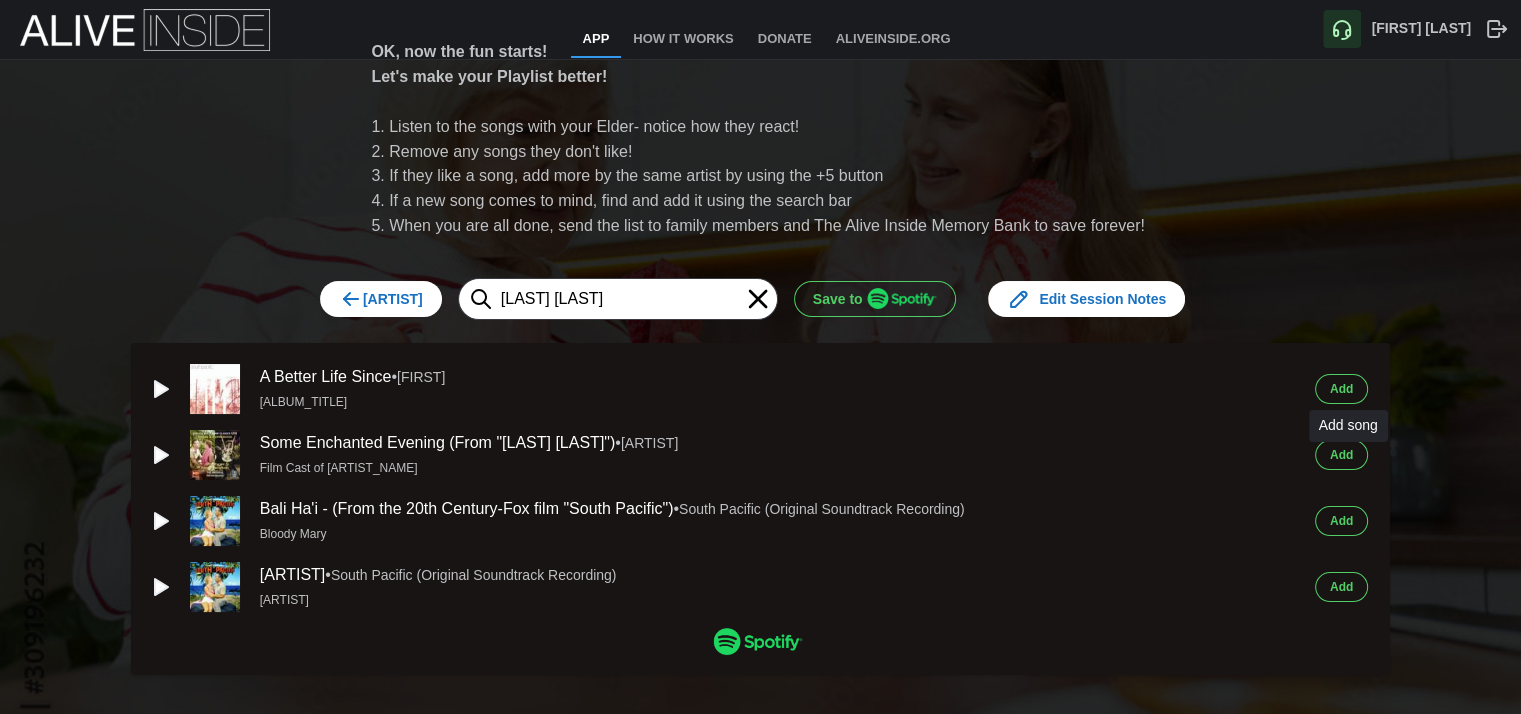click on "[LAST]" at bounding box center [1341, 455] 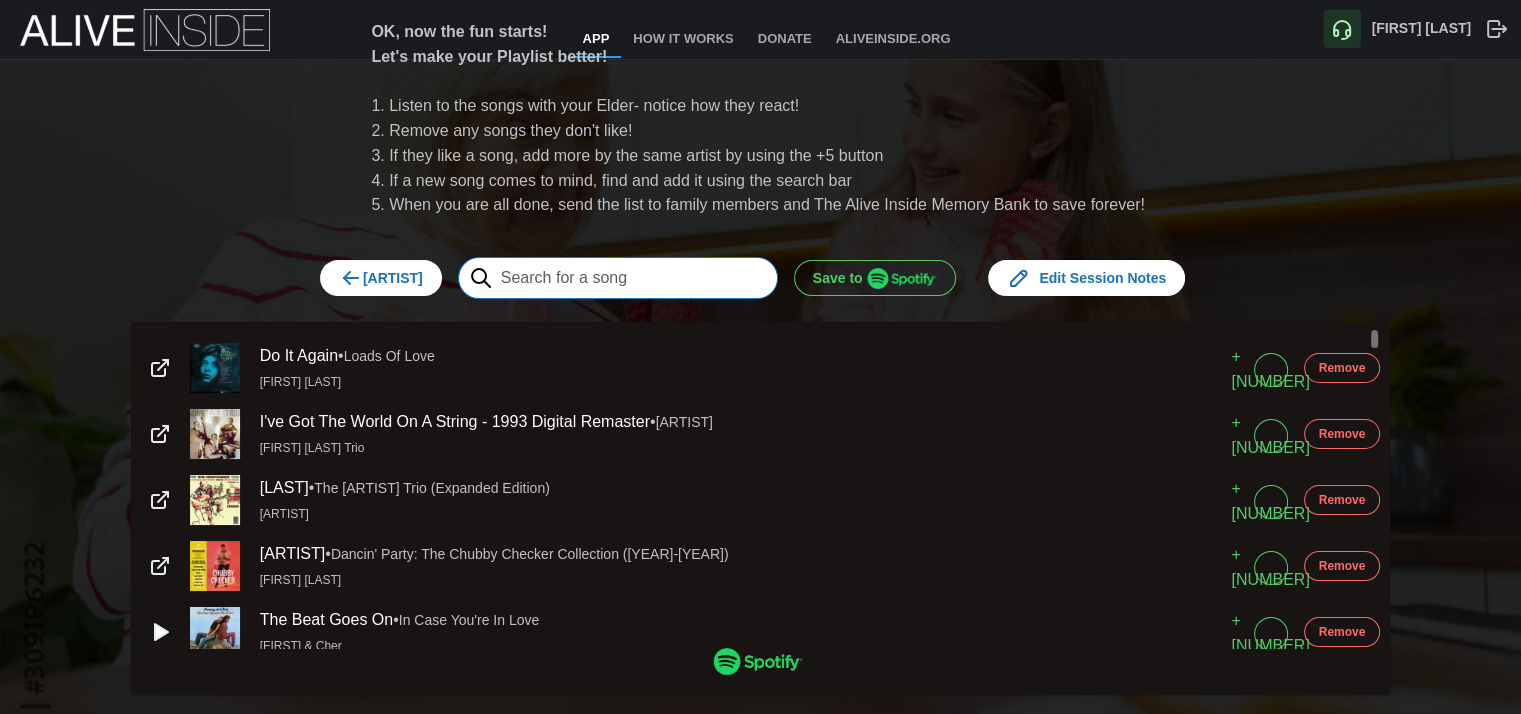 click at bounding box center (618, 278) 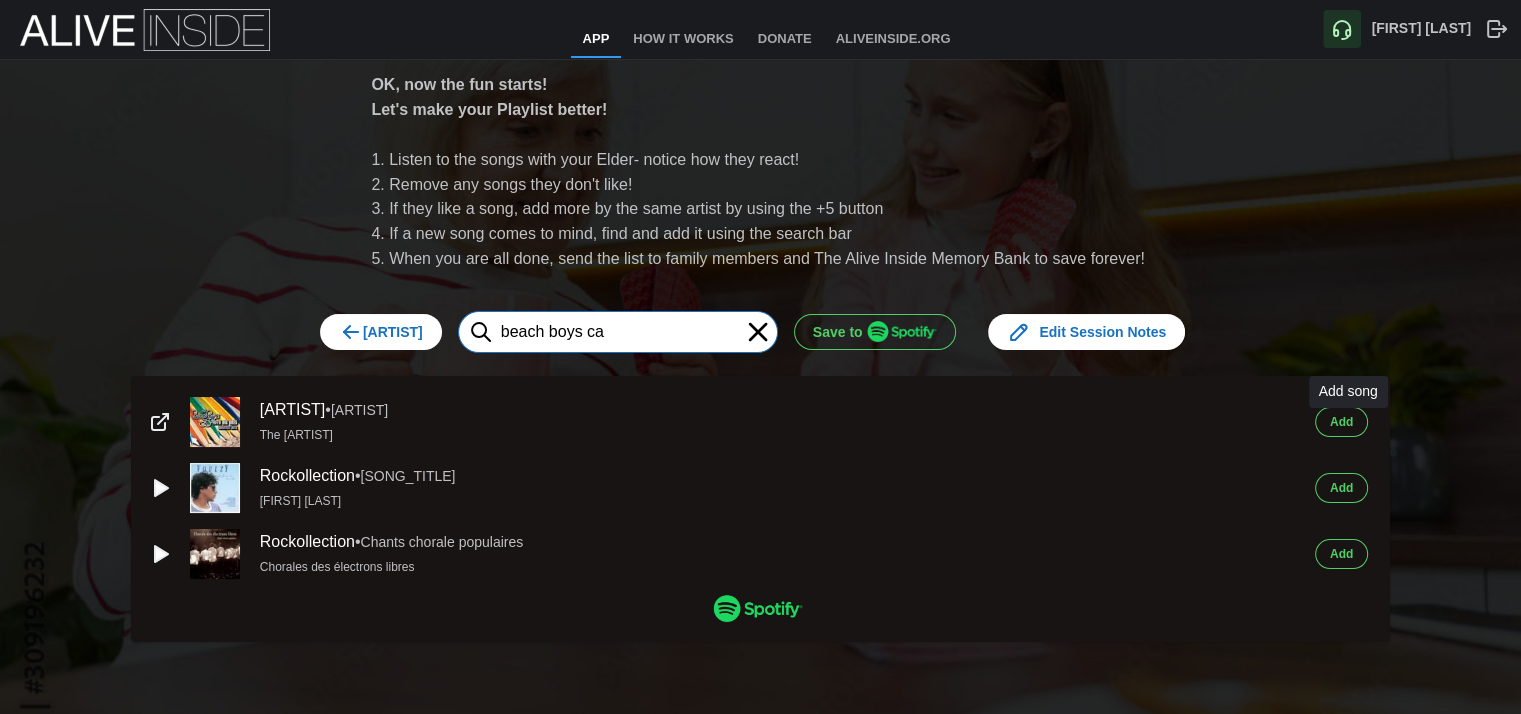 type on "beach boys ca" 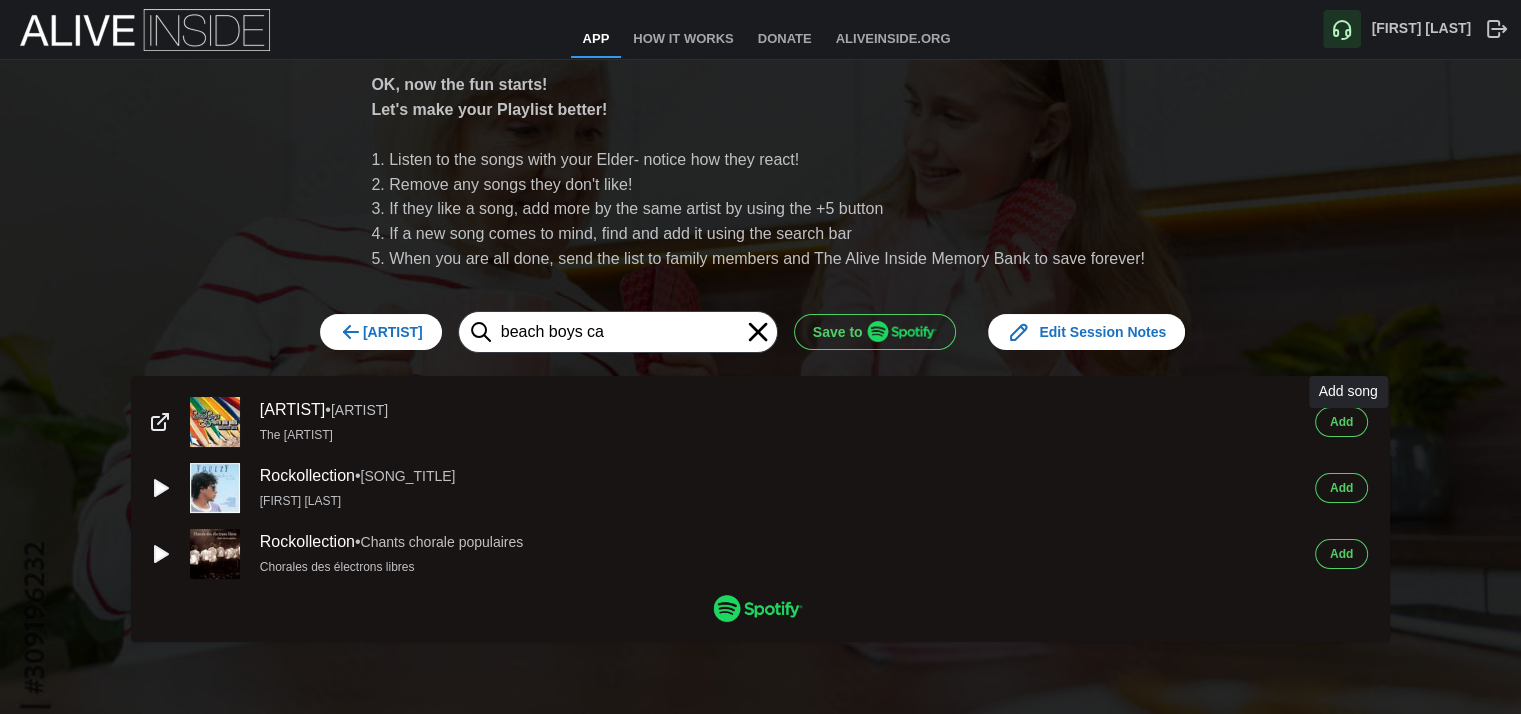 click on "[LAST]" at bounding box center [1341, 422] 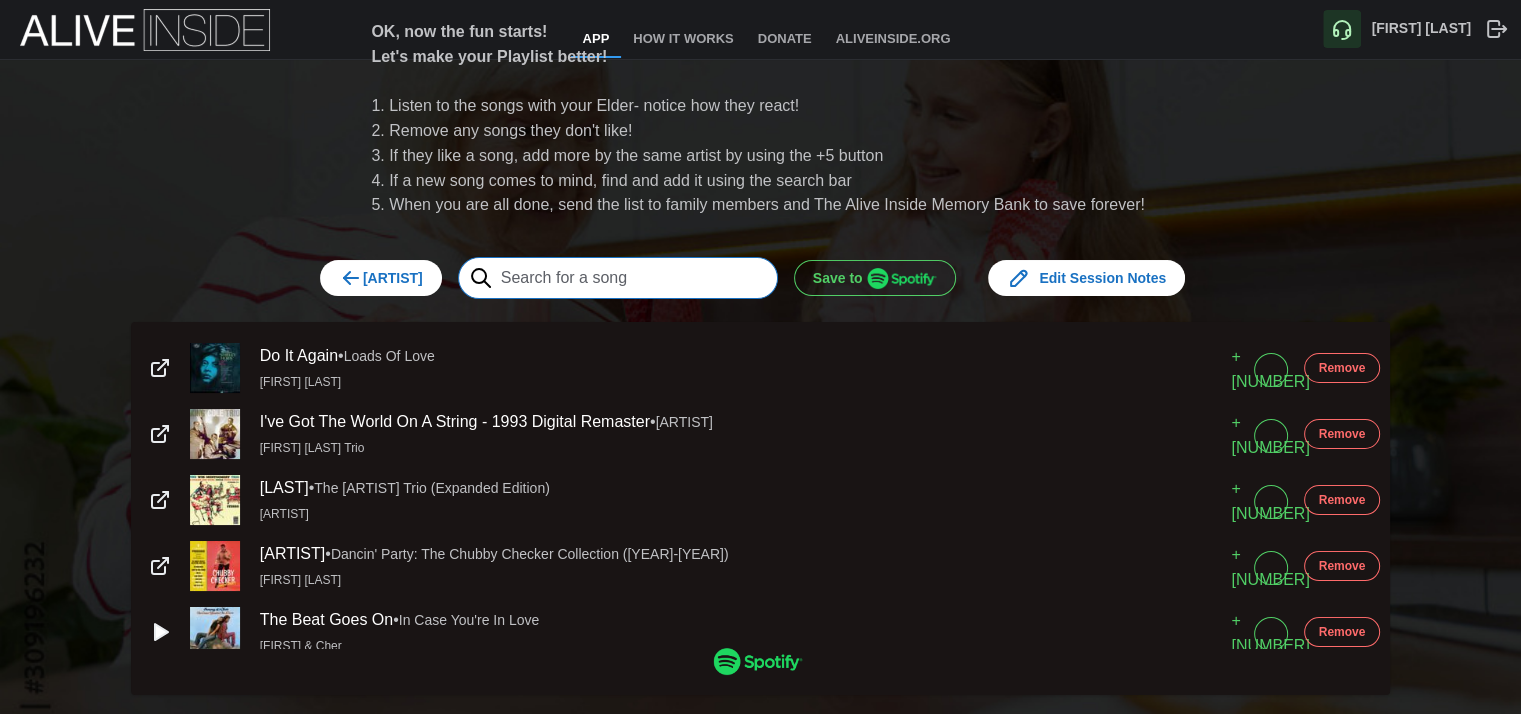 click at bounding box center (618, 278) 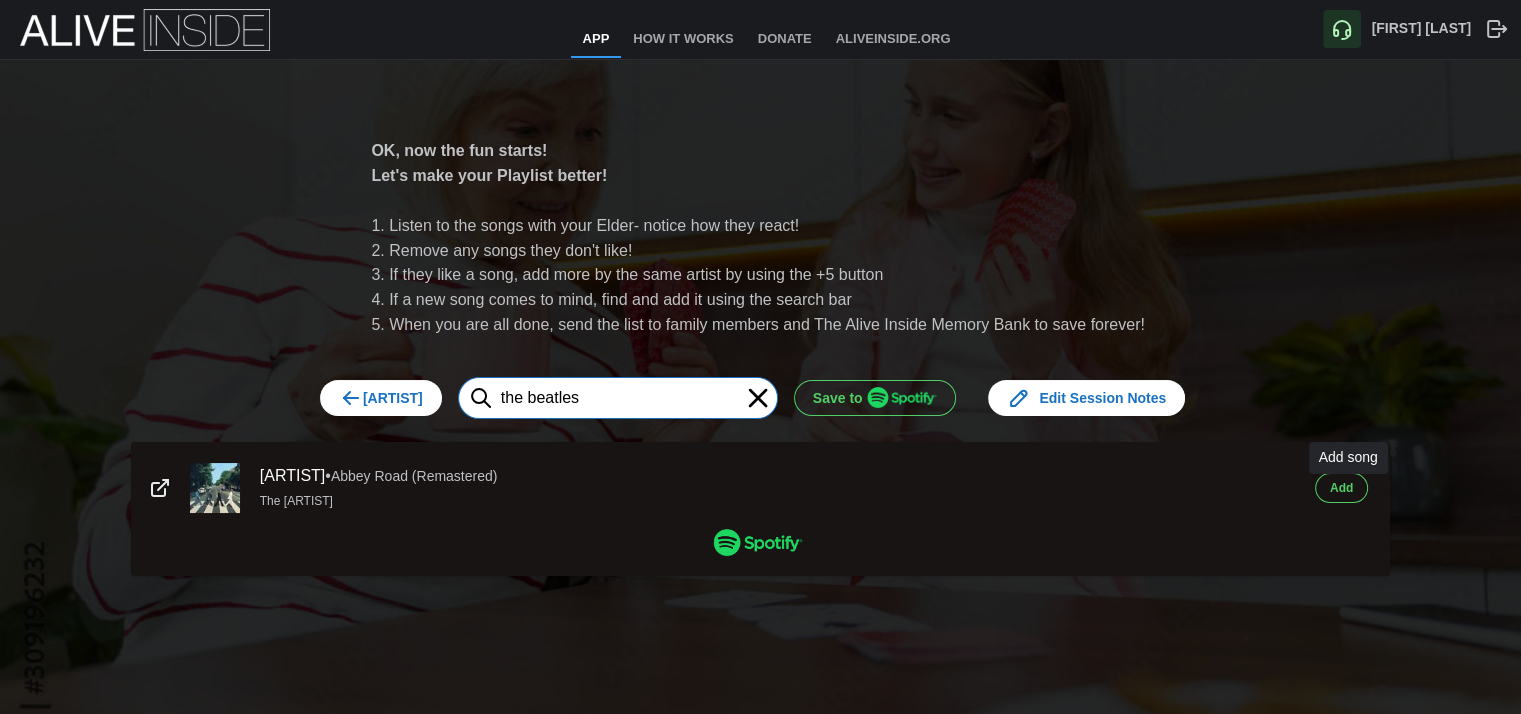 type on "the beatles" 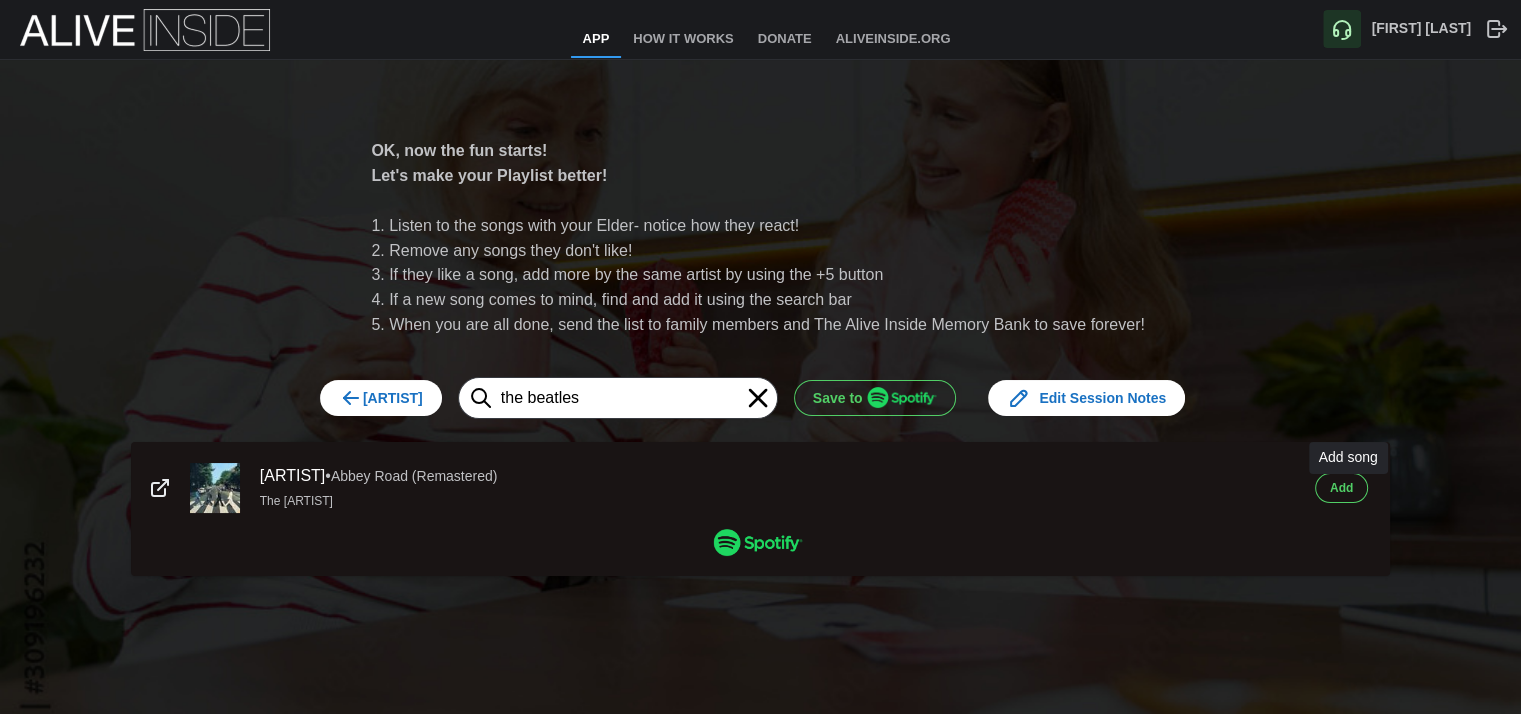 click on "[LAST]" at bounding box center (1341, 488) 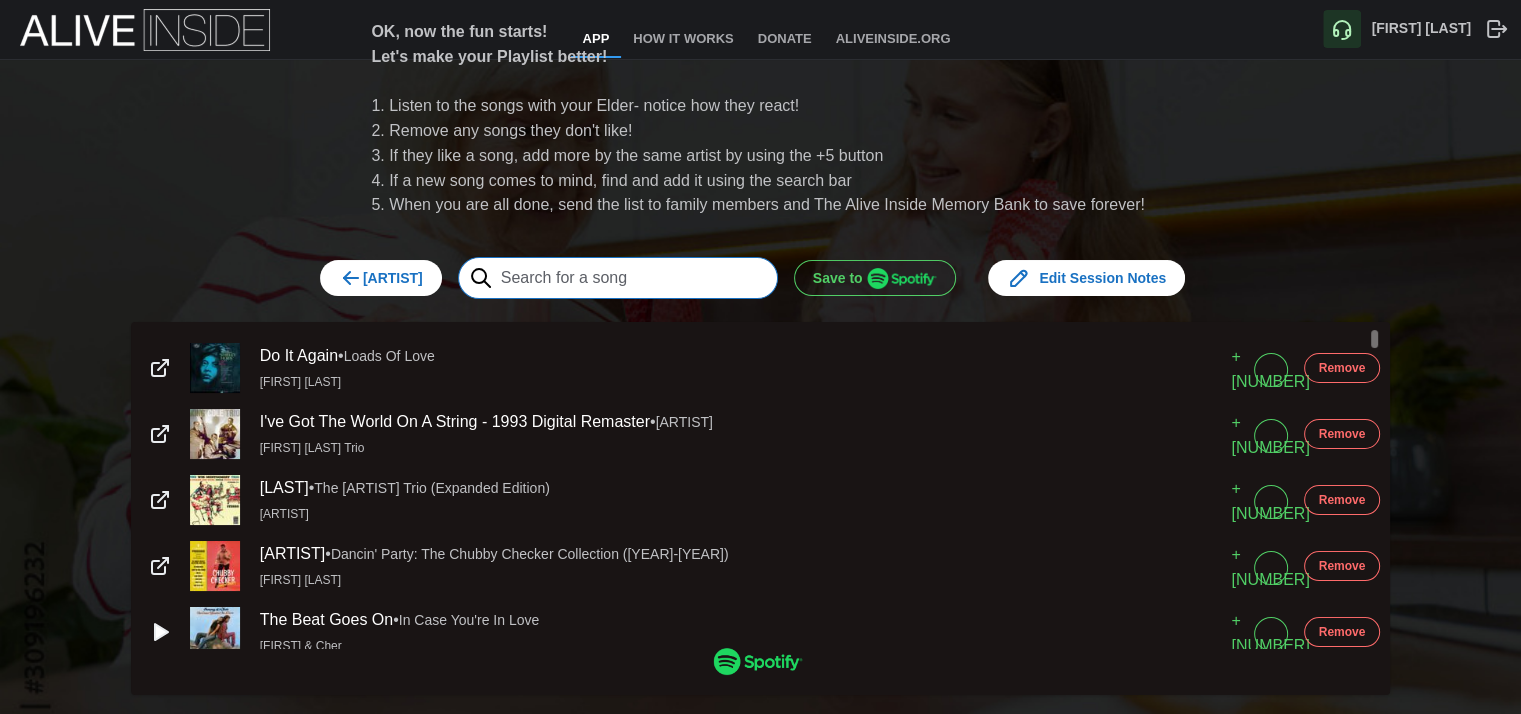 click at bounding box center [618, 278] 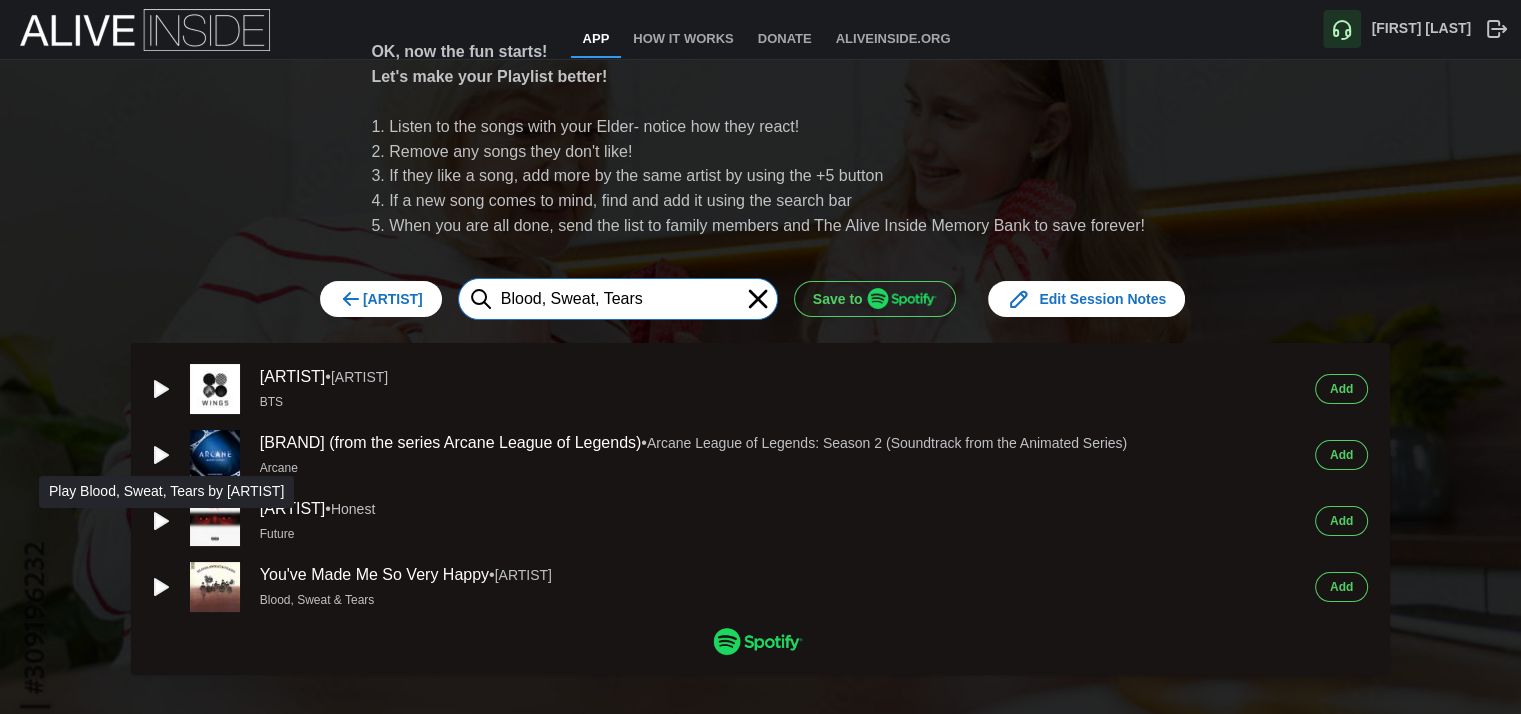 type on "blood, sweat, tears" 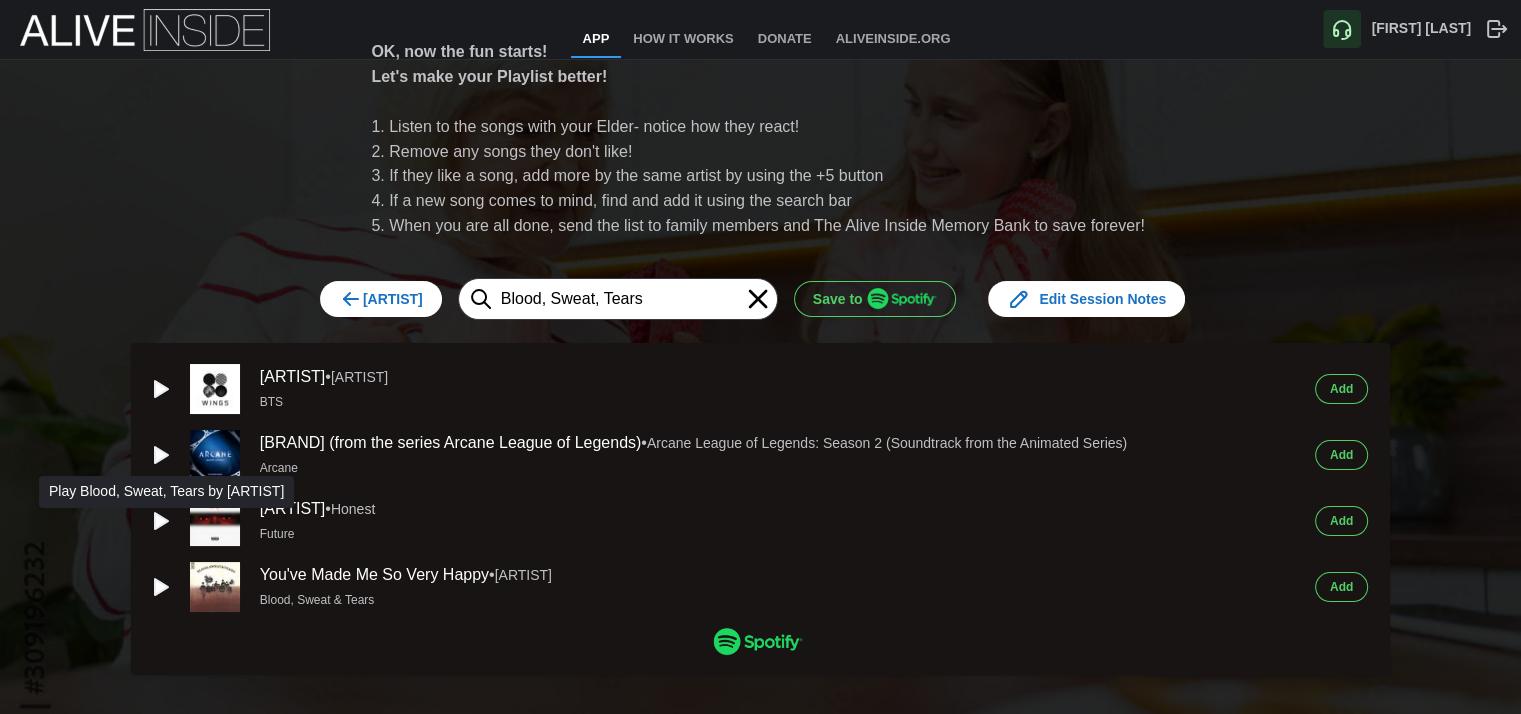 click 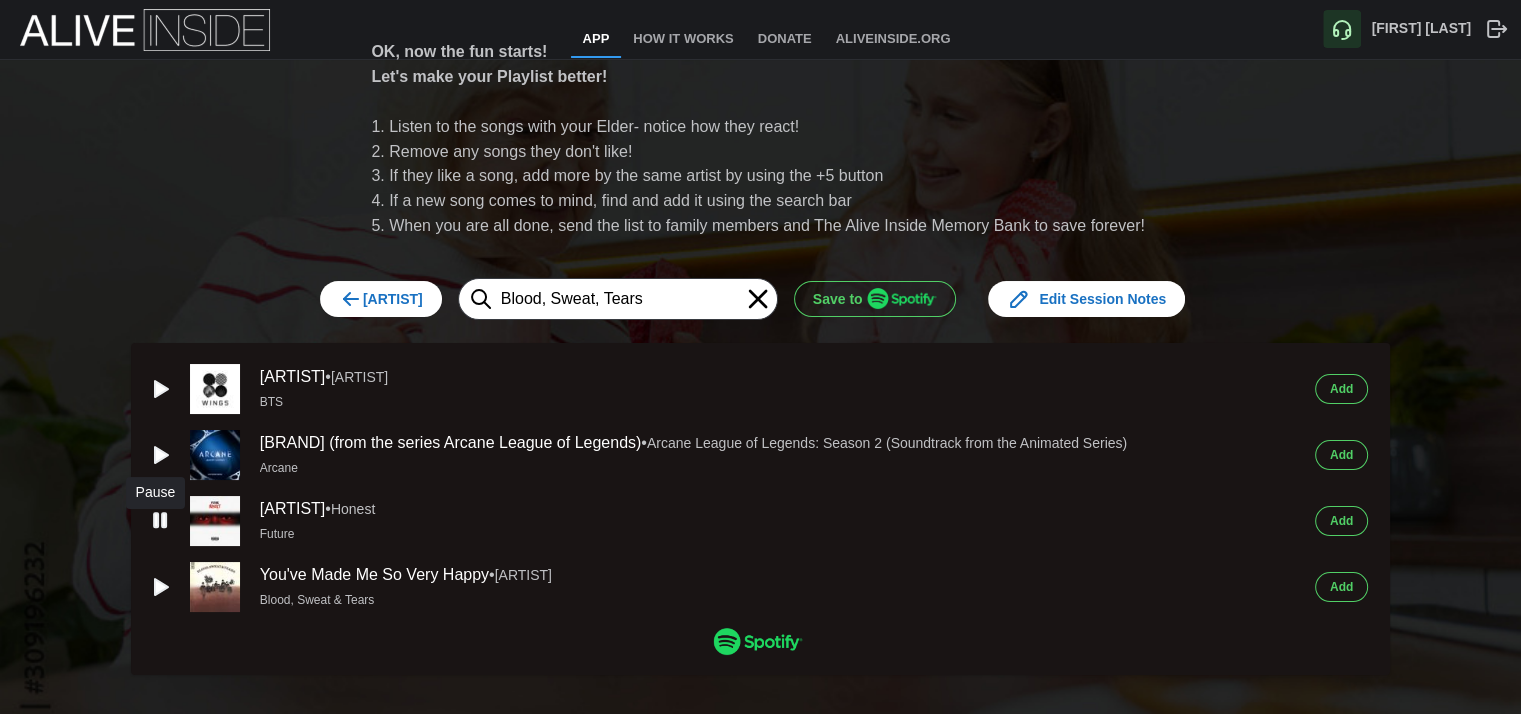 click 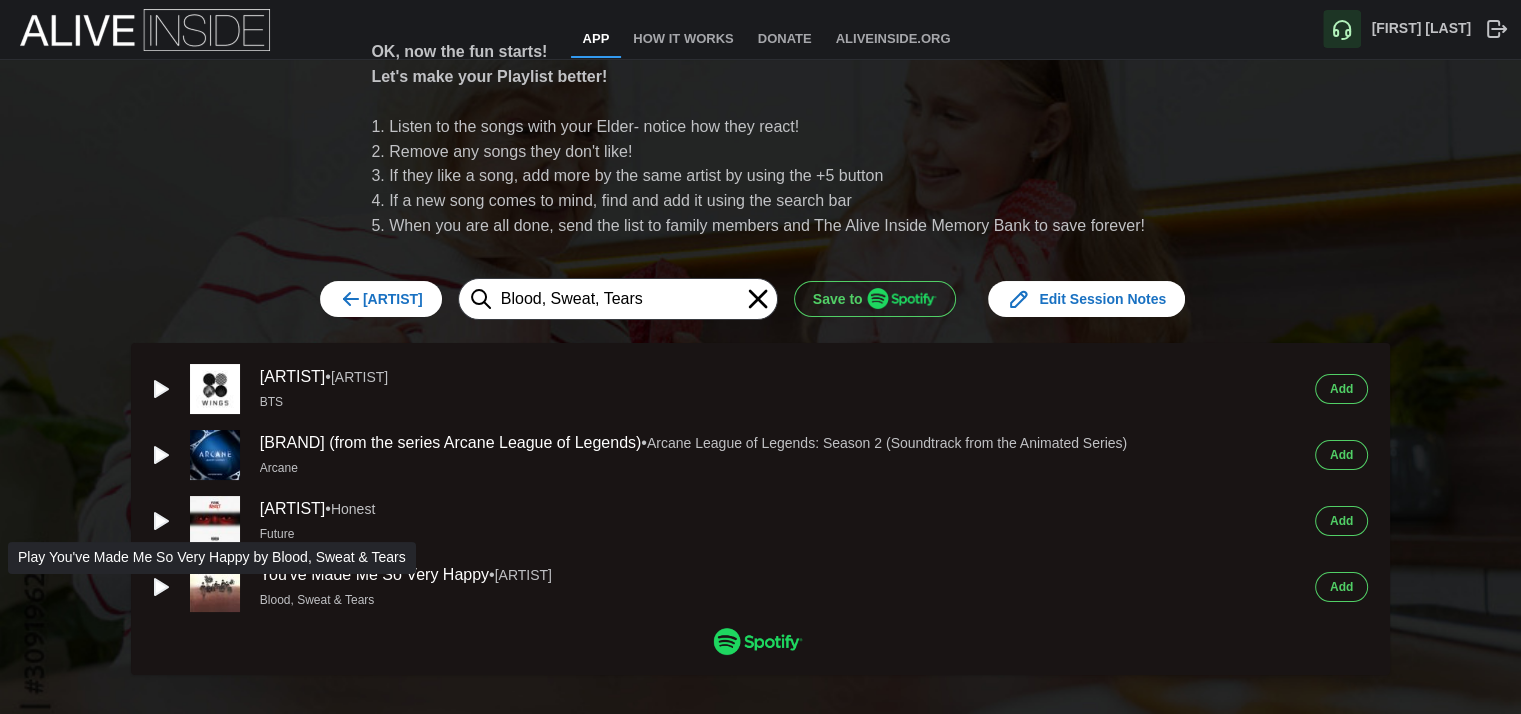 click 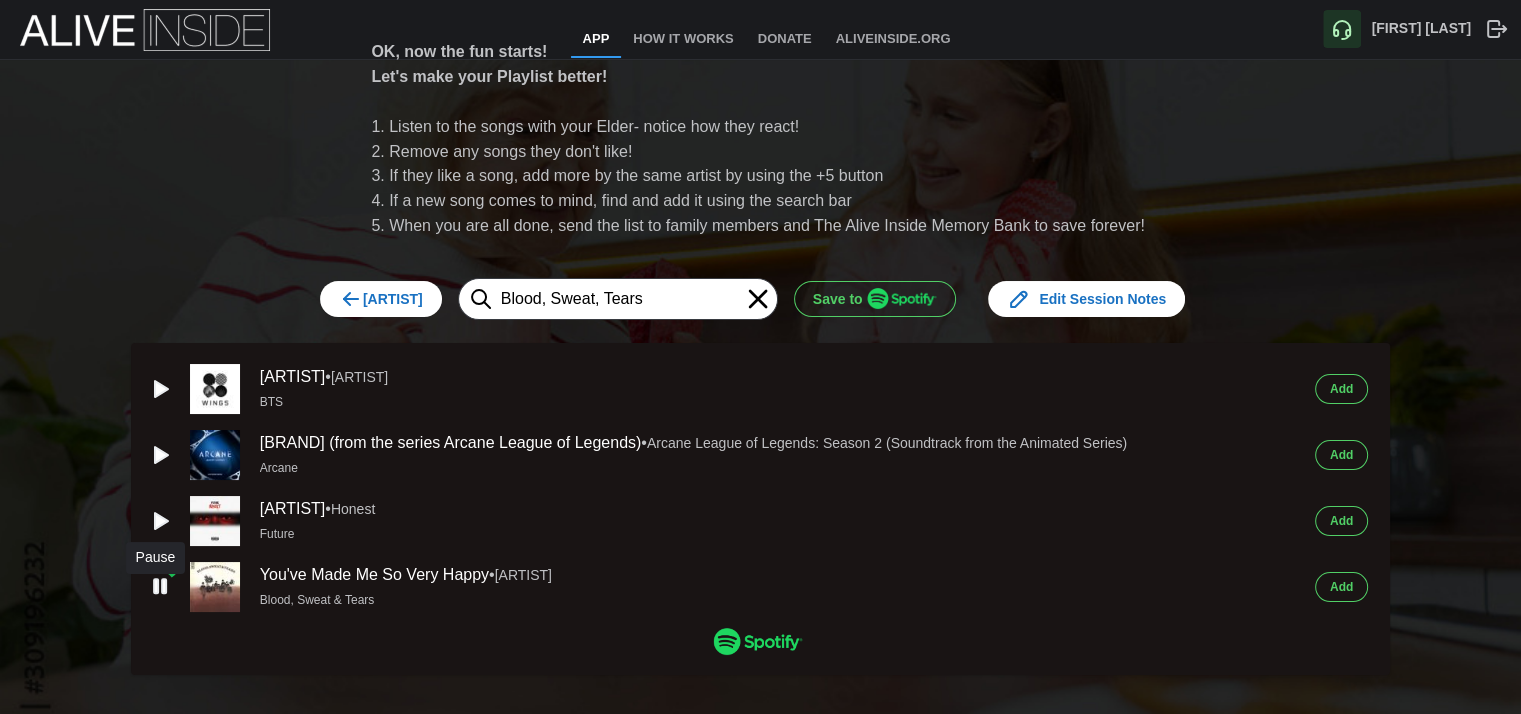 type 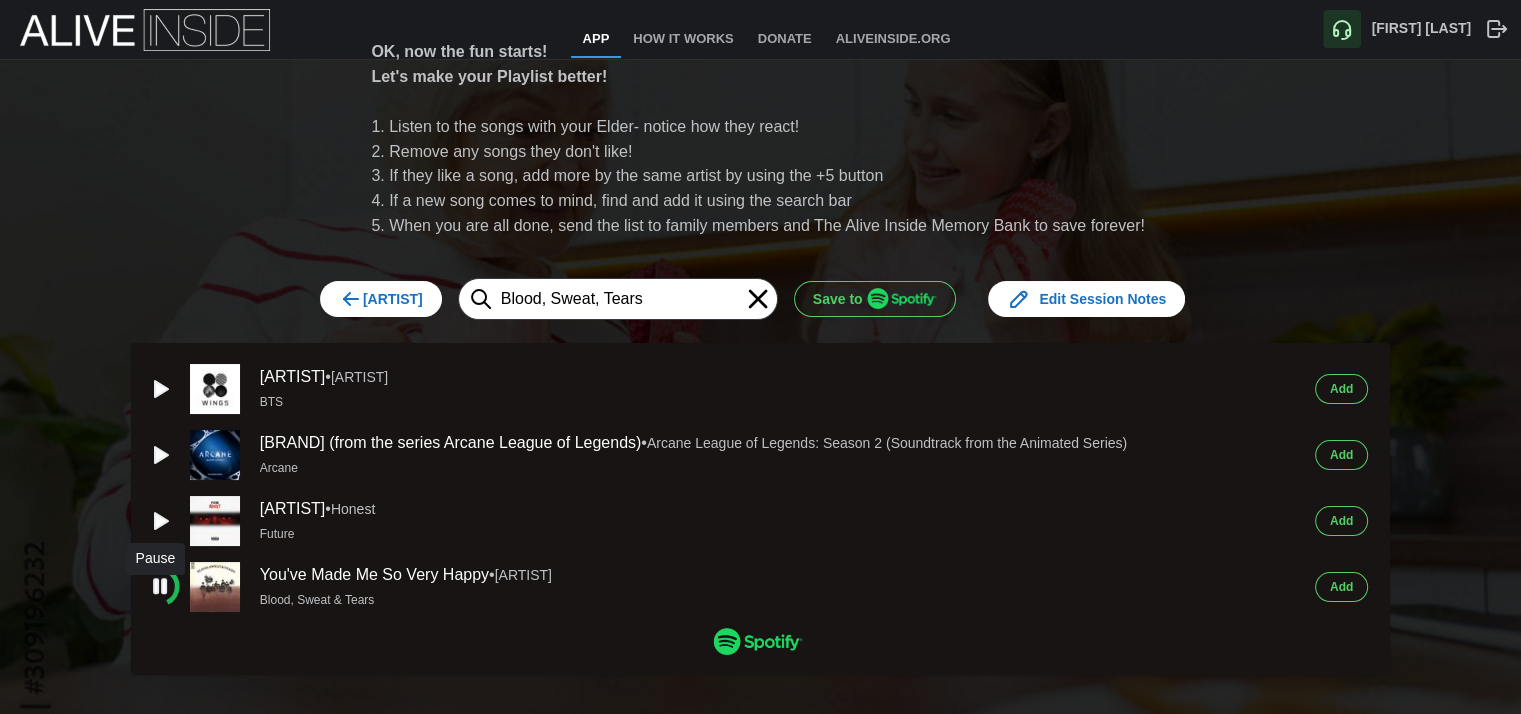 click 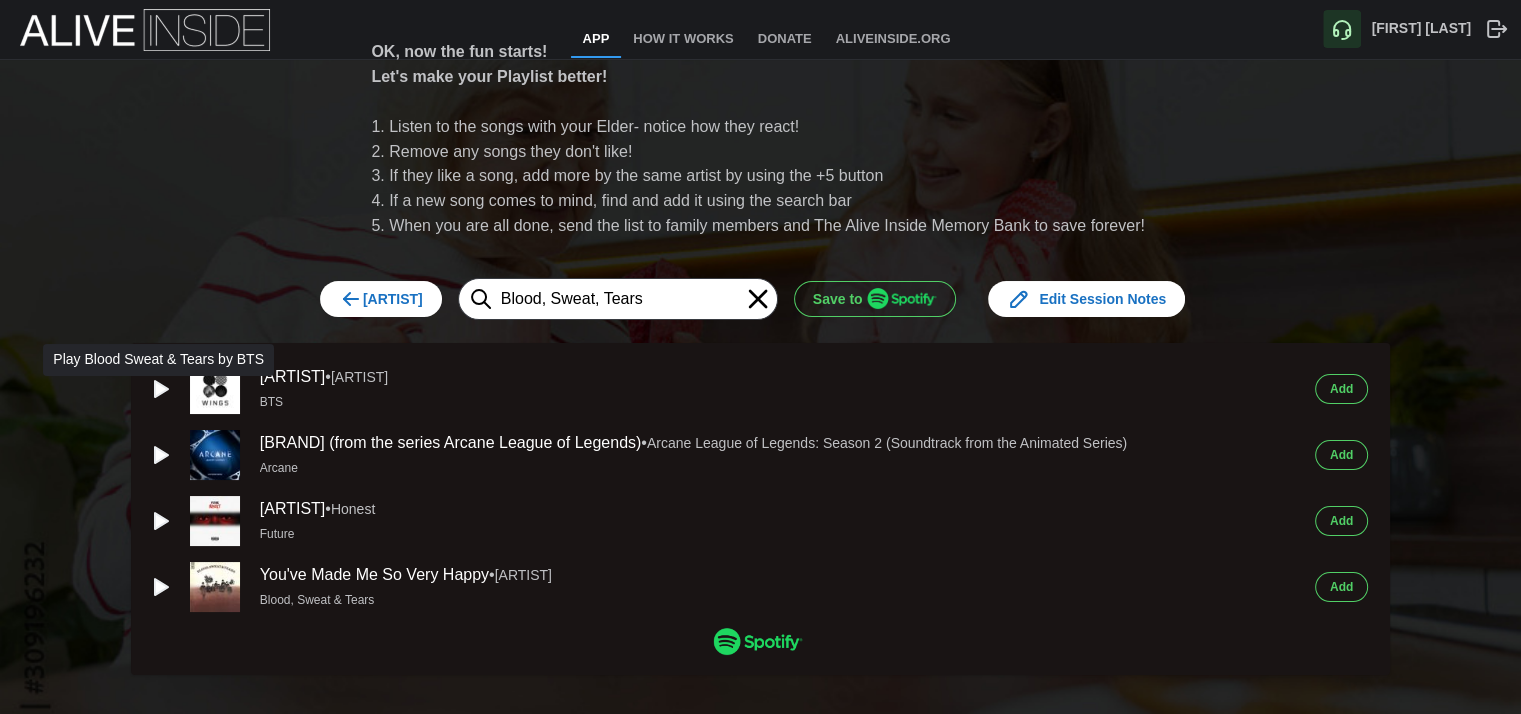 click 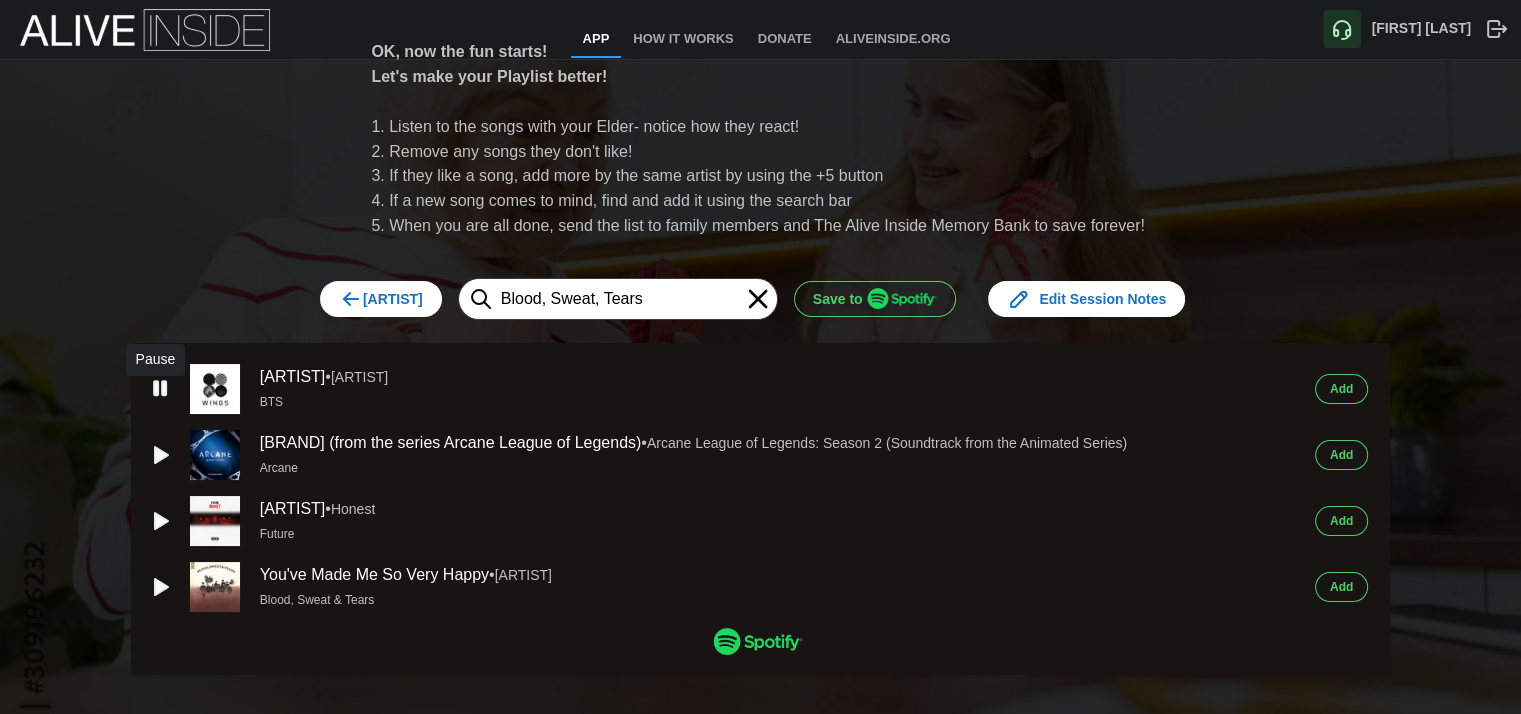 click 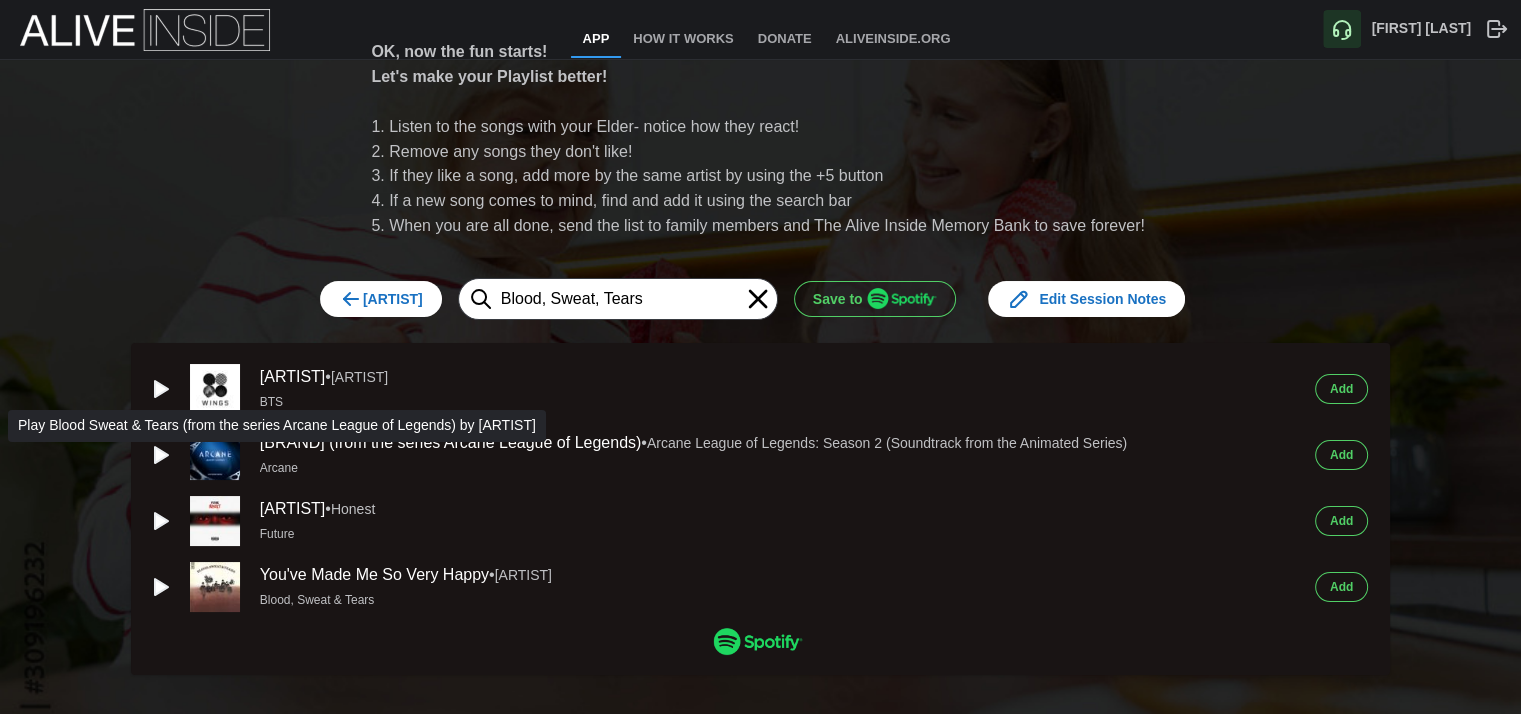 click 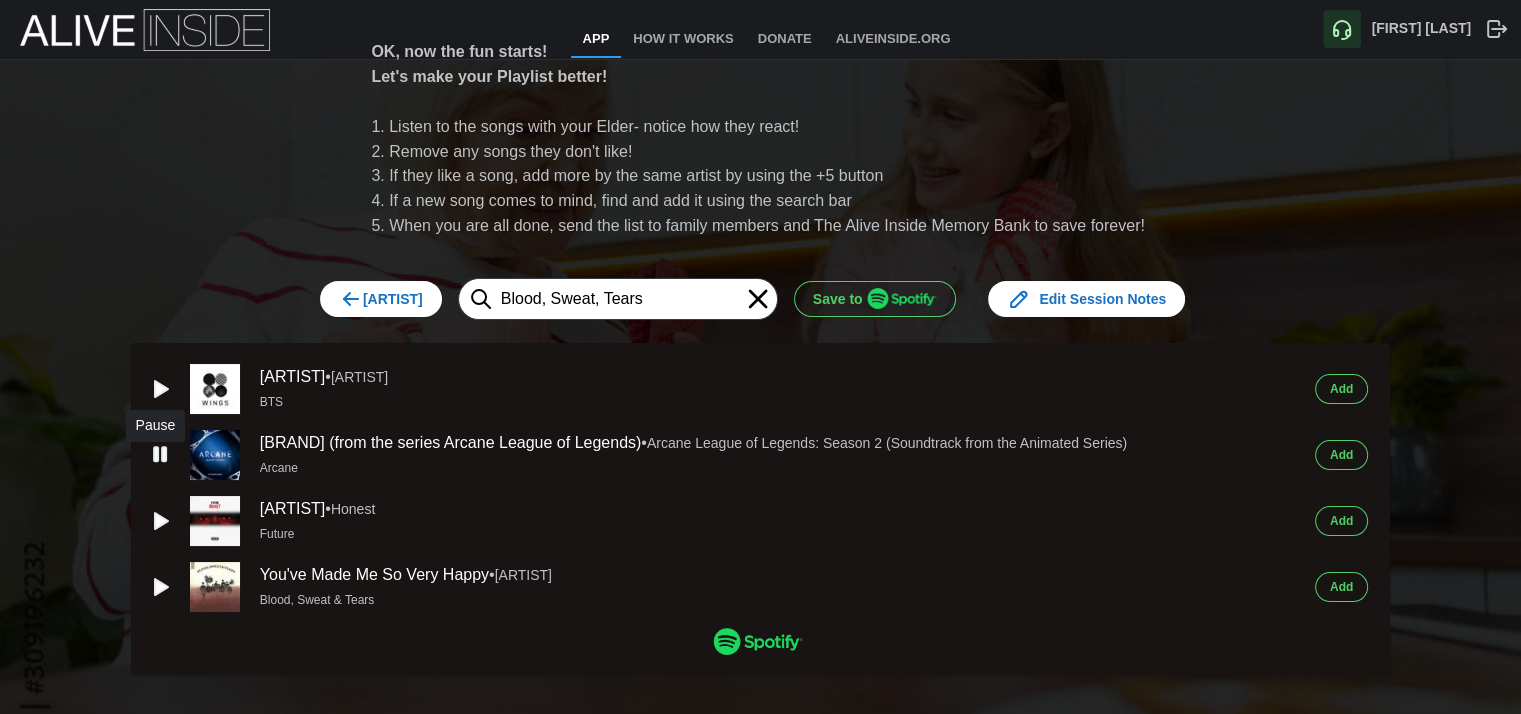 click 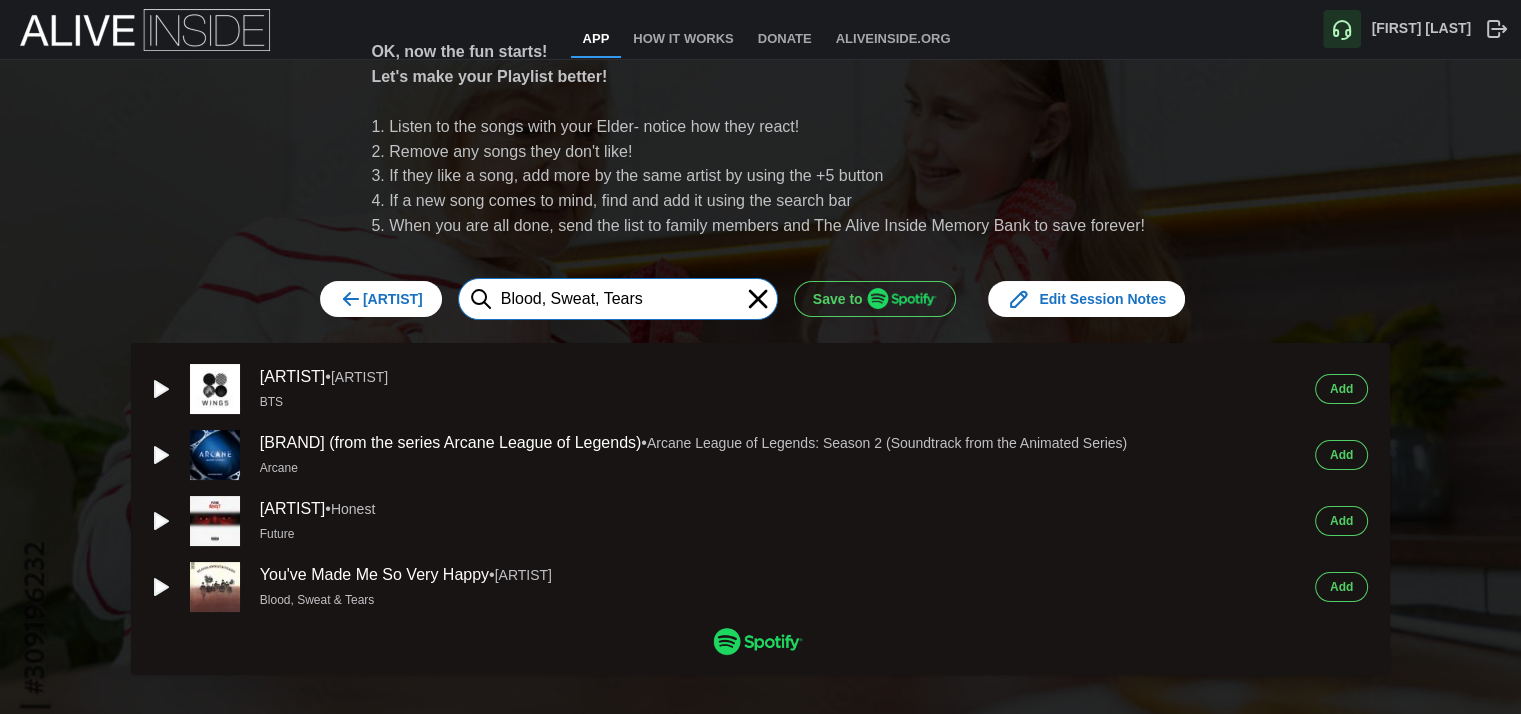 click on "blood, sweat, tears" at bounding box center [618, 299] 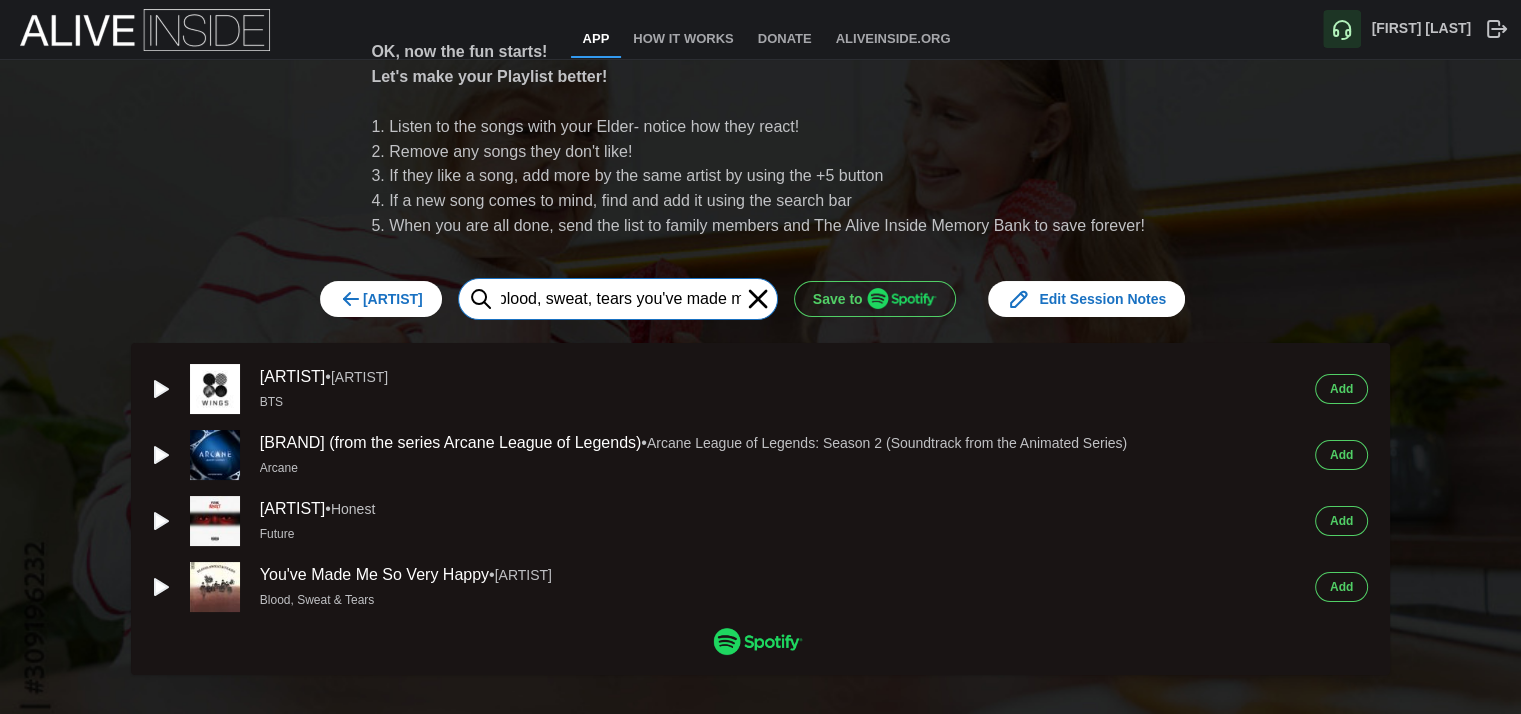 scroll, scrollTop: 0, scrollLeft: 12, axis: horizontal 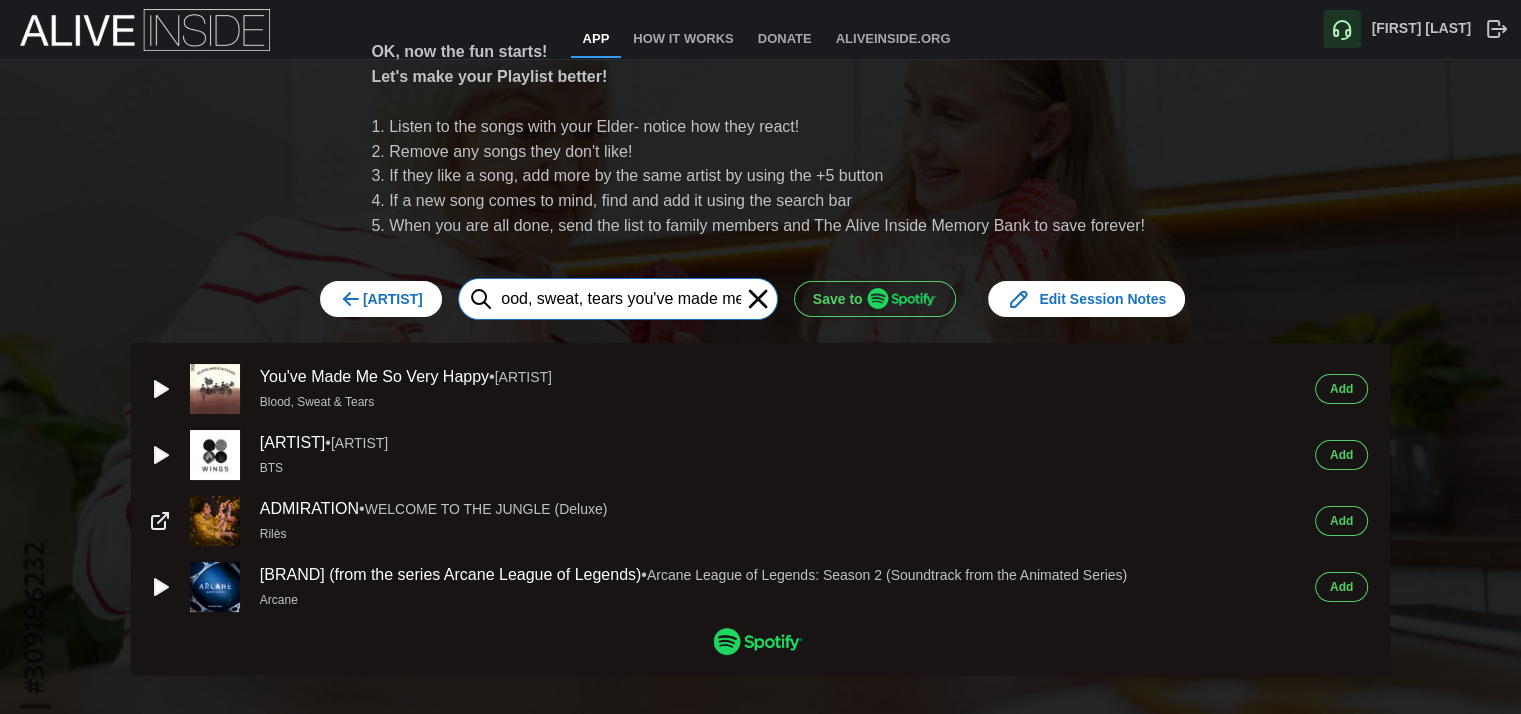 type on "blood, sweat, tears you've made me" 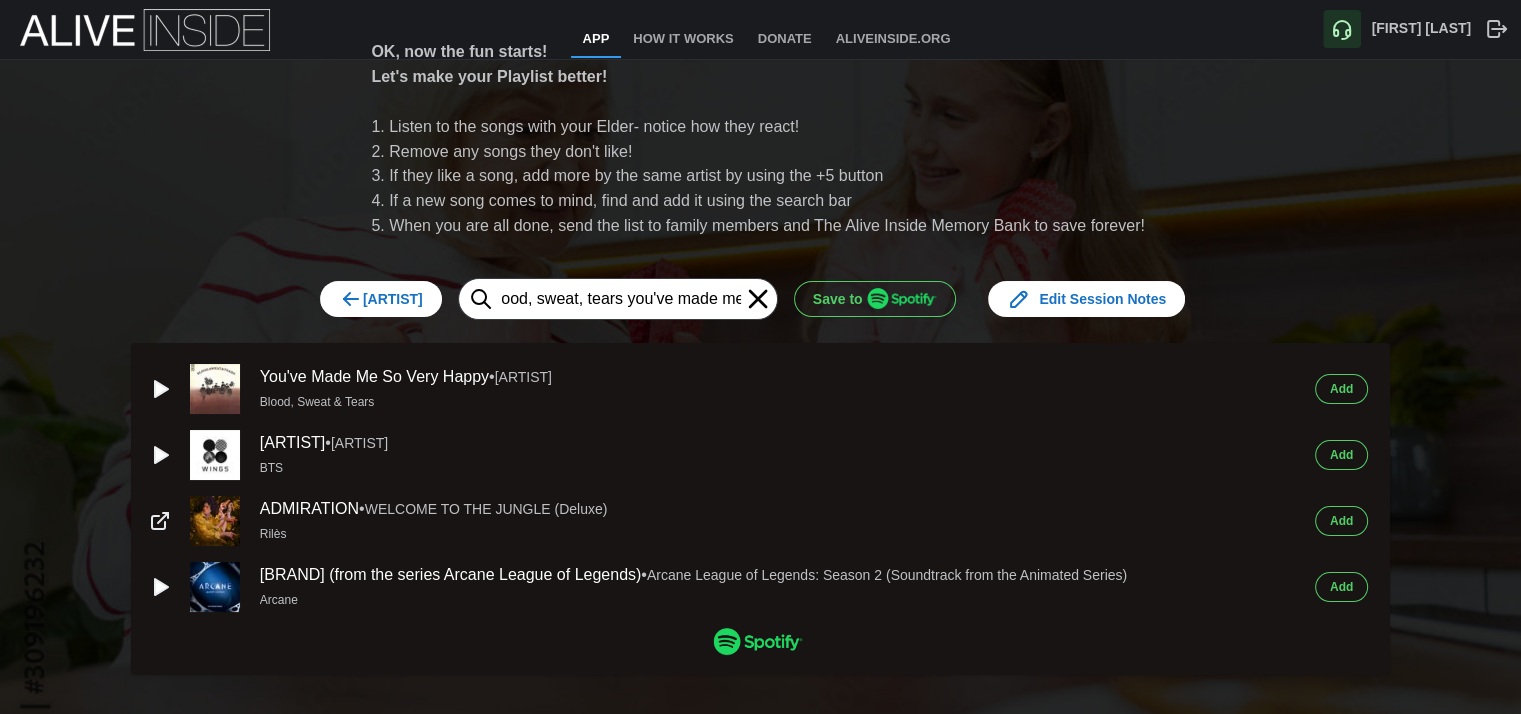 scroll, scrollTop: 0, scrollLeft: 0, axis: both 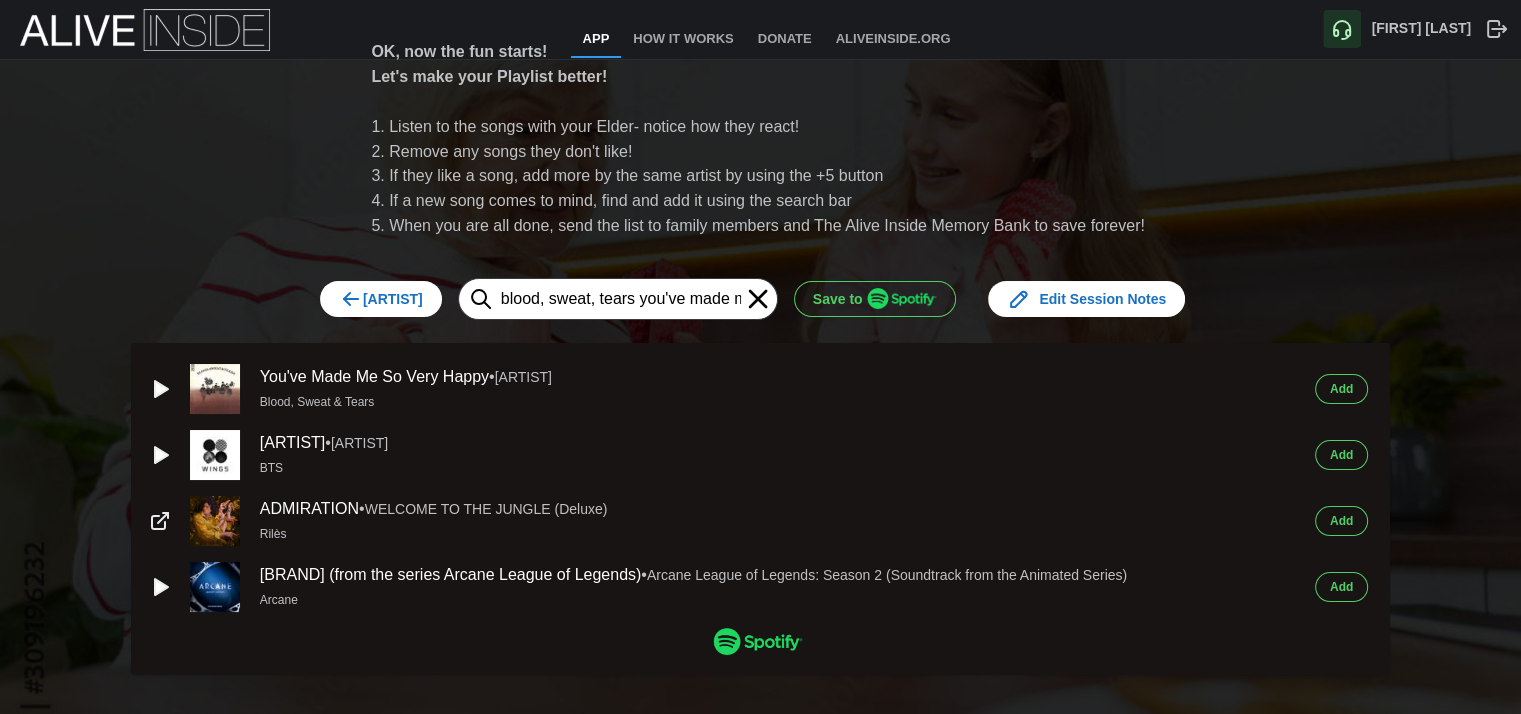 click on "[LAST]" at bounding box center (1341, 389) 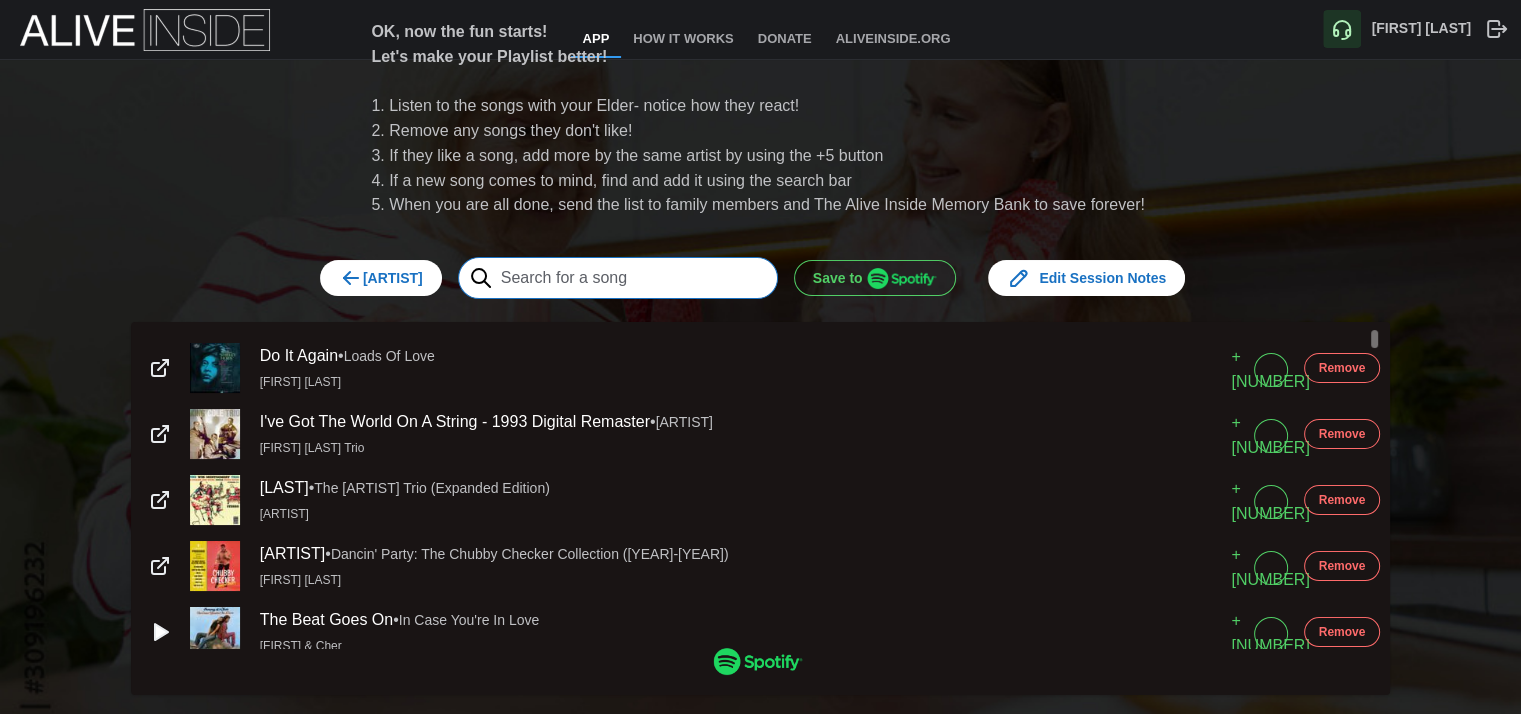click at bounding box center [618, 278] 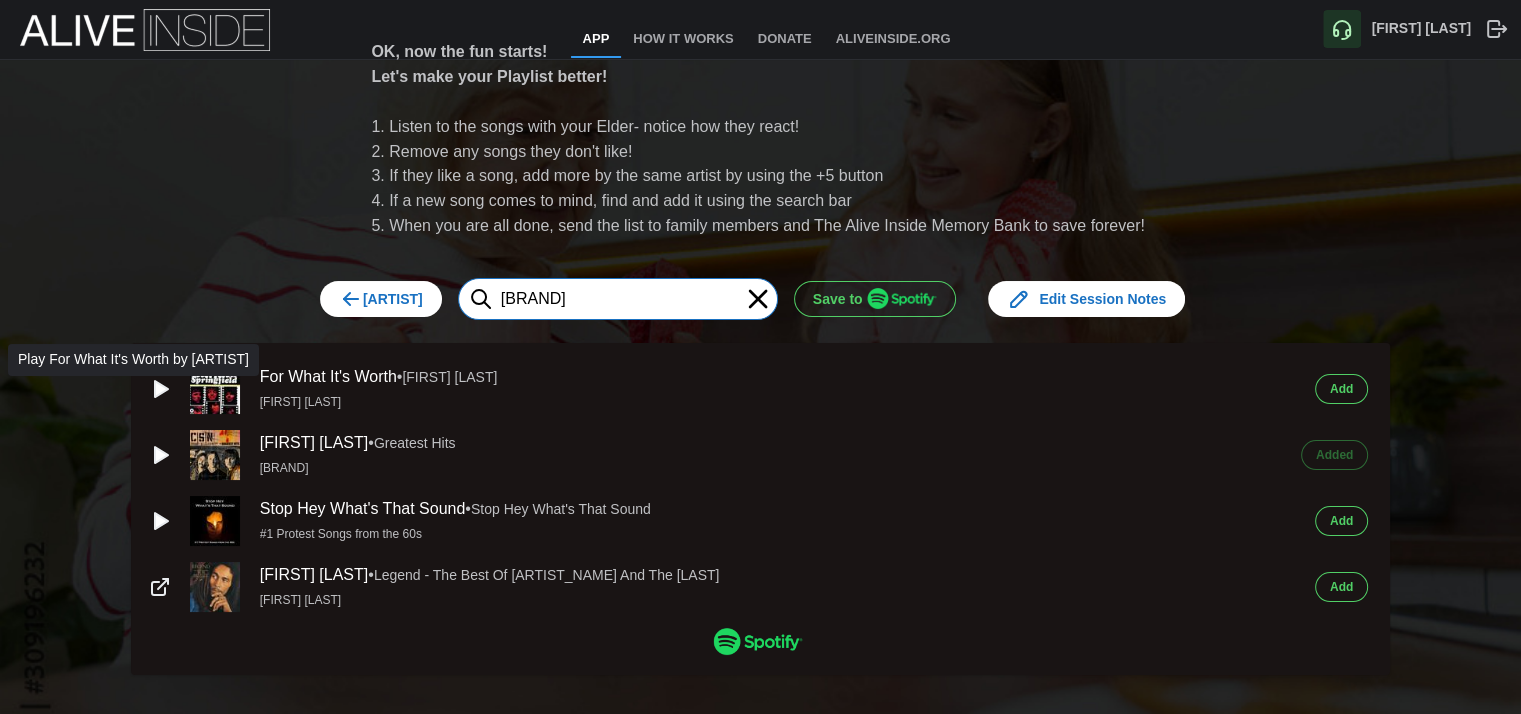 type on "buffalo springfield" 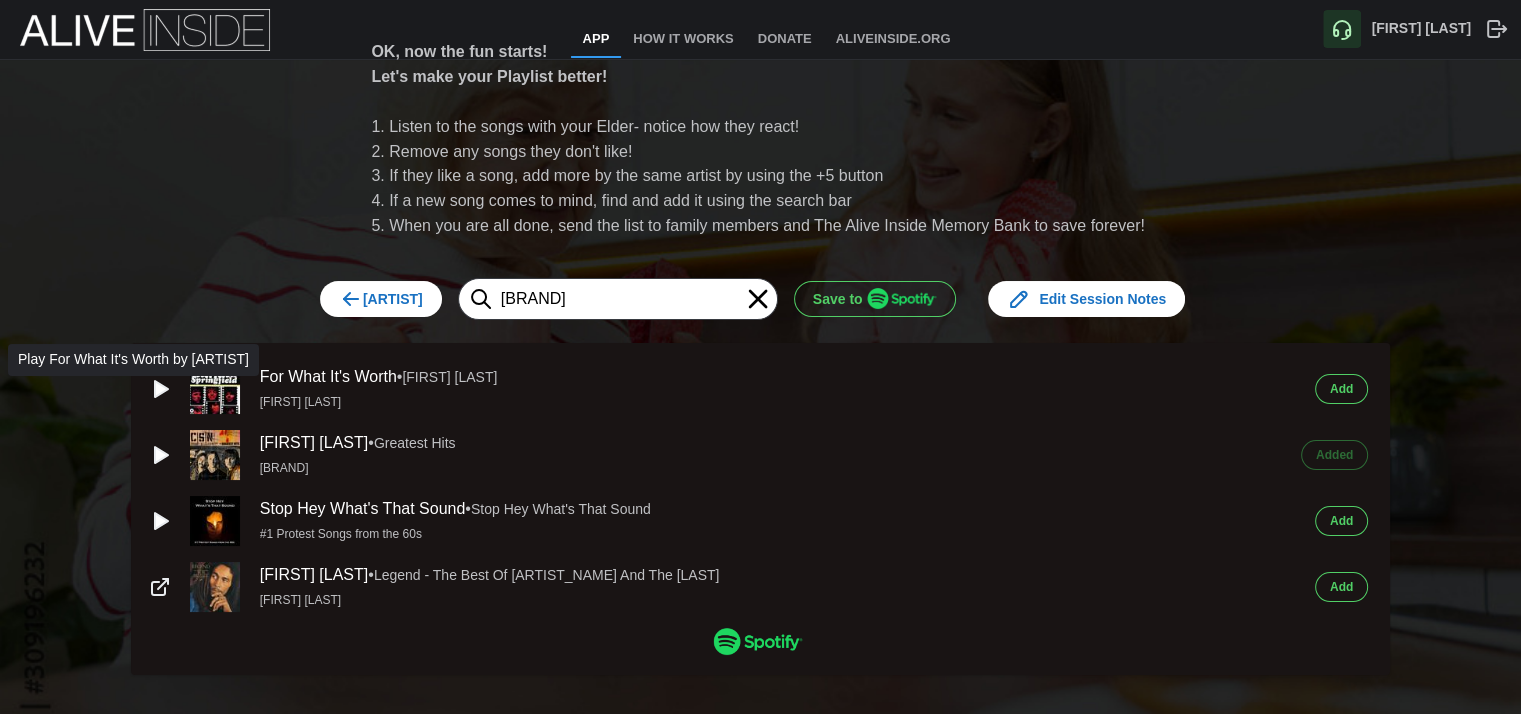 click 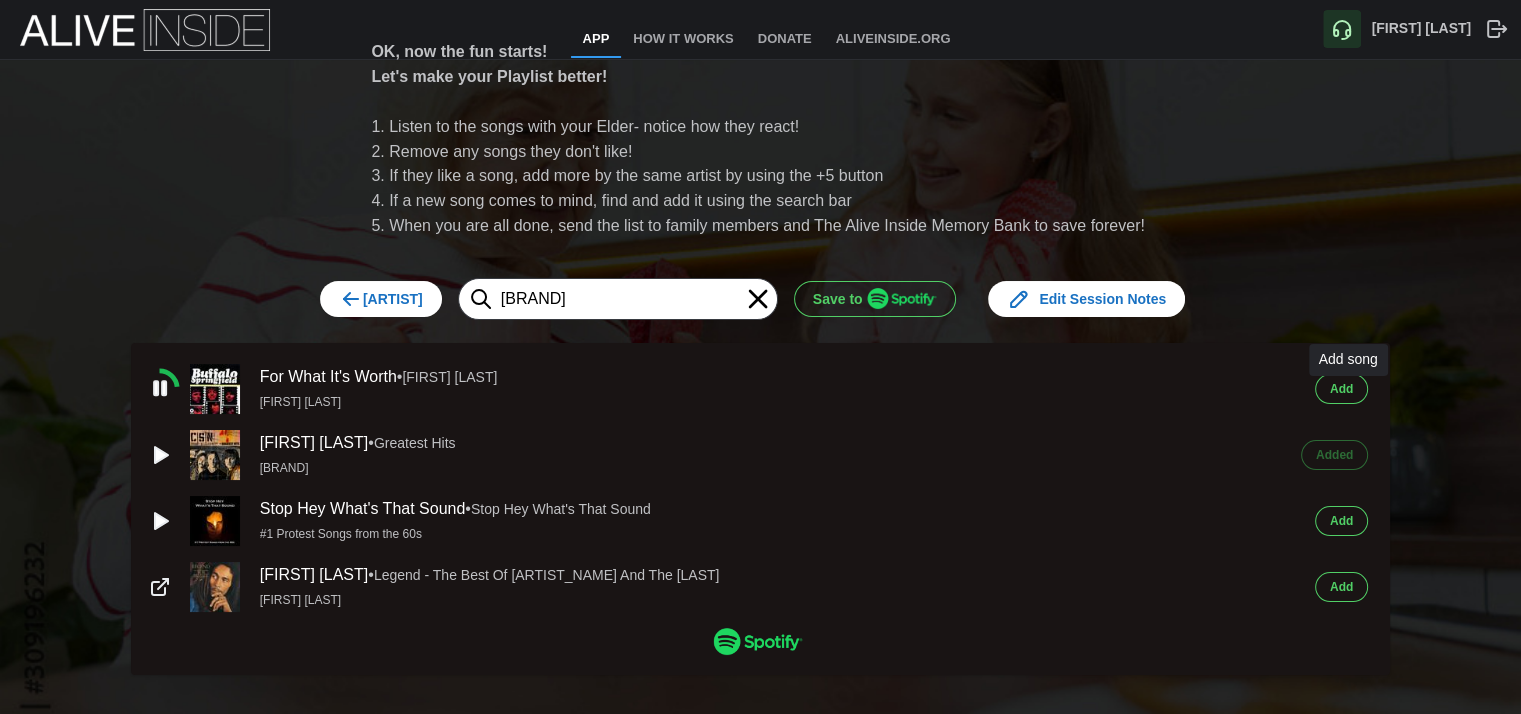 click on "[LAST]" at bounding box center (1341, 389) 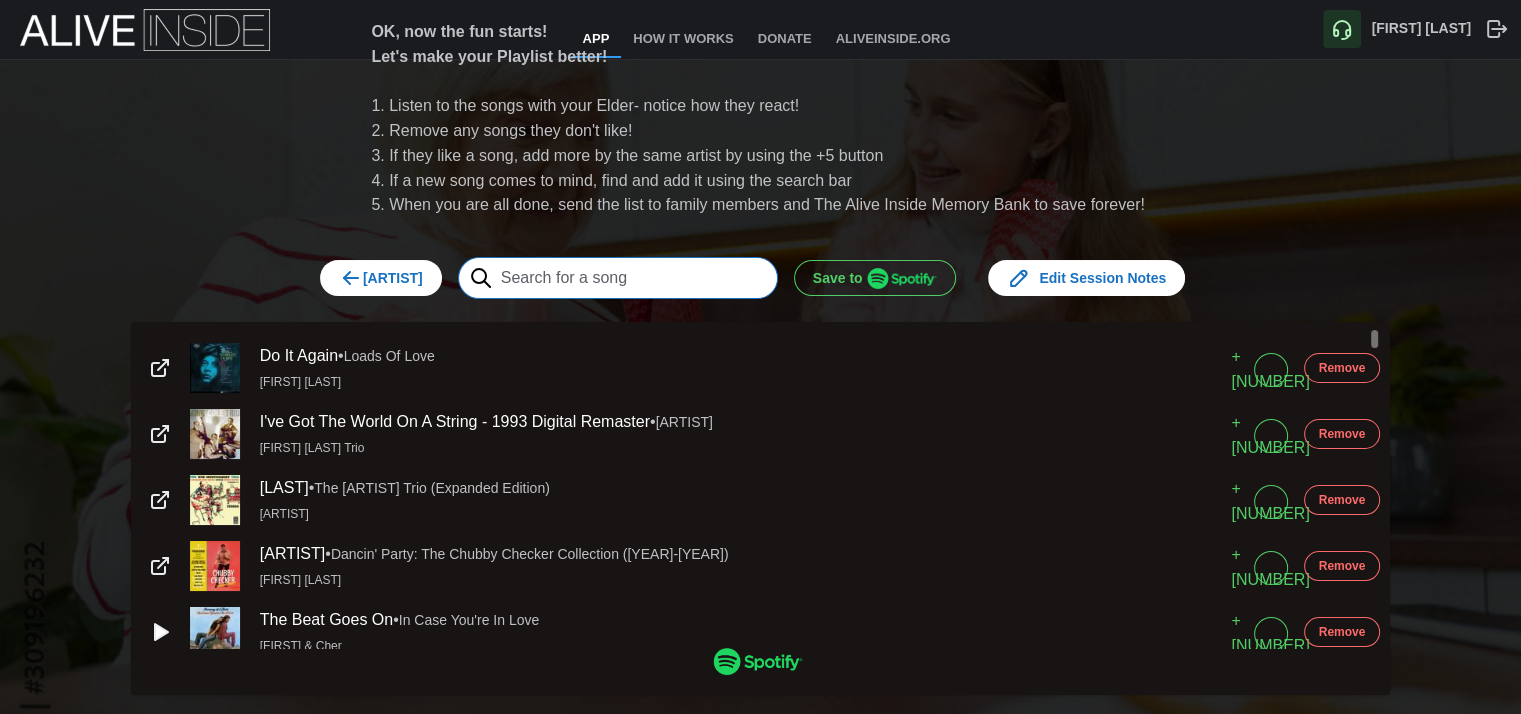click at bounding box center [618, 278] 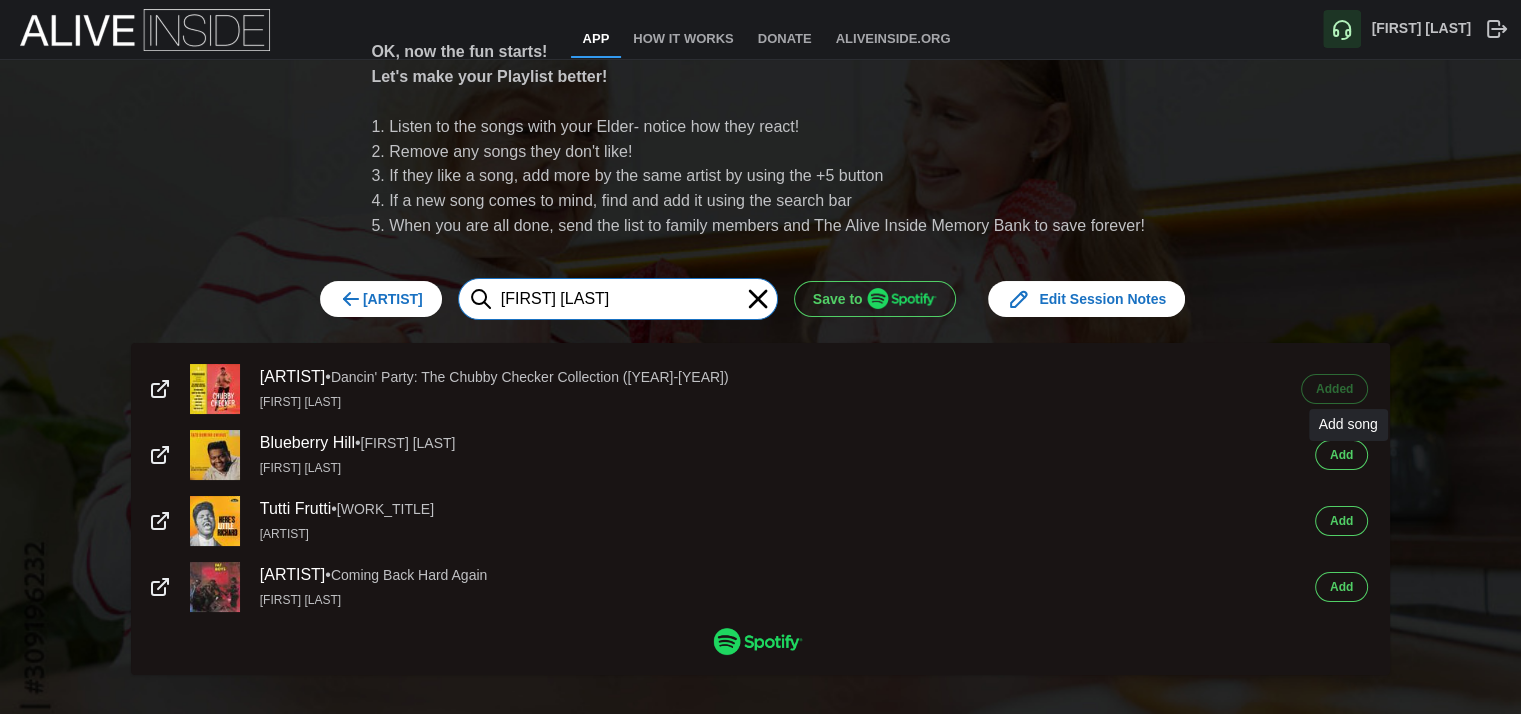 type on "chubby checker" 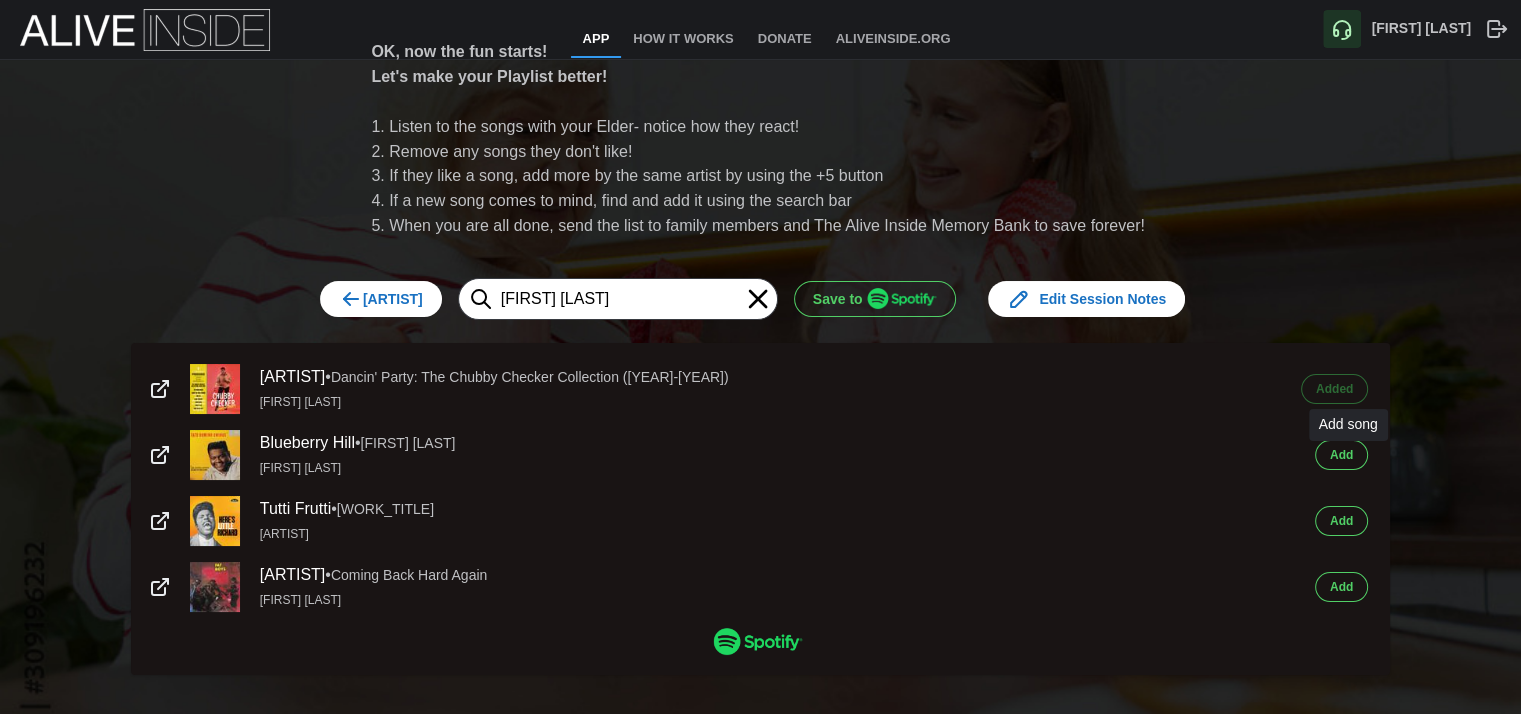 click on "[LAST]" at bounding box center [1341, 455] 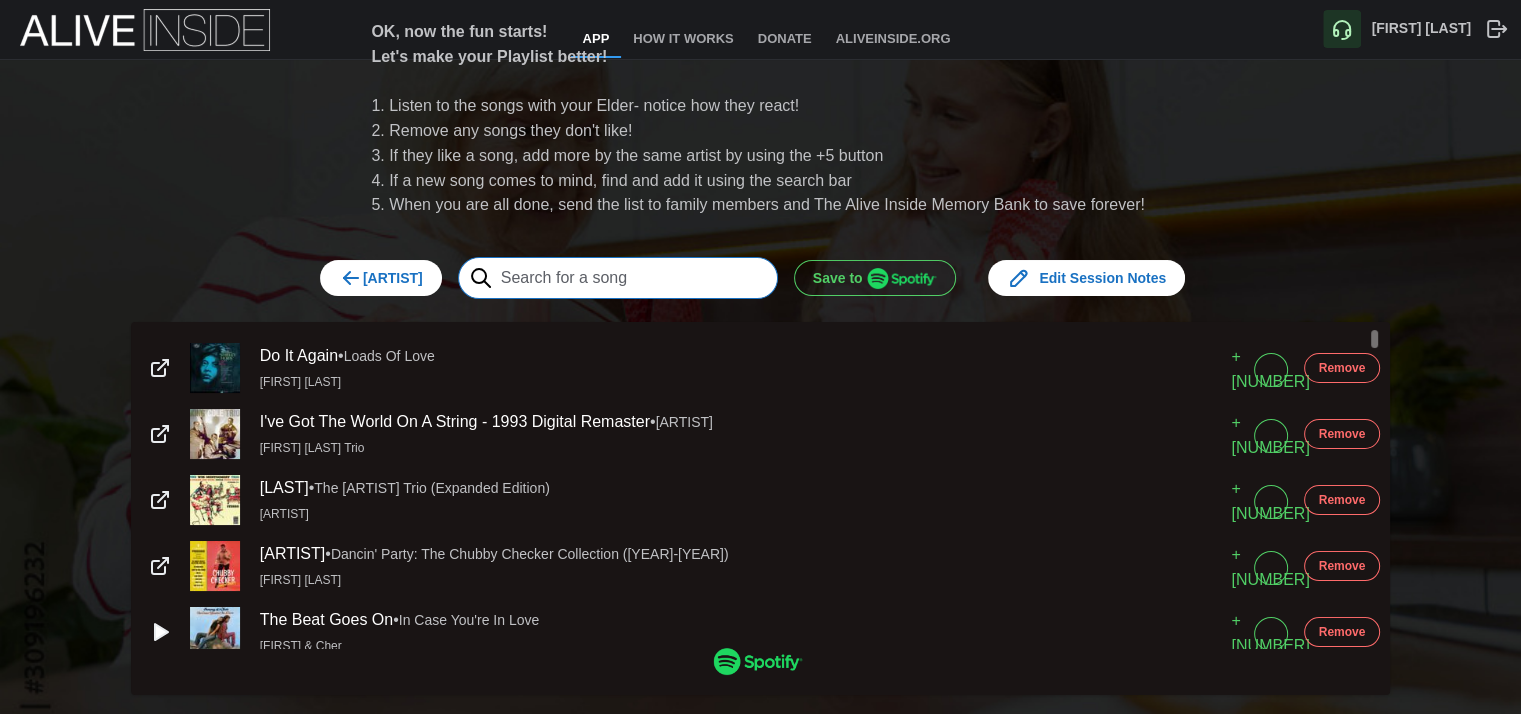 click at bounding box center [618, 278] 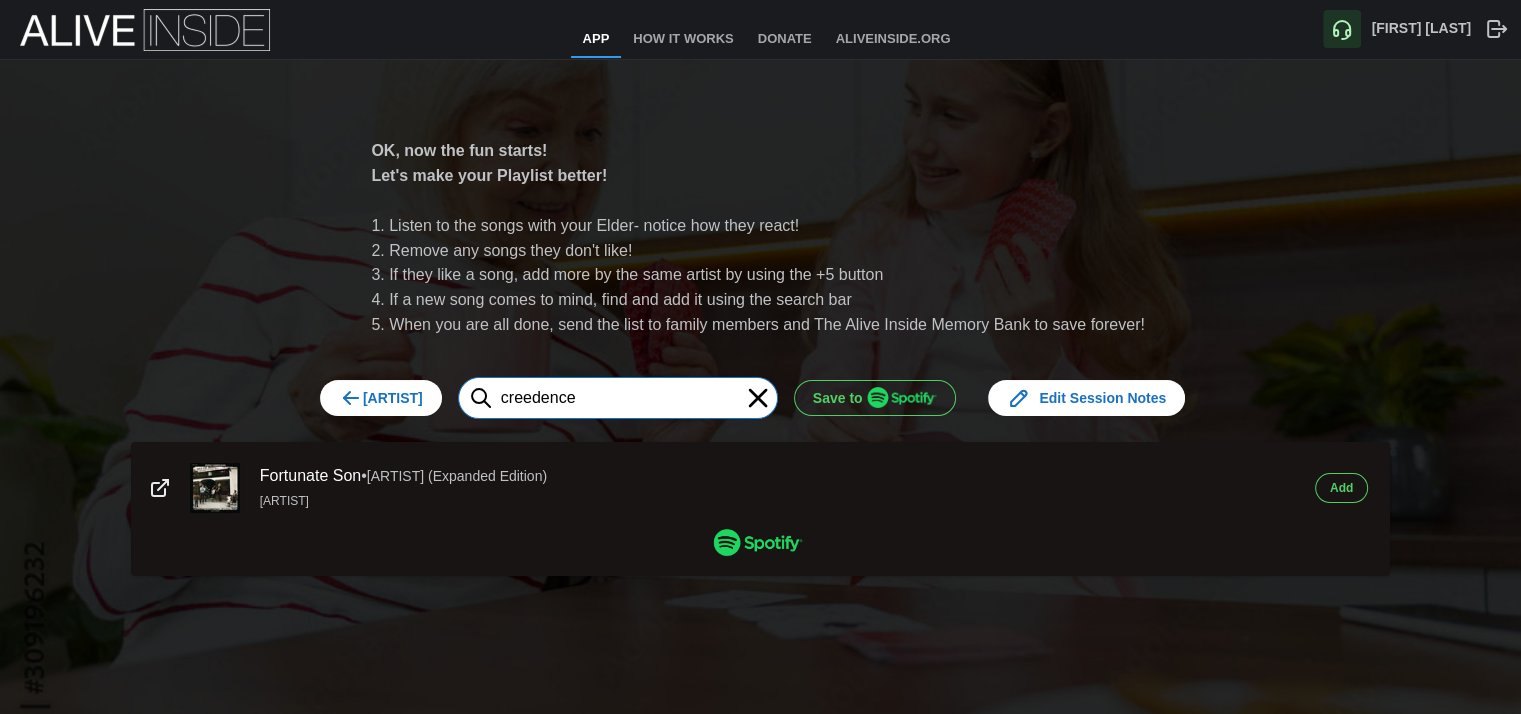 type on "creedence" 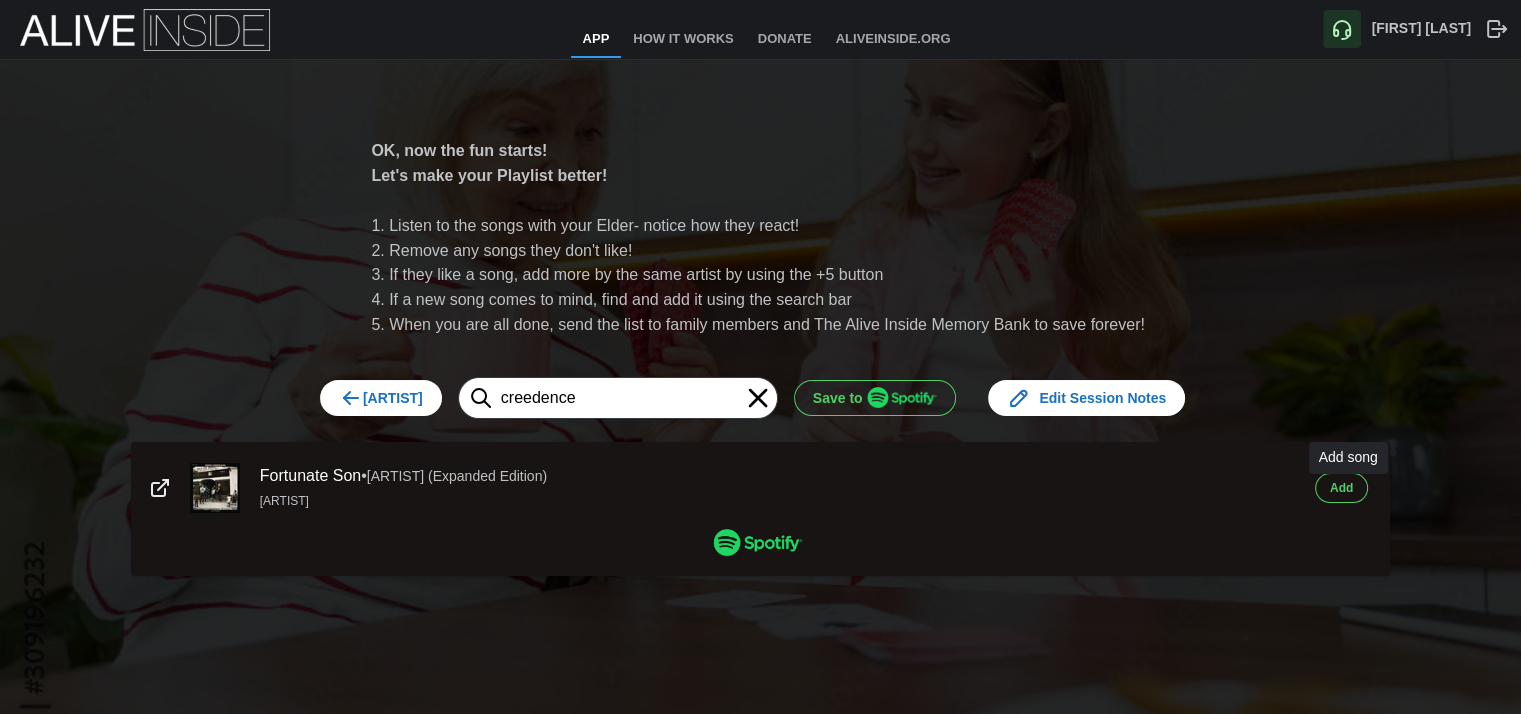 click on "[LAST]" at bounding box center (1341, 488) 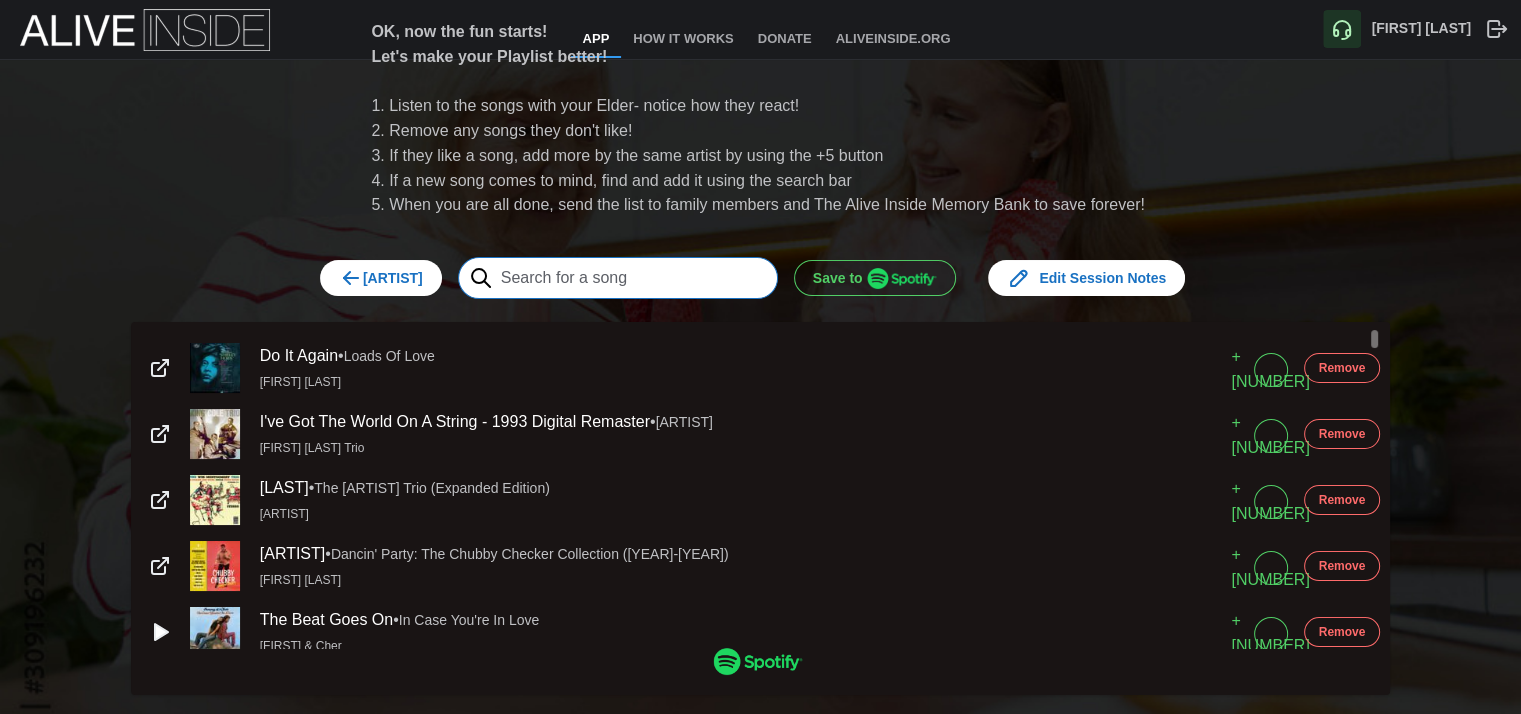 click at bounding box center [618, 278] 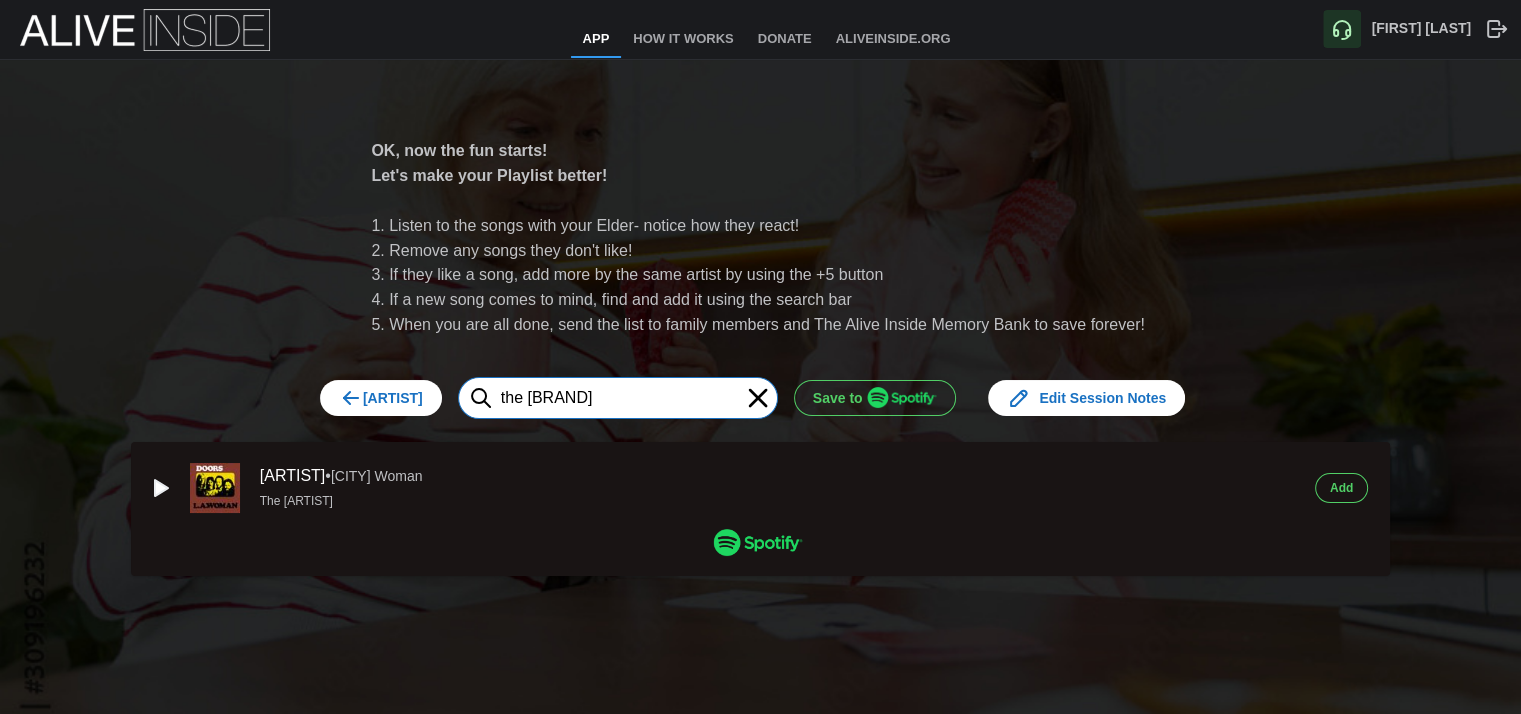 type on "the doors" 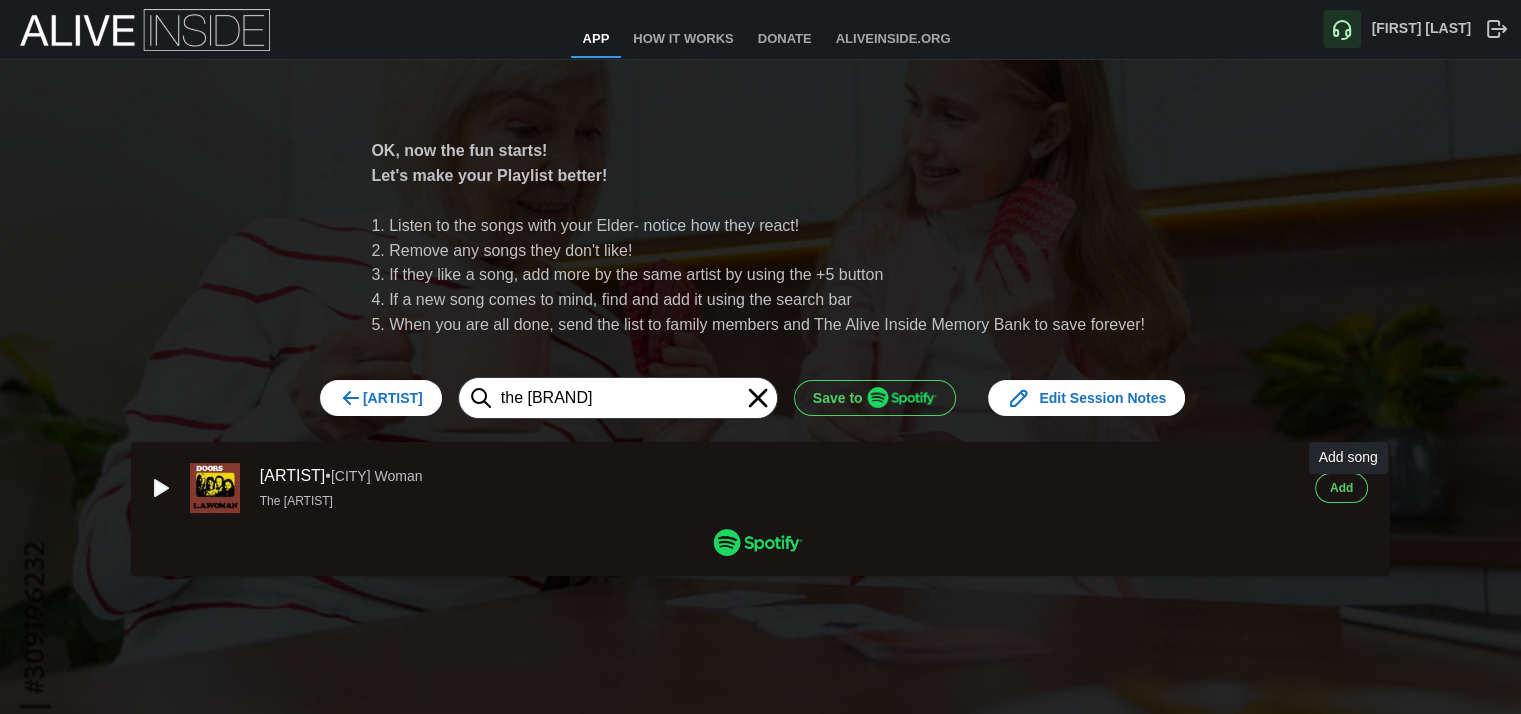 click on "[LAST]" at bounding box center [1341, 488] 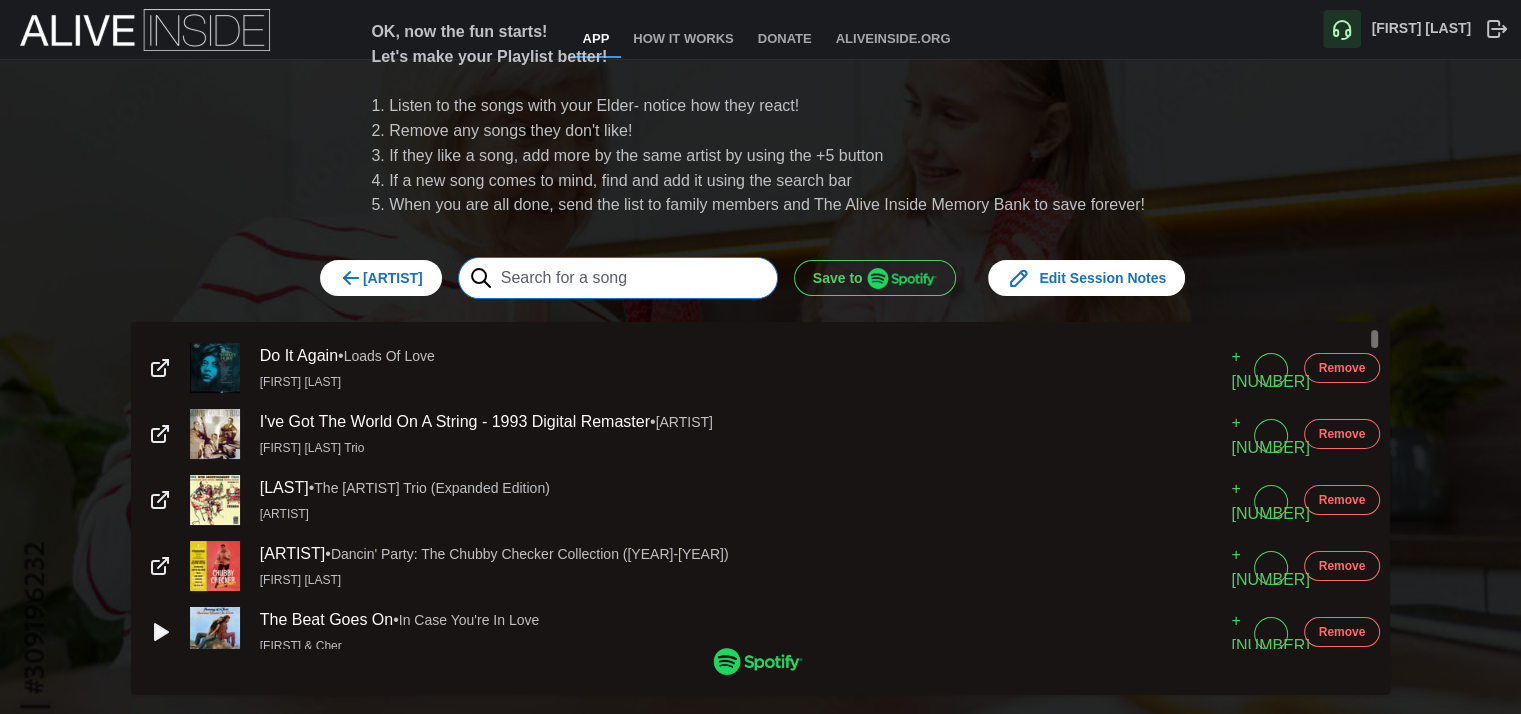 drag, startPoint x: 560, startPoint y: 281, endPoint x: 549, endPoint y: 267, distance: 17.804493 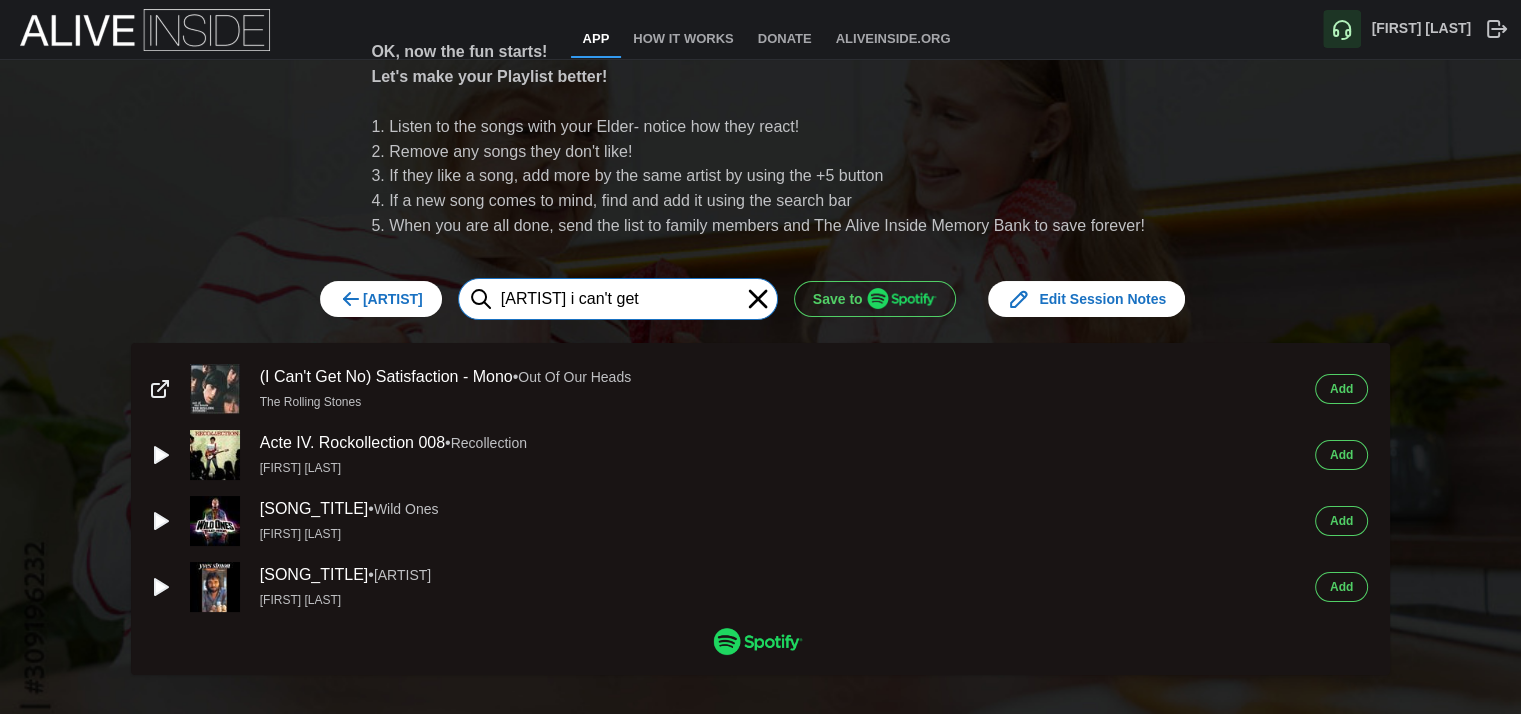 type on "rolling stones i can't get" 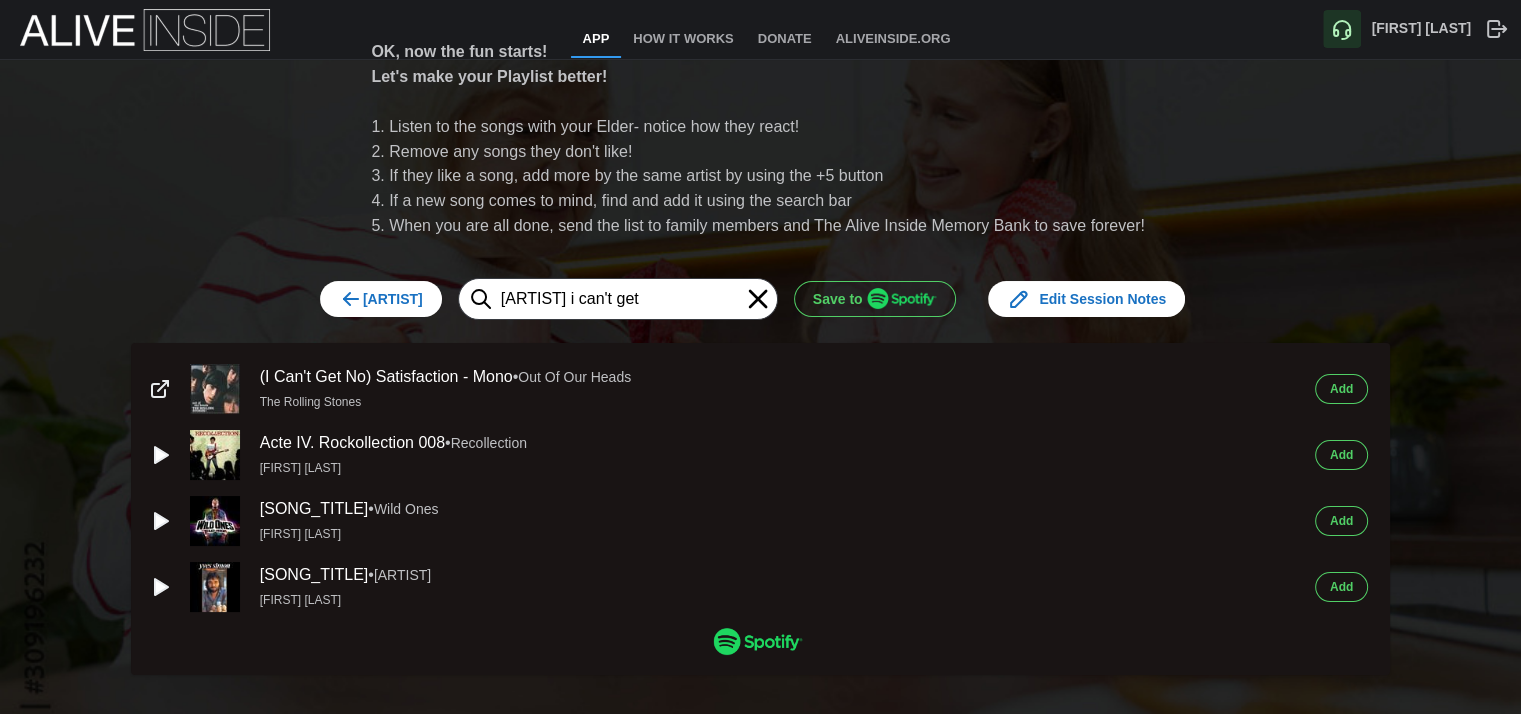 click on "[LAST]" at bounding box center (1341, 389) 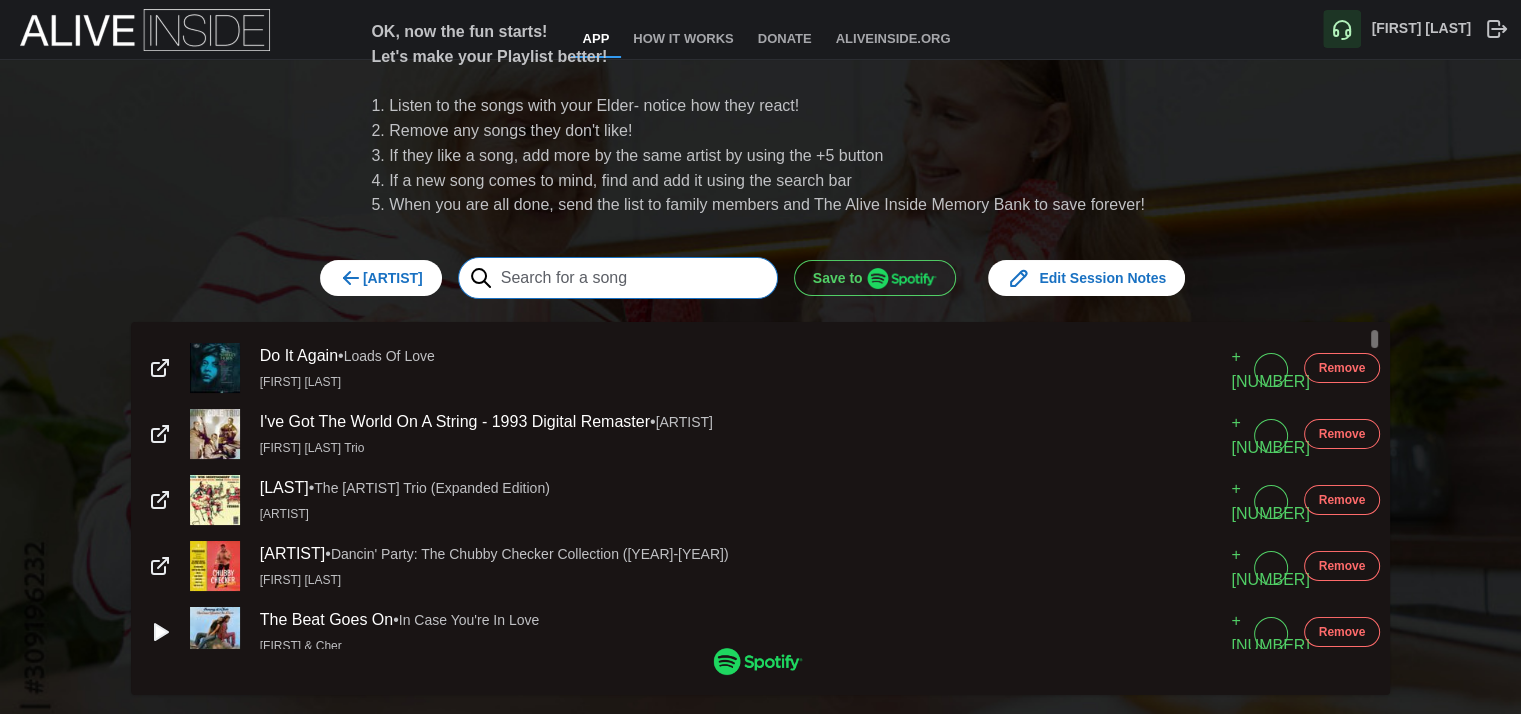click at bounding box center (618, 278) 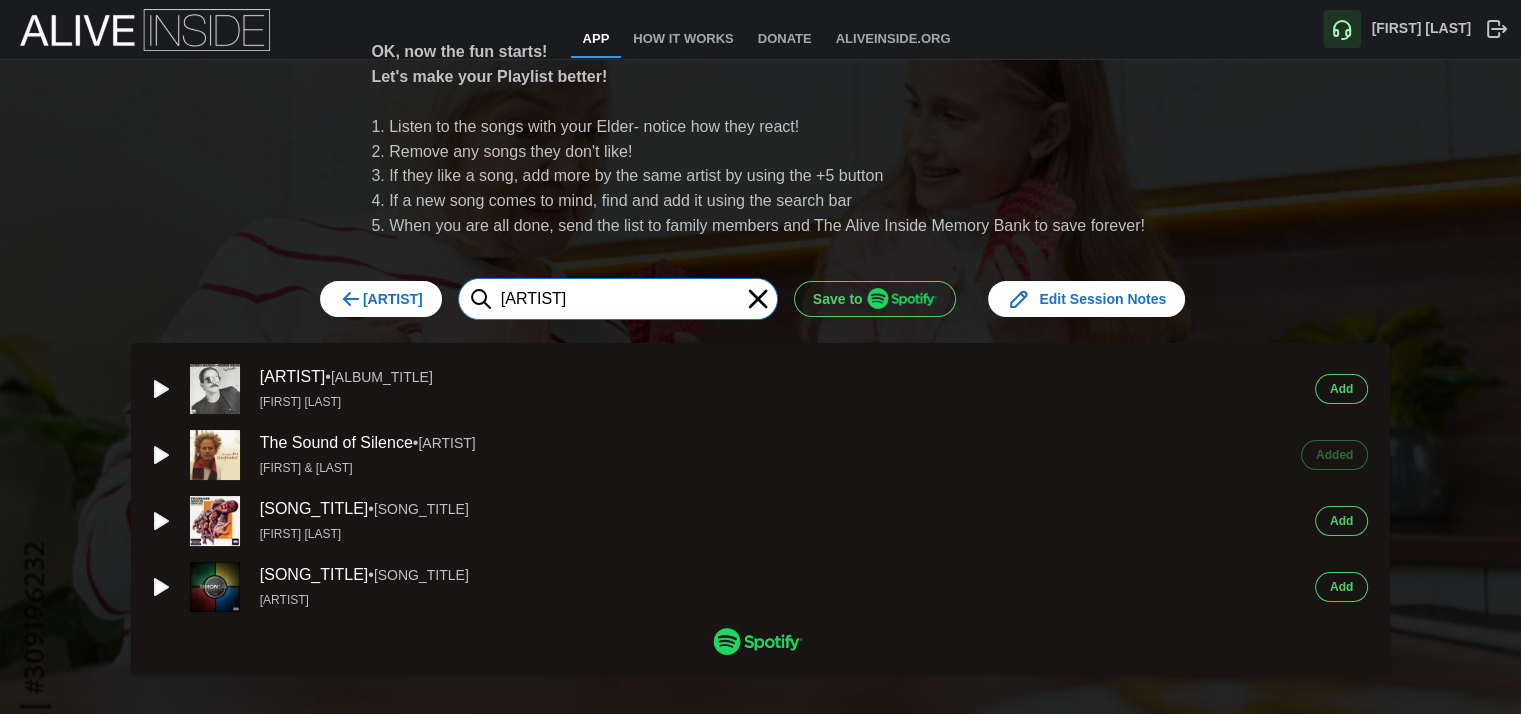 drag, startPoint x: 592, startPoint y: 312, endPoint x: 500, endPoint y: 301, distance: 92.65527 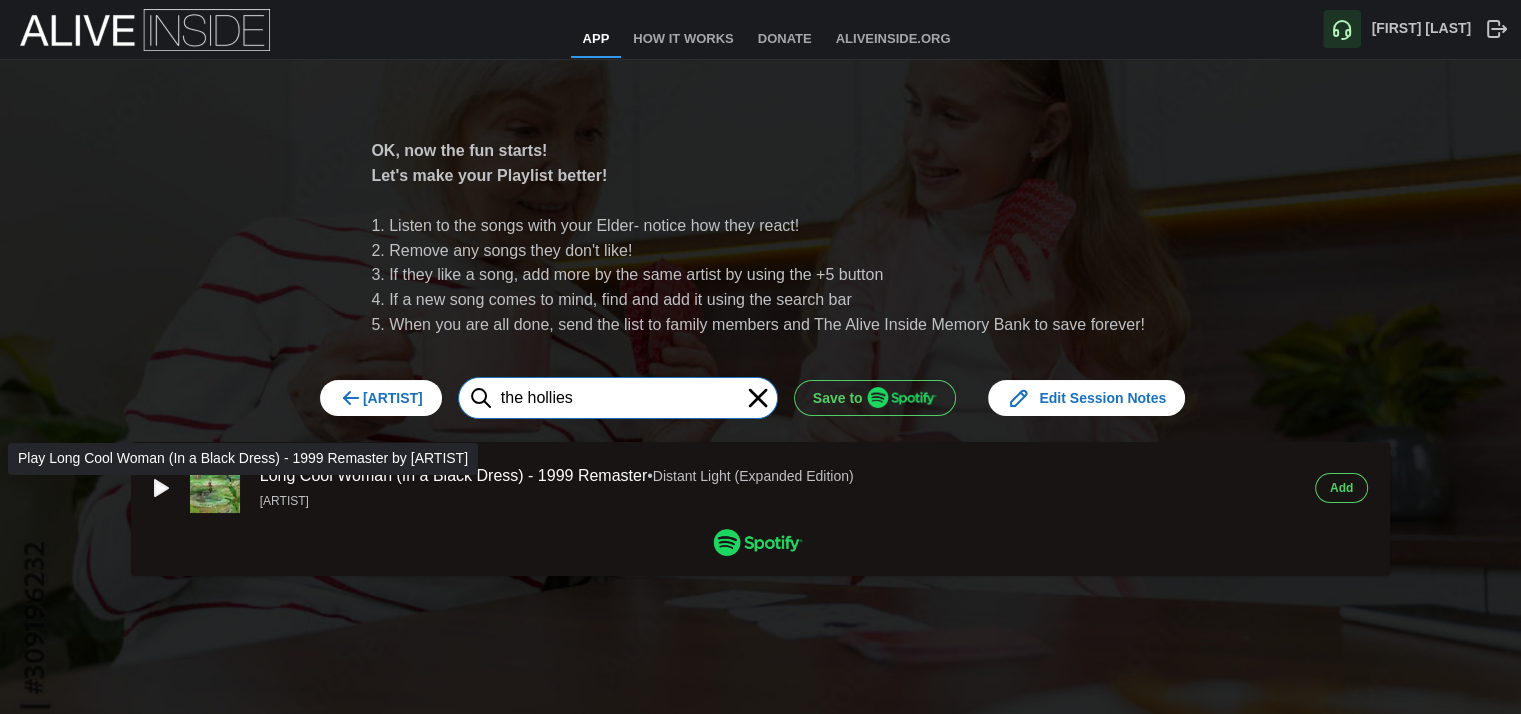 type on "the hollies" 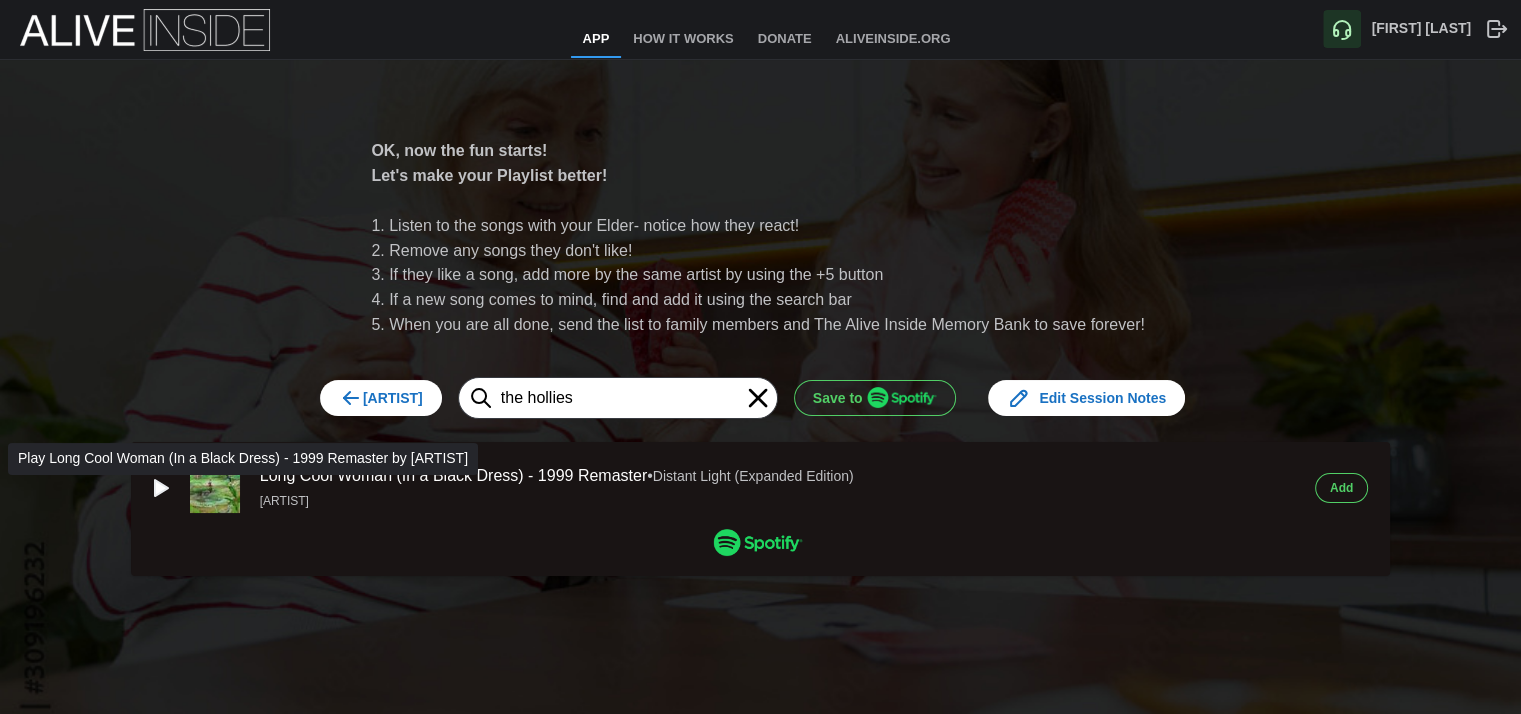 click 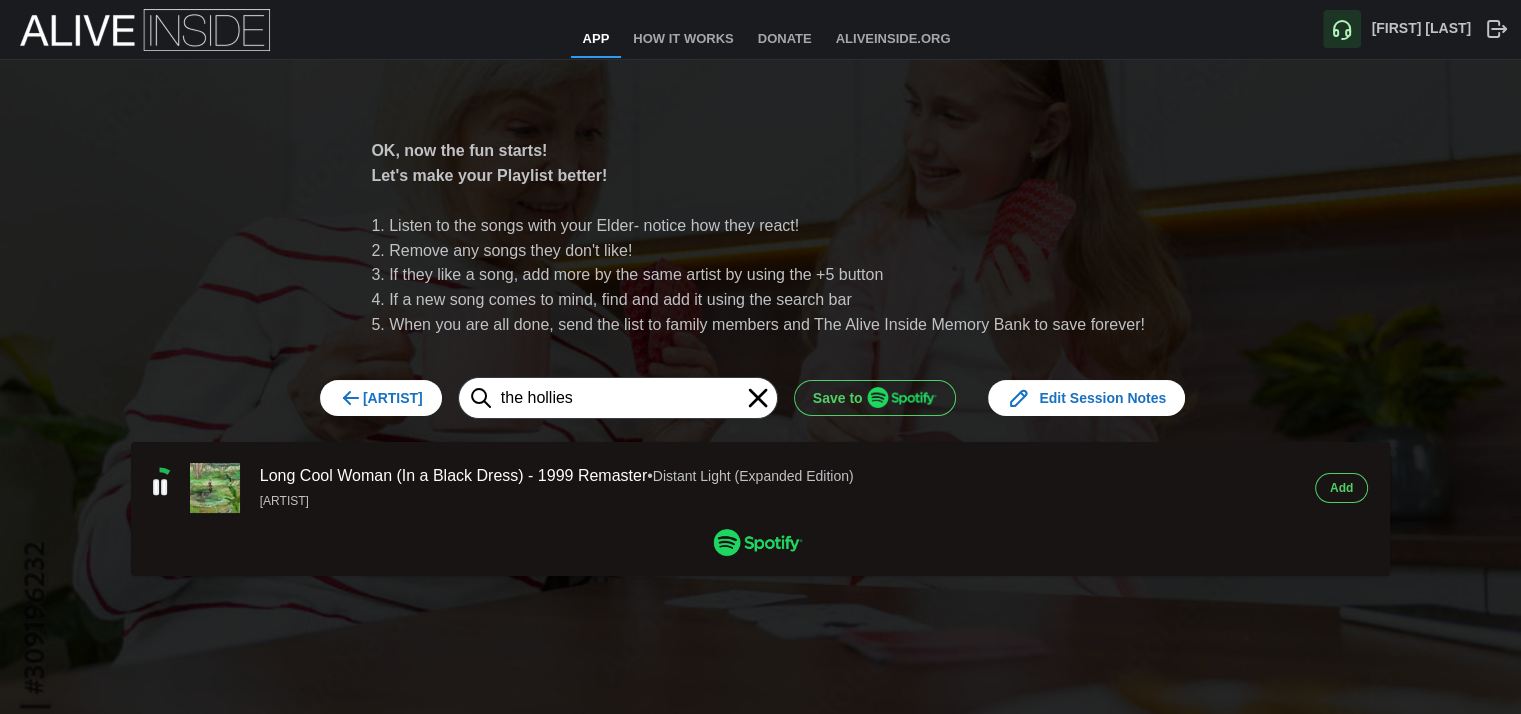 click on "[LAST]" at bounding box center (1341, 488) 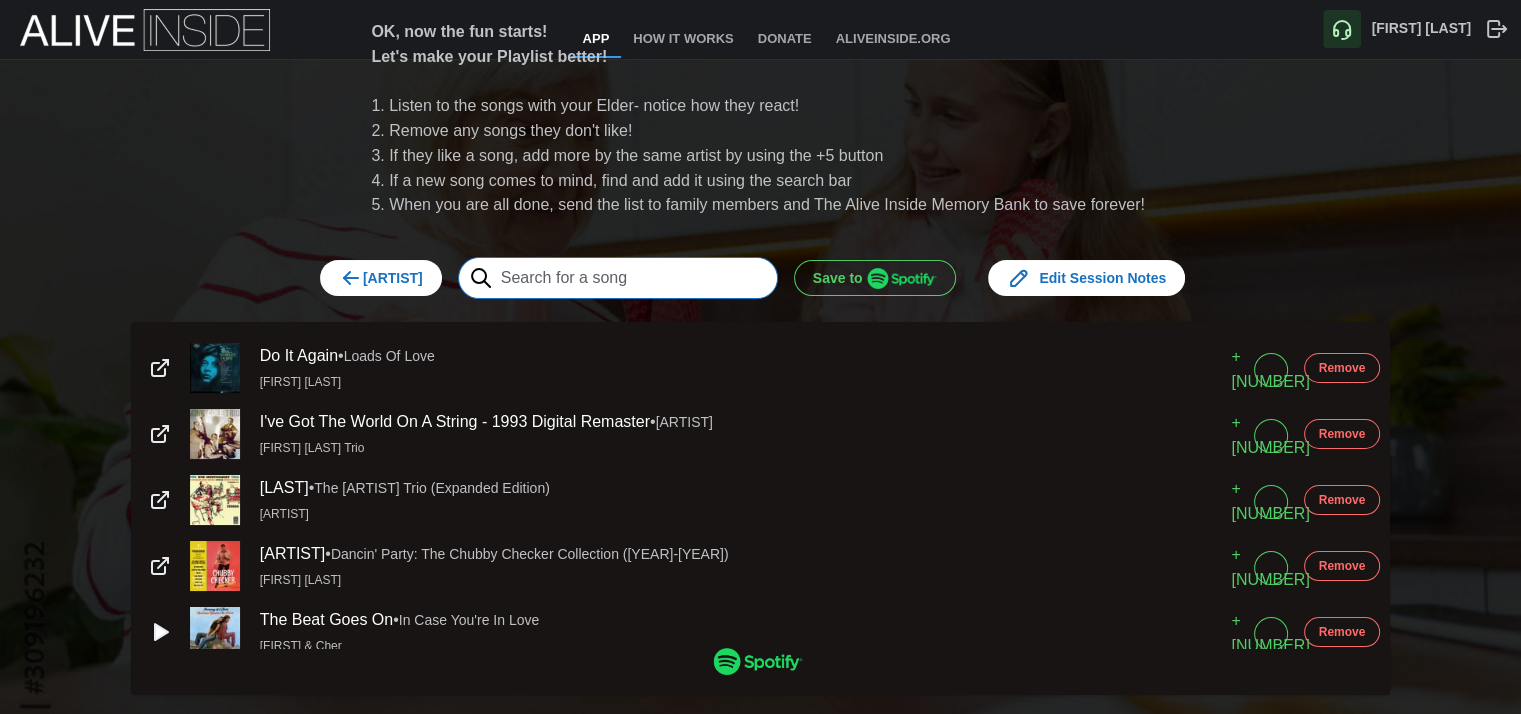 click at bounding box center (618, 278) 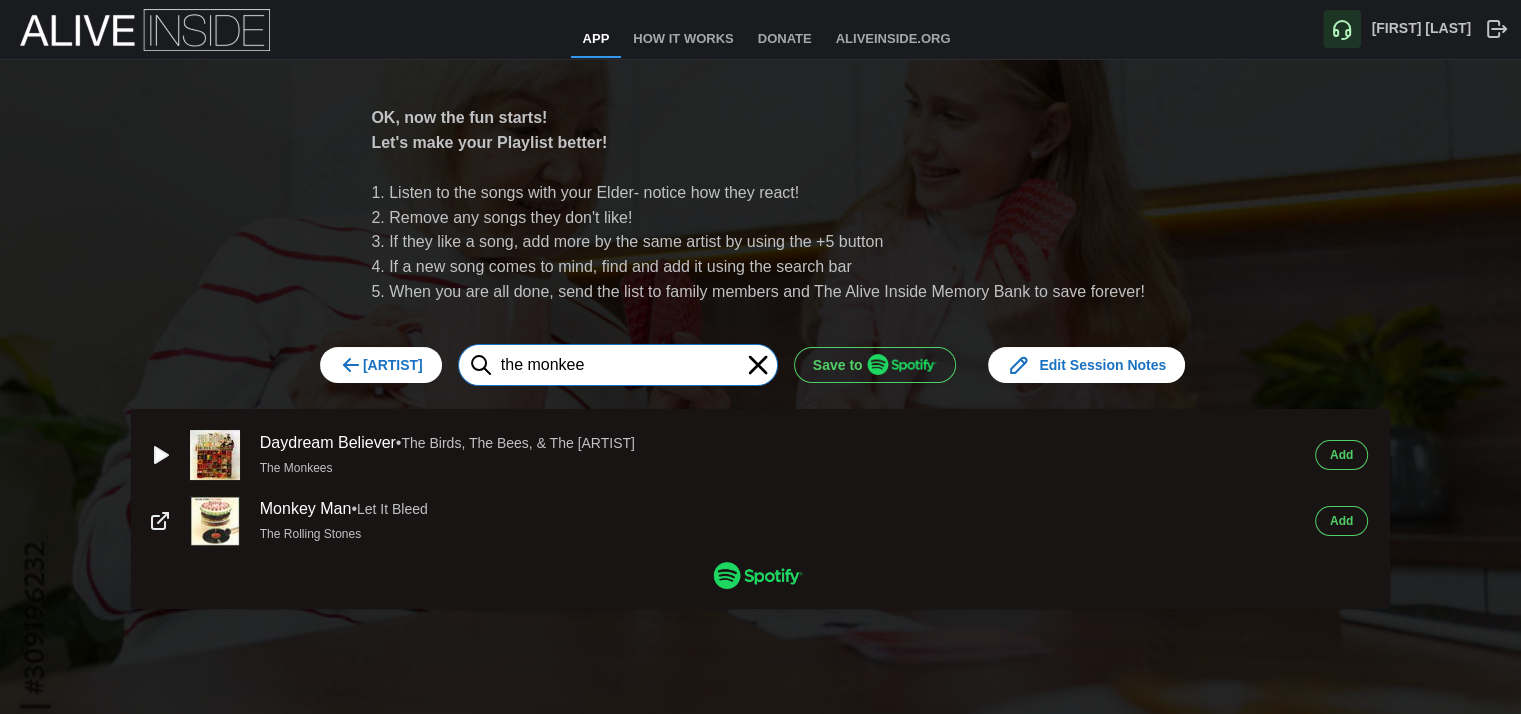 type on "the monkee" 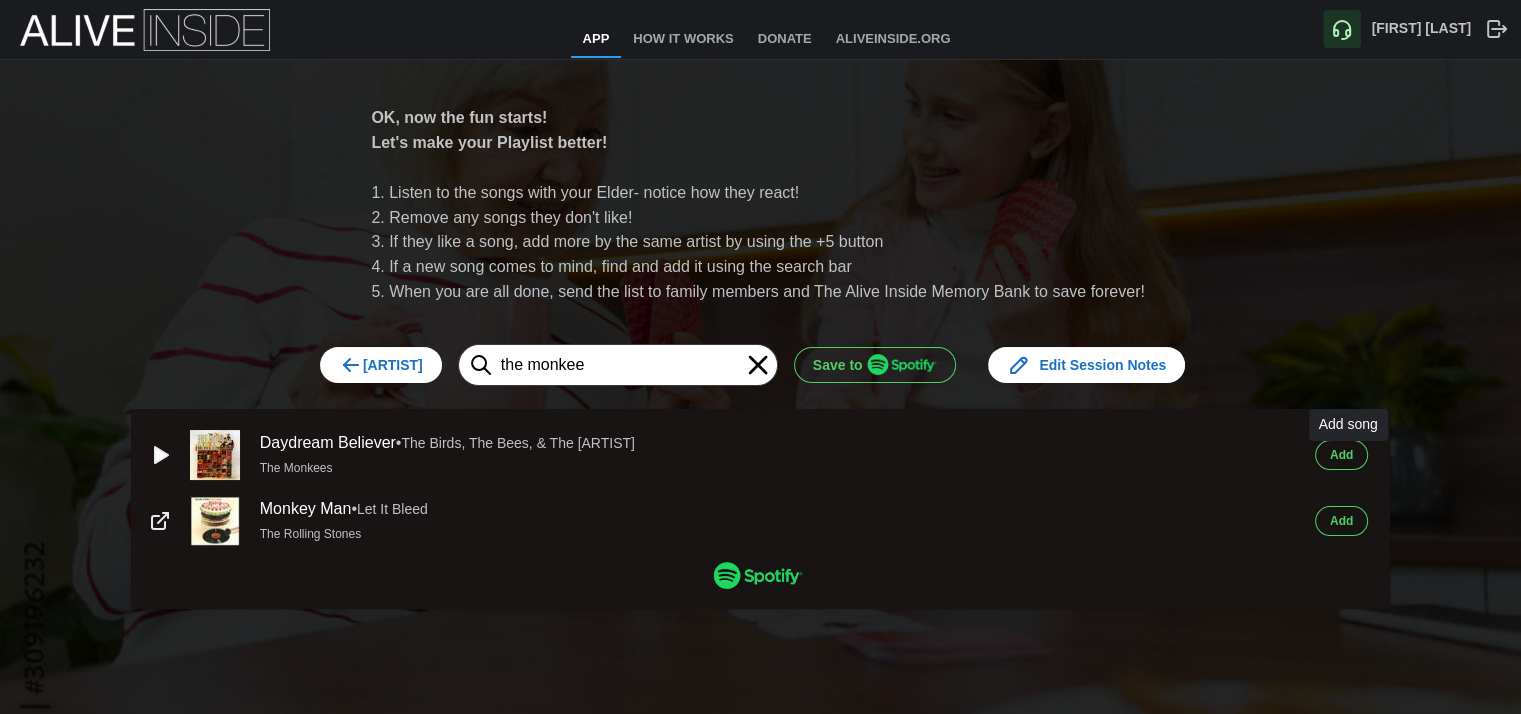 click on "[LAST]" at bounding box center (1341, 455) 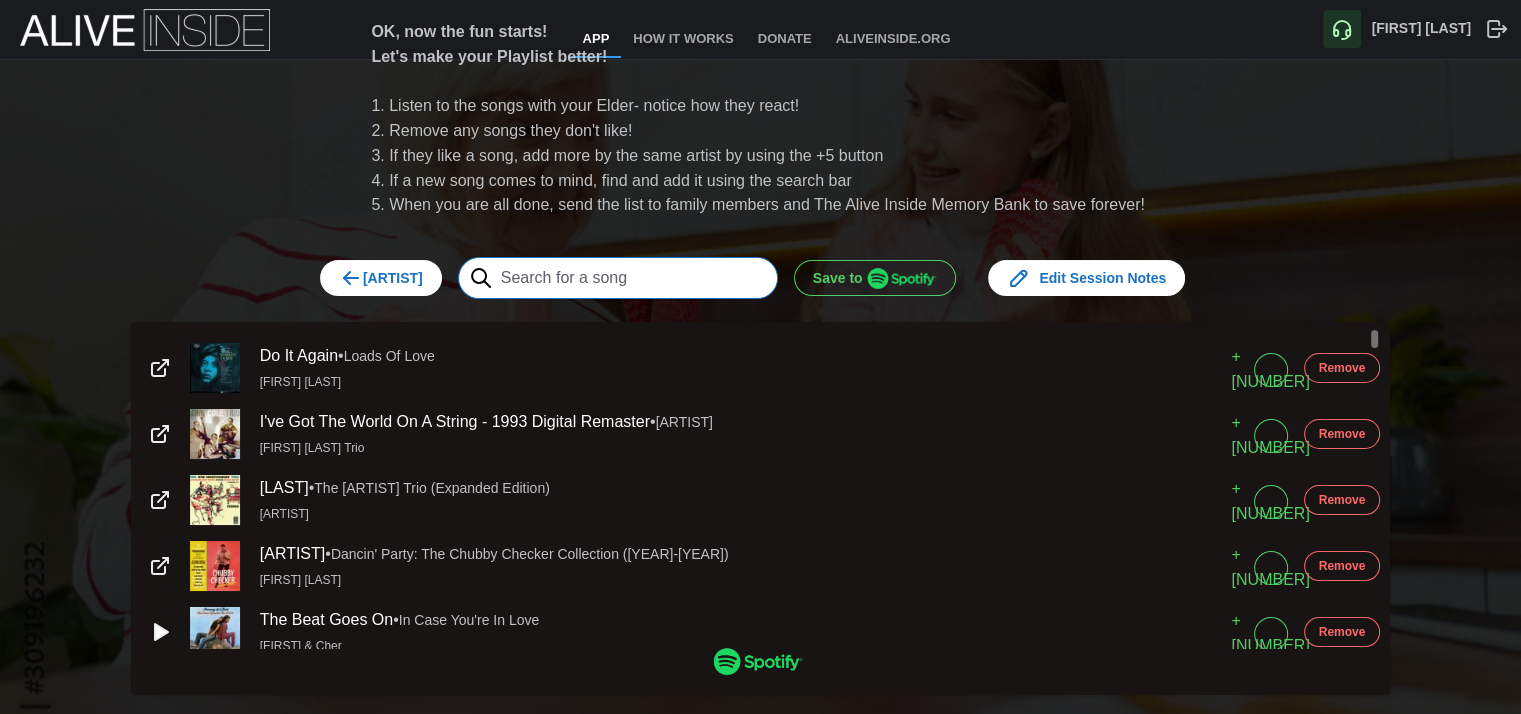 click at bounding box center (618, 278) 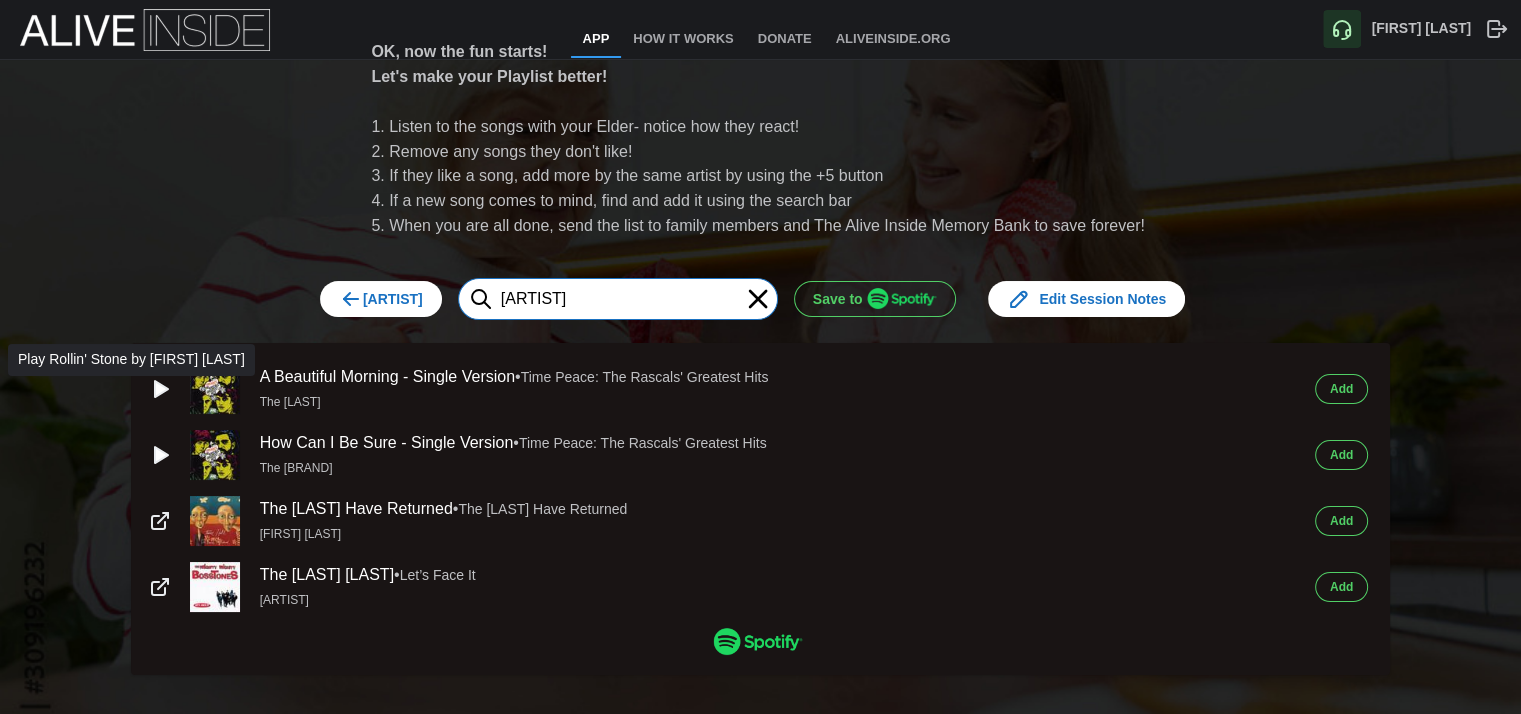 type on "the rascals" 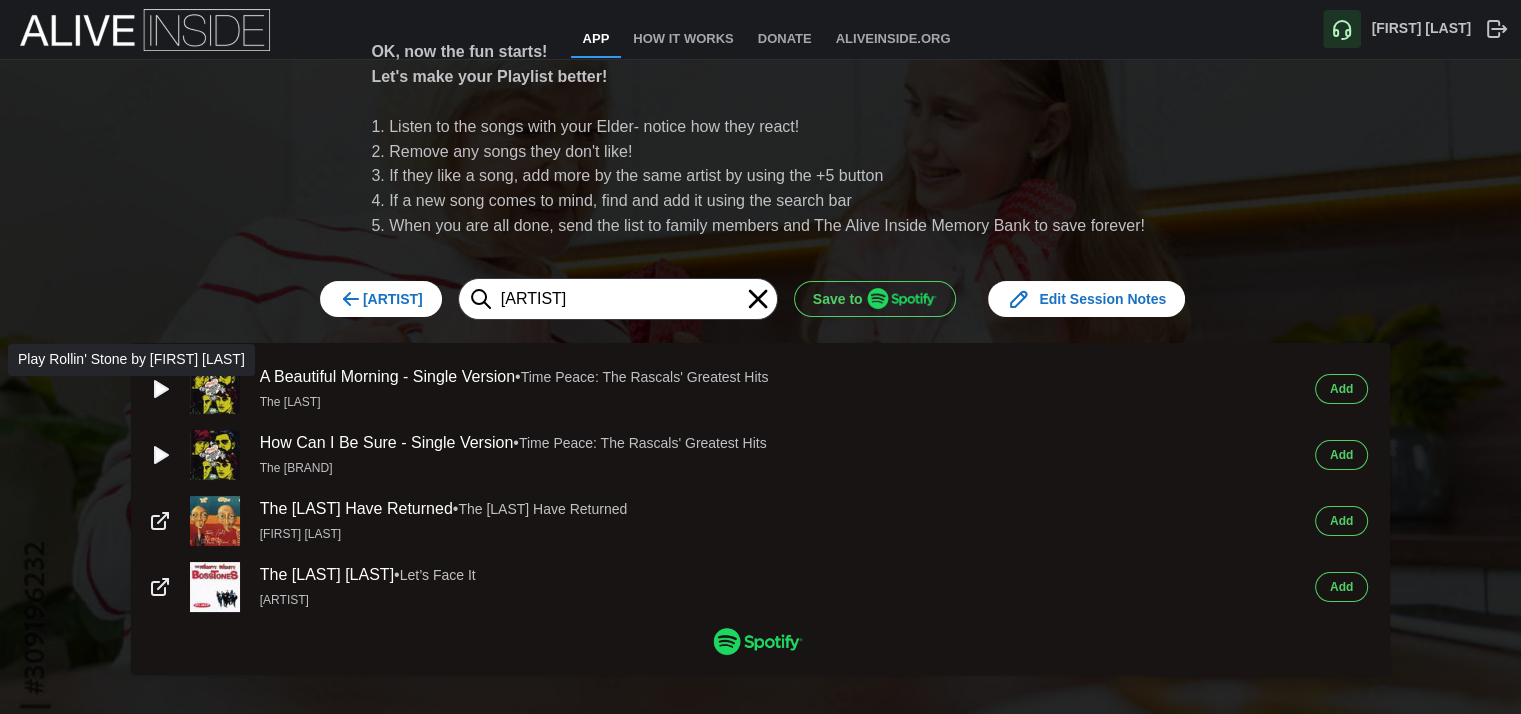 click 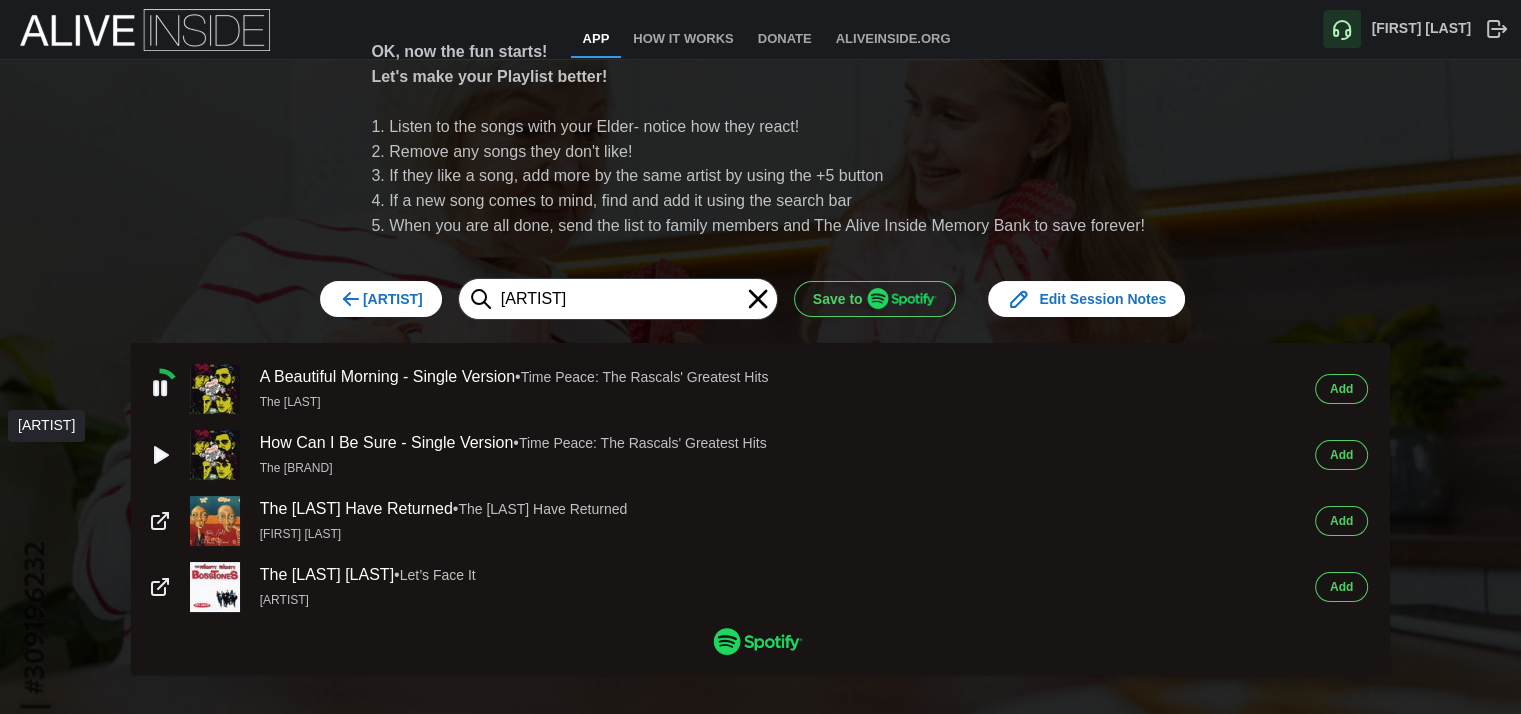 click 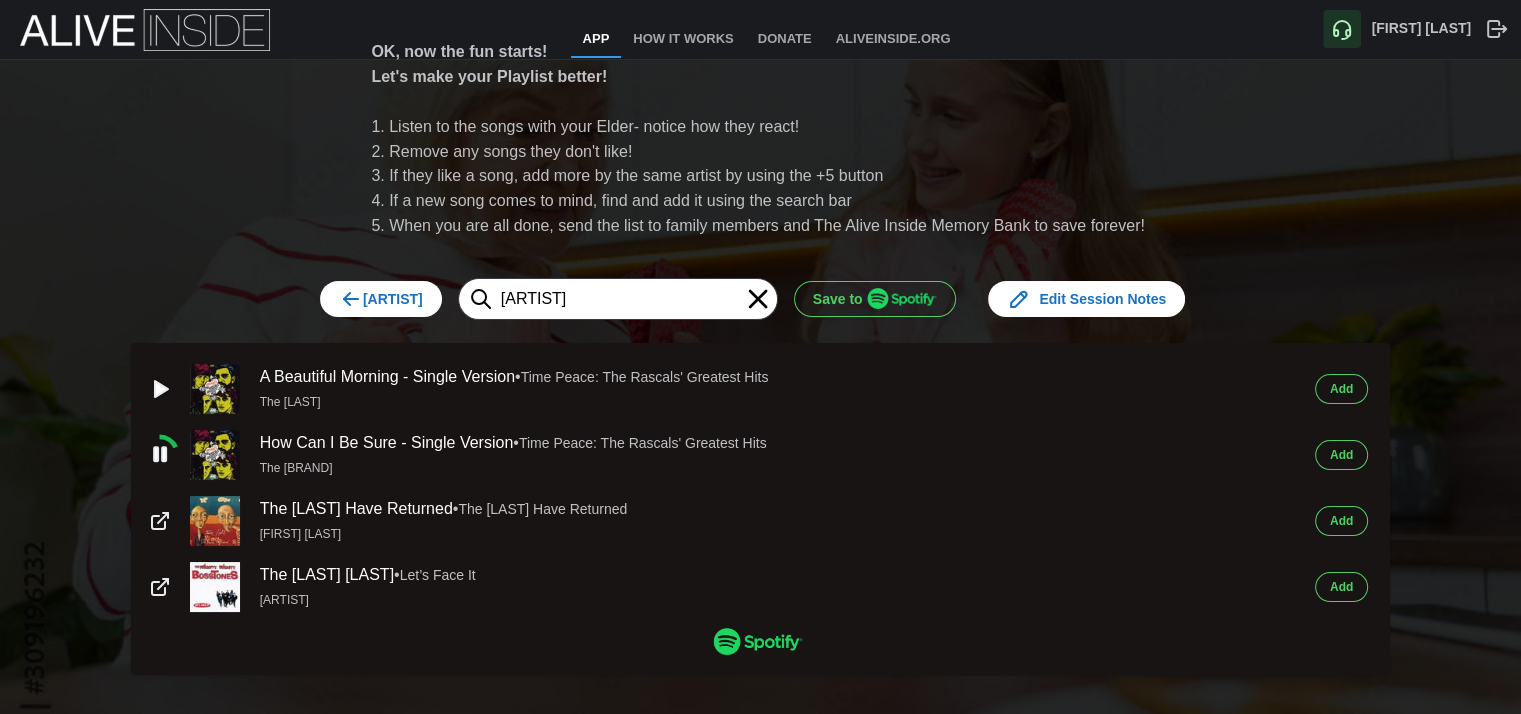 click on "[LAST]" at bounding box center [1341, 389] 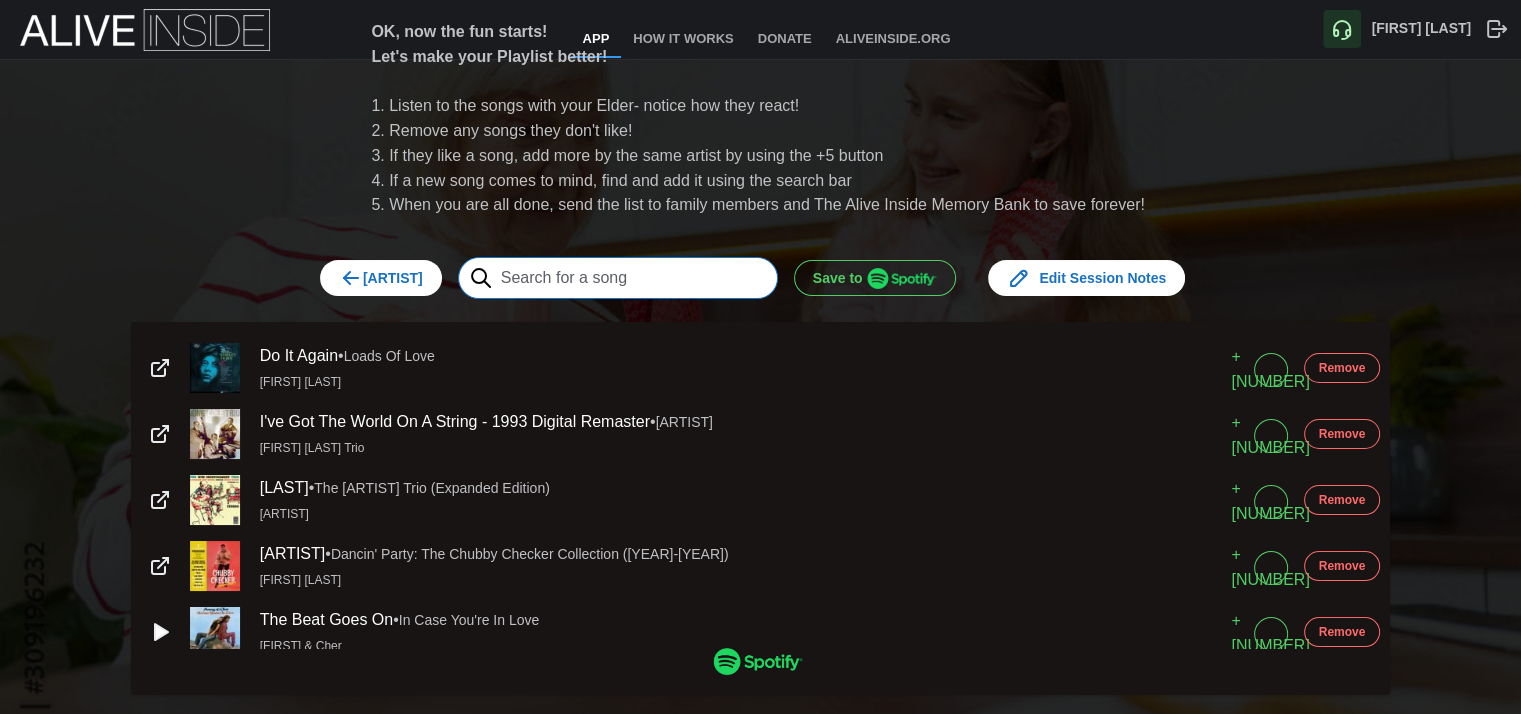 click at bounding box center (618, 278) 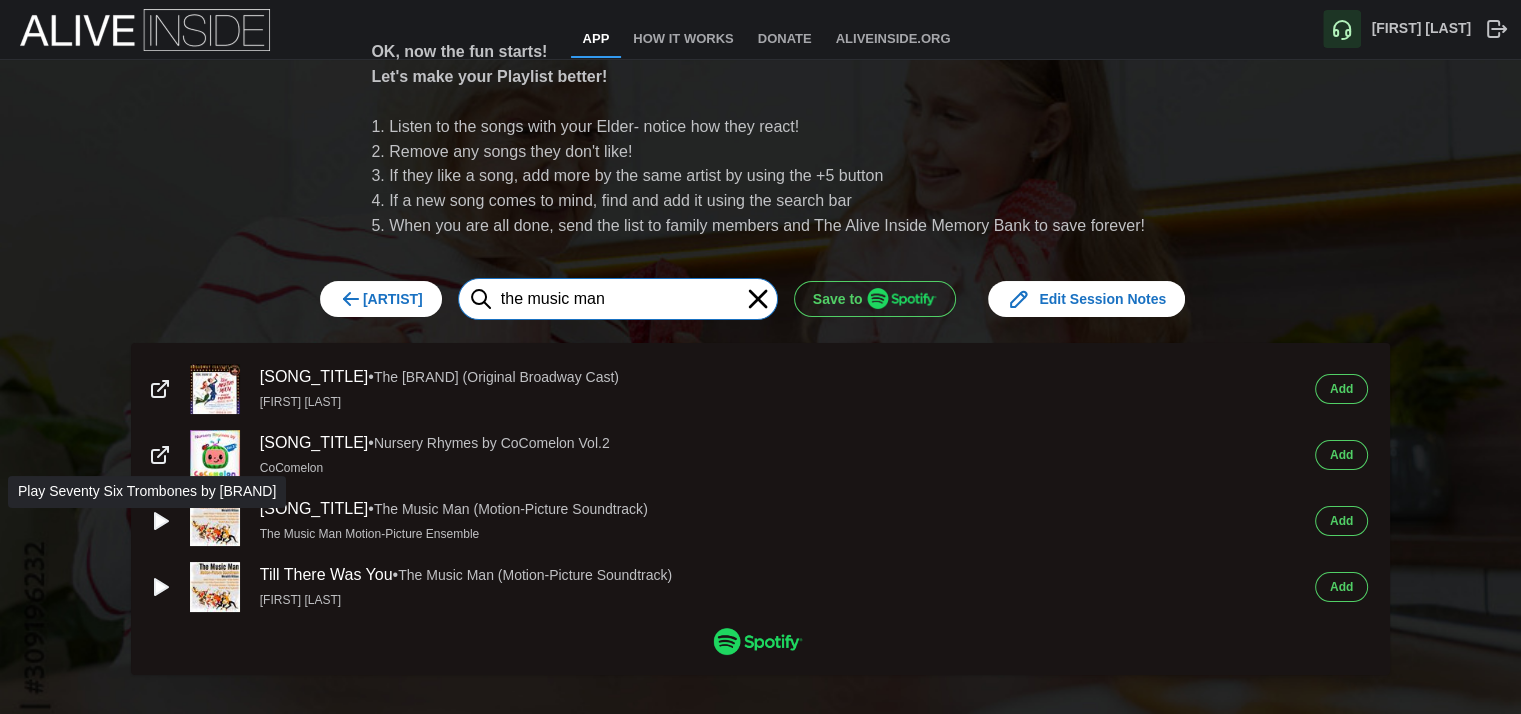 type on "the music man" 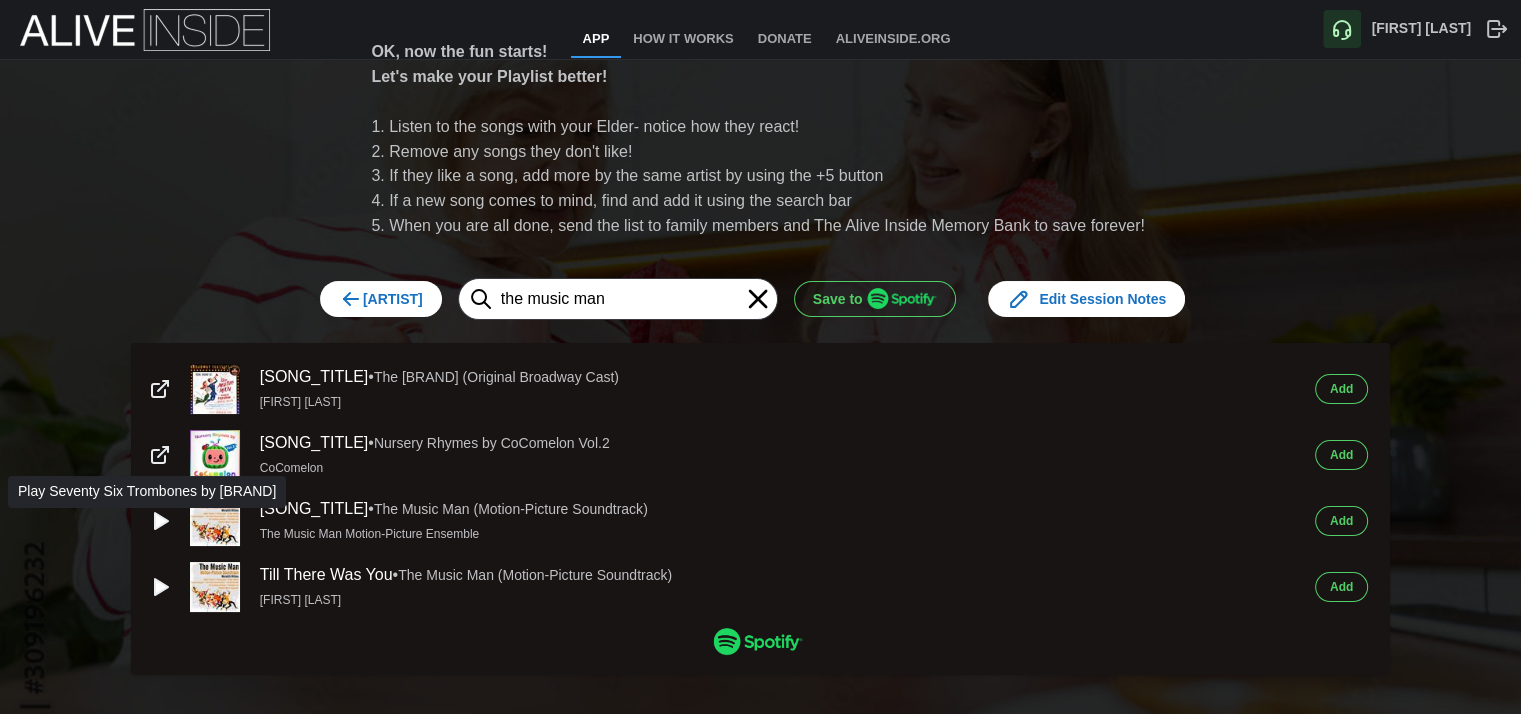 click 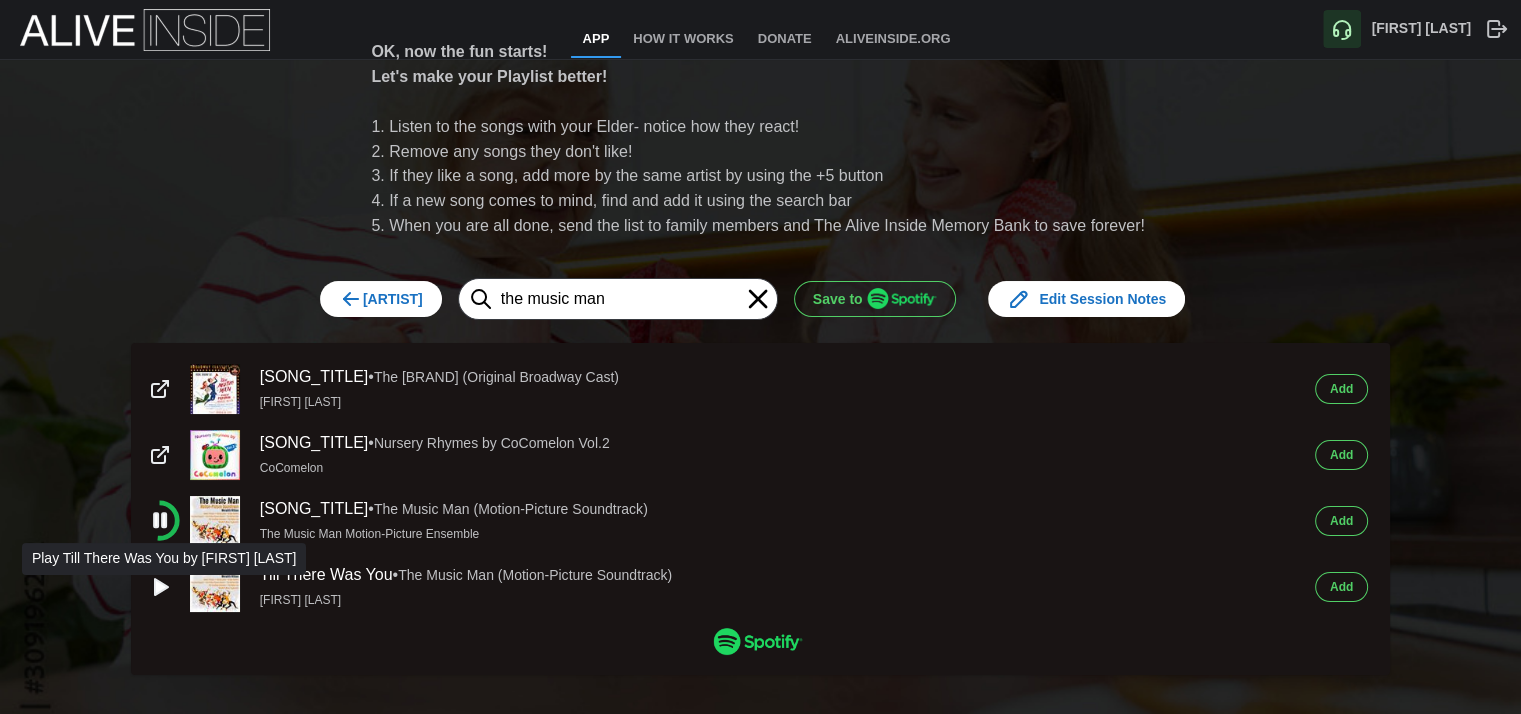 click 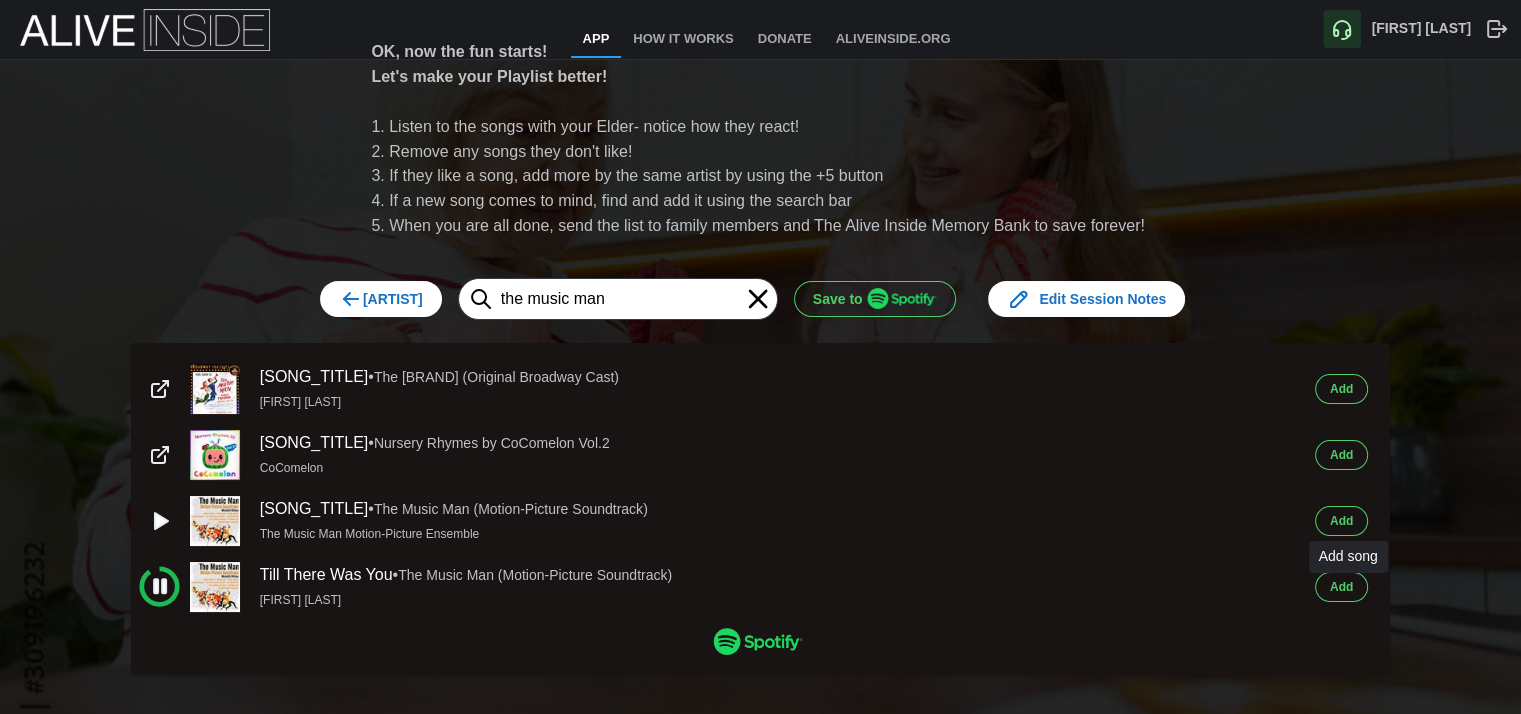 click on "[LAST]" at bounding box center (1341, 587) 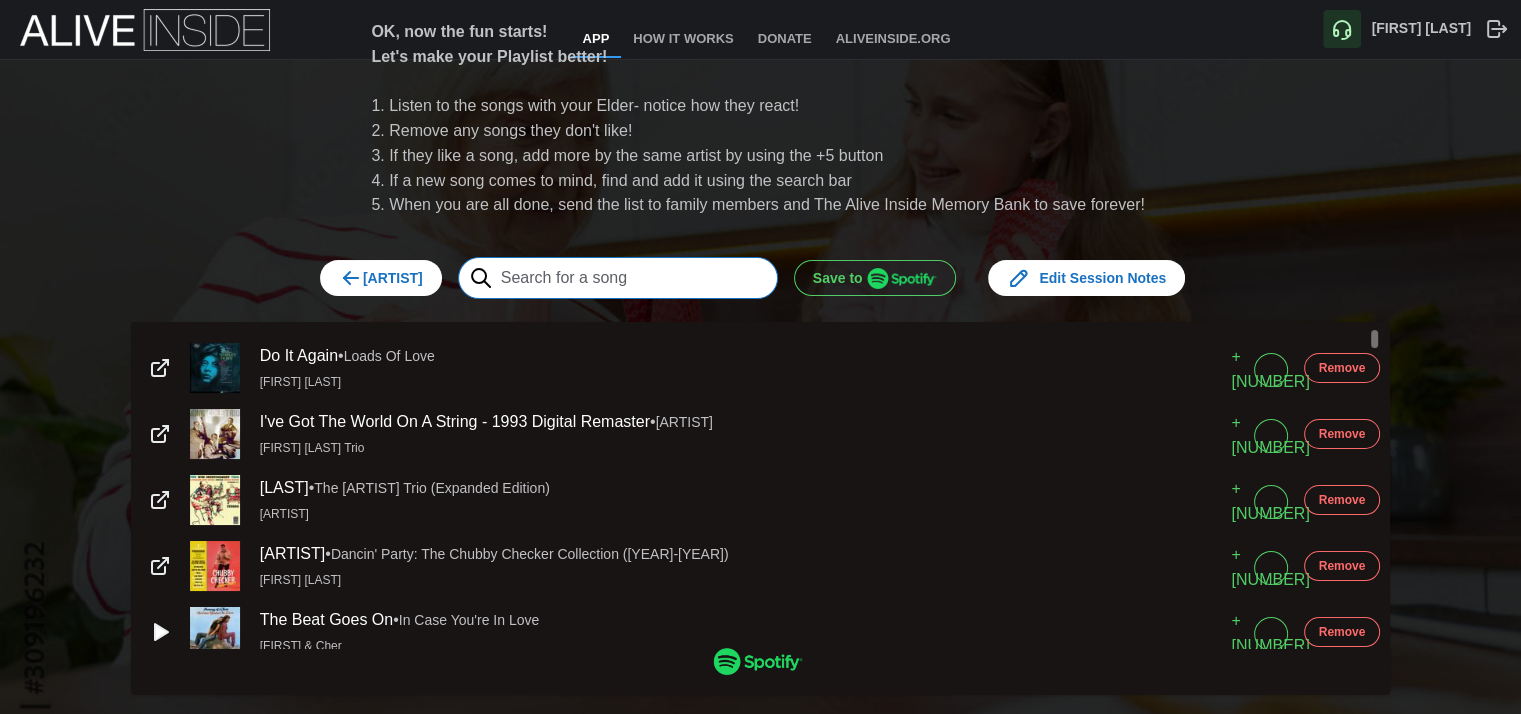 click at bounding box center (618, 278) 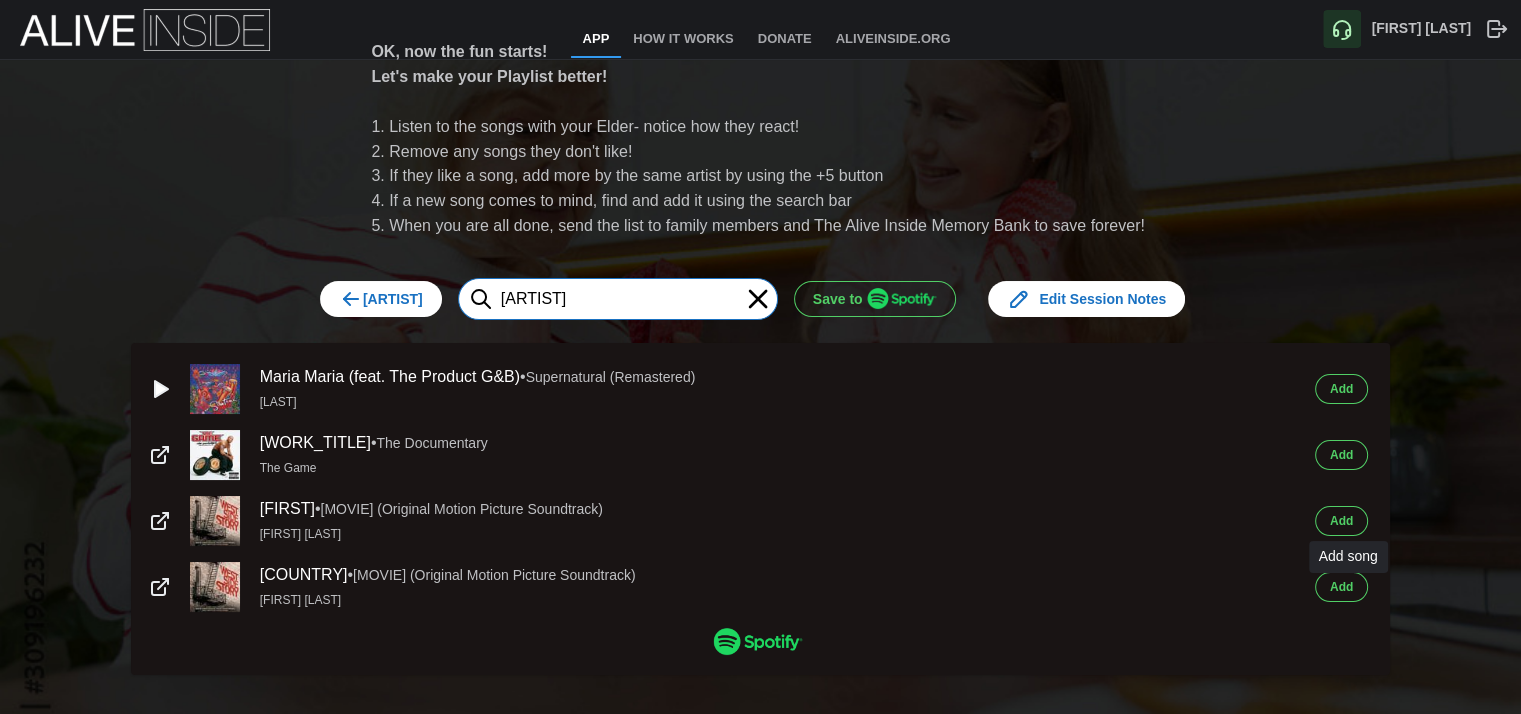 type on "west side story" 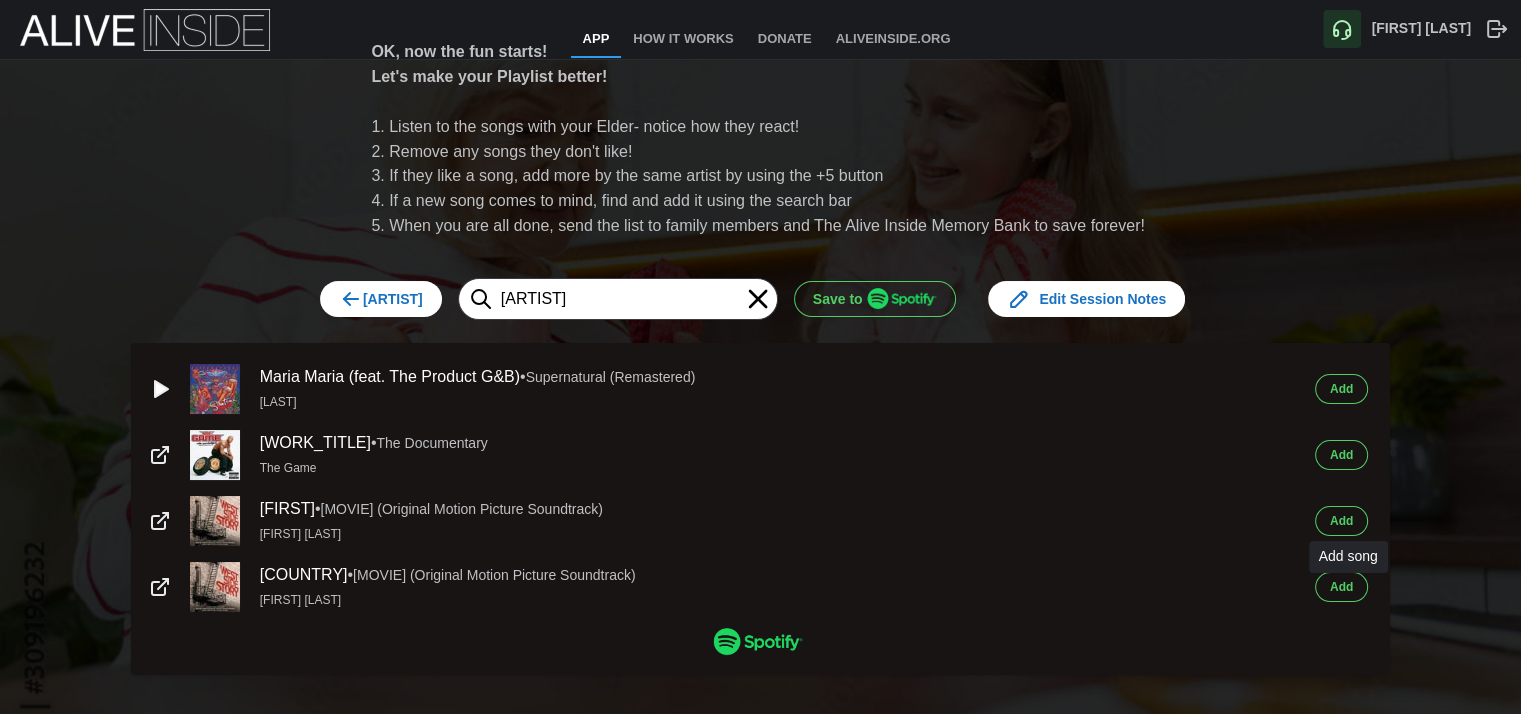 click on "[LAST]" at bounding box center [1341, 587] 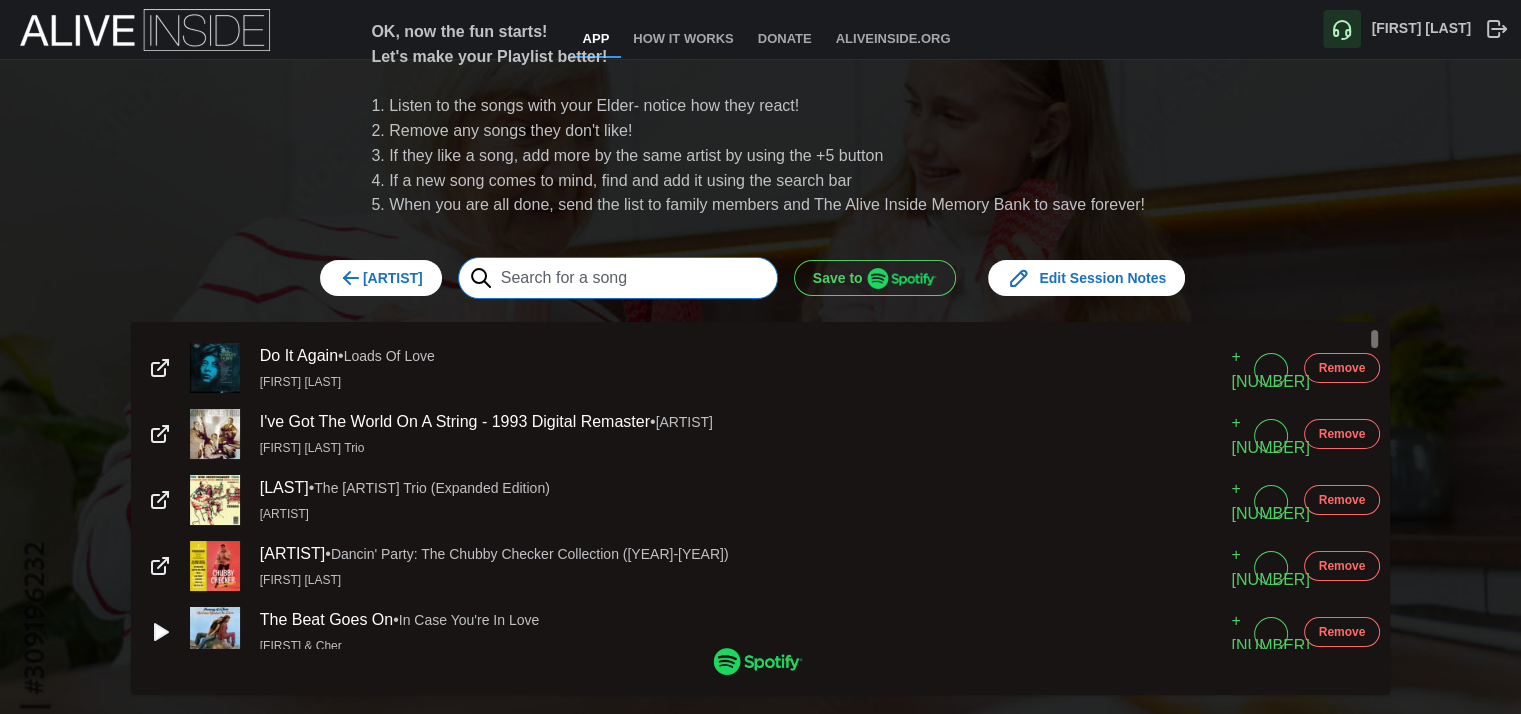 click at bounding box center [618, 278] 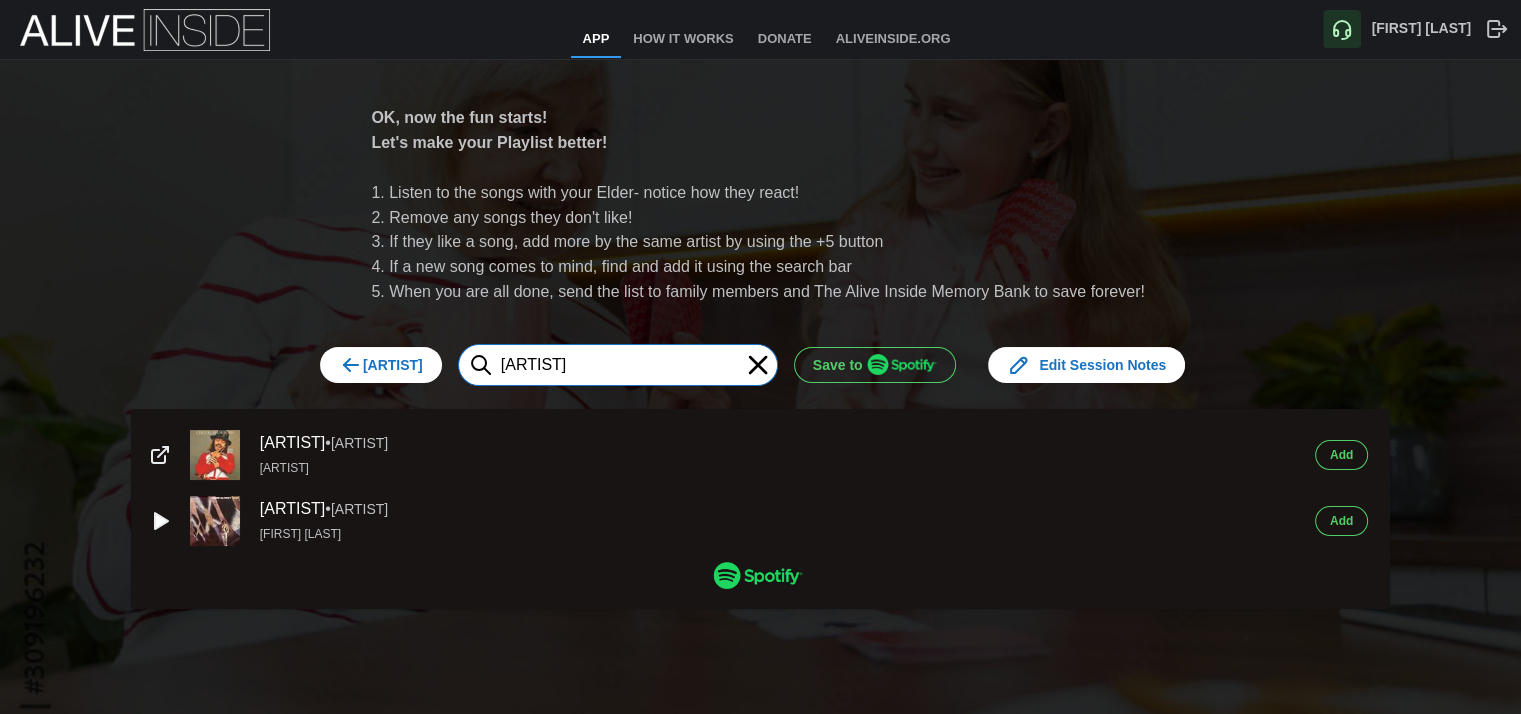 type on "chuck mangione" 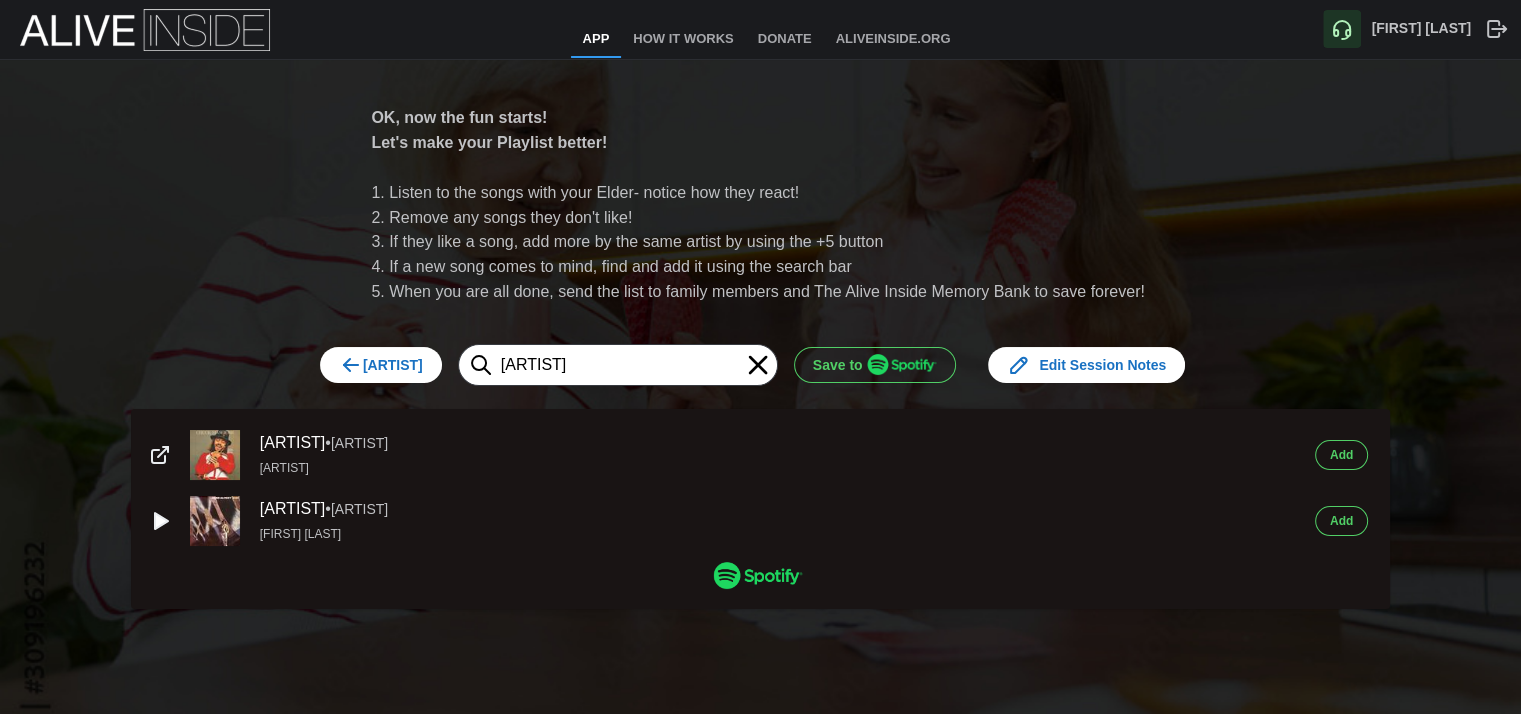 click on "[LAST]" at bounding box center (1341, 455) 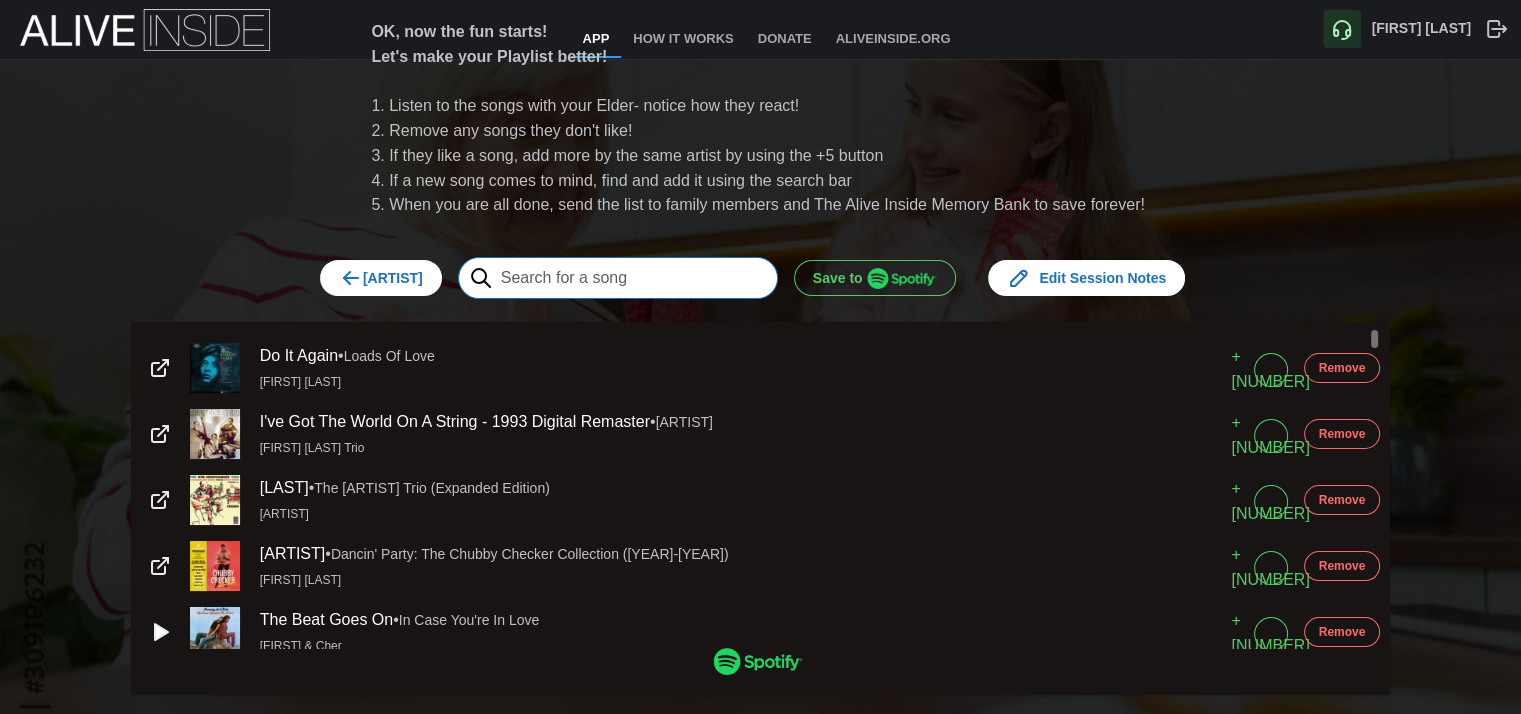 click at bounding box center (618, 278) 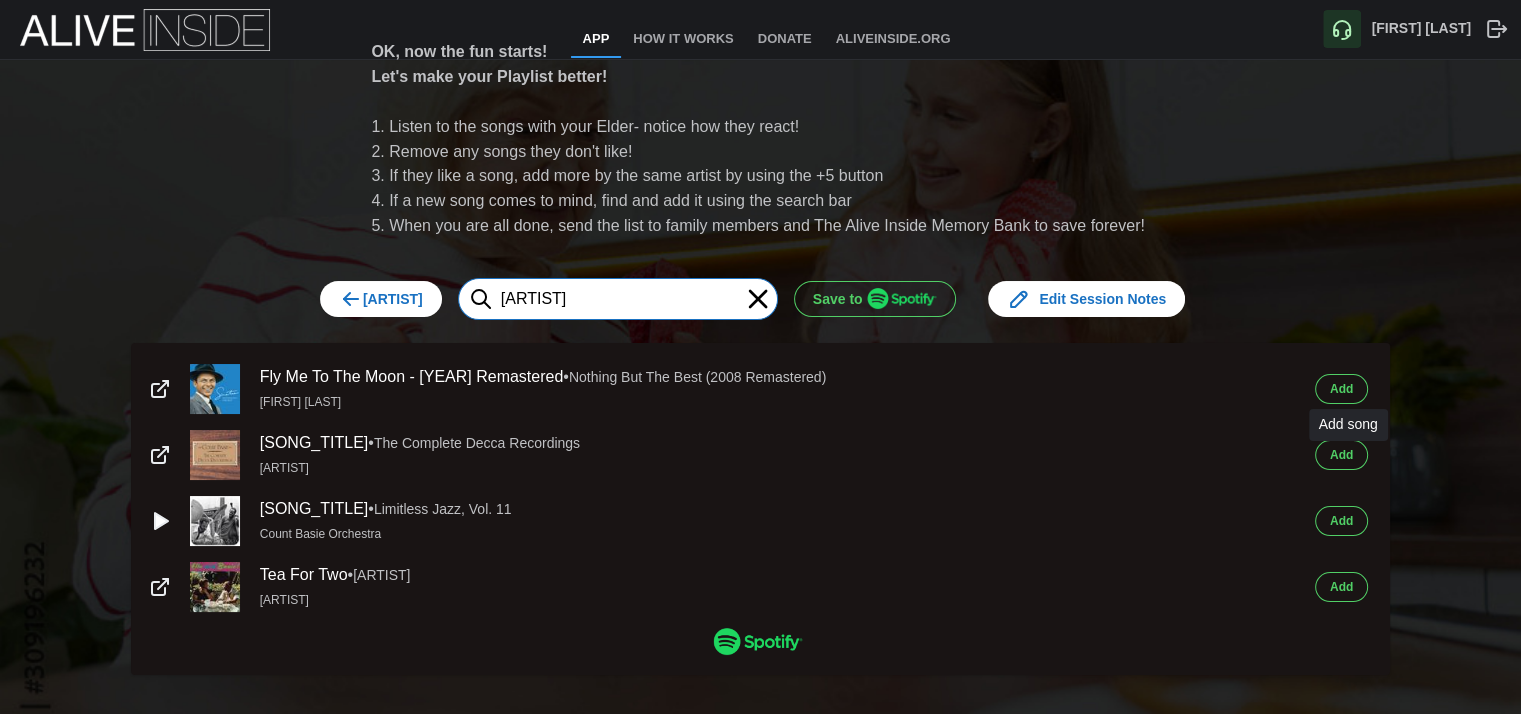 type on "count basie" 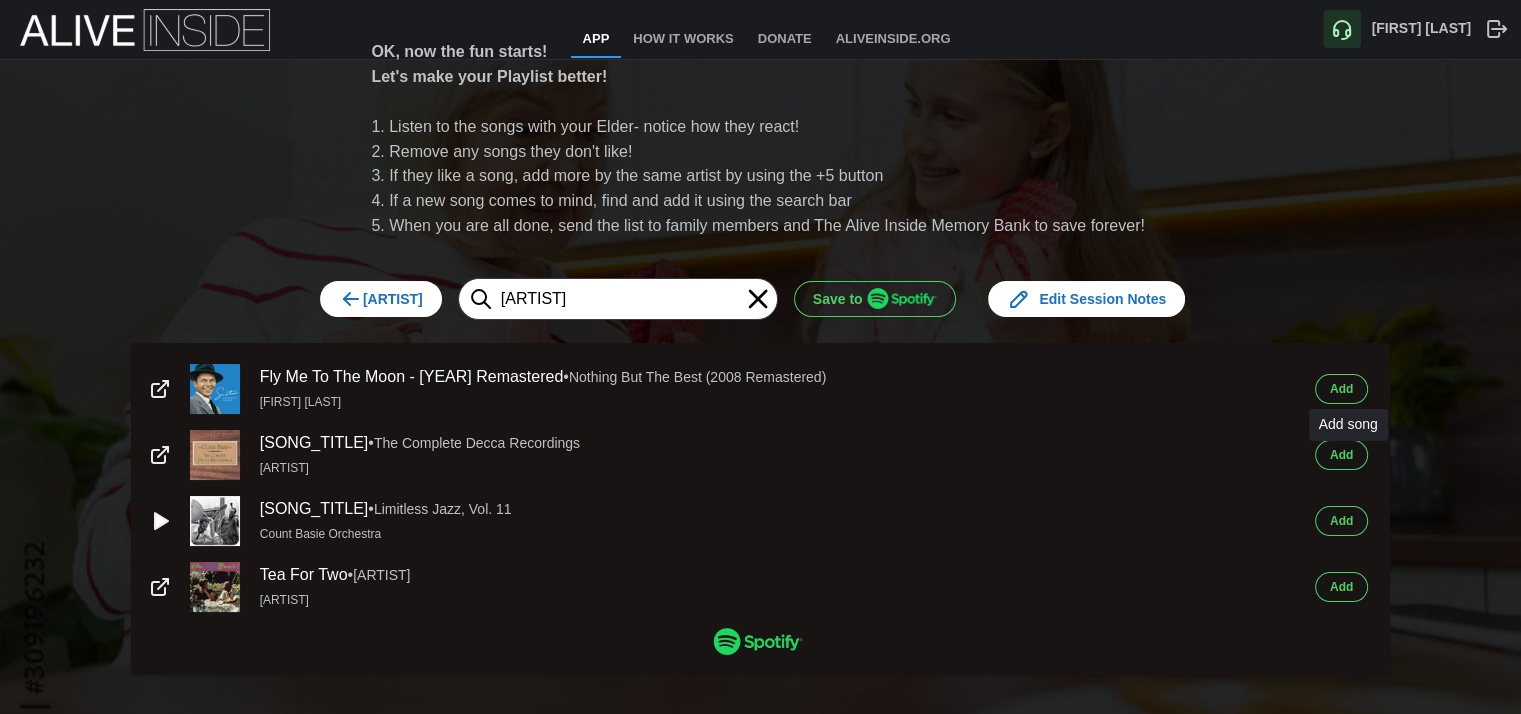 click on "[LAST]" at bounding box center (1341, 455) 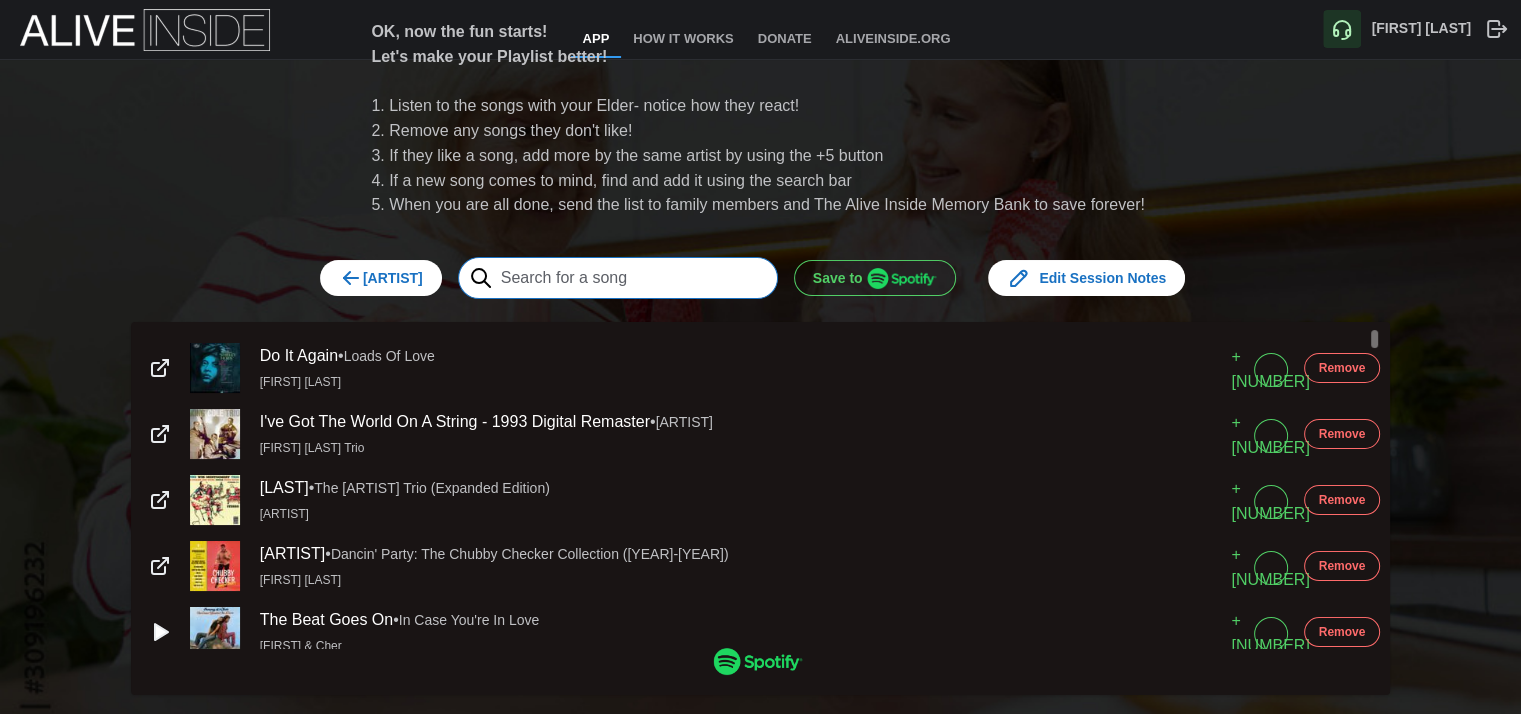 click at bounding box center [618, 278] 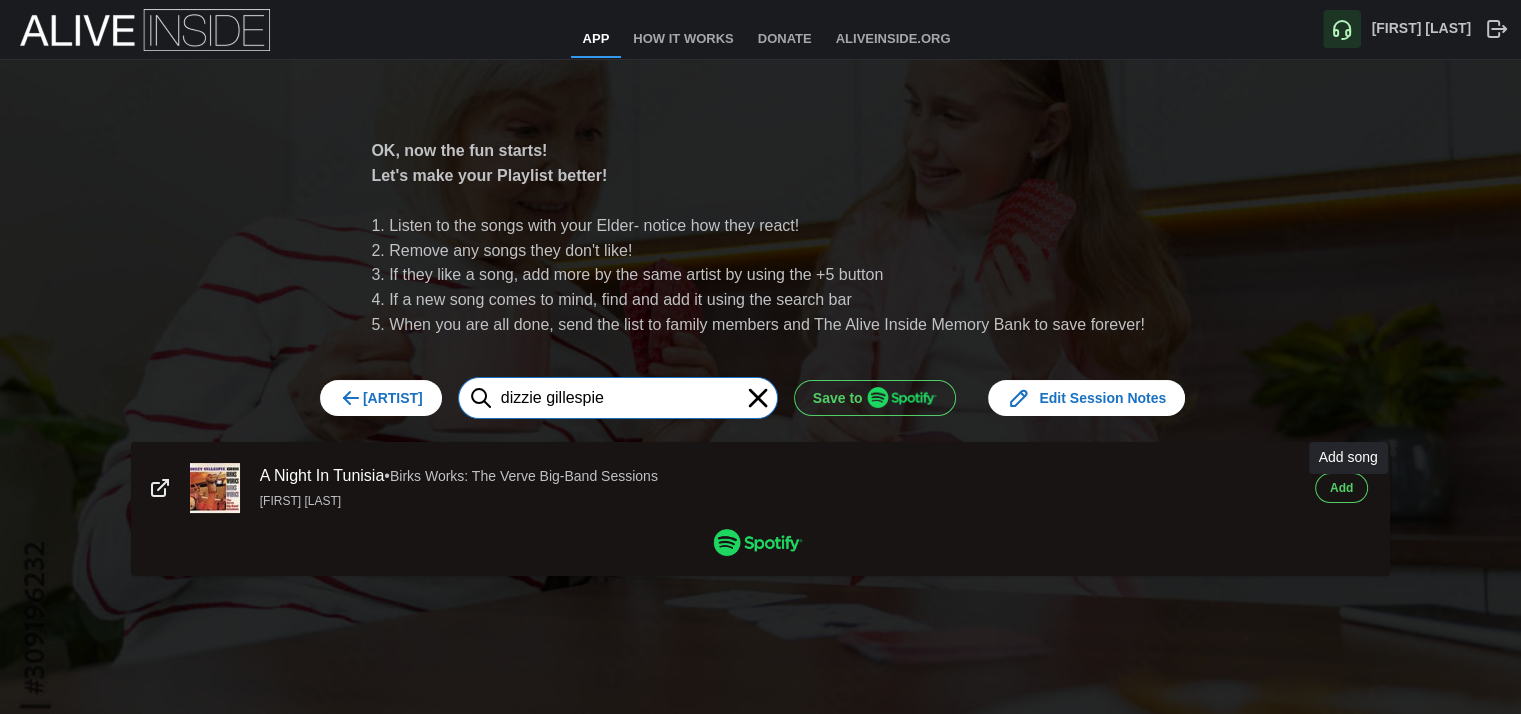 type on "dizzie gillespie" 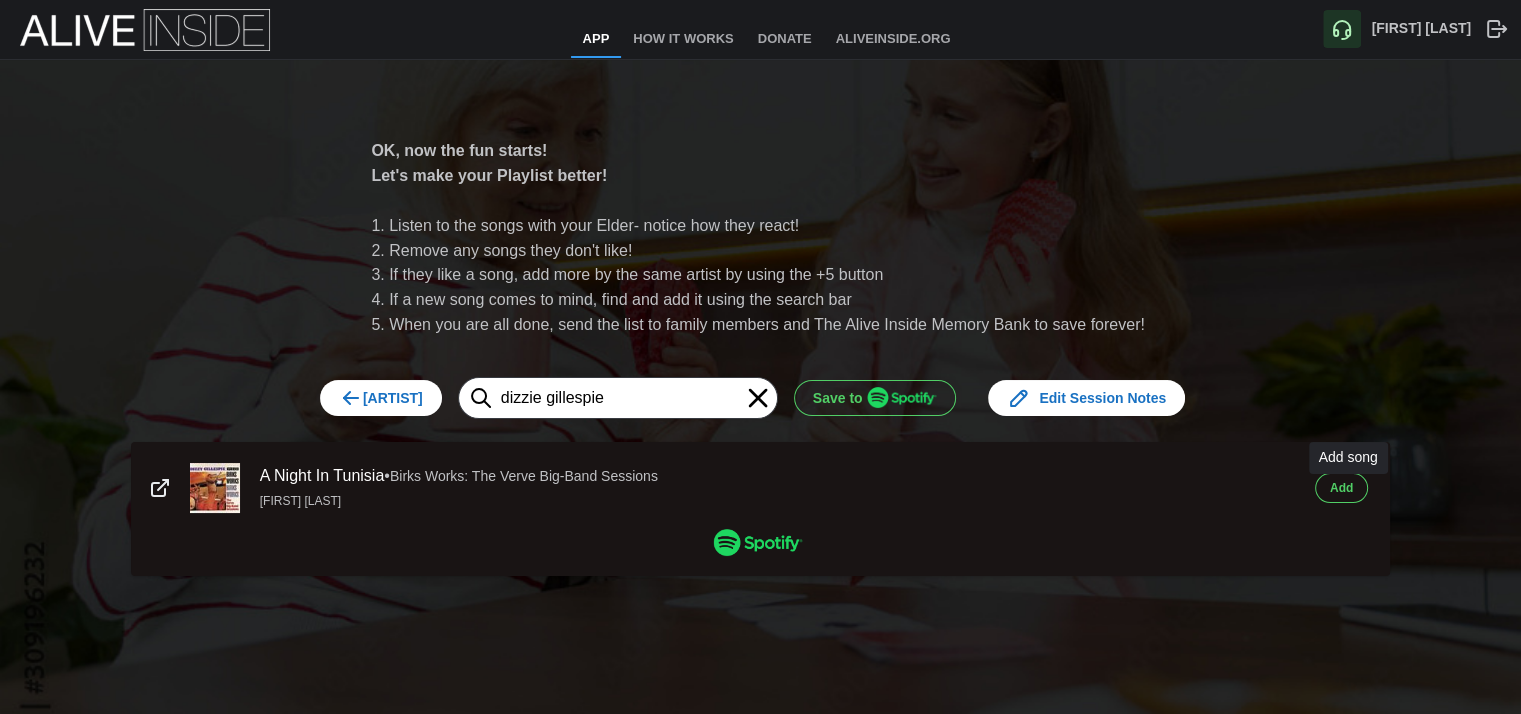click on "[LAST]" at bounding box center (1341, 488) 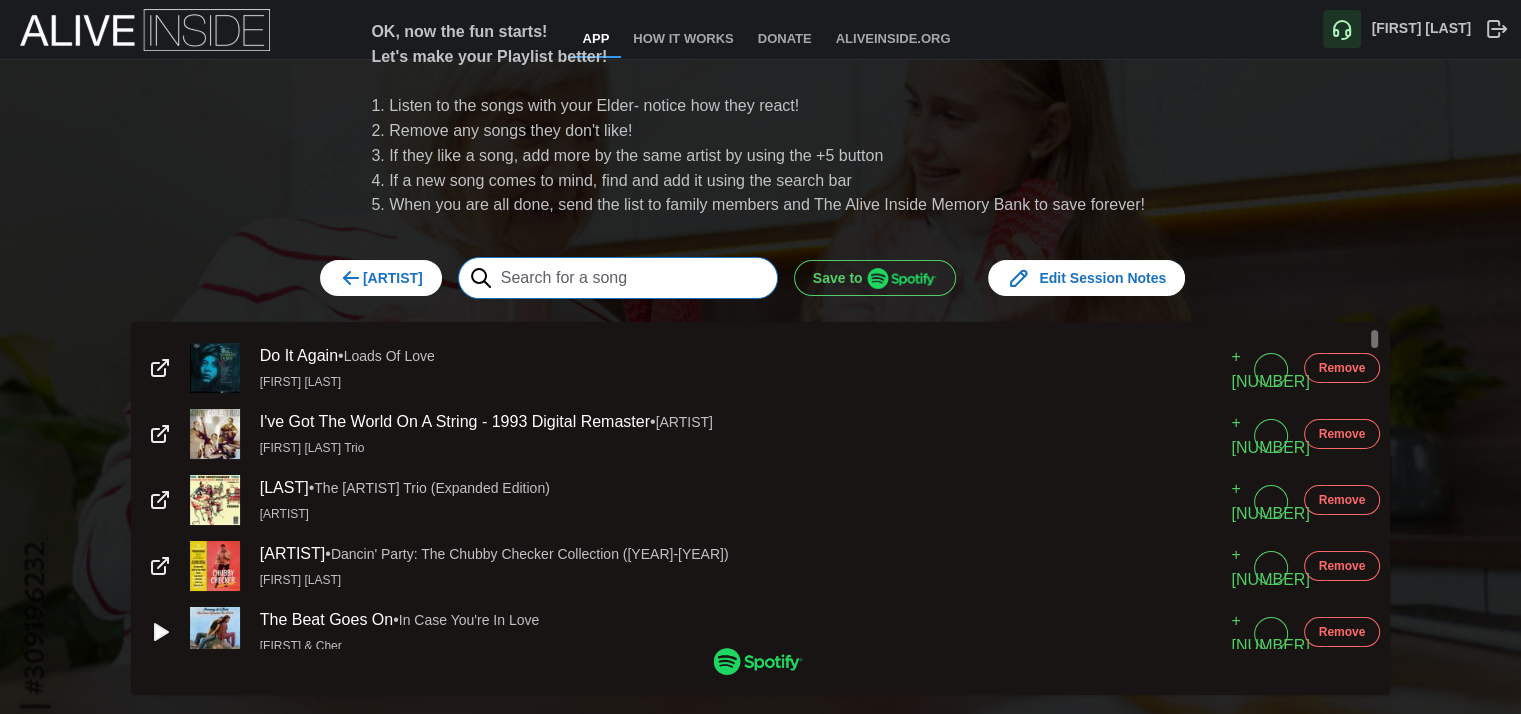 click at bounding box center [618, 278] 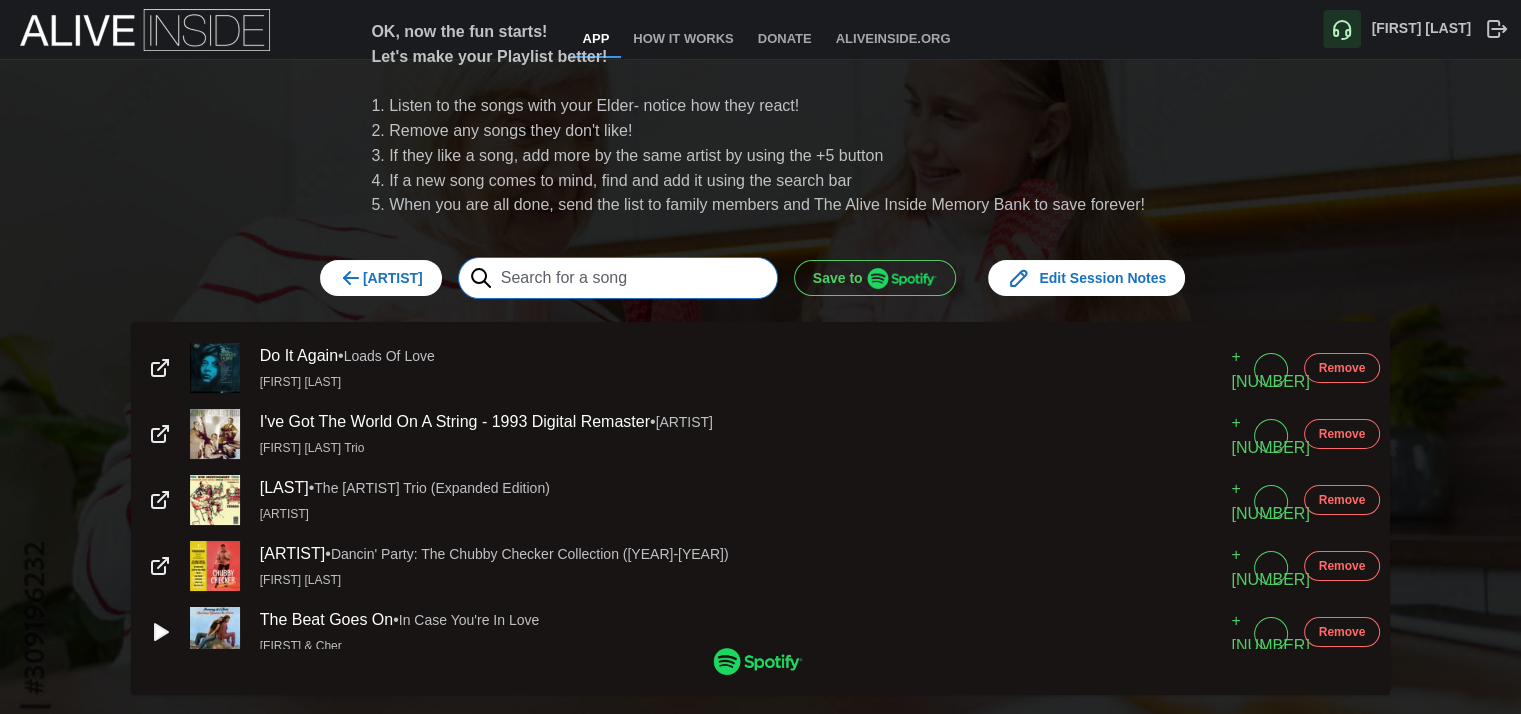 type on ";" 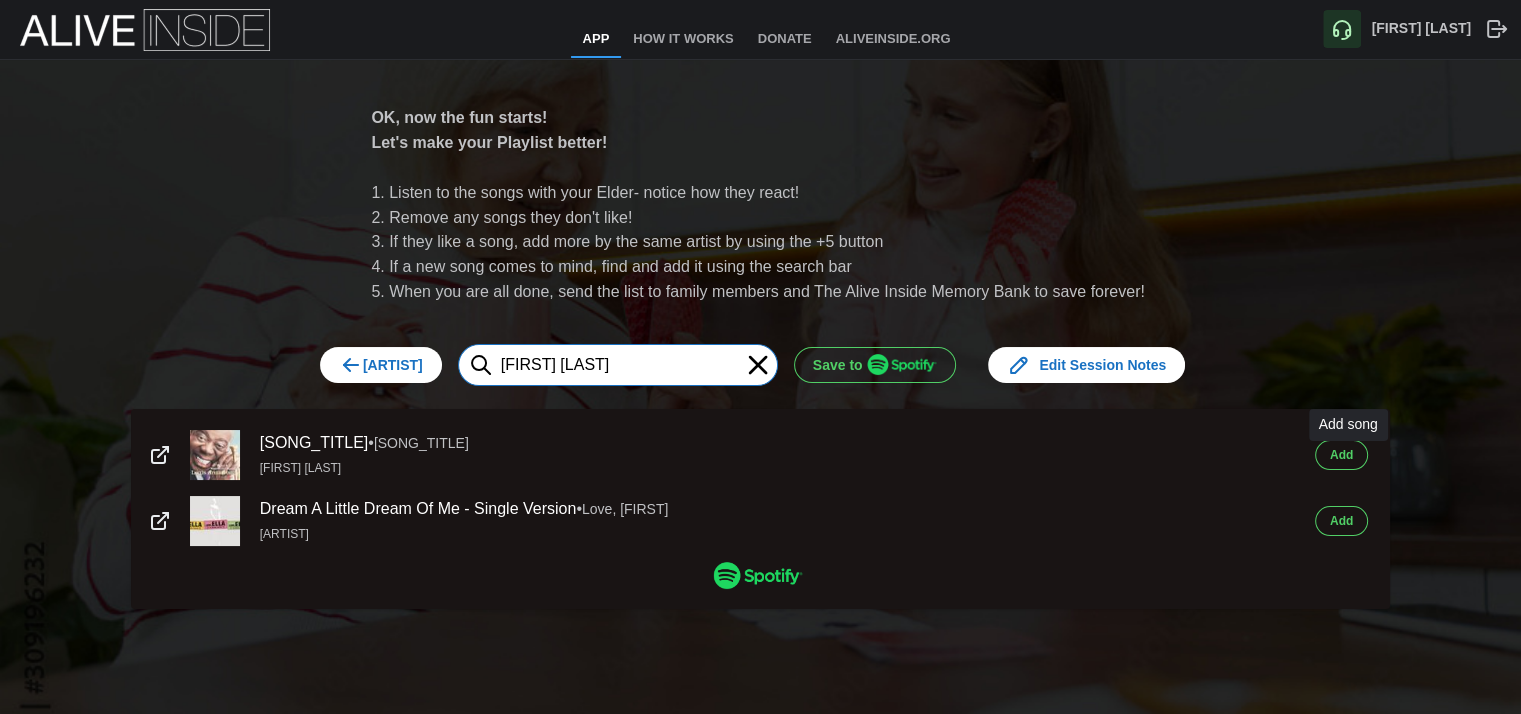 type on "louis arm" 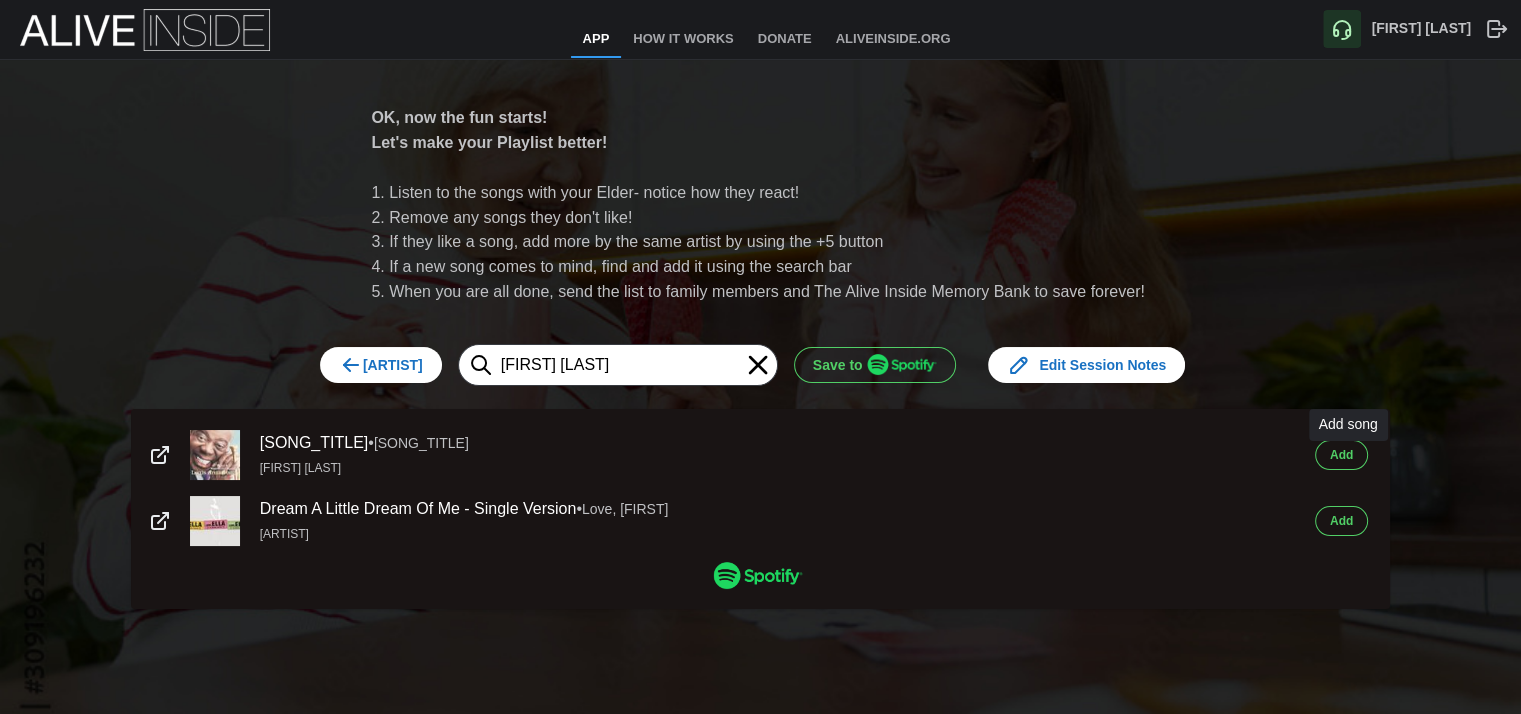 click on "[LAST]" at bounding box center (1341, 455) 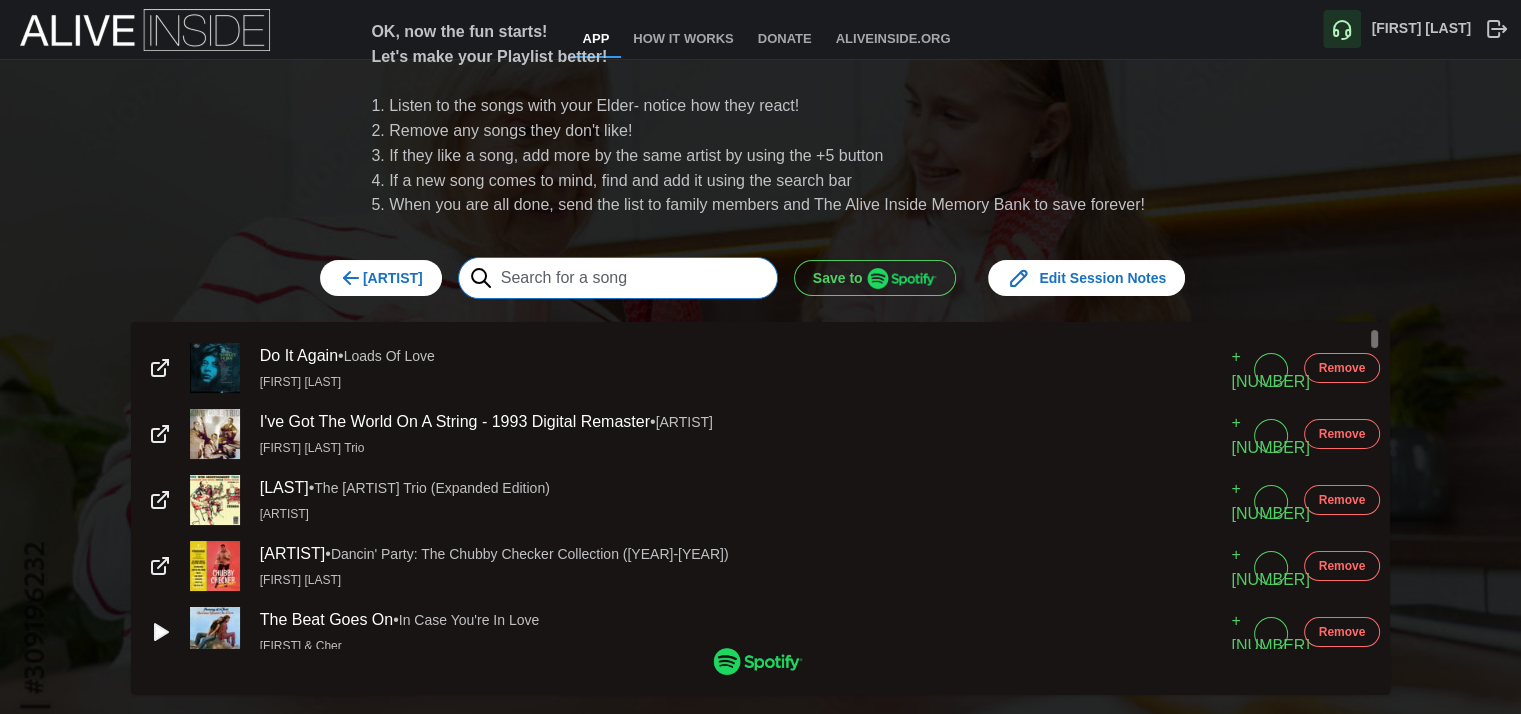 click at bounding box center [618, 278] 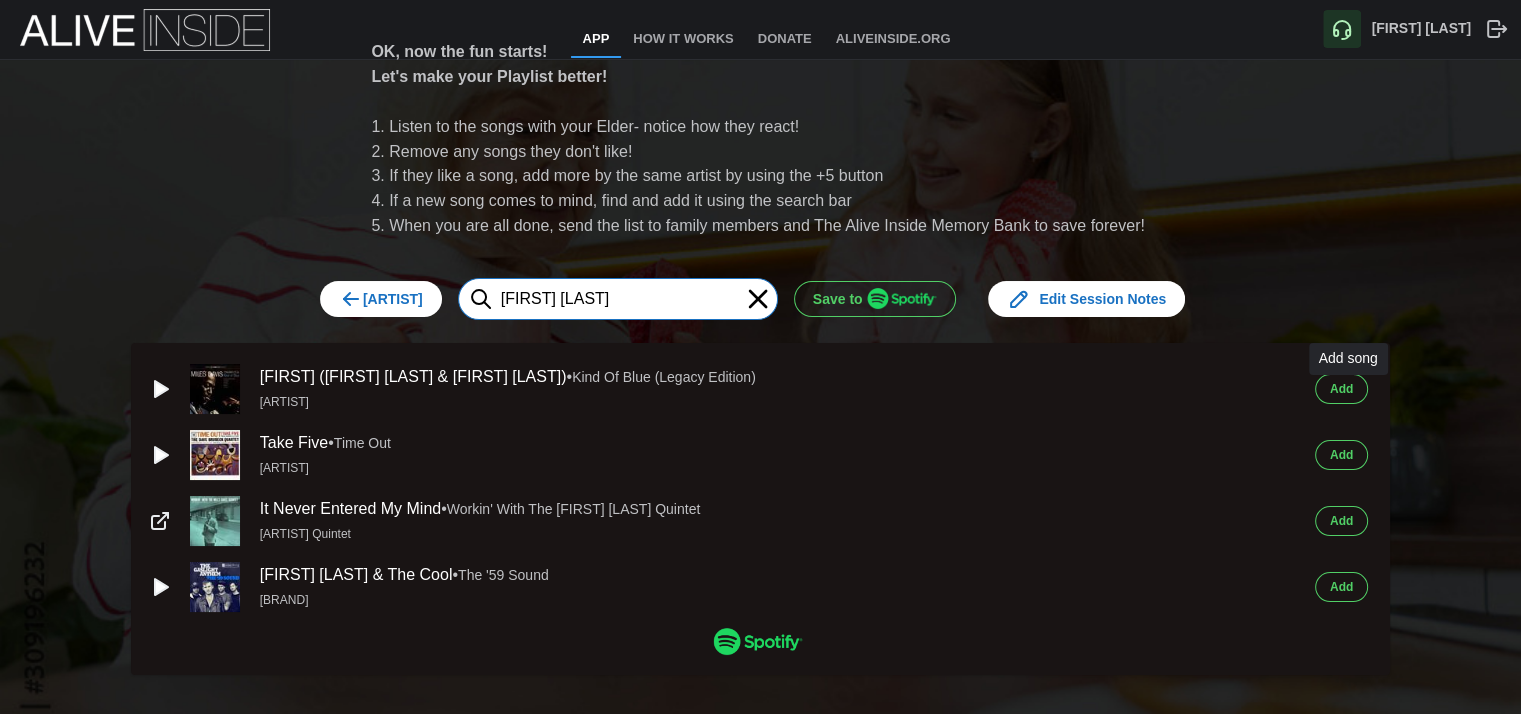 type on "miles davis" 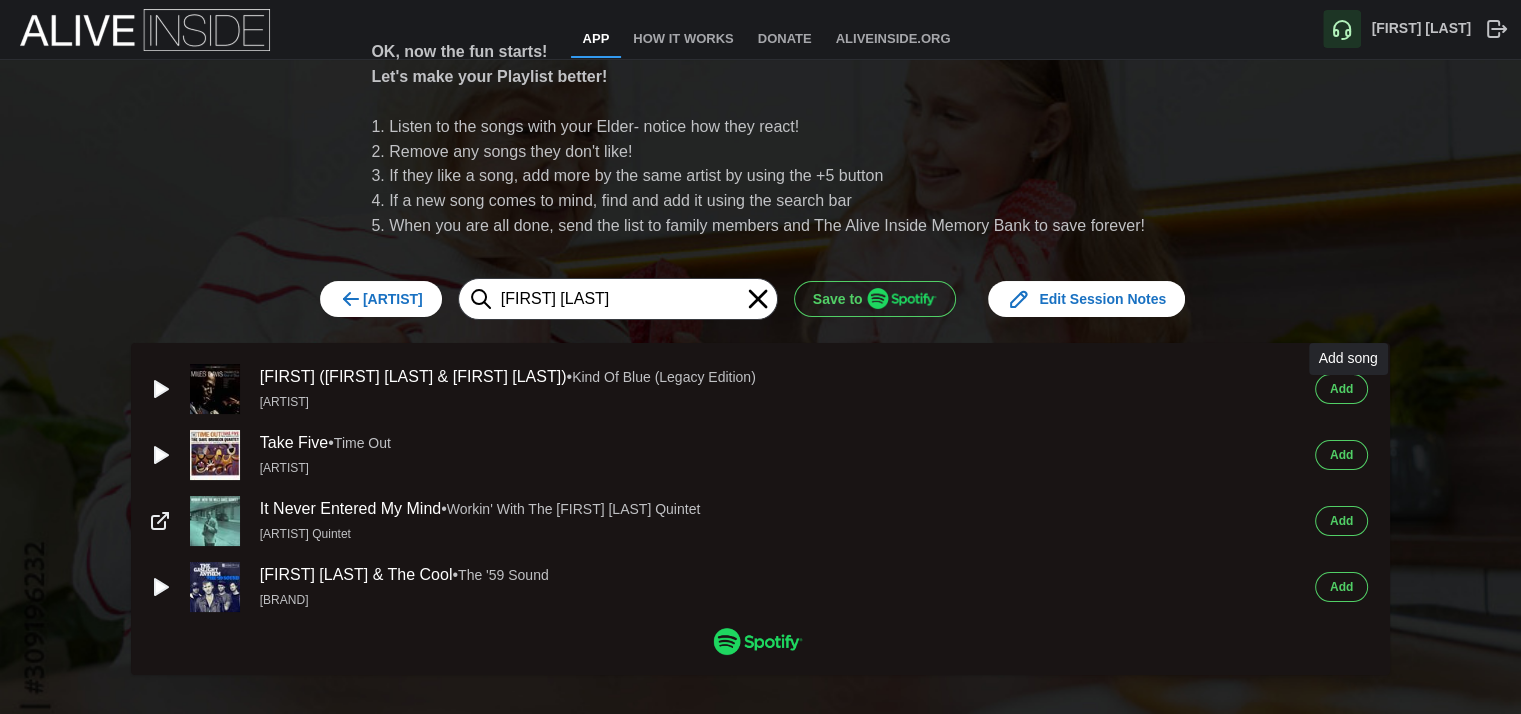 click on "[LAST]" at bounding box center (1341, 389) 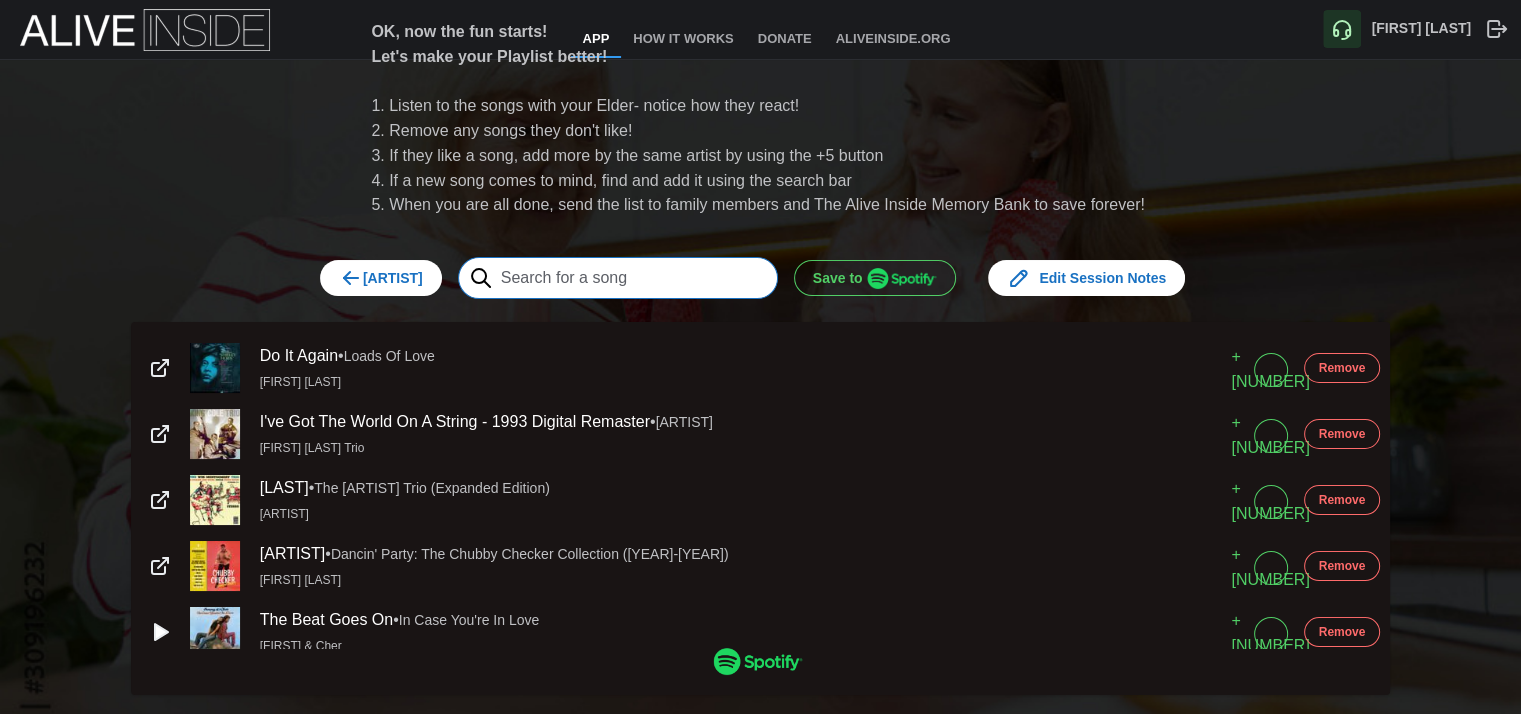 click at bounding box center (618, 278) 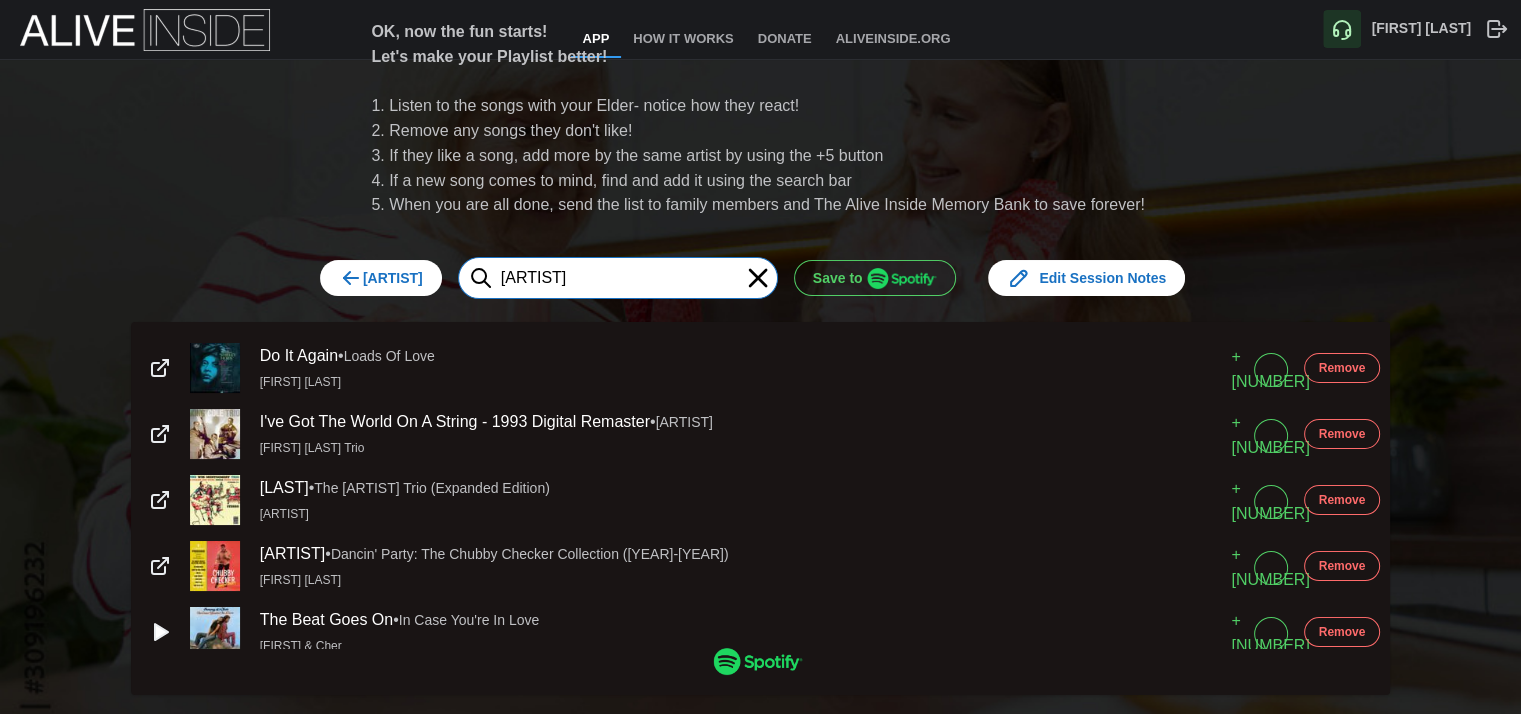 type on "d" 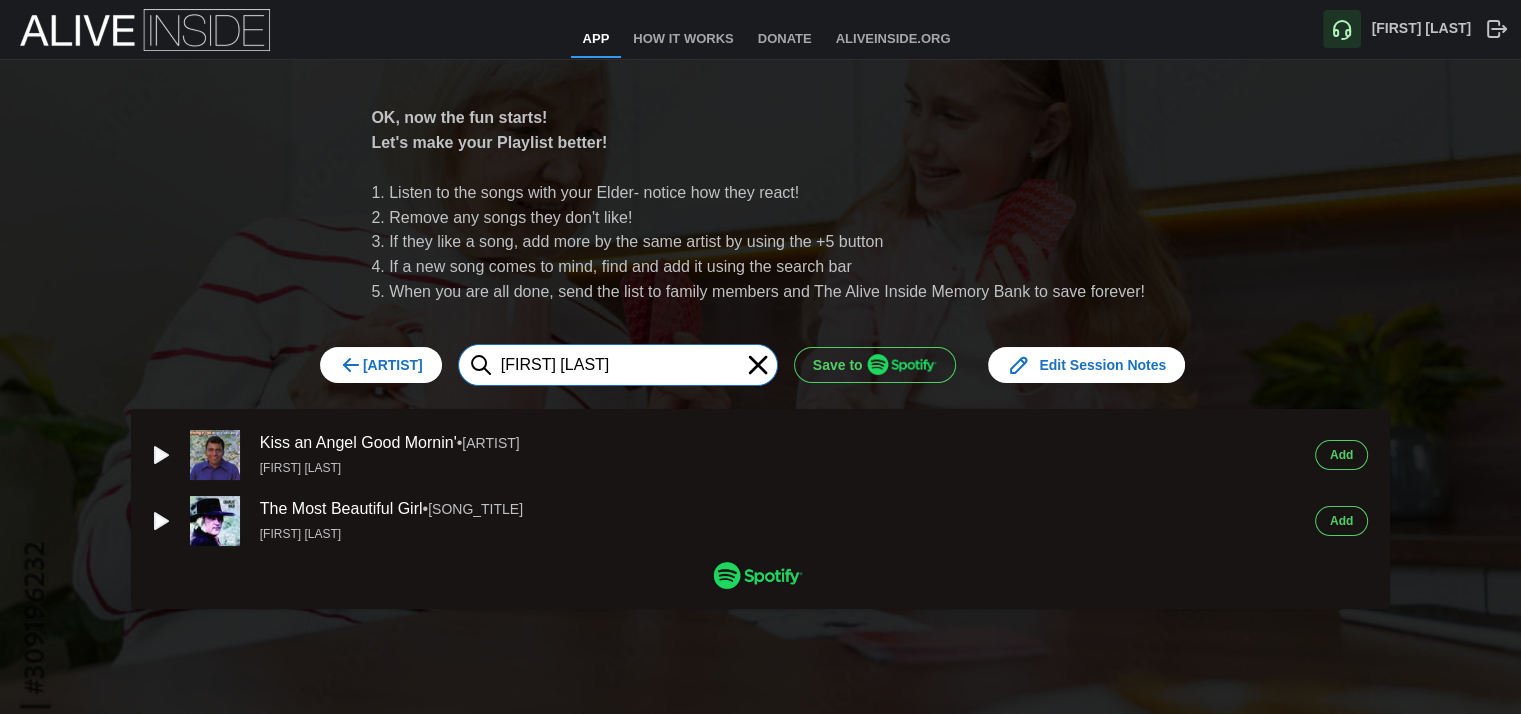 type on "charlie pride" 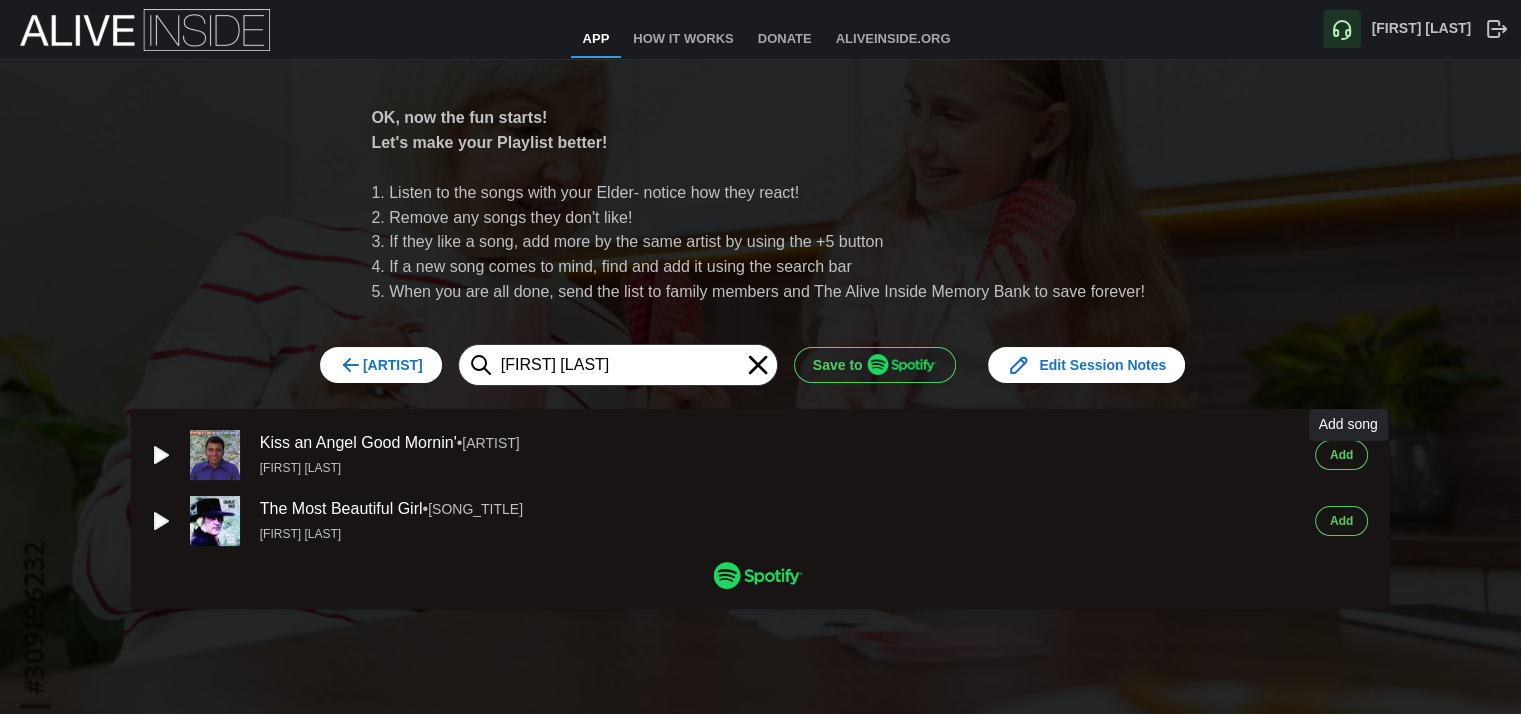 click on "[LAST]" at bounding box center (1341, 455) 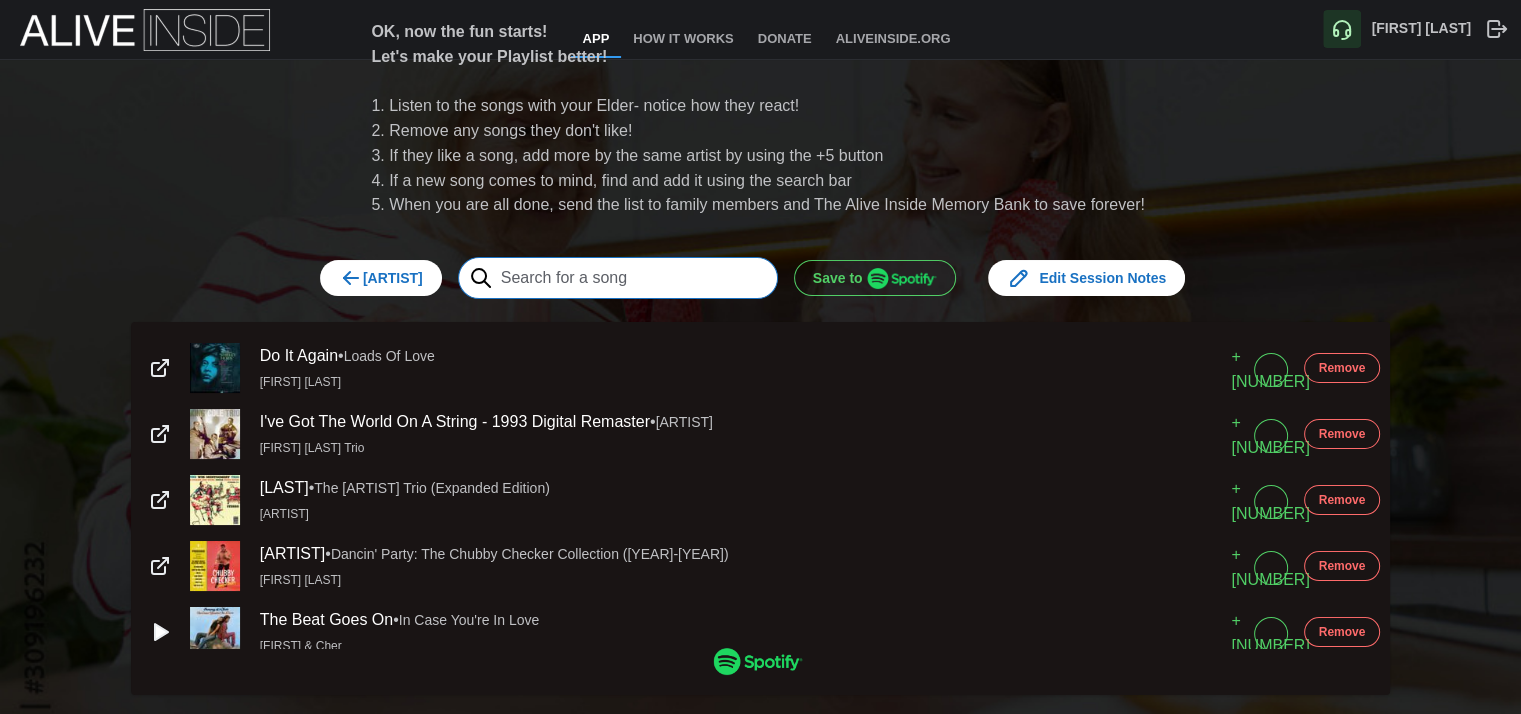 click at bounding box center (618, 278) 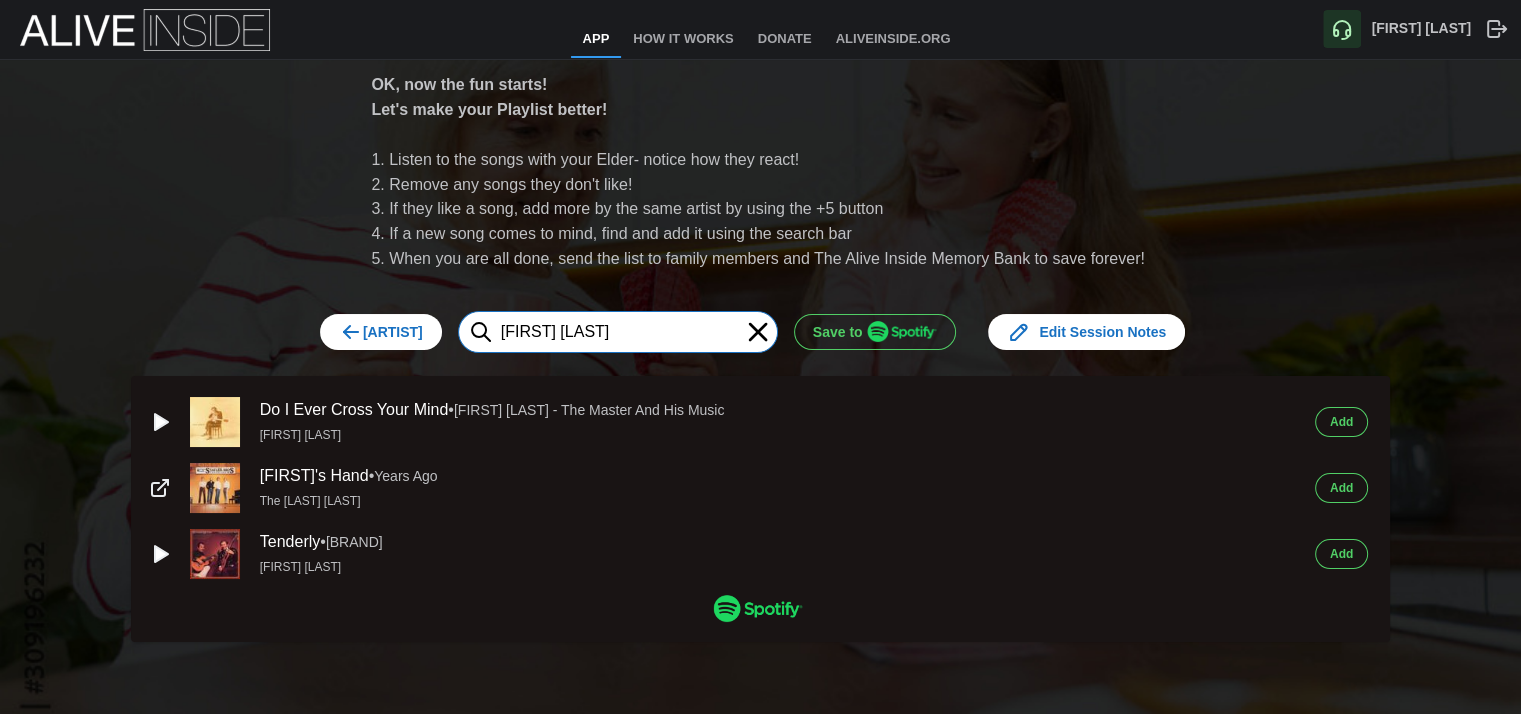 type on "chet atkins" 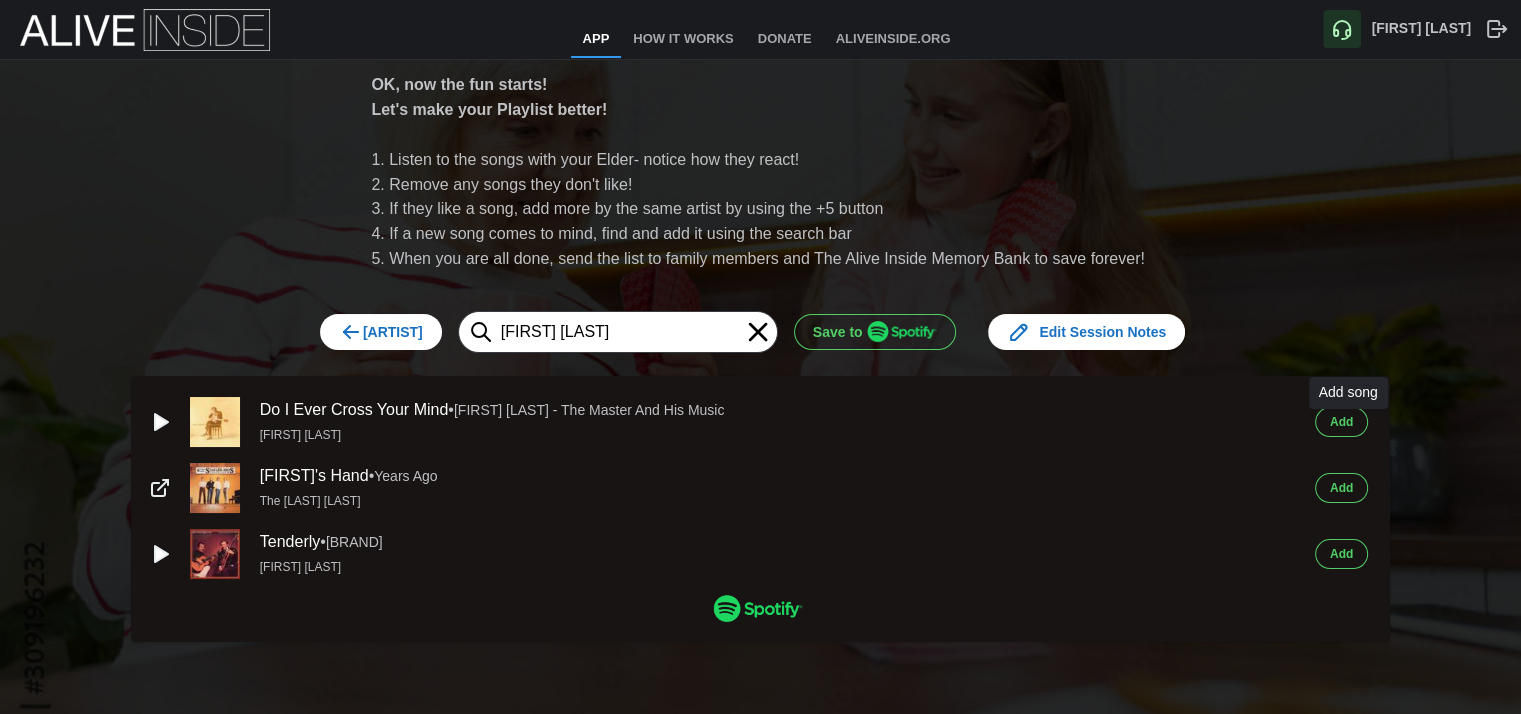 click on "[LAST]" at bounding box center (1341, 422) 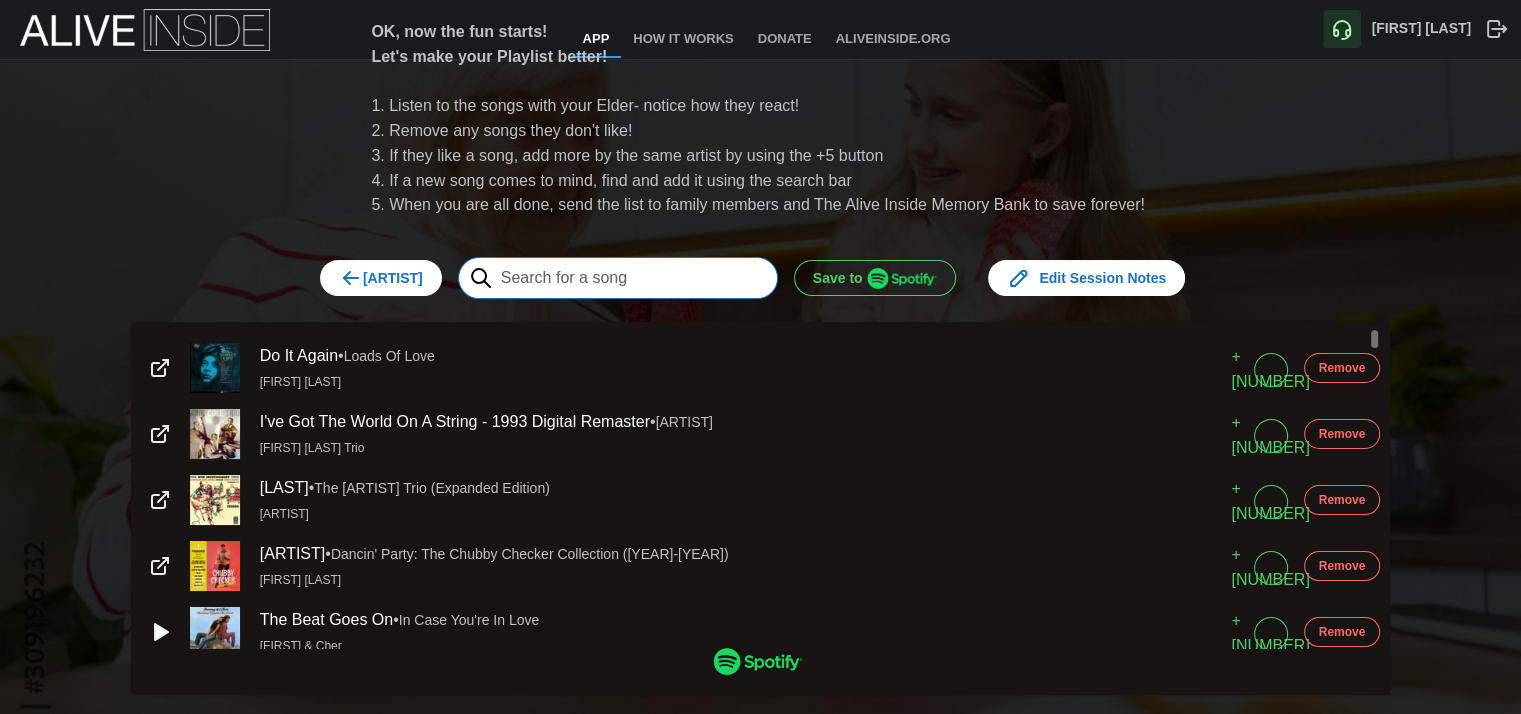 click at bounding box center (618, 278) 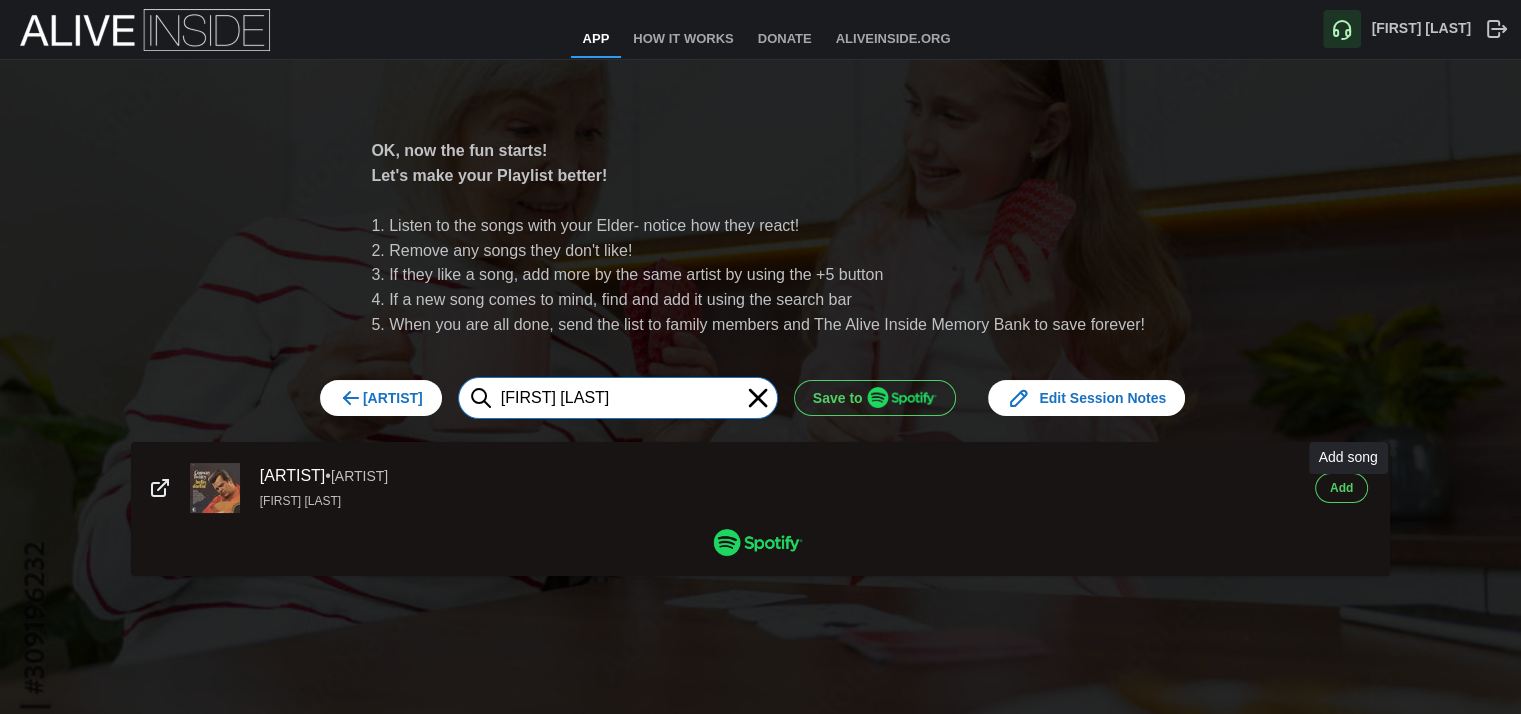 type on "conway twitty" 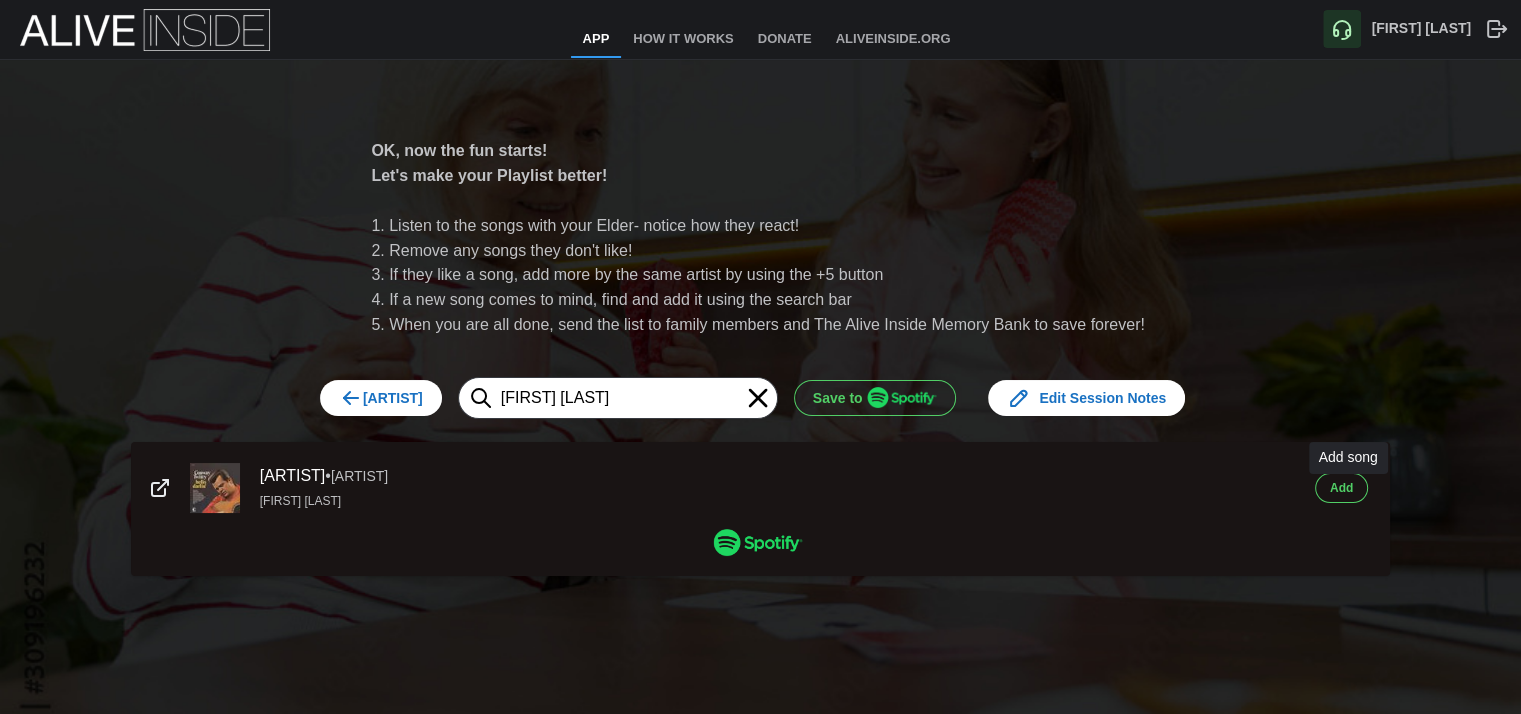 click on "[LAST]" at bounding box center (1341, 488) 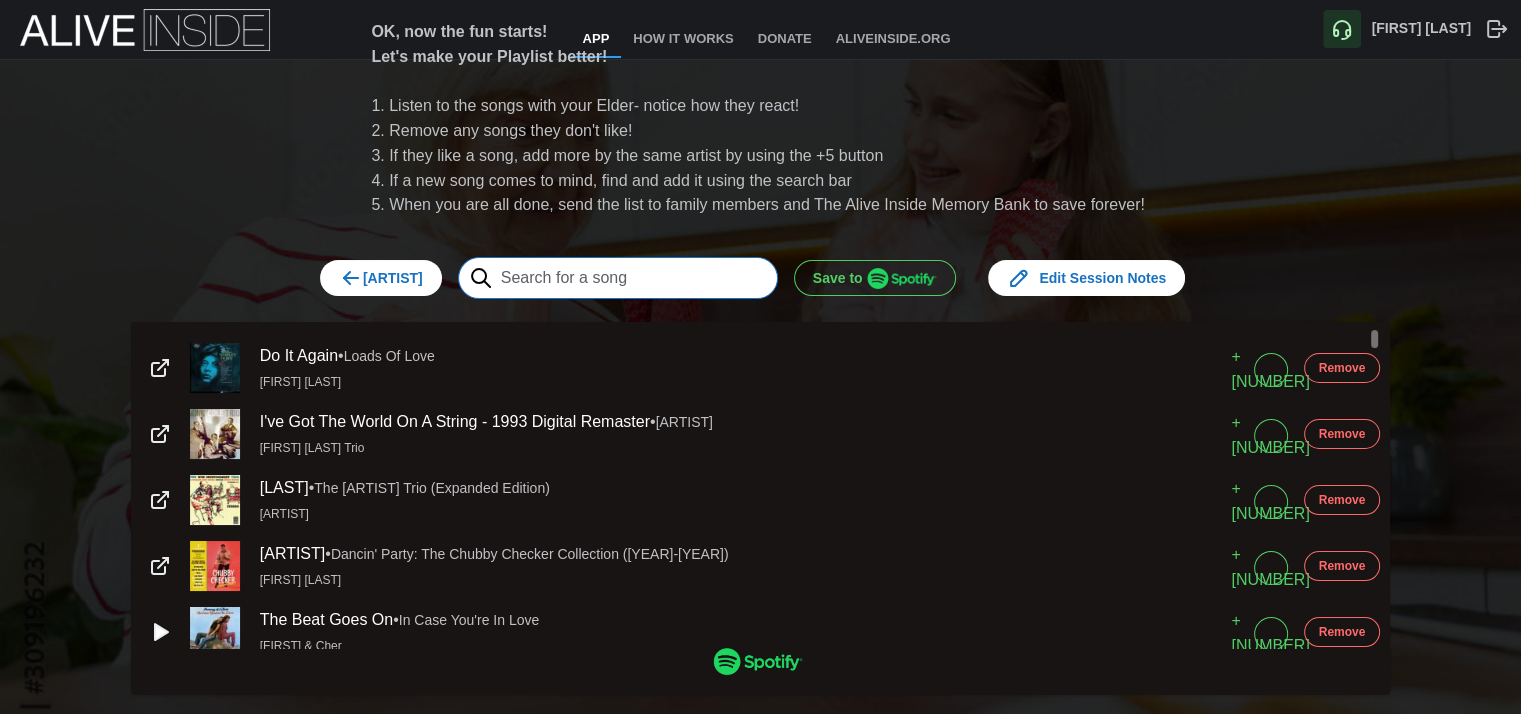 click at bounding box center [618, 278] 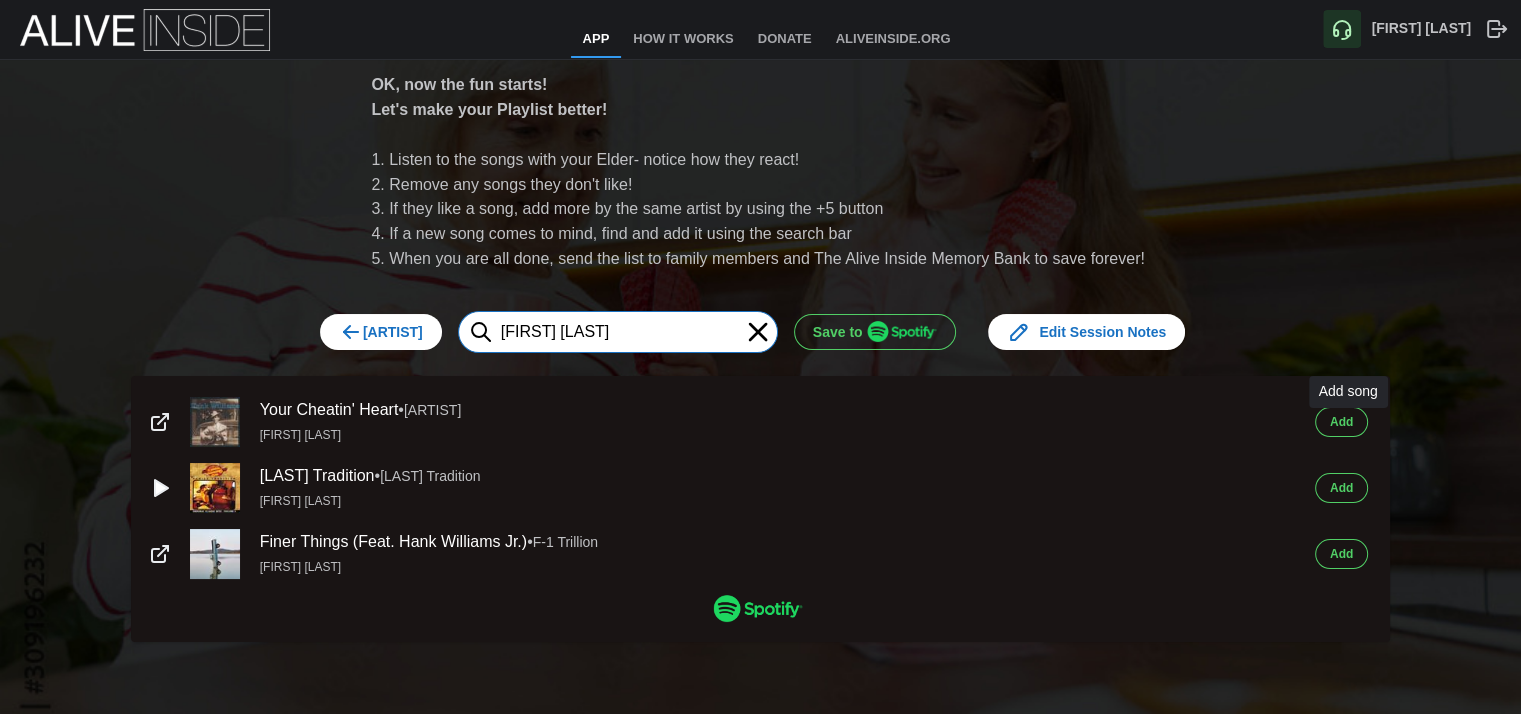 type on "hank williams" 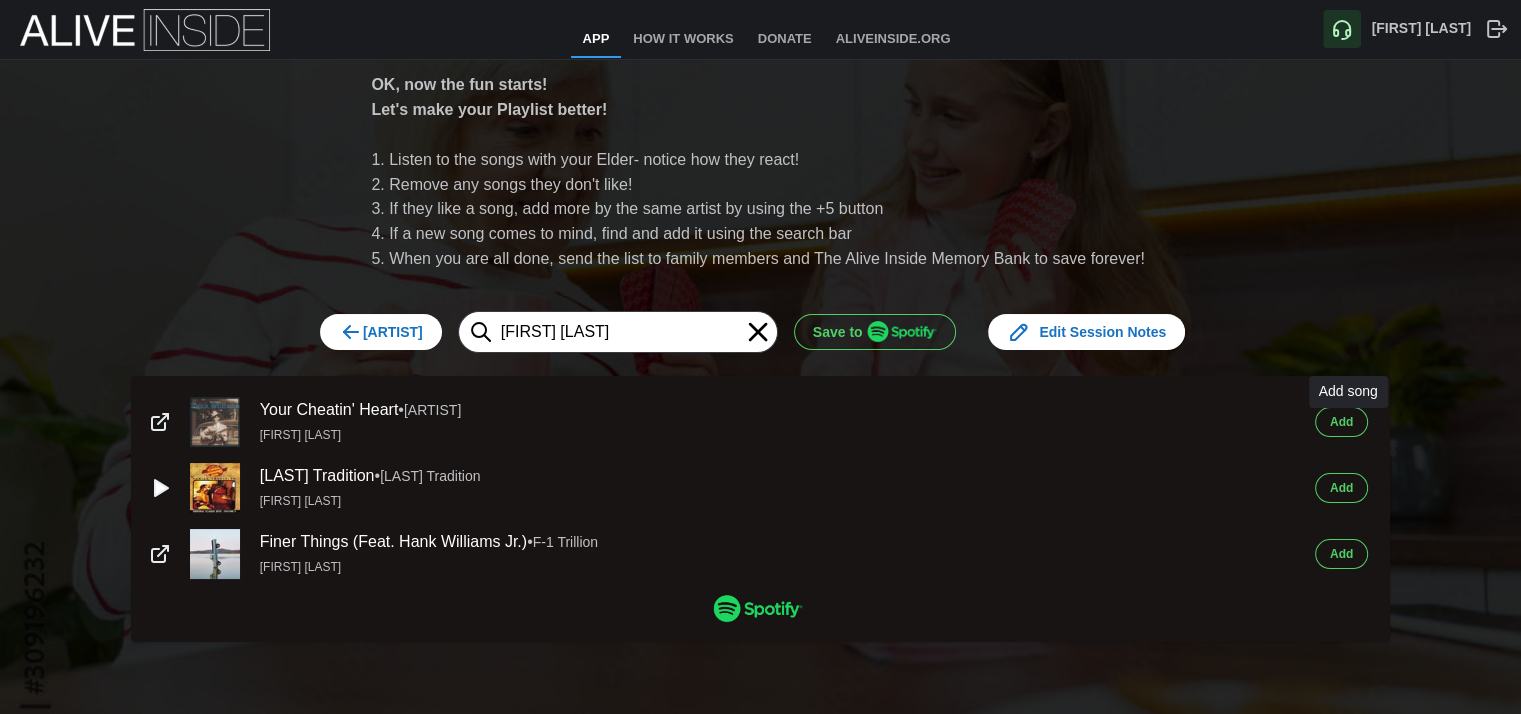 click on "[LAST]" at bounding box center (1341, 422) 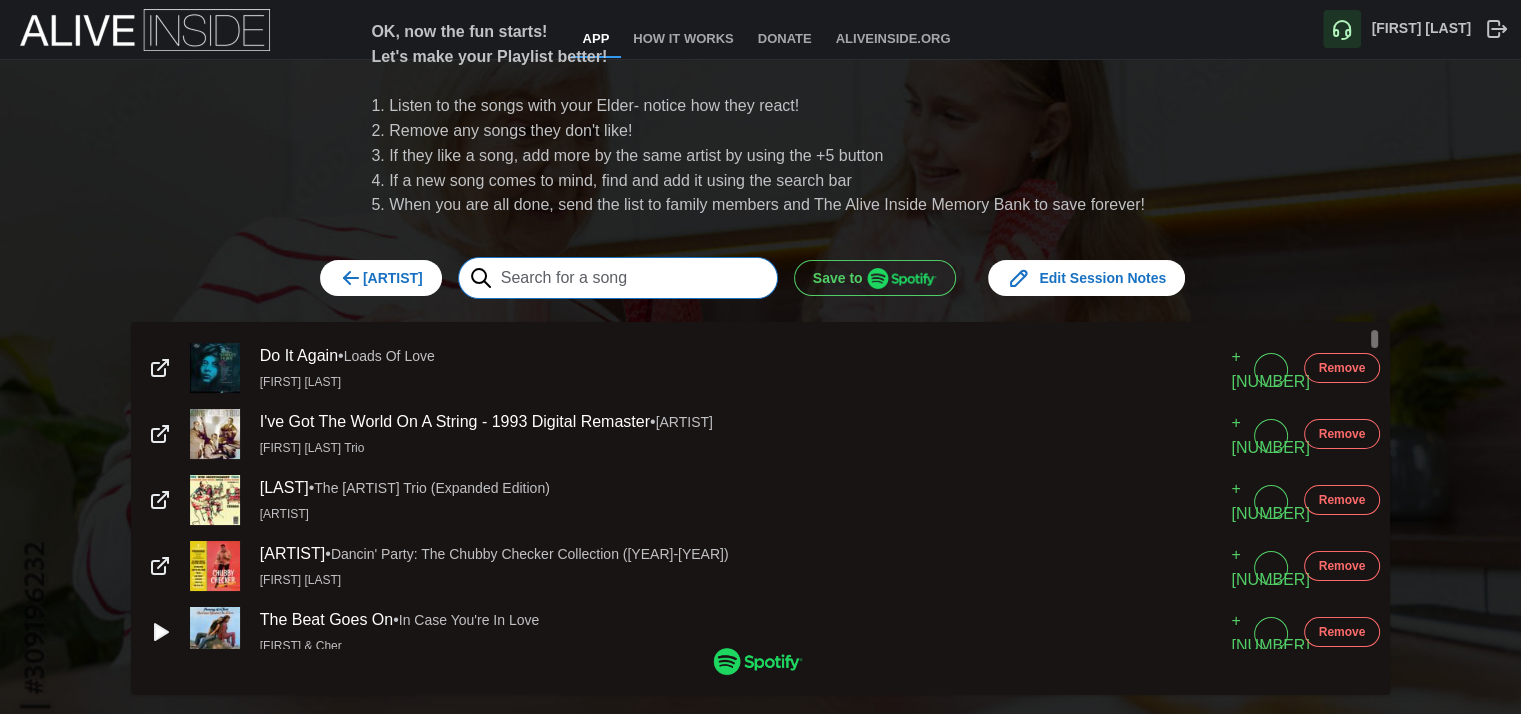 click at bounding box center (618, 278) 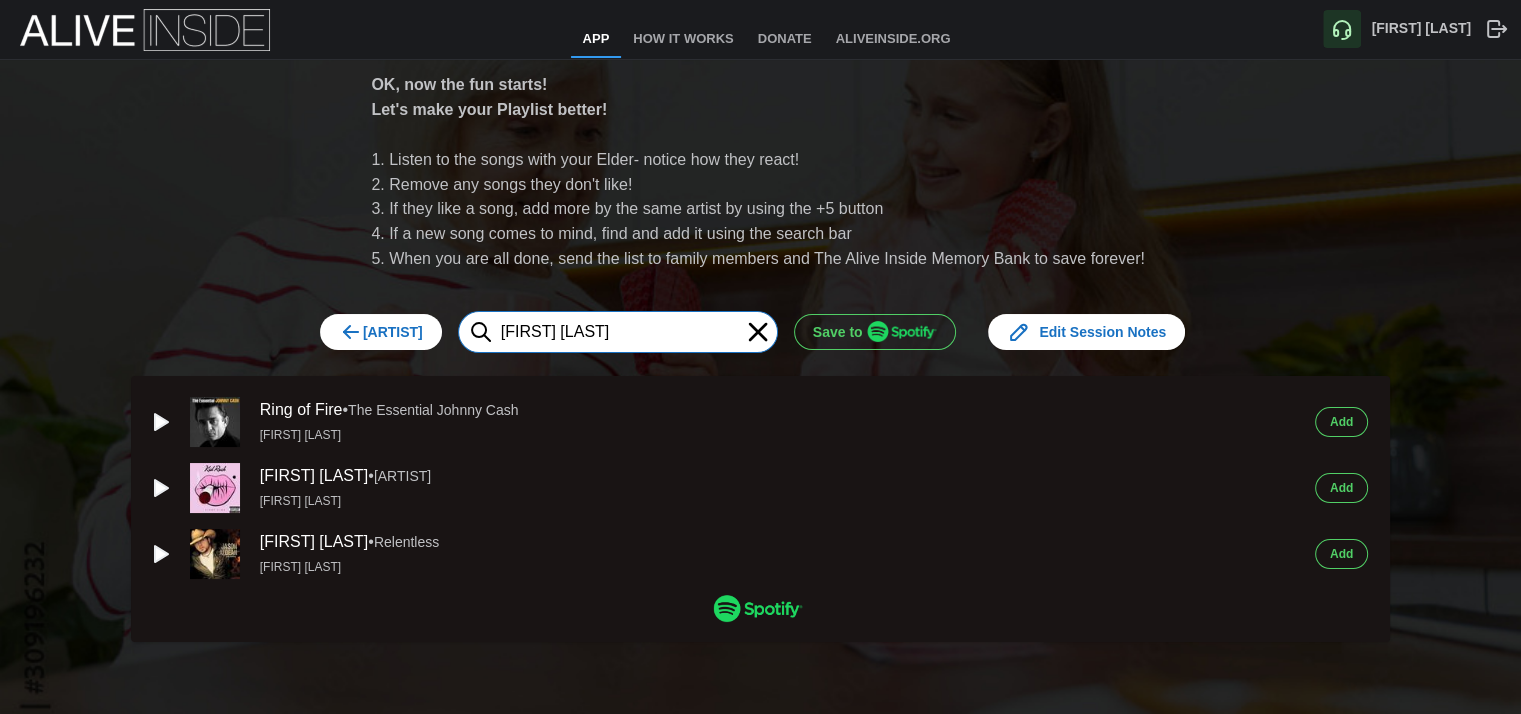 click on "johnny cash" at bounding box center (618, 332) 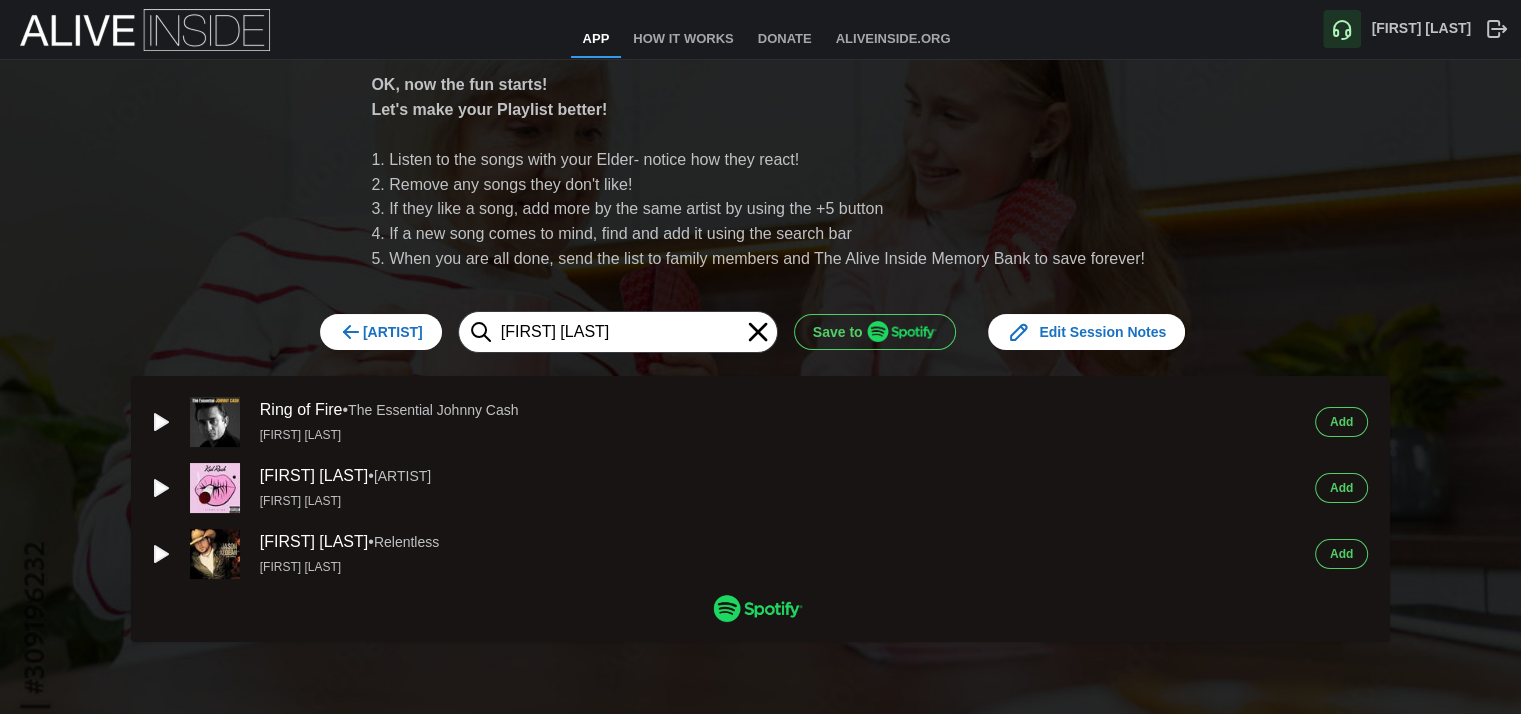 click 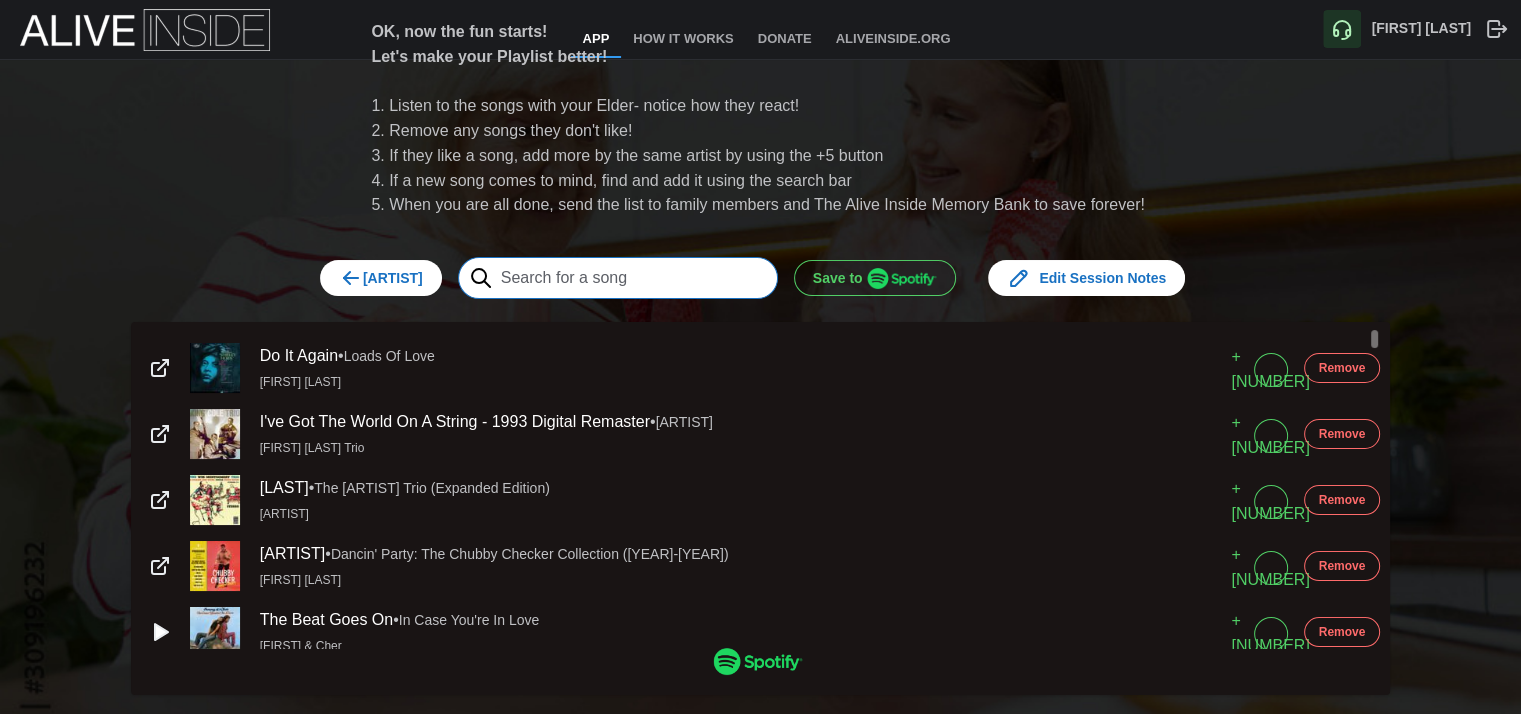 click at bounding box center [618, 278] 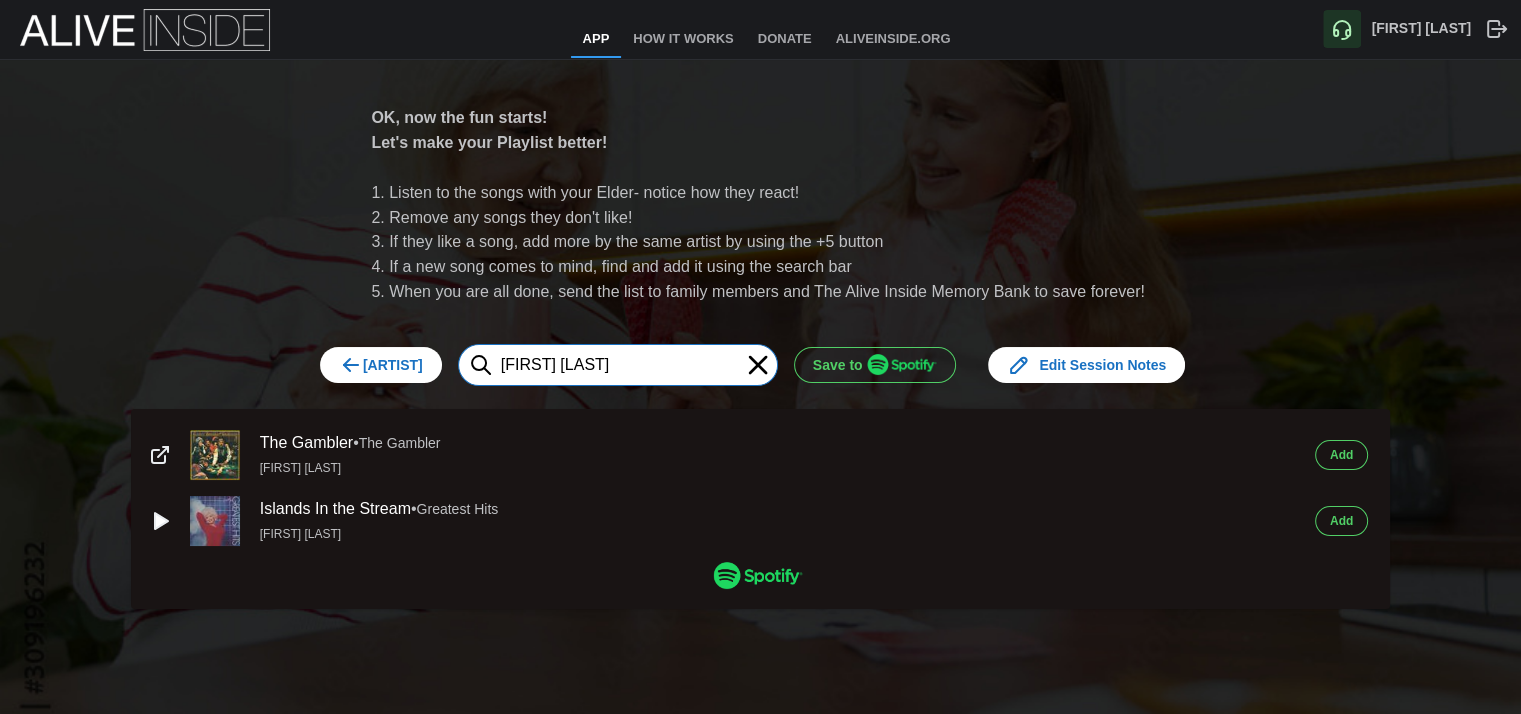 type on "kenny rogers" 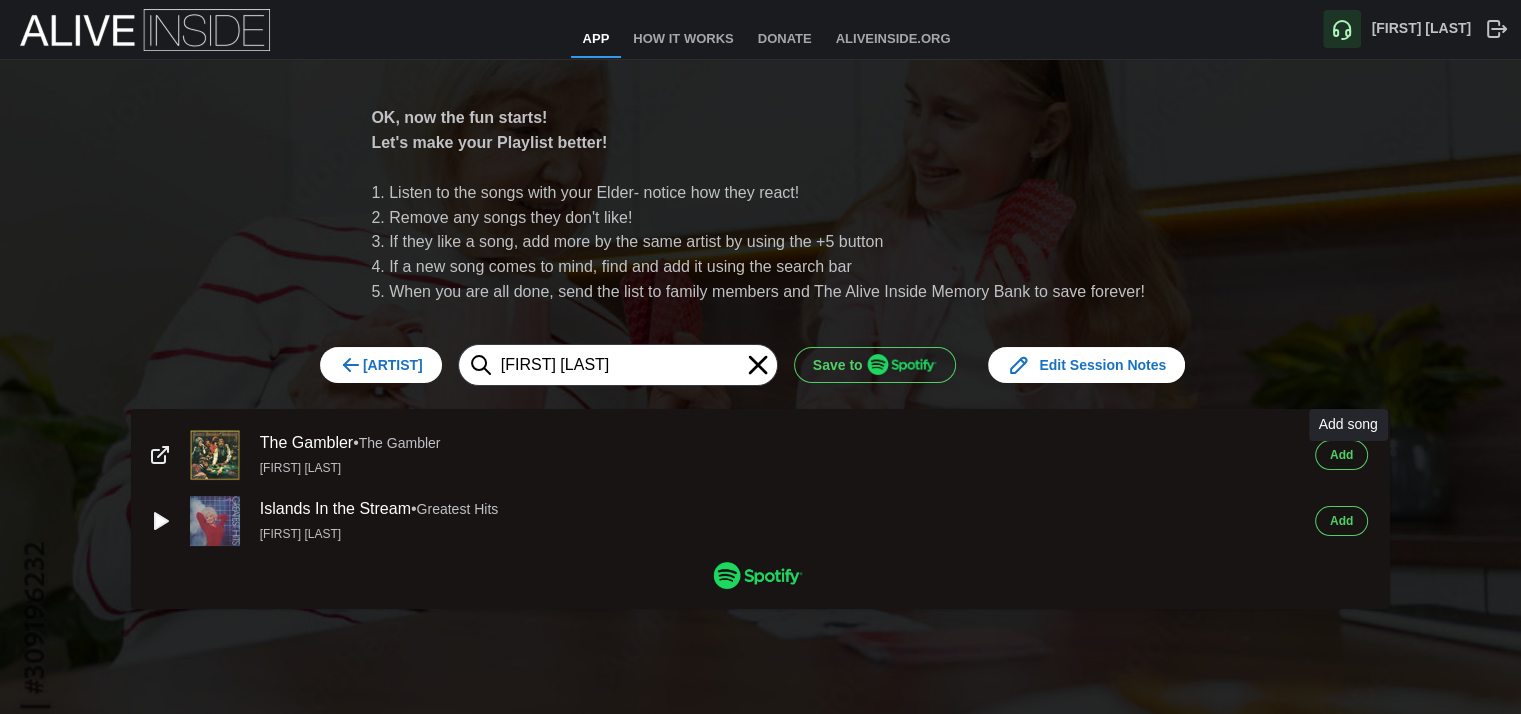 click on "[LAST]" at bounding box center (1341, 455) 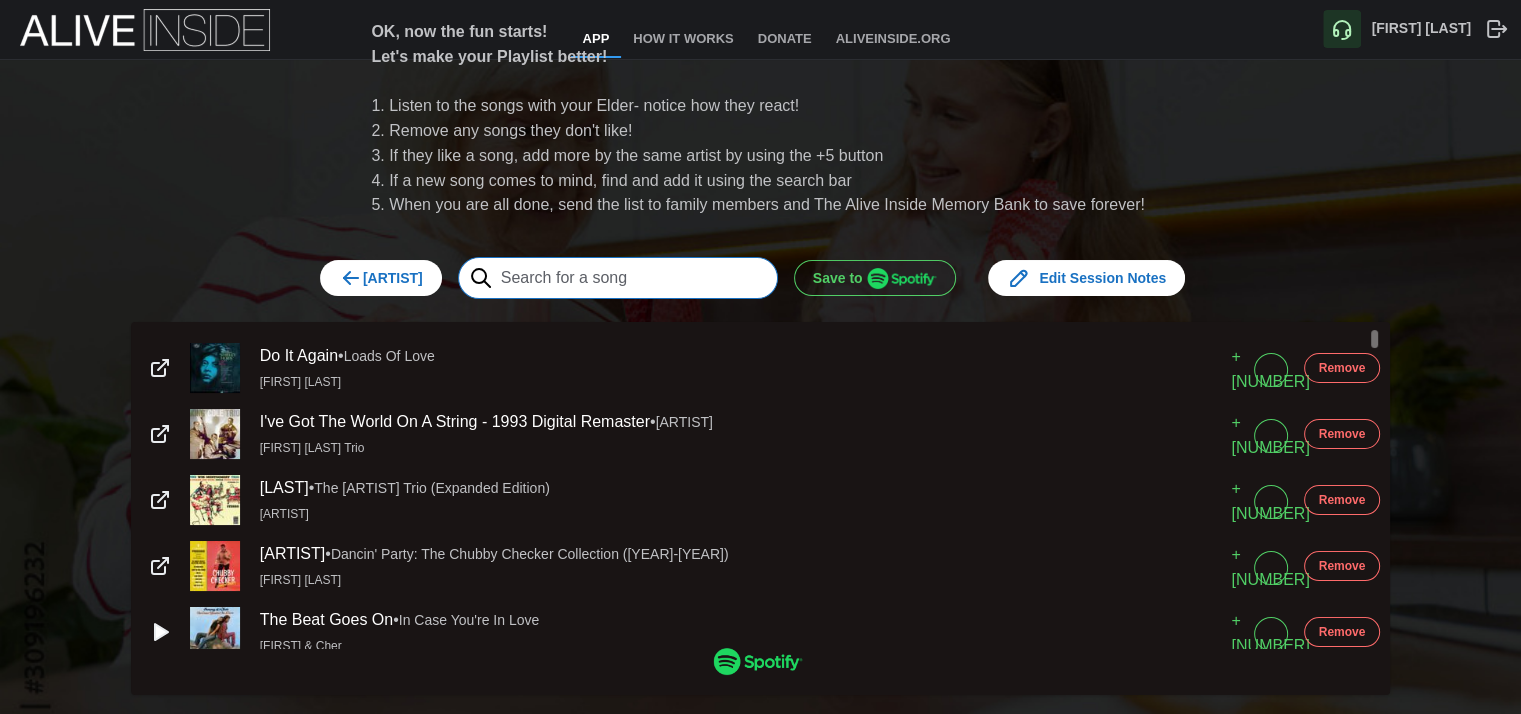 click at bounding box center (618, 278) 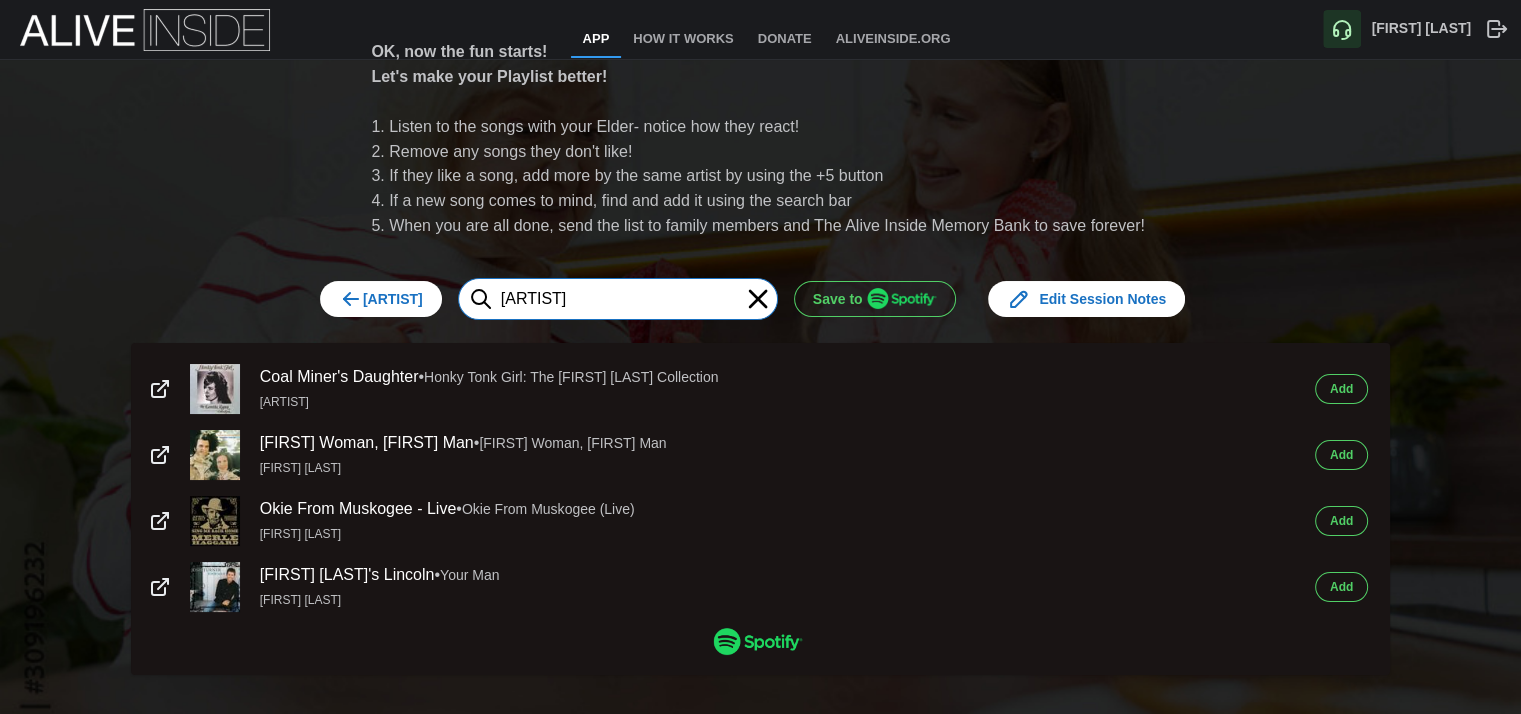 type on "loretta lynn" 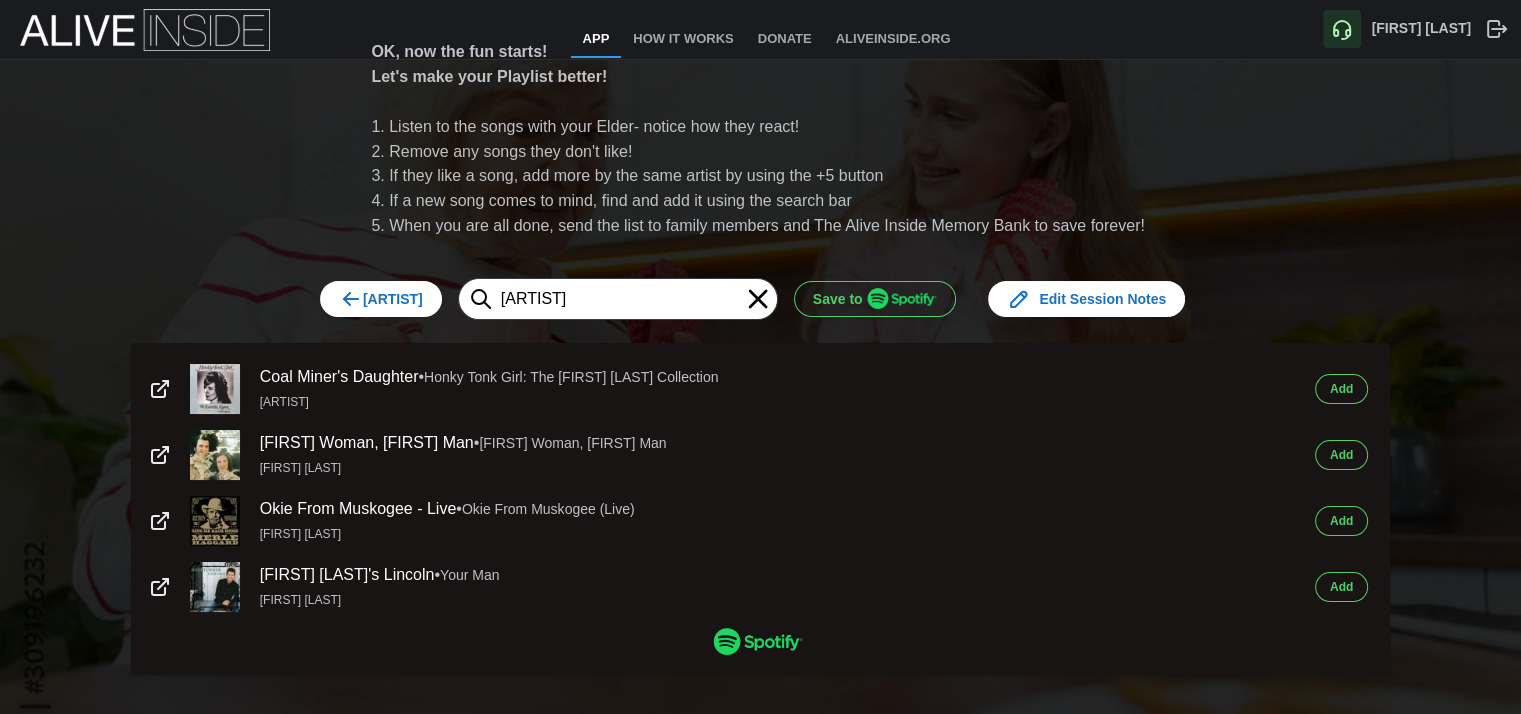 click on "[LAST]" at bounding box center (1341, 389) 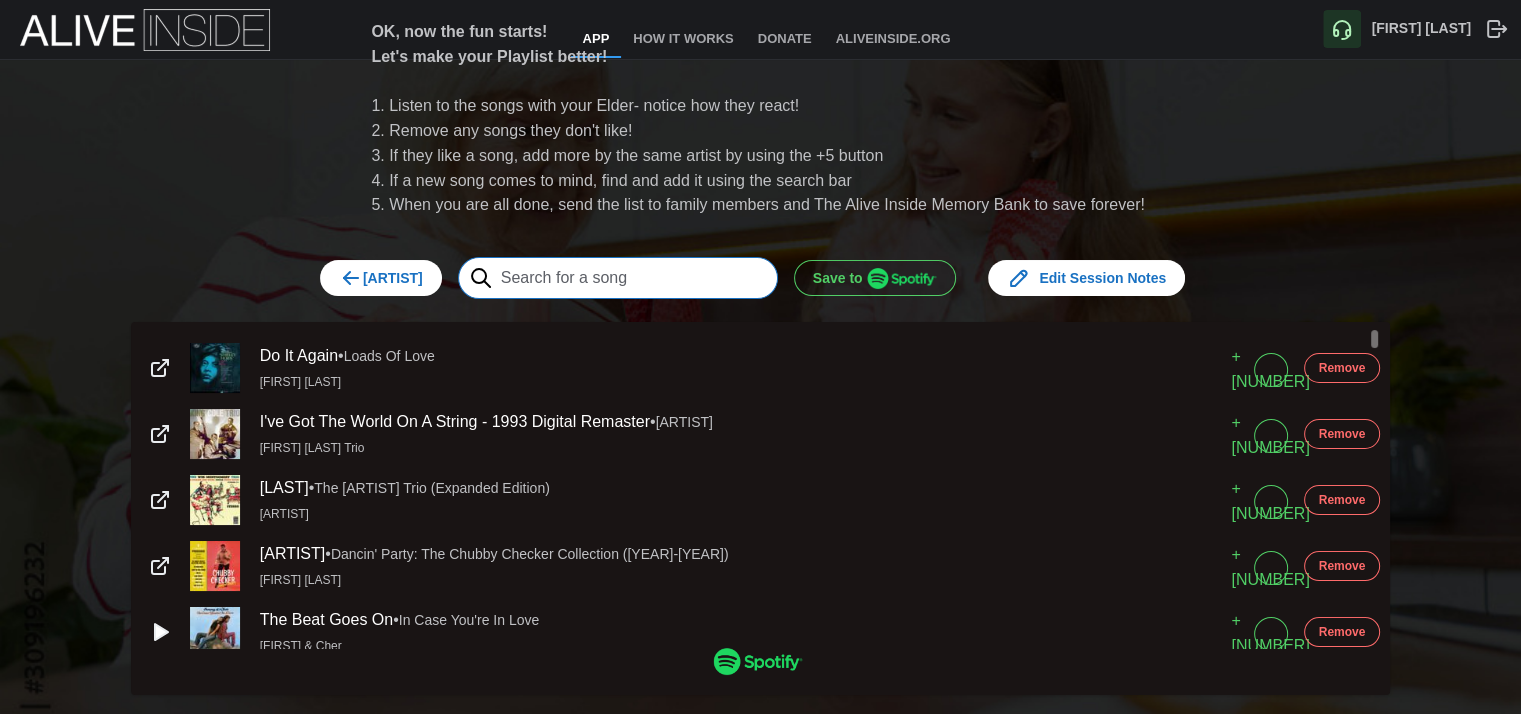 click at bounding box center [618, 278] 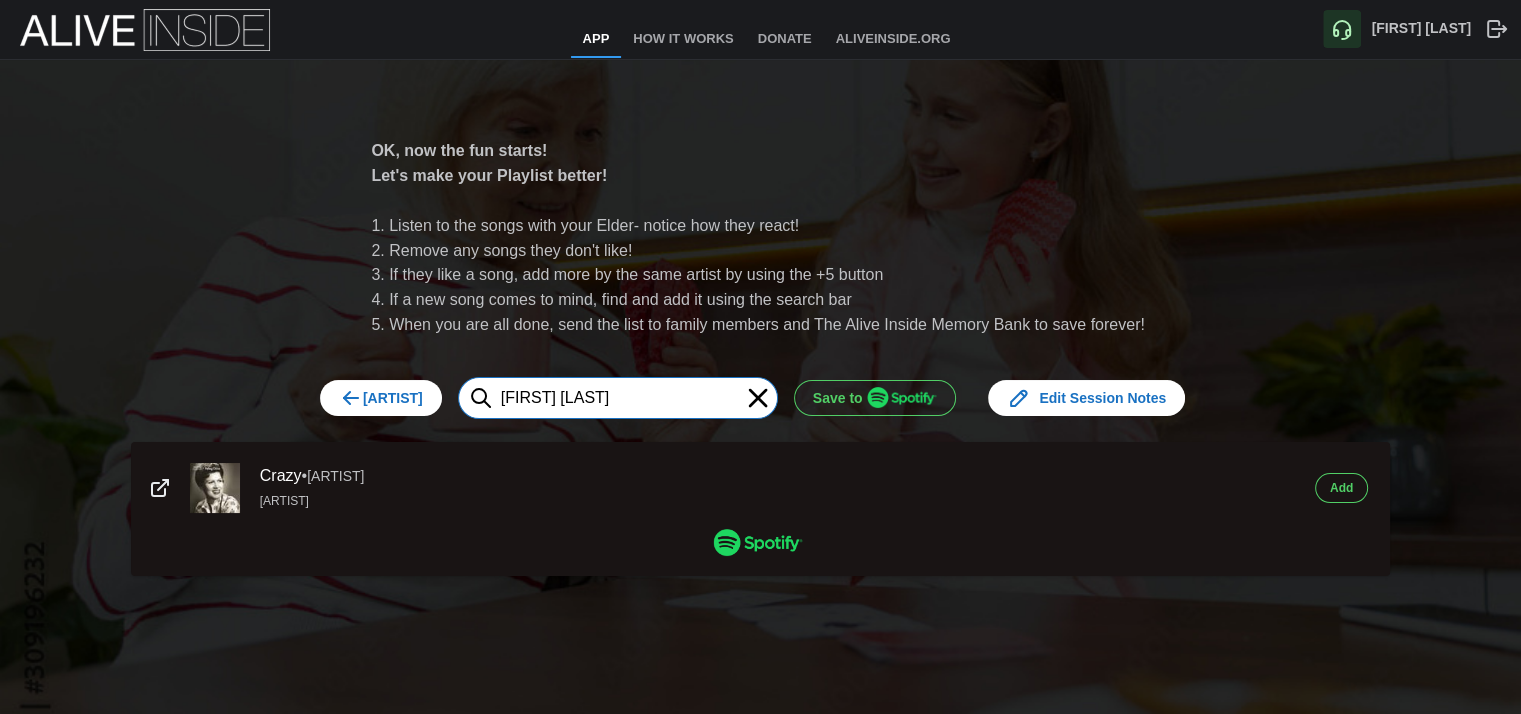 type on "patsy cline" 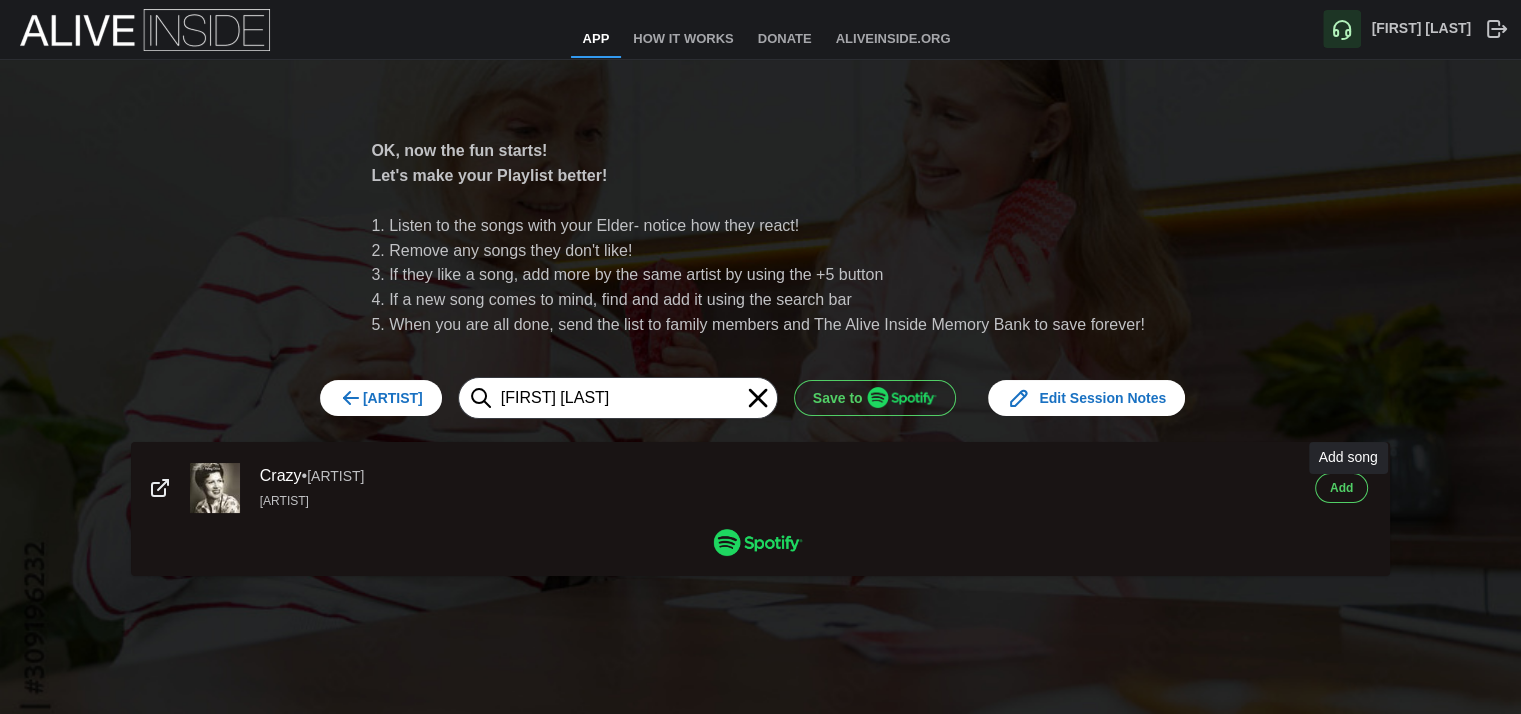 click on "[LAST]" at bounding box center (1341, 488) 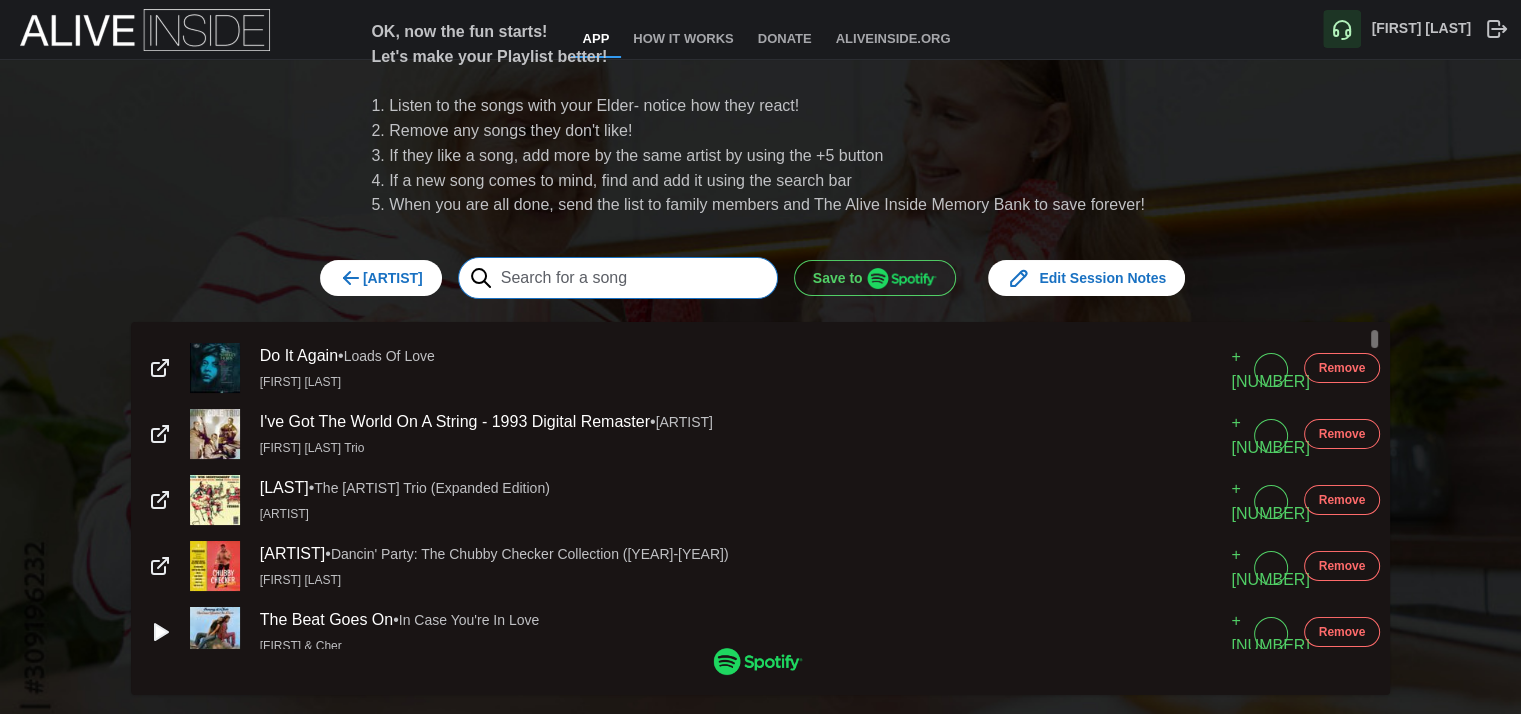 click at bounding box center [618, 278] 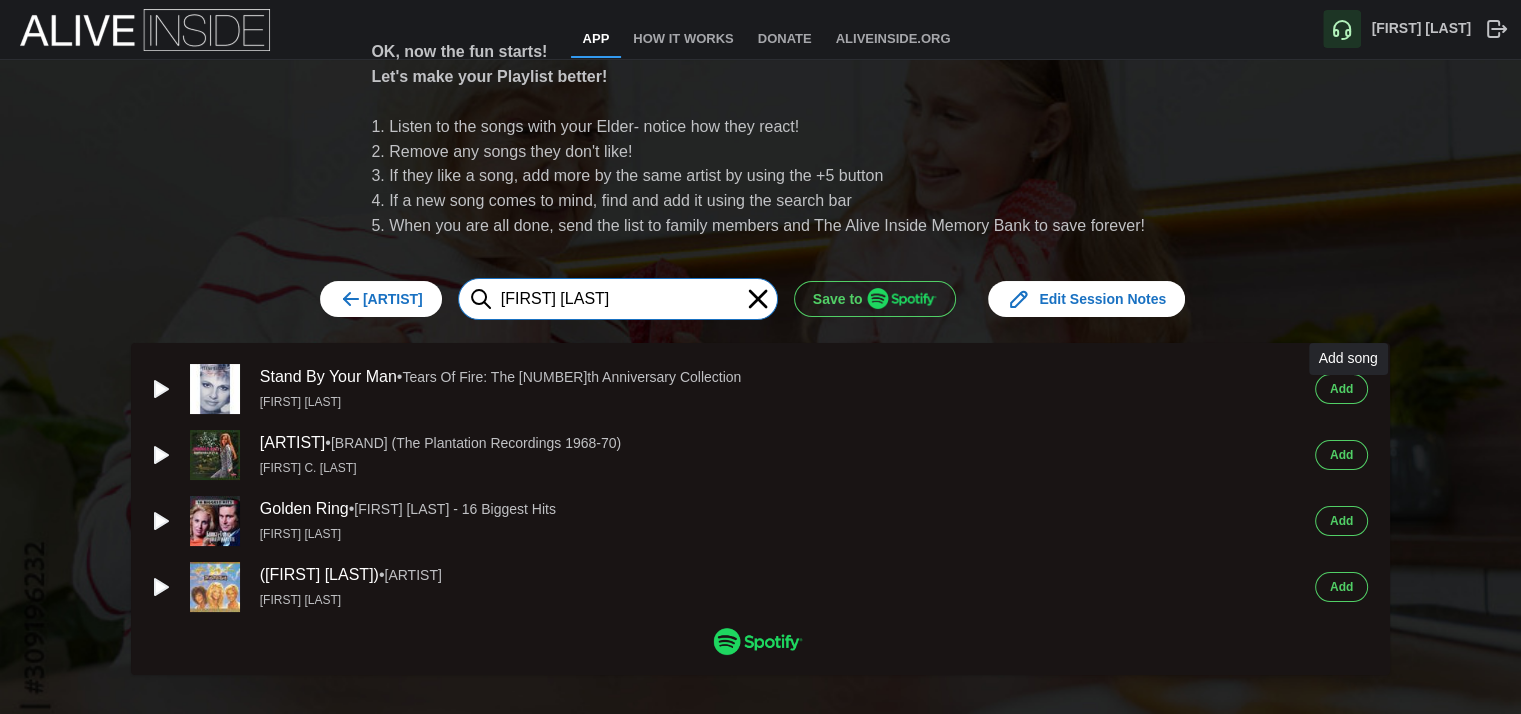 type on "tammy wynette" 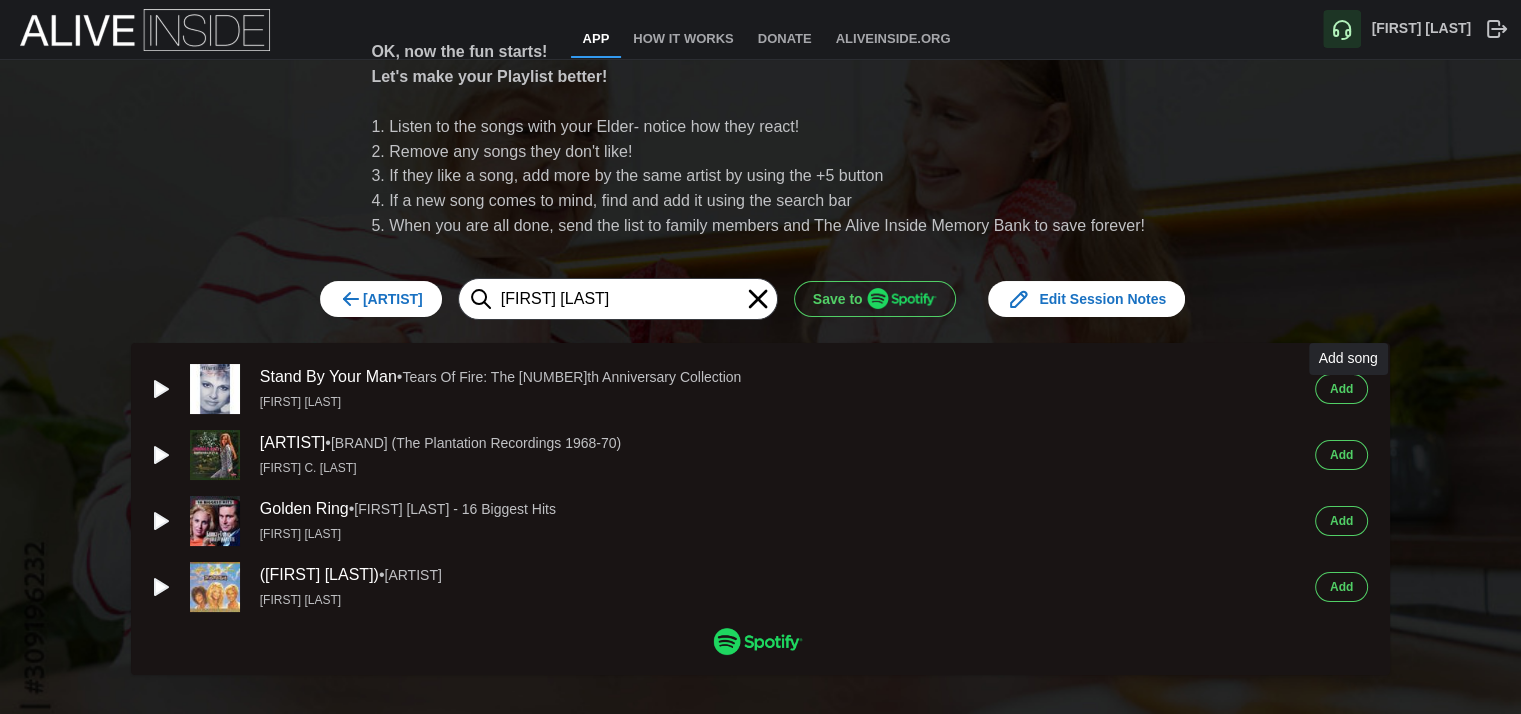 click on "[LAST]" at bounding box center [1341, 389] 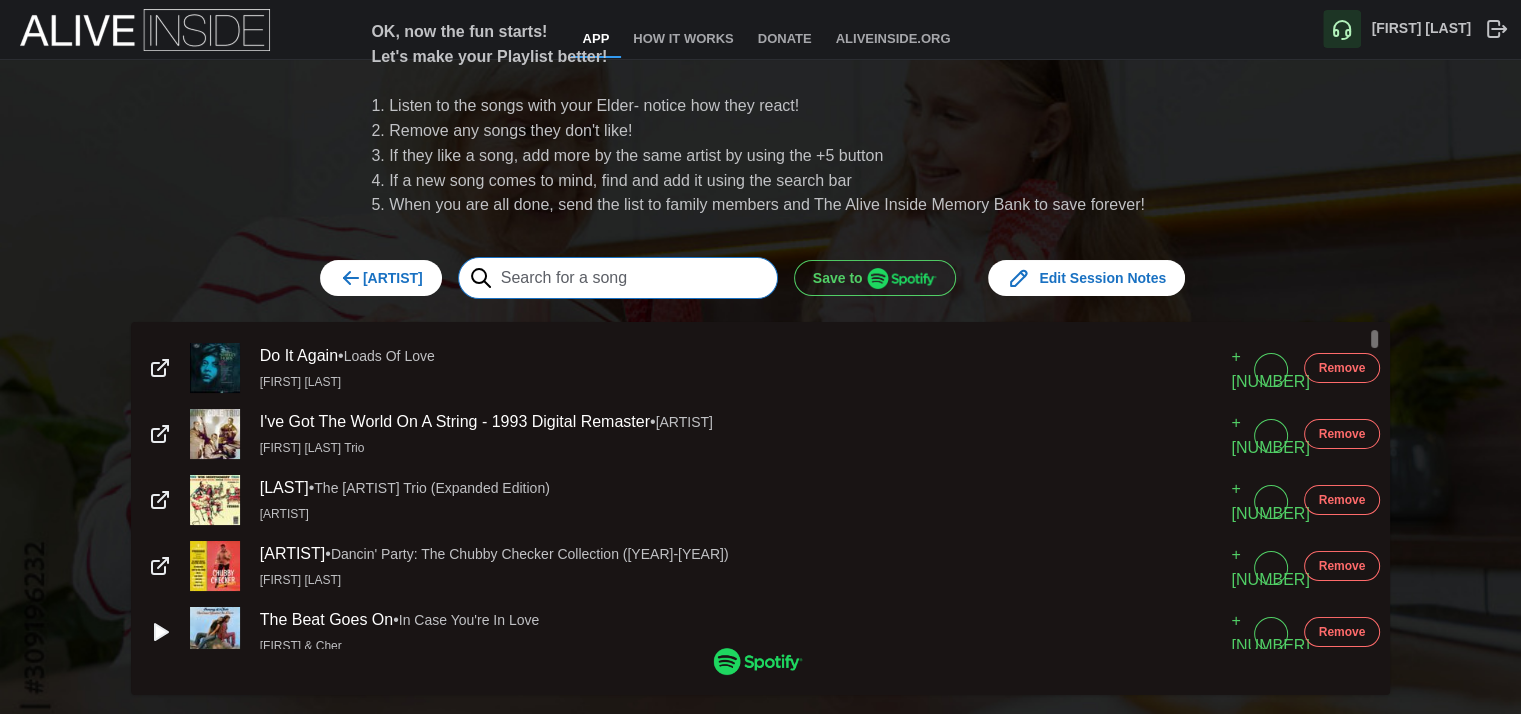 click at bounding box center (618, 278) 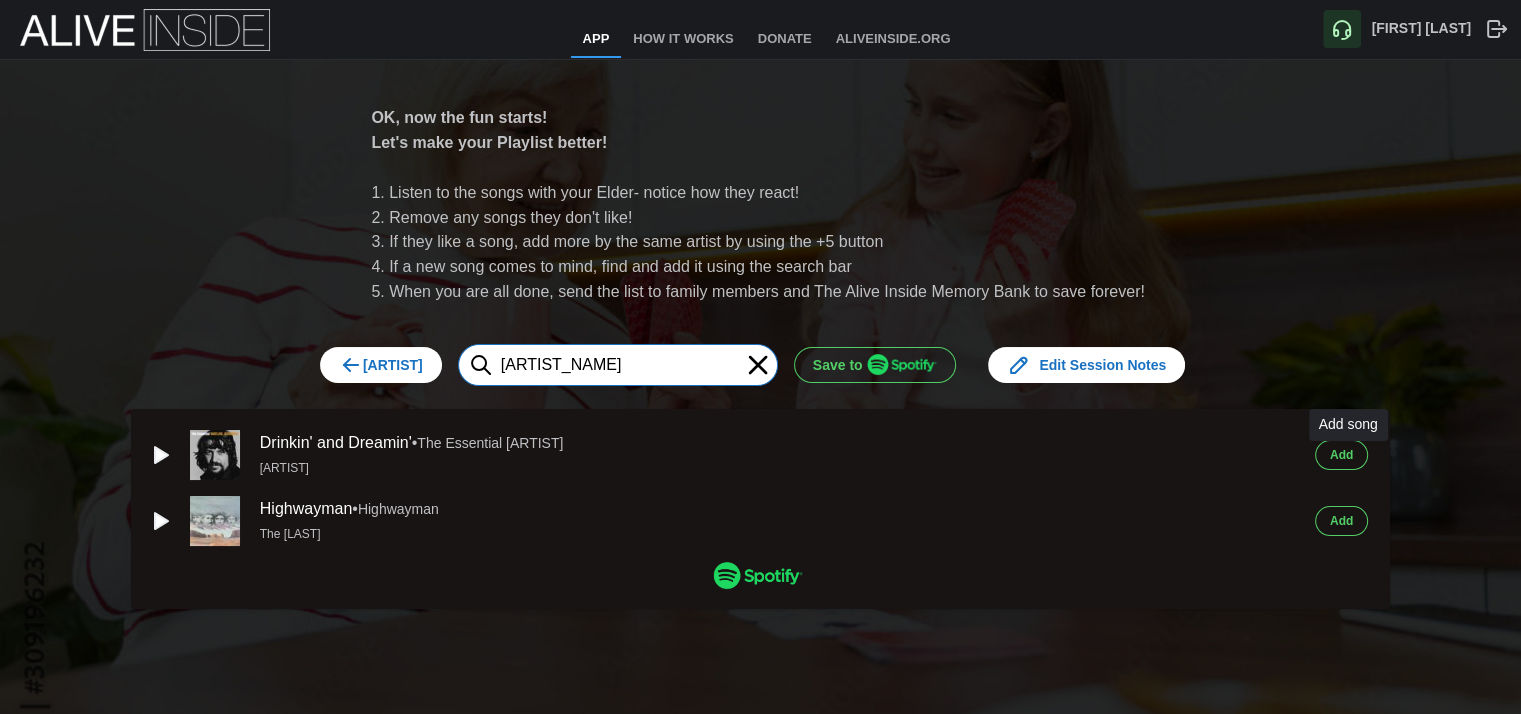 type on "waylon jennings" 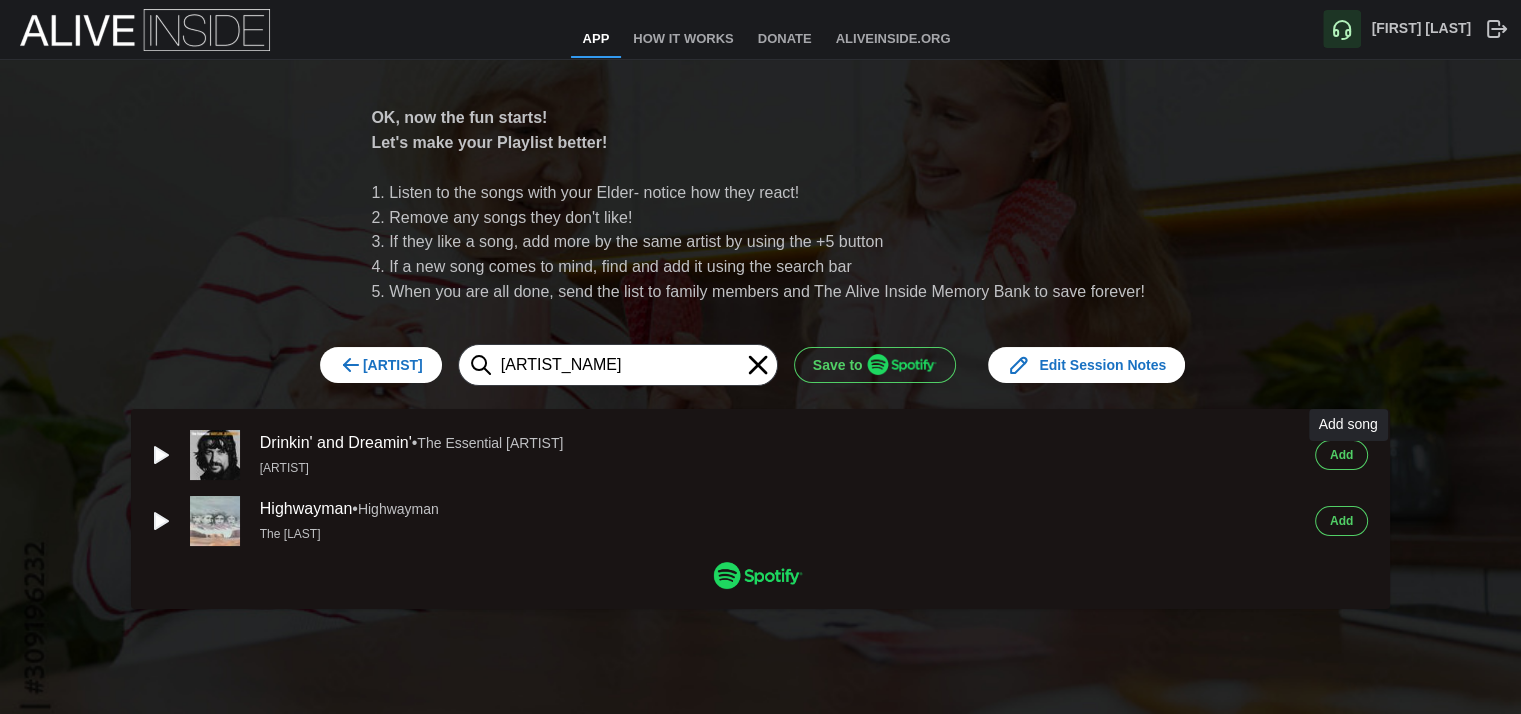 click on "[LAST]" at bounding box center [1341, 455] 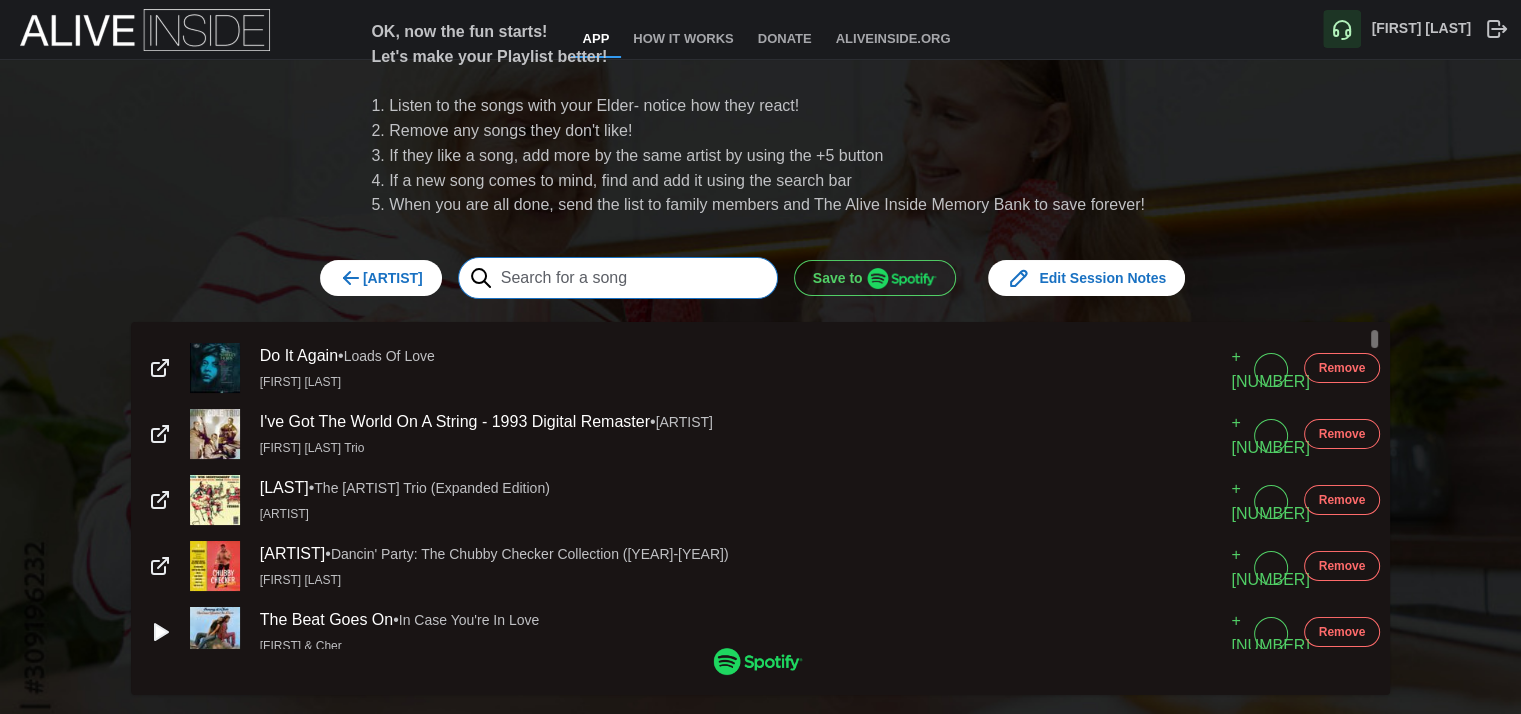 click at bounding box center (618, 278) 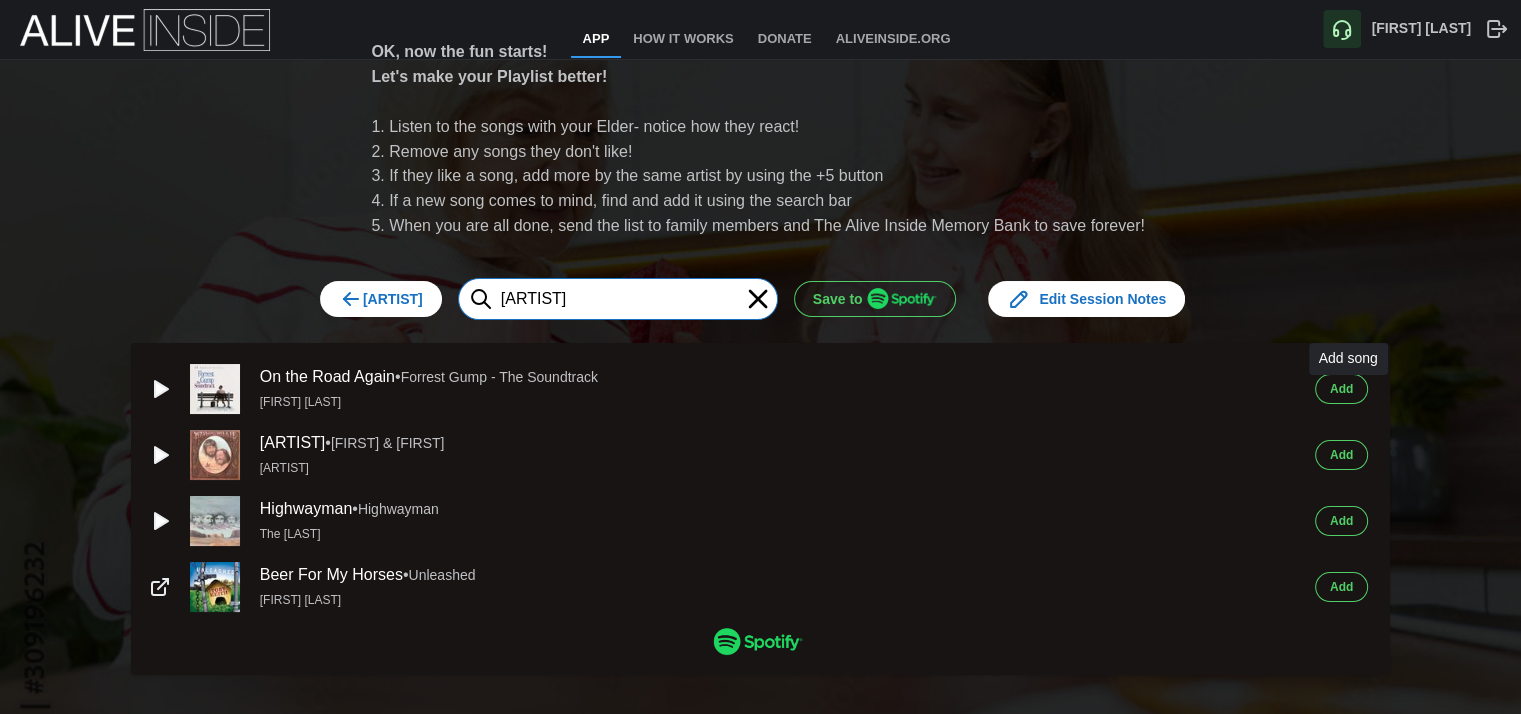 type on "willie nelson" 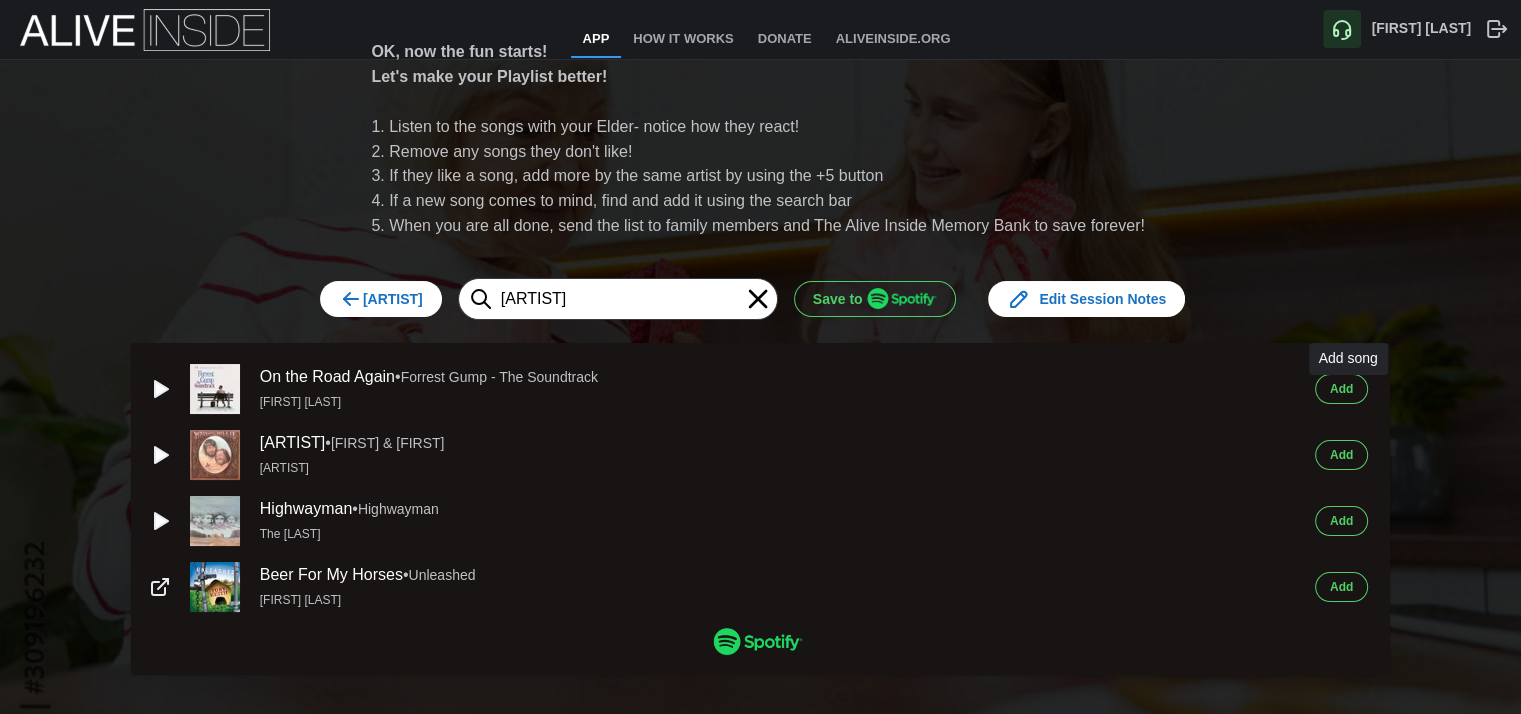 click on "[LAST]" at bounding box center [1341, 389] 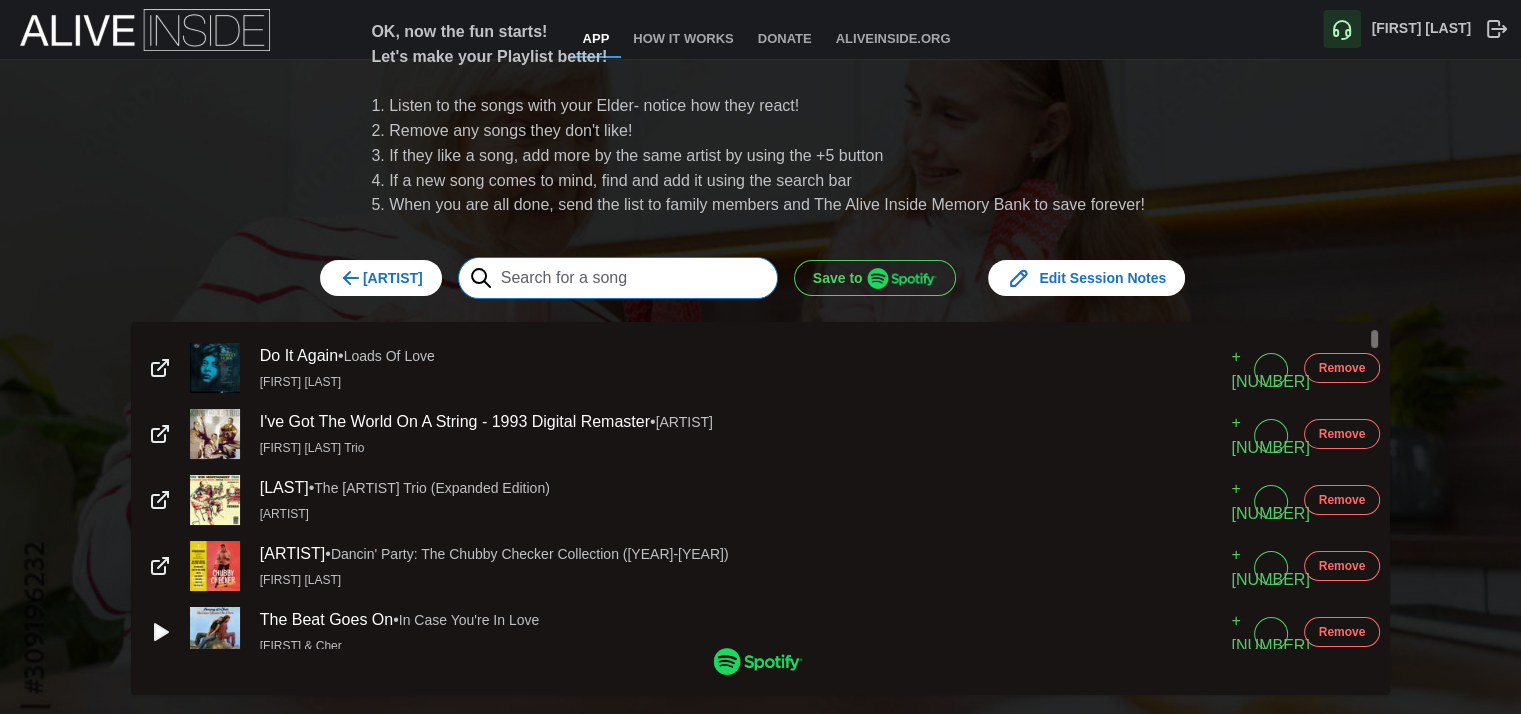 click at bounding box center [618, 278] 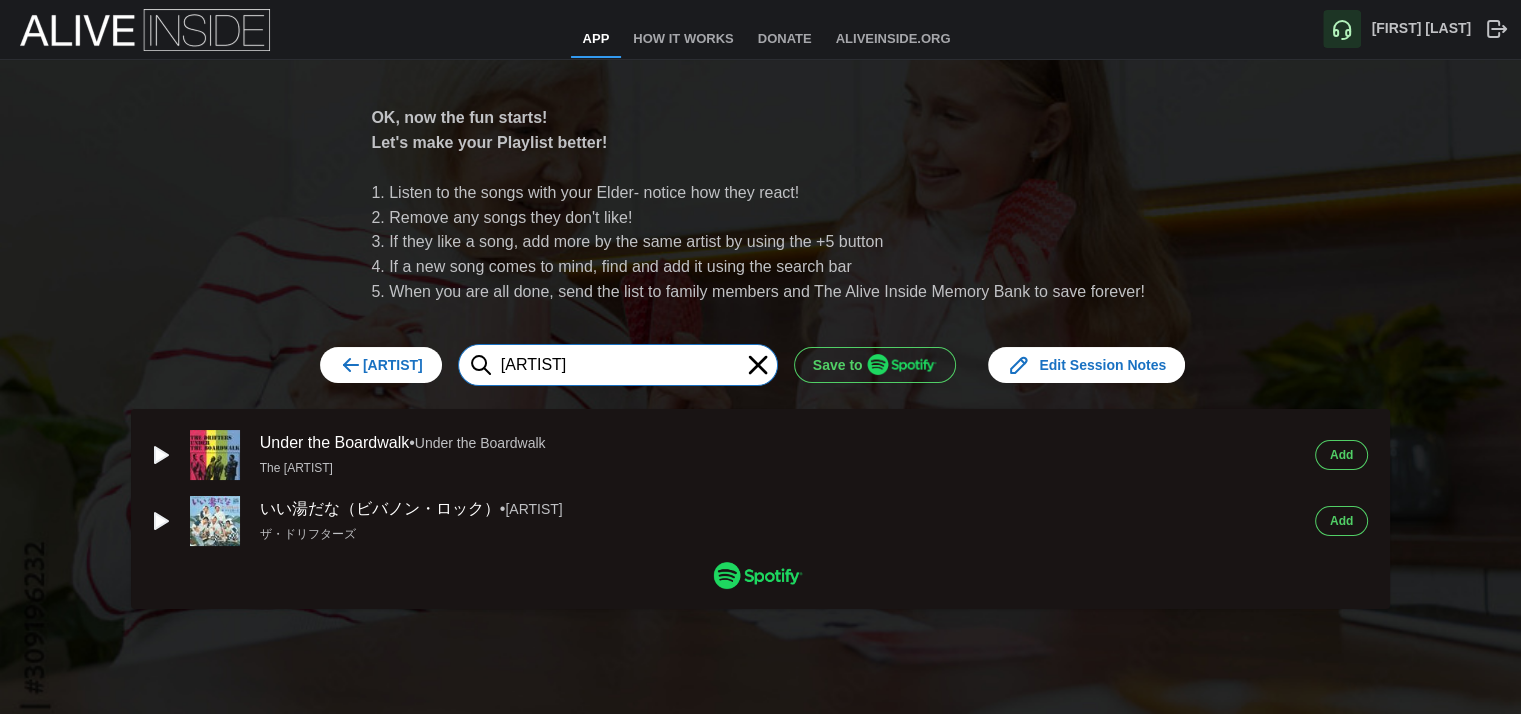 type on "the drifters" 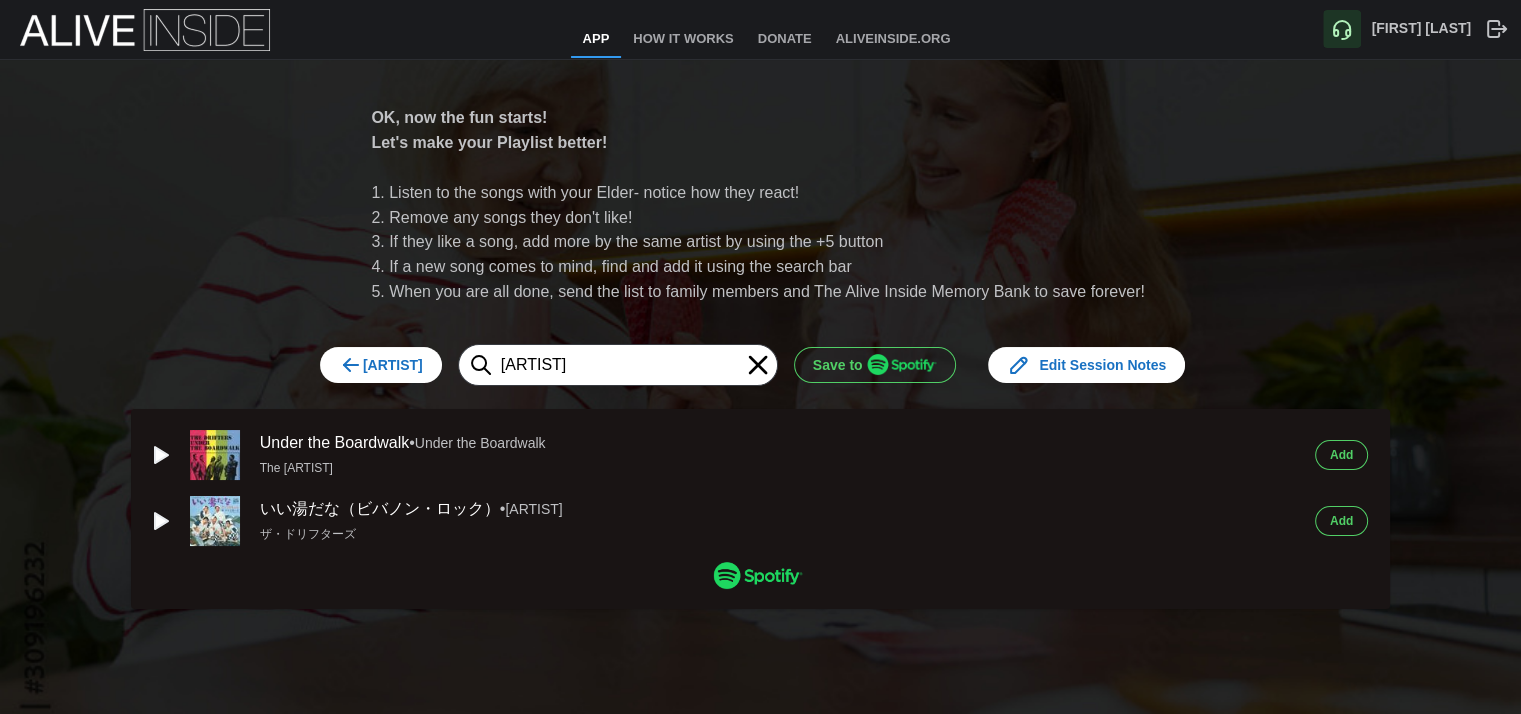 click on "[LAST]" at bounding box center (1341, 455) 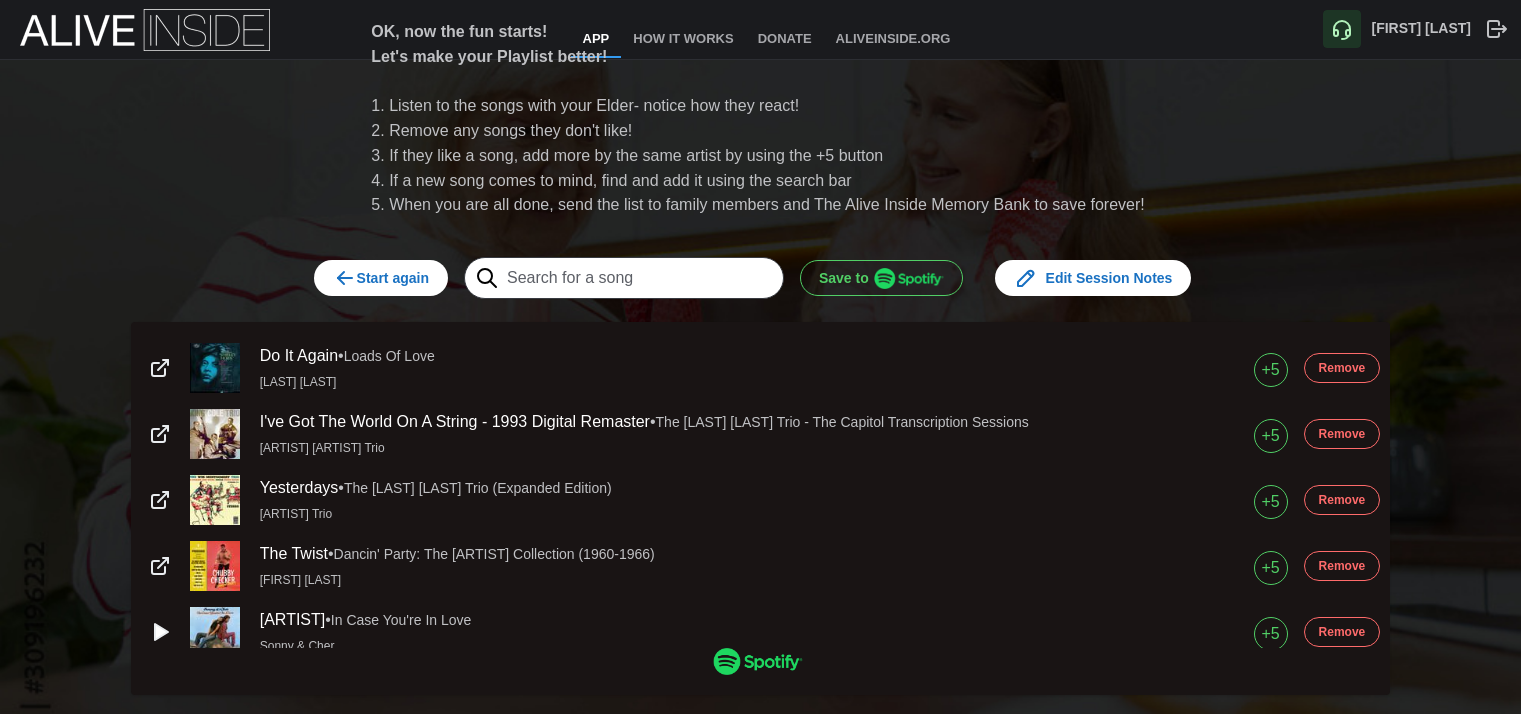 scroll, scrollTop: 0, scrollLeft: 0, axis: both 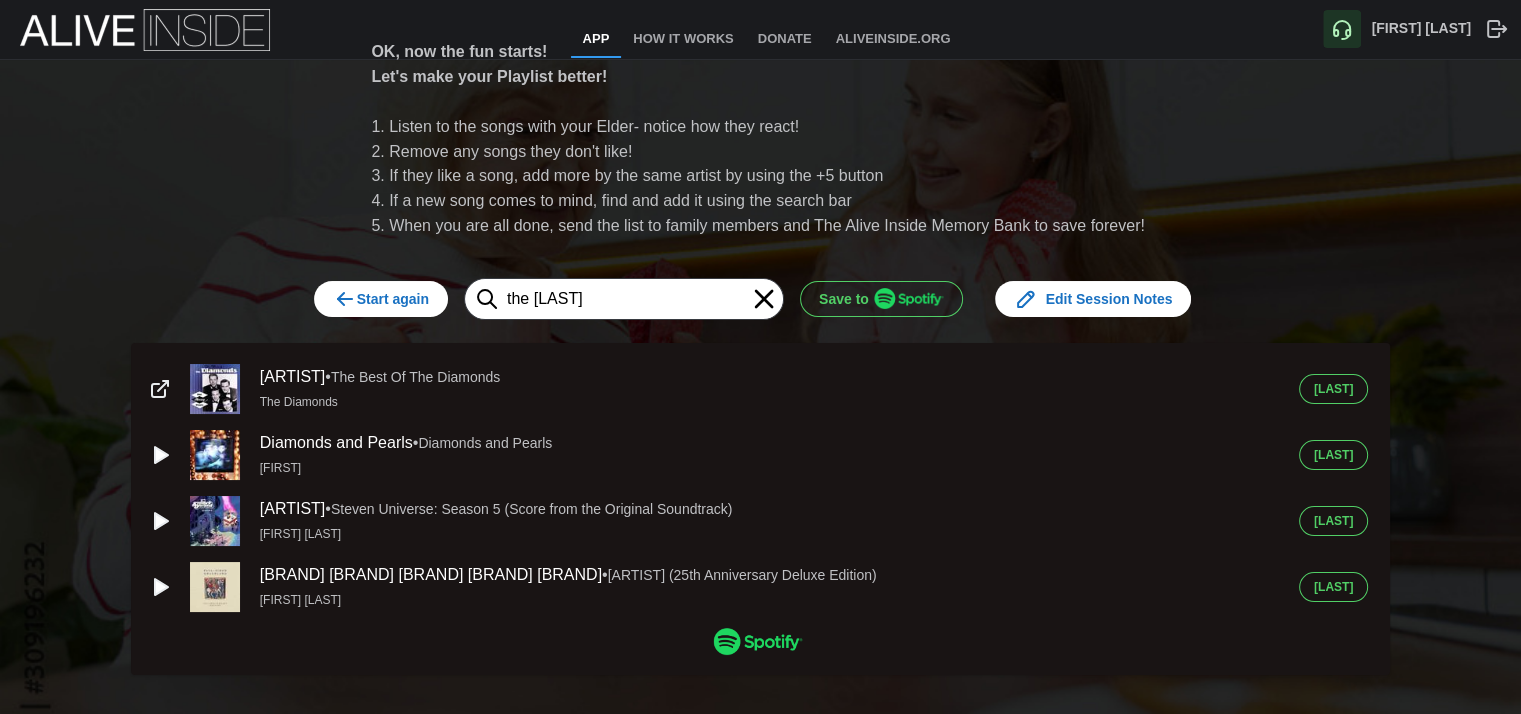 type on "the [LAST]" 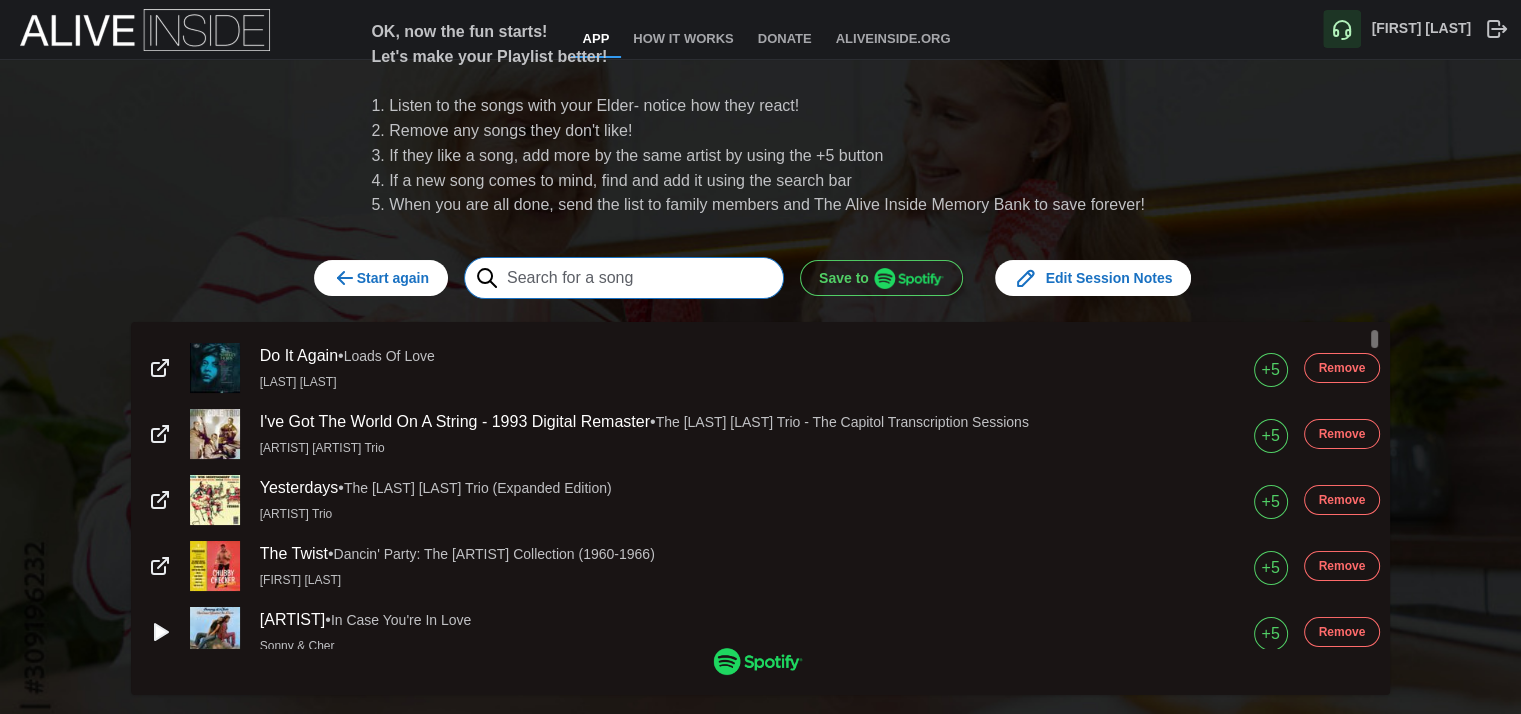 click at bounding box center [624, 278] 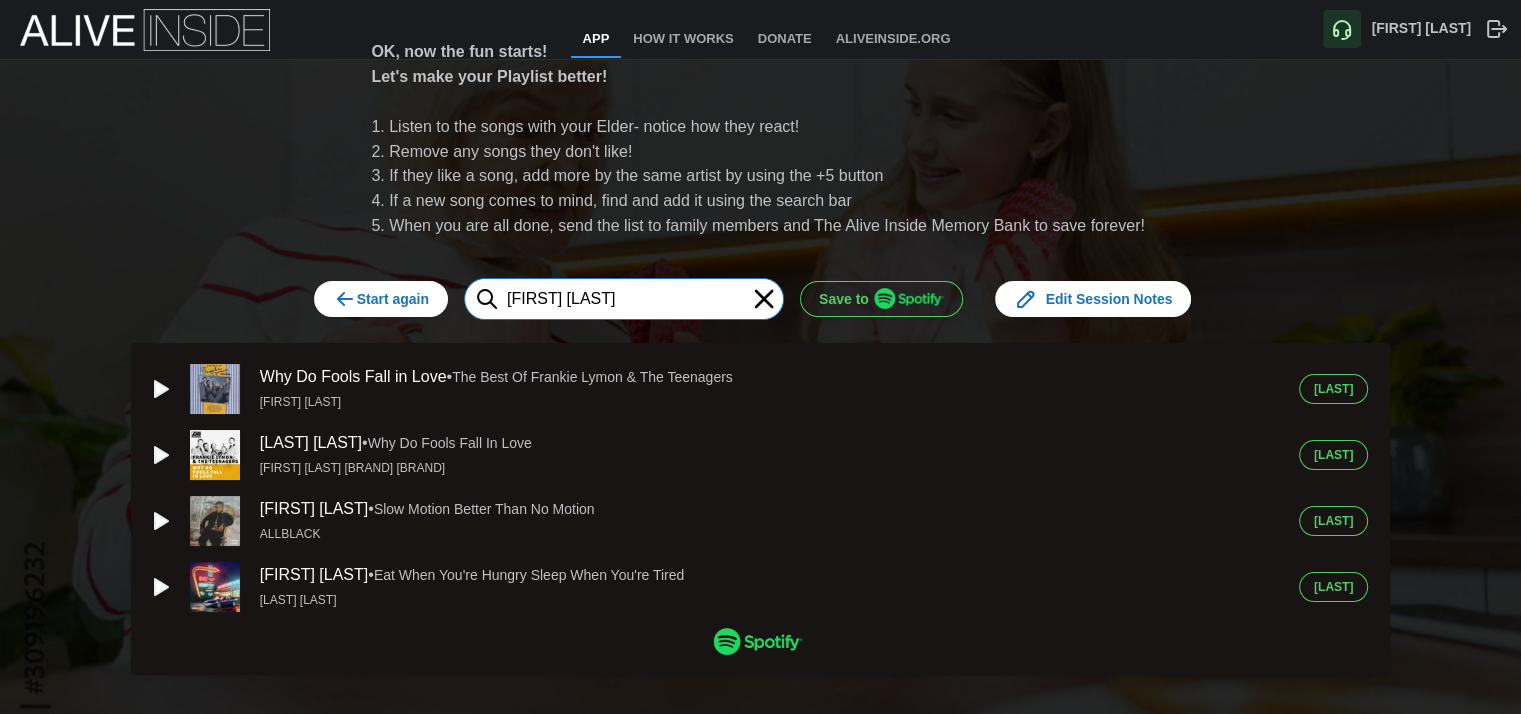 type on "[FIRST] [LAST]" 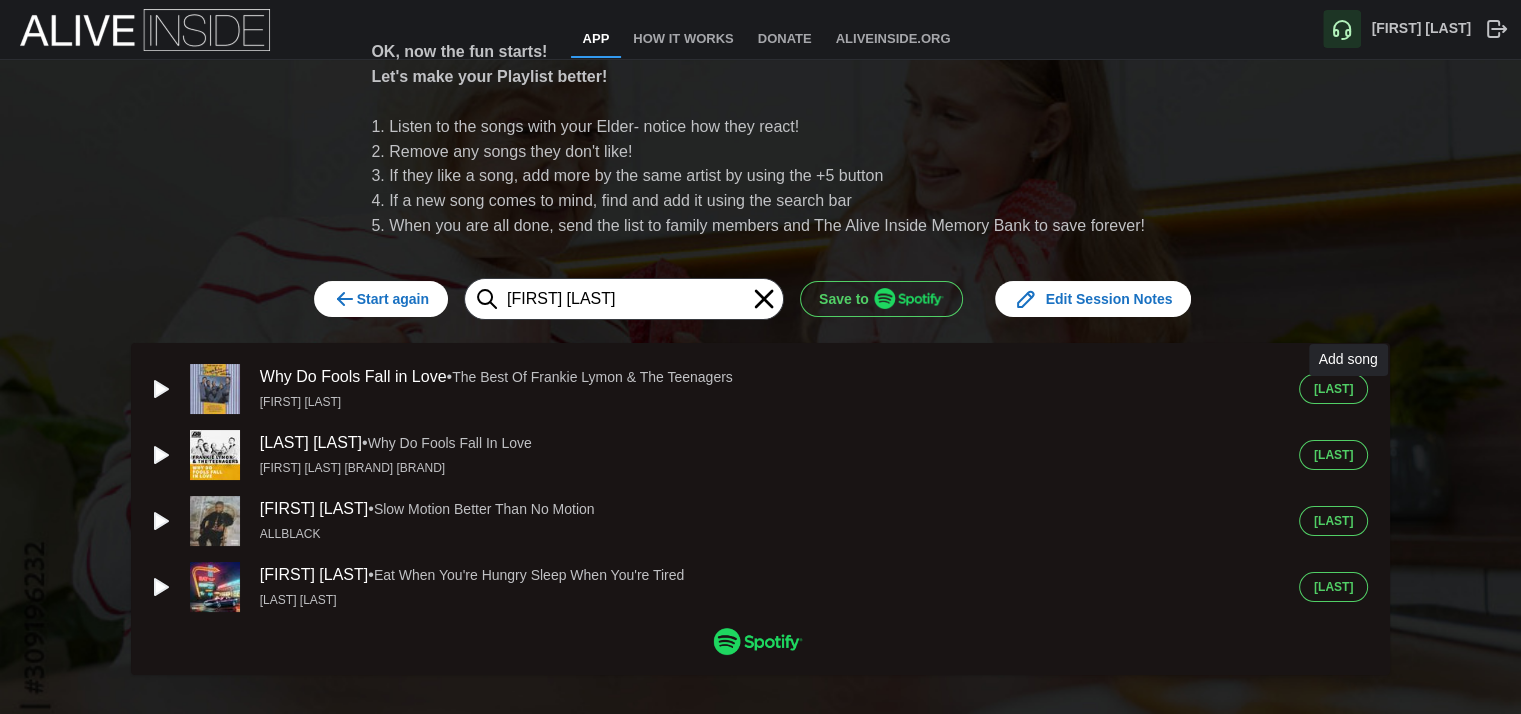 click on "[LAST]" at bounding box center (1333, 389) 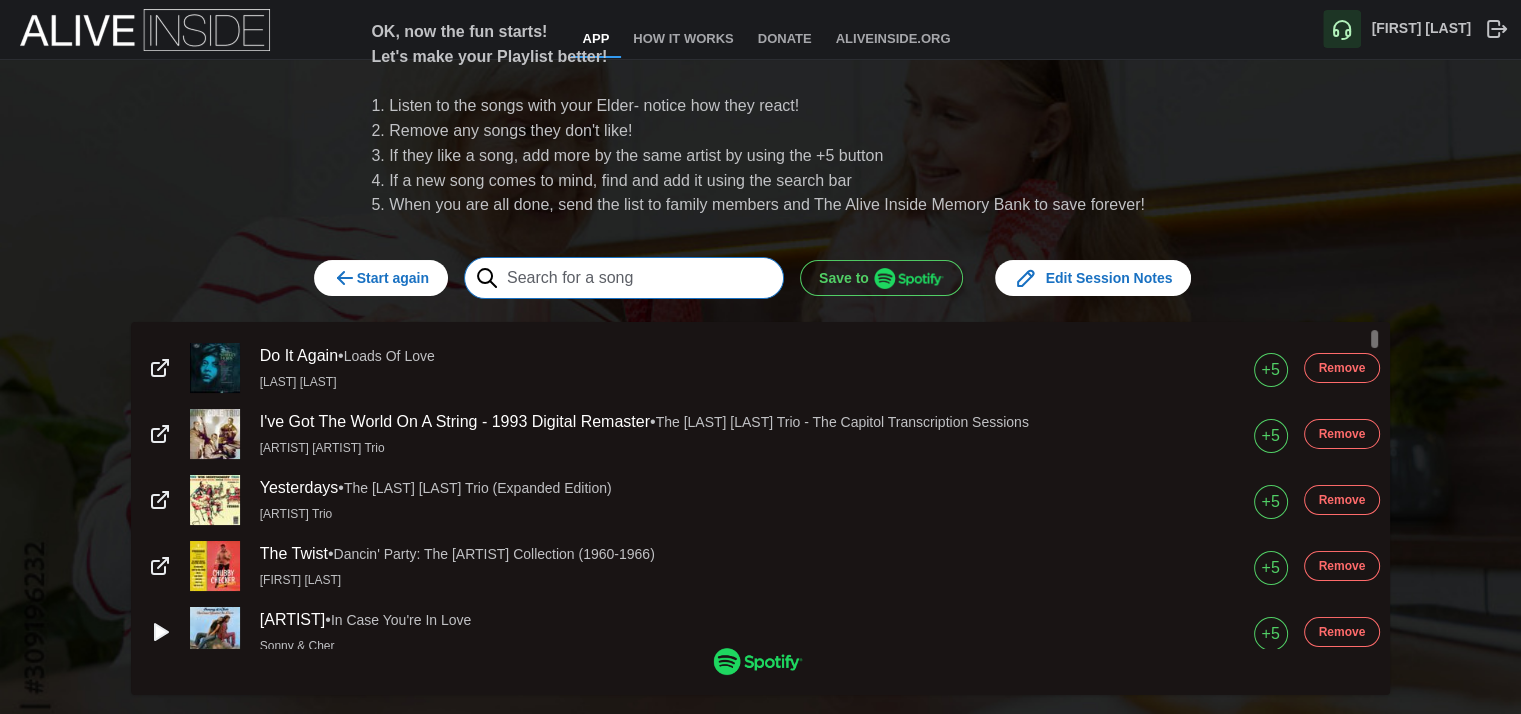 click at bounding box center (624, 278) 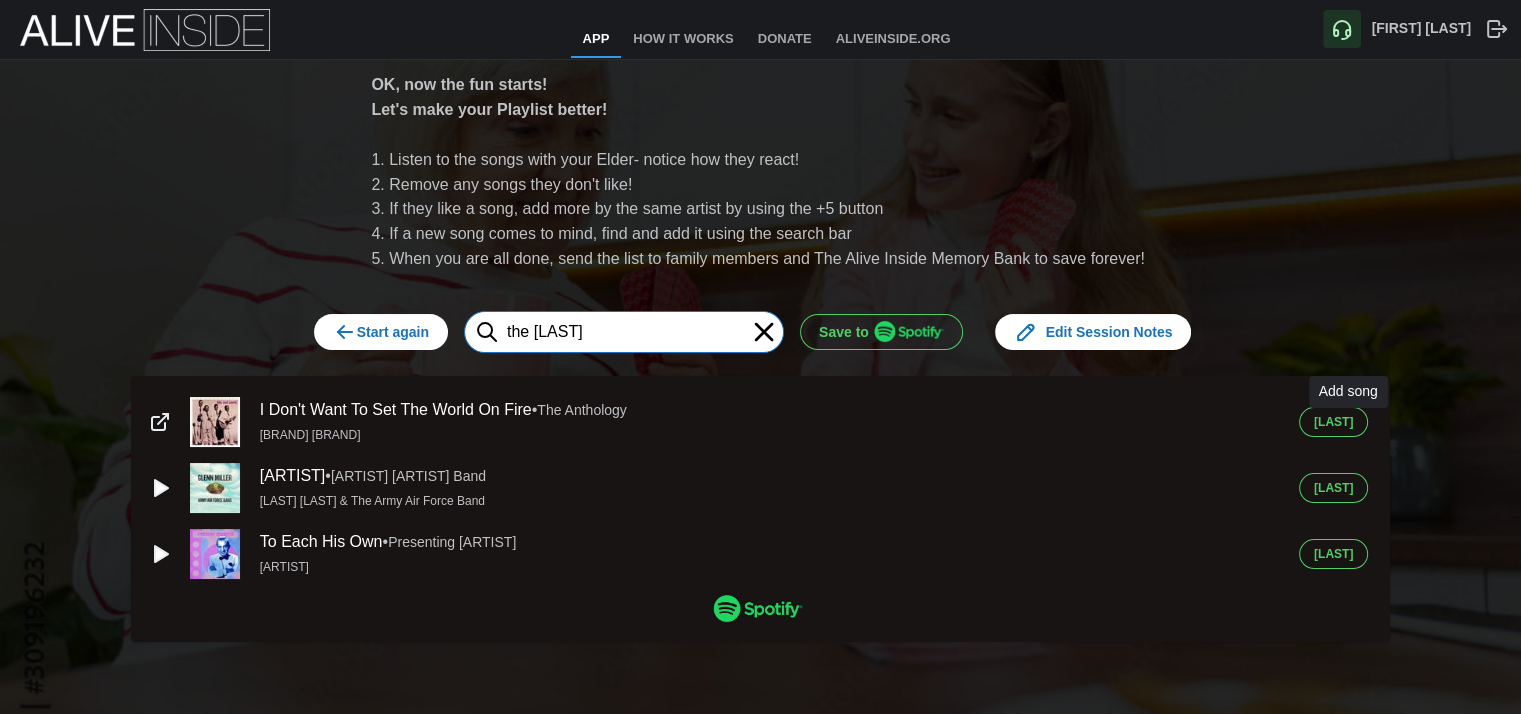 type on "the [LAST]" 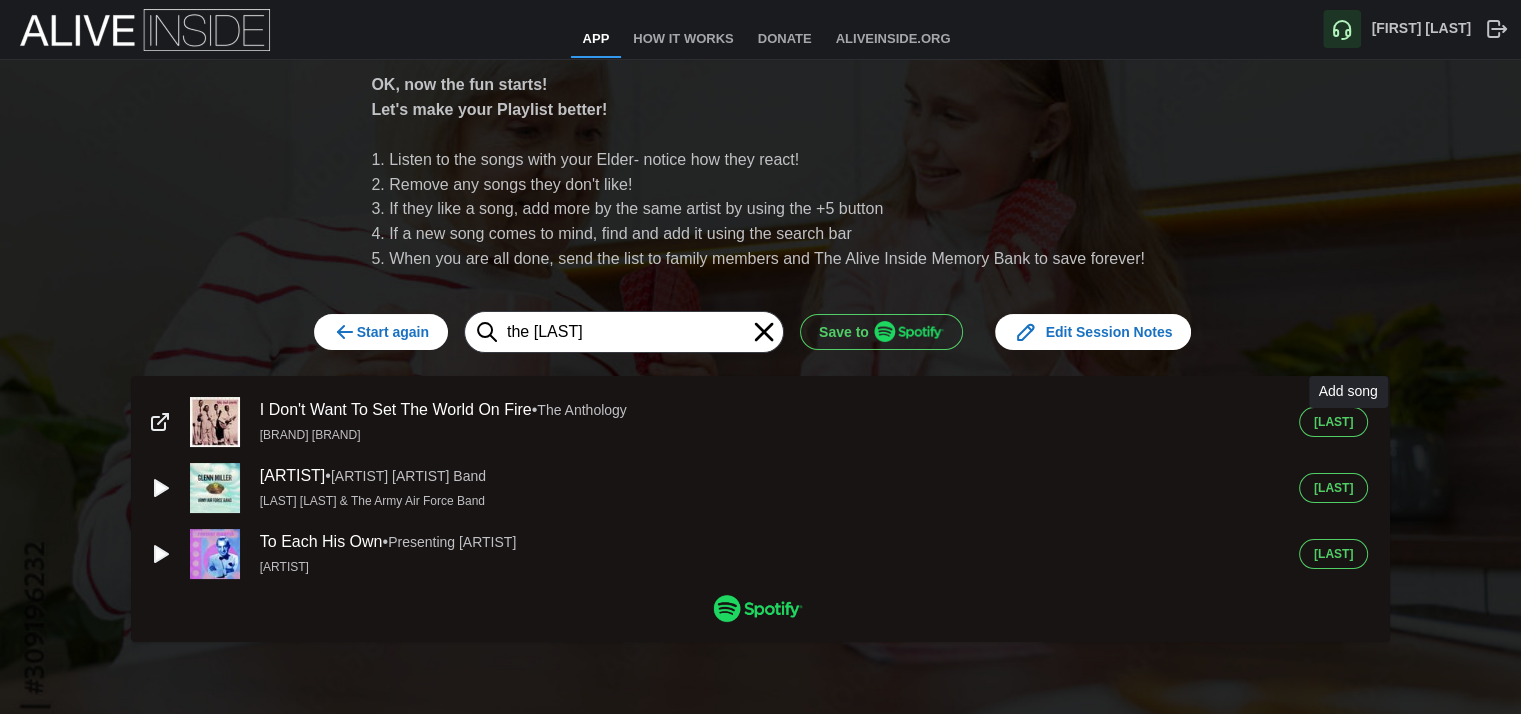 click on "[LAST]" at bounding box center [1333, 422] 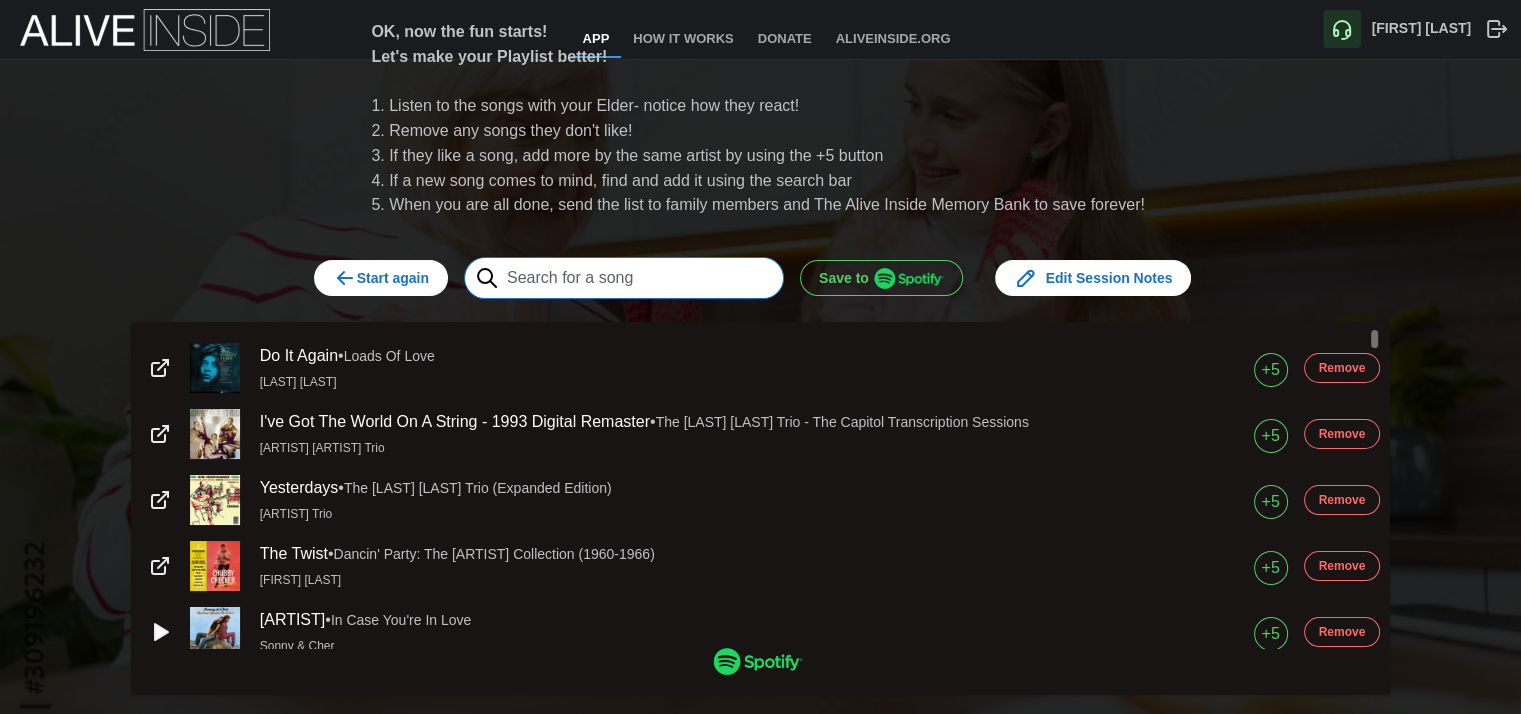 click at bounding box center [624, 278] 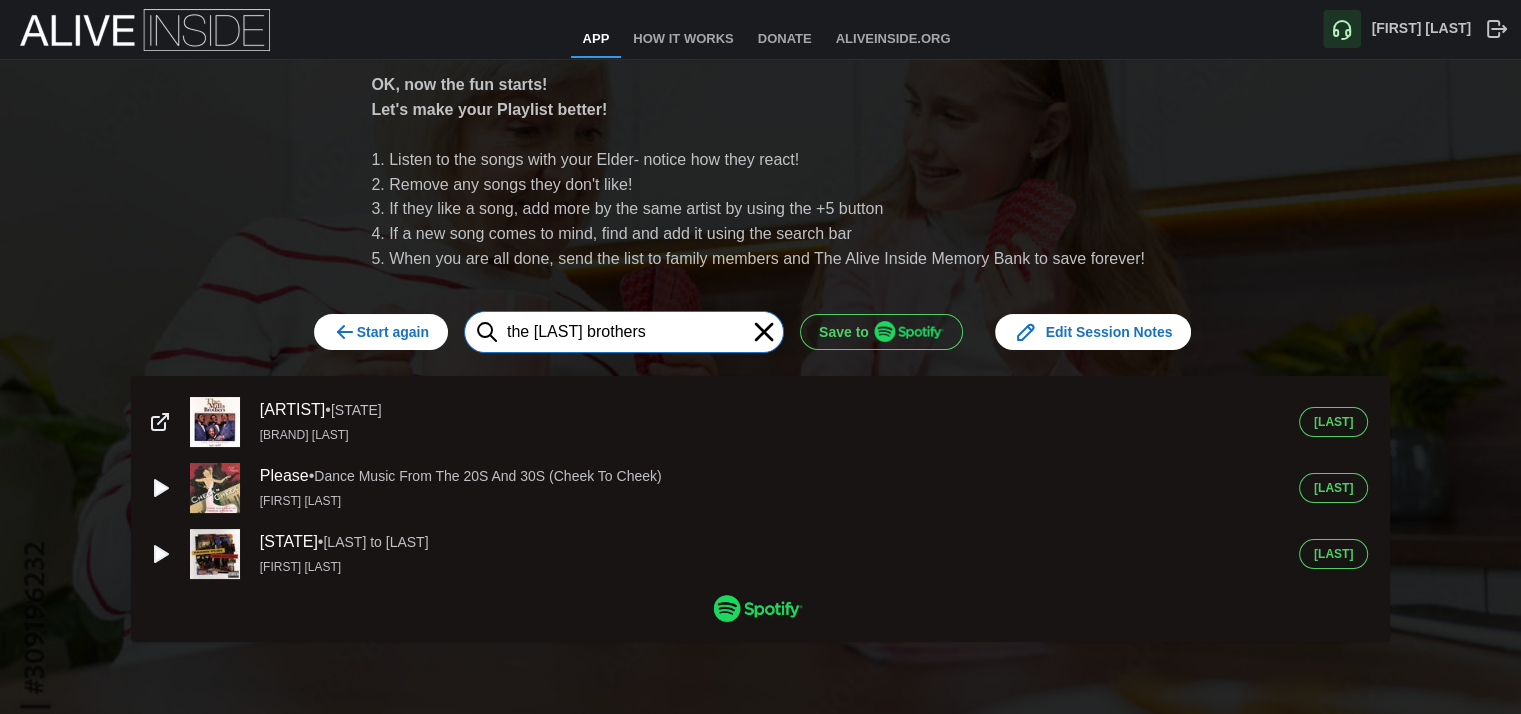 type on "the [LAST] brothers" 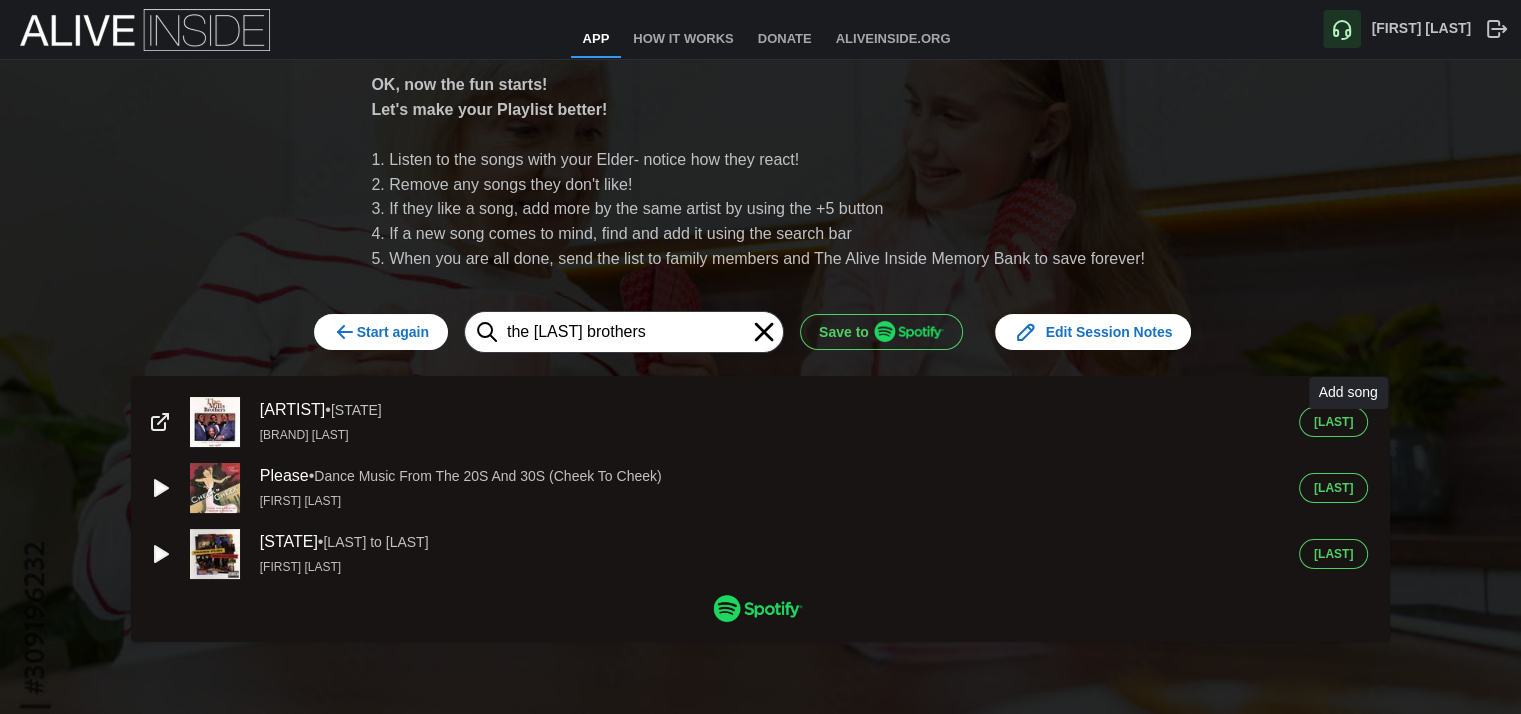 click on "[LAST]" at bounding box center [1333, 422] 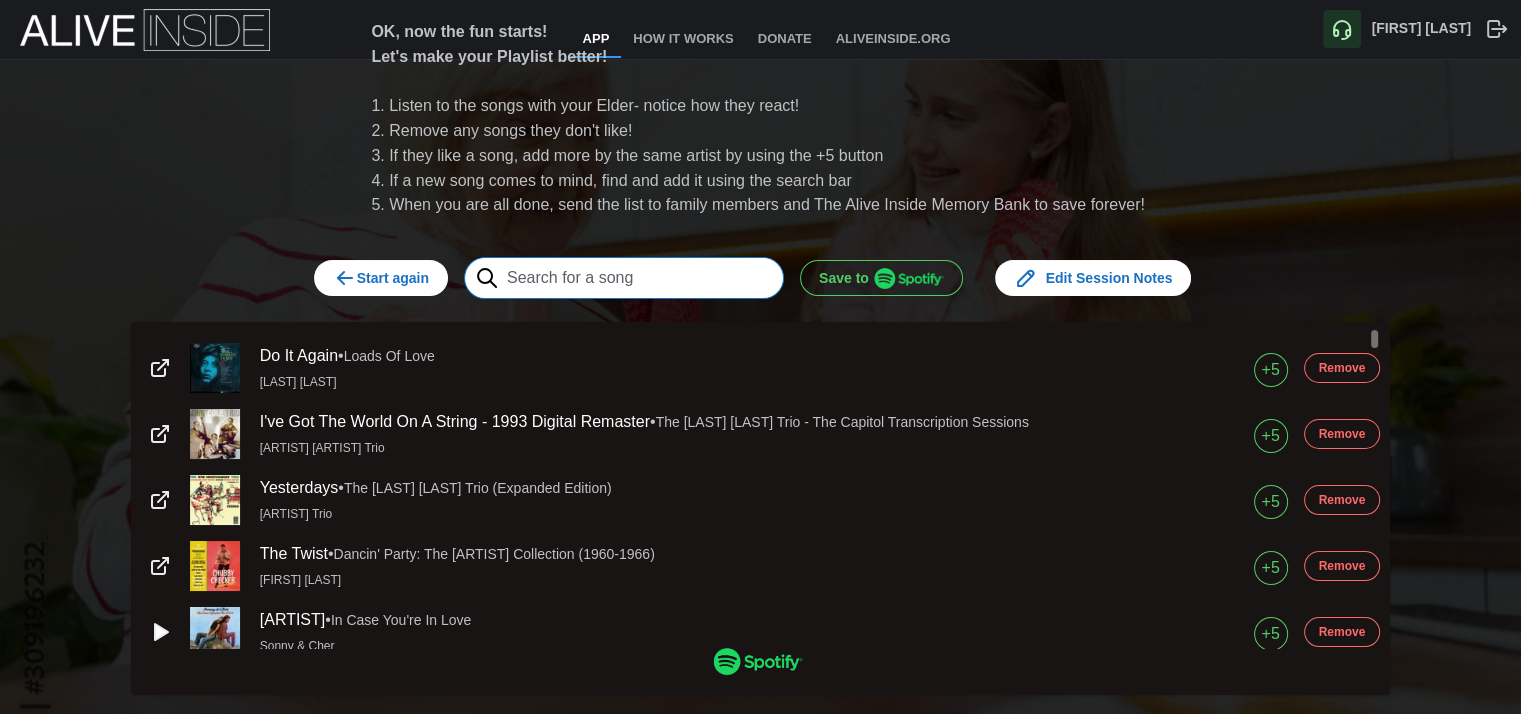 click at bounding box center [624, 278] 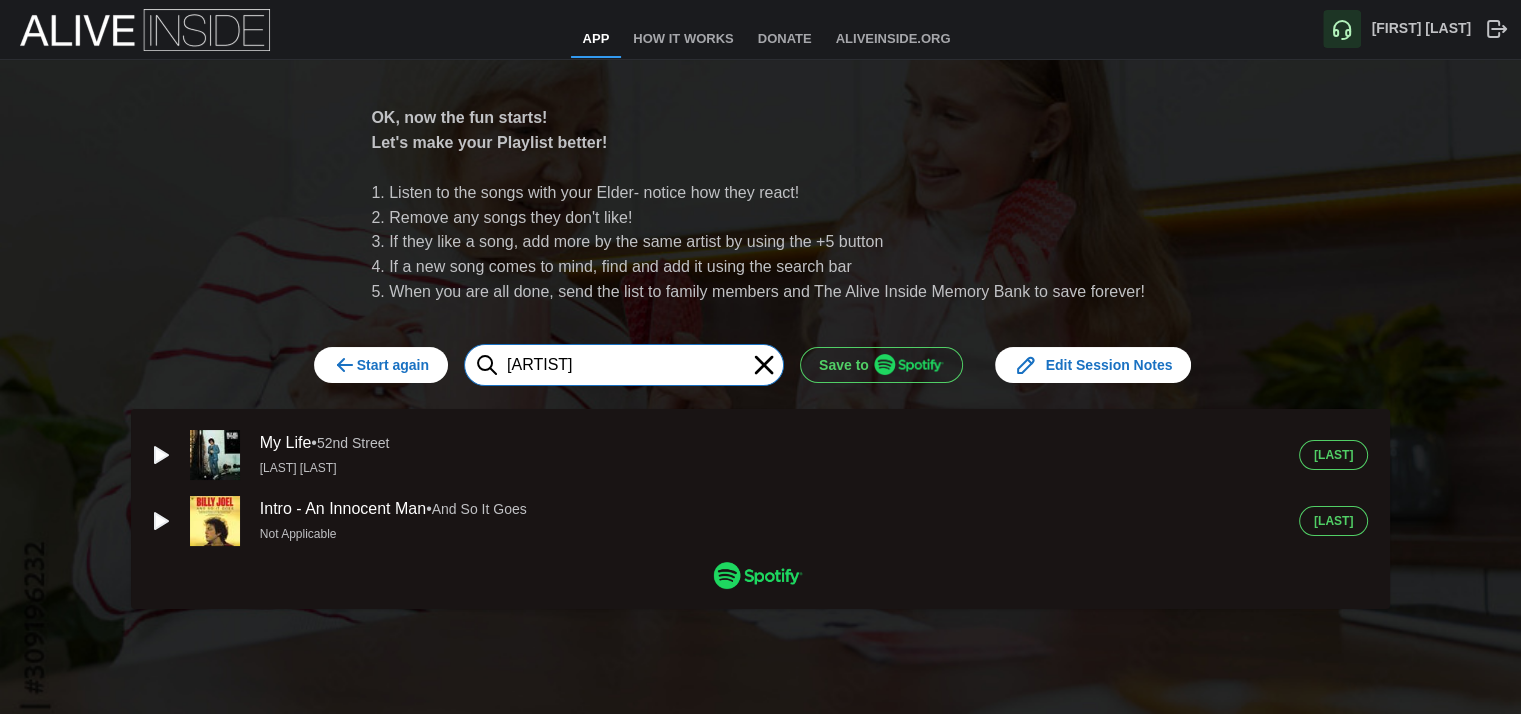 type on "[ARTIST]" 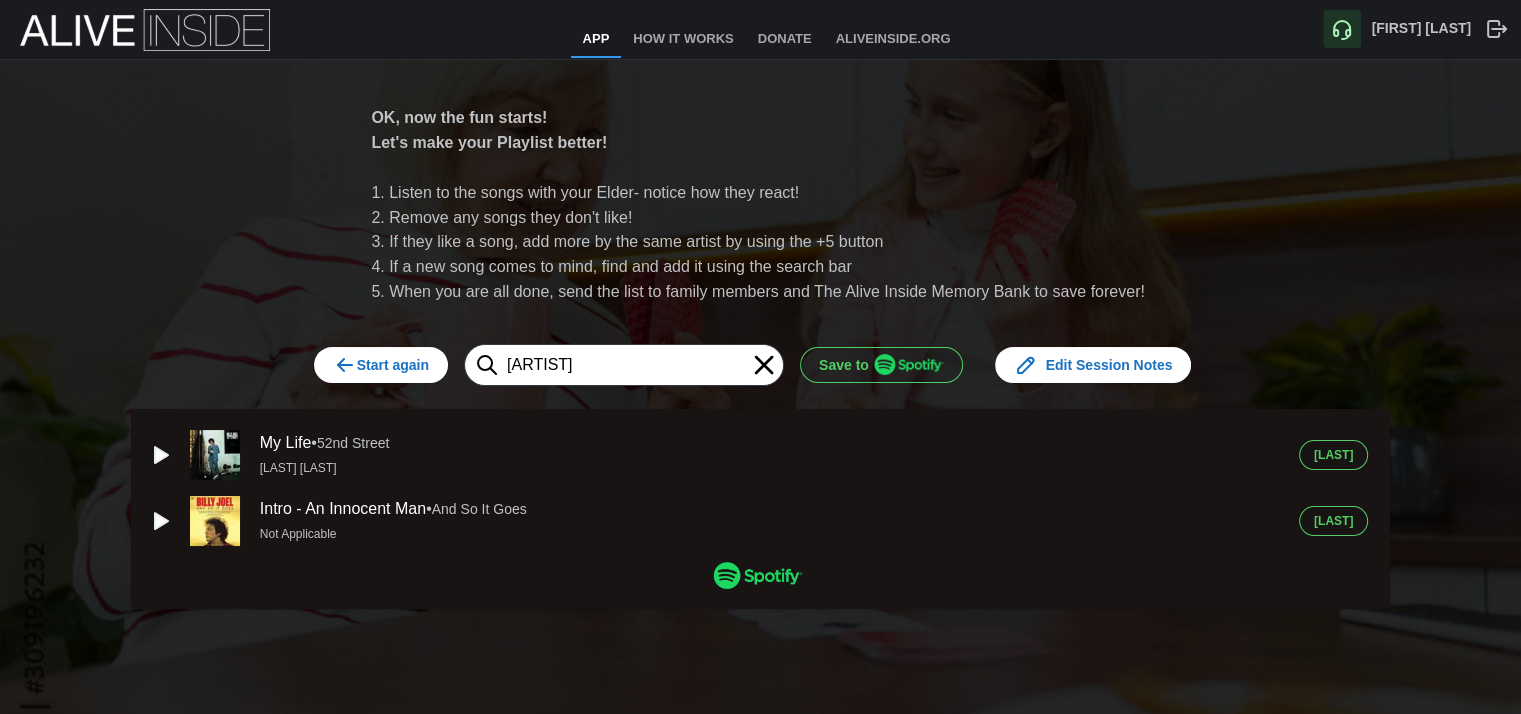 click 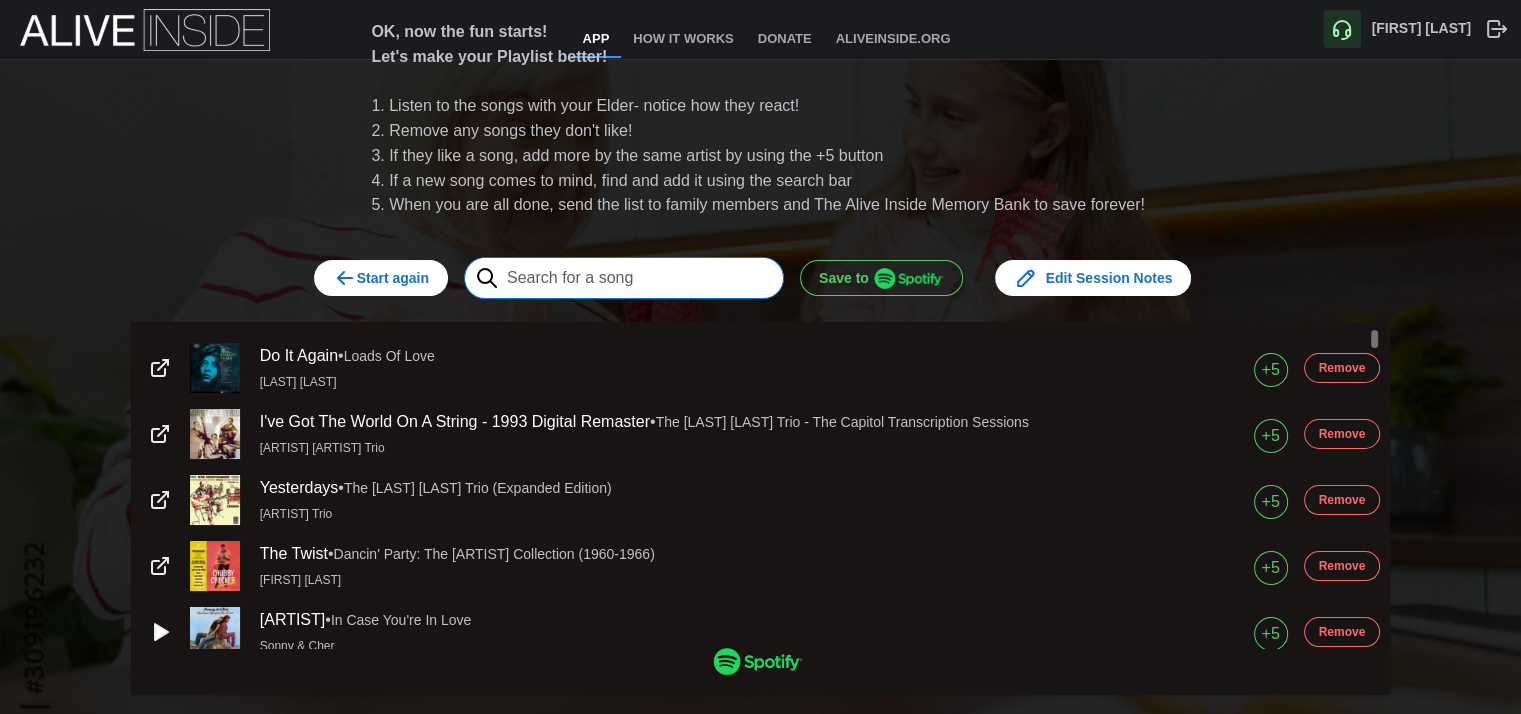 click at bounding box center [624, 278] 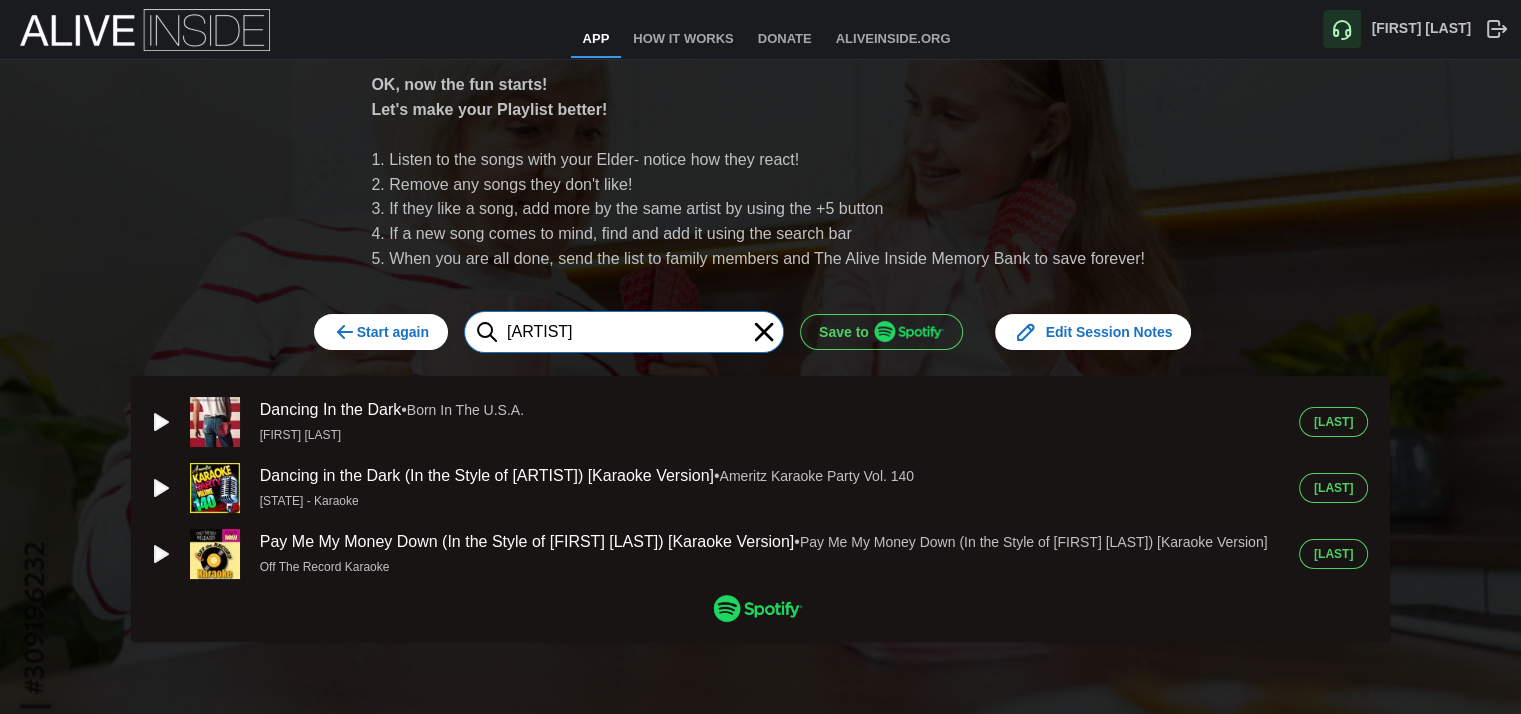 type on "[ARTIST]" 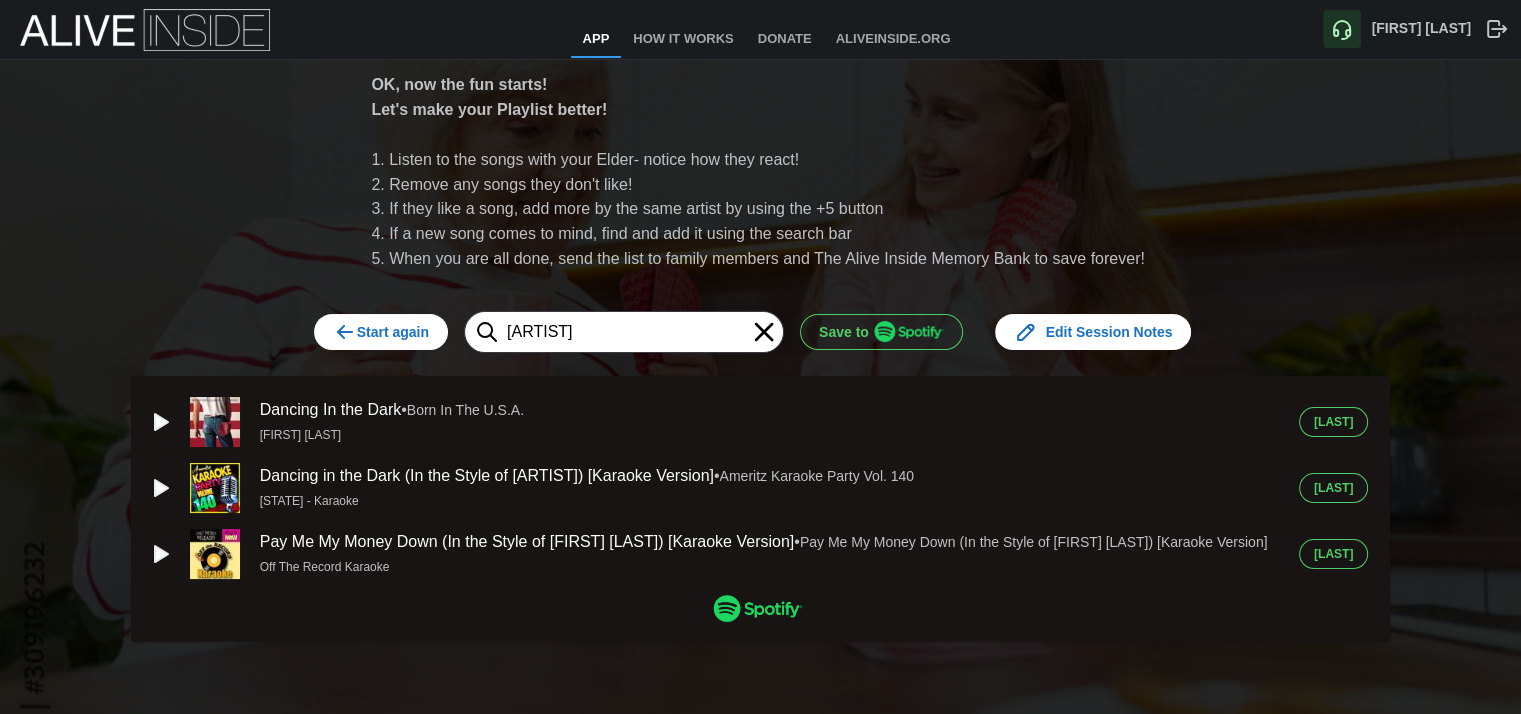 click 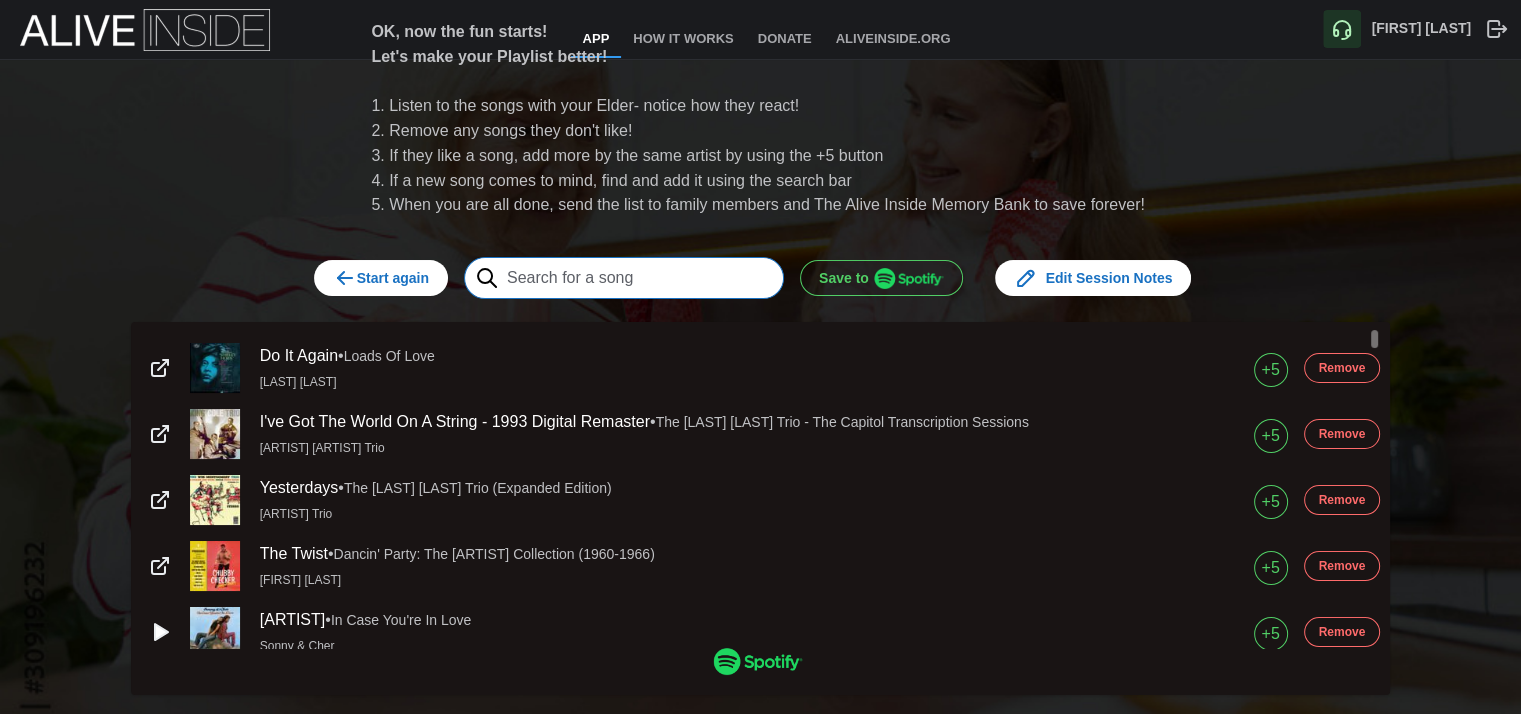 click at bounding box center (624, 278) 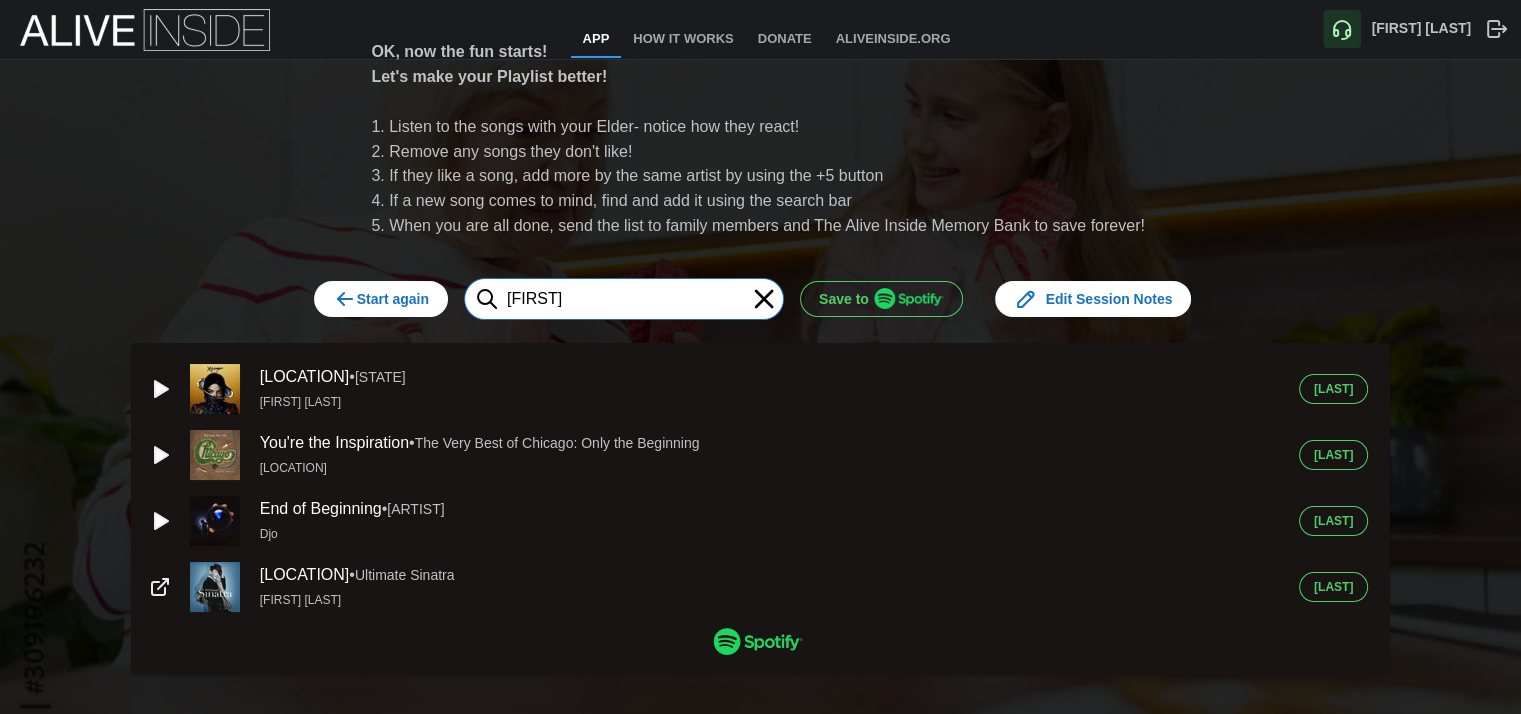 click on "[FIRST]" at bounding box center [624, 299] 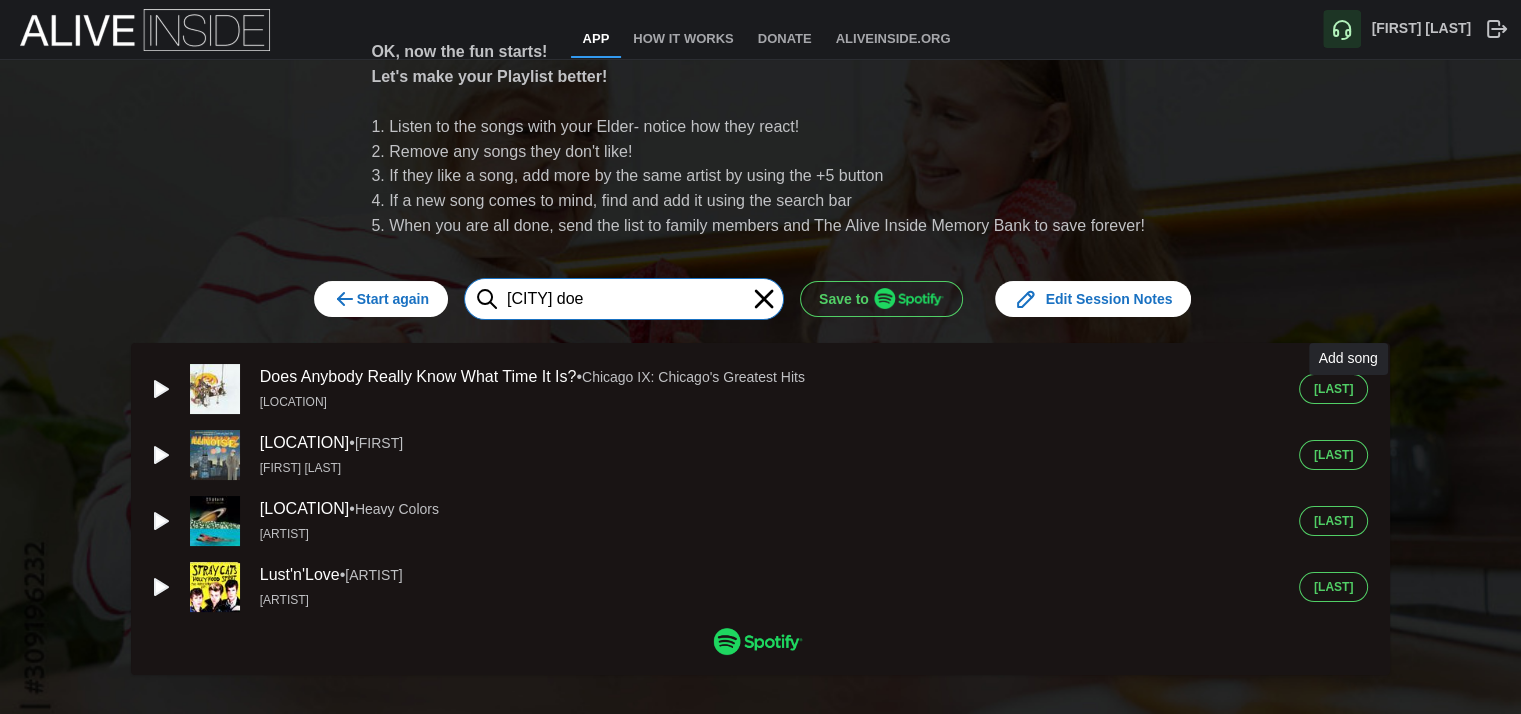 type on "[CITY] doe" 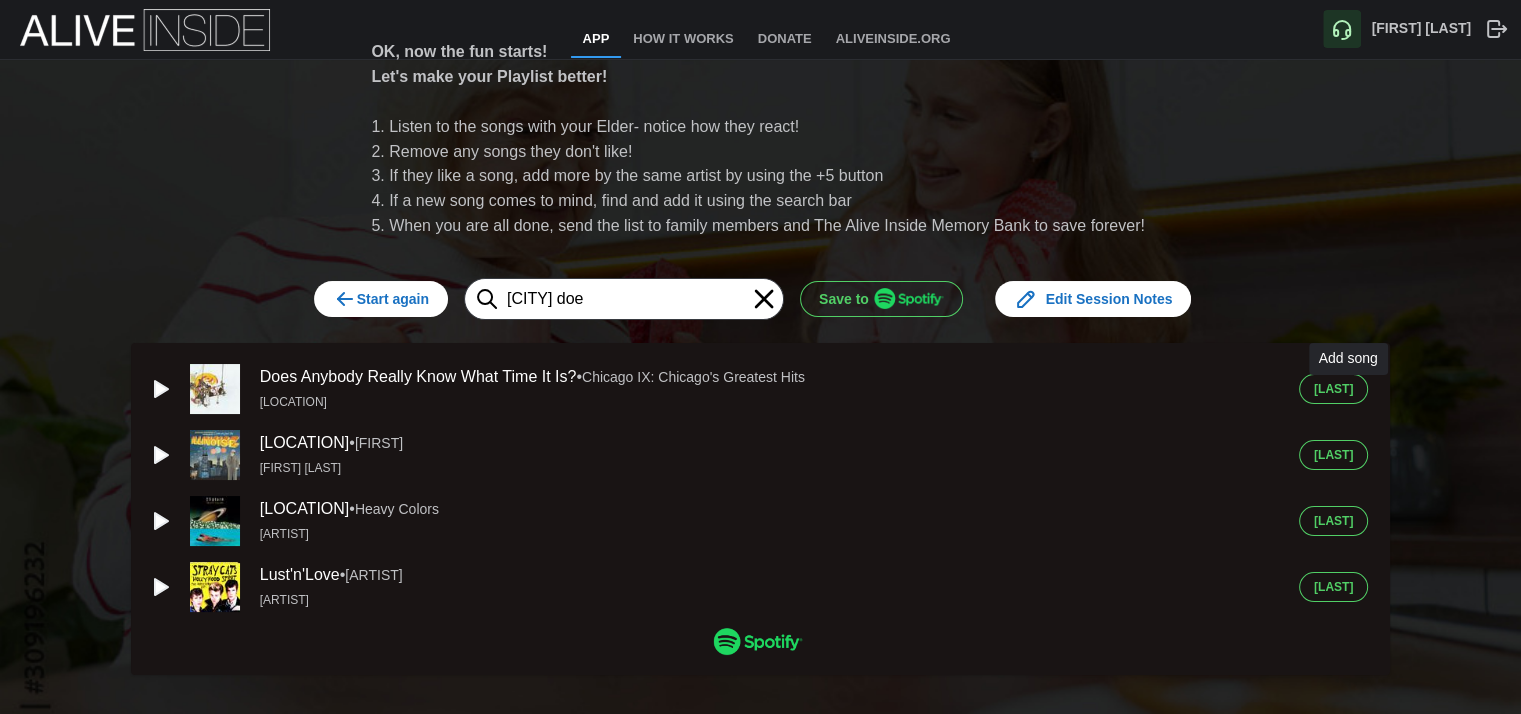 click on "[LAST]" at bounding box center [1333, 389] 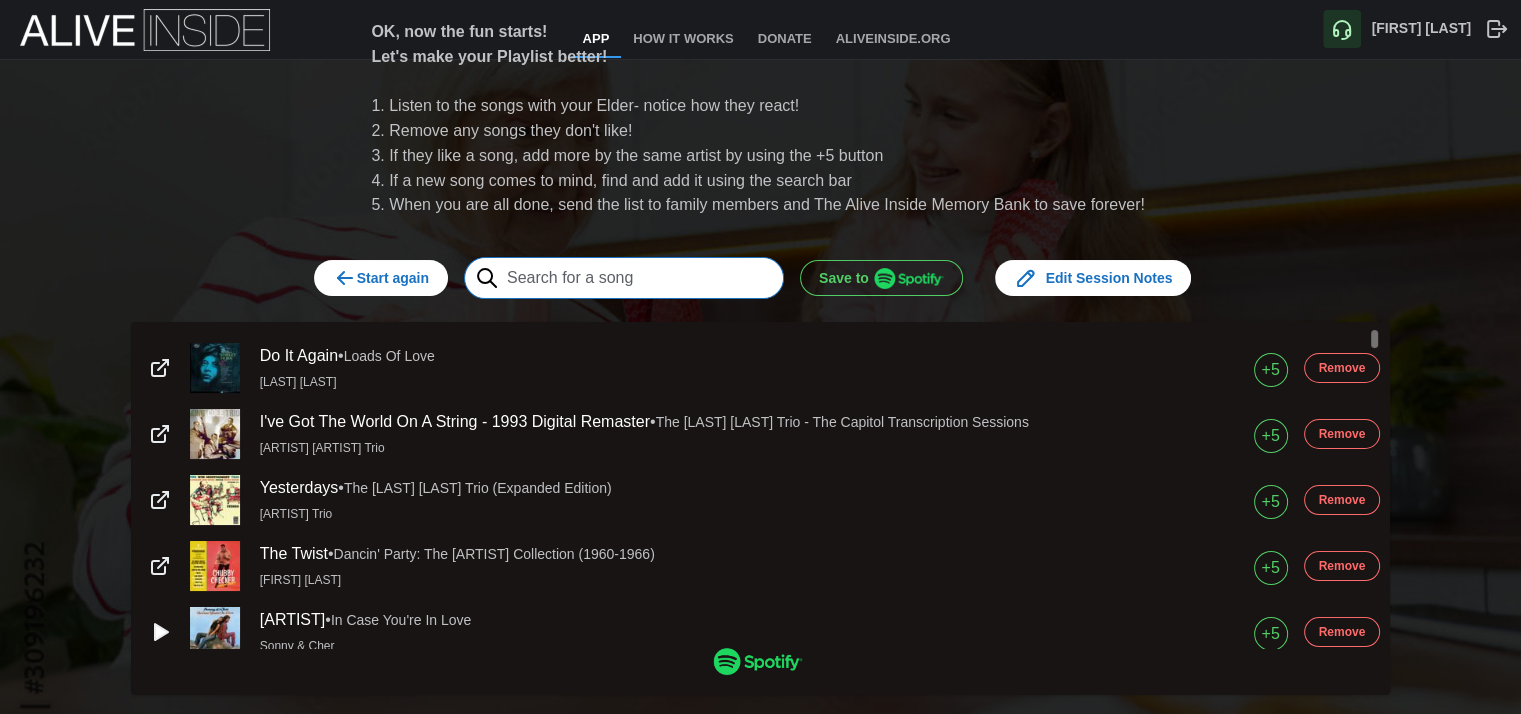 click at bounding box center [624, 278] 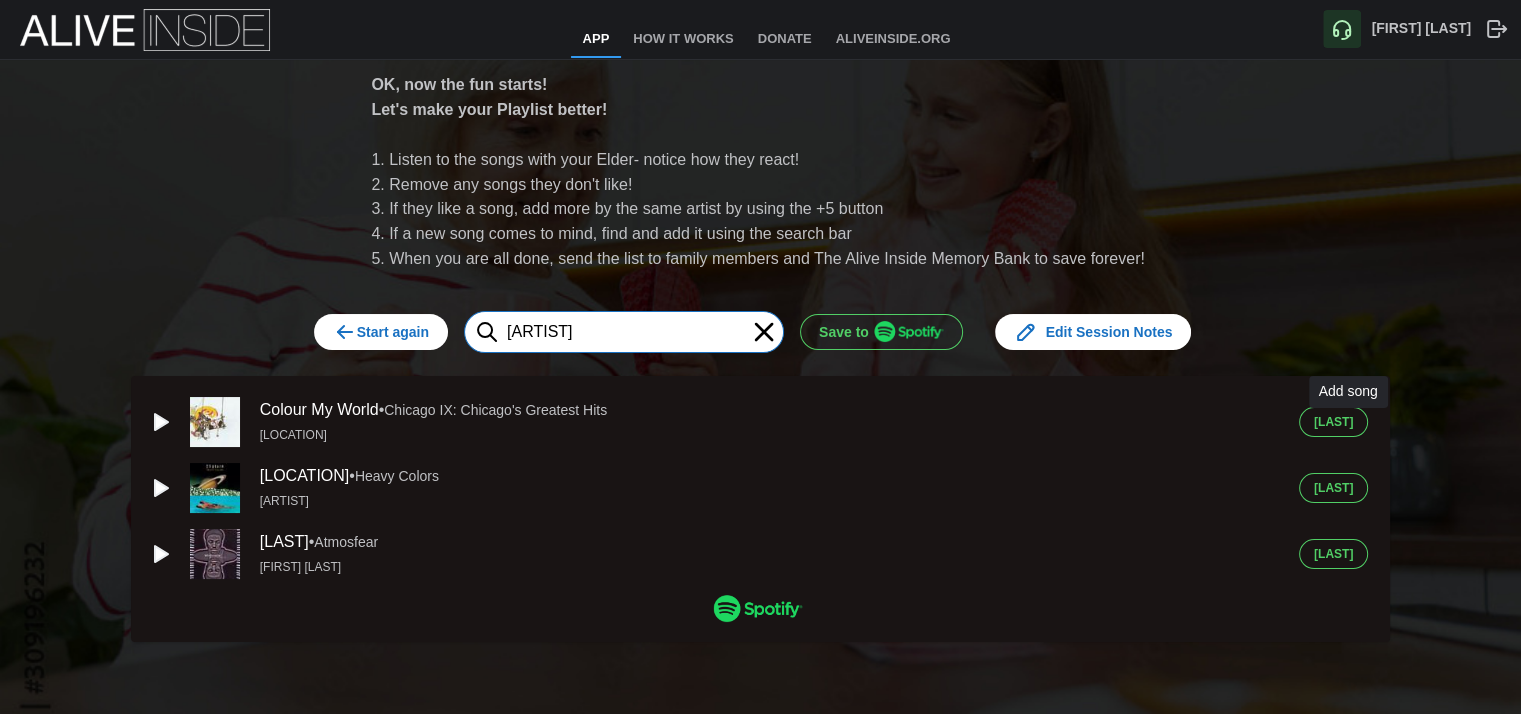 type on "[ARTIST]" 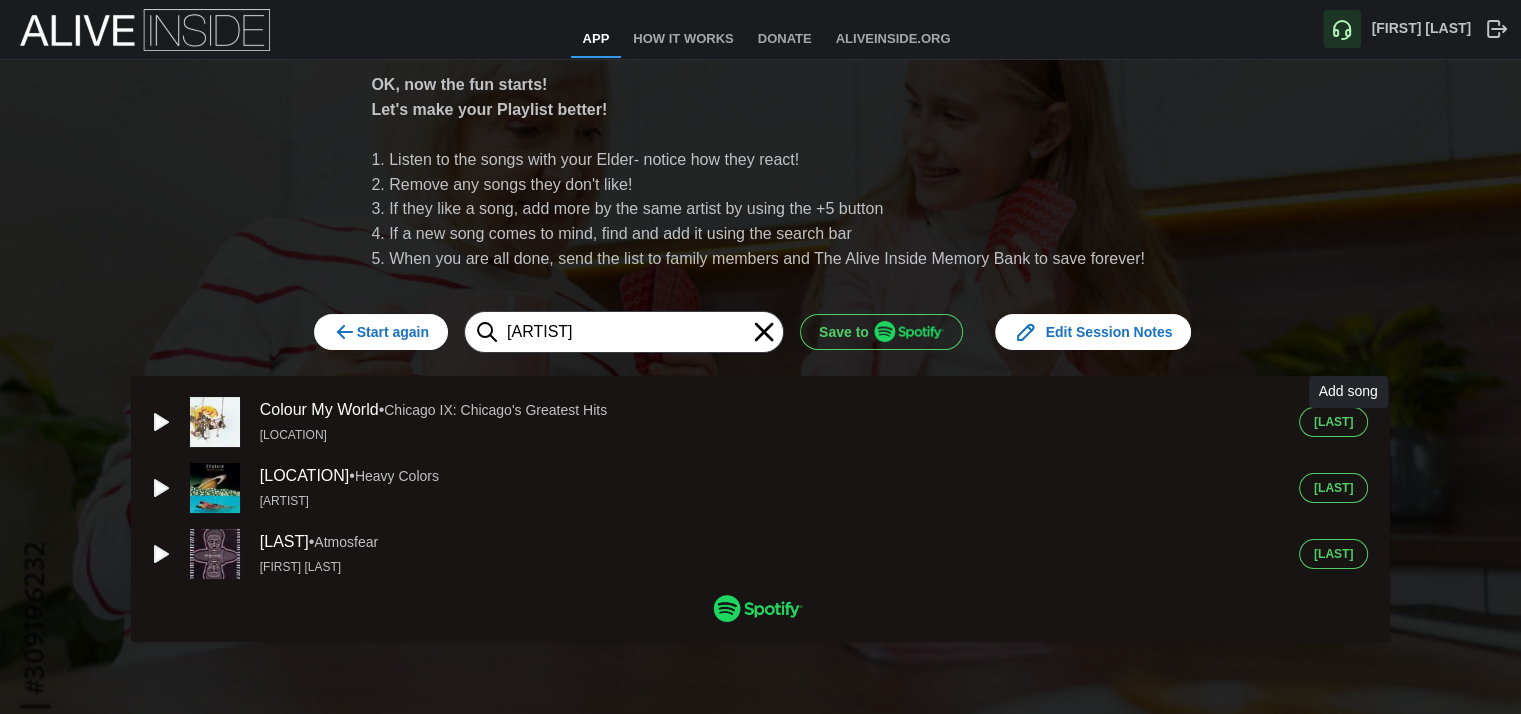 click on "[LAST]" at bounding box center (1333, 422) 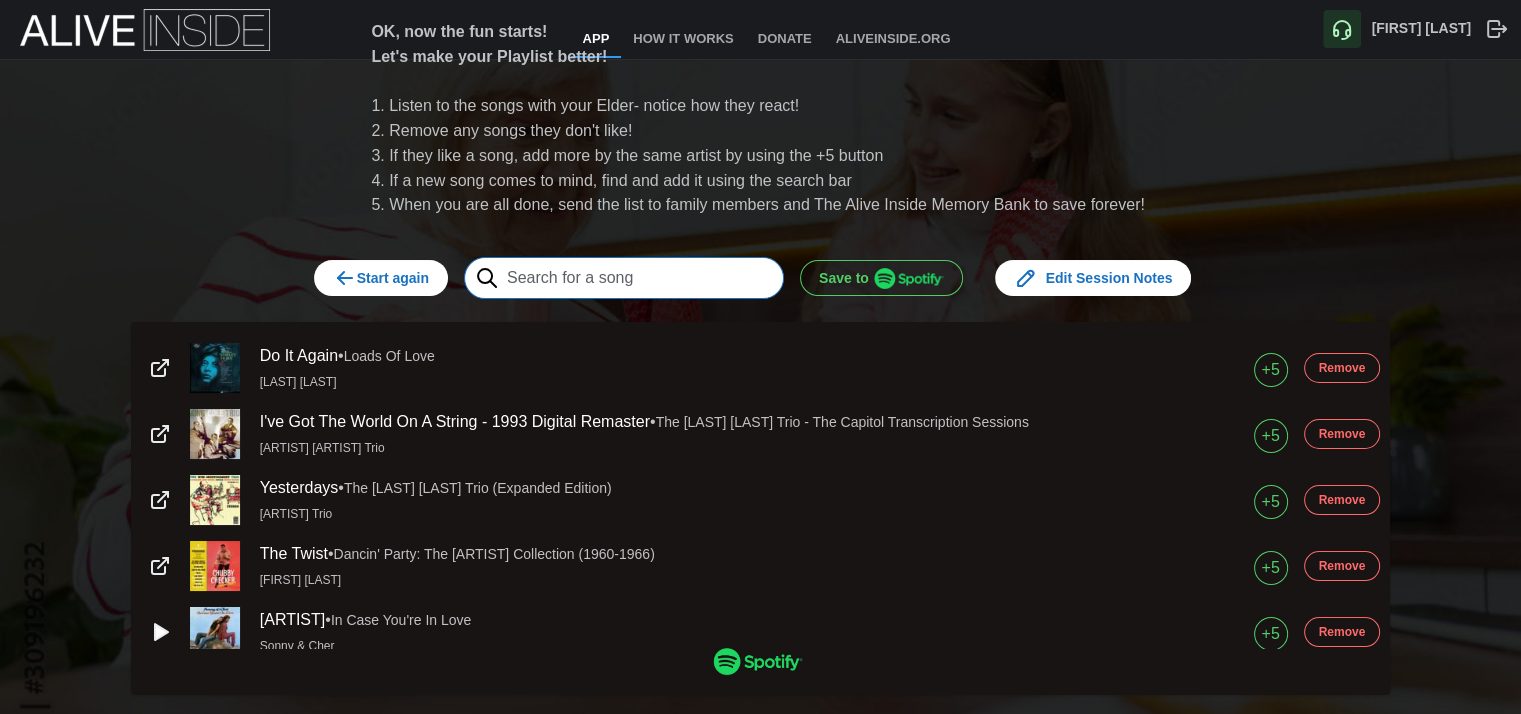 click at bounding box center [624, 278] 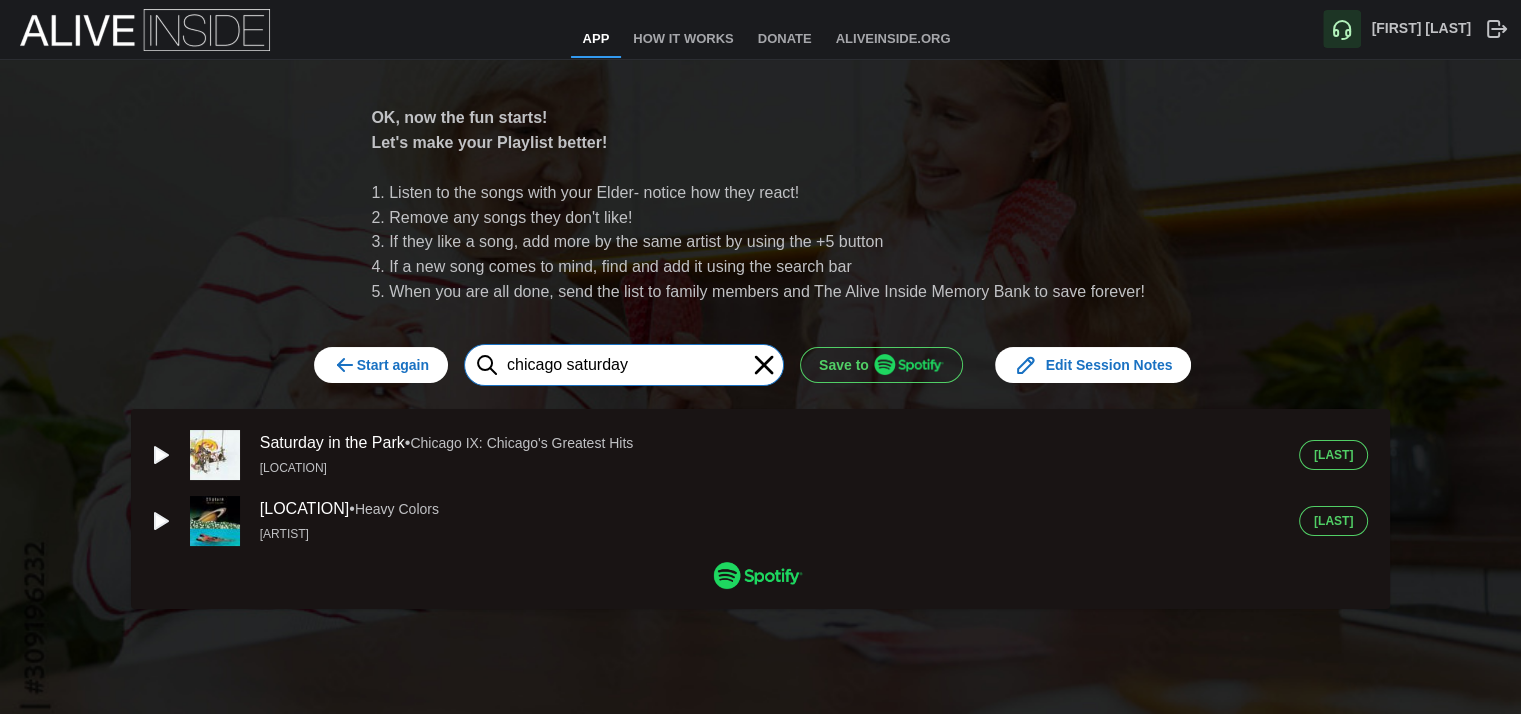 type on "chicago saturday" 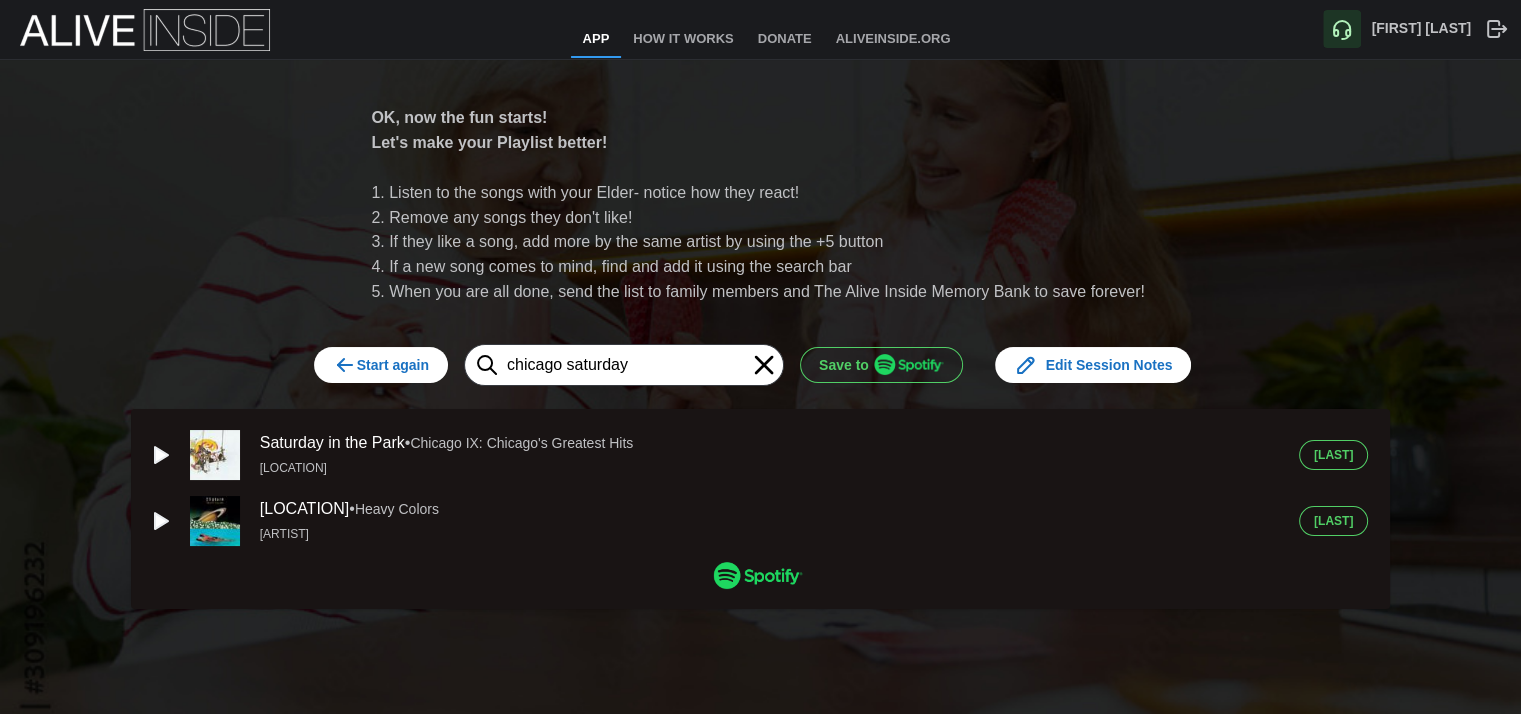 click on "[LAST]" at bounding box center [1333, 455] 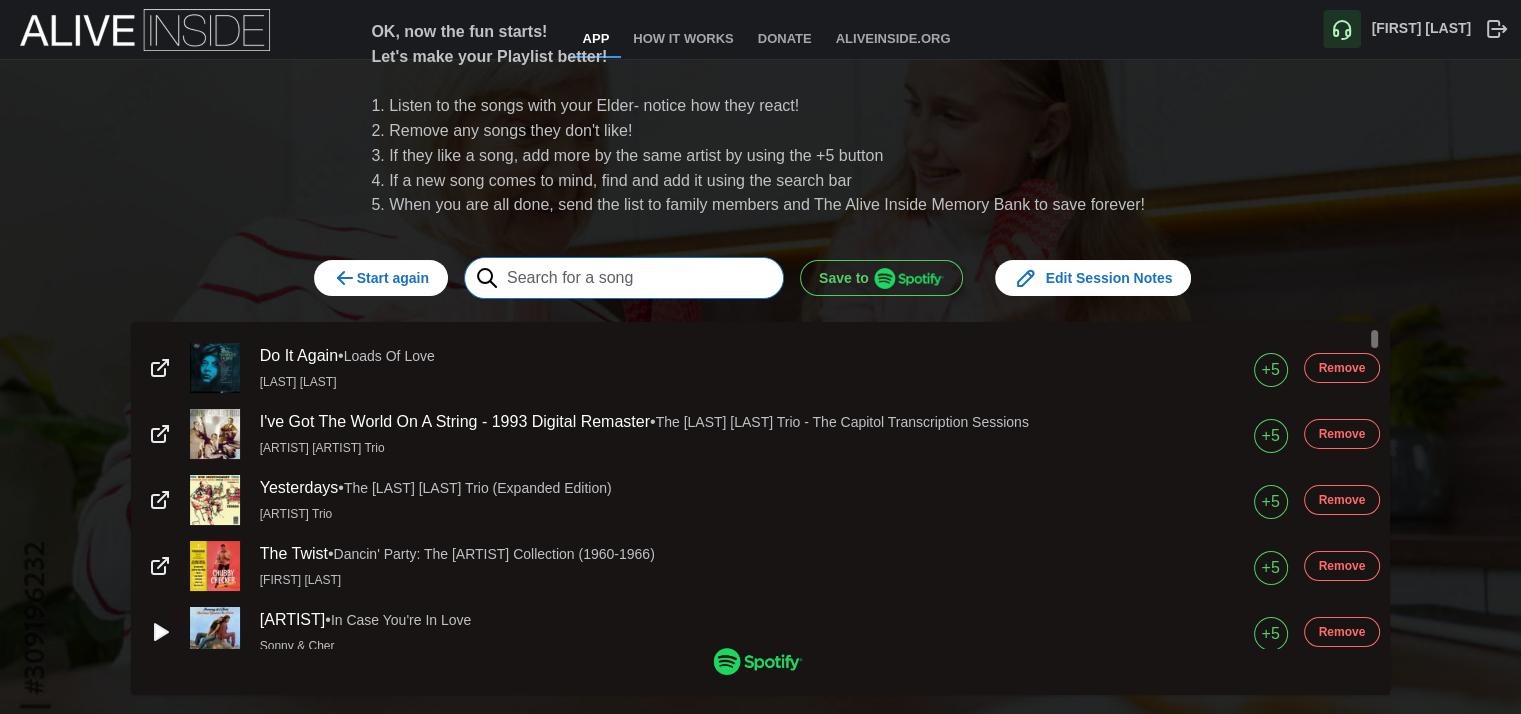 click at bounding box center (624, 278) 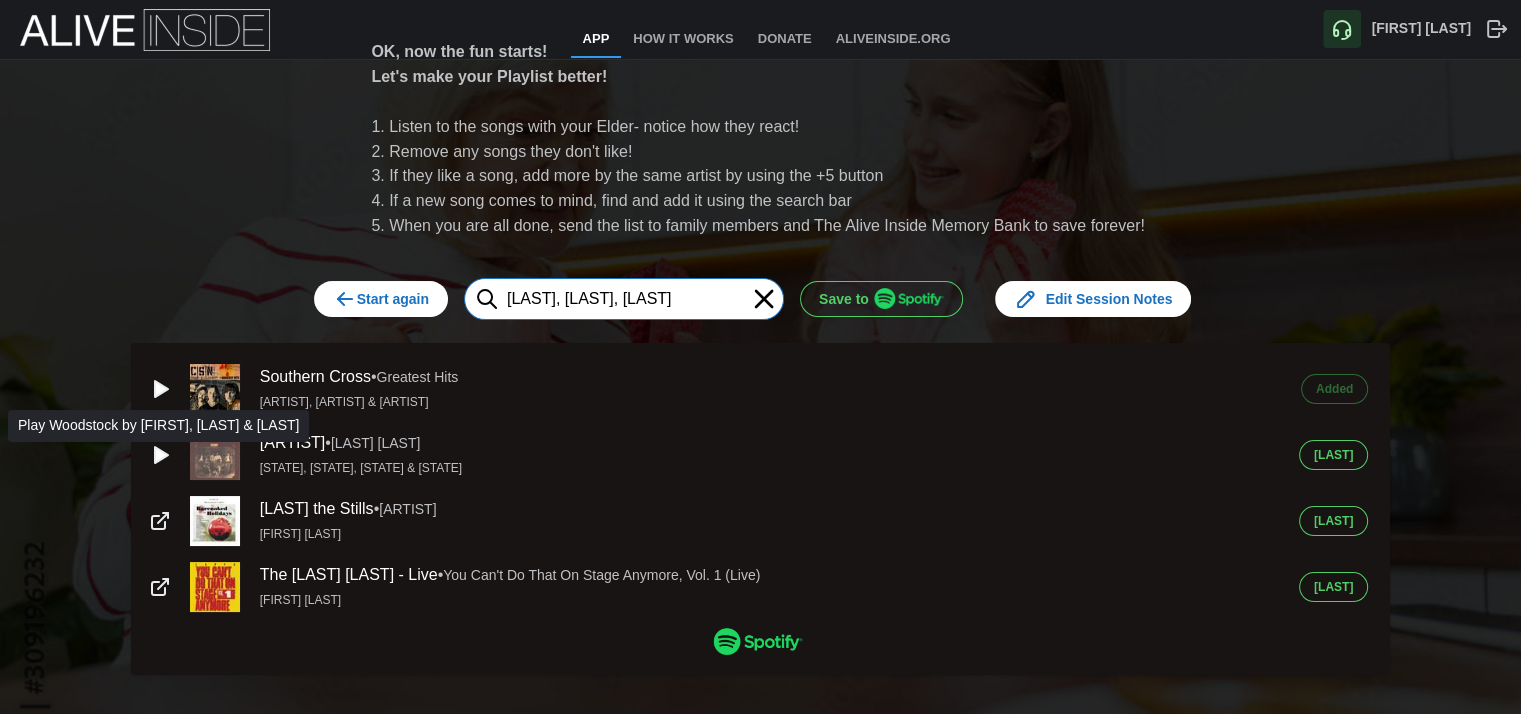 type on "[LAST], [LAST], [LAST]" 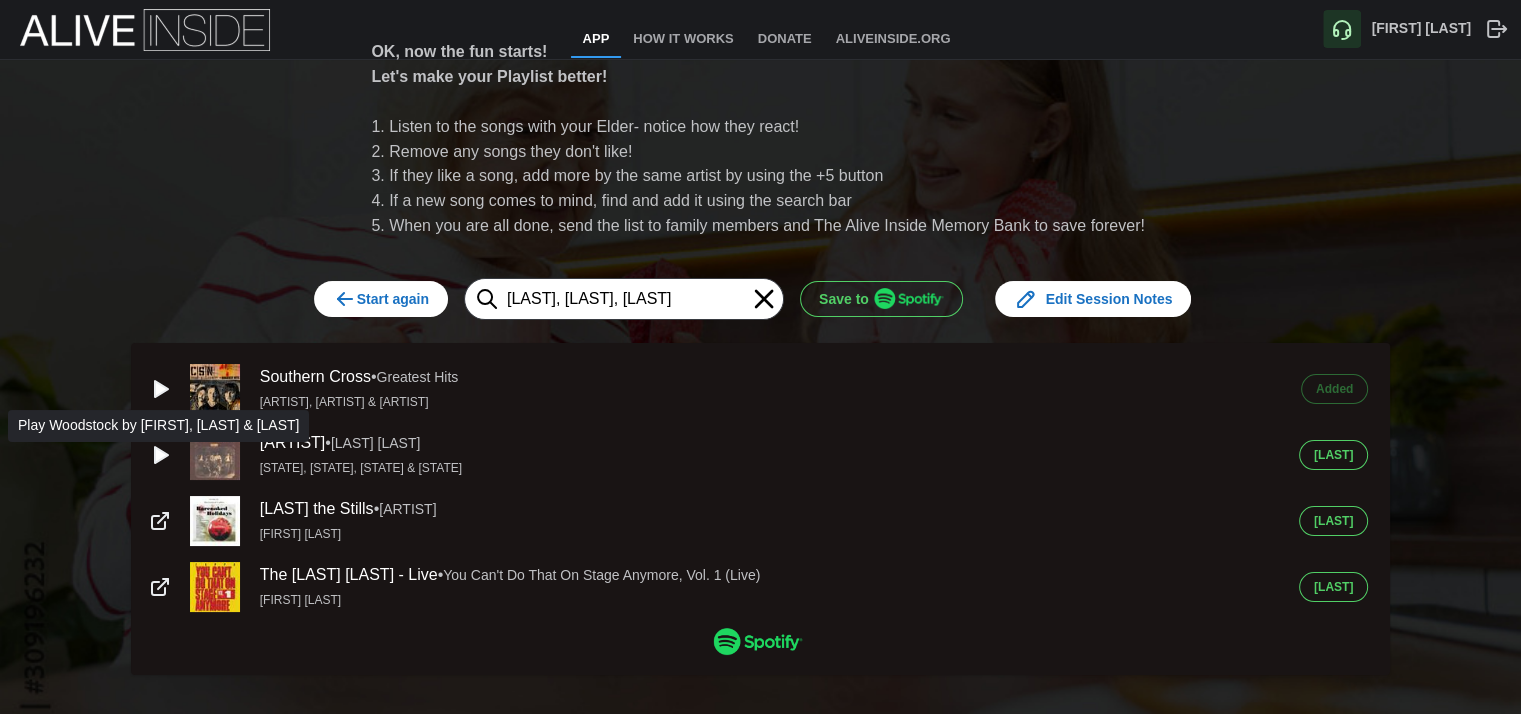 click 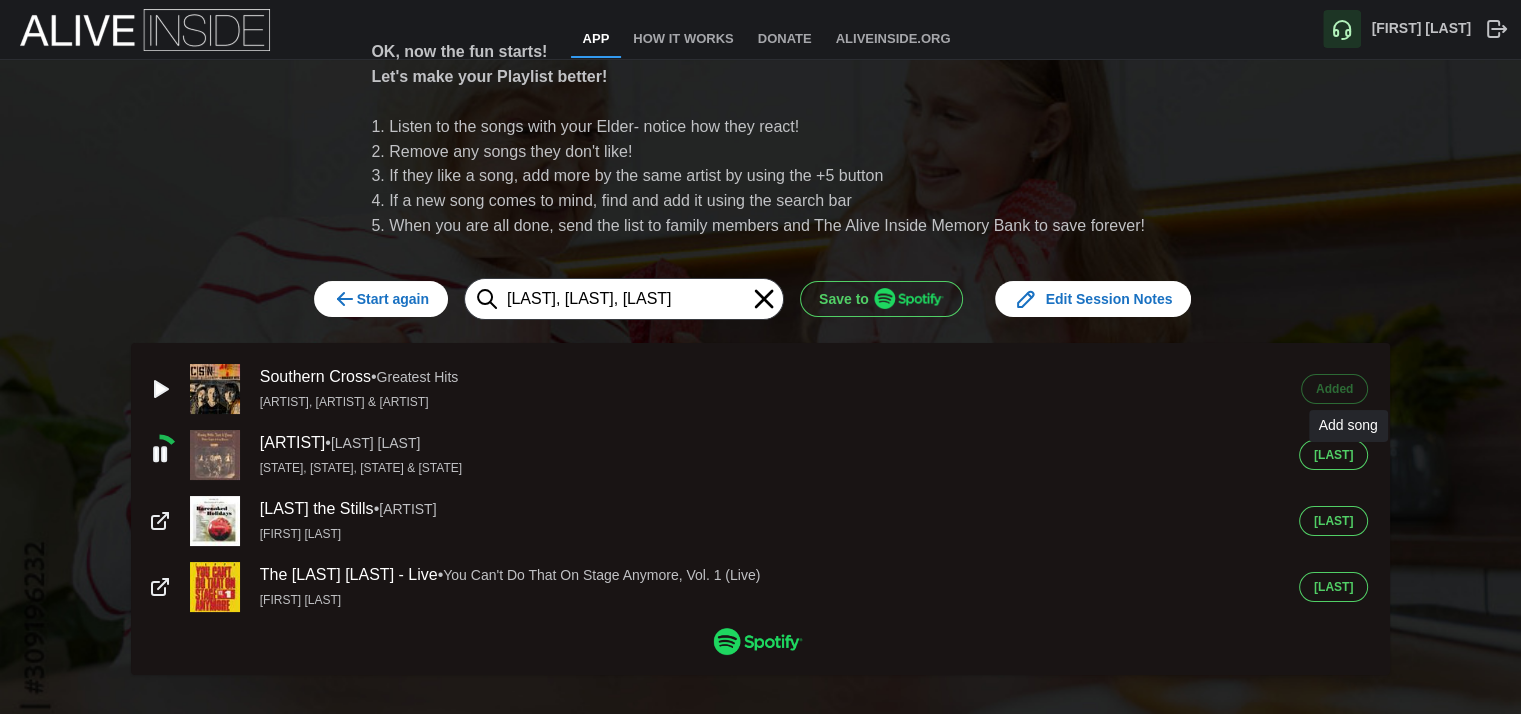 click on "[LAST]" at bounding box center [1333, 455] 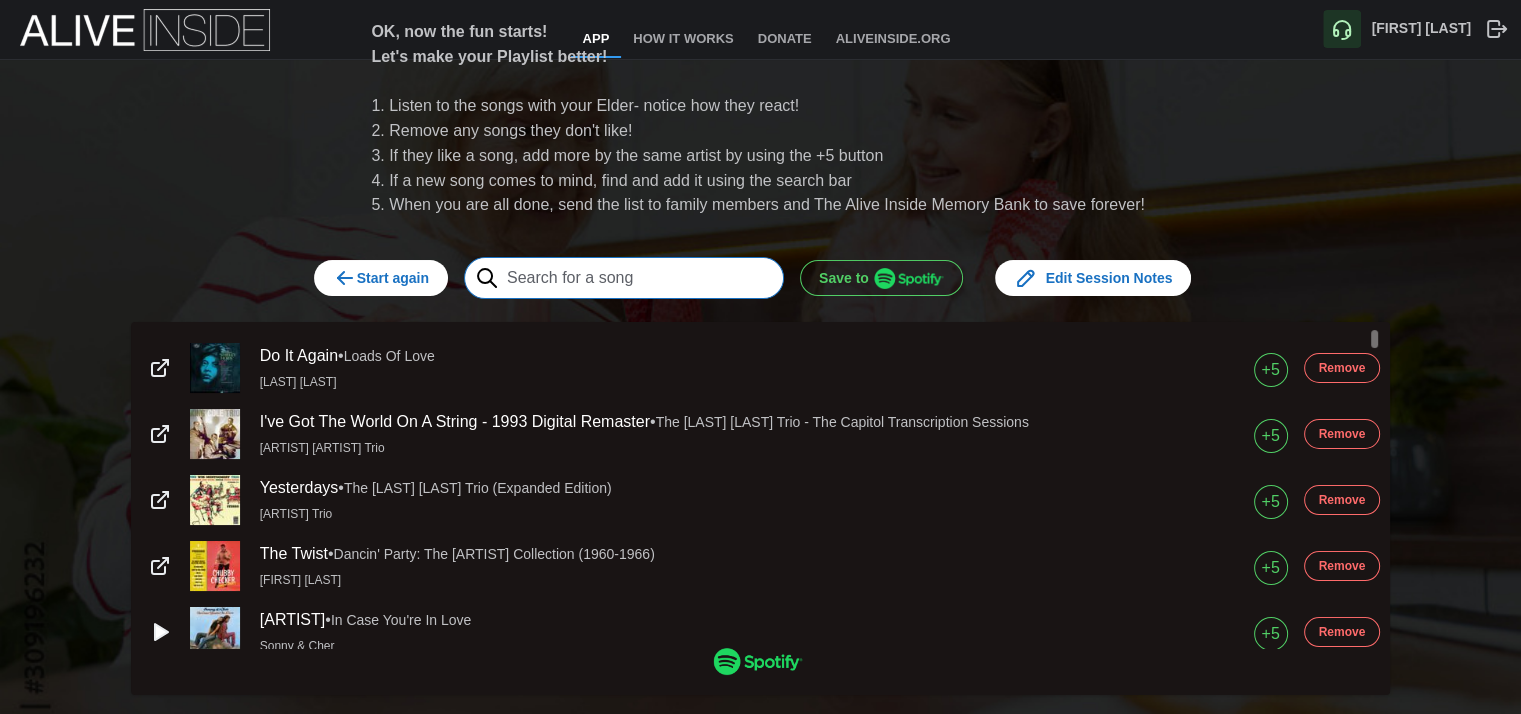 click at bounding box center (624, 278) 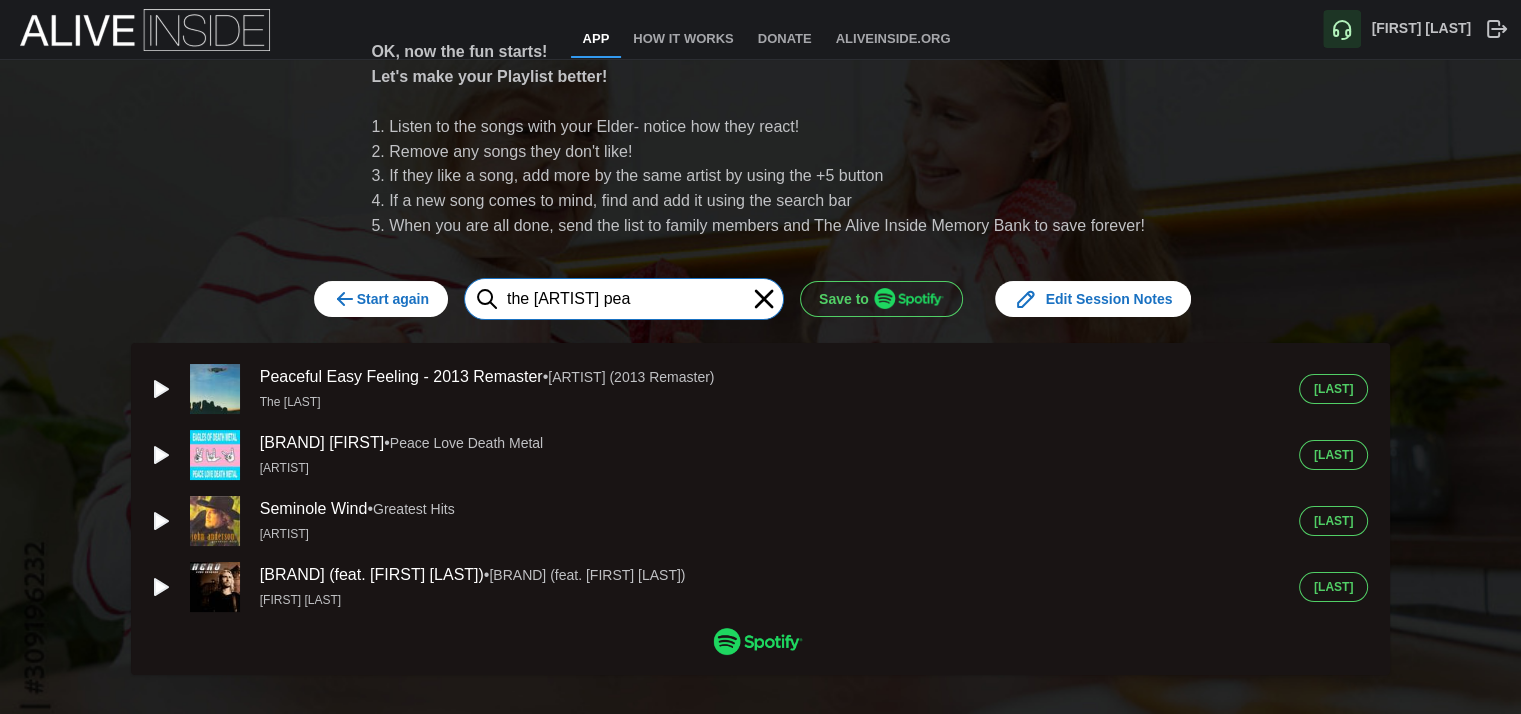 type on "the [ARTIST] pea" 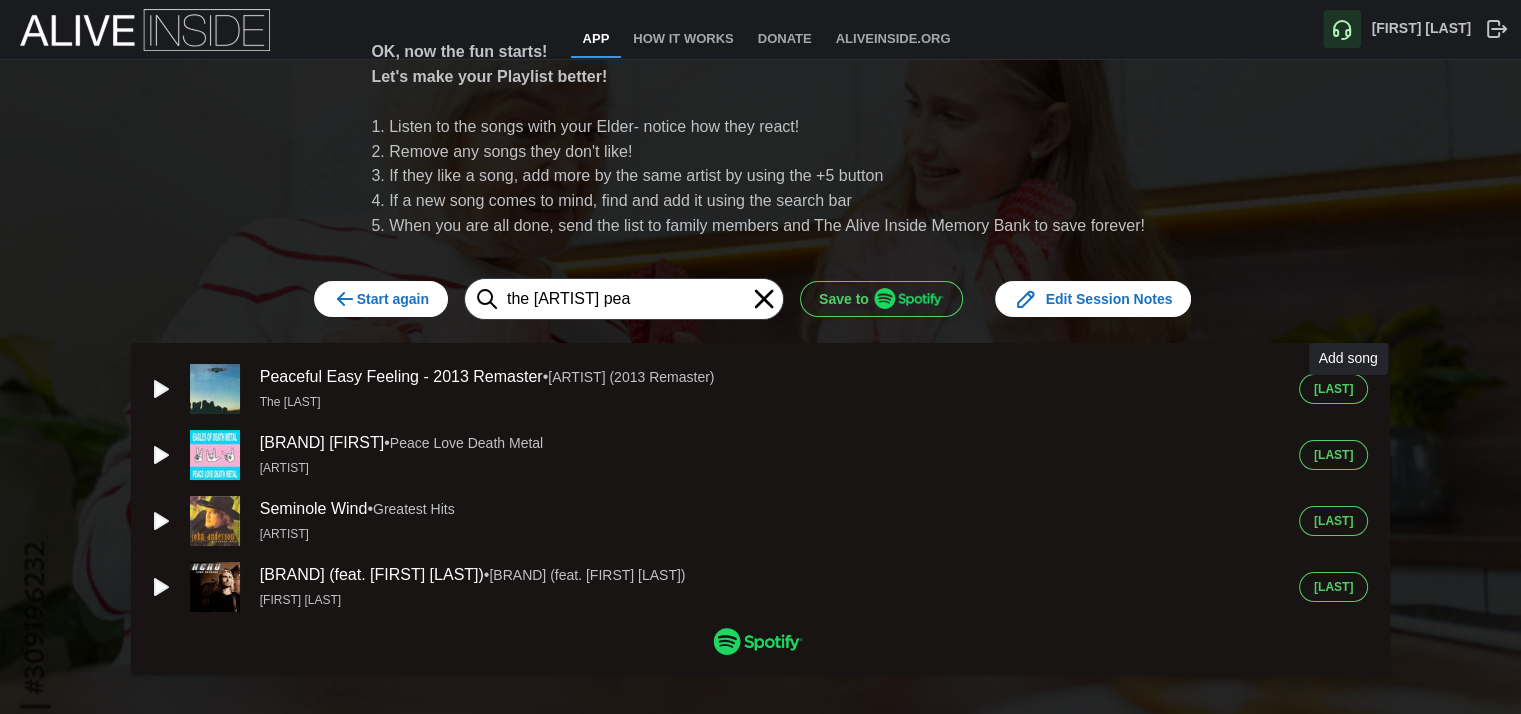 click on "[LAST]" at bounding box center [1333, 389] 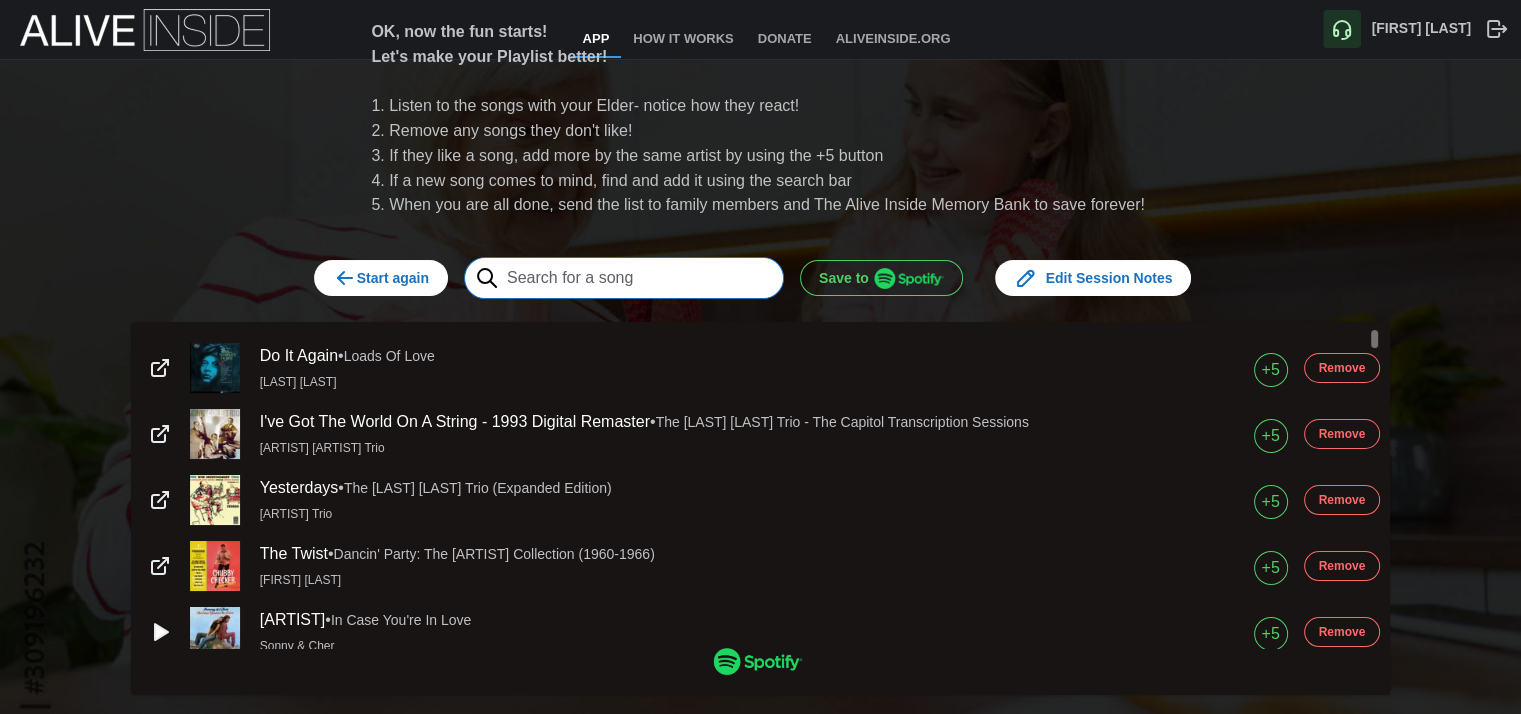 click at bounding box center [624, 278] 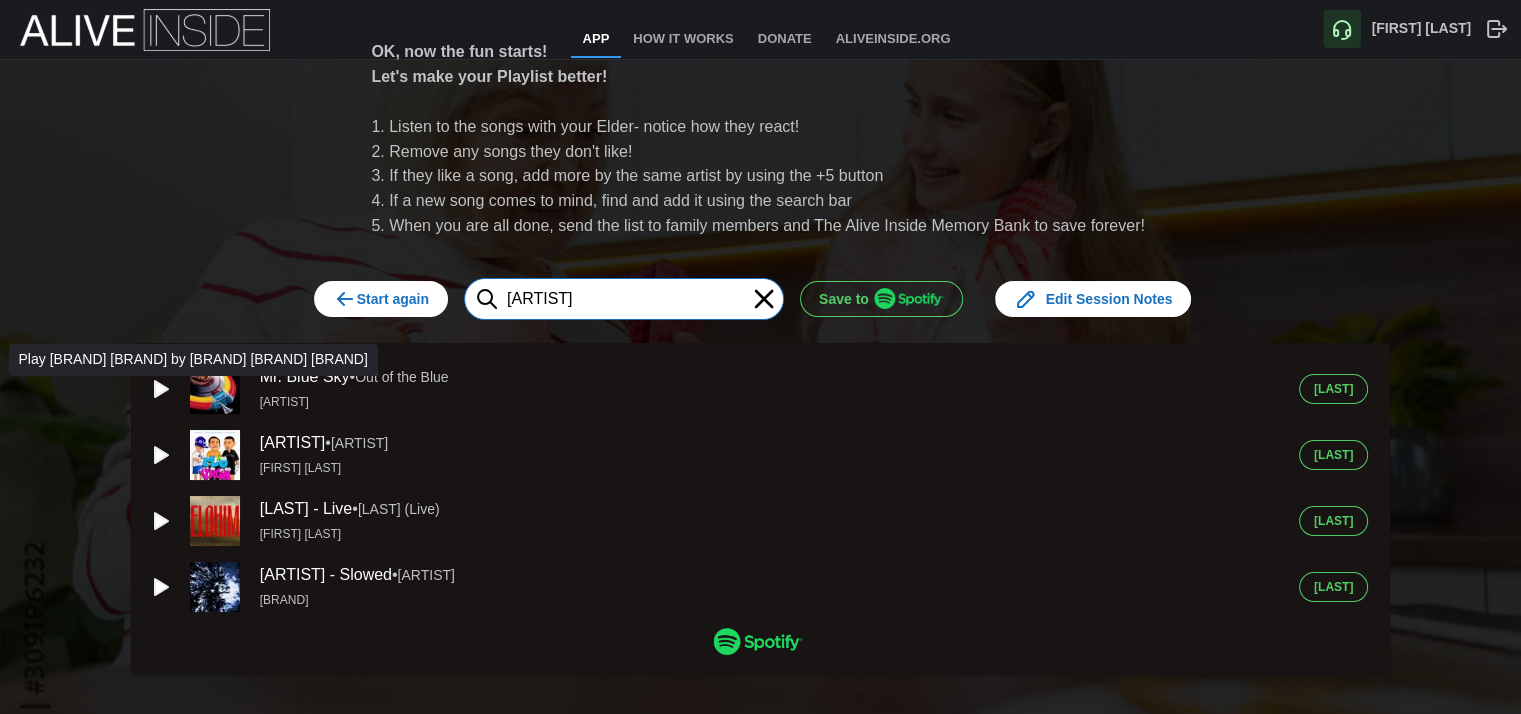 type on "[ARTIST]" 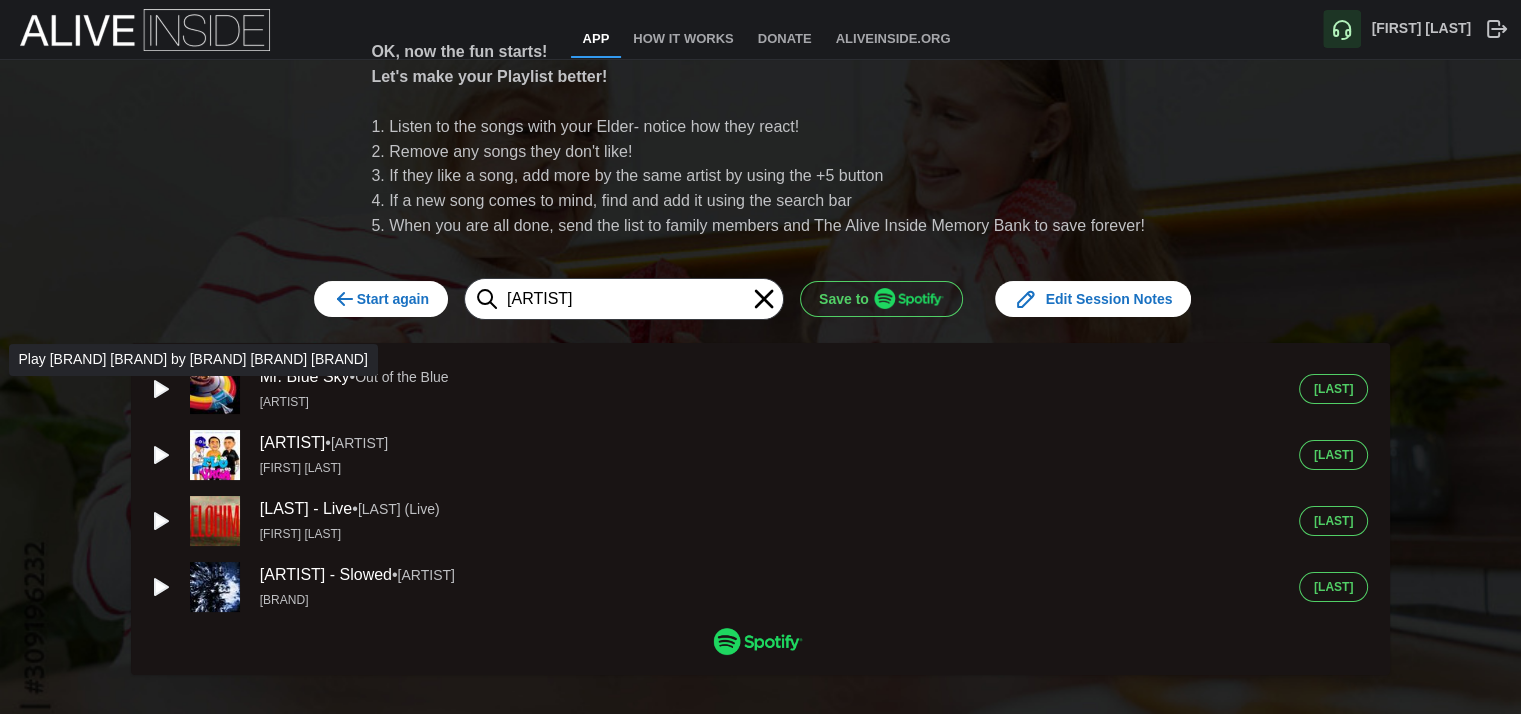 click 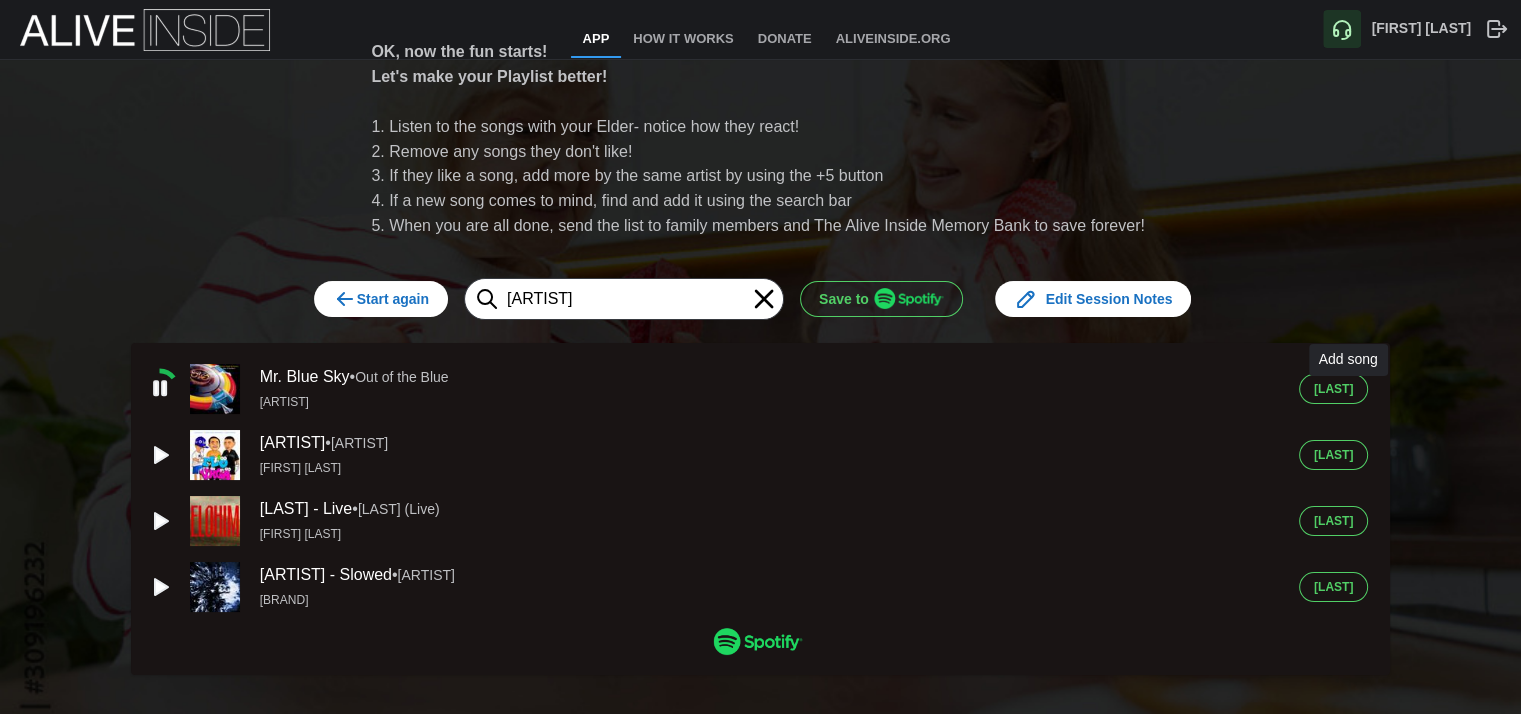 click on "[LAST]" at bounding box center [1333, 389] 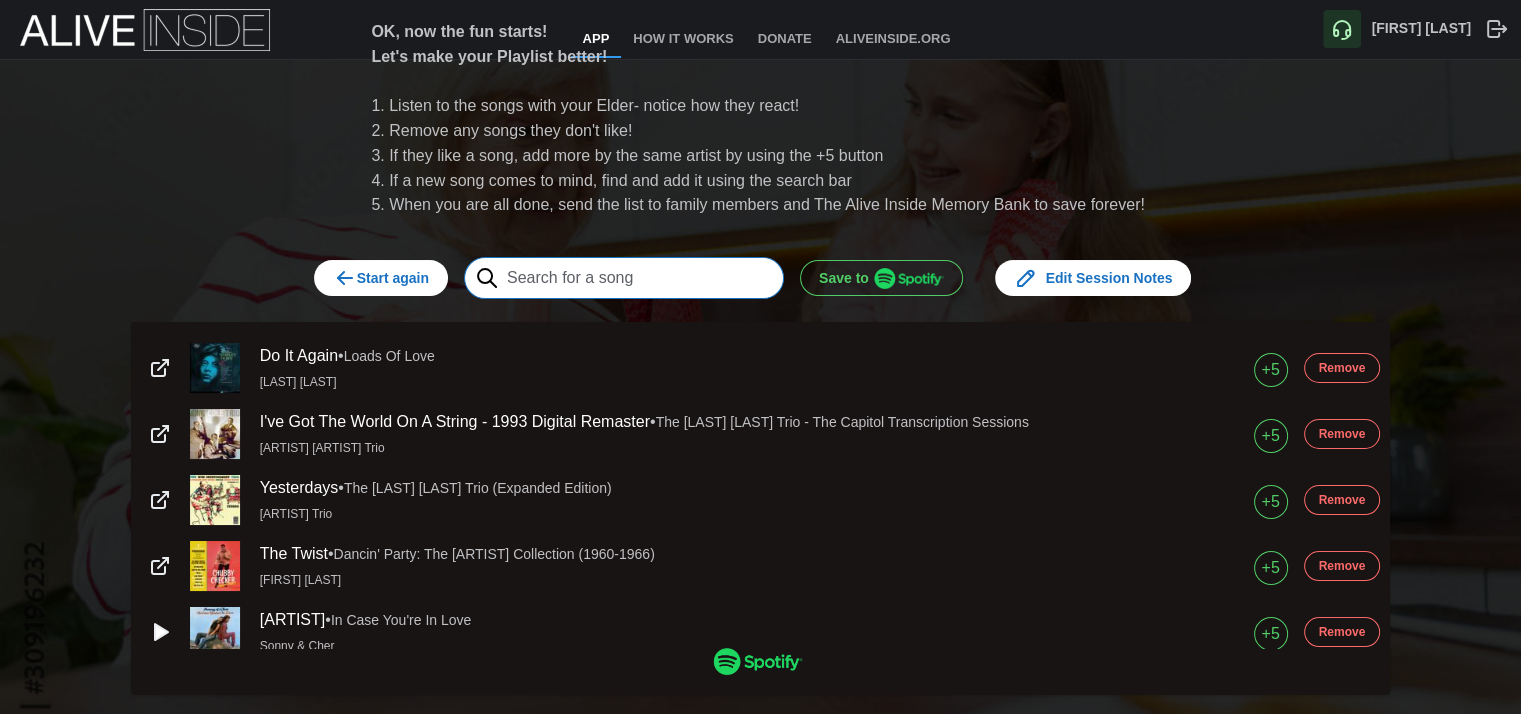 click at bounding box center [624, 278] 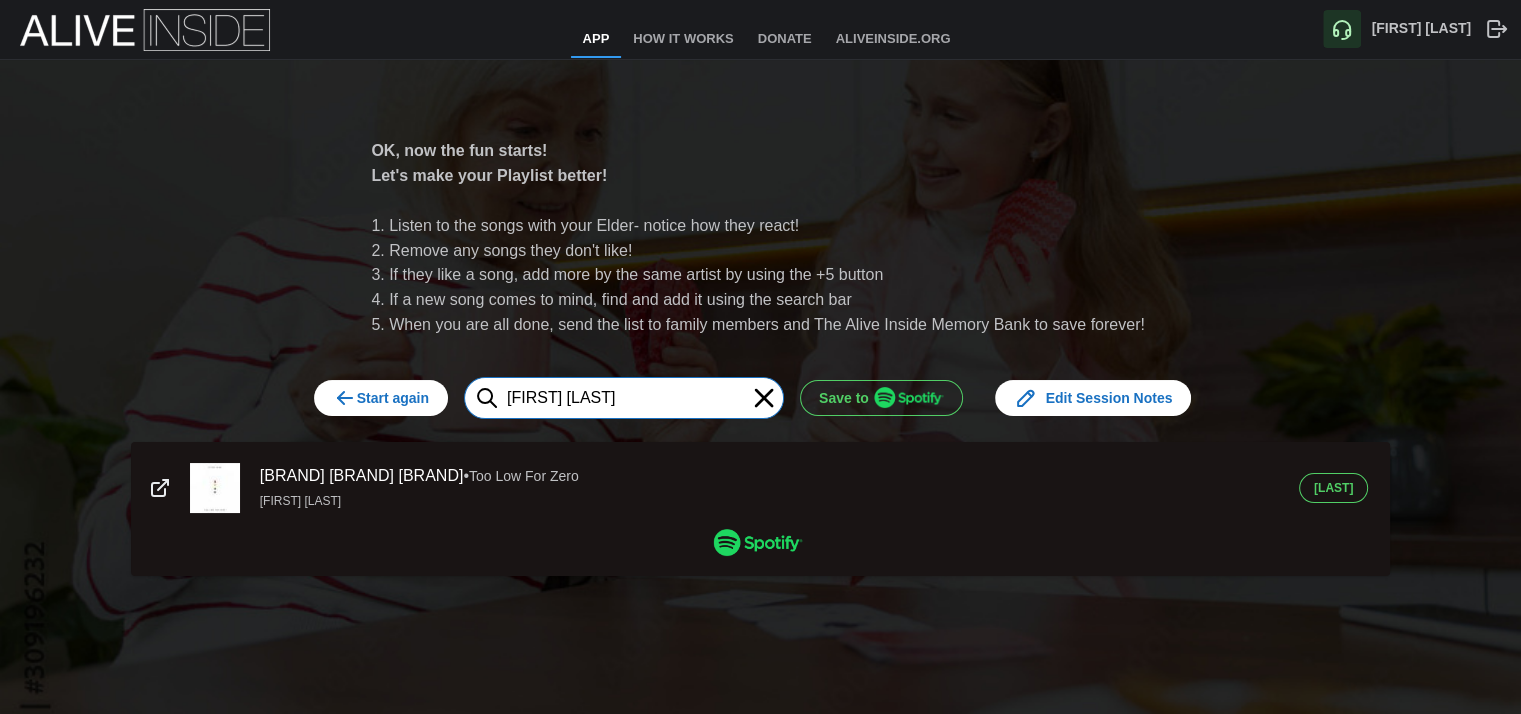 click on "[FIRST] [LAST]" at bounding box center [624, 398] 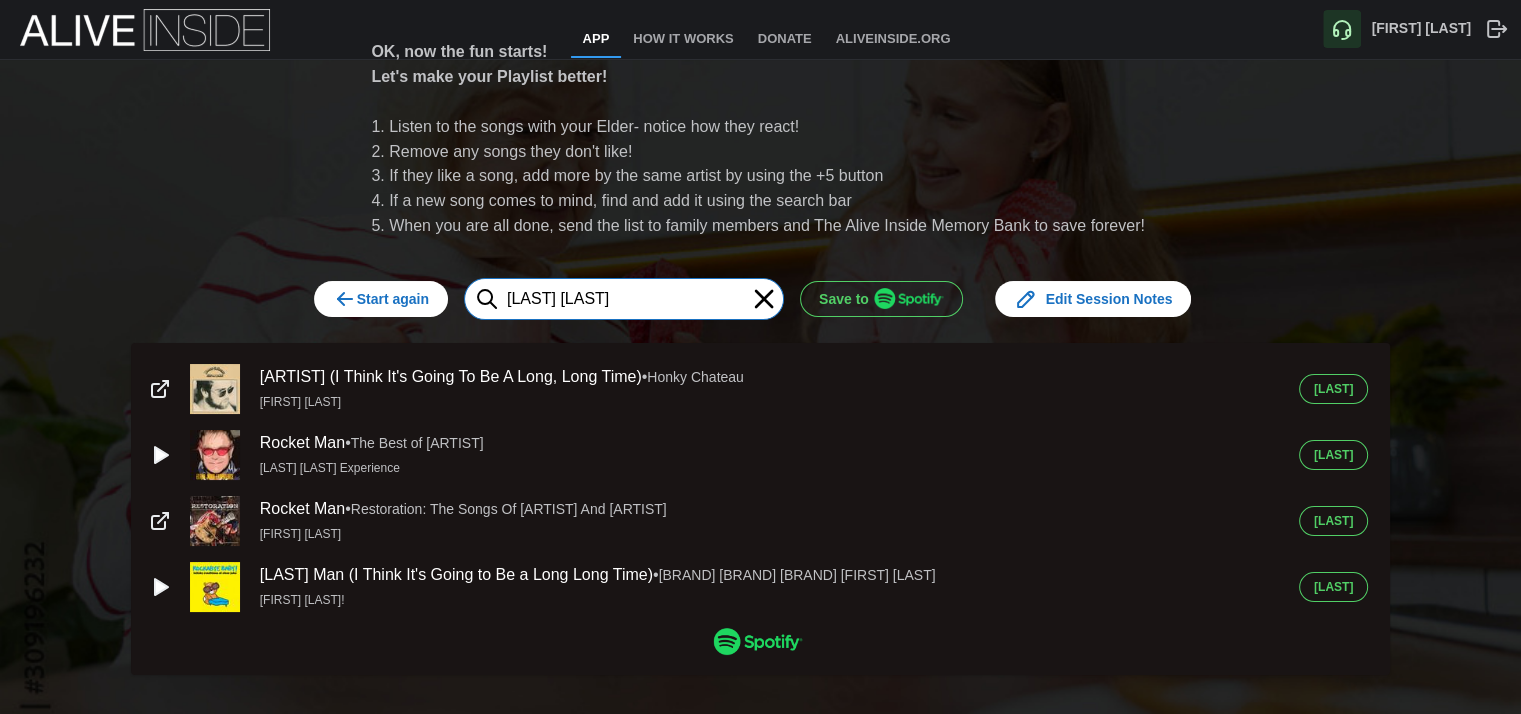 type on "[LAST] [LAST]" 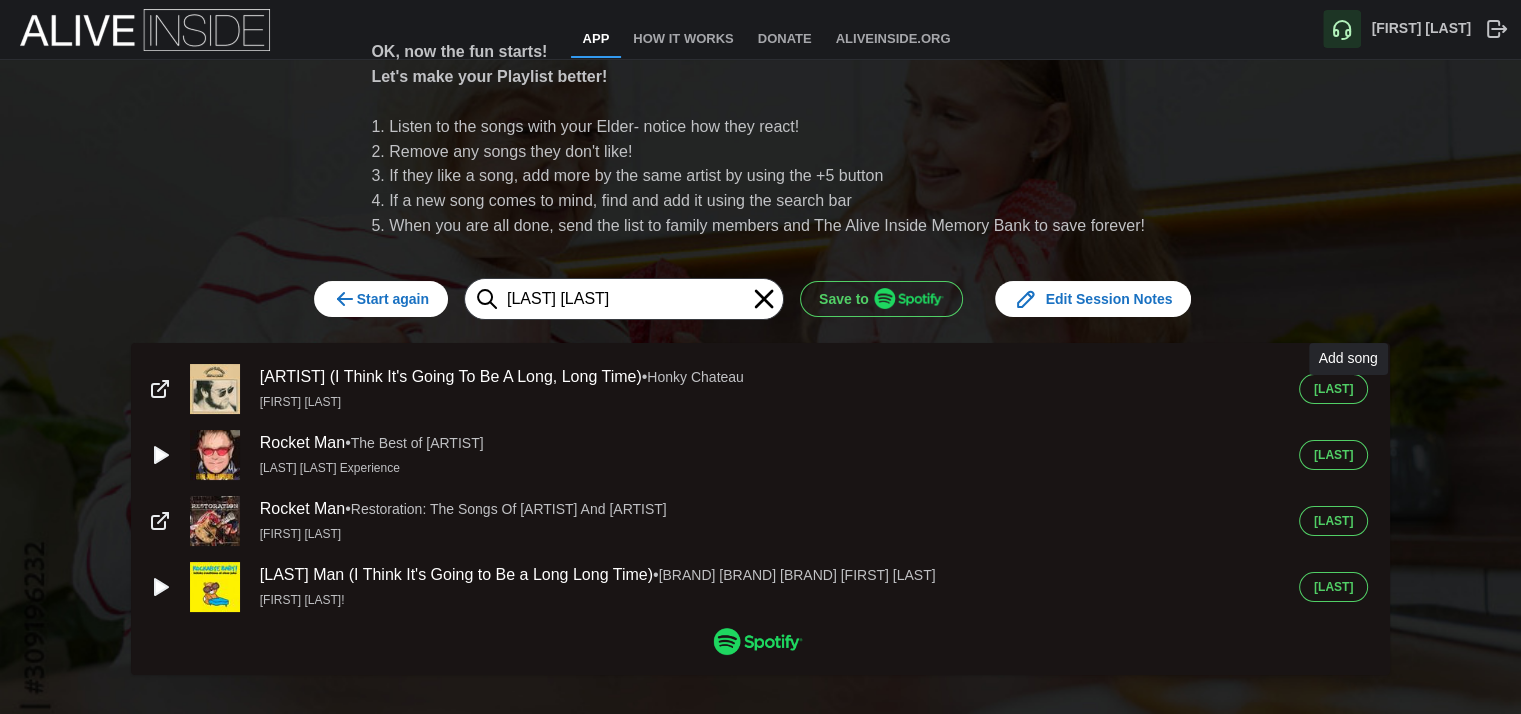 click on "[LAST]" at bounding box center [1333, 389] 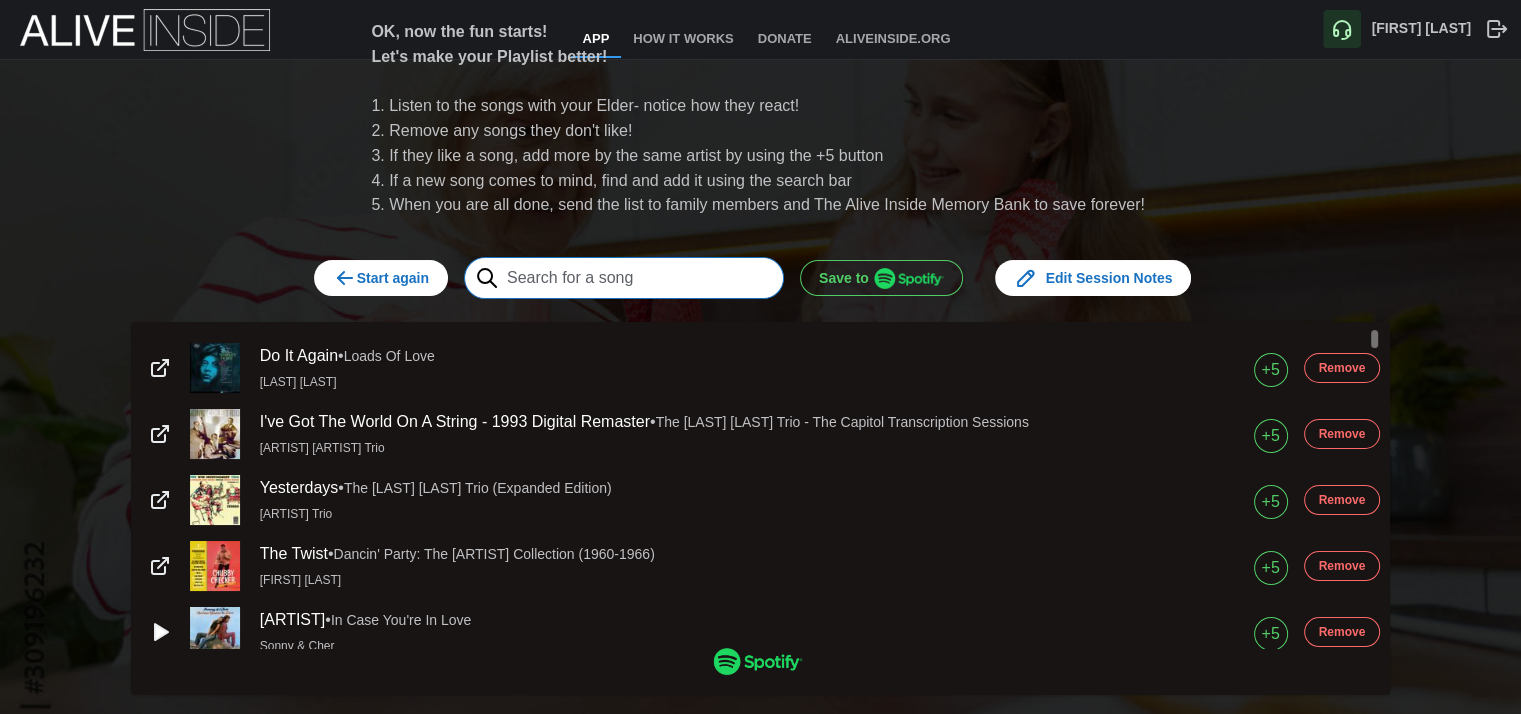 click at bounding box center (624, 278) 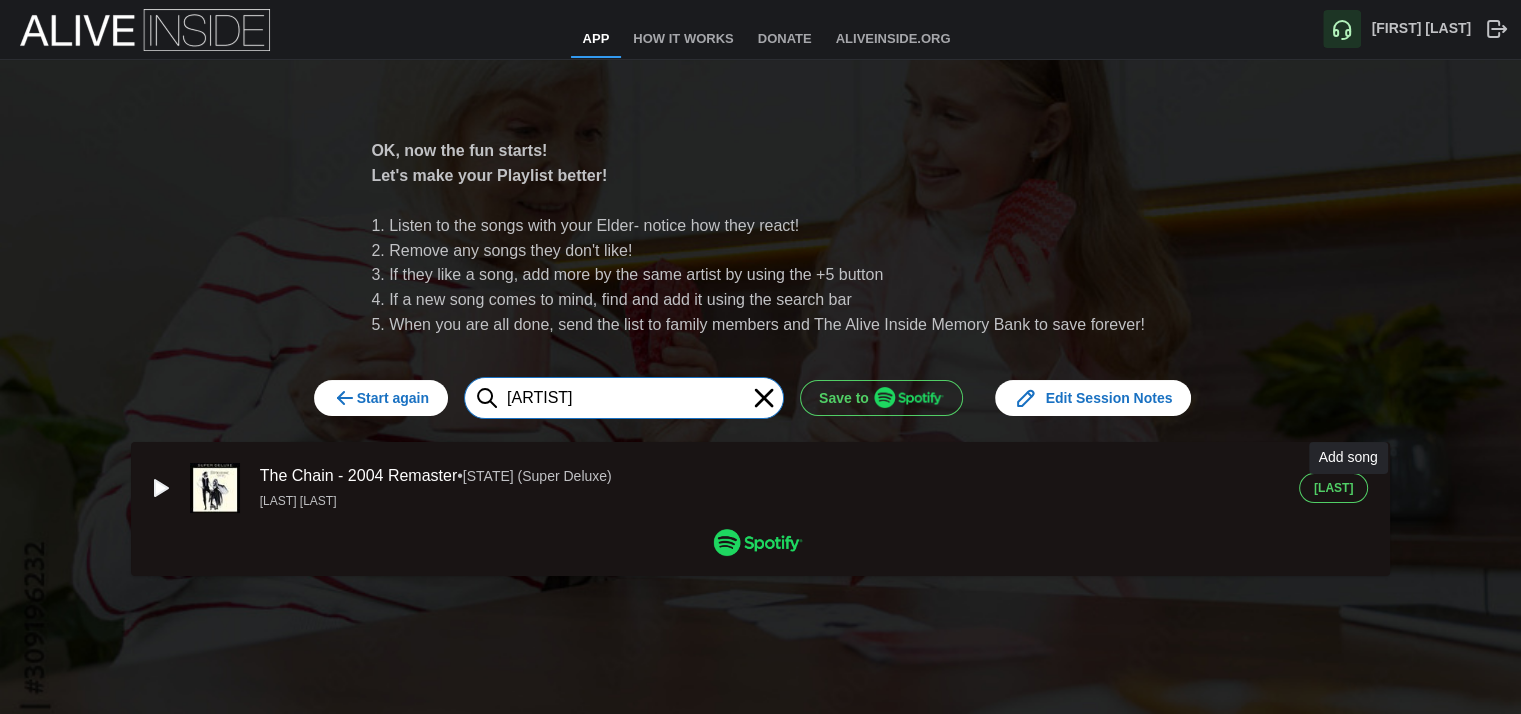 type on "[ARTIST]" 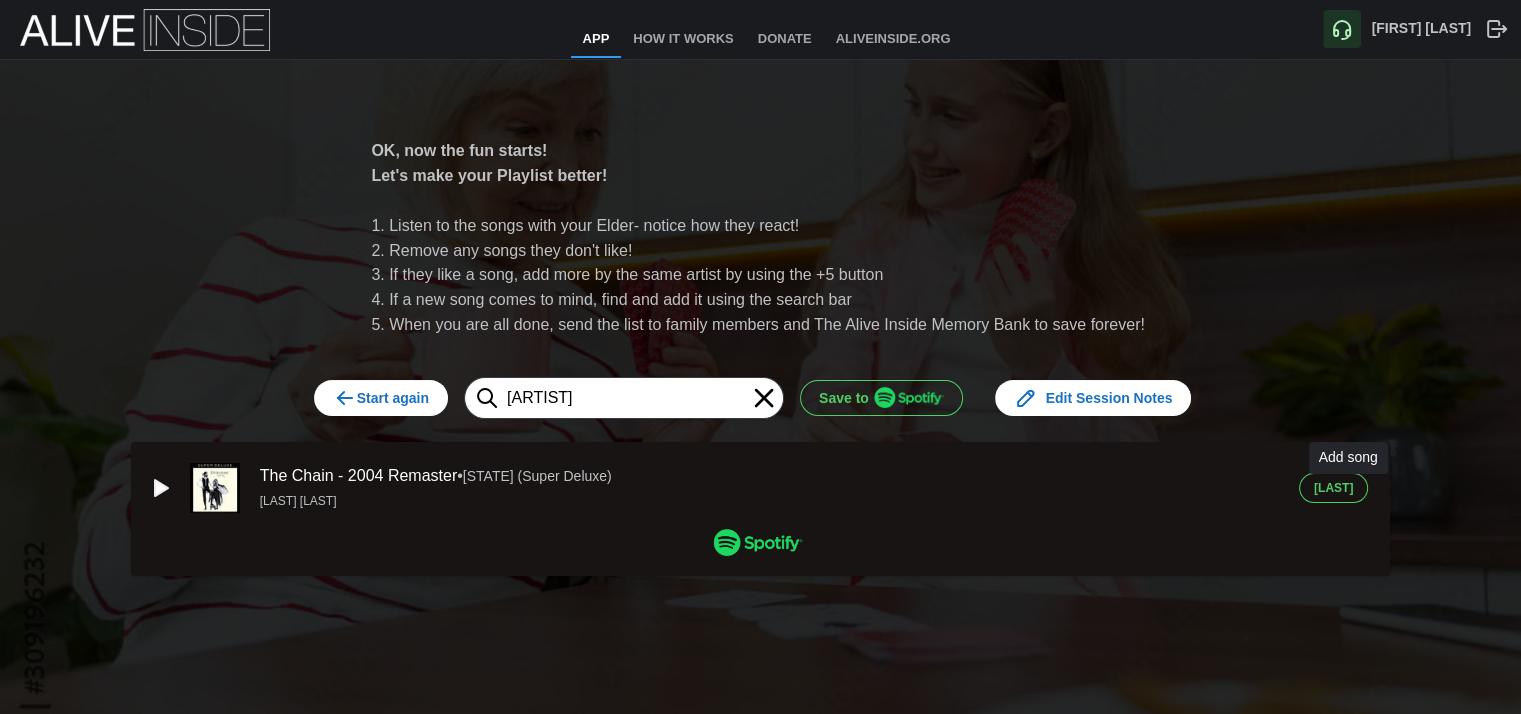 click on "[LAST]" at bounding box center (1333, 488) 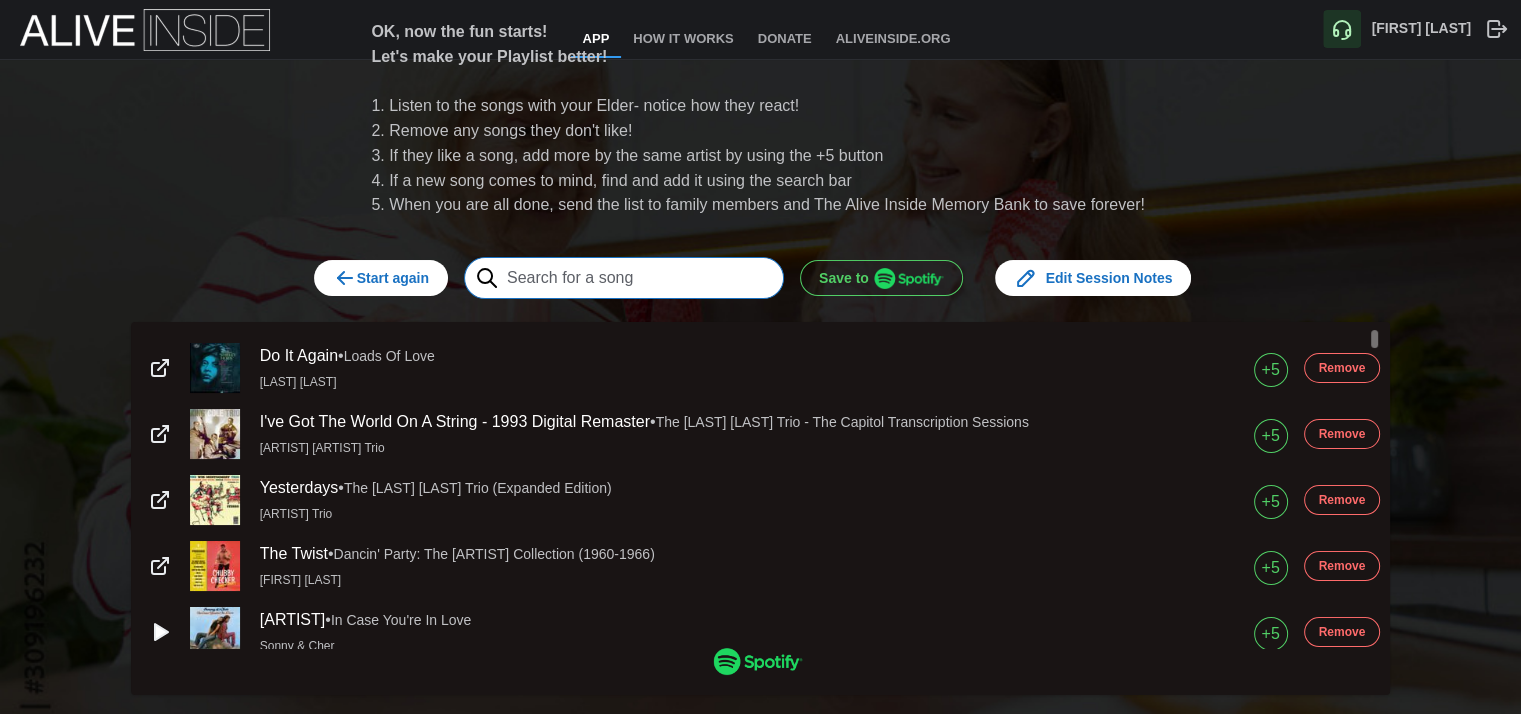 click at bounding box center (624, 278) 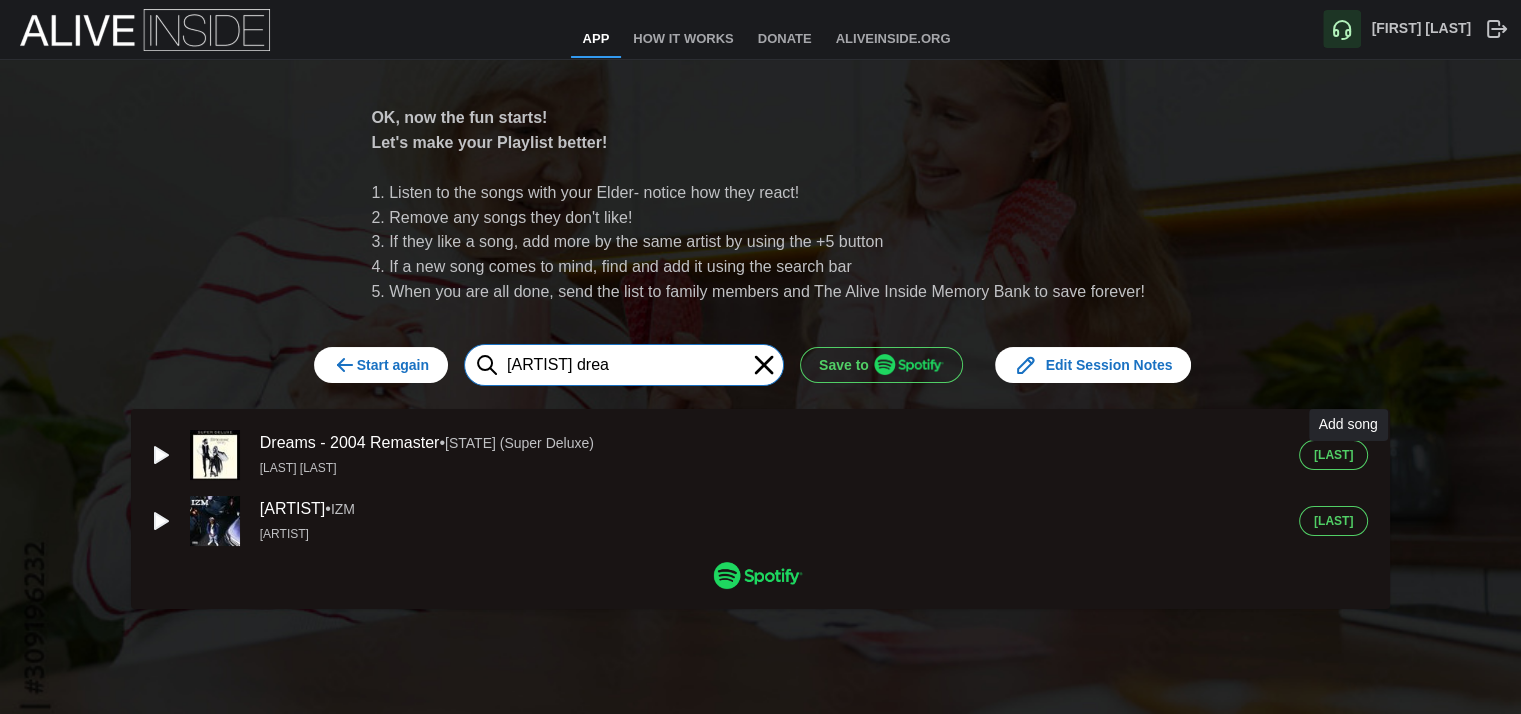 type on "[ARTIST] drea" 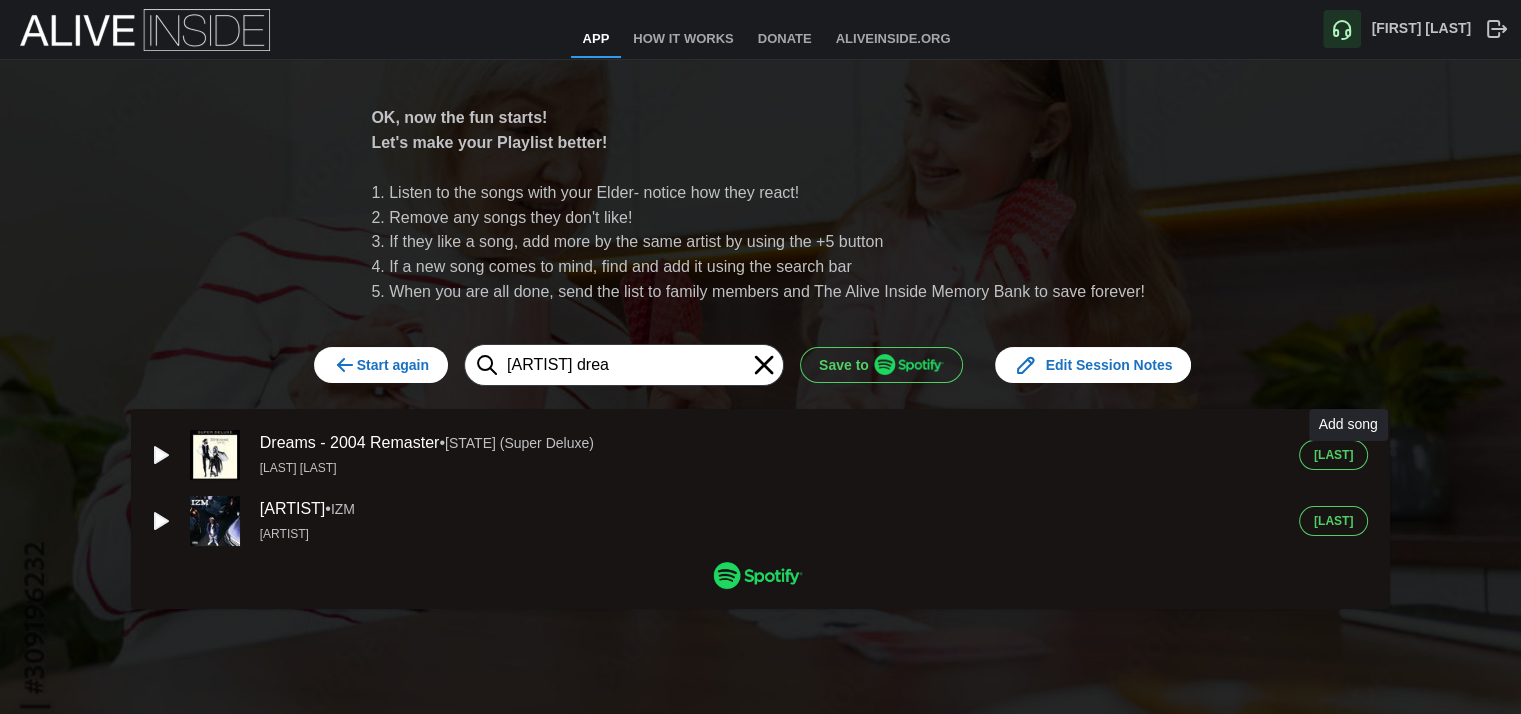 click on "[LAST]" at bounding box center [1333, 455] 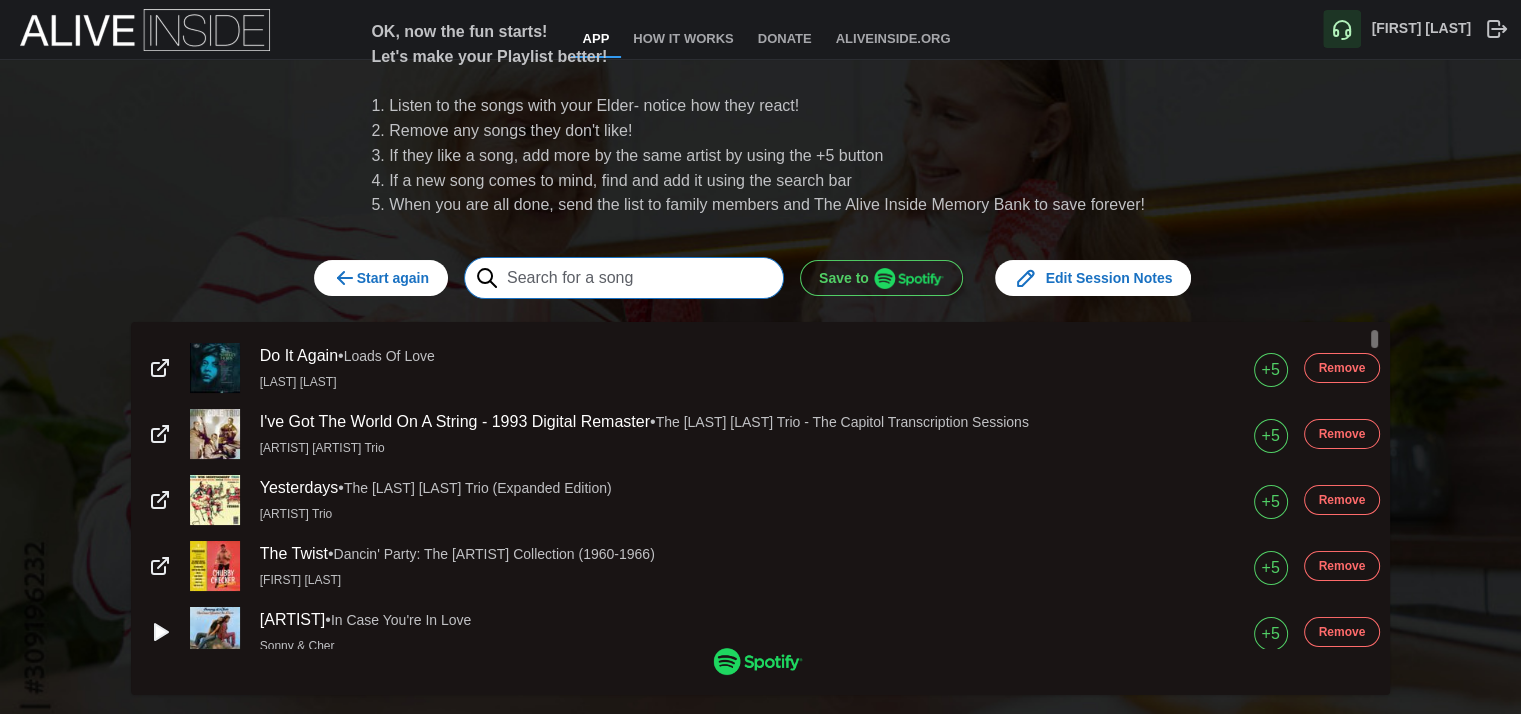 click at bounding box center (624, 278) 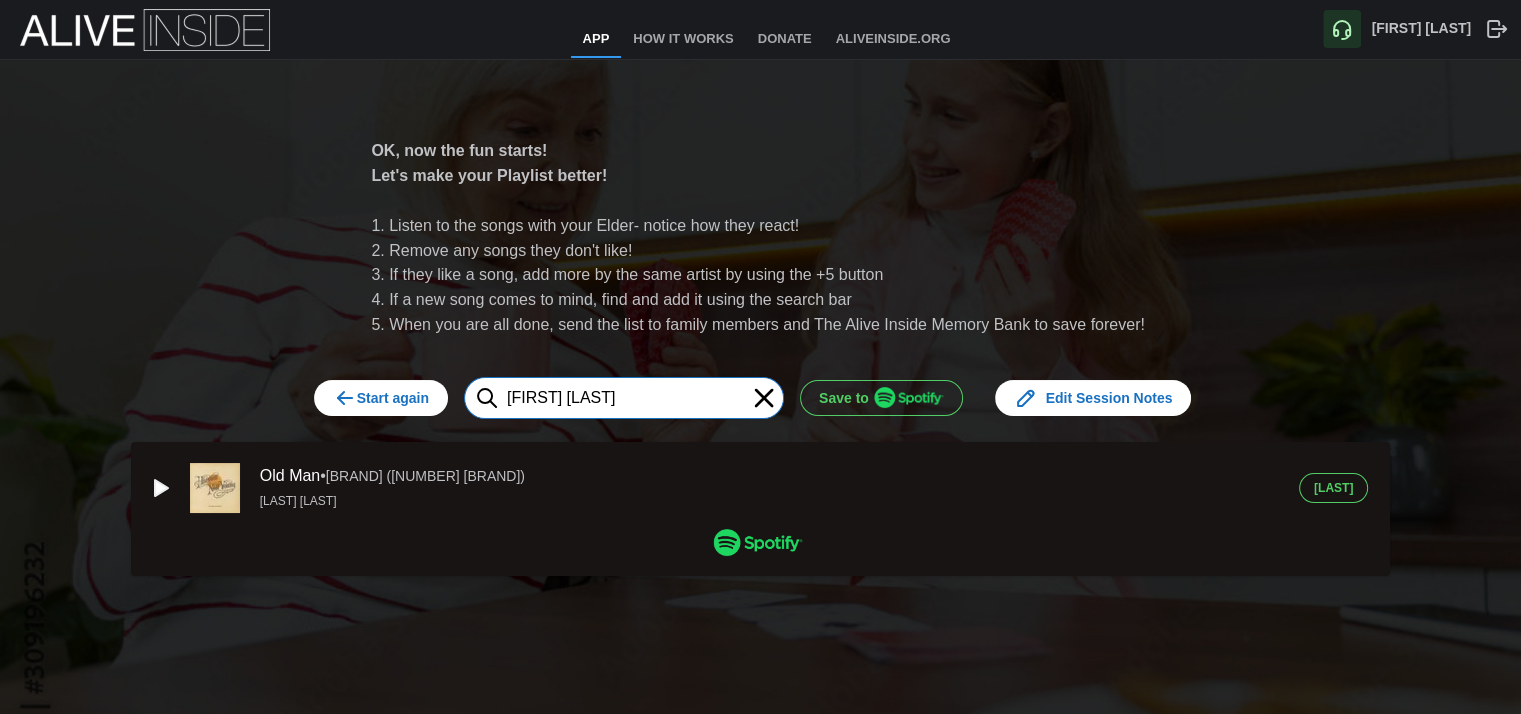 type on "[FIRST] [LAST]" 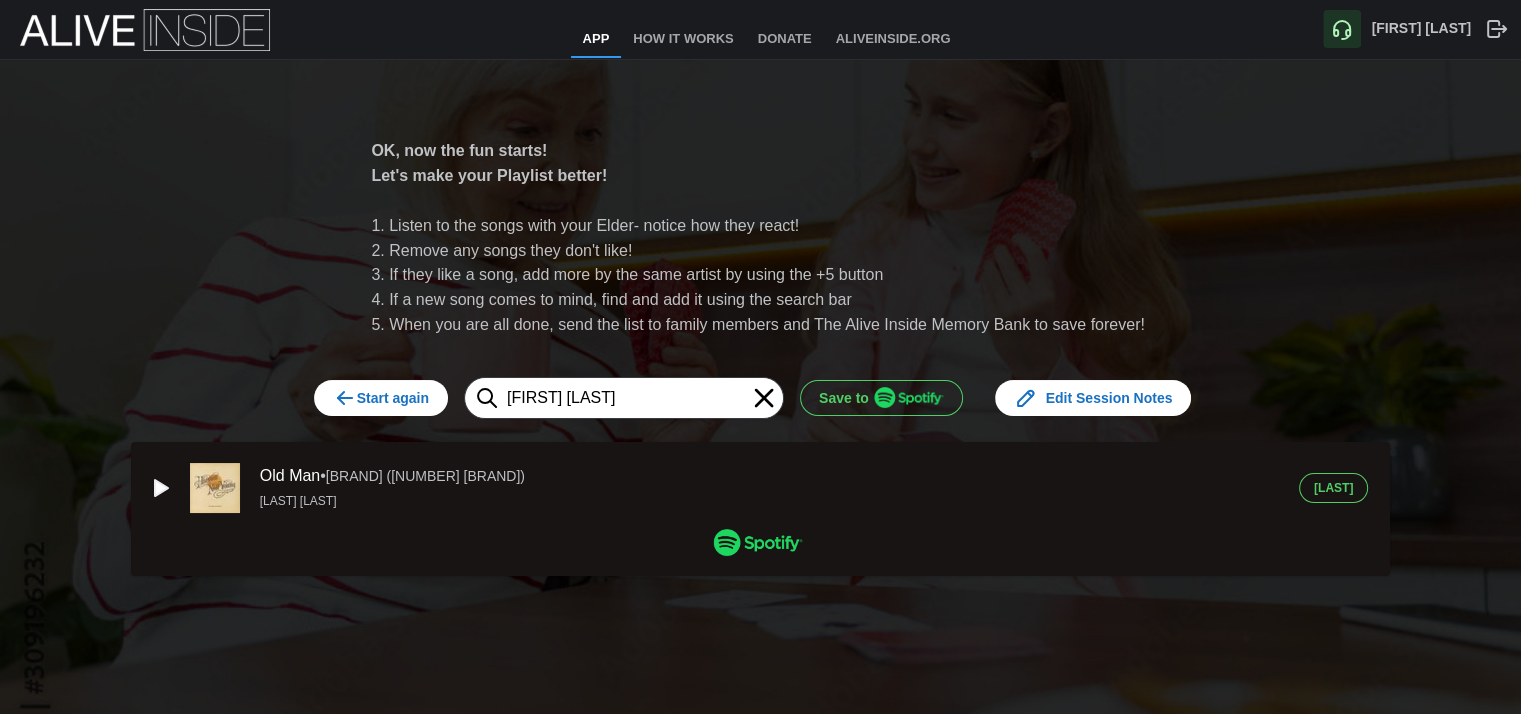 click on "[LAST]" at bounding box center (1333, 488) 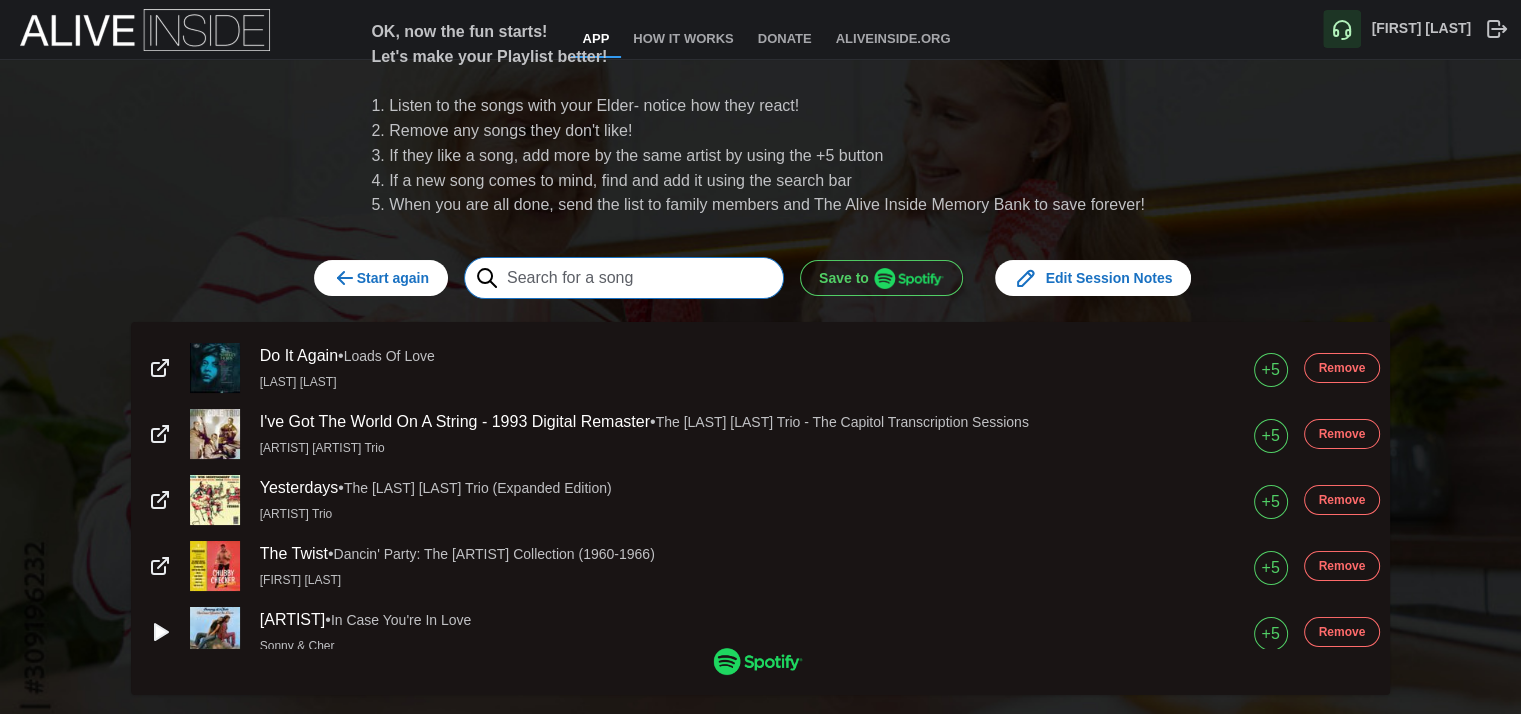 click at bounding box center (624, 278) 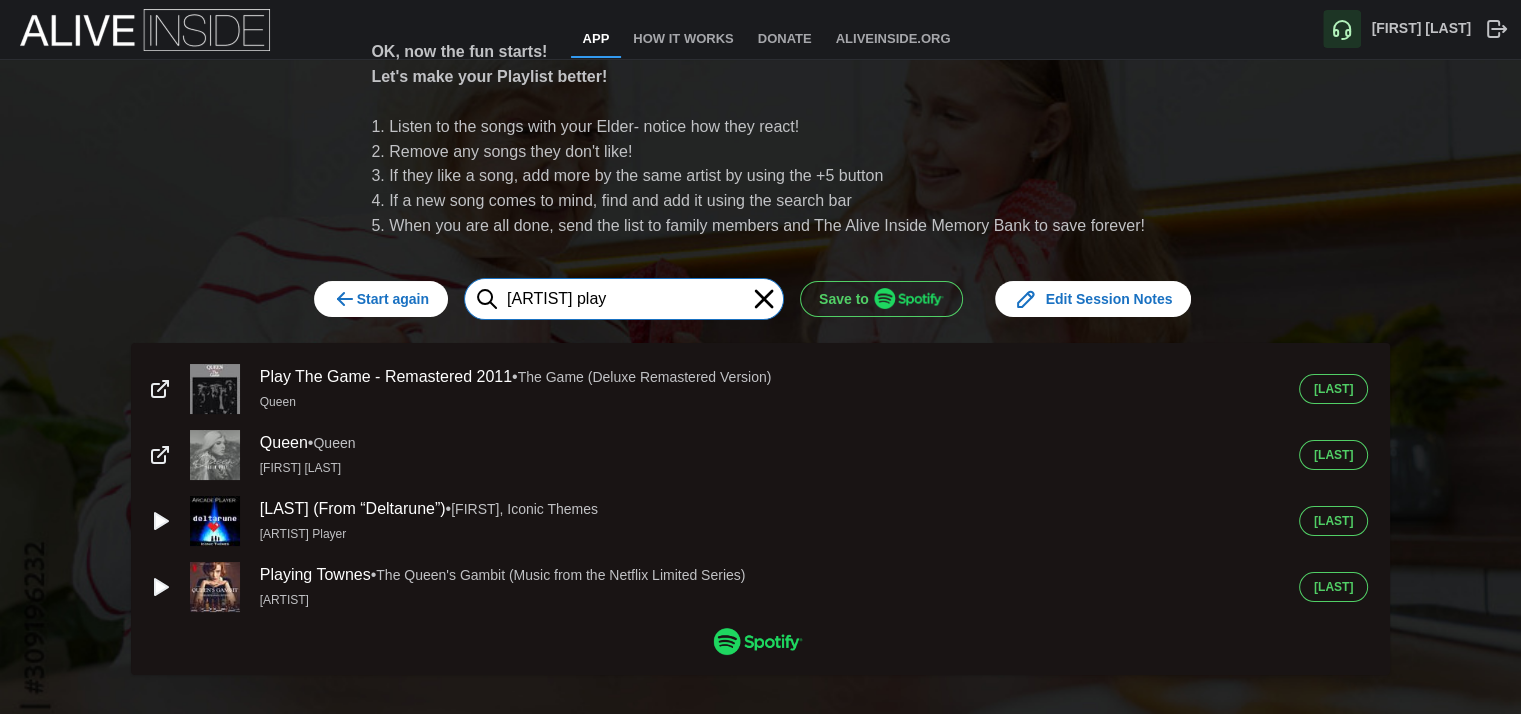 type on "[ARTIST] play" 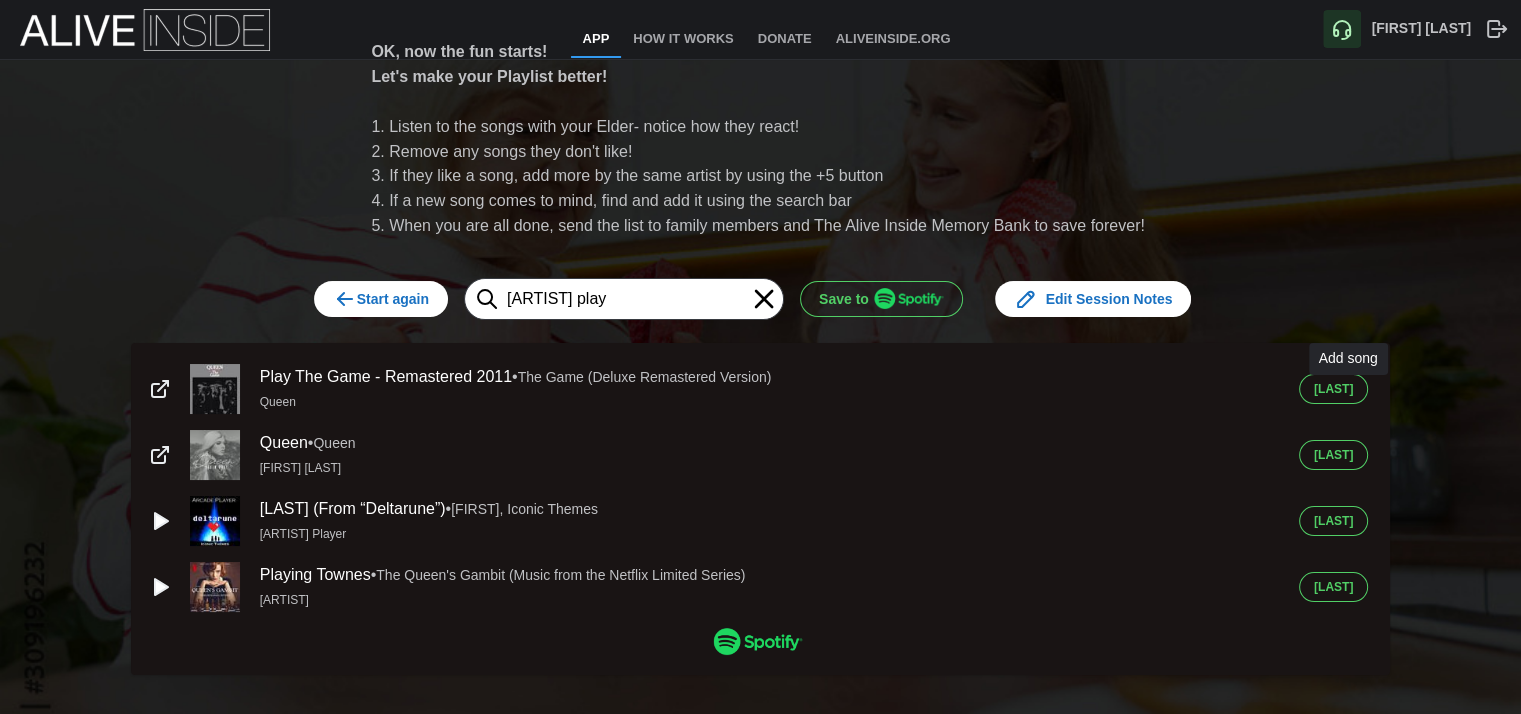 click on "[LAST]" at bounding box center (1333, 389) 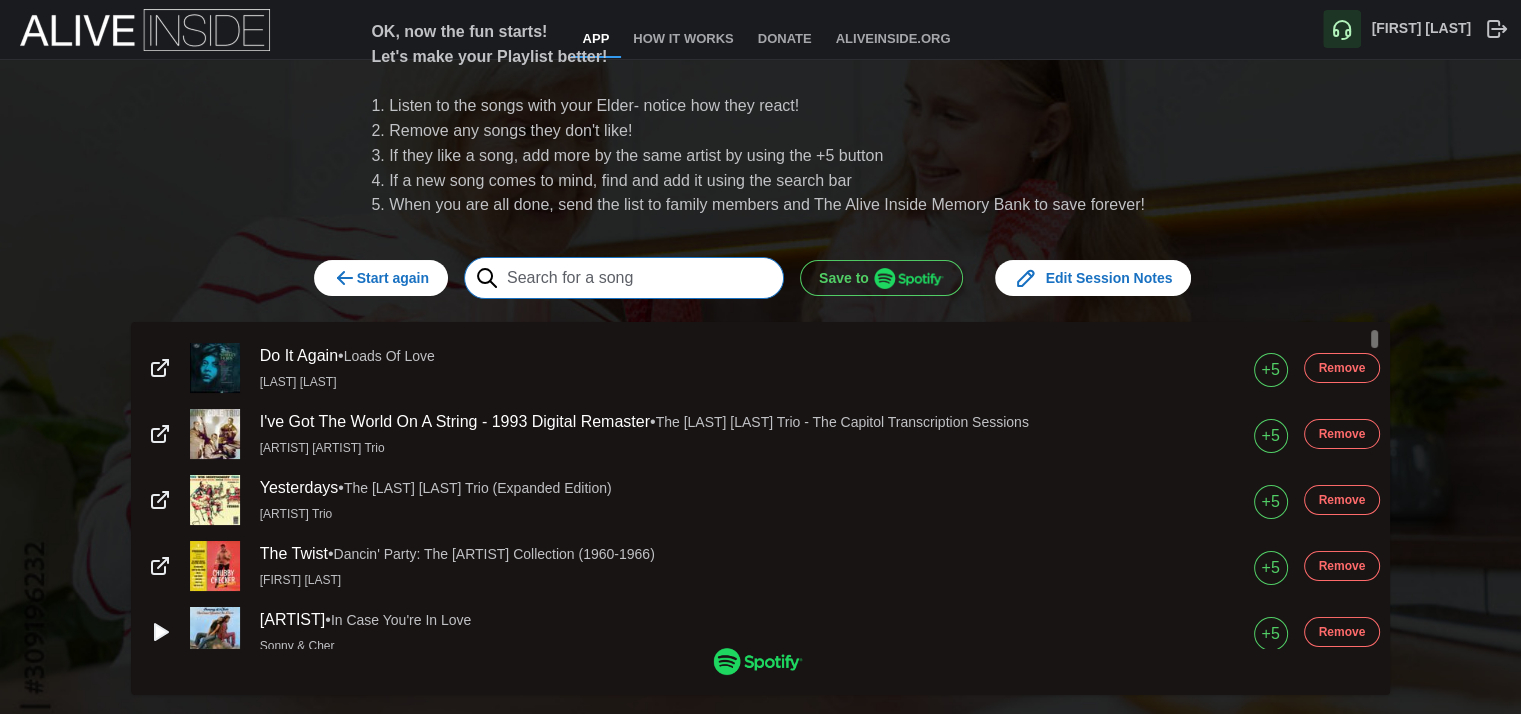 click at bounding box center [624, 278] 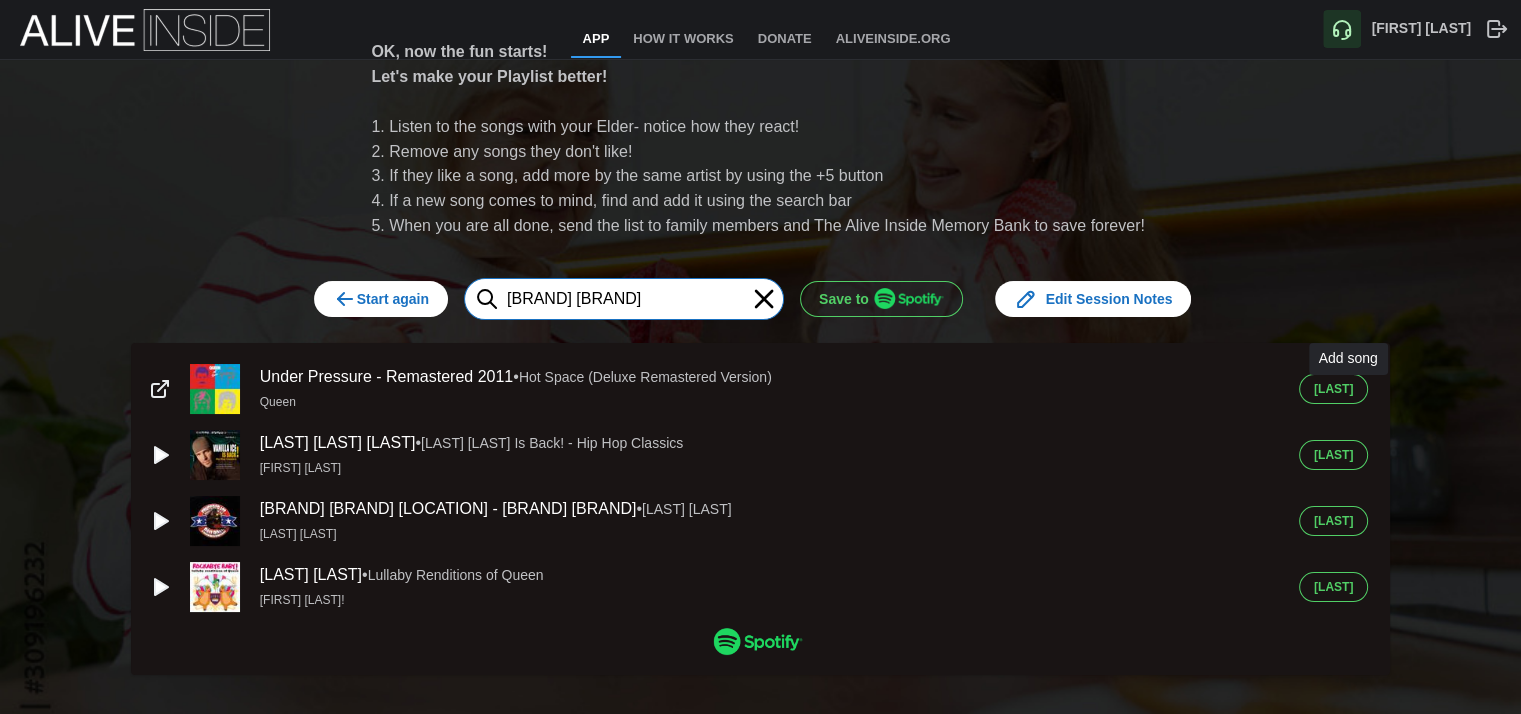 type on "[BRAND] [BRAND]" 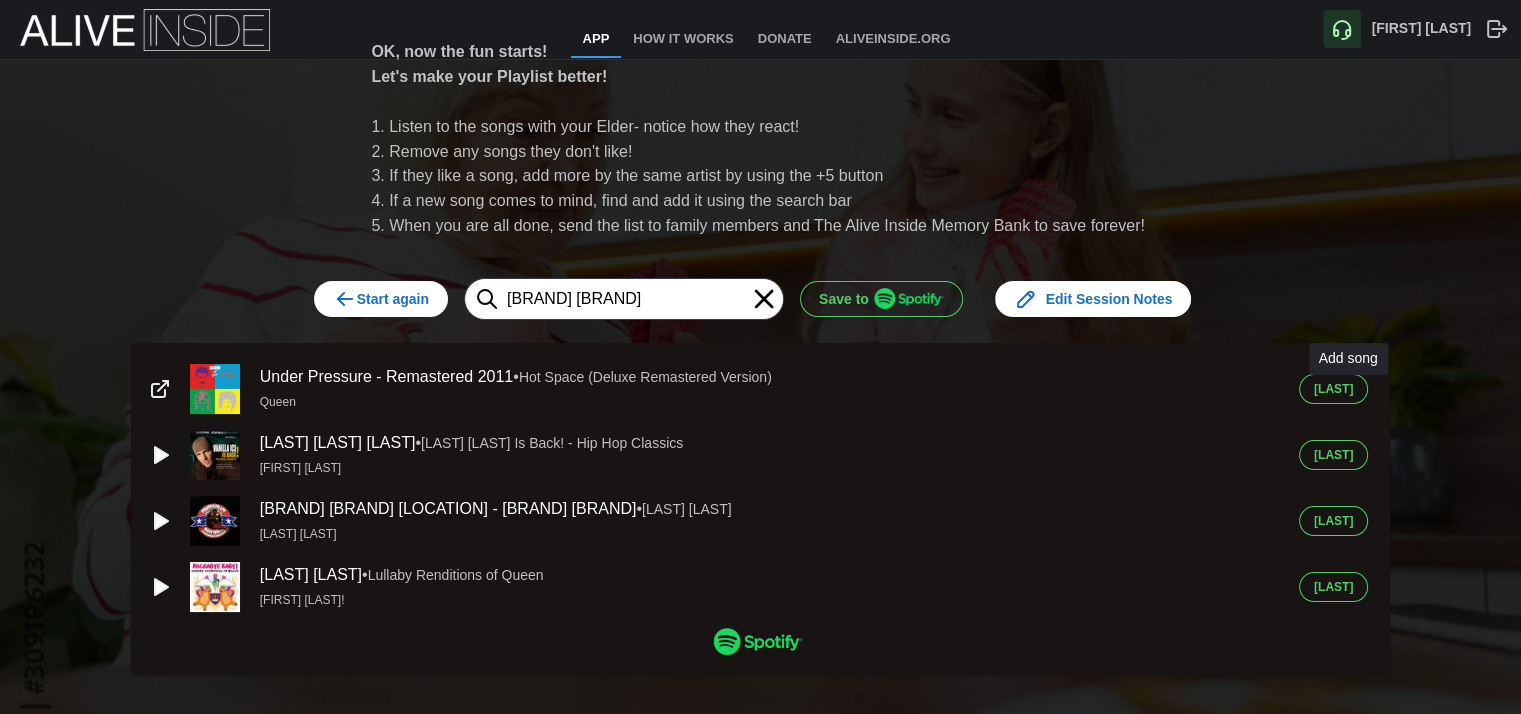 click on "[LAST]" at bounding box center [1333, 389] 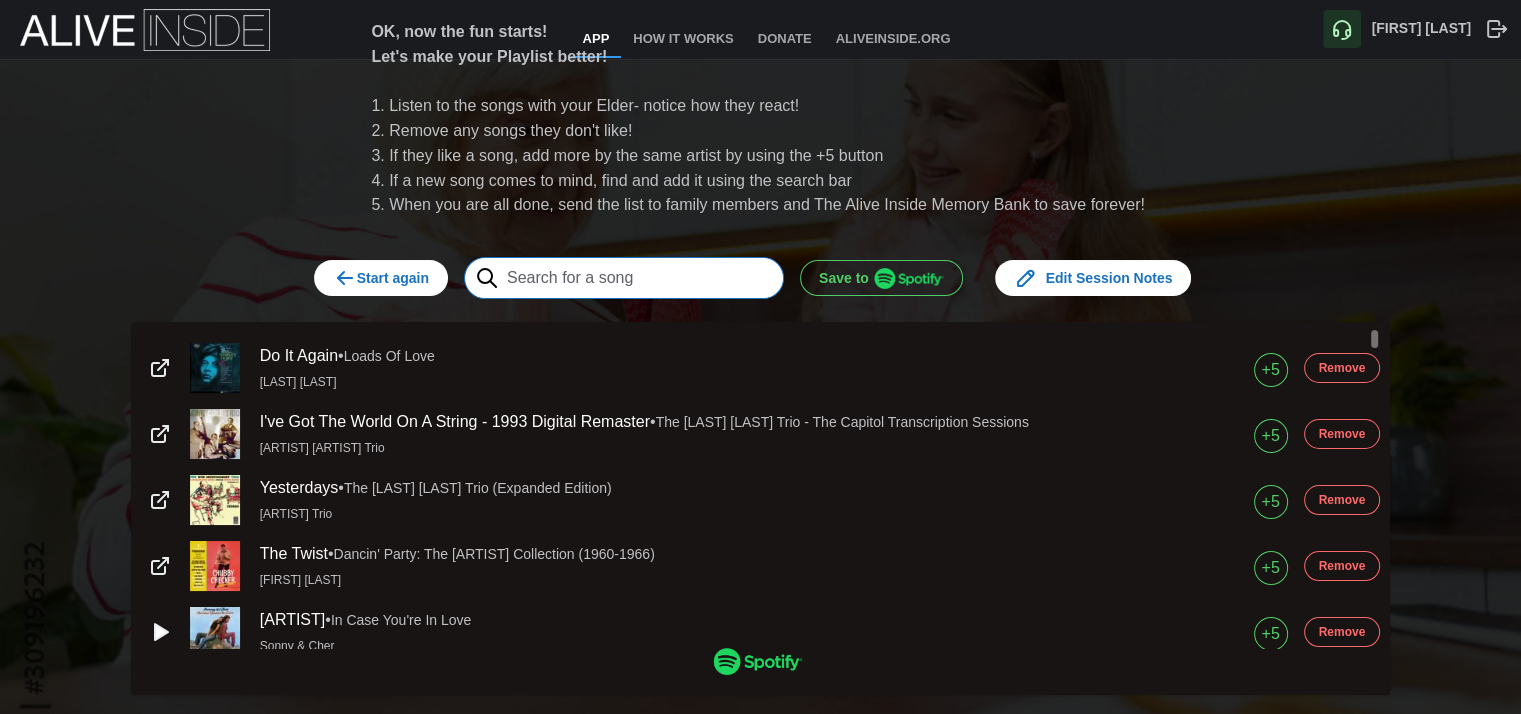 click at bounding box center (624, 278) 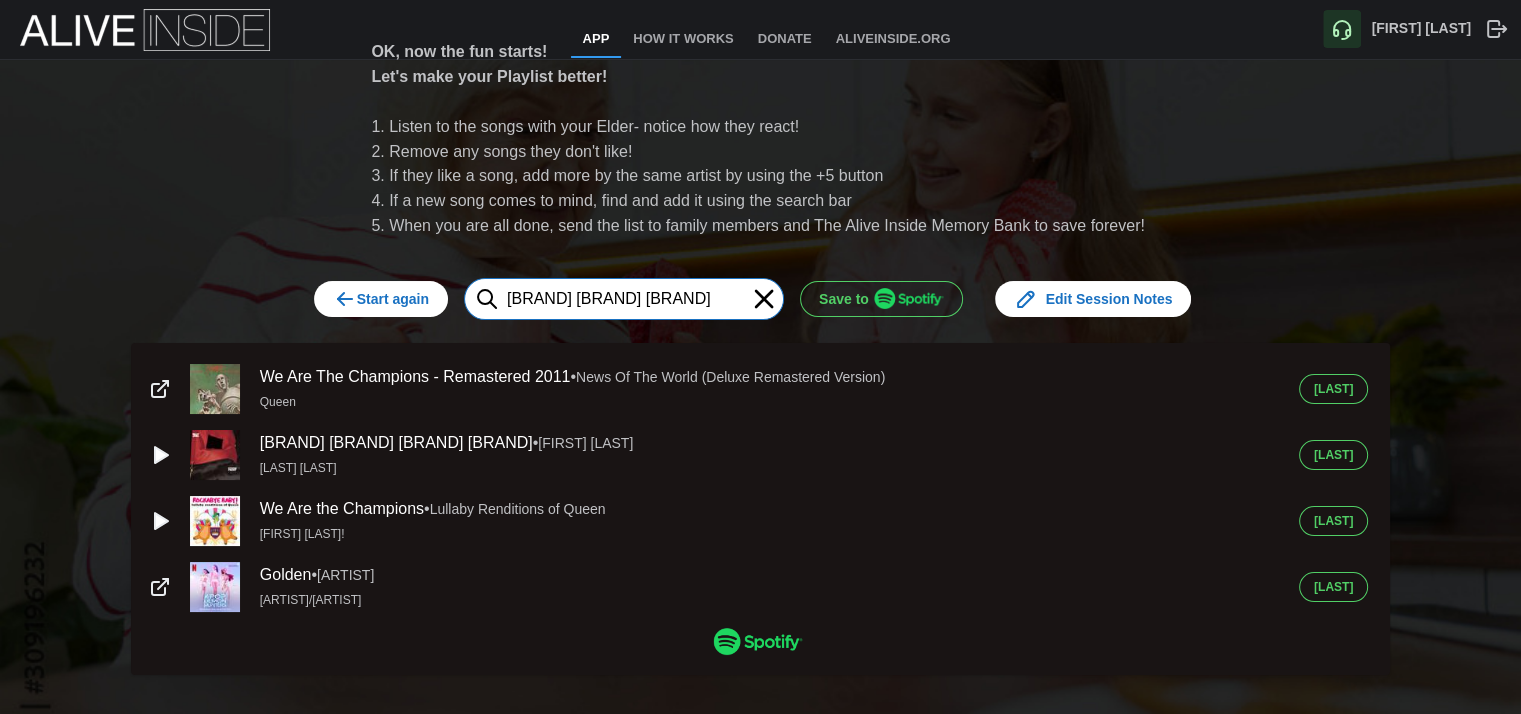 type on "[BRAND] [BRAND] [BRAND]" 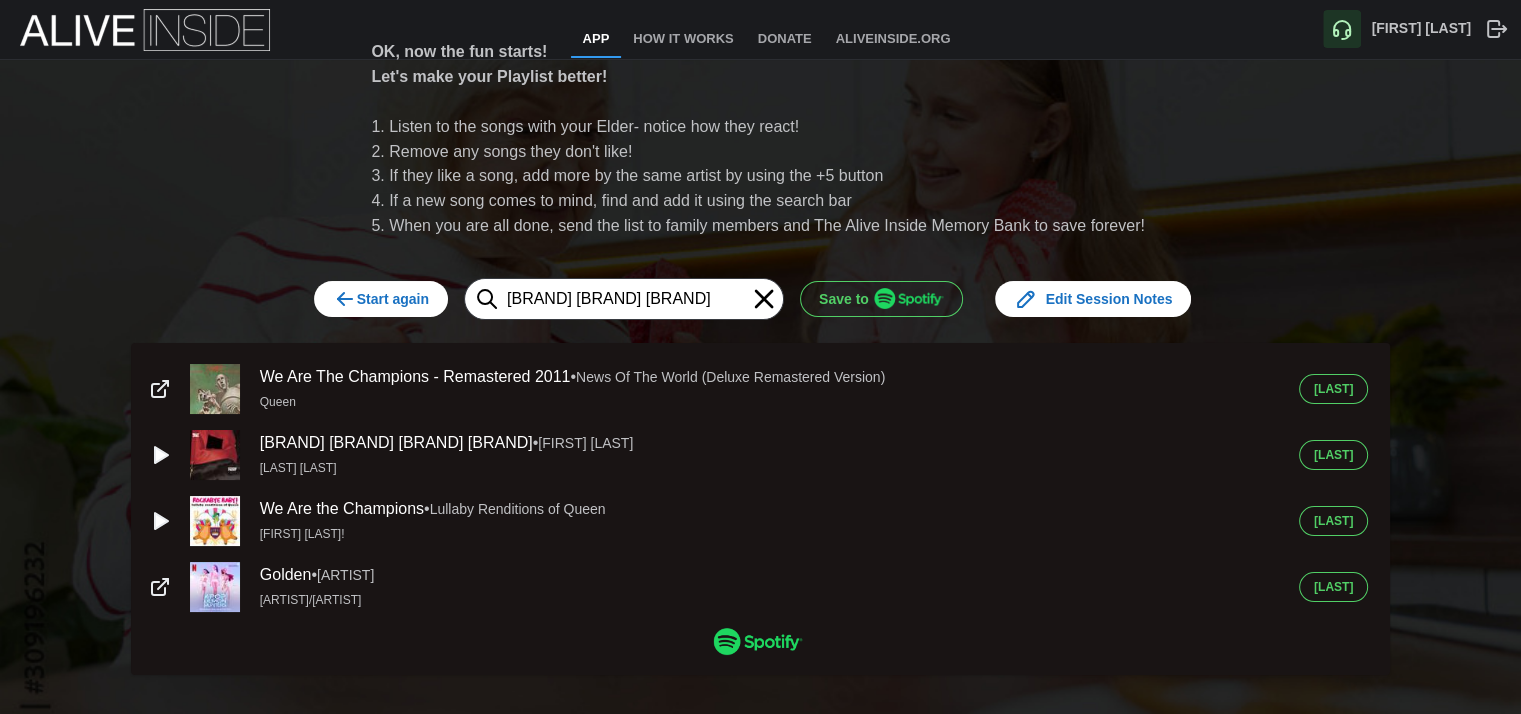 click on "[LAST]" at bounding box center [1333, 389] 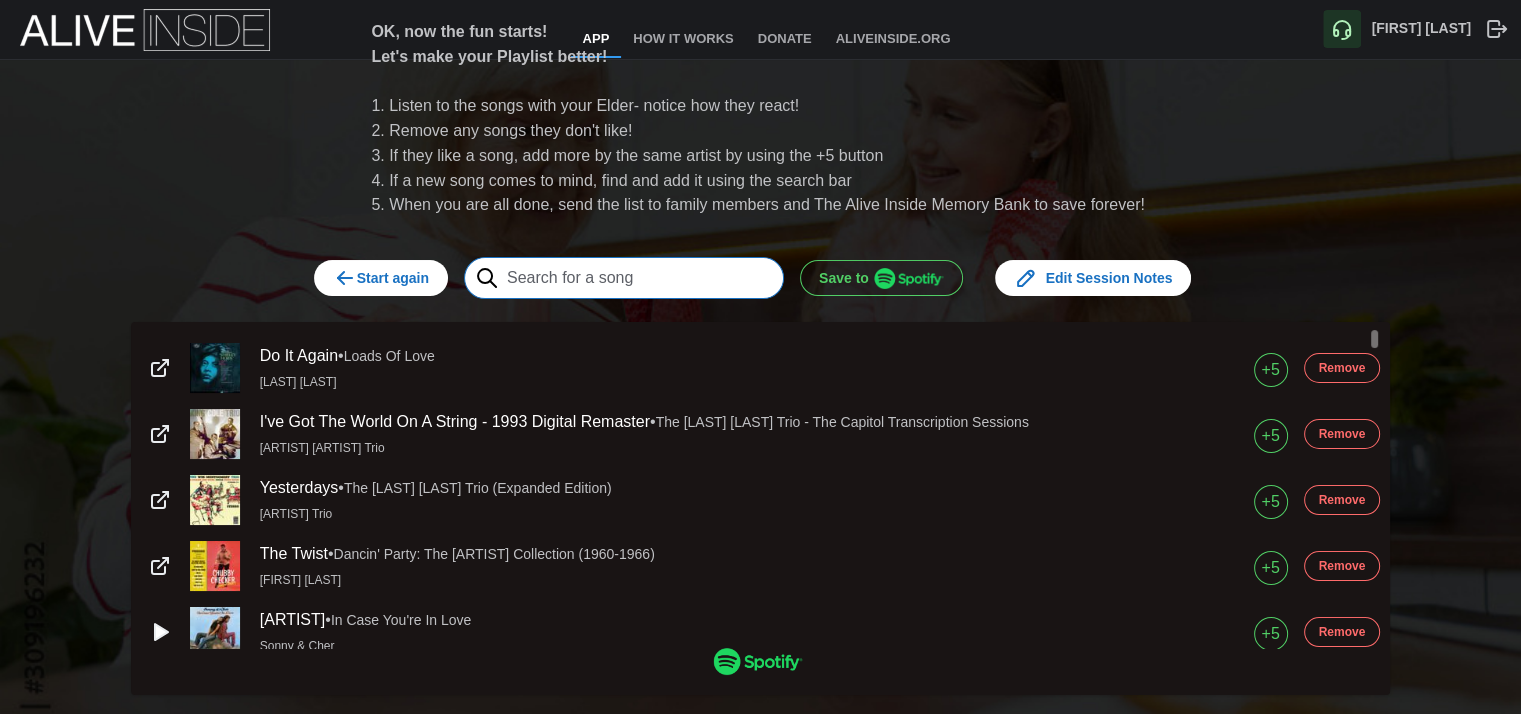 click at bounding box center [624, 278] 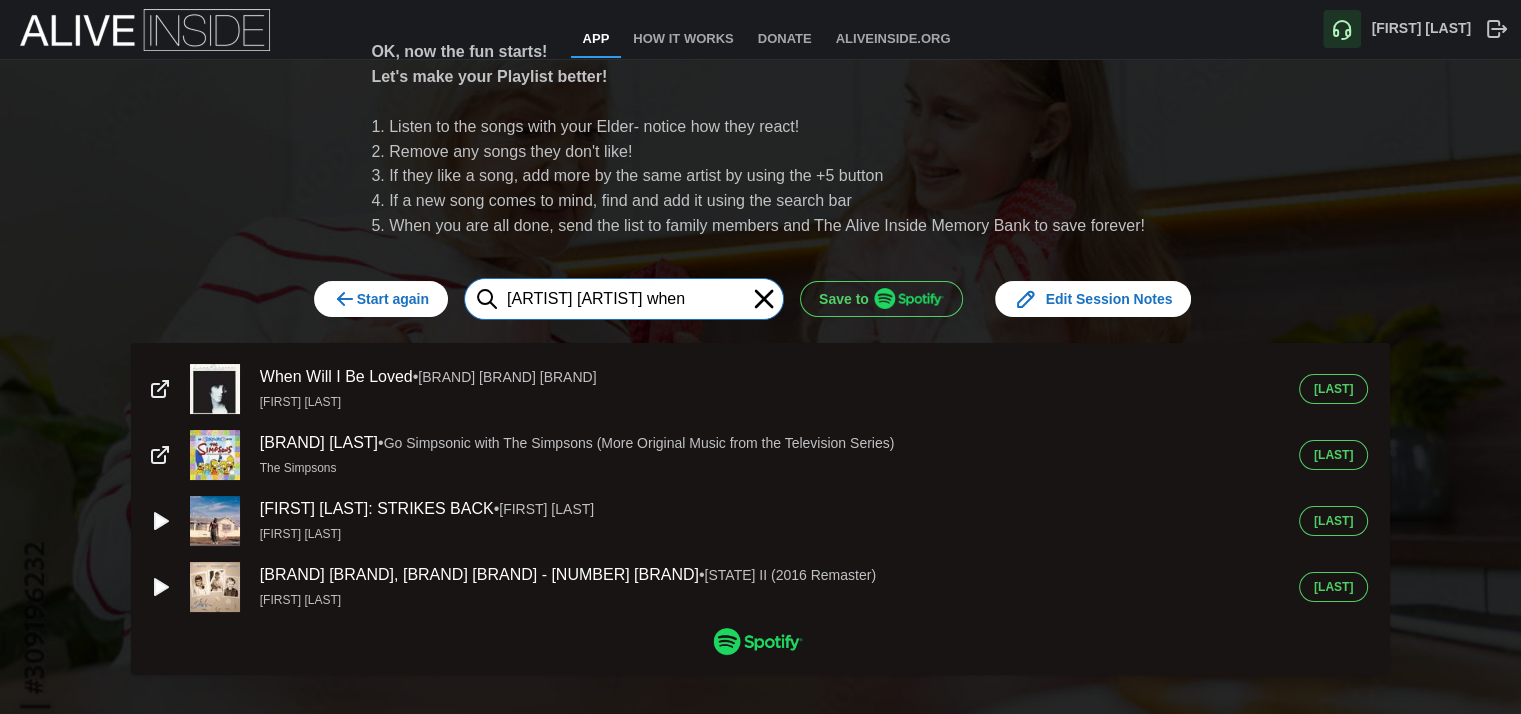type on "[ARTIST] [ARTIST] when" 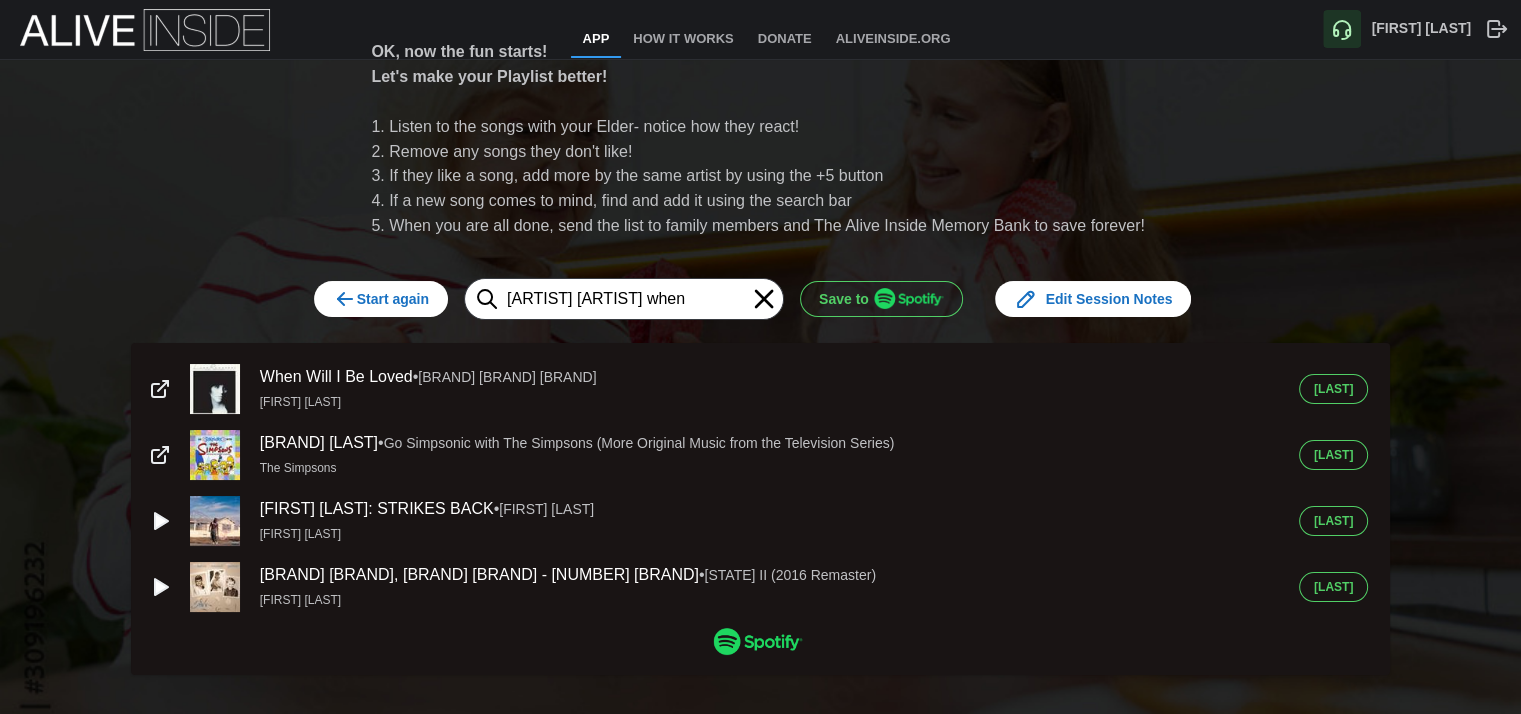click on "[LAST]" at bounding box center (1333, 389) 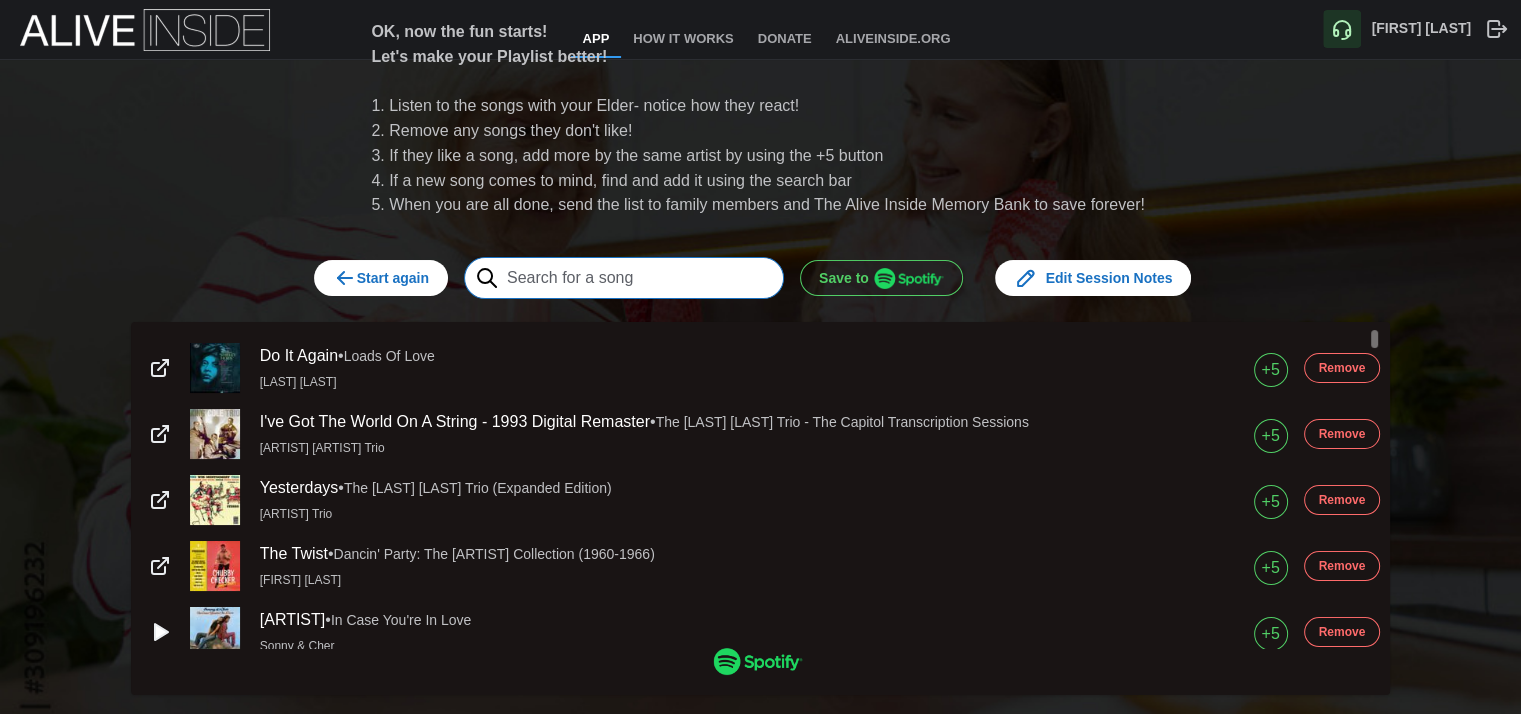 drag, startPoint x: 745, startPoint y: 289, endPoint x: 764, endPoint y: 289, distance: 19 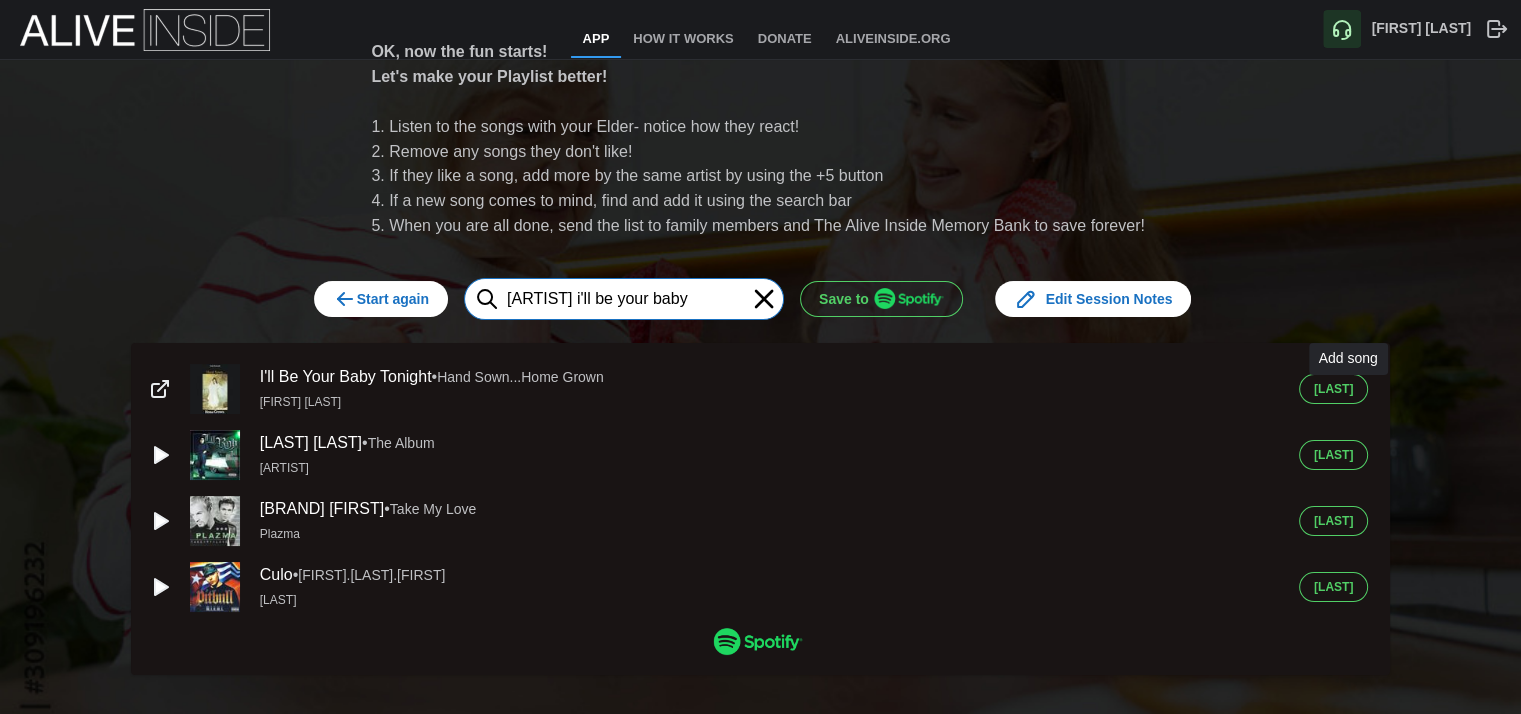 type on "[ARTIST] i'll be your baby" 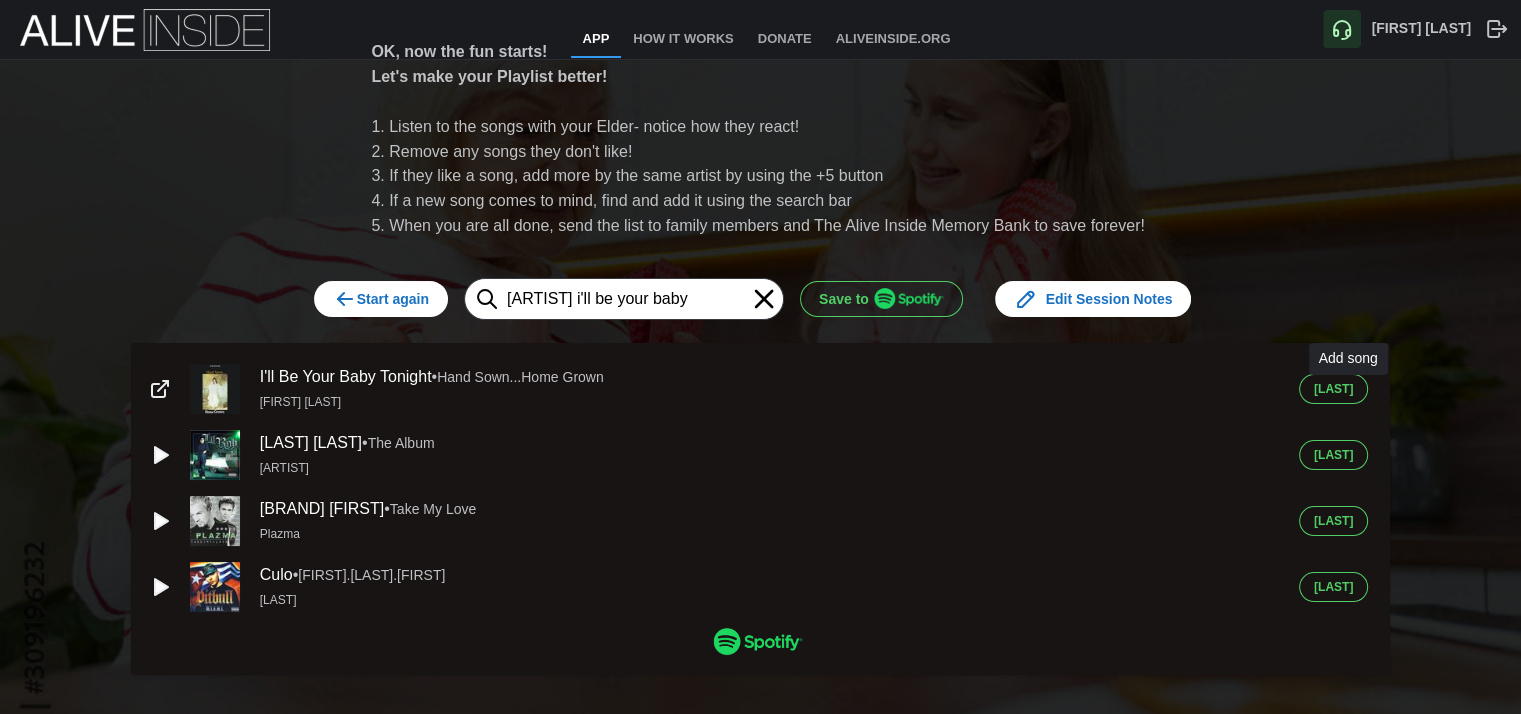 click on "[LAST]" at bounding box center (1333, 389) 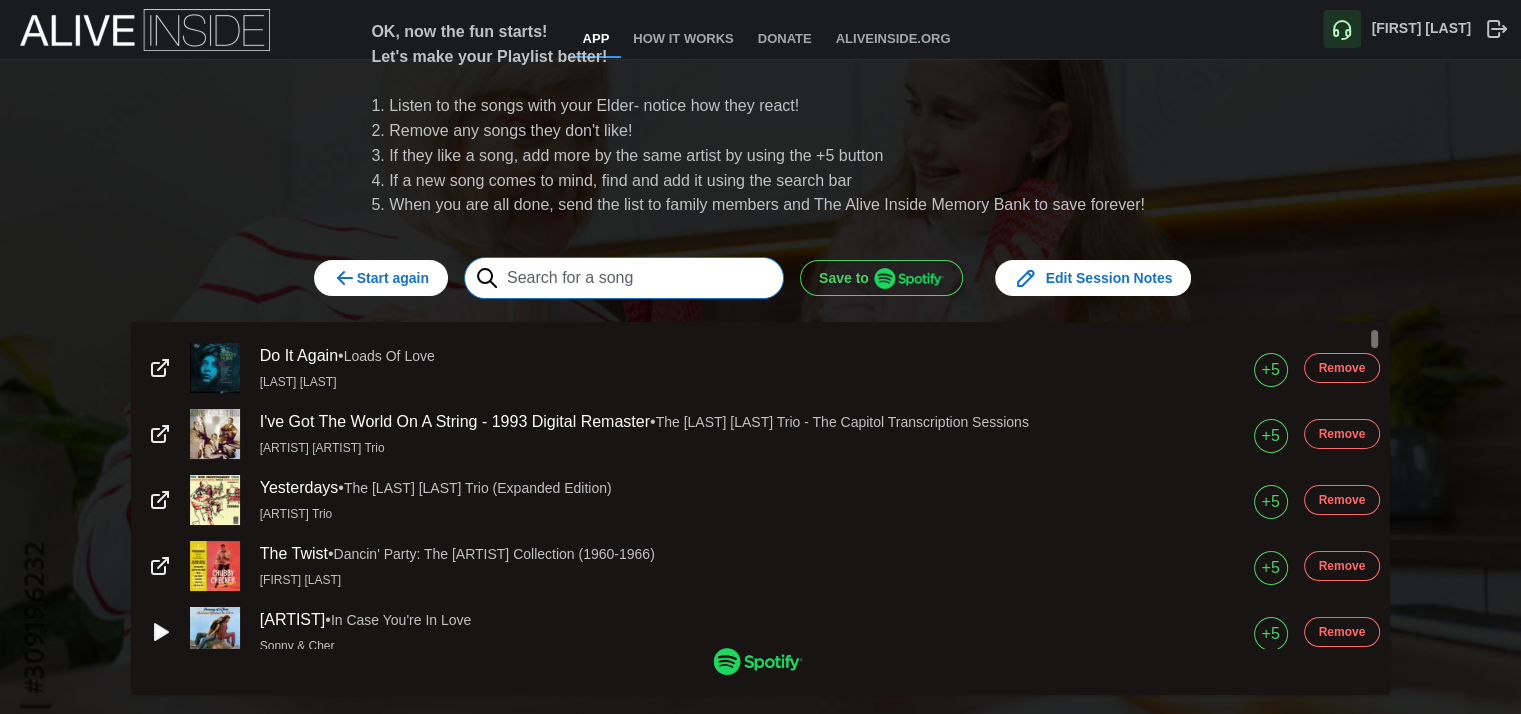 click at bounding box center (624, 278) 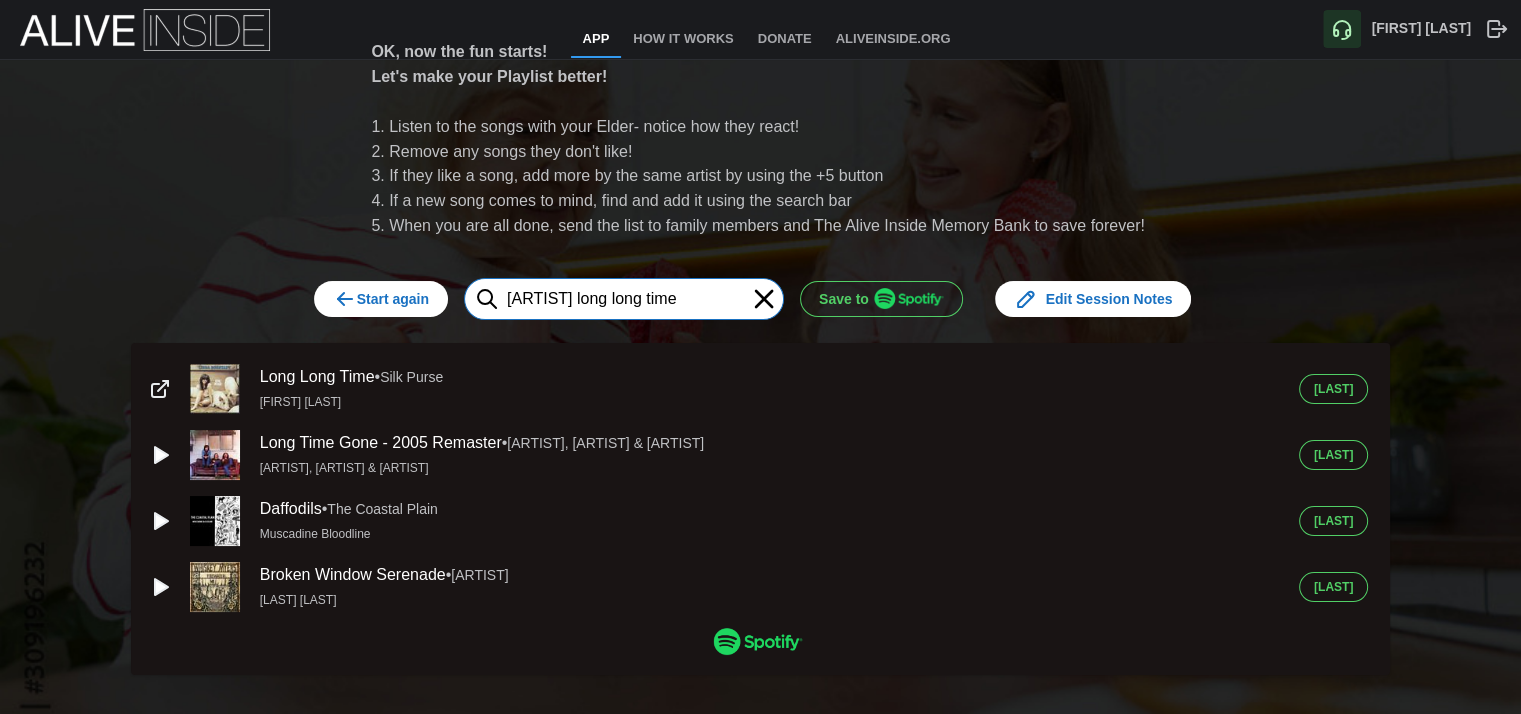 type on "[ARTIST] long long time" 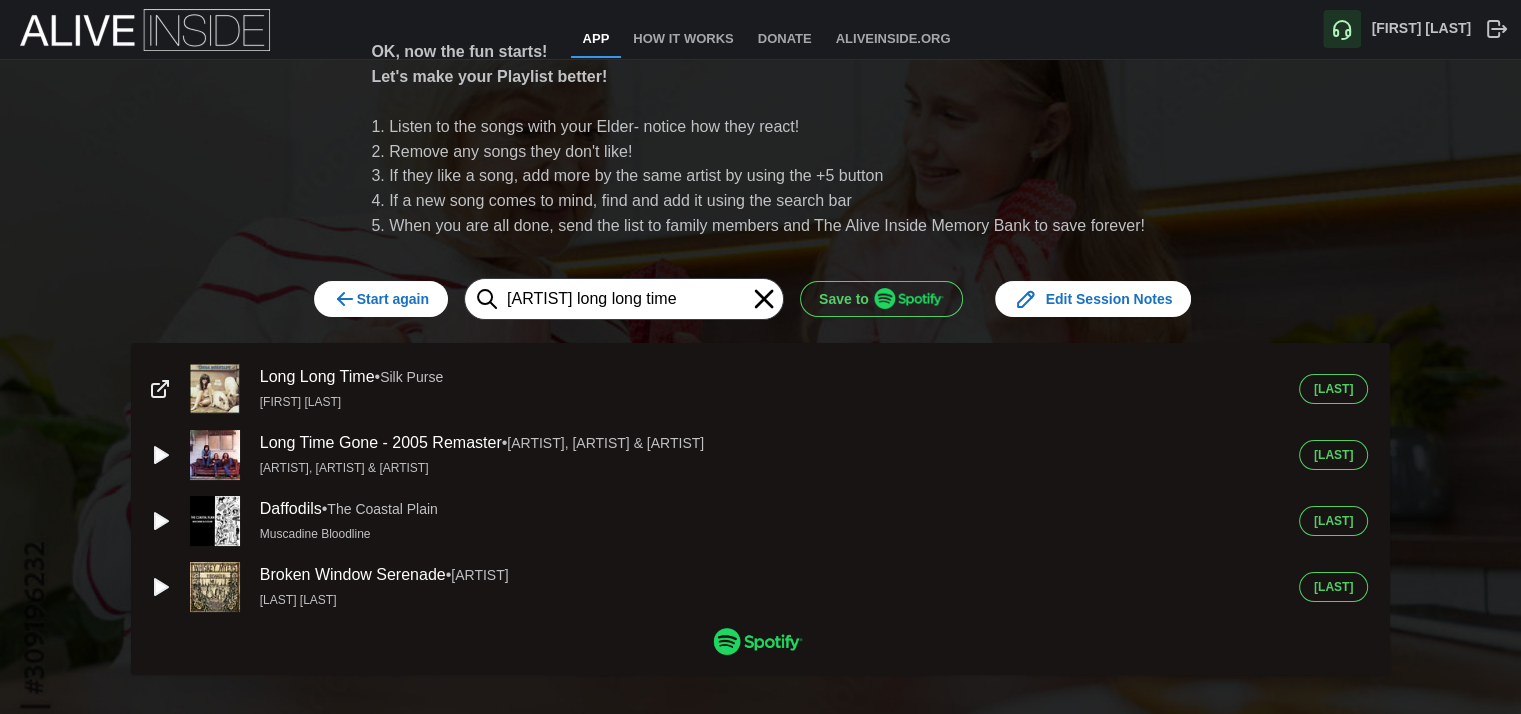 click on "[LAST]" at bounding box center [1333, 389] 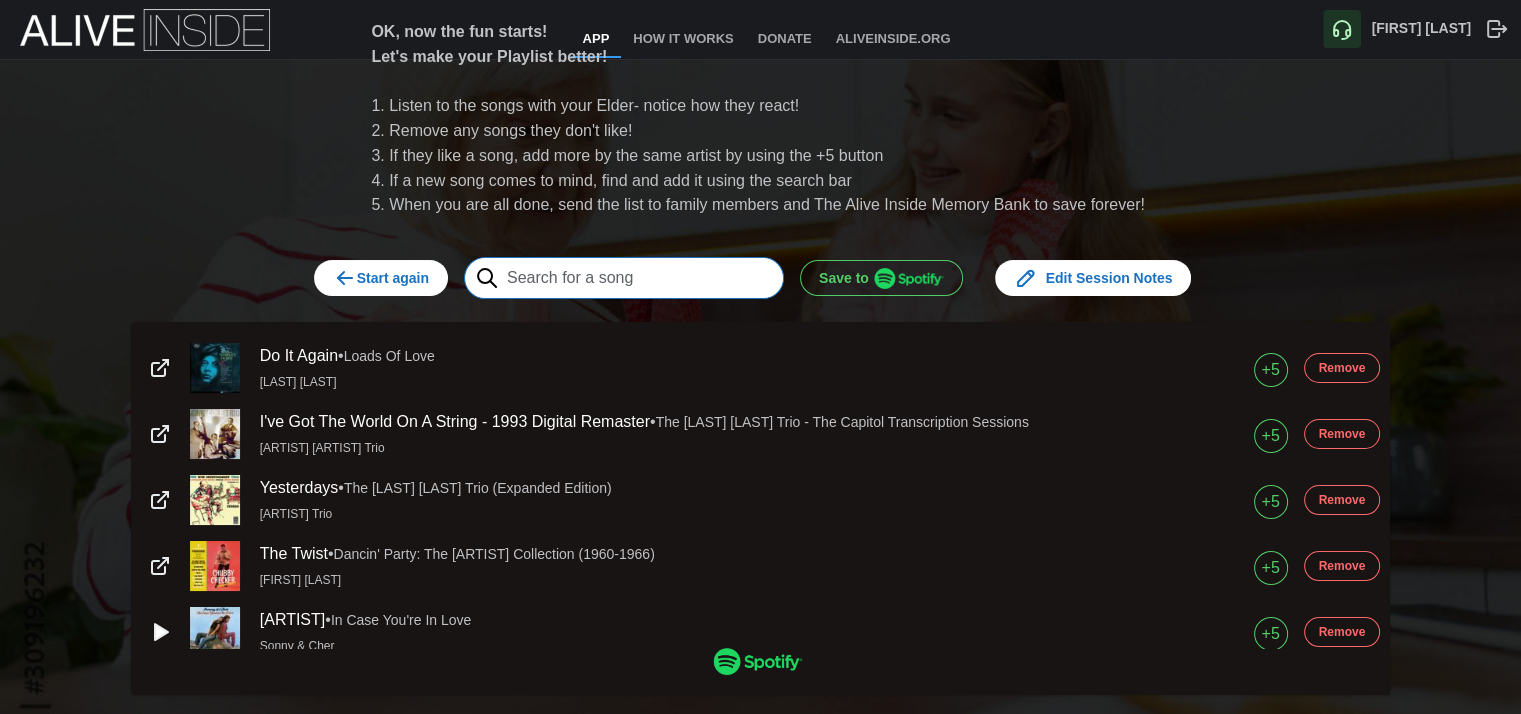 click at bounding box center (624, 278) 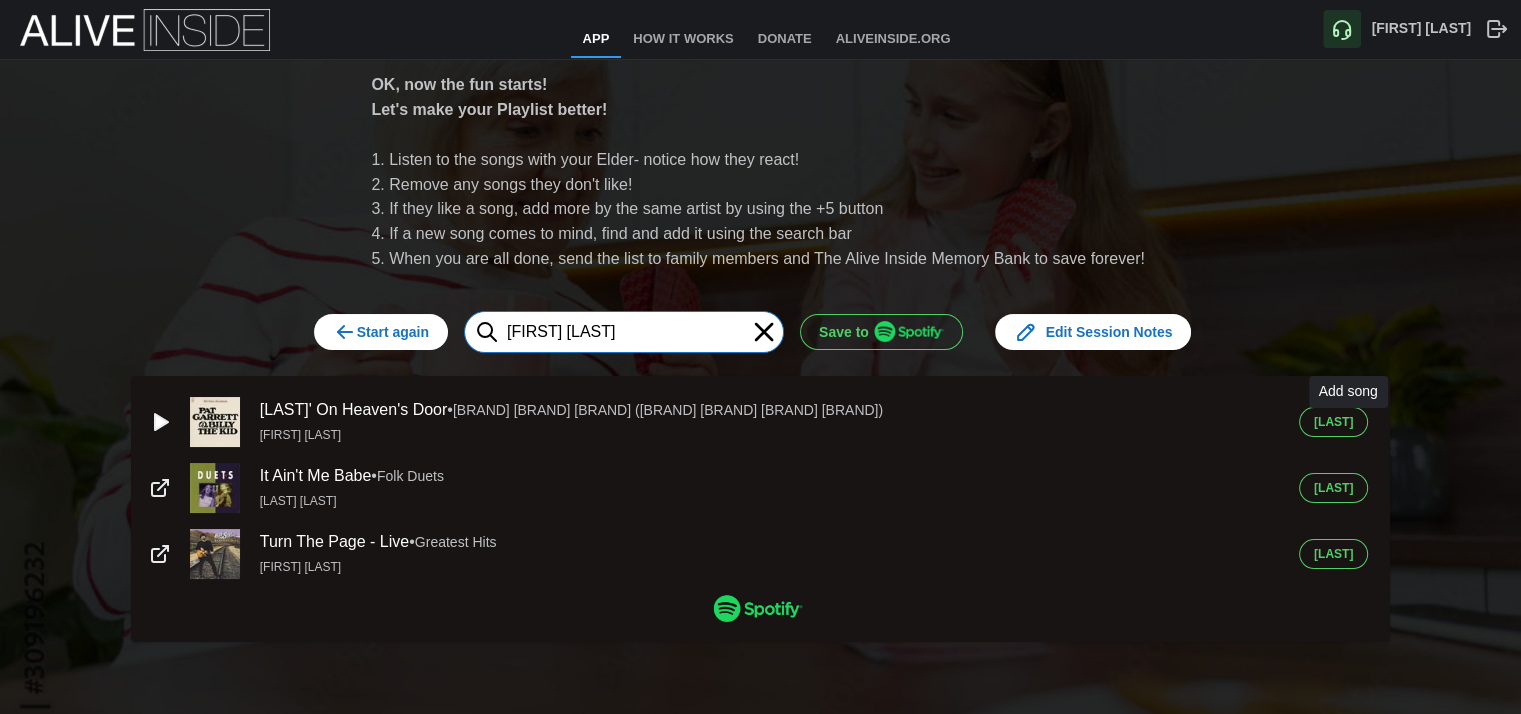 type on "[FIRST] [LAST]" 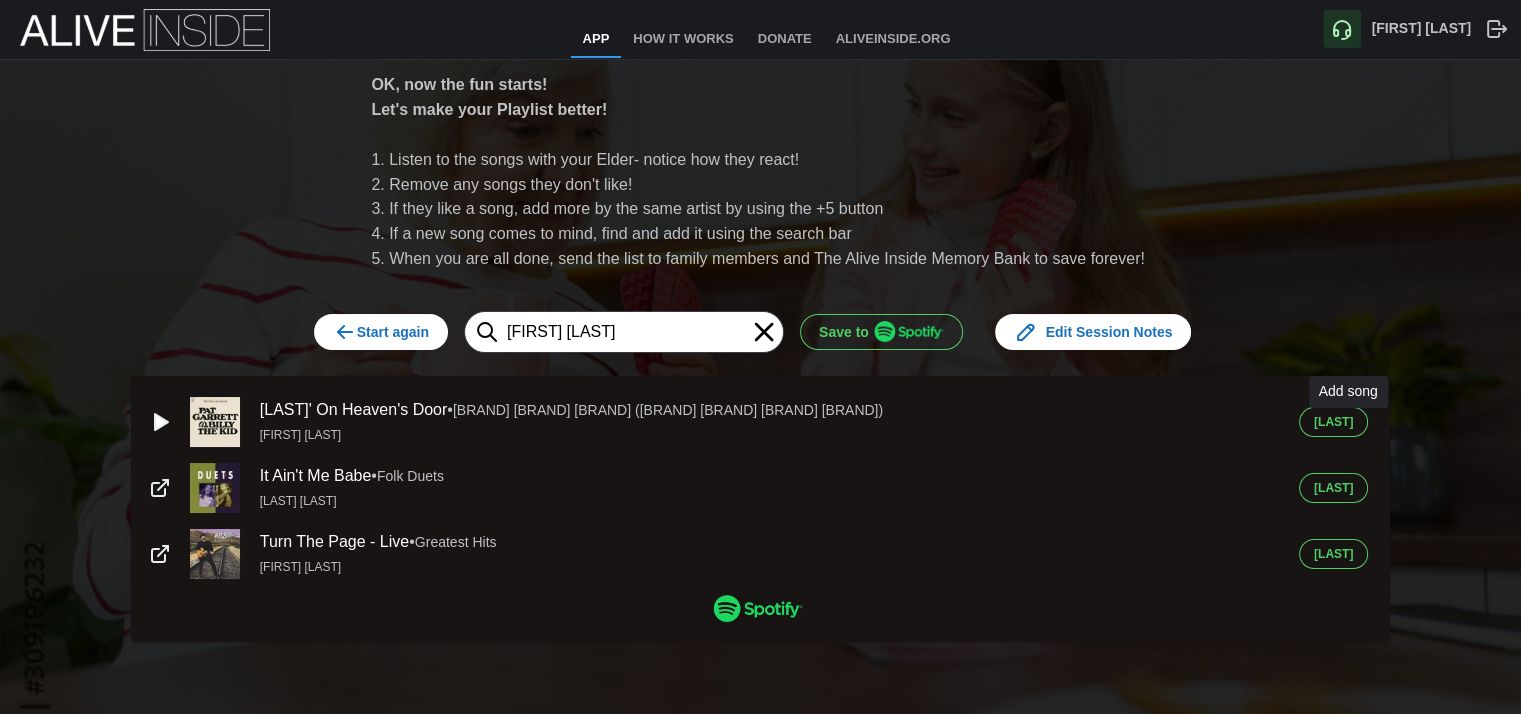 click on "[LAST]" at bounding box center [1333, 422] 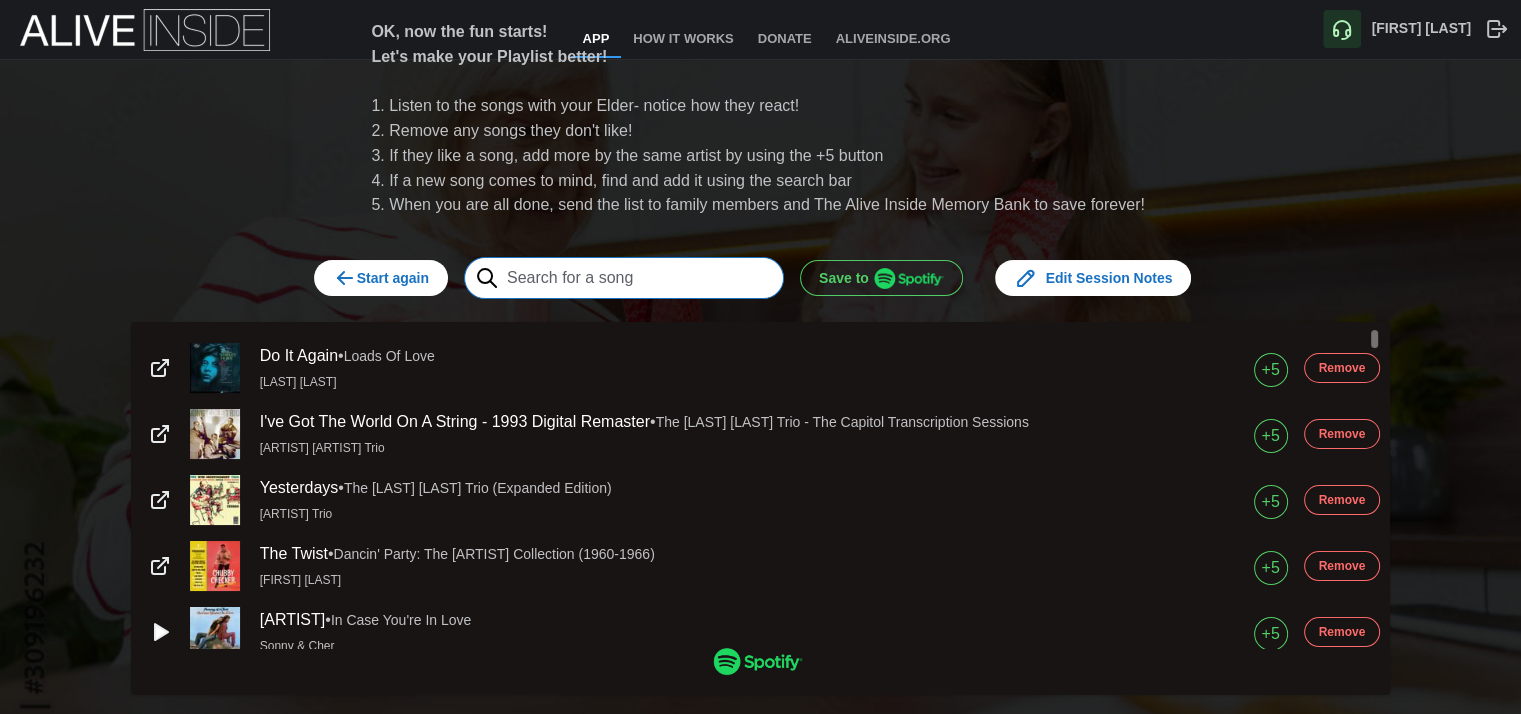 click at bounding box center (624, 278) 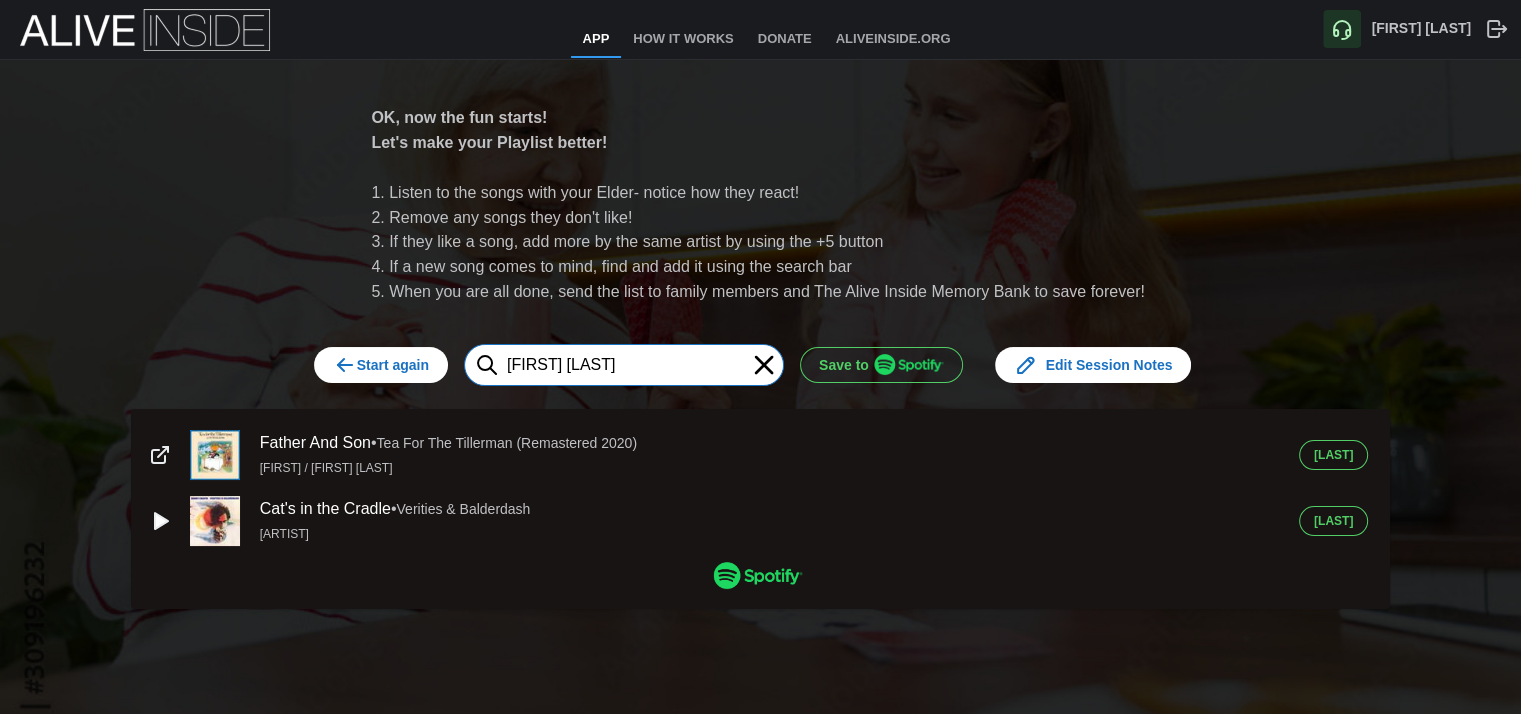 type on "[FIRST] [LAST]" 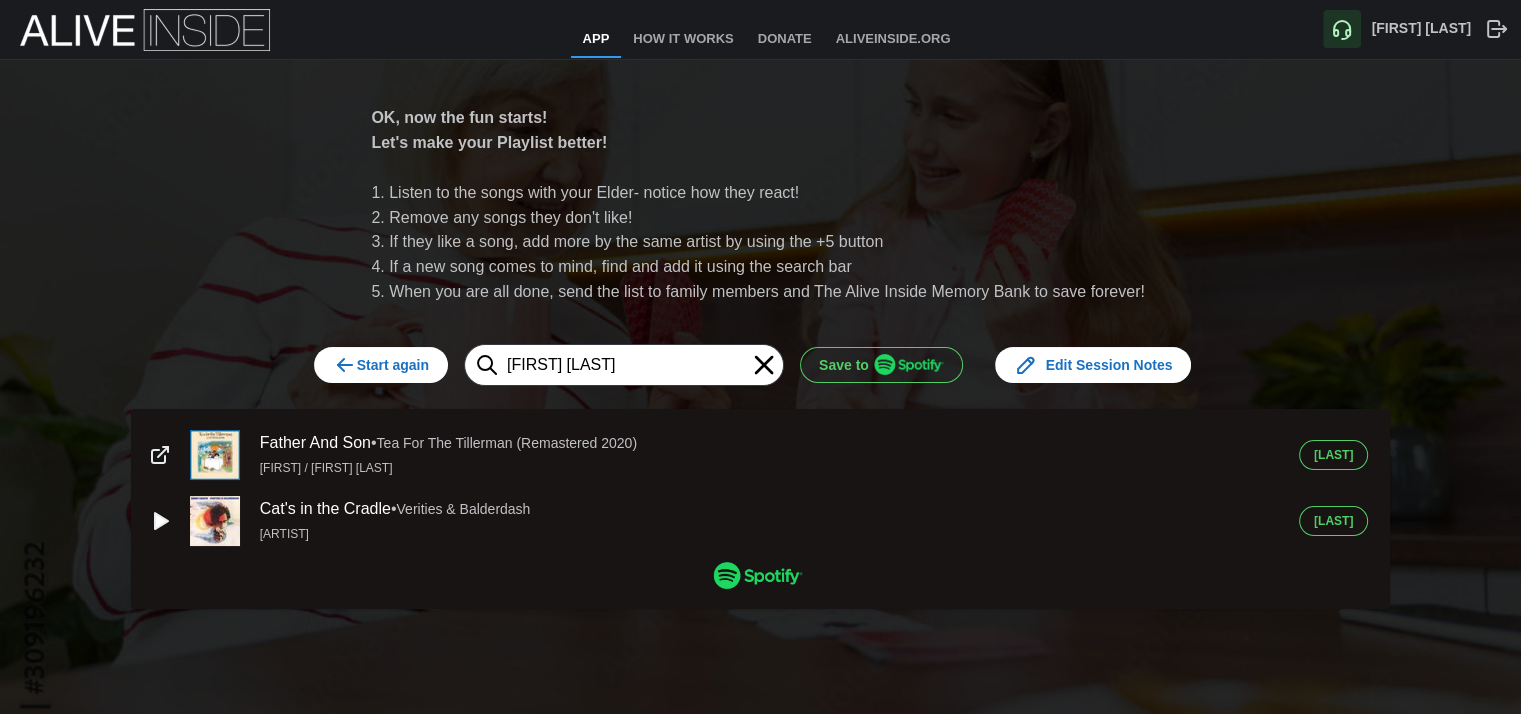 click 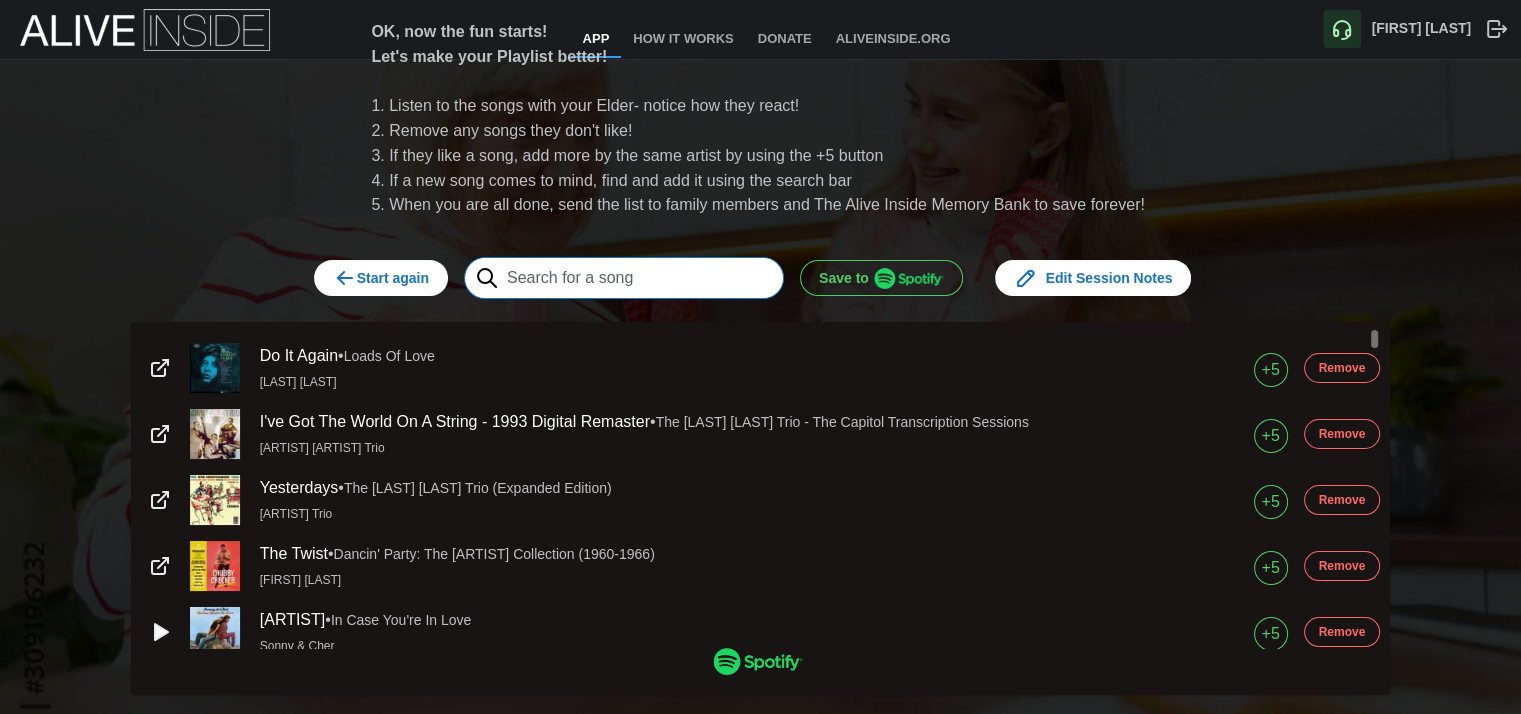 click at bounding box center [624, 278] 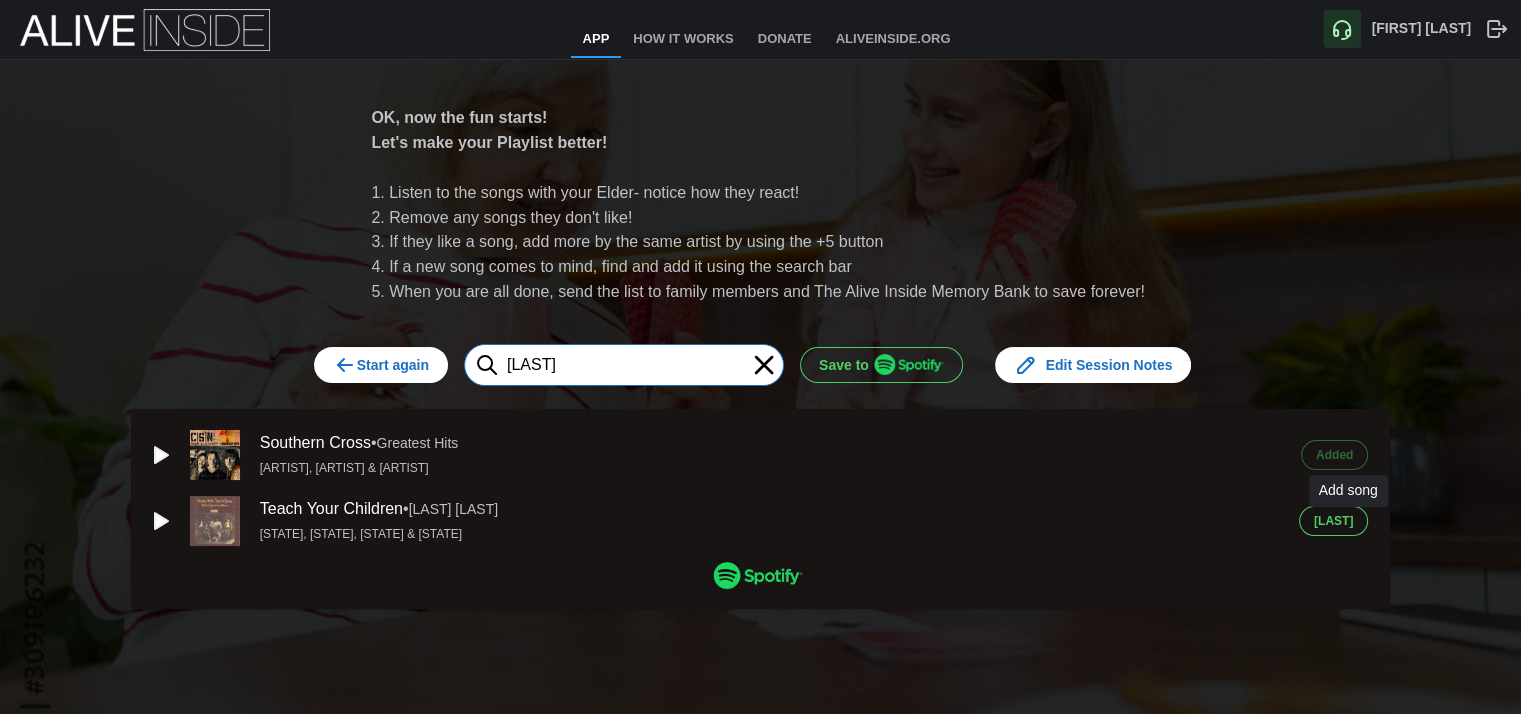 type on "[LAST]" 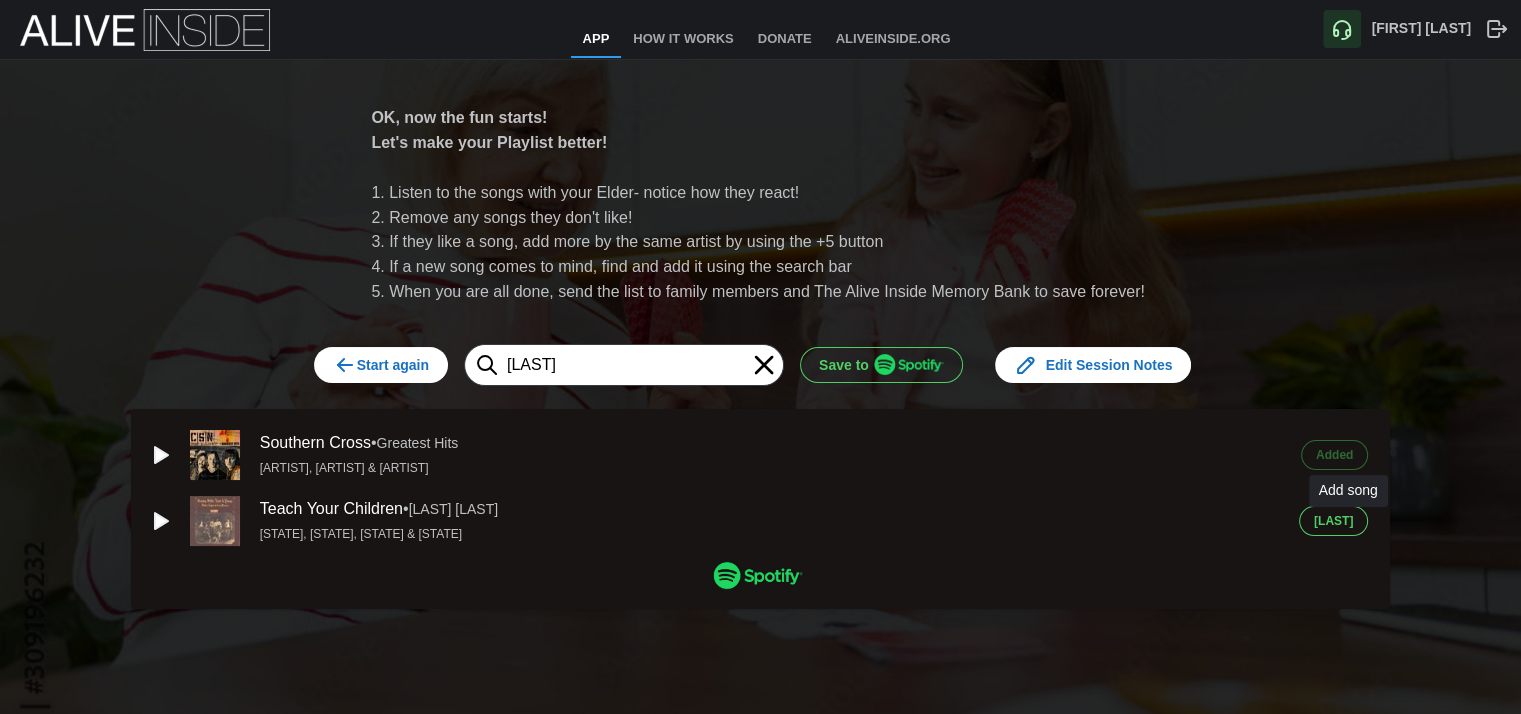 click on "[LAST]" at bounding box center (1333, 521) 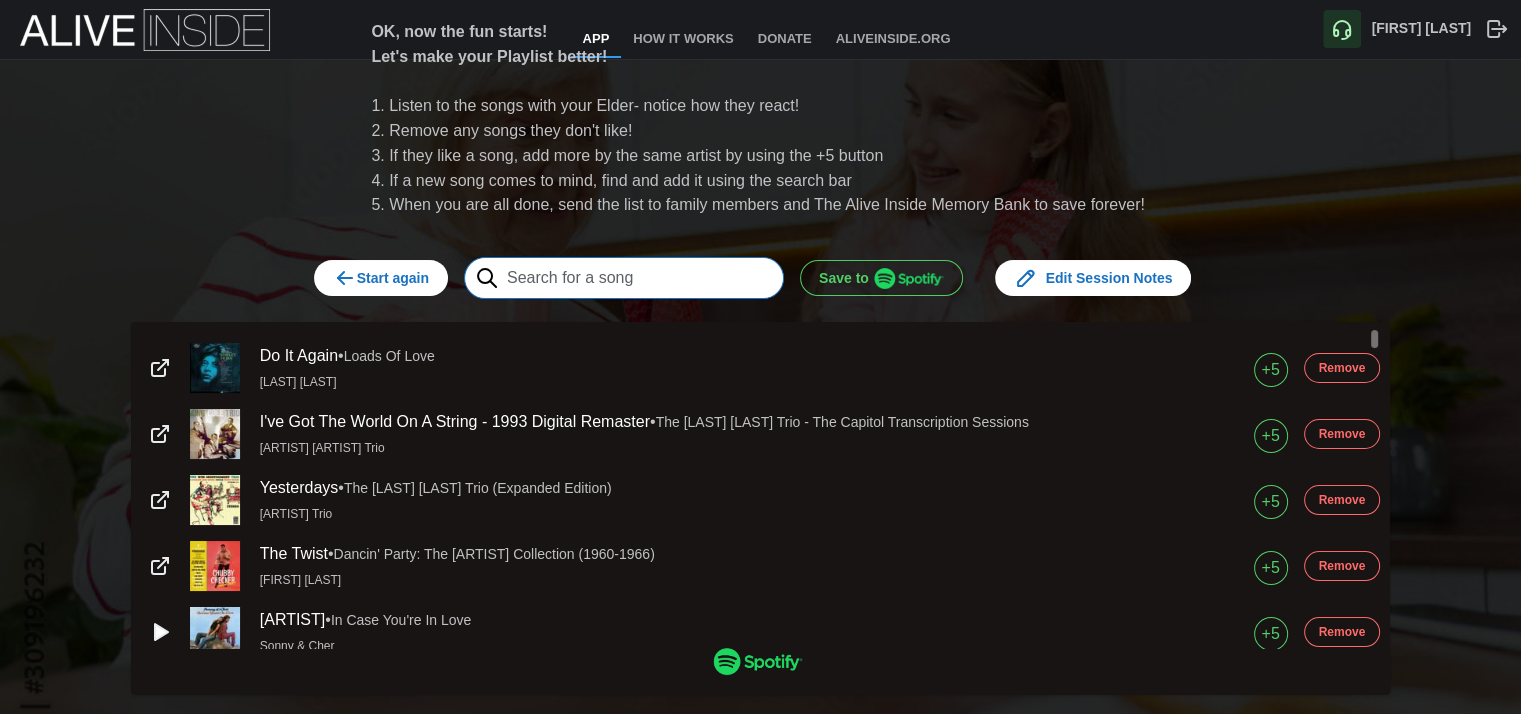 click at bounding box center [624, 278] 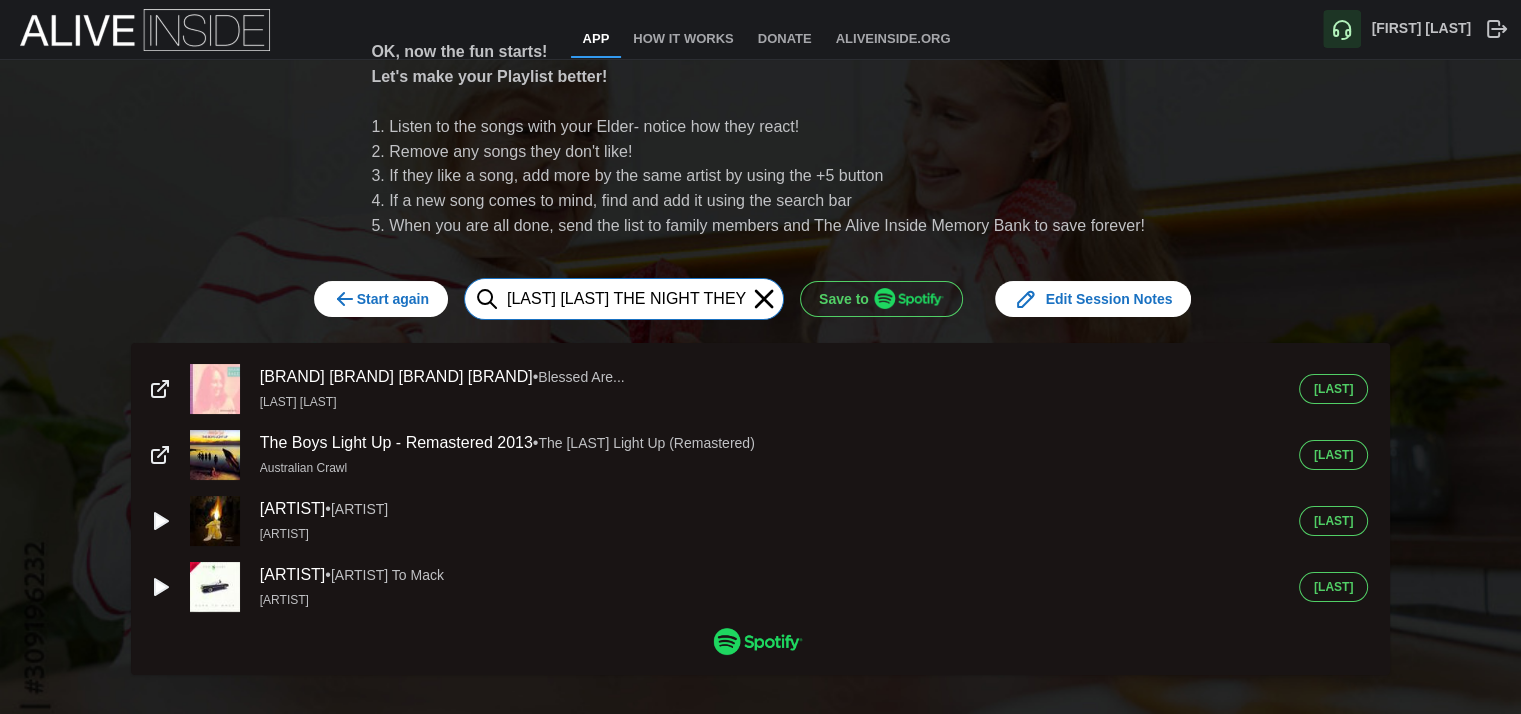 type on "[LAST] [LAST] THE NIGHT THEY" 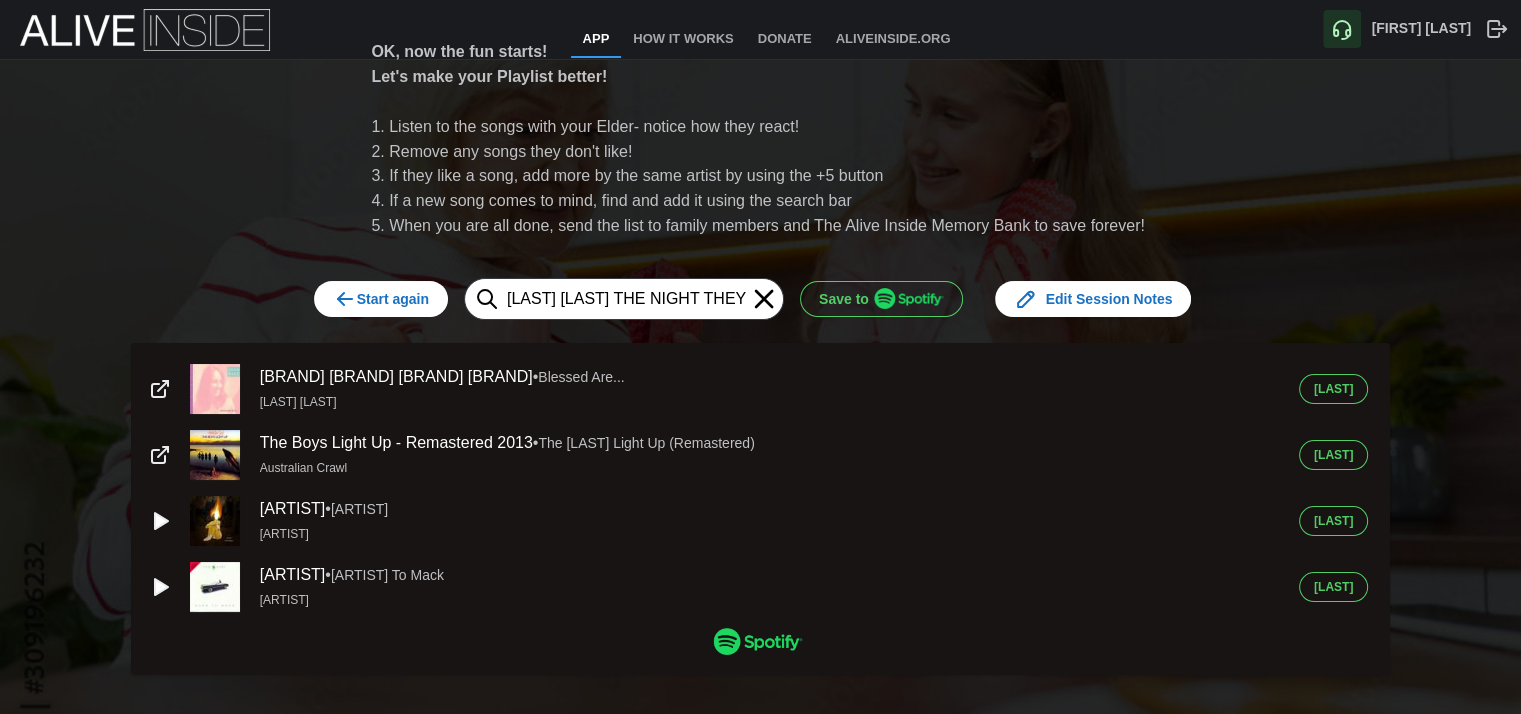 click on "[LAST]" at bounding box center [1333, 389] 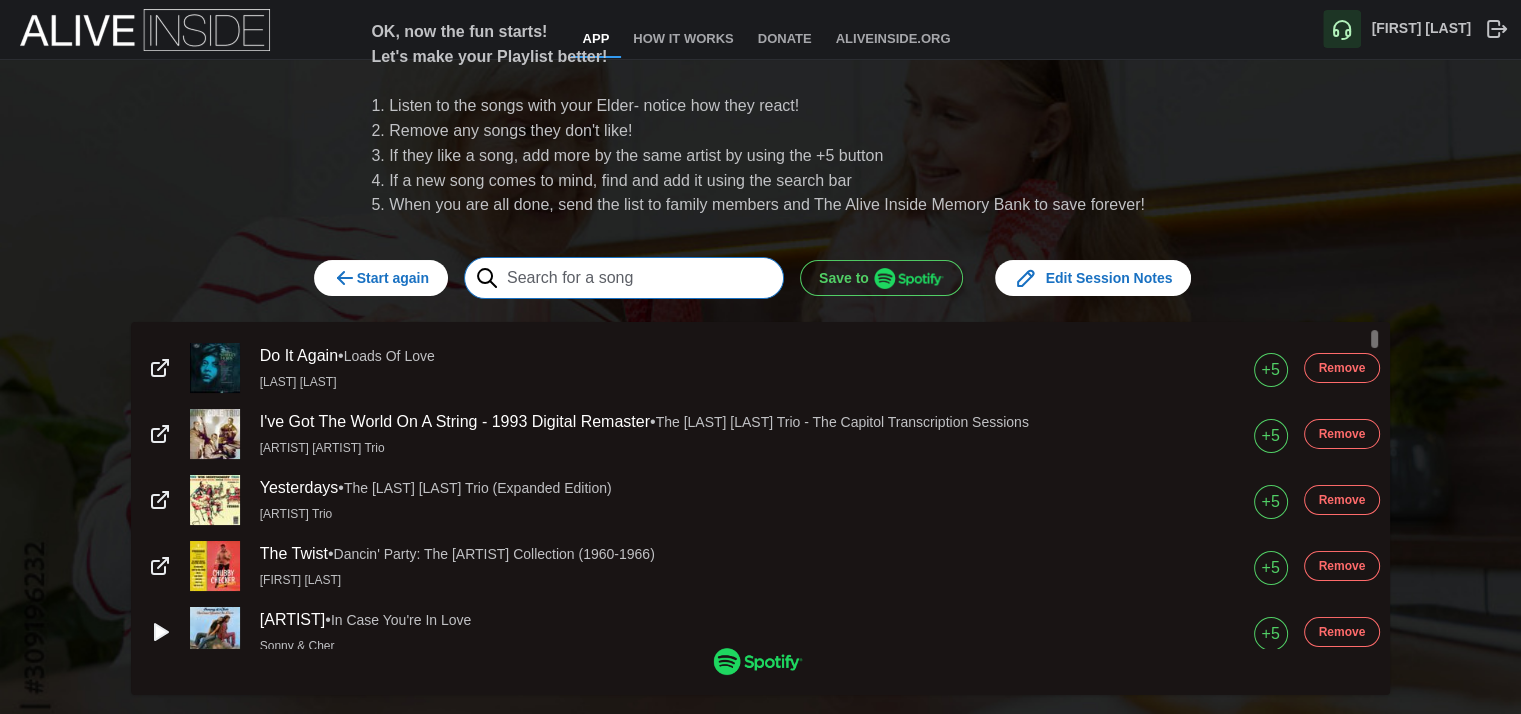 click at bounding box center (624, 278) 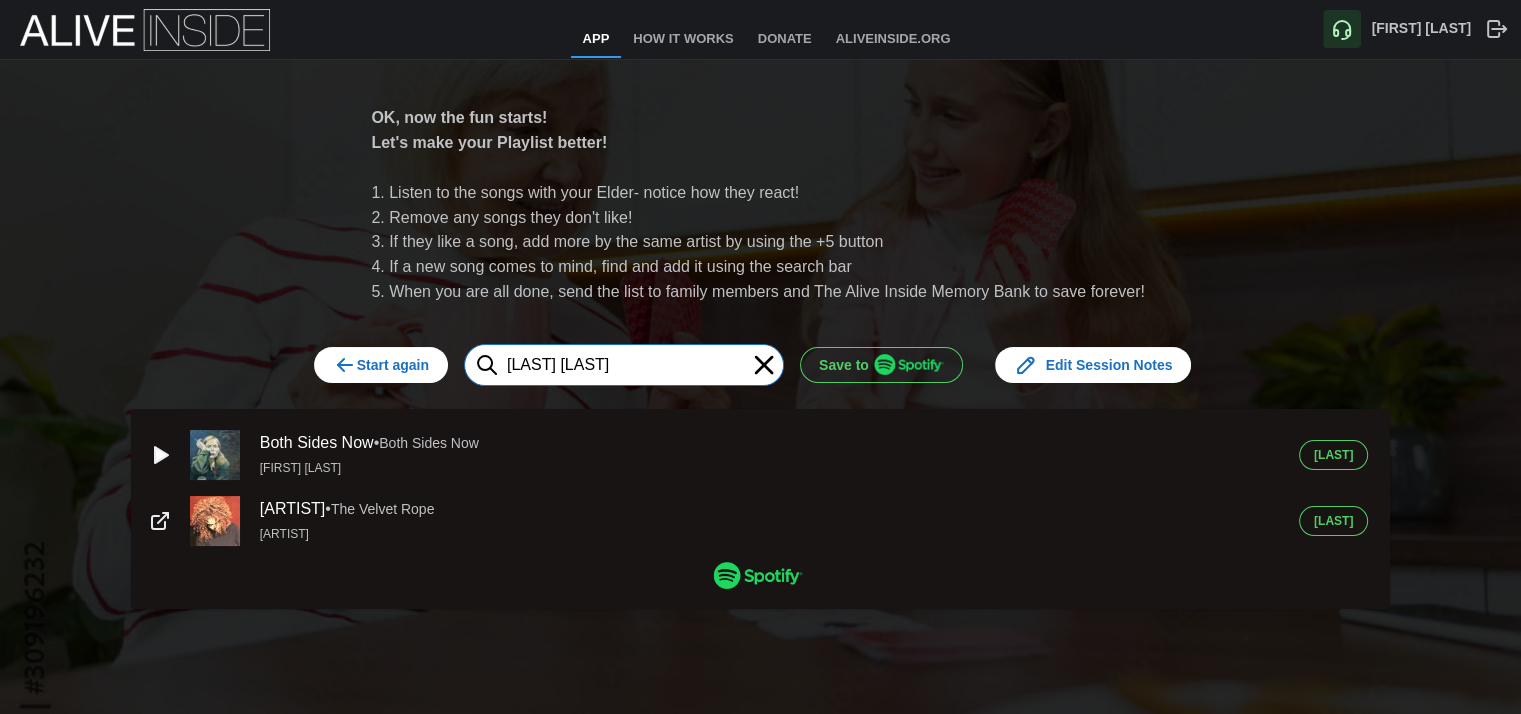 type on "[LAST] [LAST]" 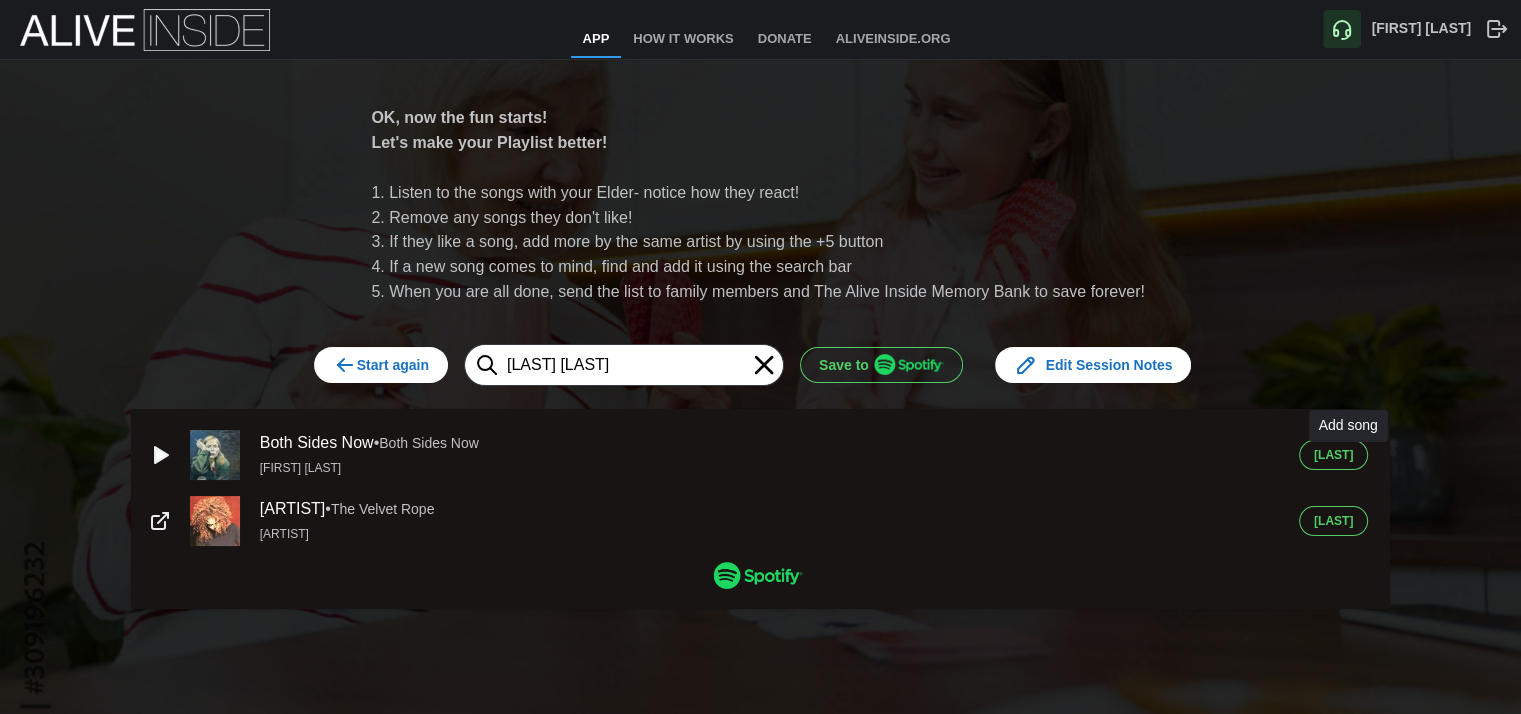 click on "[LAST]" at bounding box center [1333, 455] 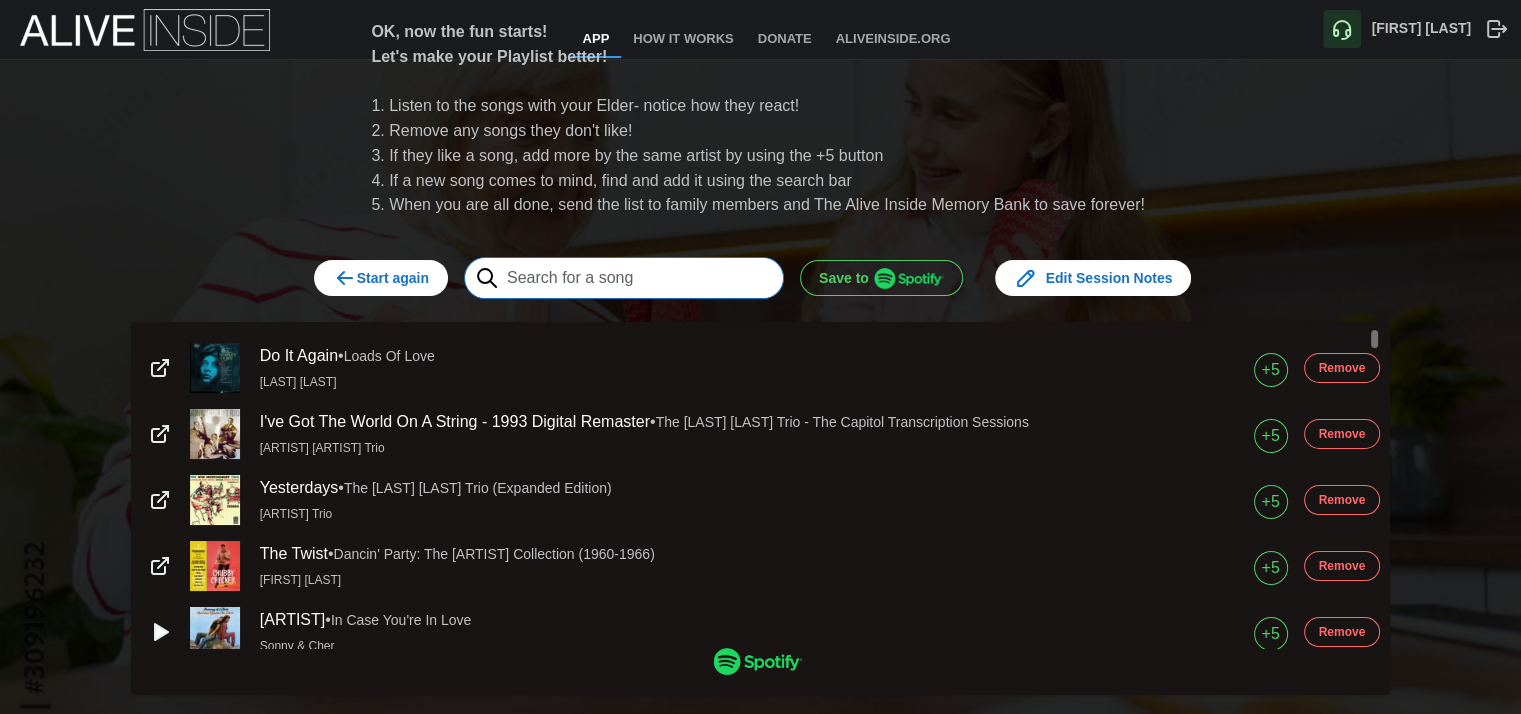 click at bounding box center (624, 278) 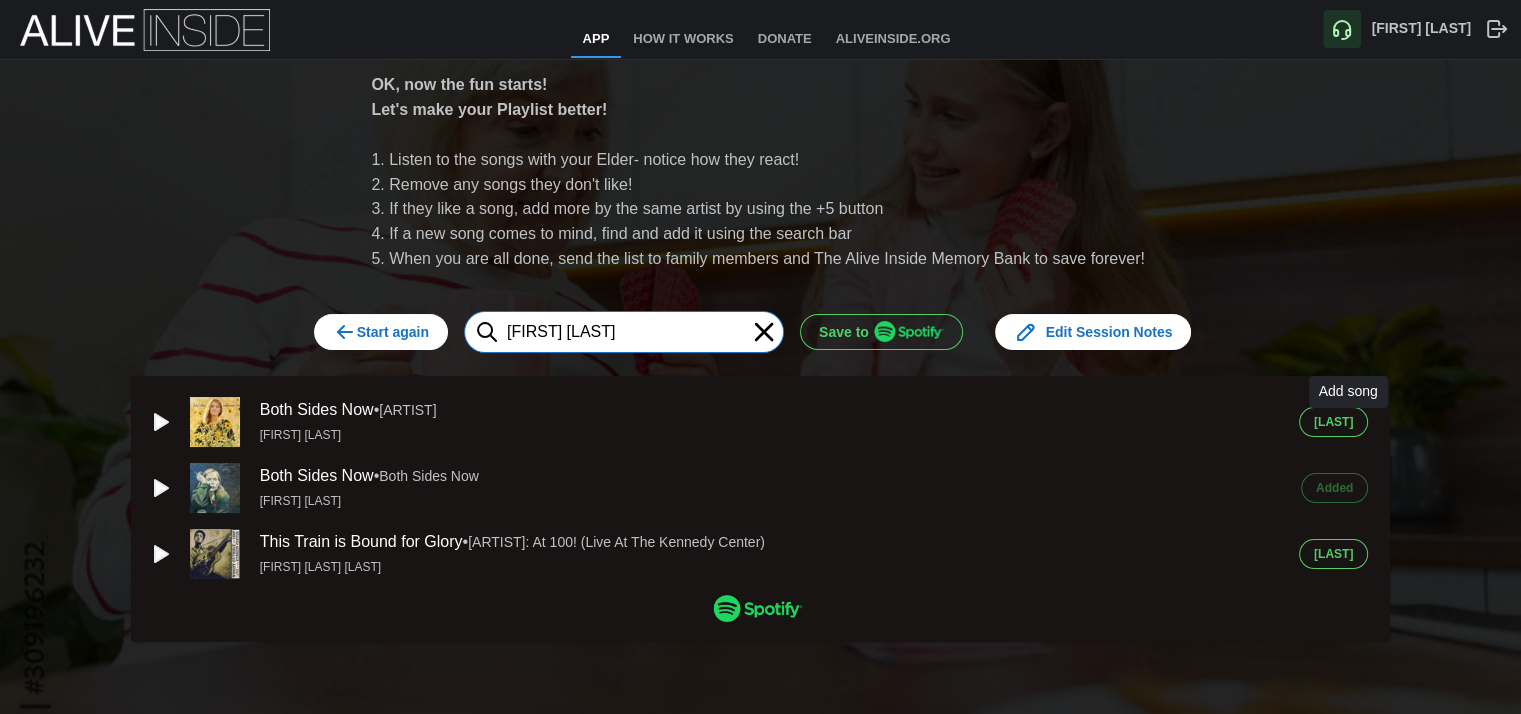 type on "[FIRST] [LAST]" 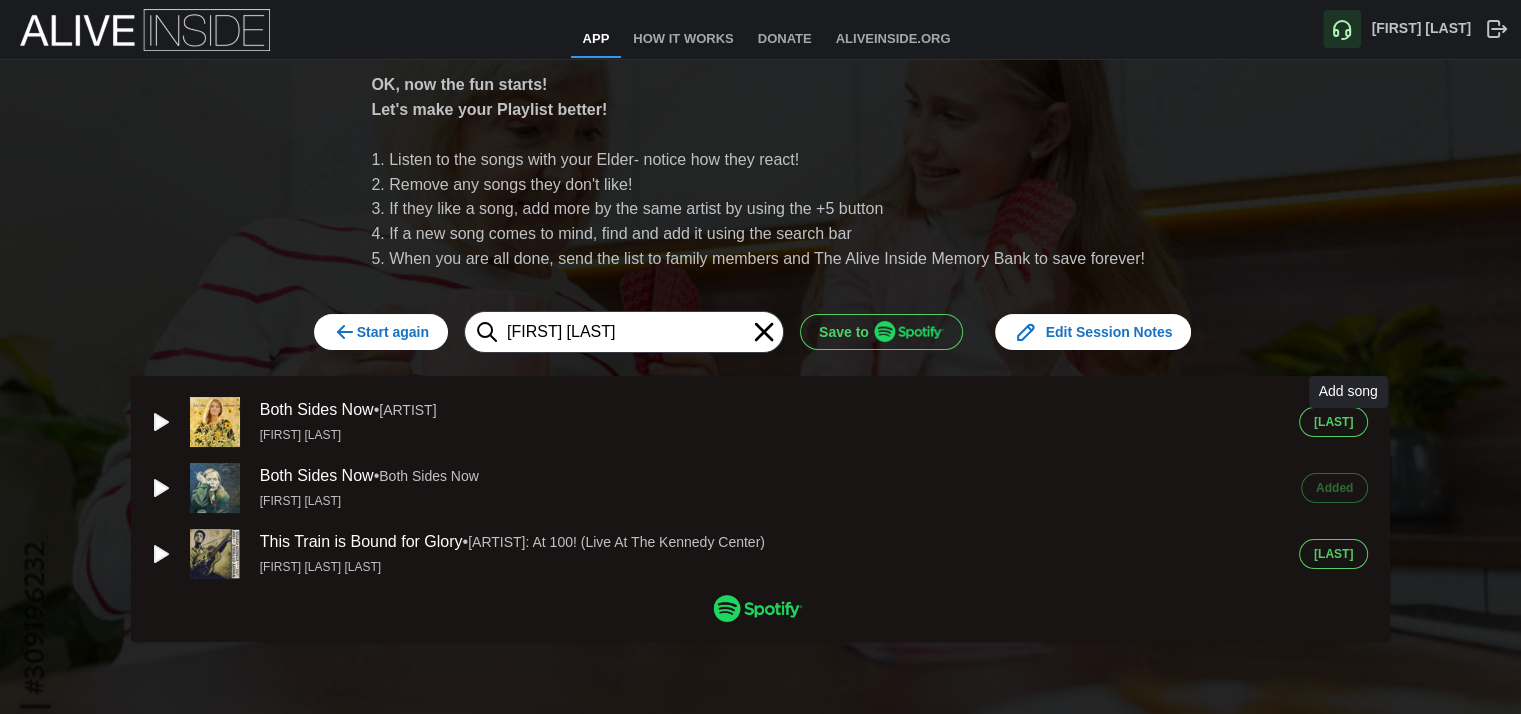 click on "[LAST]" at bounding box center (1333, 422) 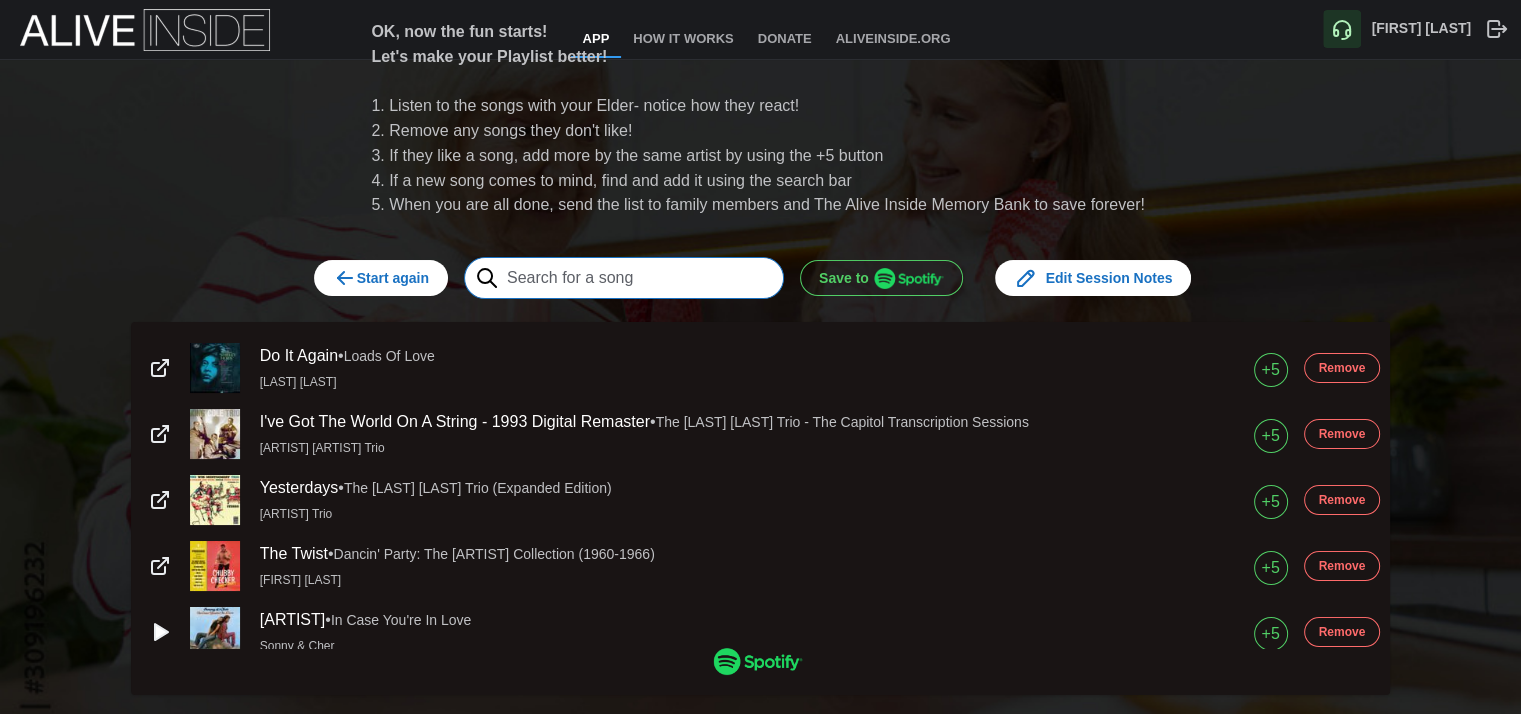 click at bounding box center (624, 278) 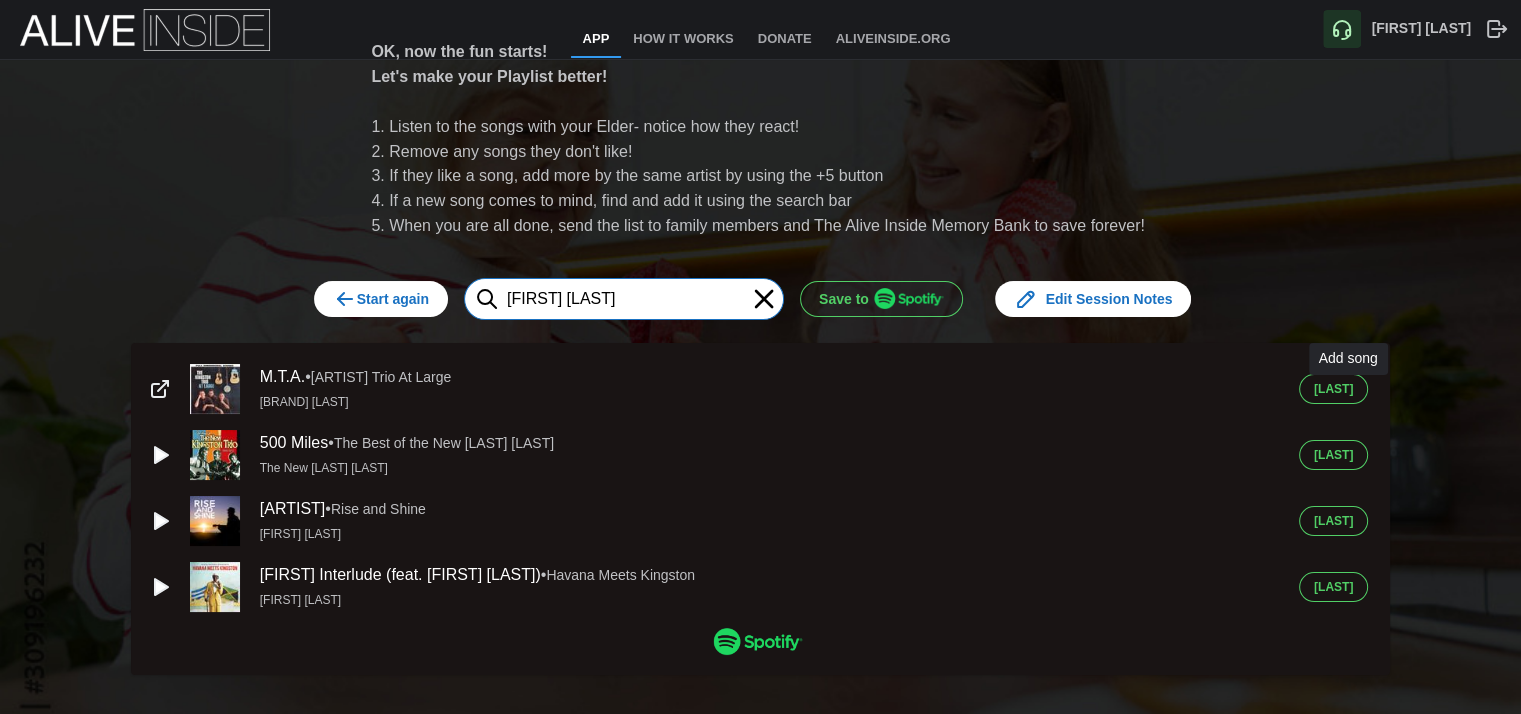 type on "[FIRST] [LAST]" 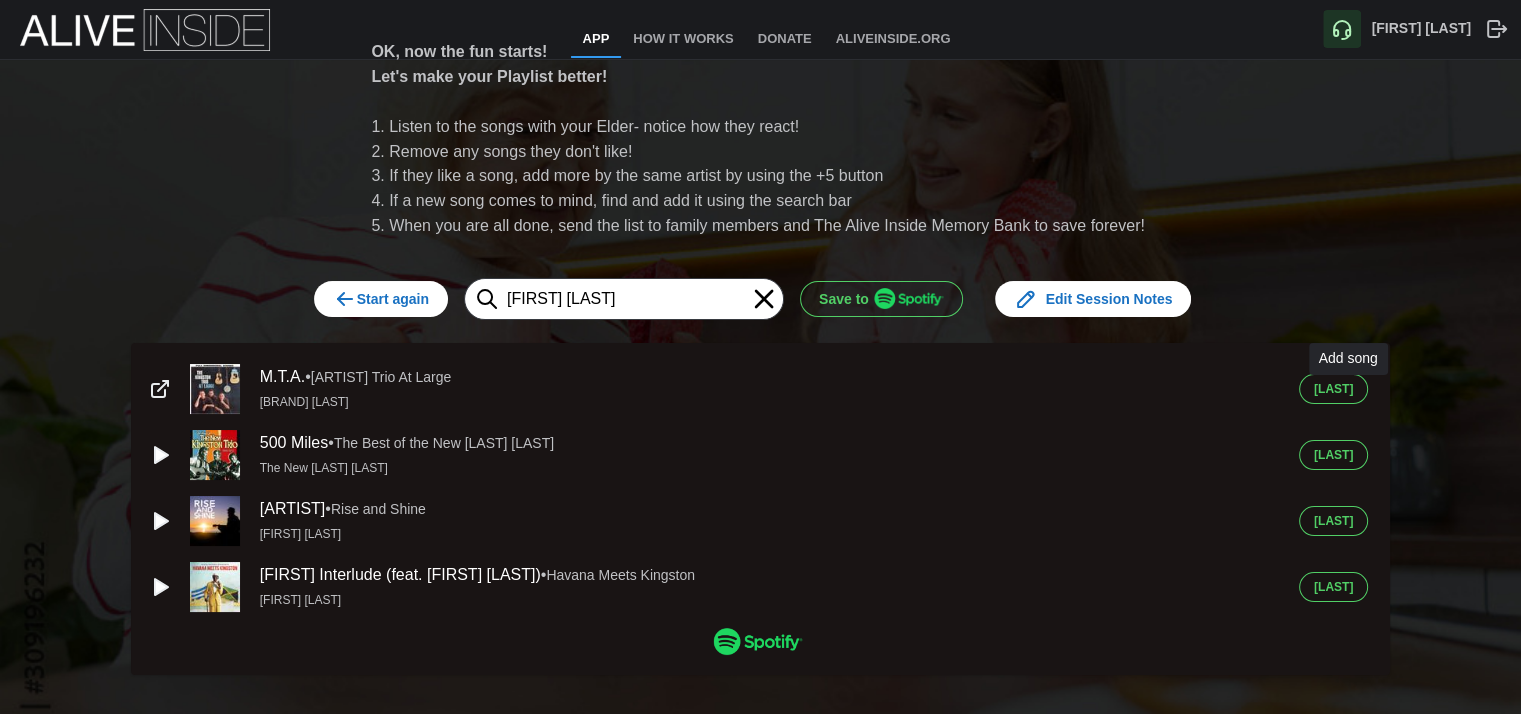 click on "[LAST]" at bounding box center (1333, 389) 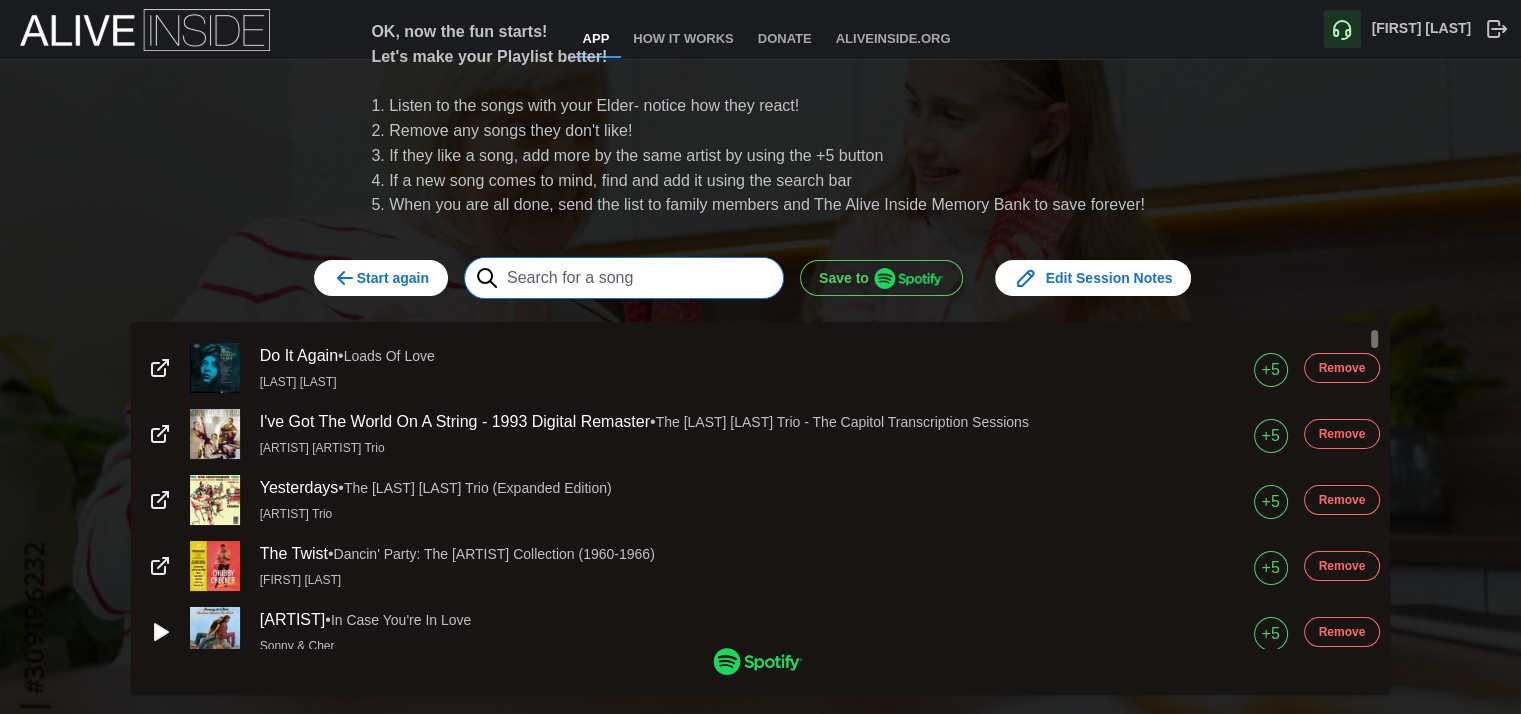 click at bounding box center (624, 278) 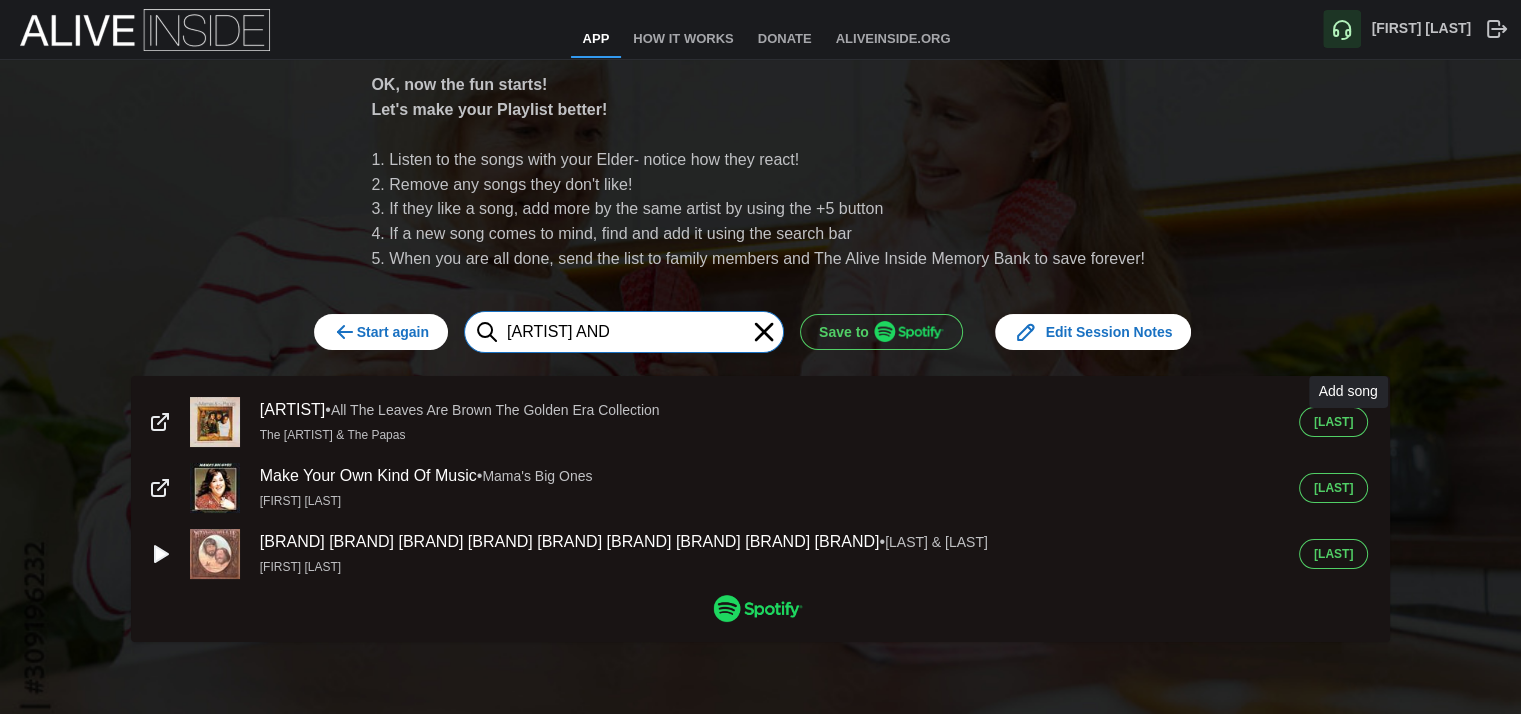 type on "[ARTIST] AND" 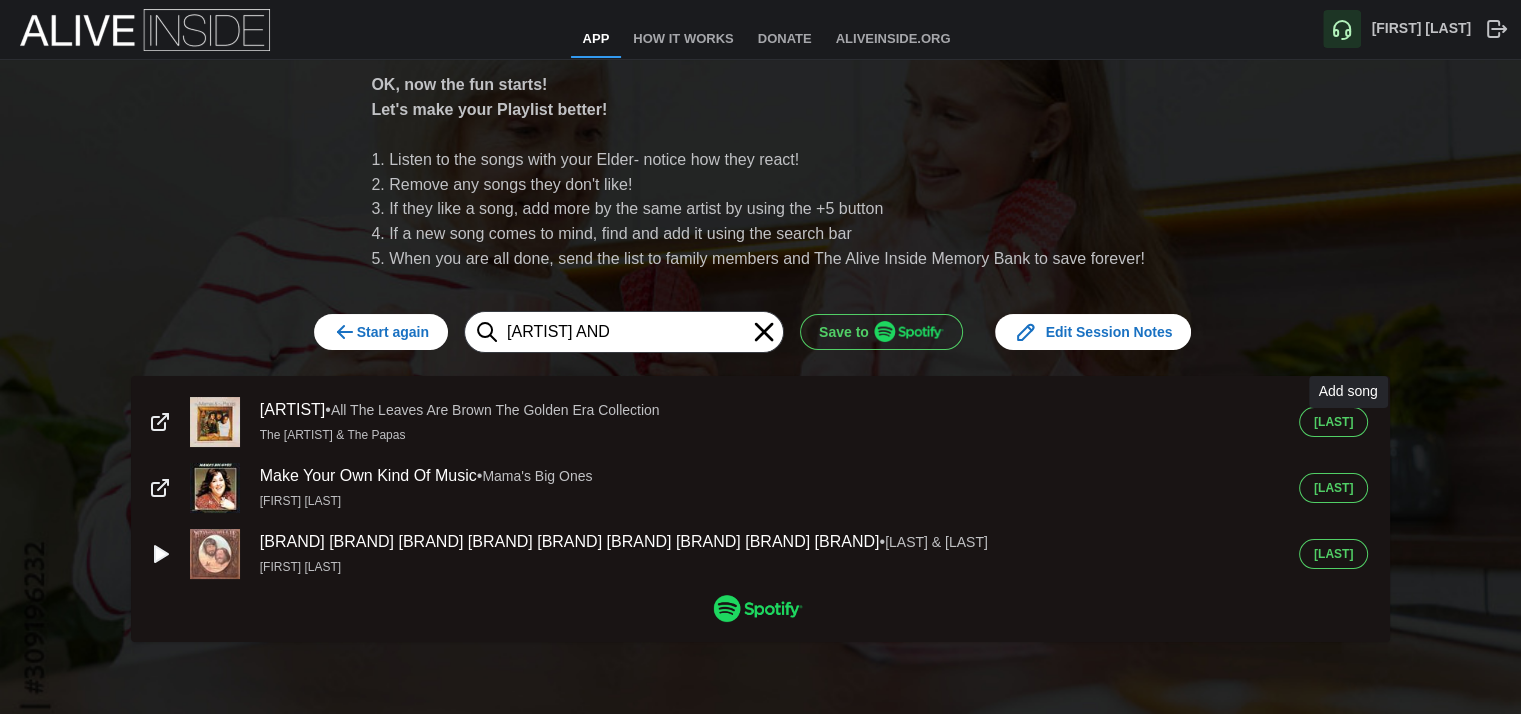 click on "[LAST]" at bounding box center [1333, 422] 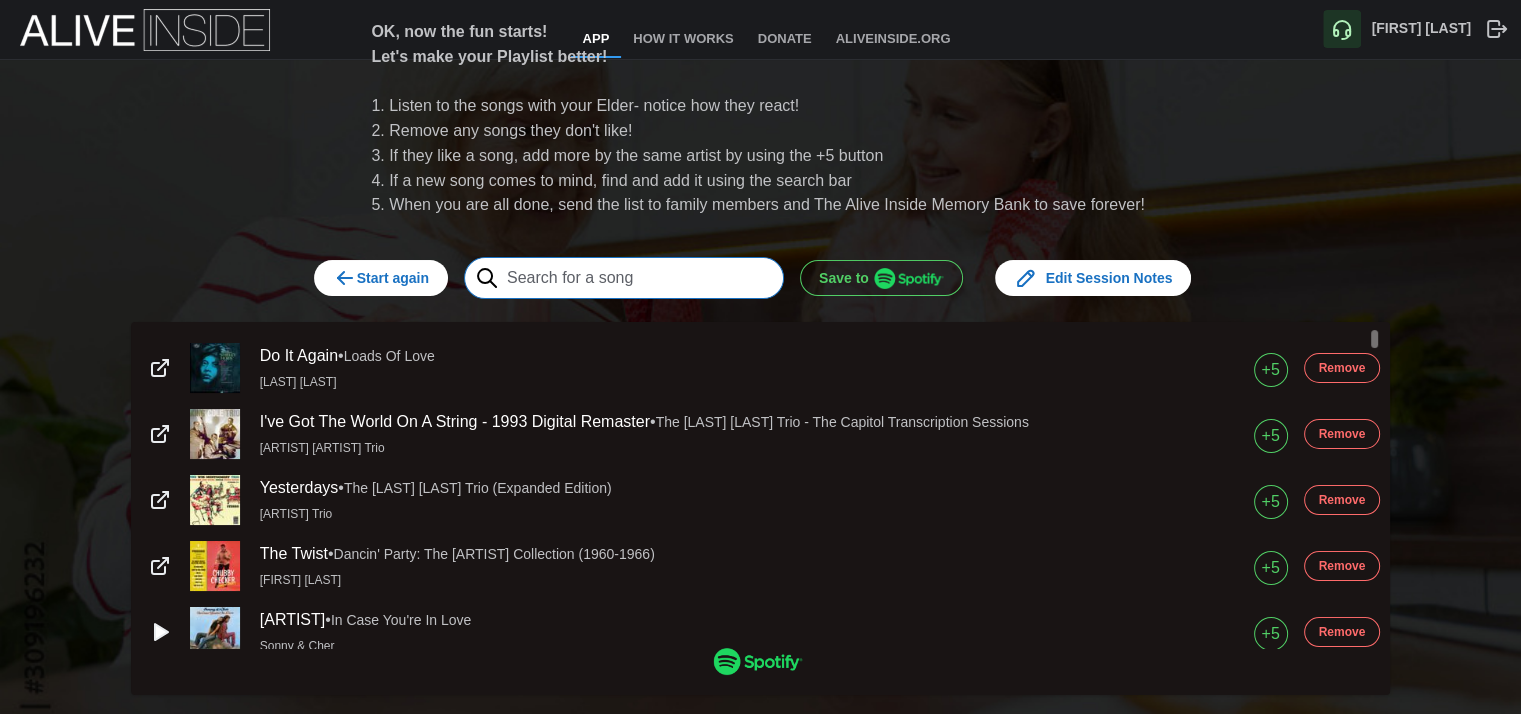 click at bounding box center [624, 278] 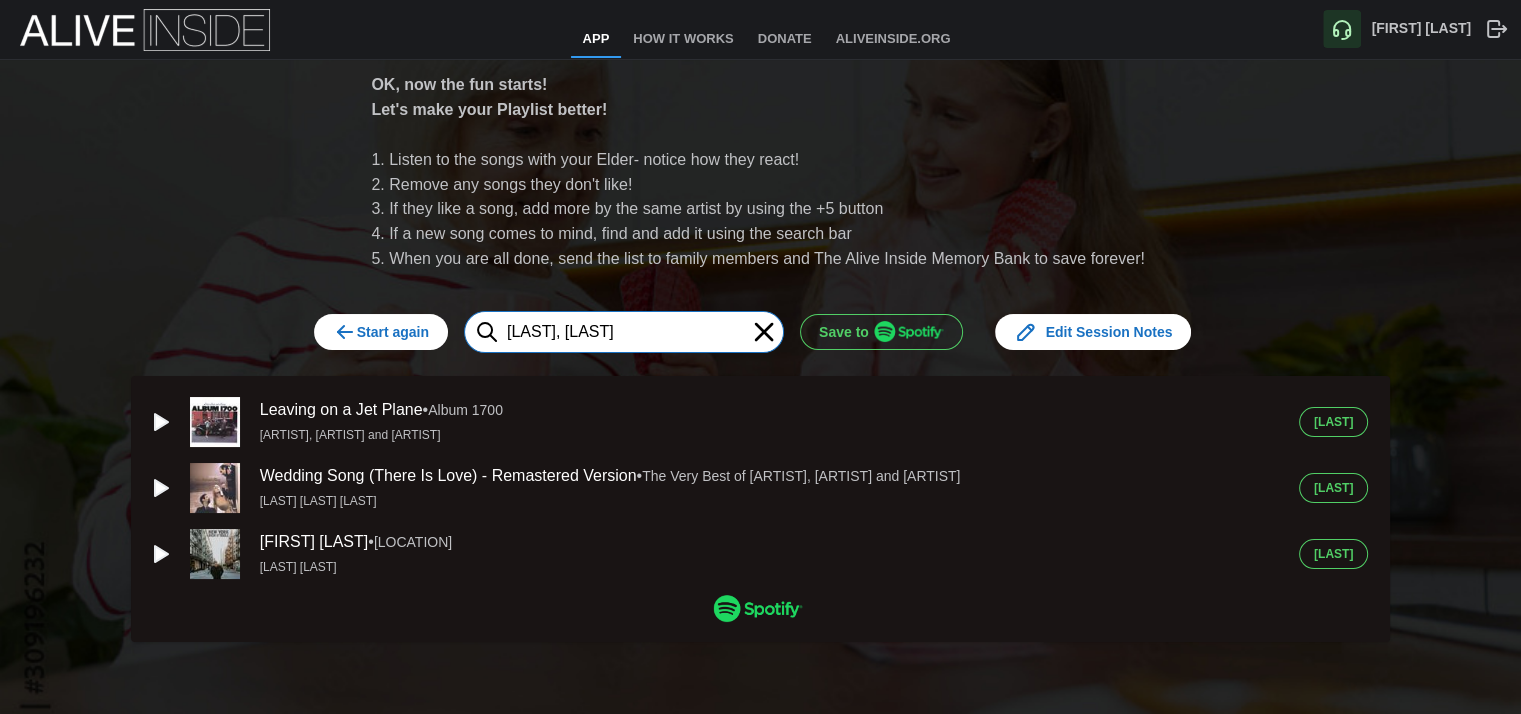 type on "[LAST], [LAST]" 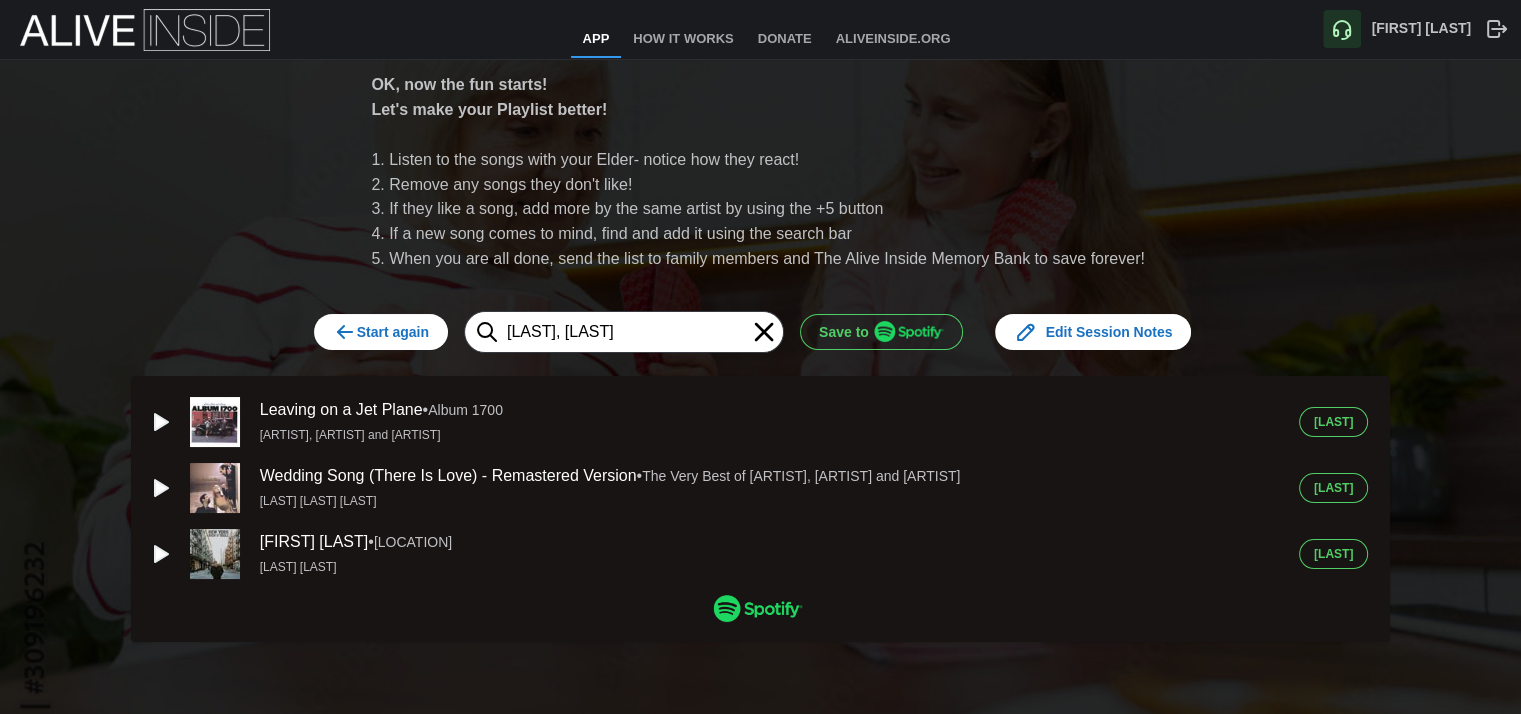 click on "[LAST]" at bounding box center (1333, 422) 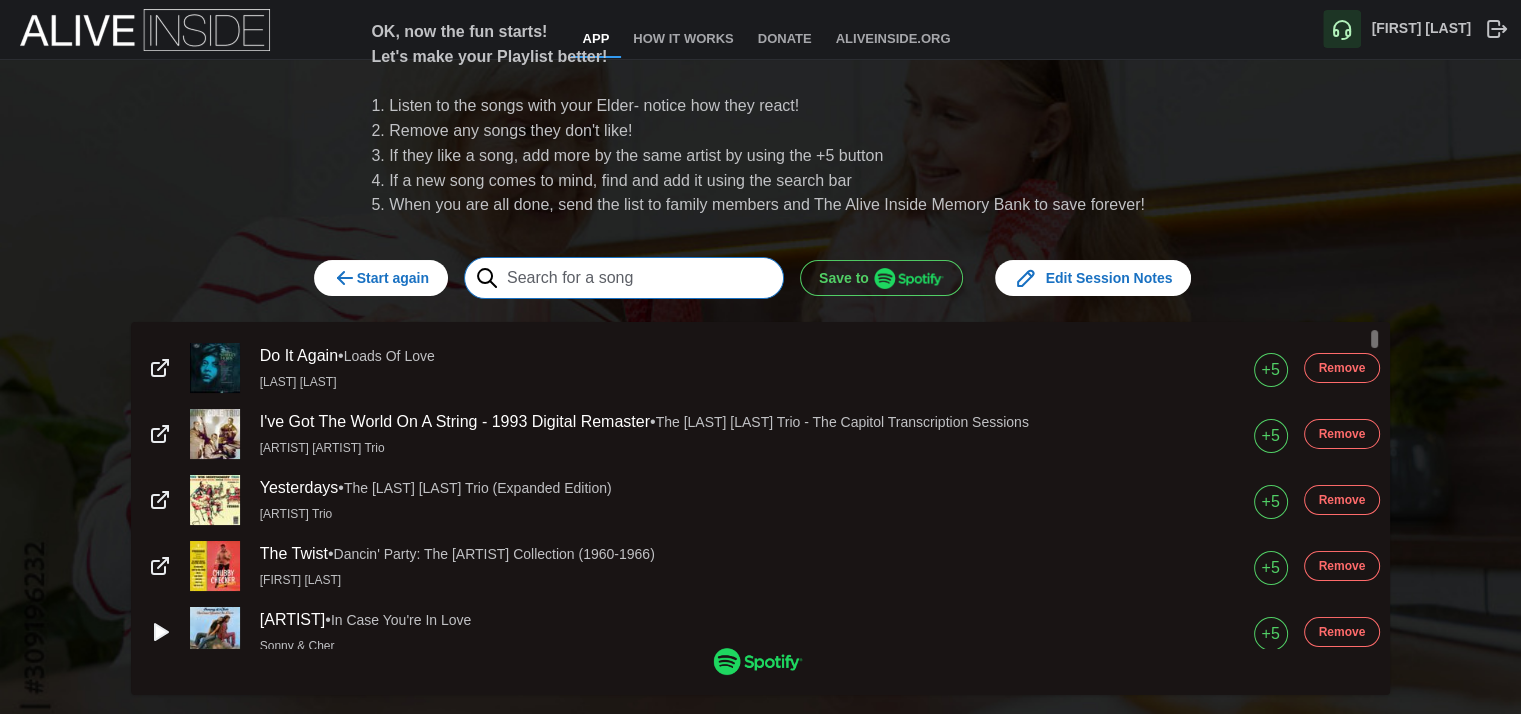 click at bounding box center [624, 278] 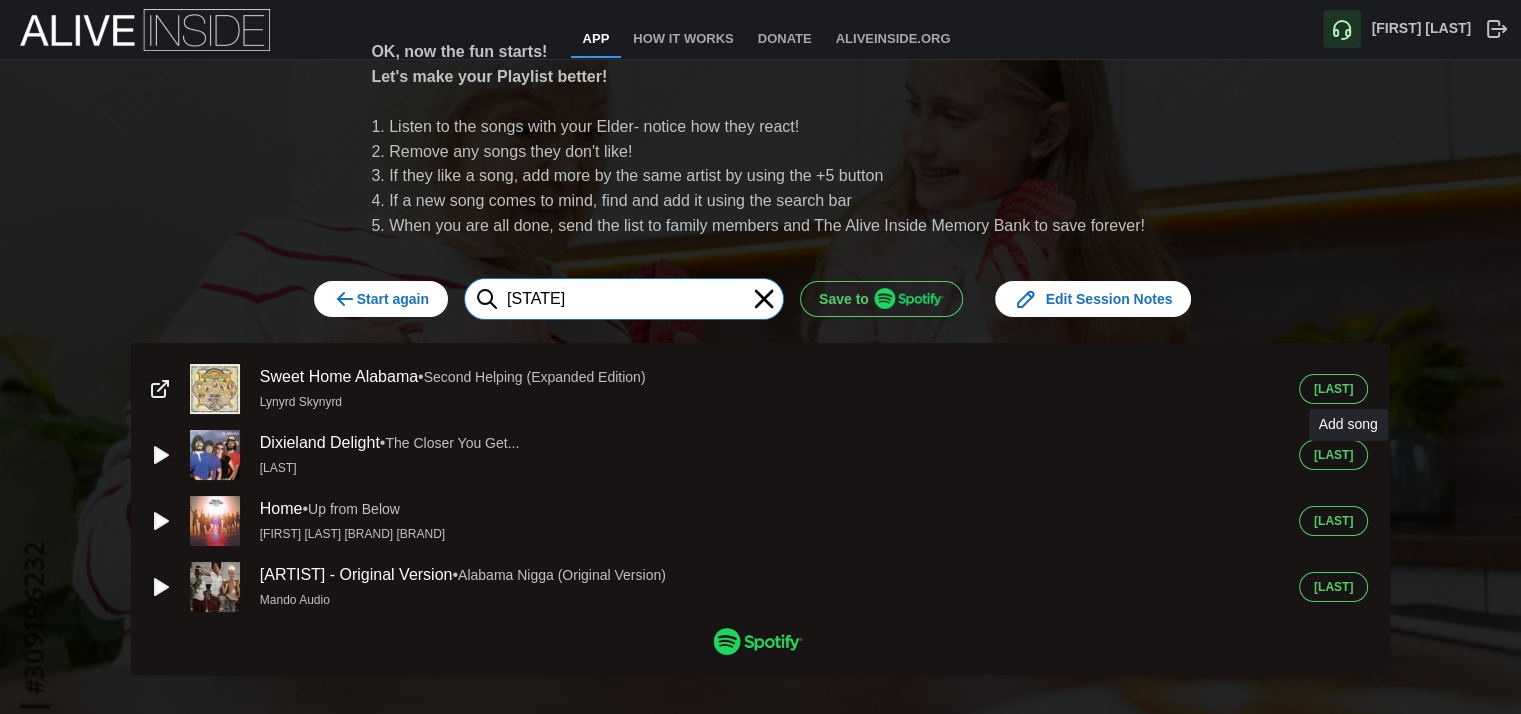 type on "[STATE]" 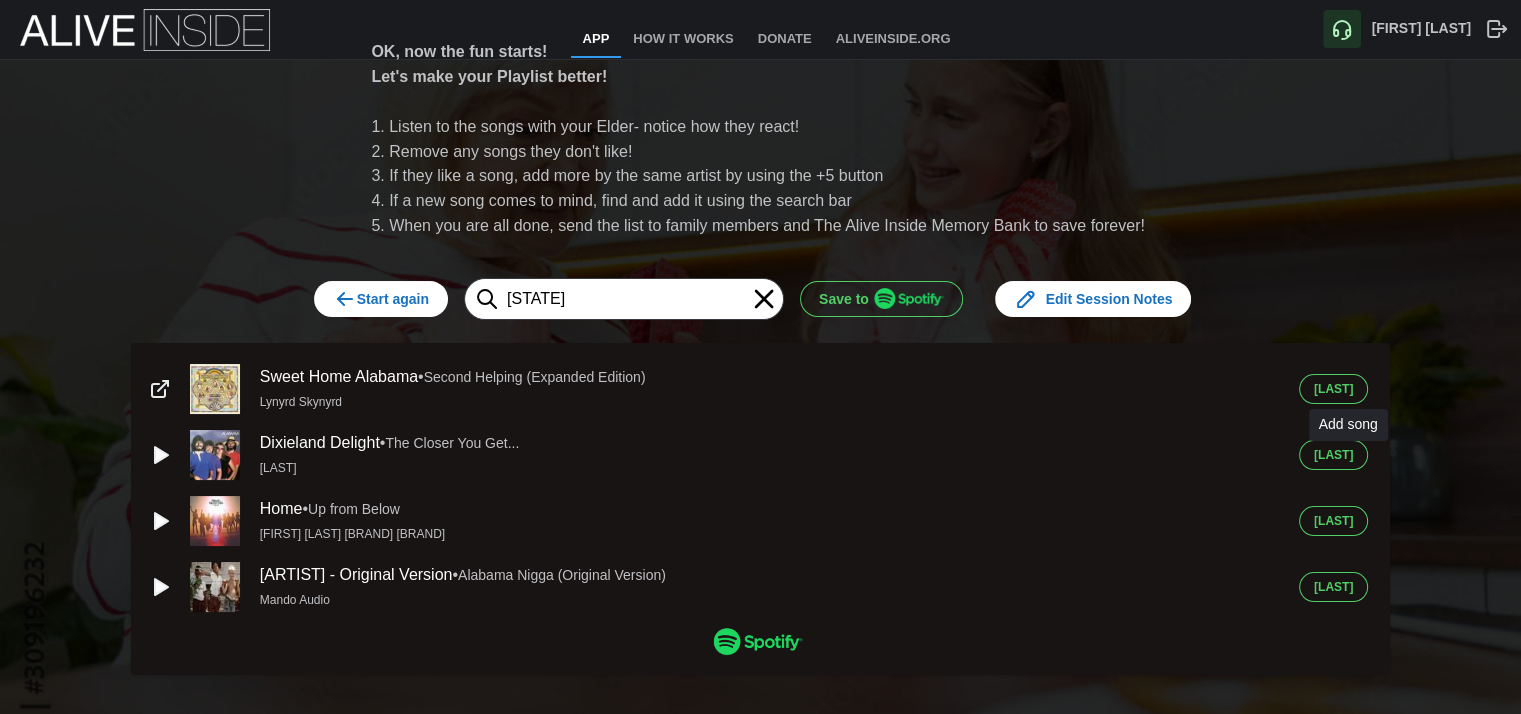 click on "[LAST]" at bounding box center (1333, 455) 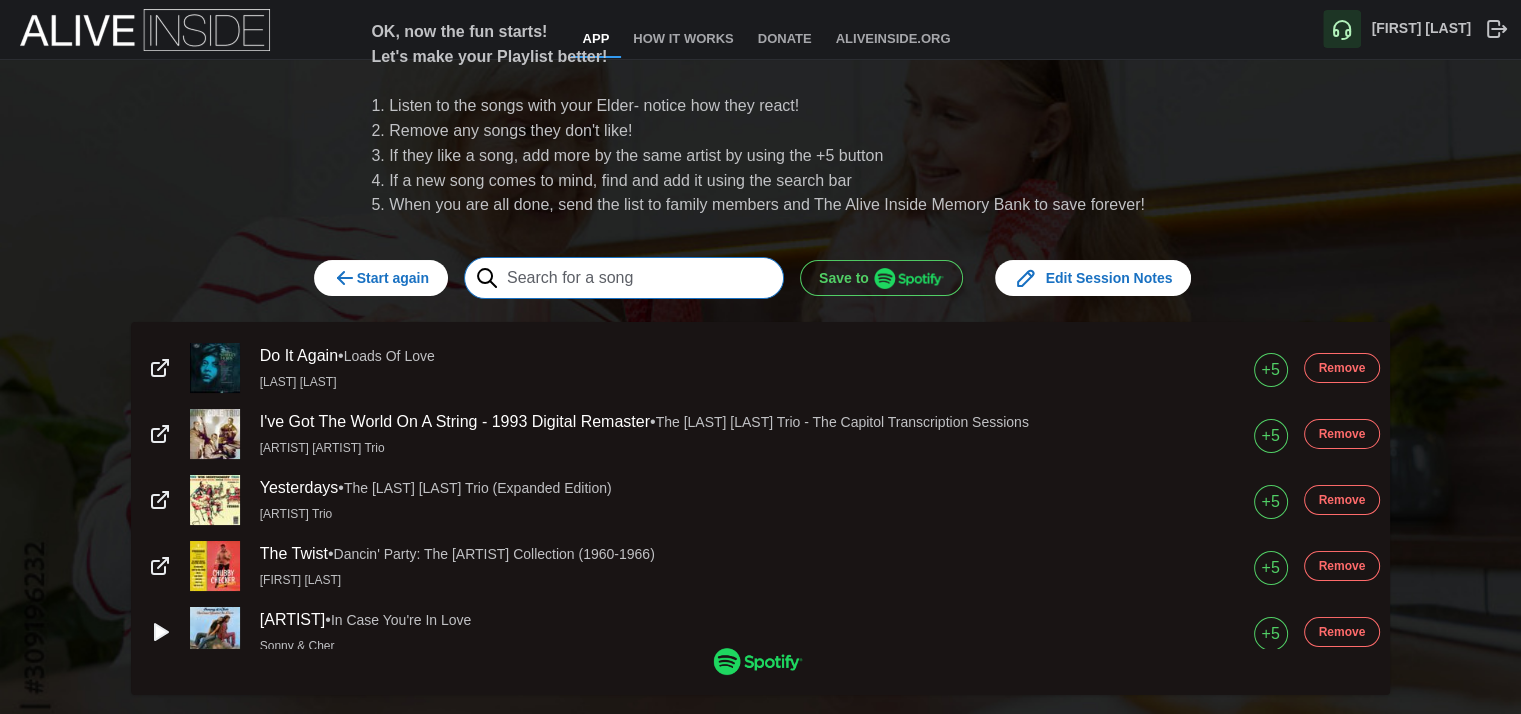 click at bounding box center [624, 278] 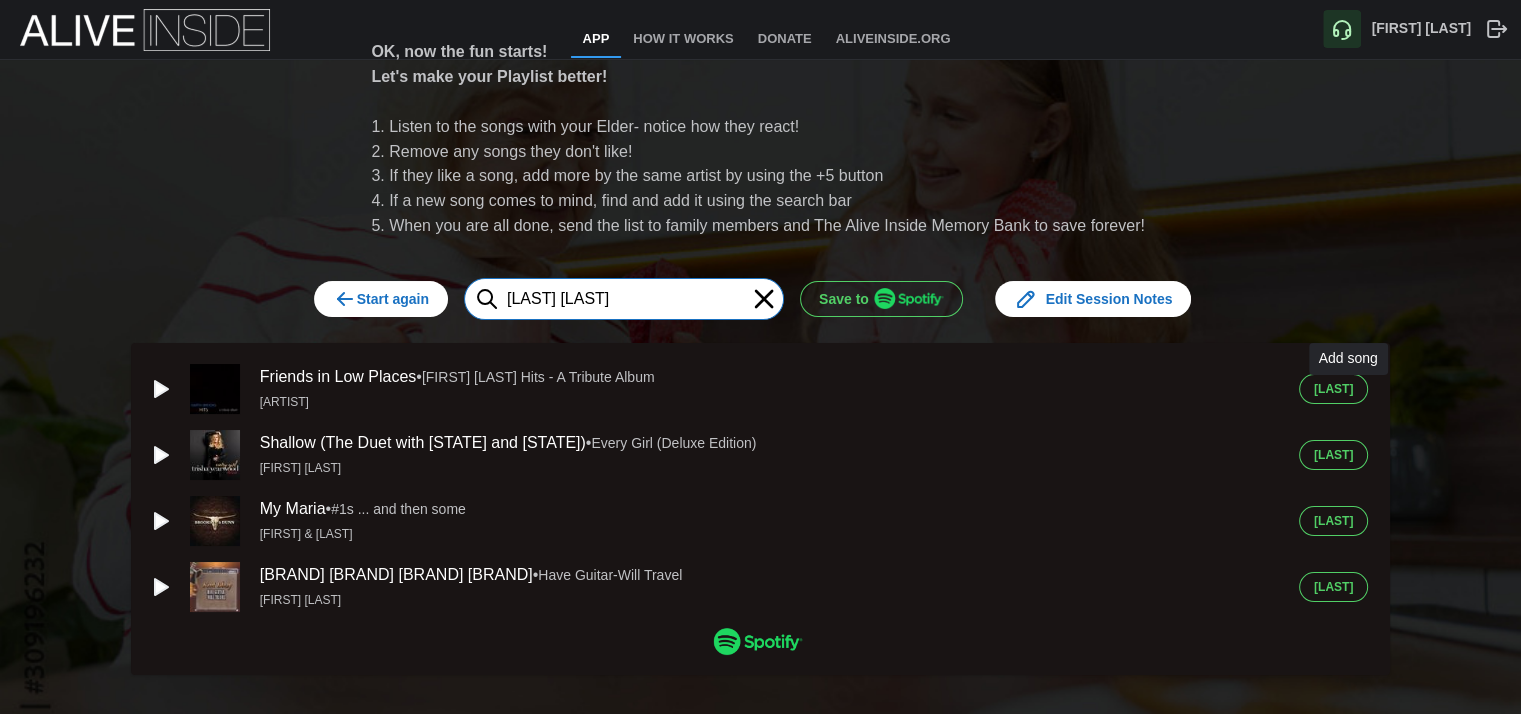 type on "[LAST] [LAST]" 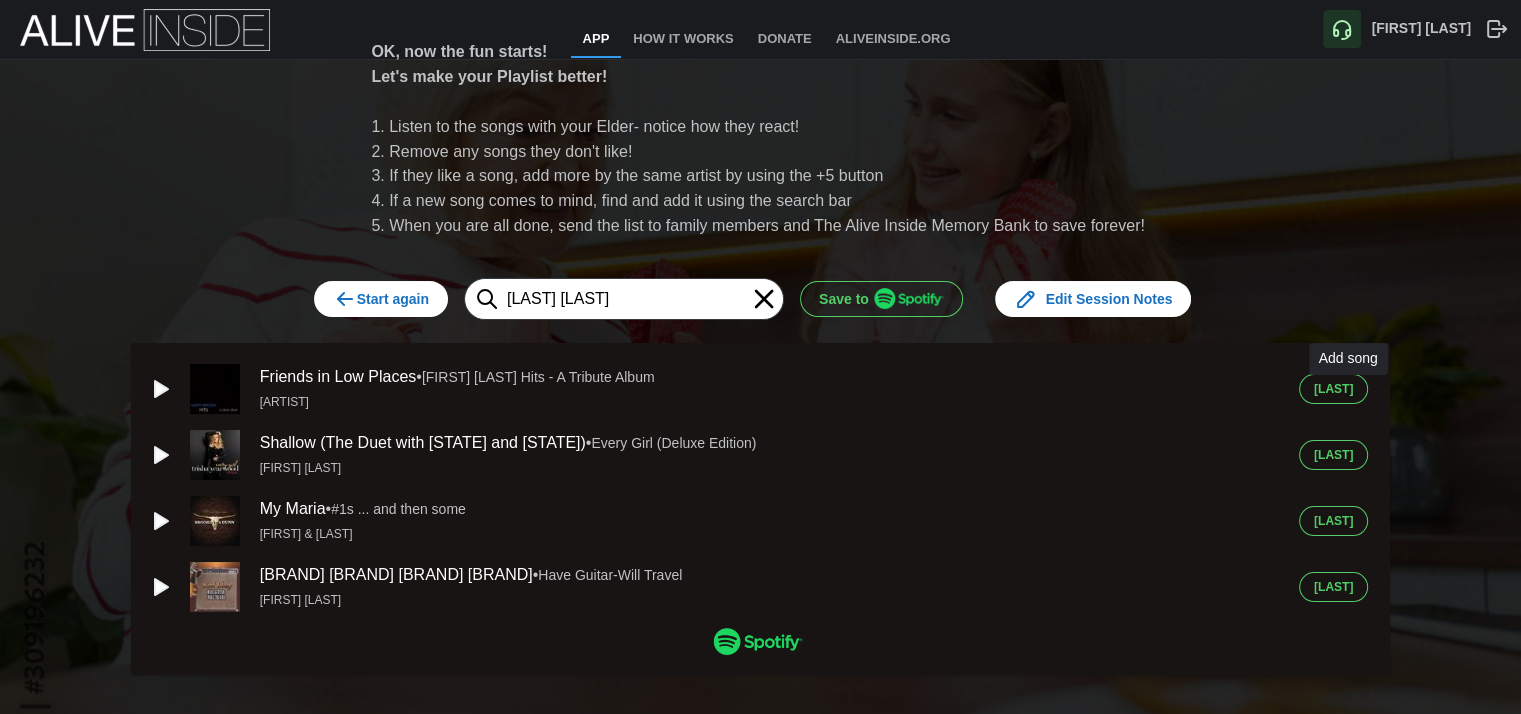 click on "[LAST]" at bounding box center [1333, 389] 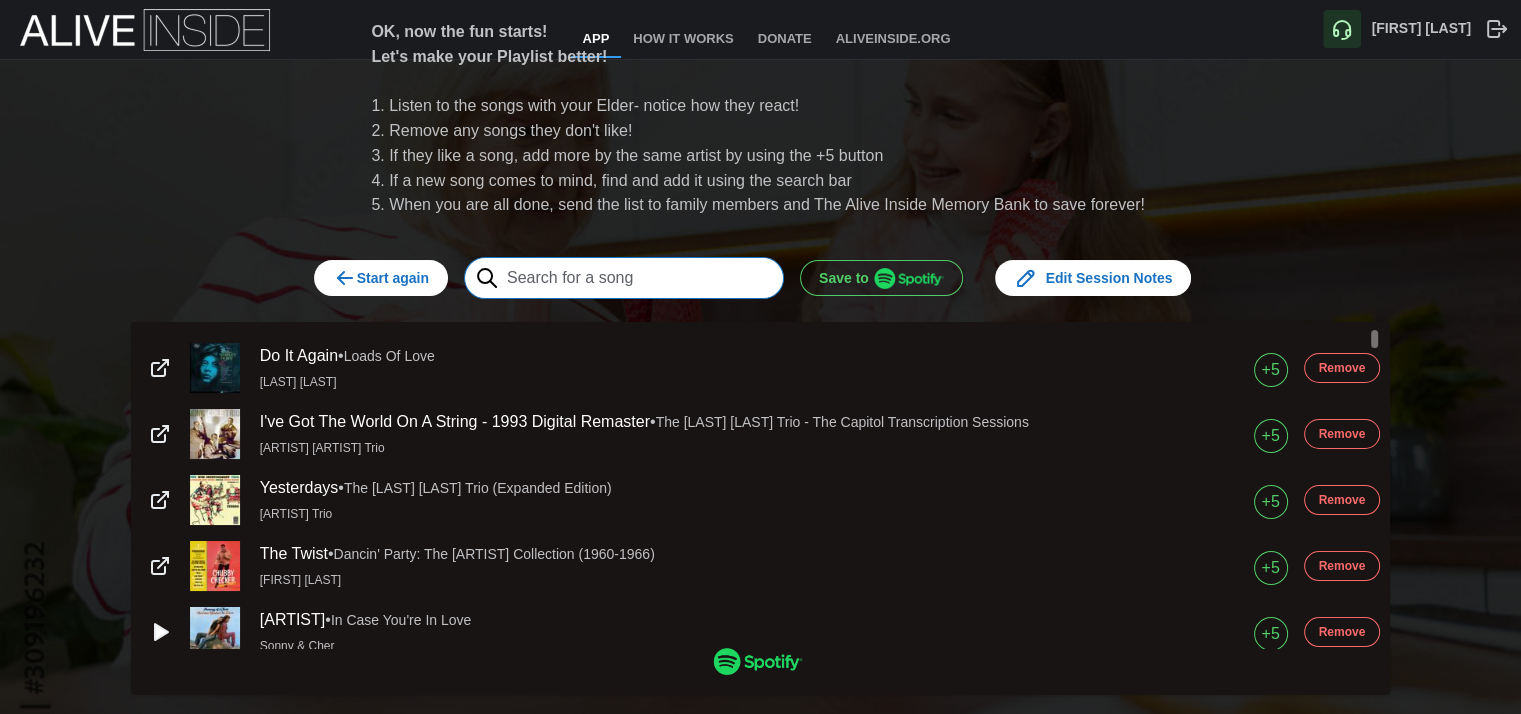click at bounding box center (624, 278) 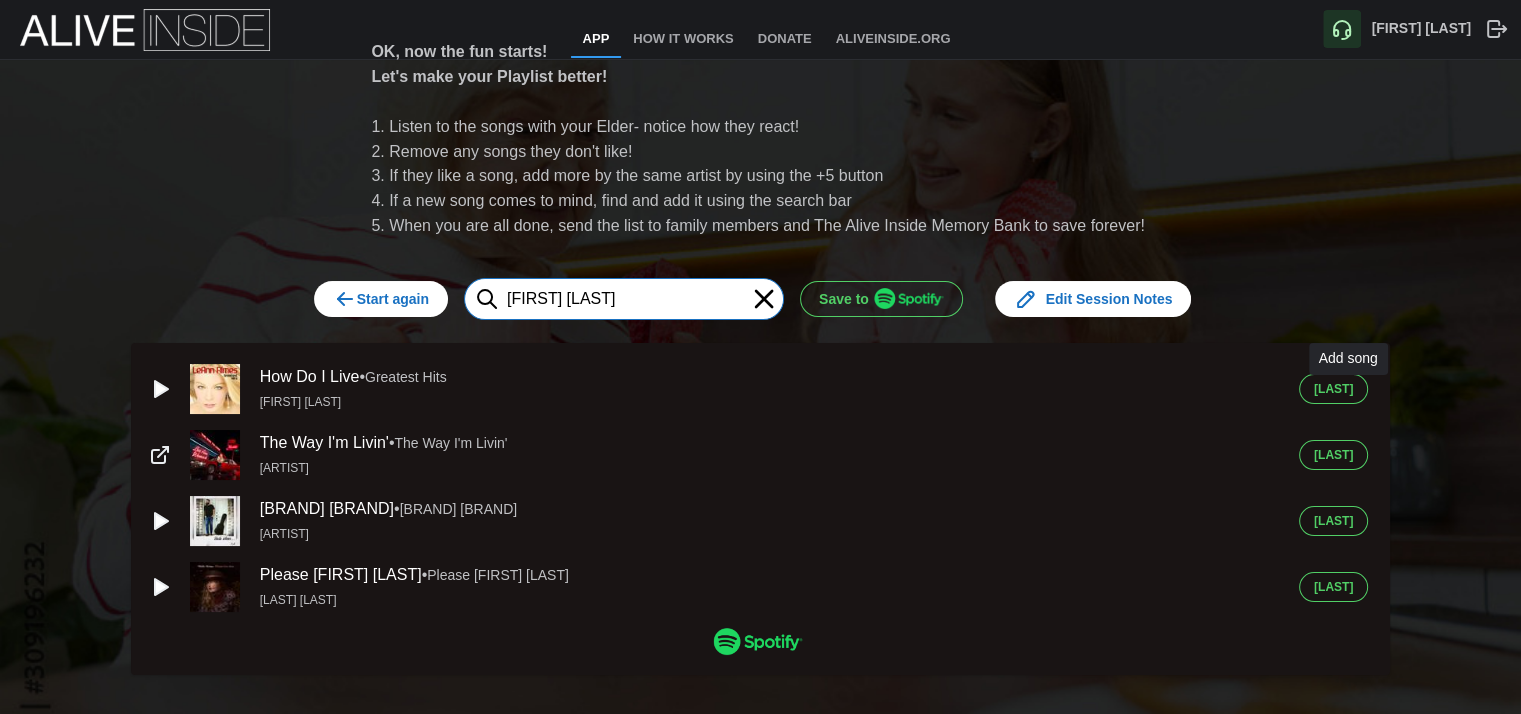type on "[FIRST] [LAST]" 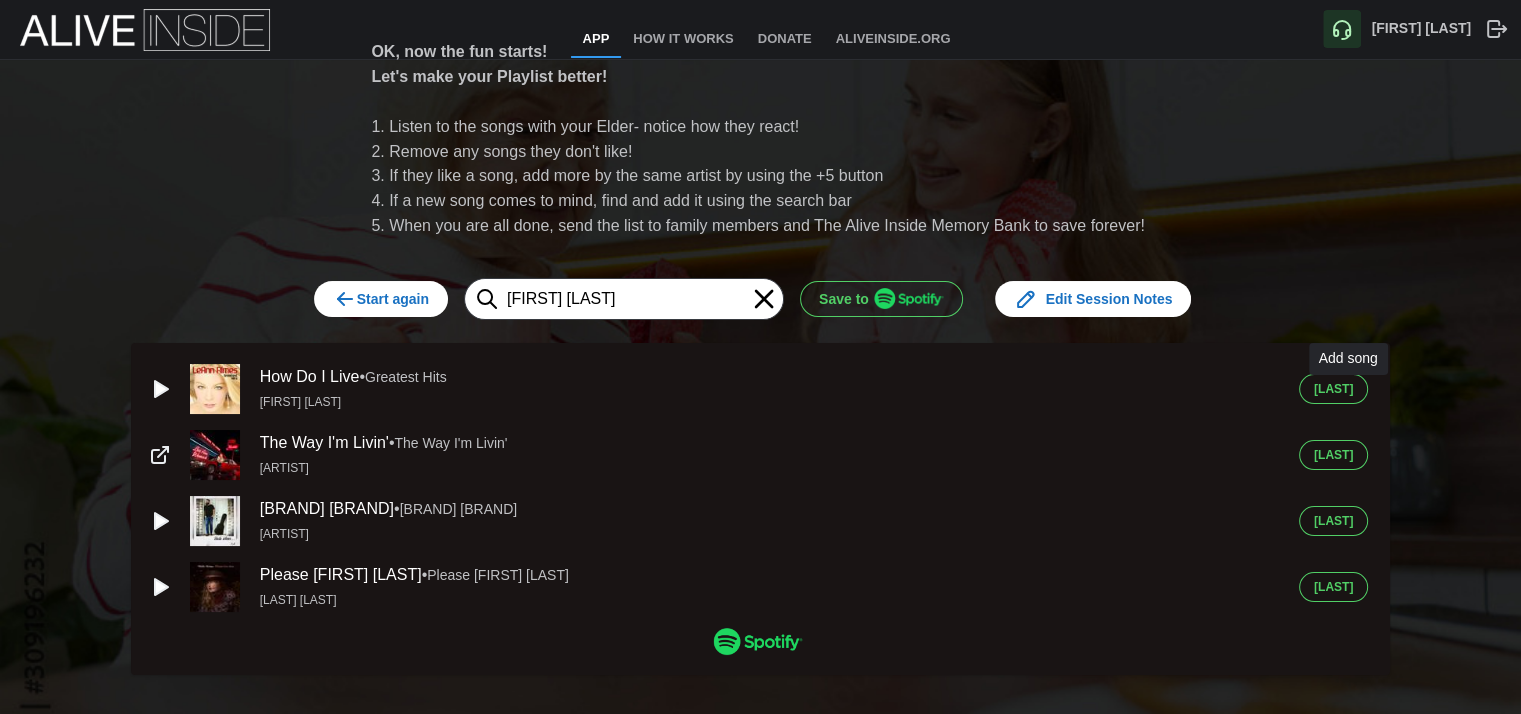 click on "[LAST]" at bounding box center [1333, 389] 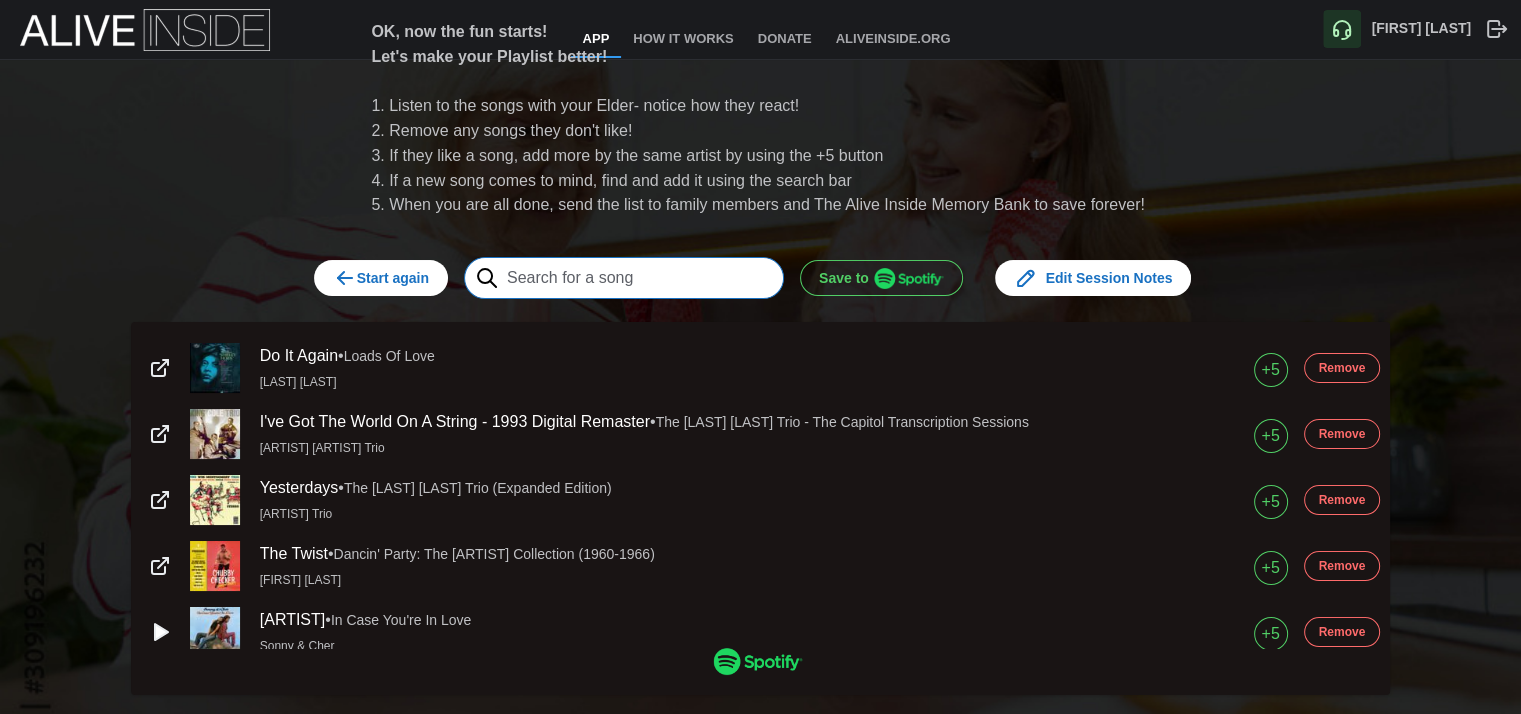click at bounding box center [624, 278] 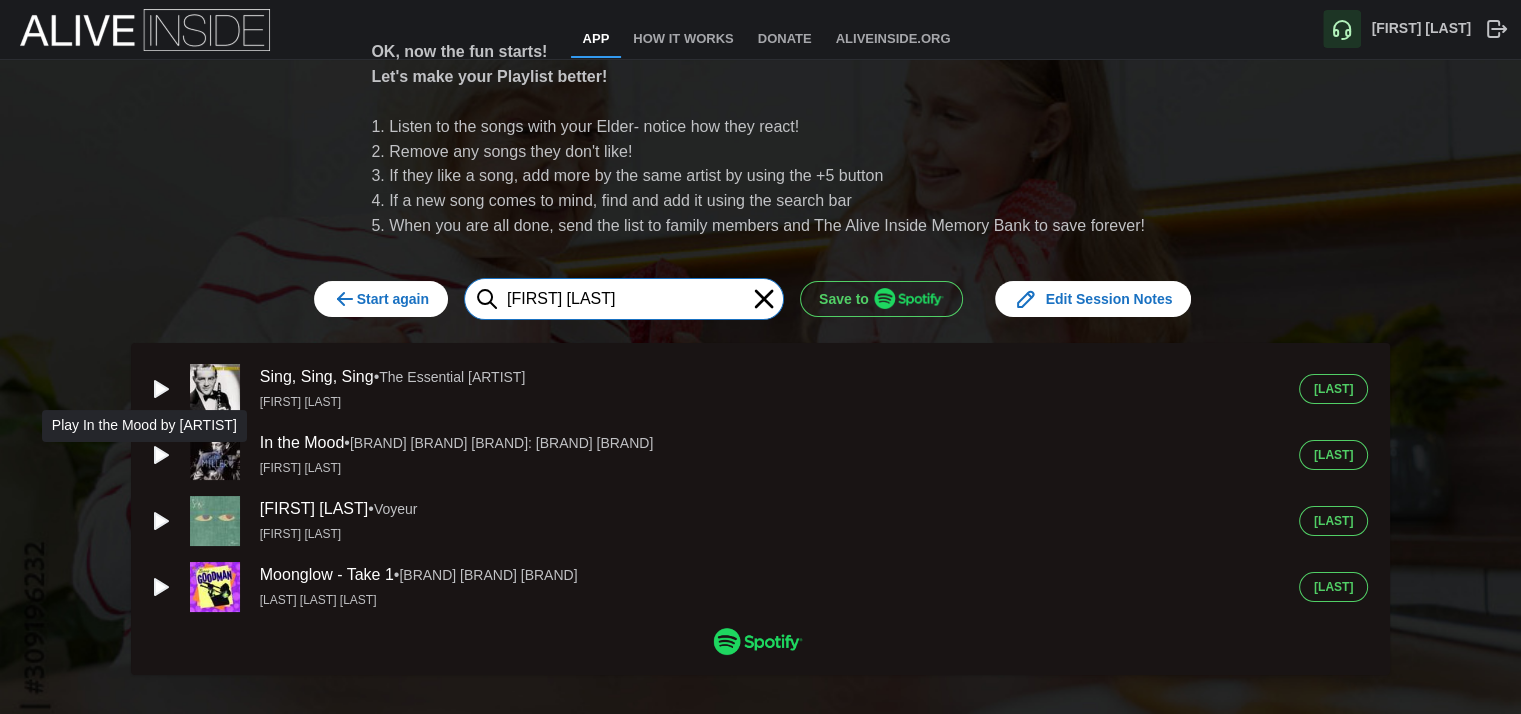 type on "[FIRST] [LAST]" 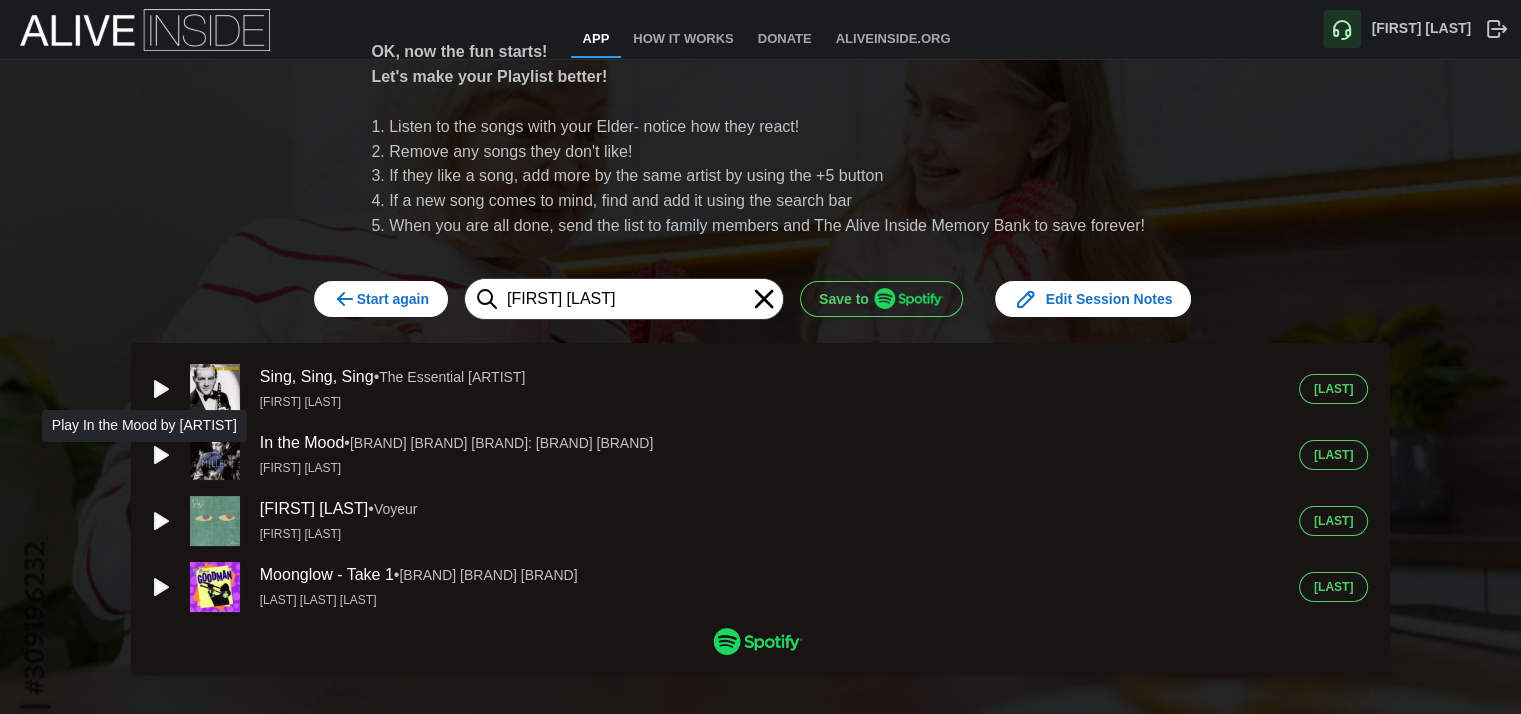 click 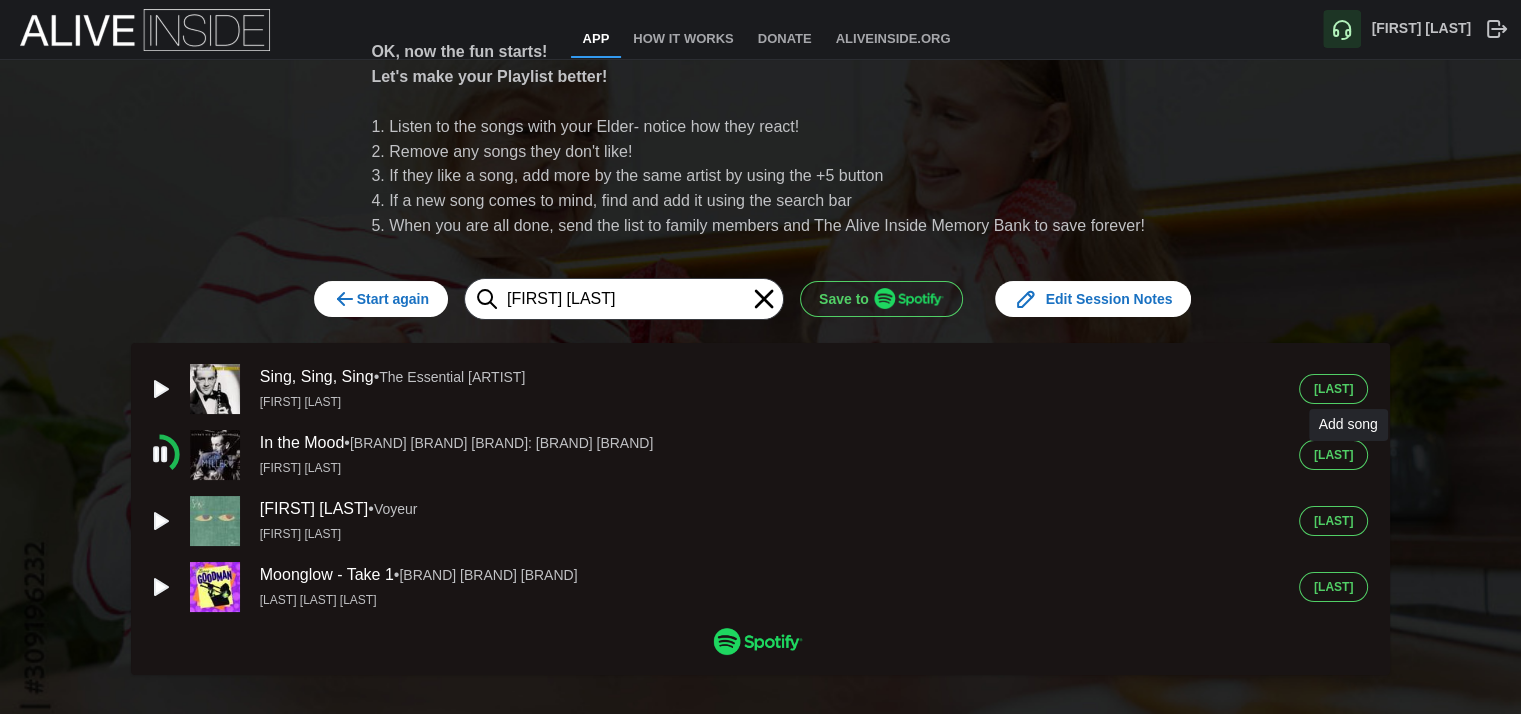 click on "[LAST]" at bounding box center [1333, 455] 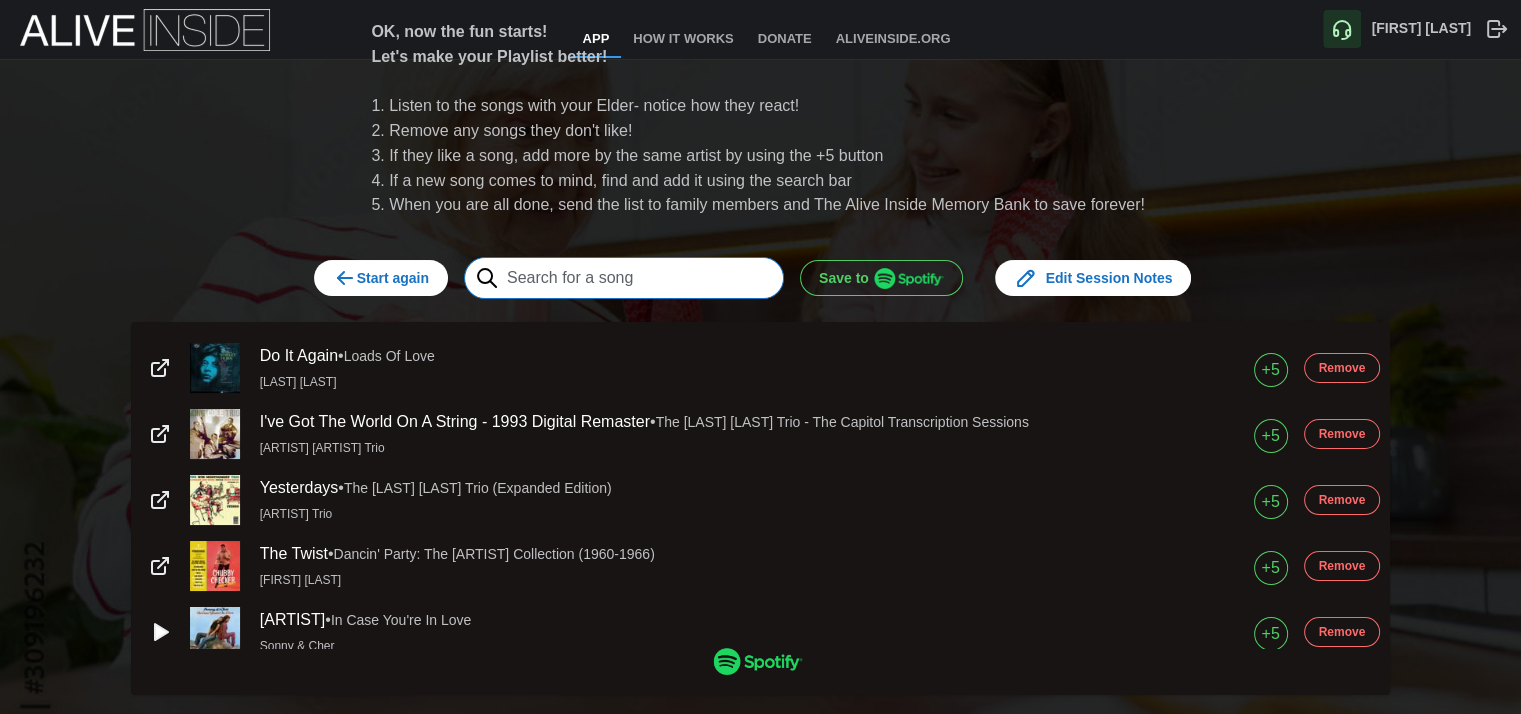 click at bounding box center (624, 278) 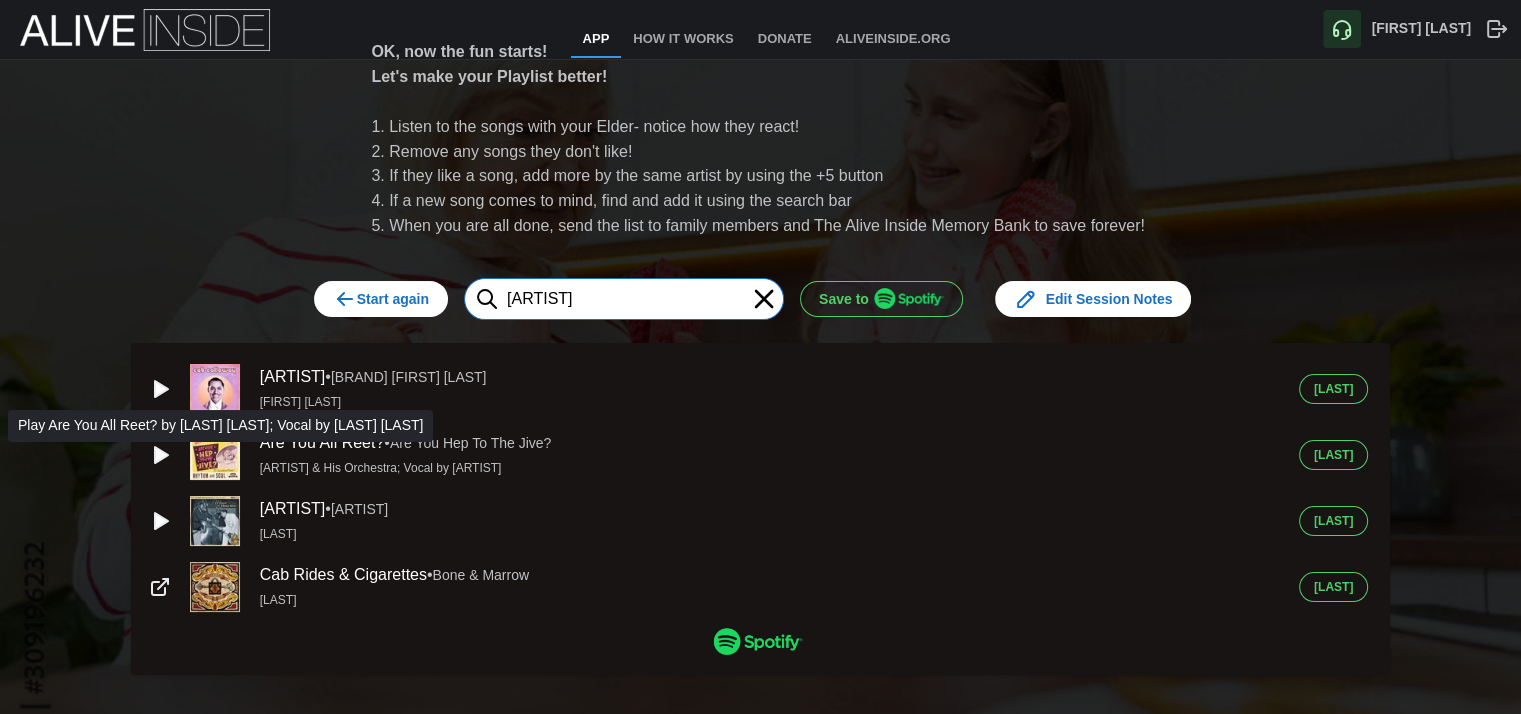 type on "[ARTIST]" 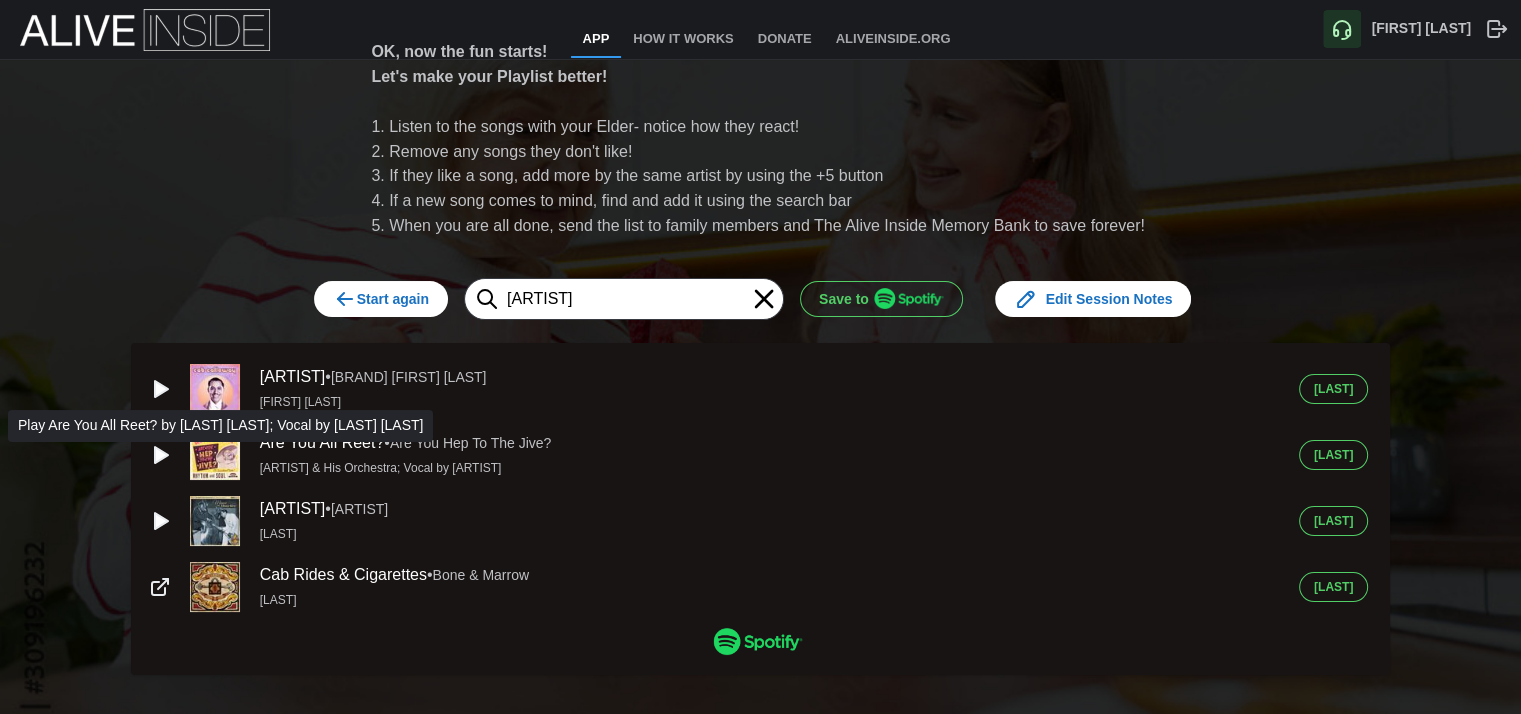 click 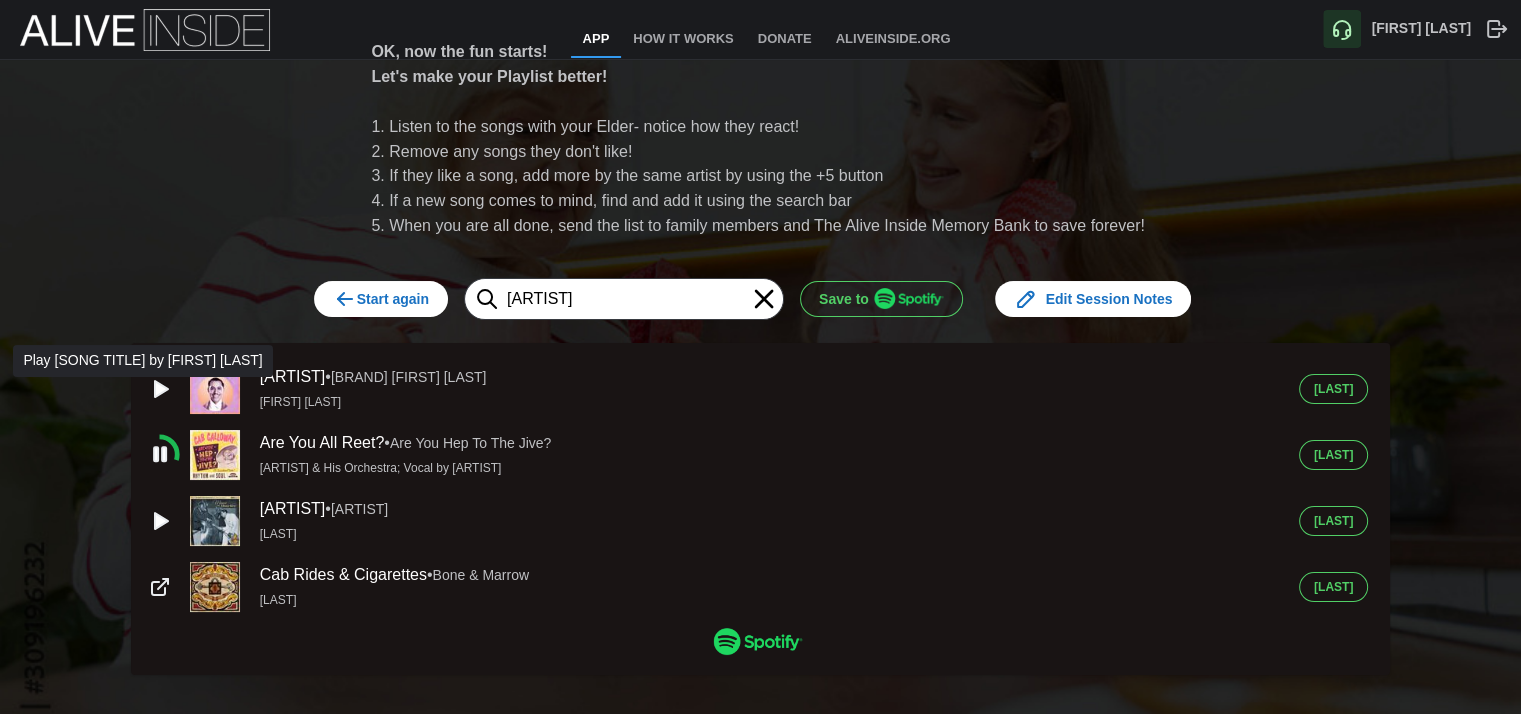 click 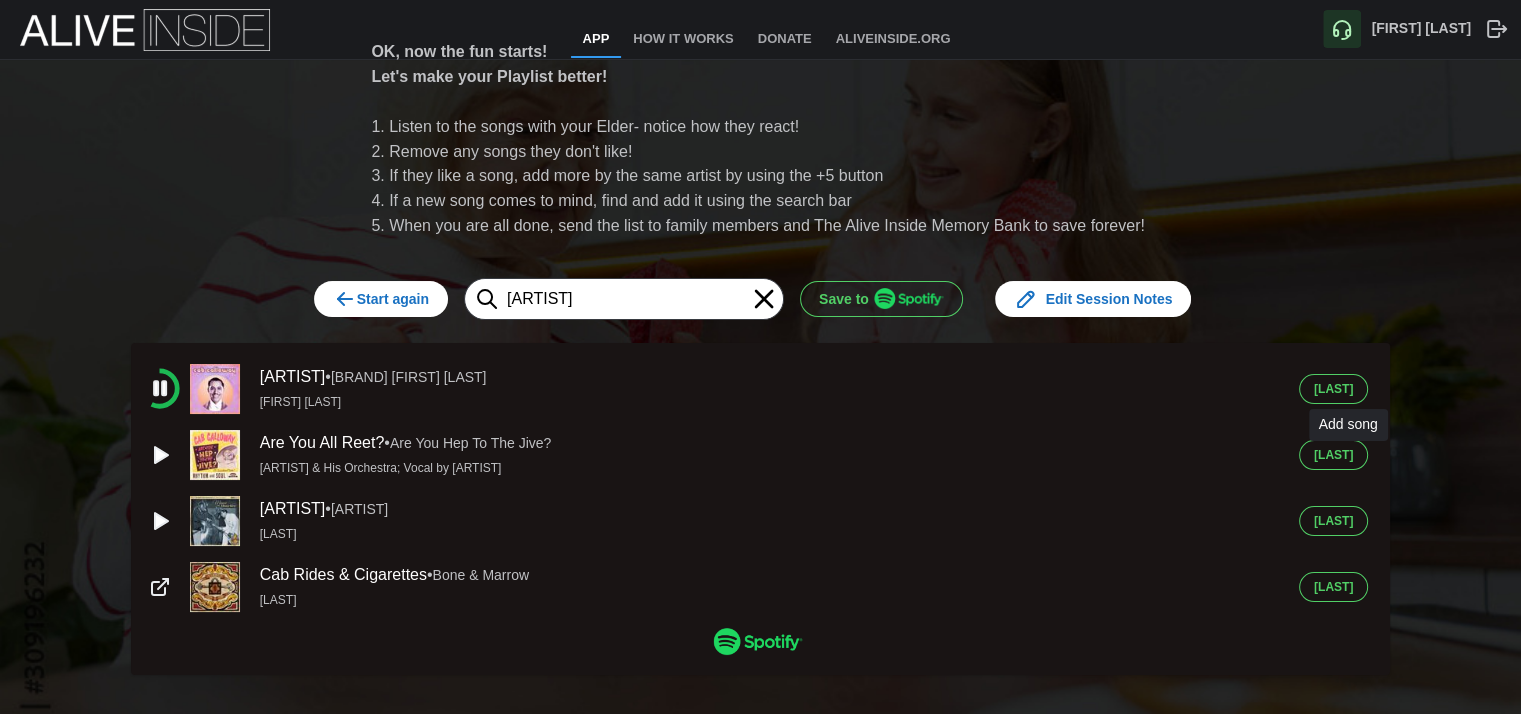click on "[LAST]" at bounding box center (1333, 455) 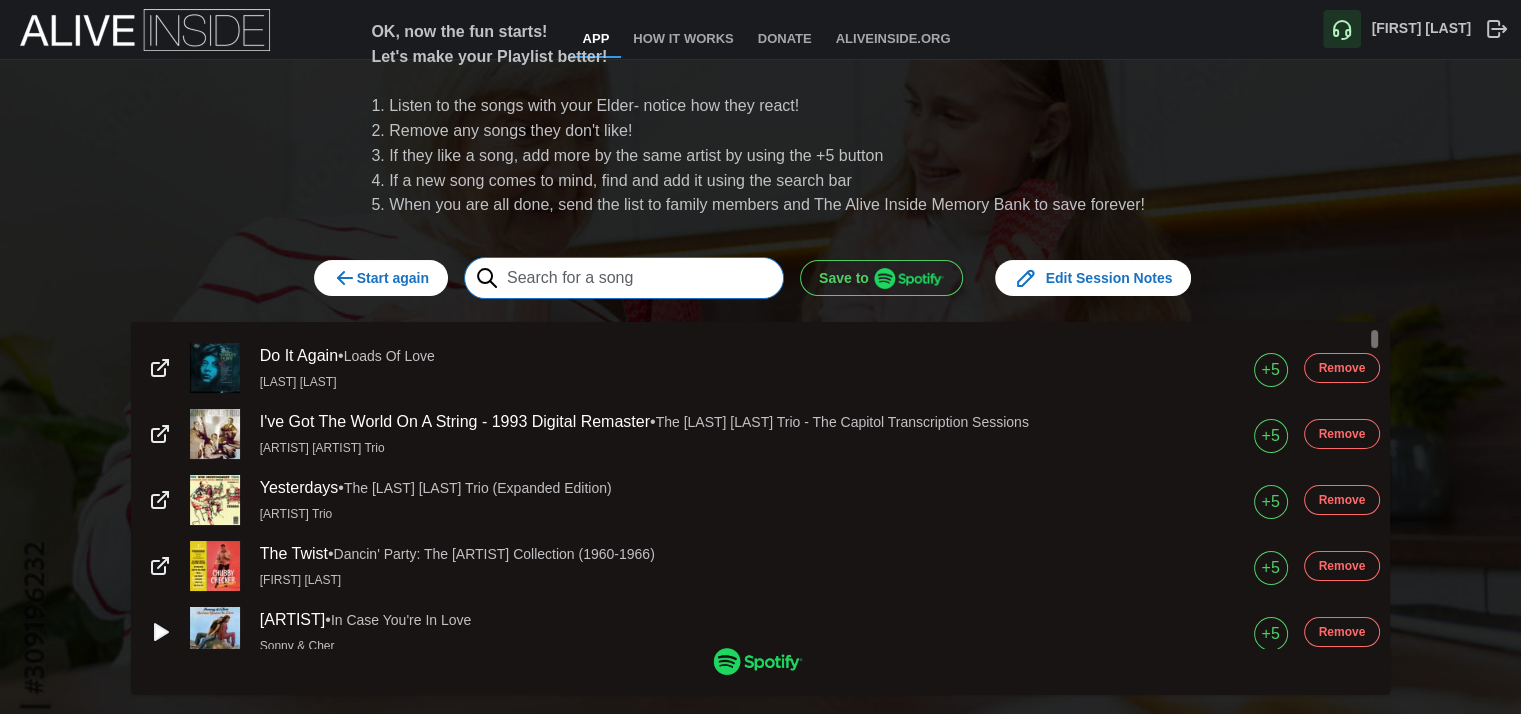 click at bounding box center [624, 278] 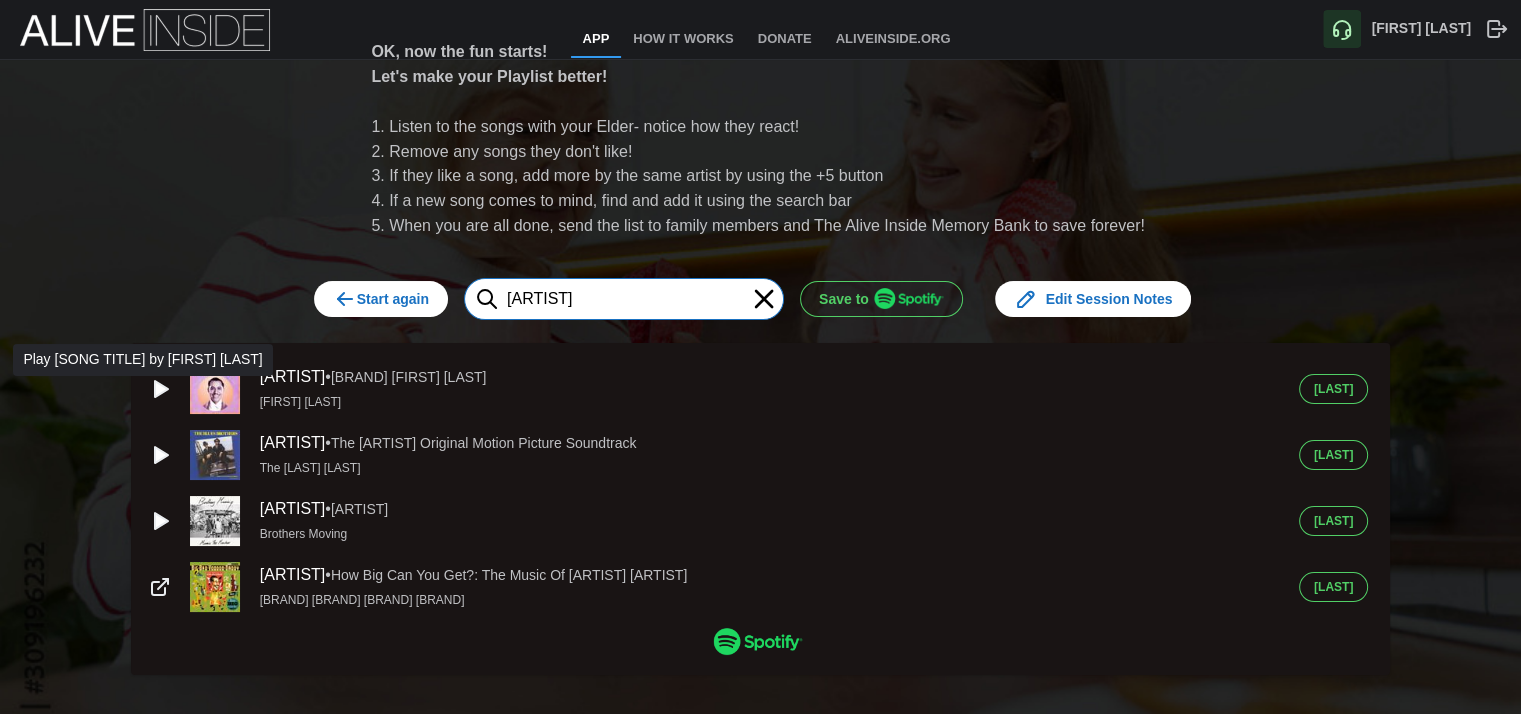 type on "[ARTIST]" 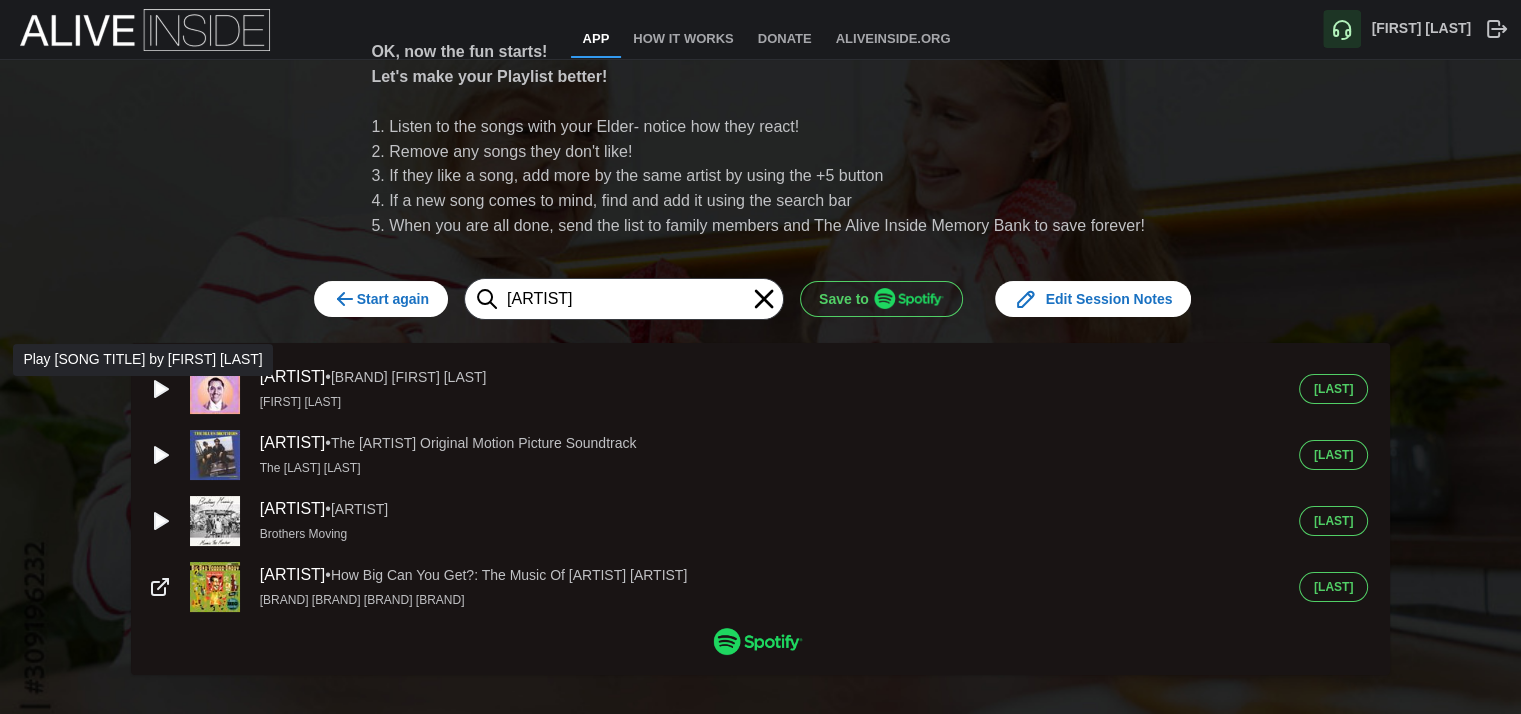 click 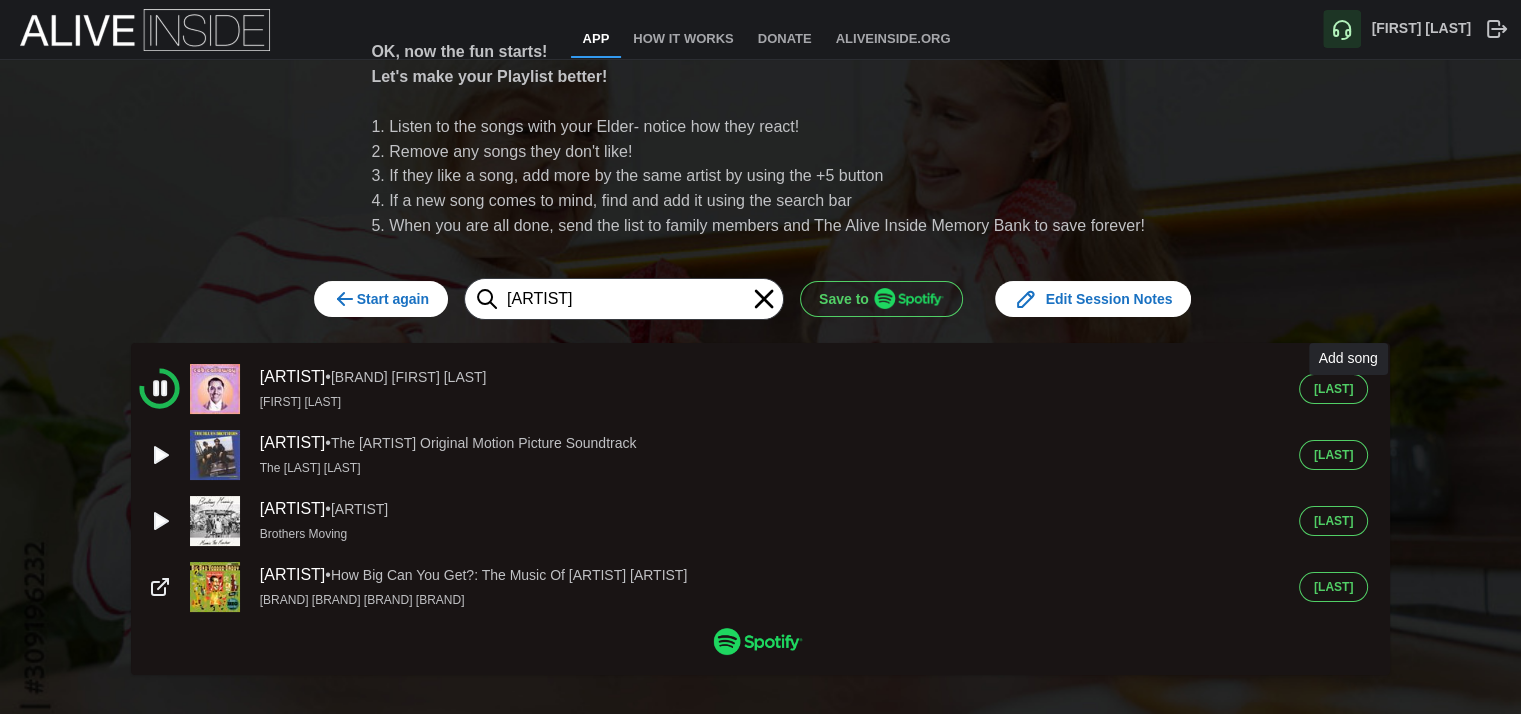 click on "[LAST]" at bounding box center [1333, 389] 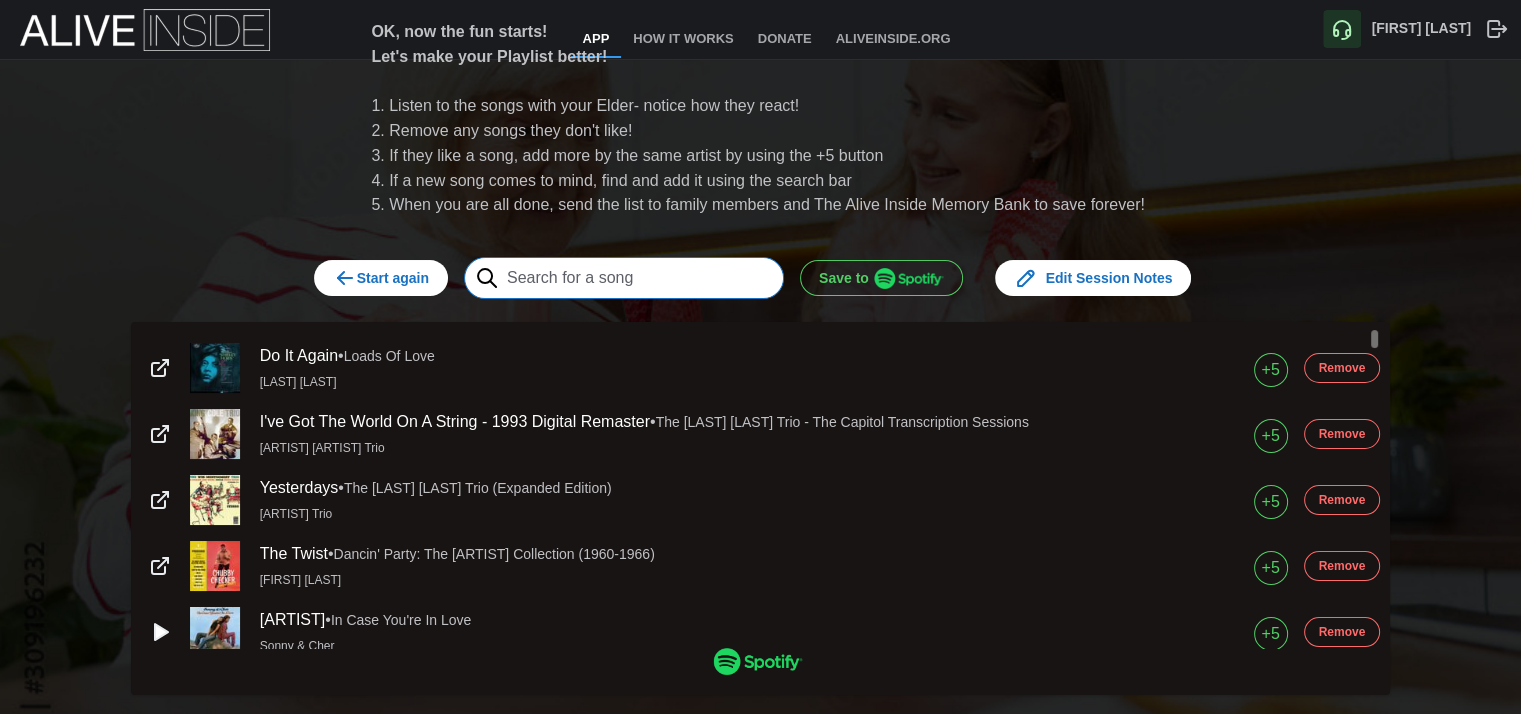 click at bounding box center [624, 278] 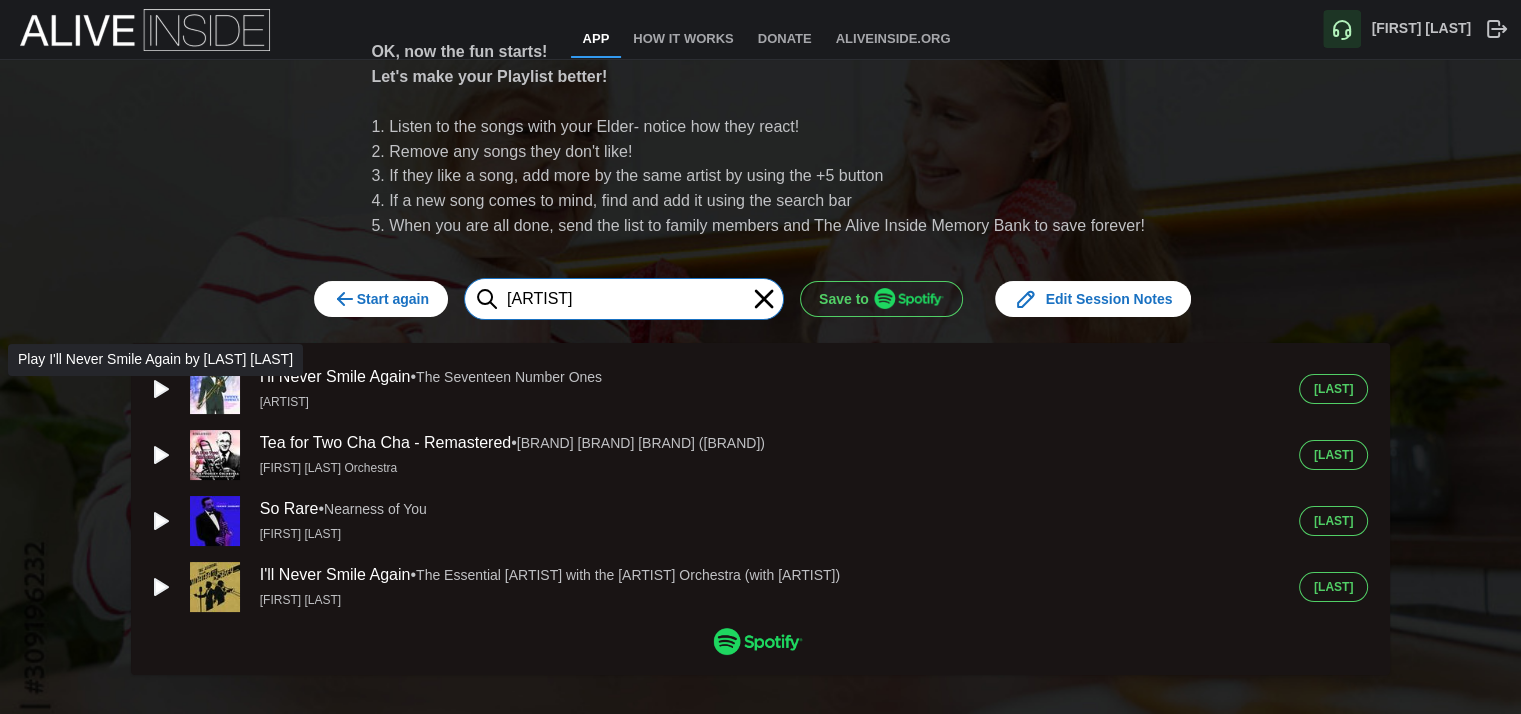 type on "[ARTIST]" 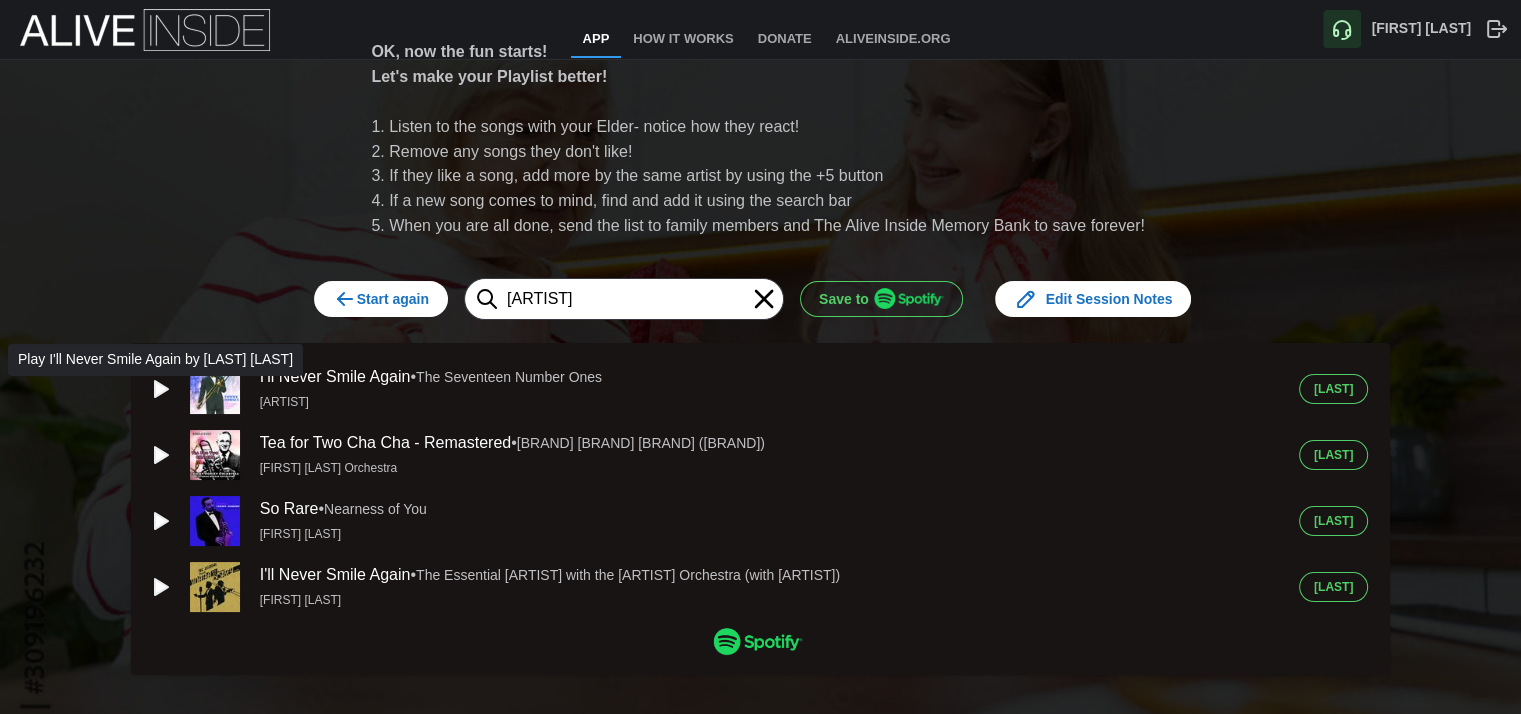 click 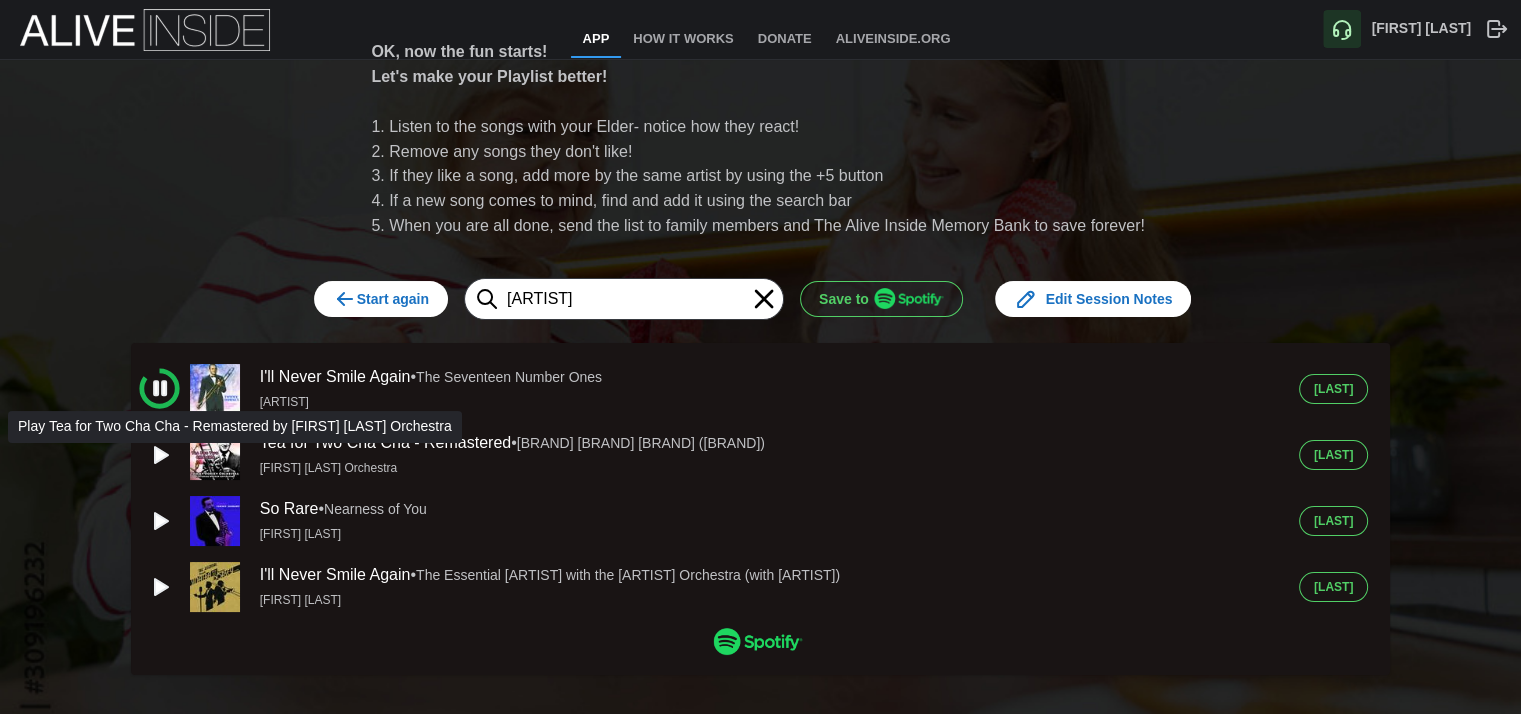 click 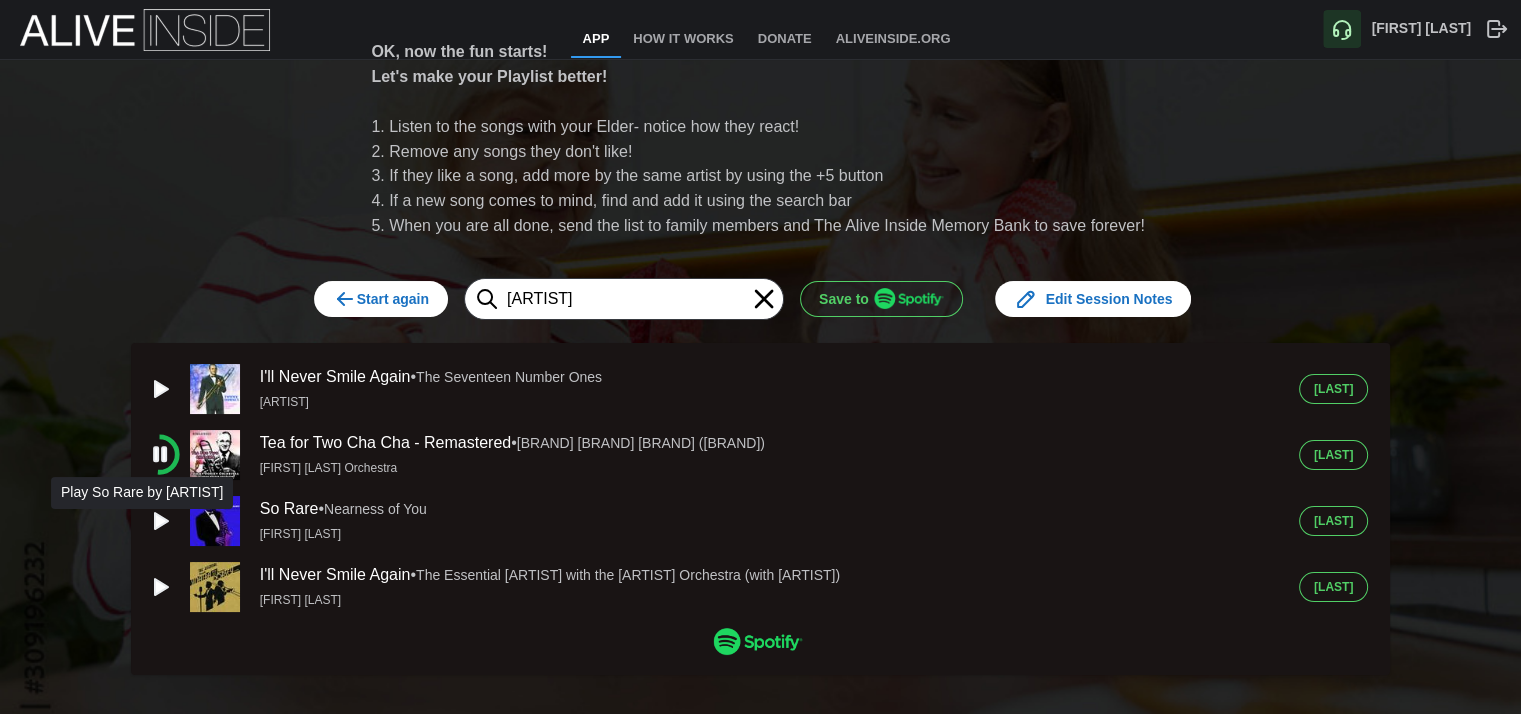 click 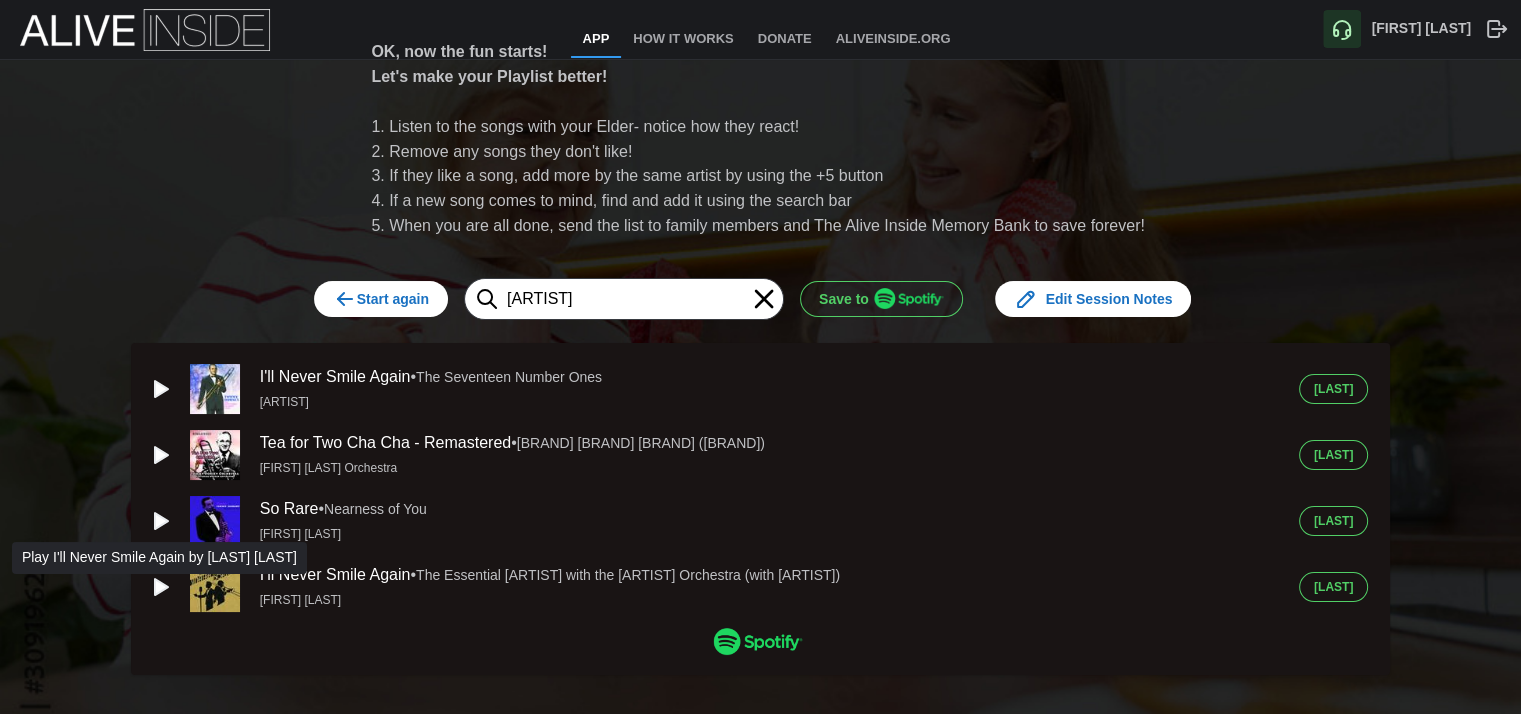 click 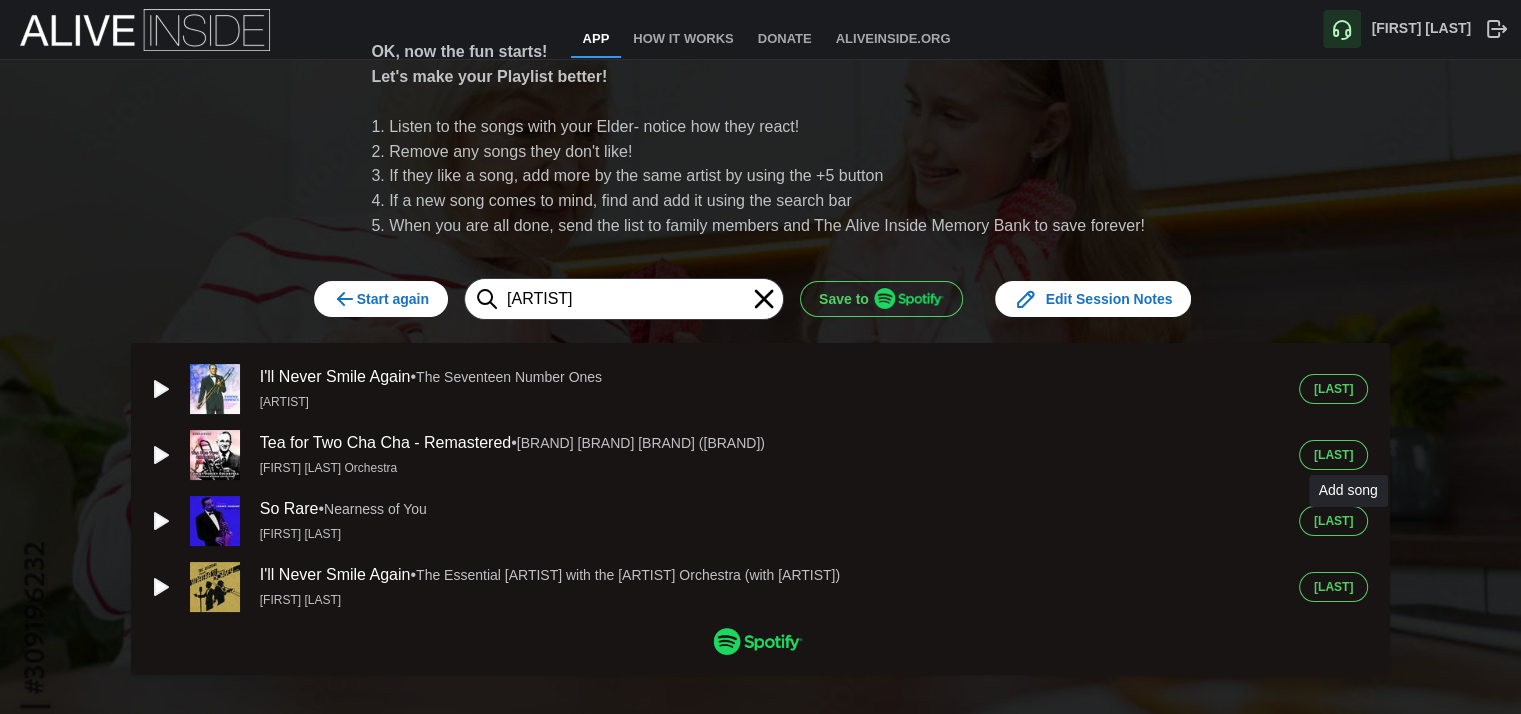 click on "[LAST]" at bounding box center [1333, 521] 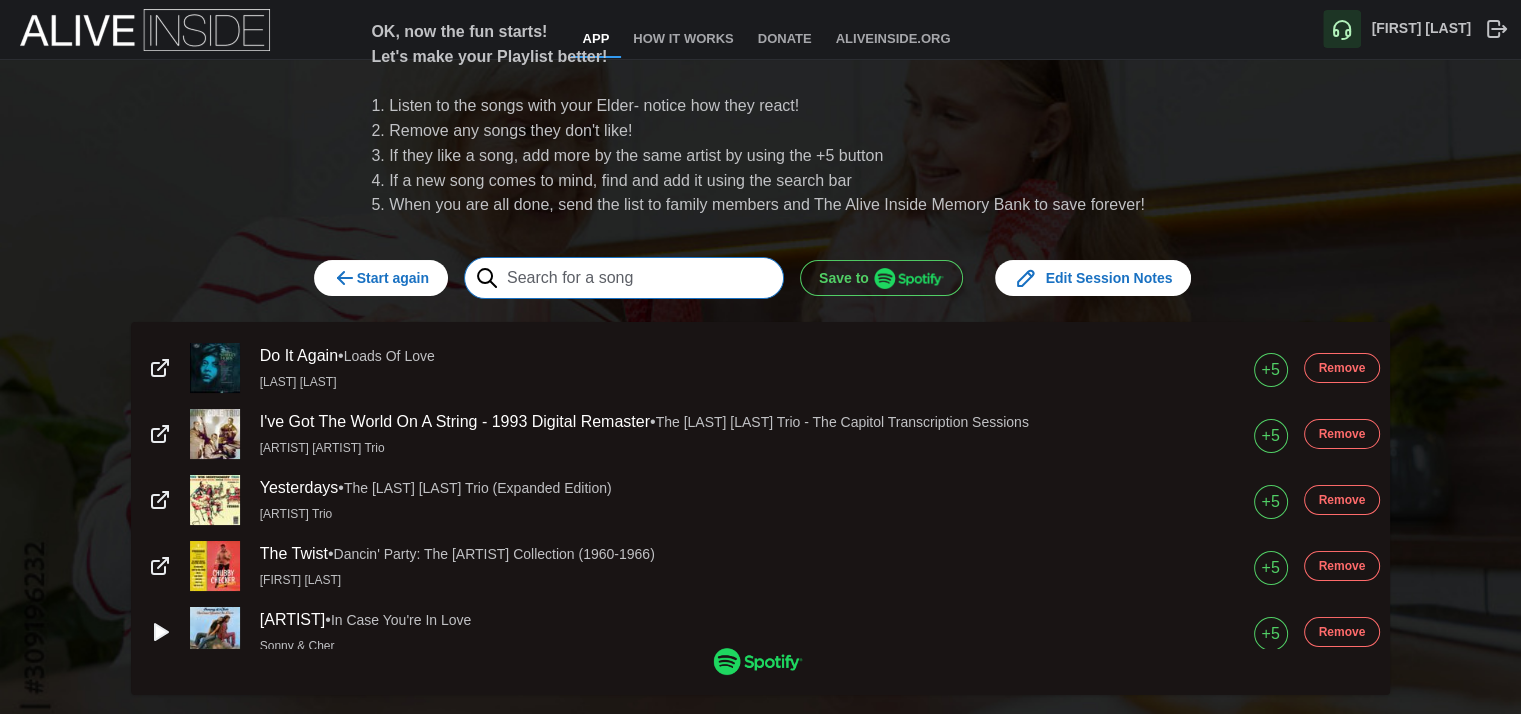 click at bounding box center [624, 278] 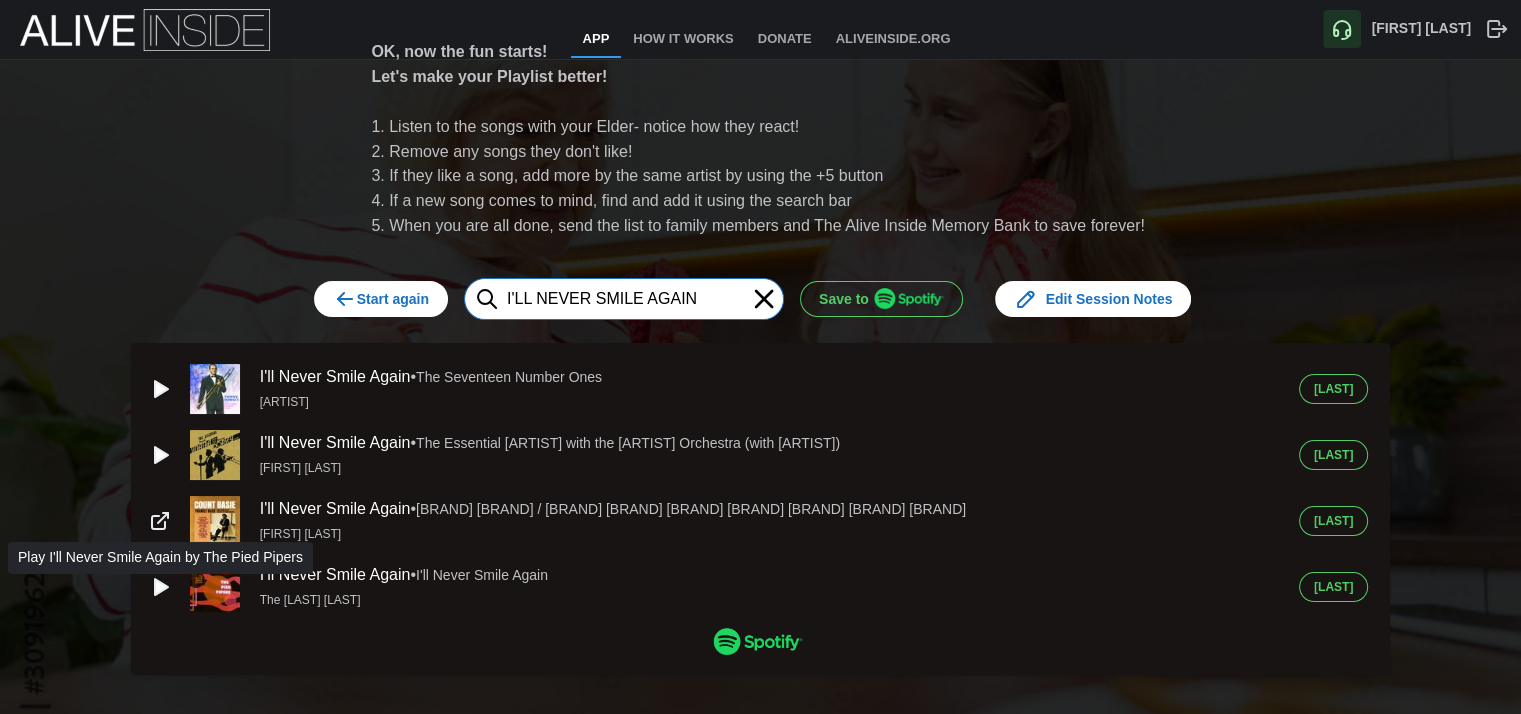 type on "I'LL NEVER SMILE AGAIN" 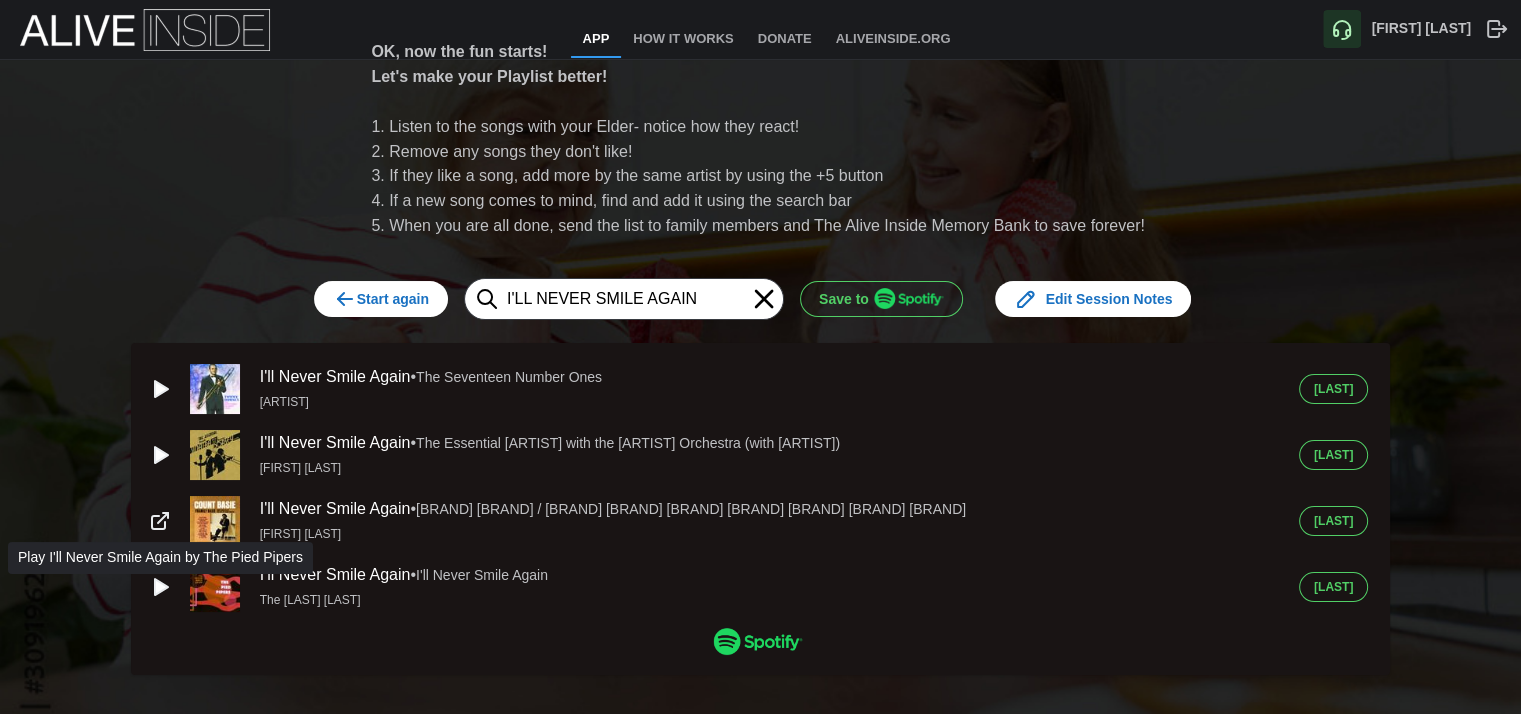 click 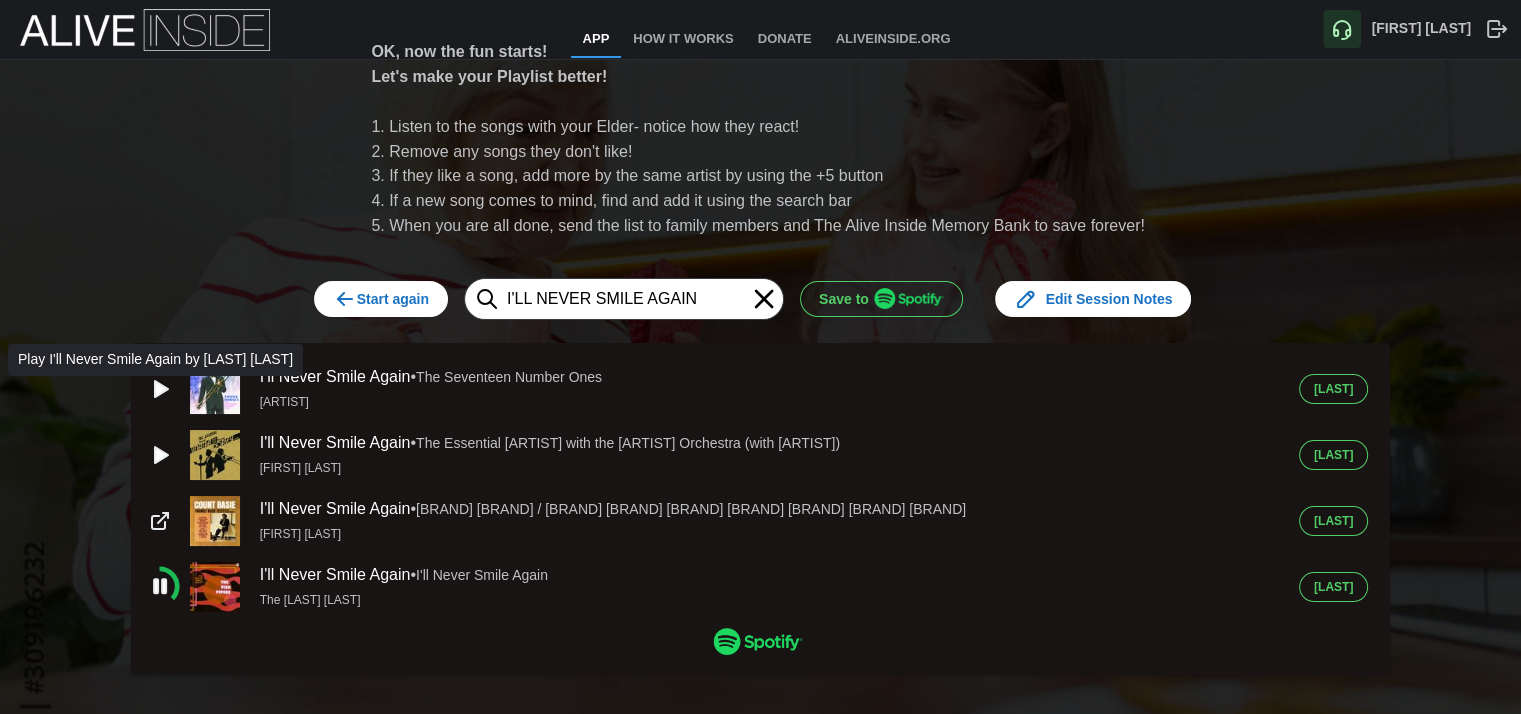 click 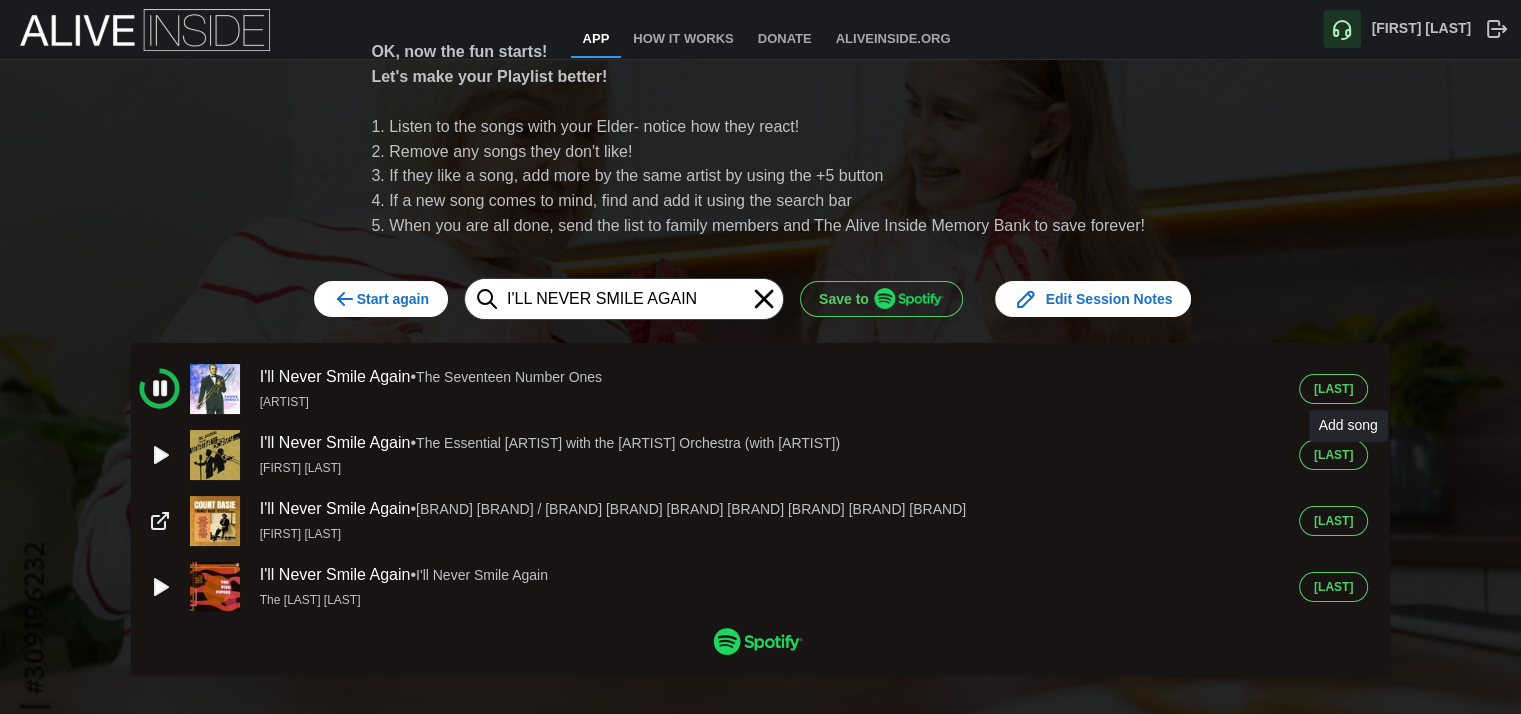 click on "[LAST]" at bounding box center (1333, 455) 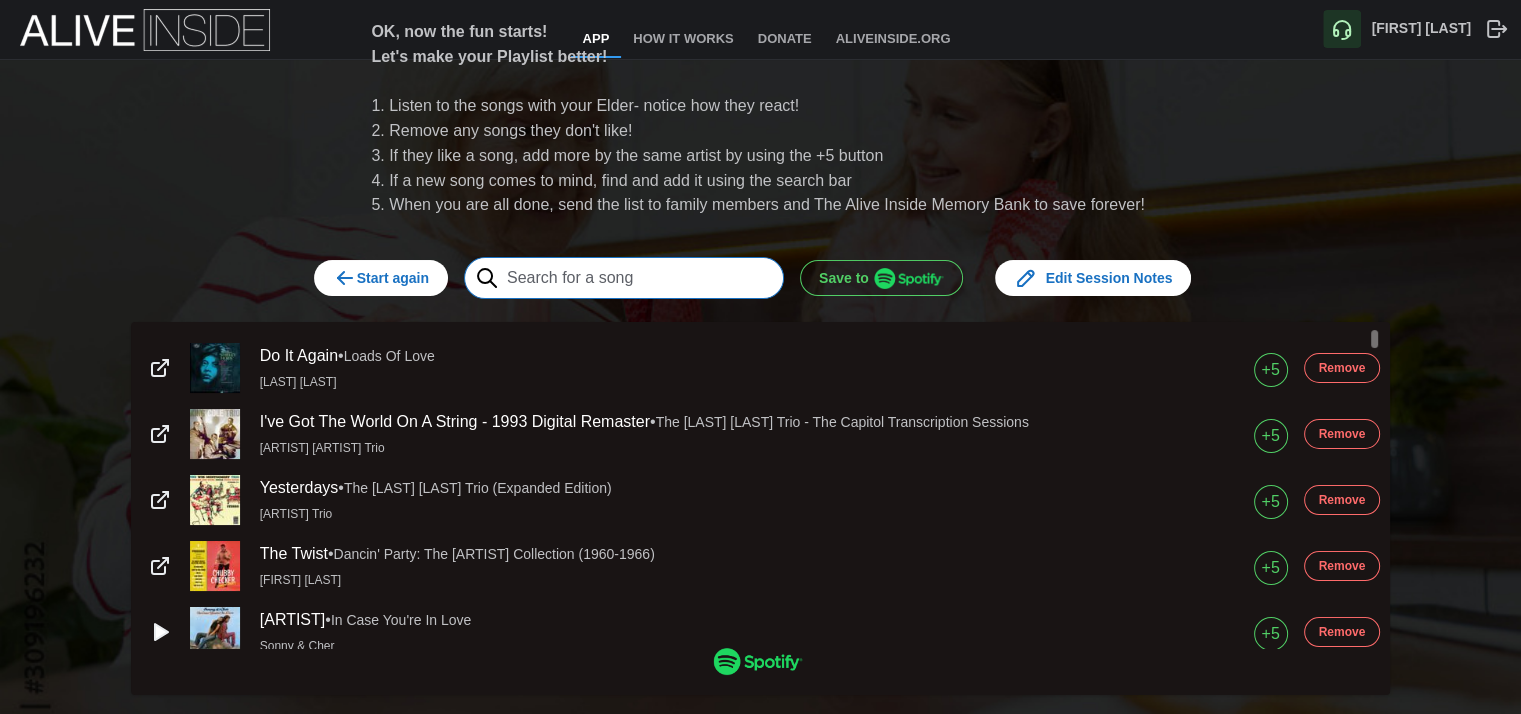 click at bounding box center [624, 278] 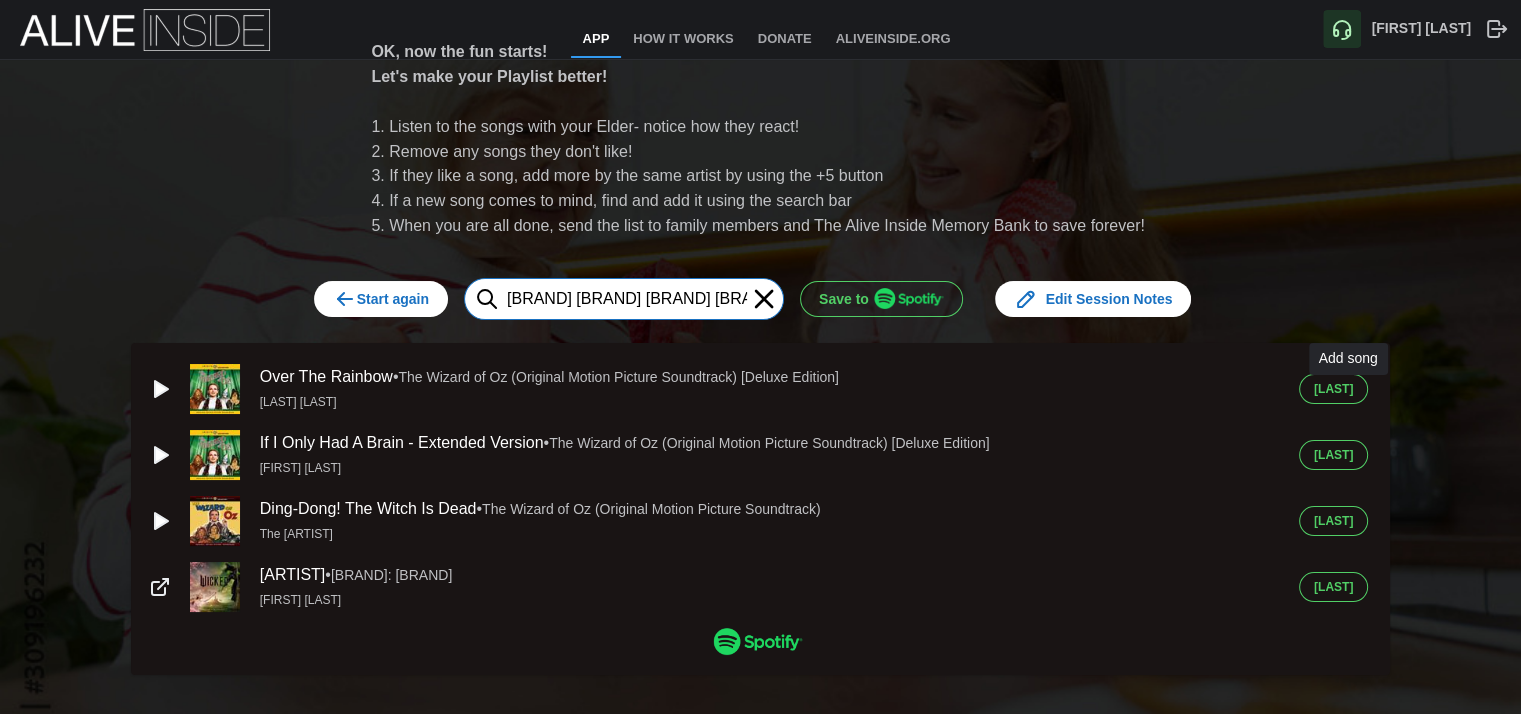 type on "[BRAND] [BRAND] [BRAND] [BRAND]" 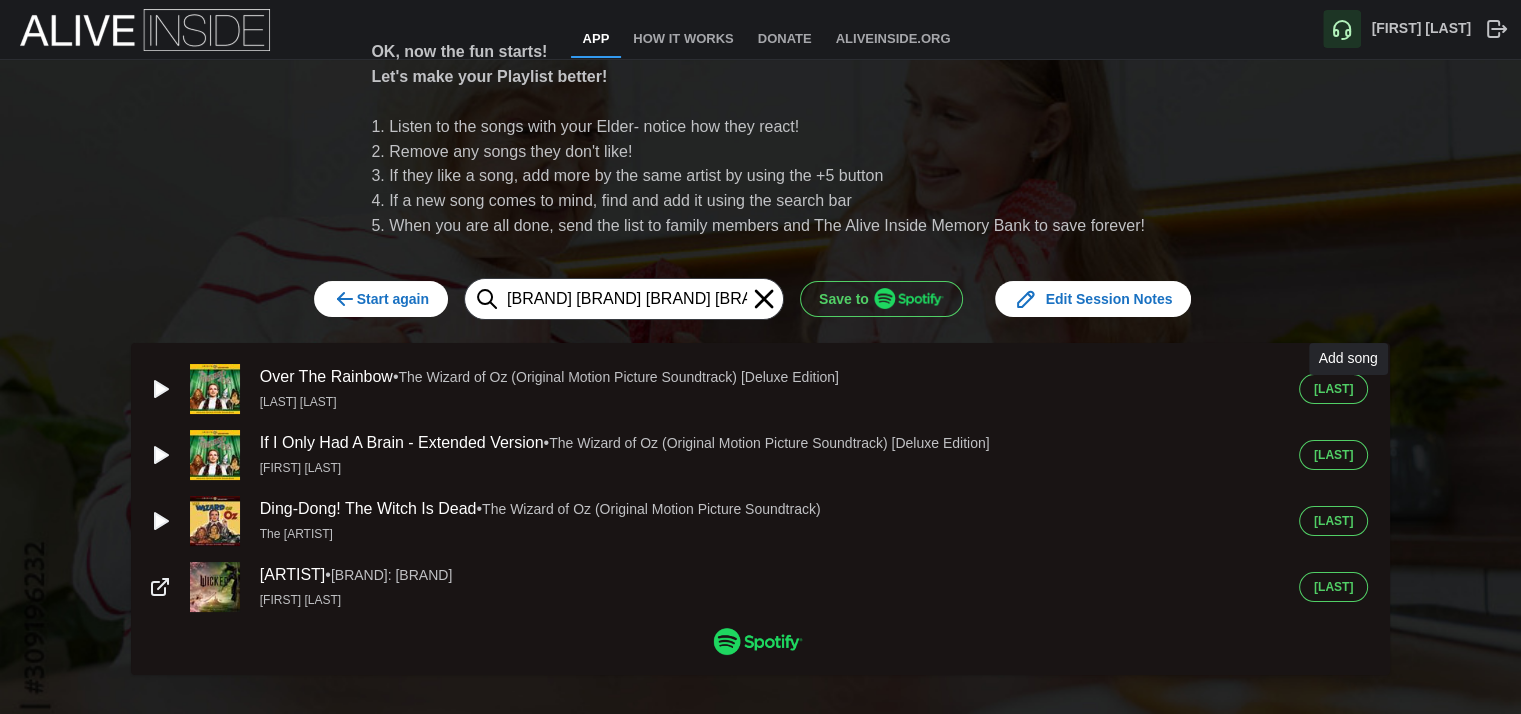 click on "[LAST]" at bounding box center [1333, 389] 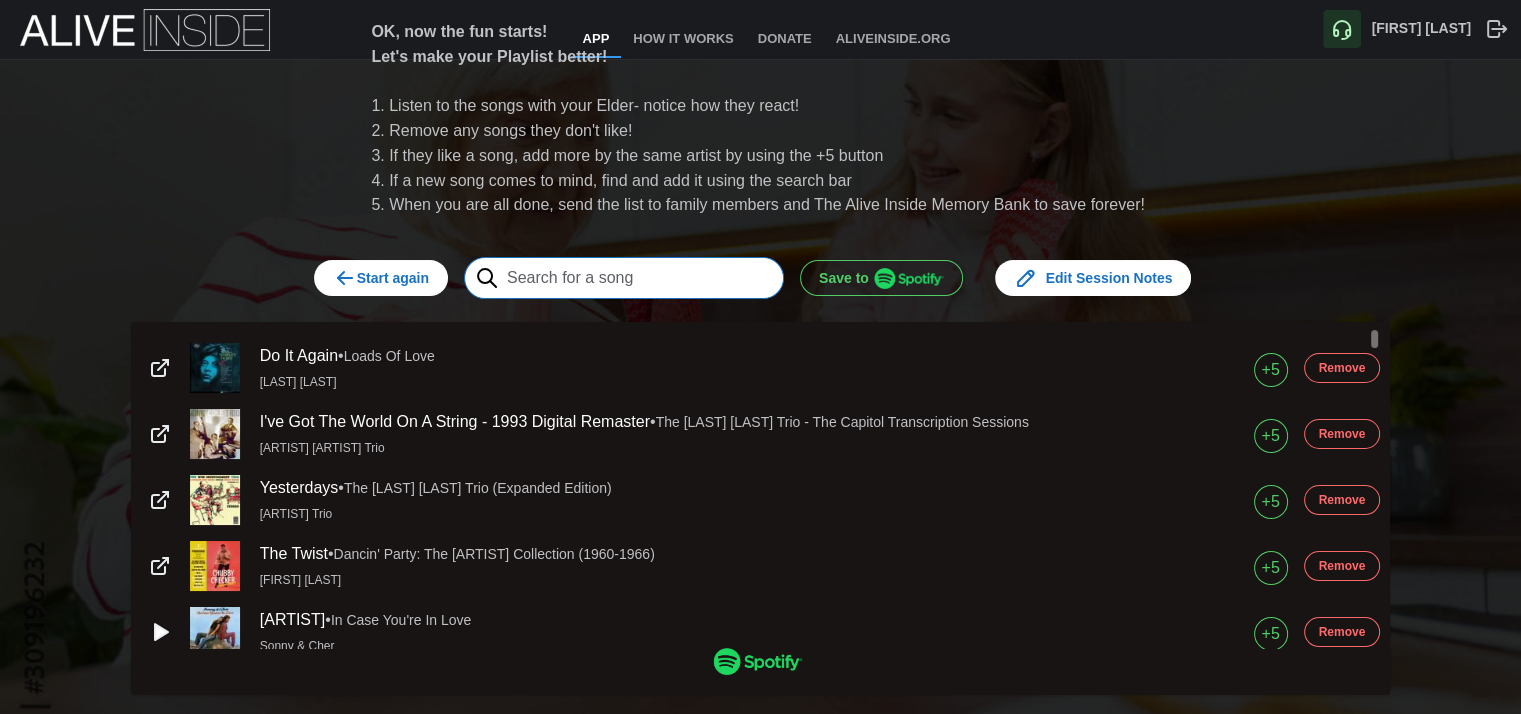click at bounding box center (624, 278) 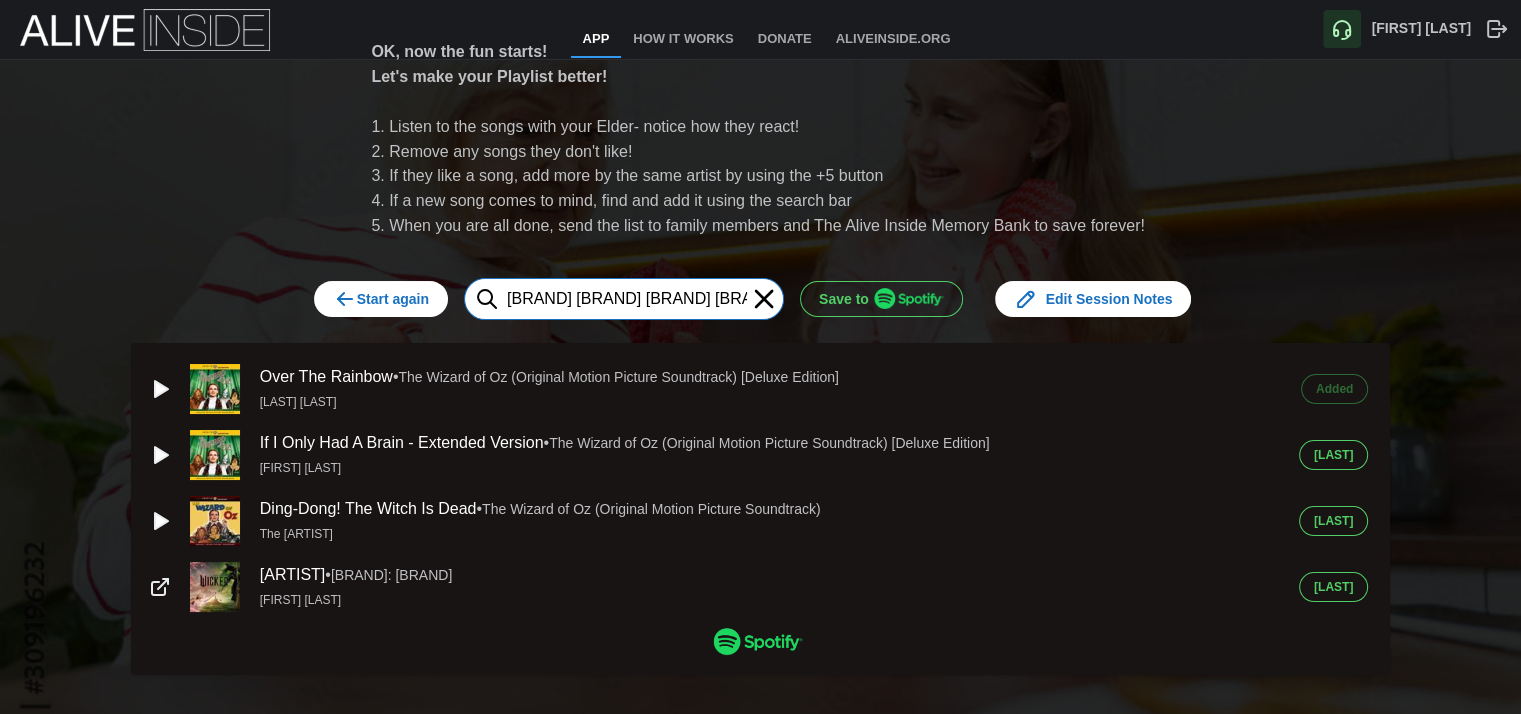 type on "[BRAND] [BRAND] [BRAND] [BRAND]" 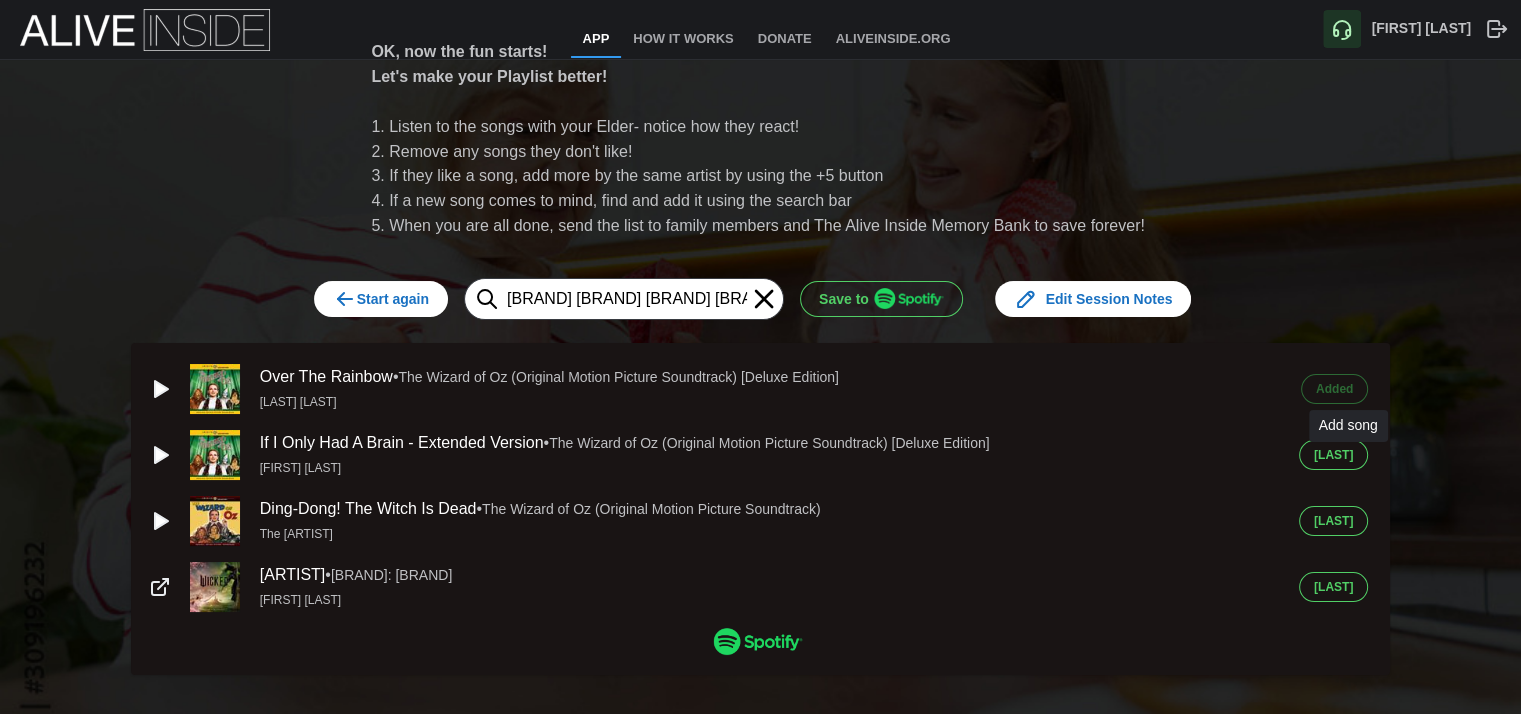 click on "[LAST]" at bounding box center [1333, 455] 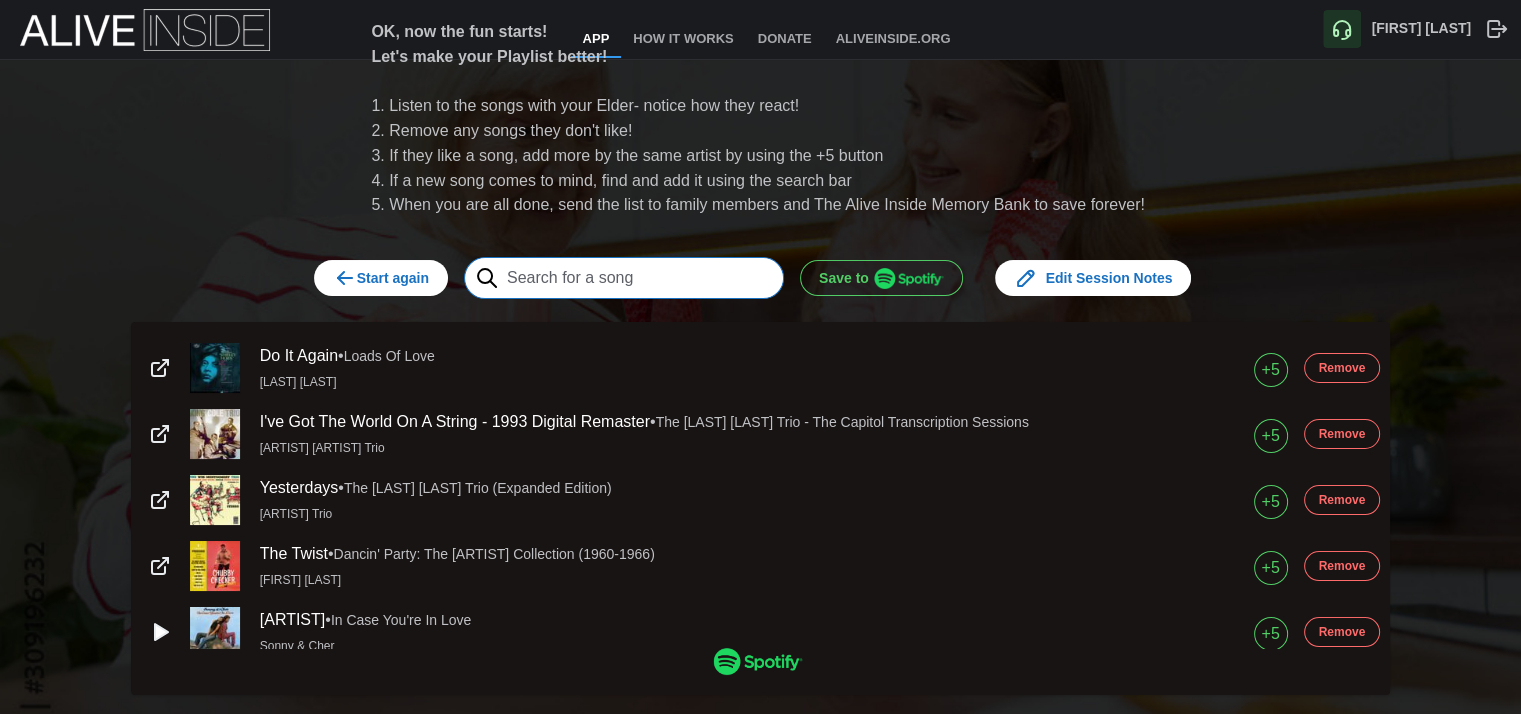 click at bounding box center (624, 278) 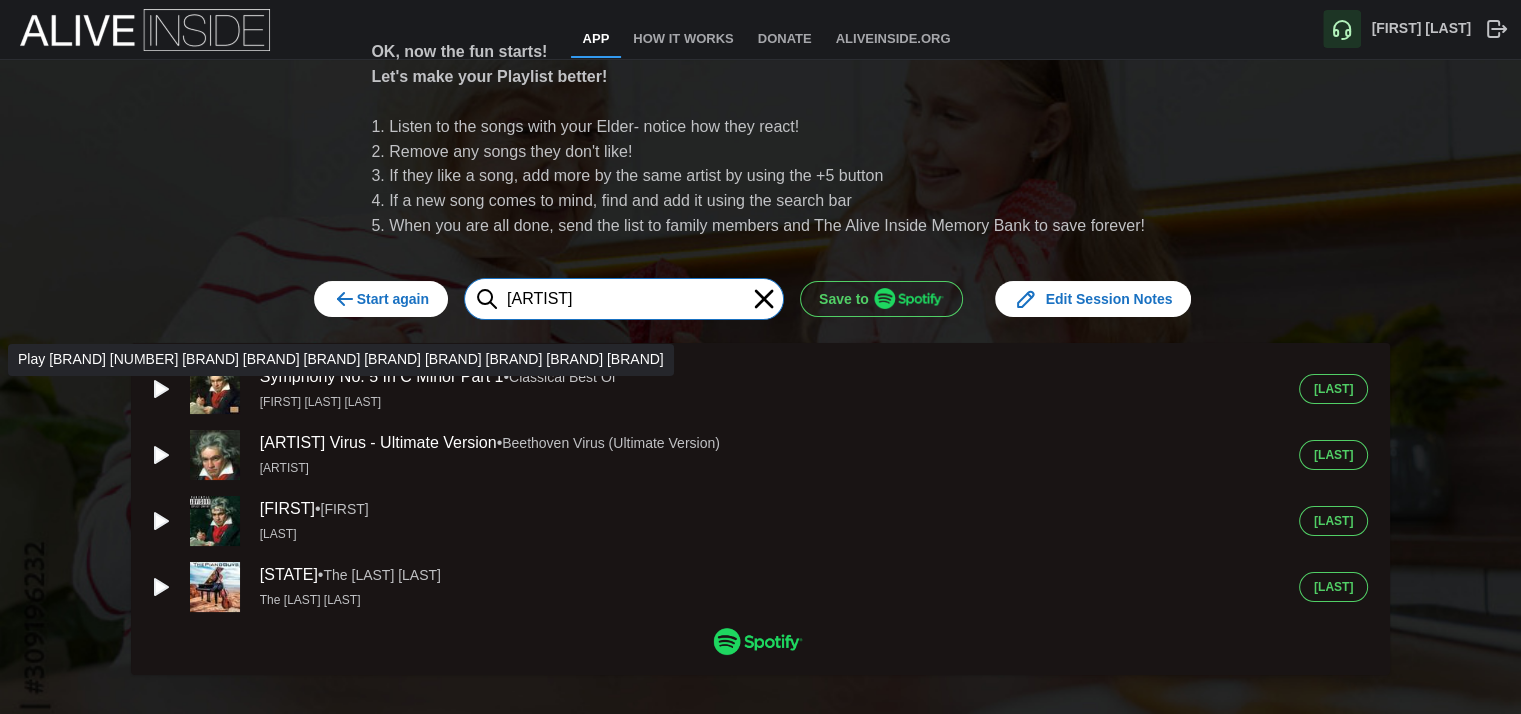 type on "[ARTIST]" 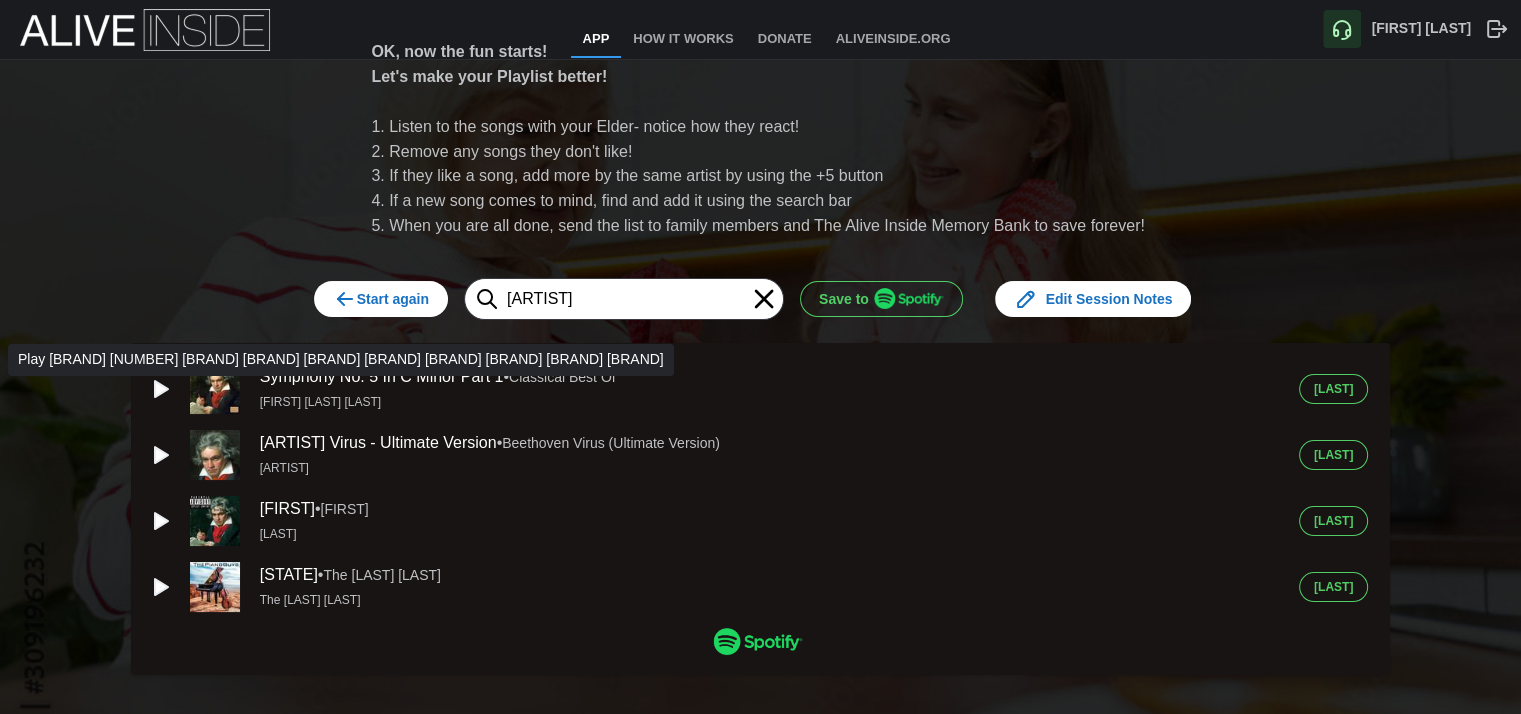 click 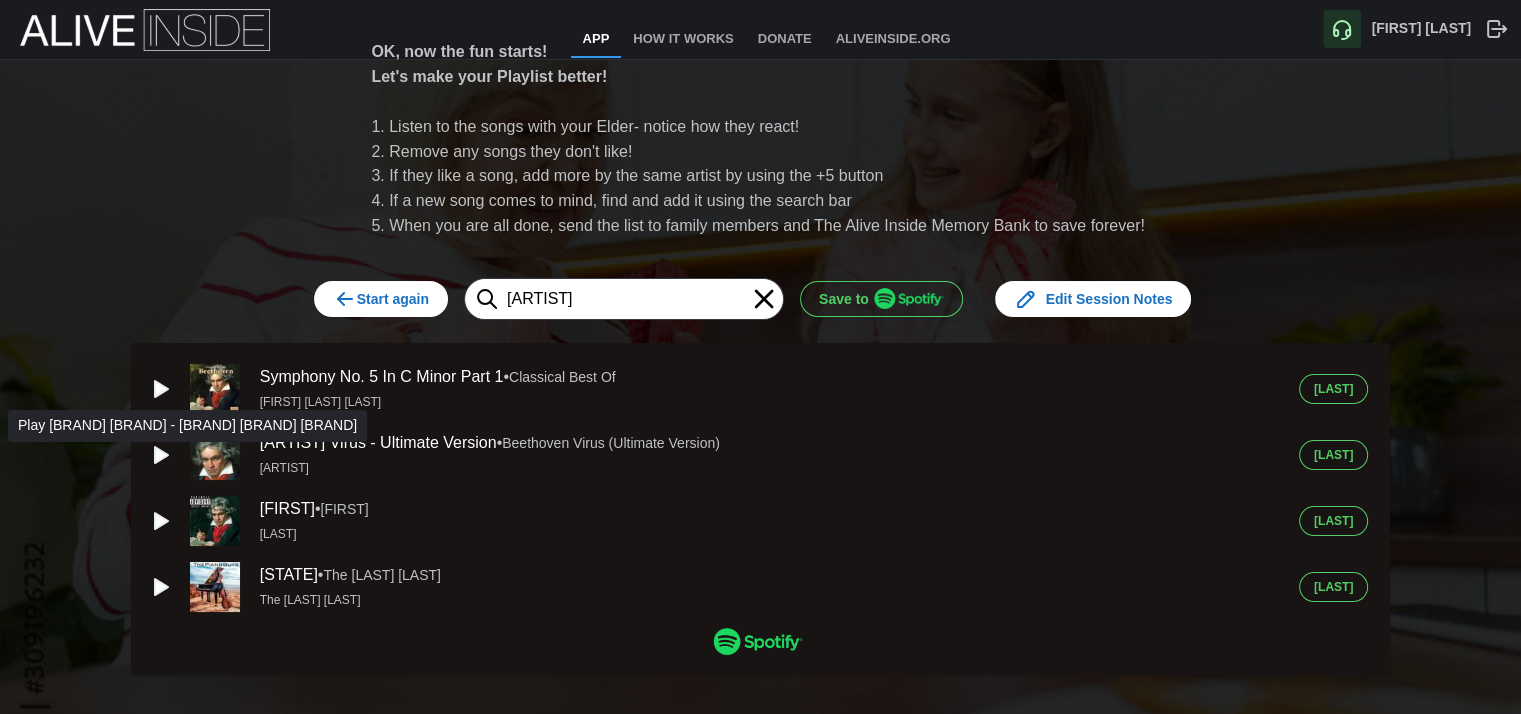 click 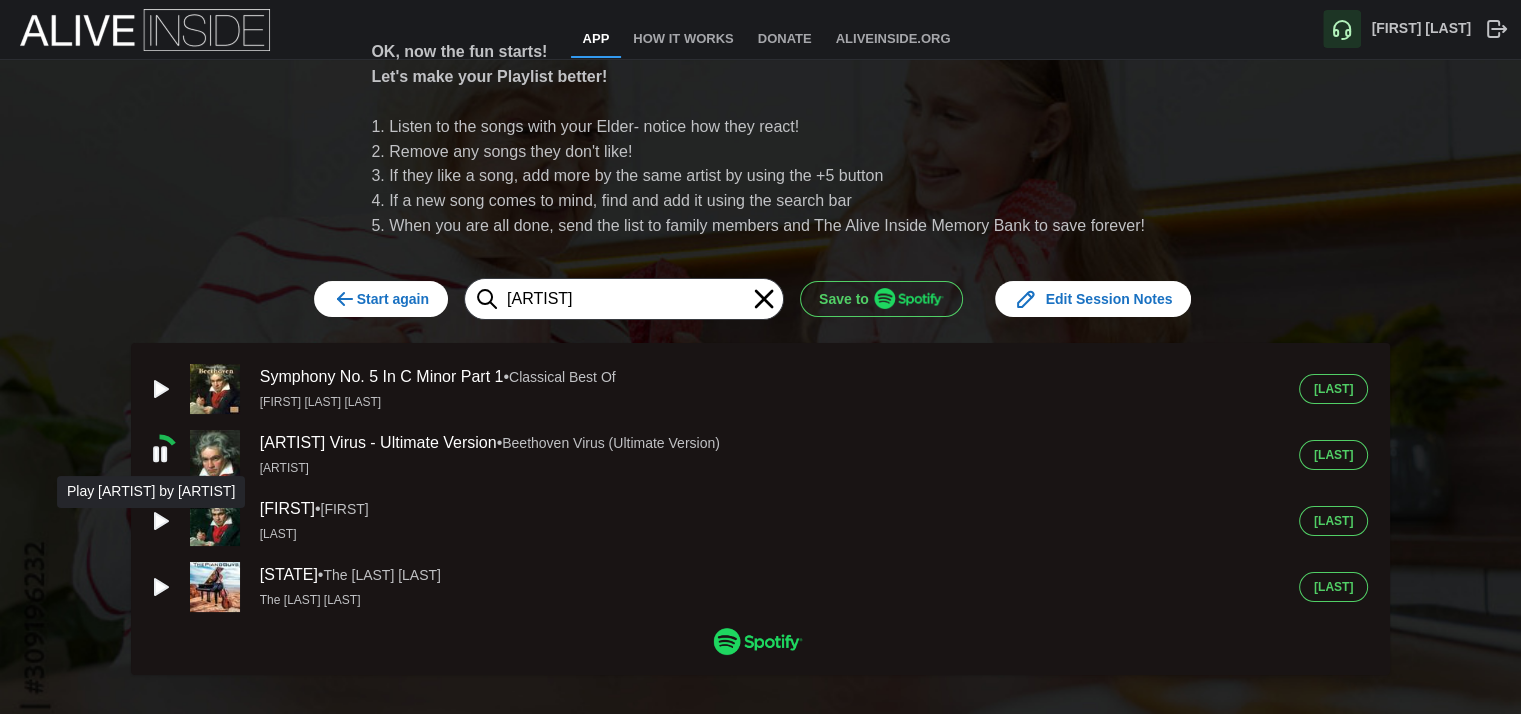 click 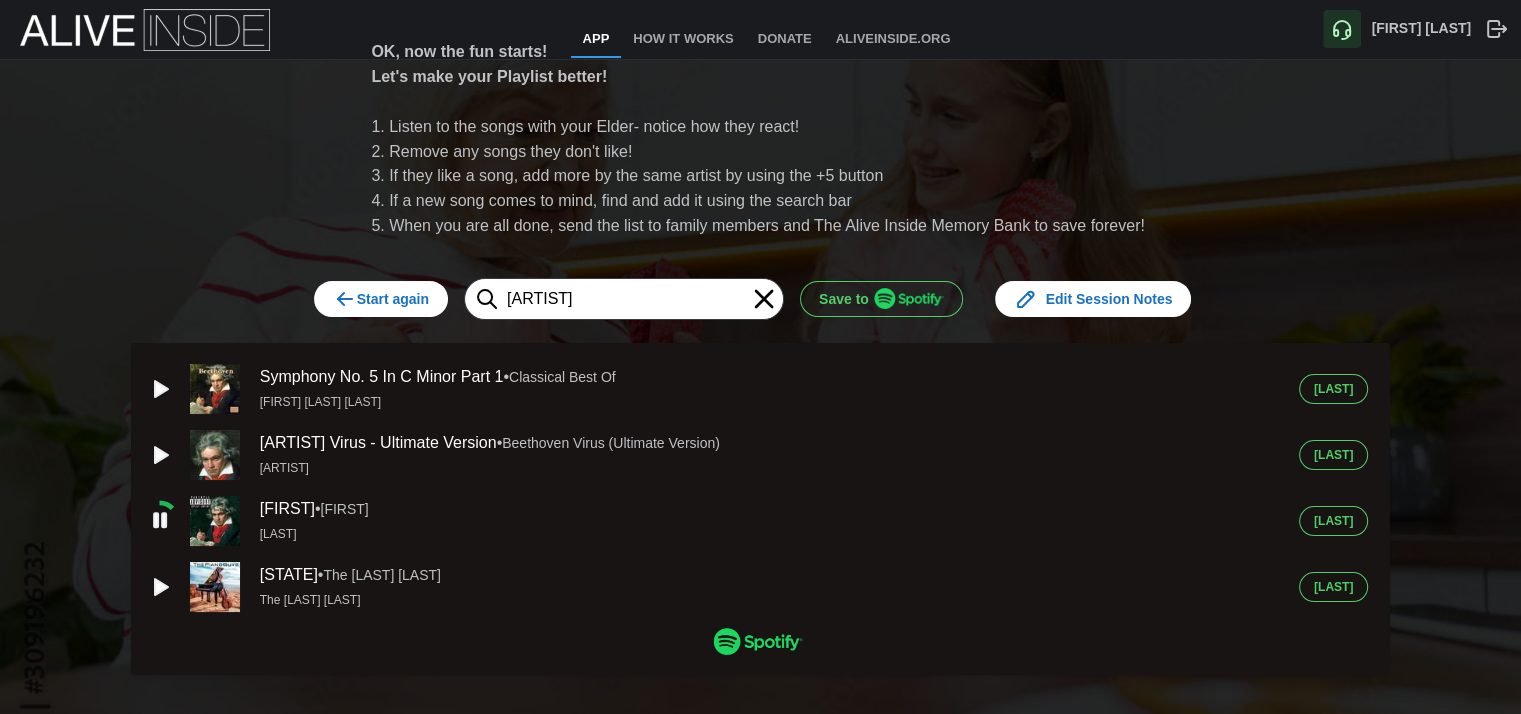 click on "[LAST]" at bounding box center [1333, 389] 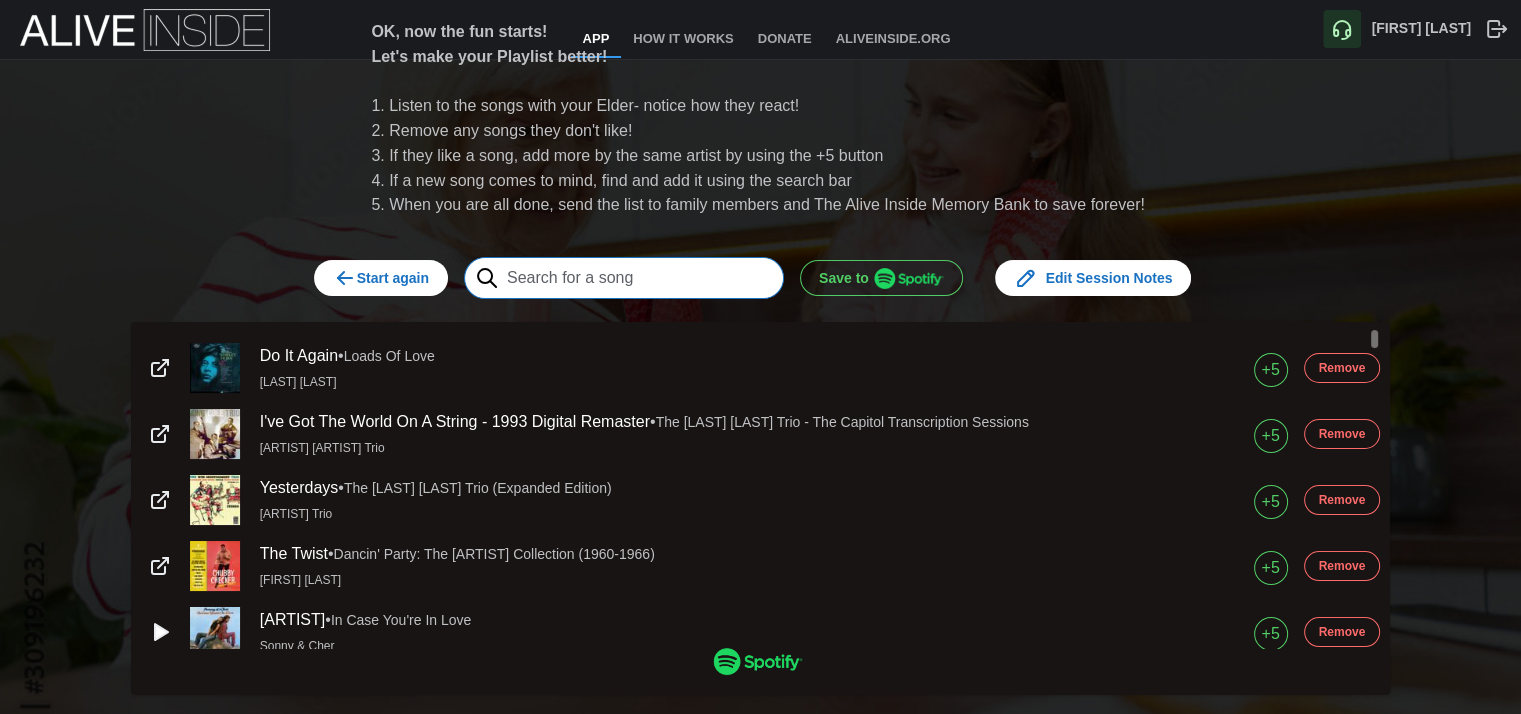 click at bounding box center (624, 278) 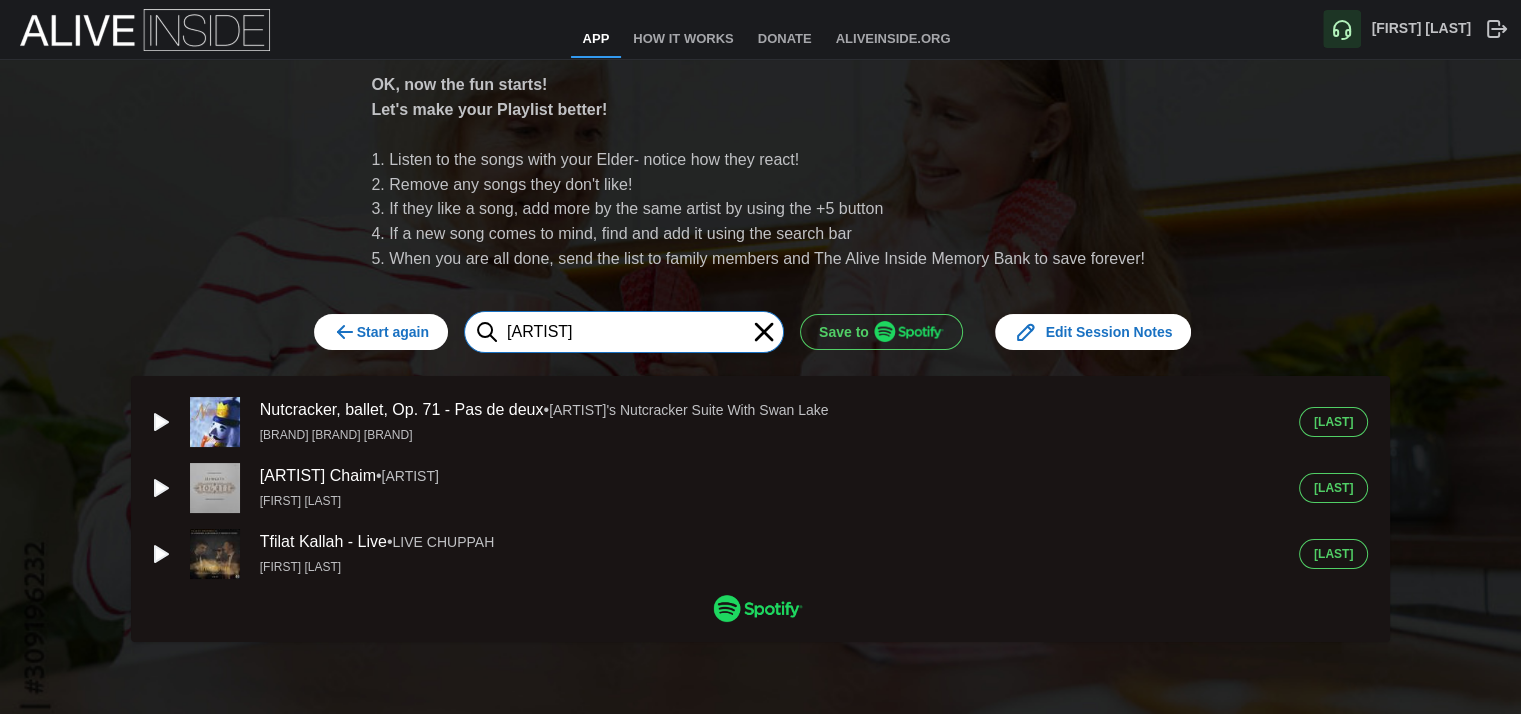 type on "[ARTIST]" 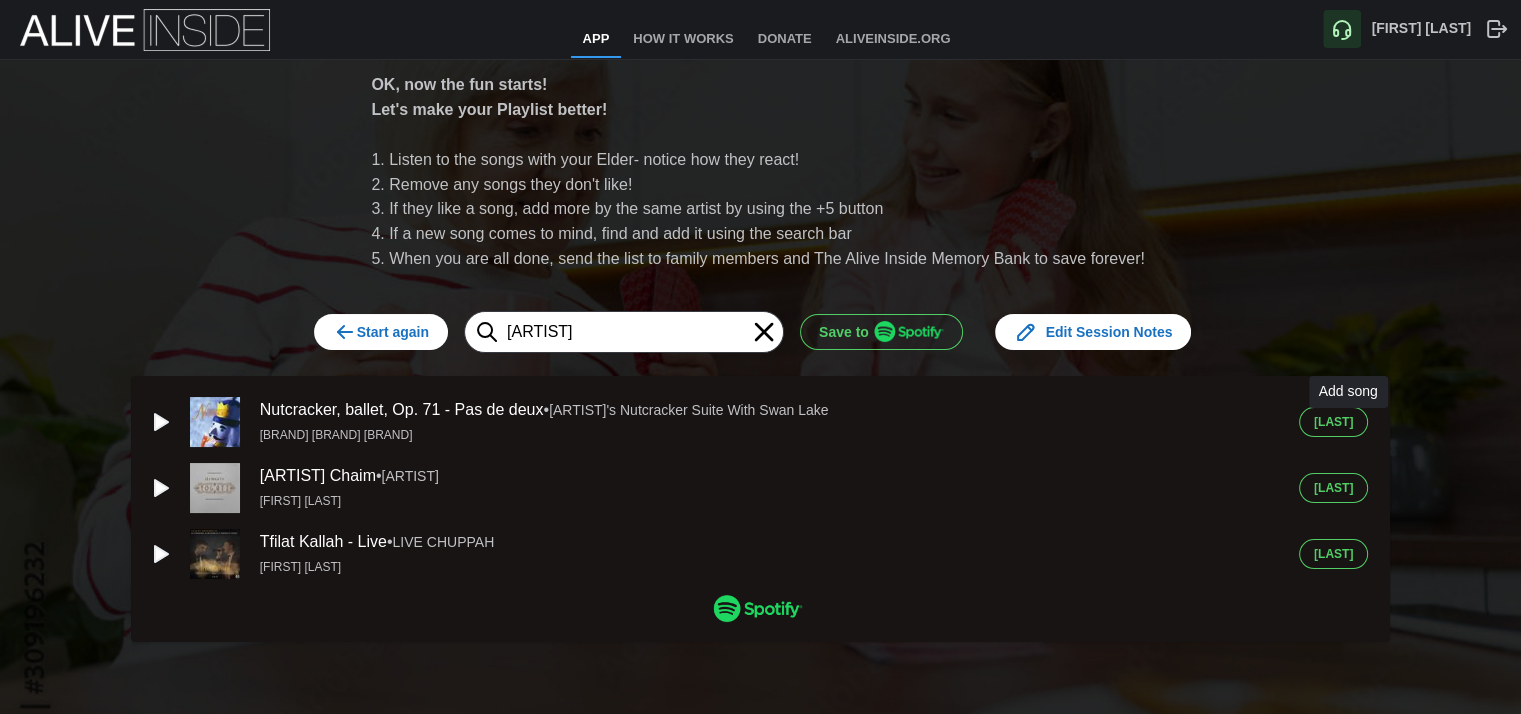 click on "[LAST]" at bounding box center [1333, 422] 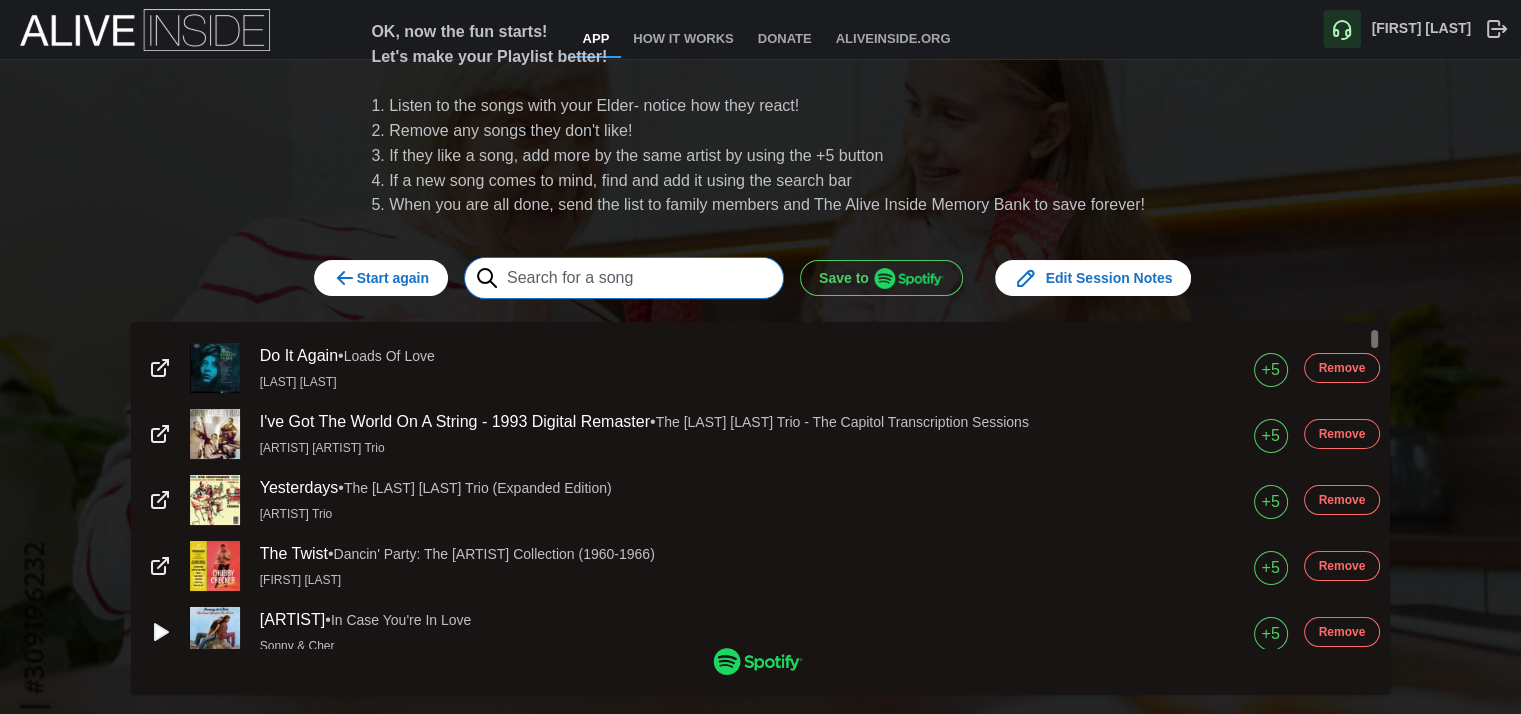 click at bounding box center (624, 278) 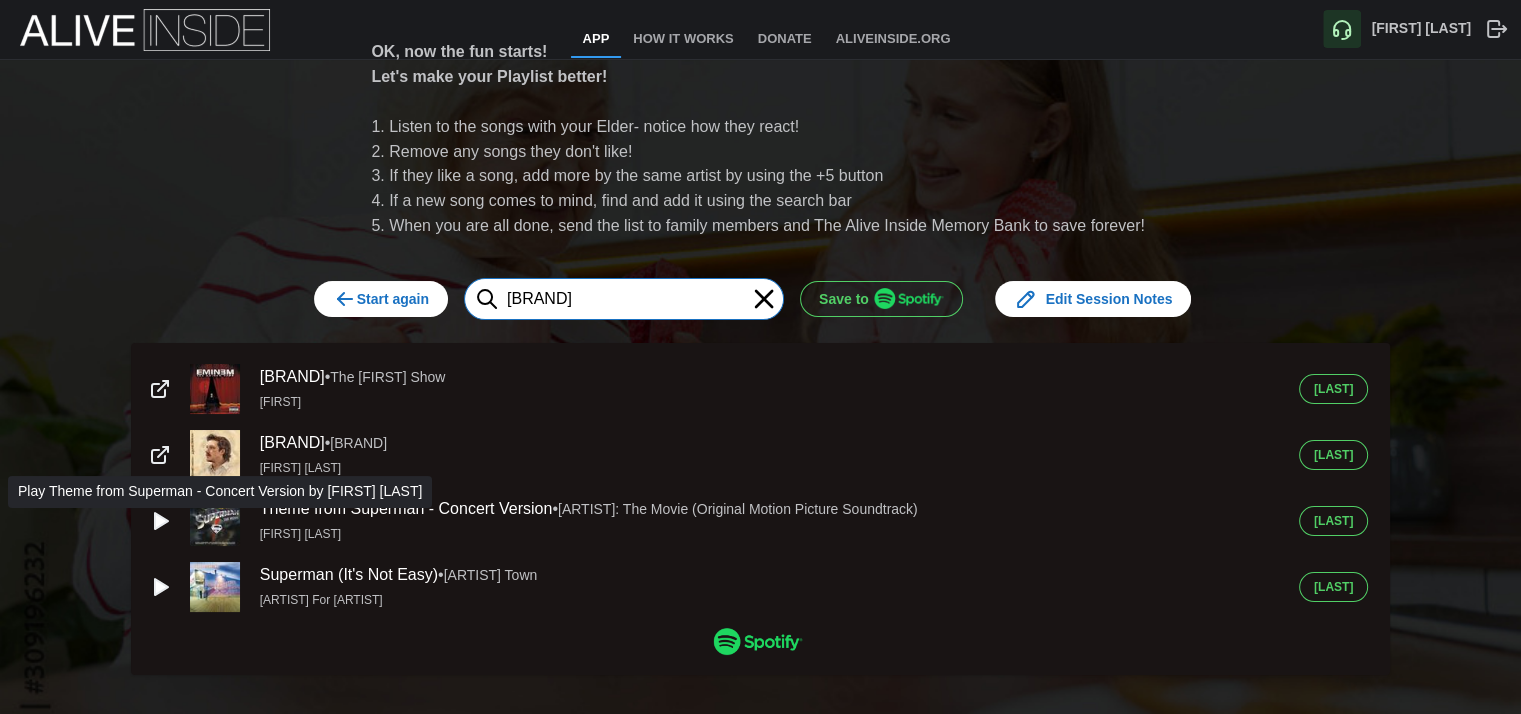 type on "[BRAND]" 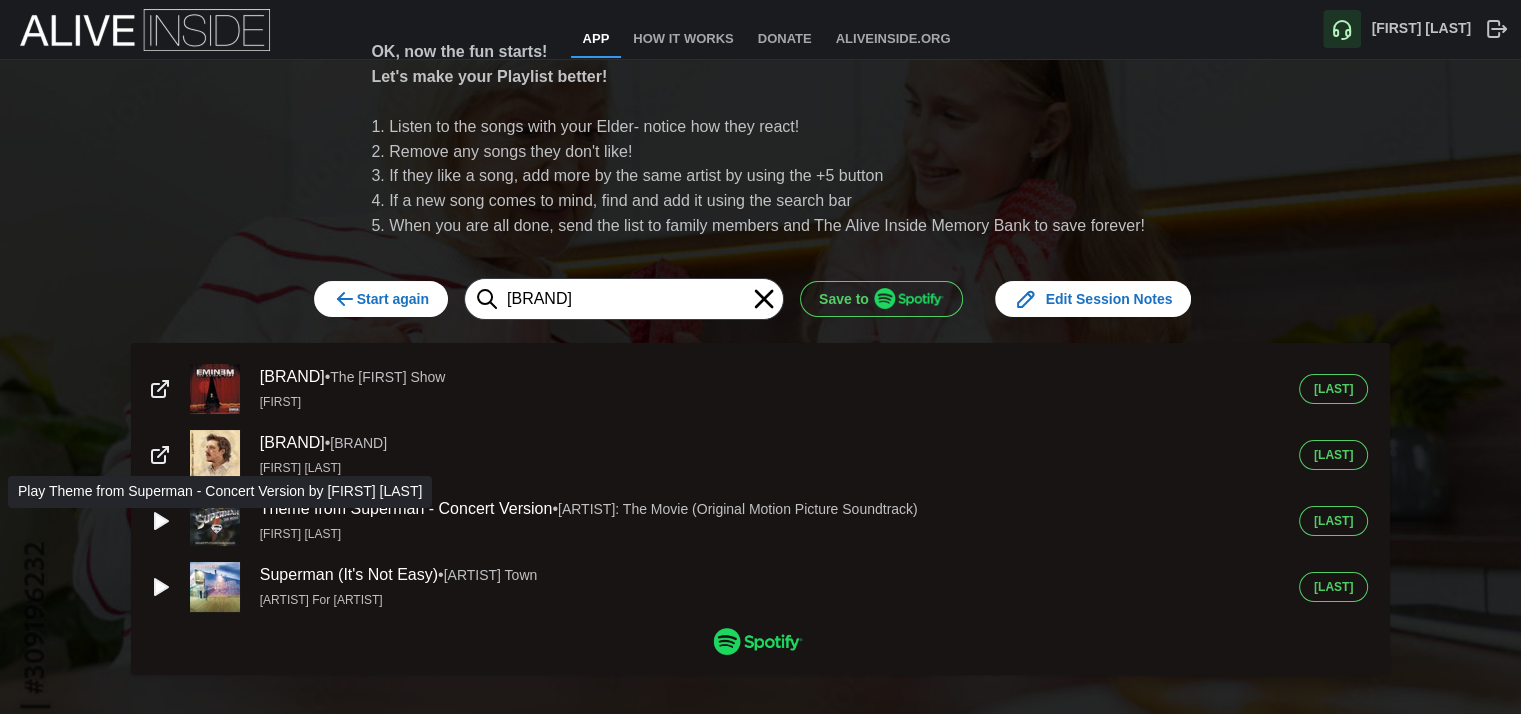 click 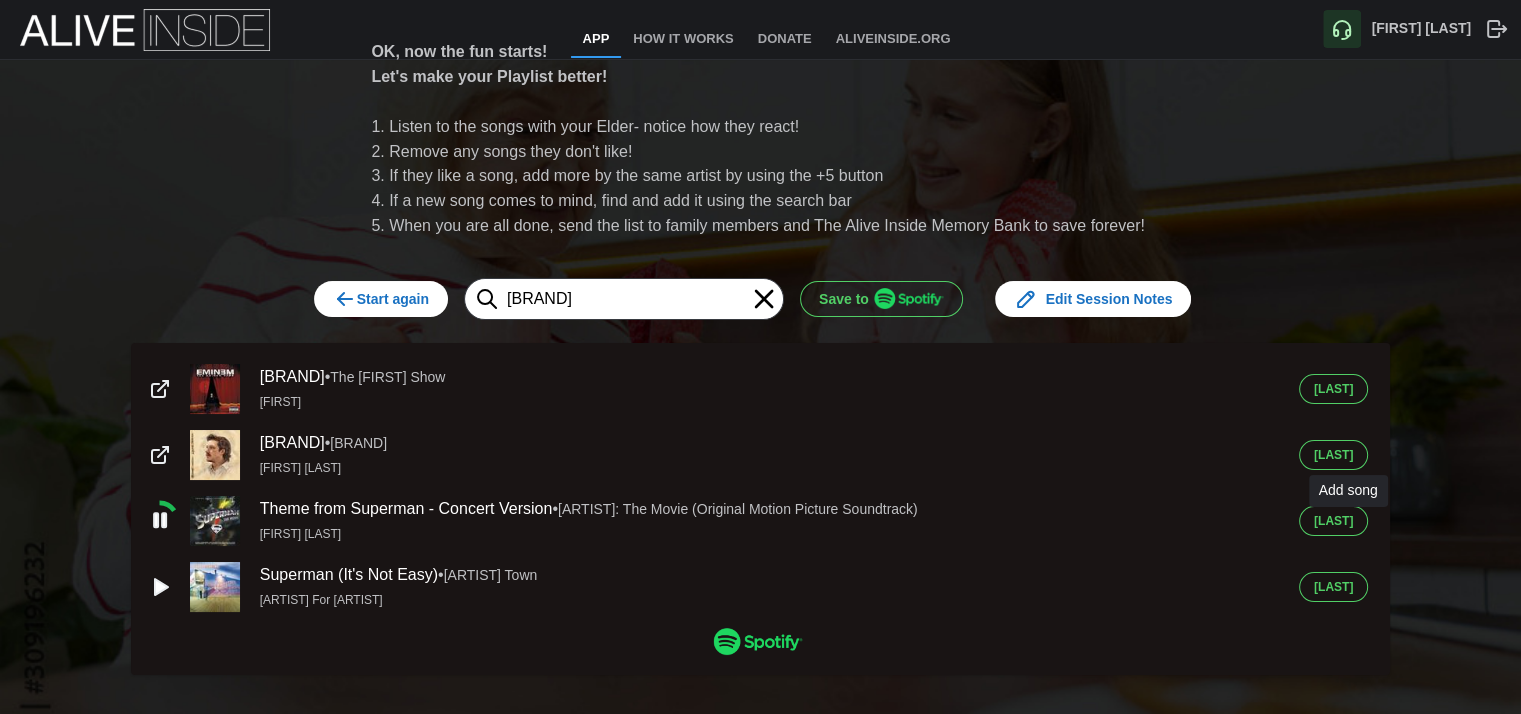 click on "[LAST]" at bounding box center [1333, 521] 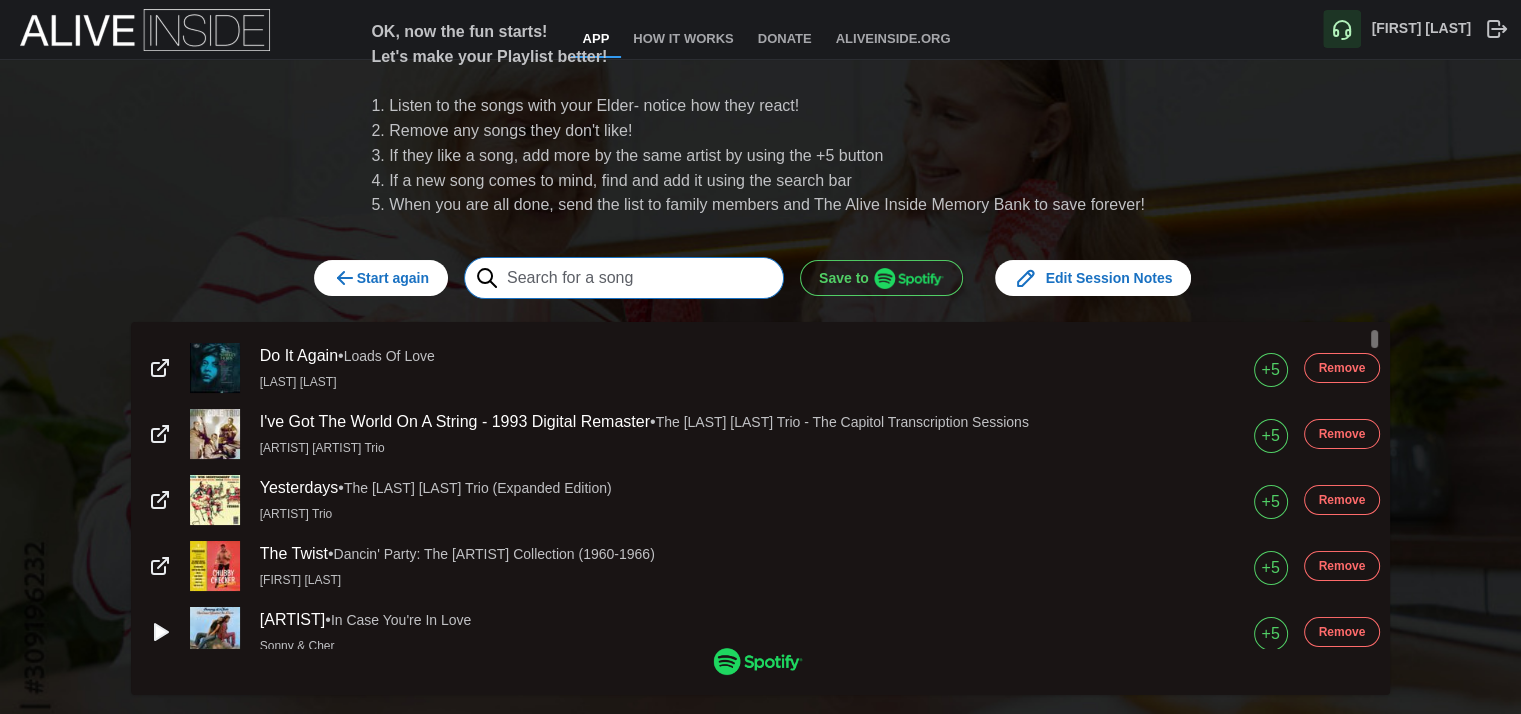 click at bounding box center [624, 278] 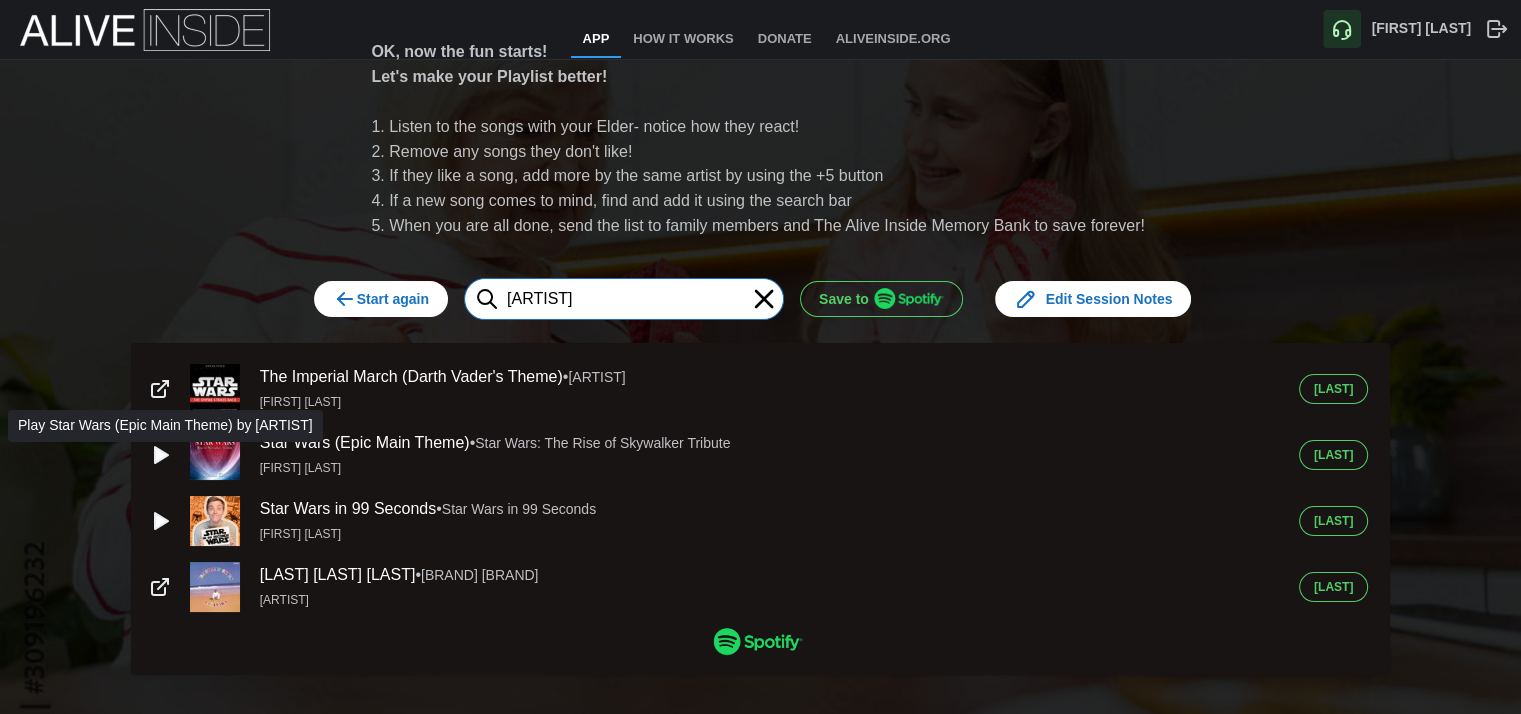 type on "[ARTIST]" 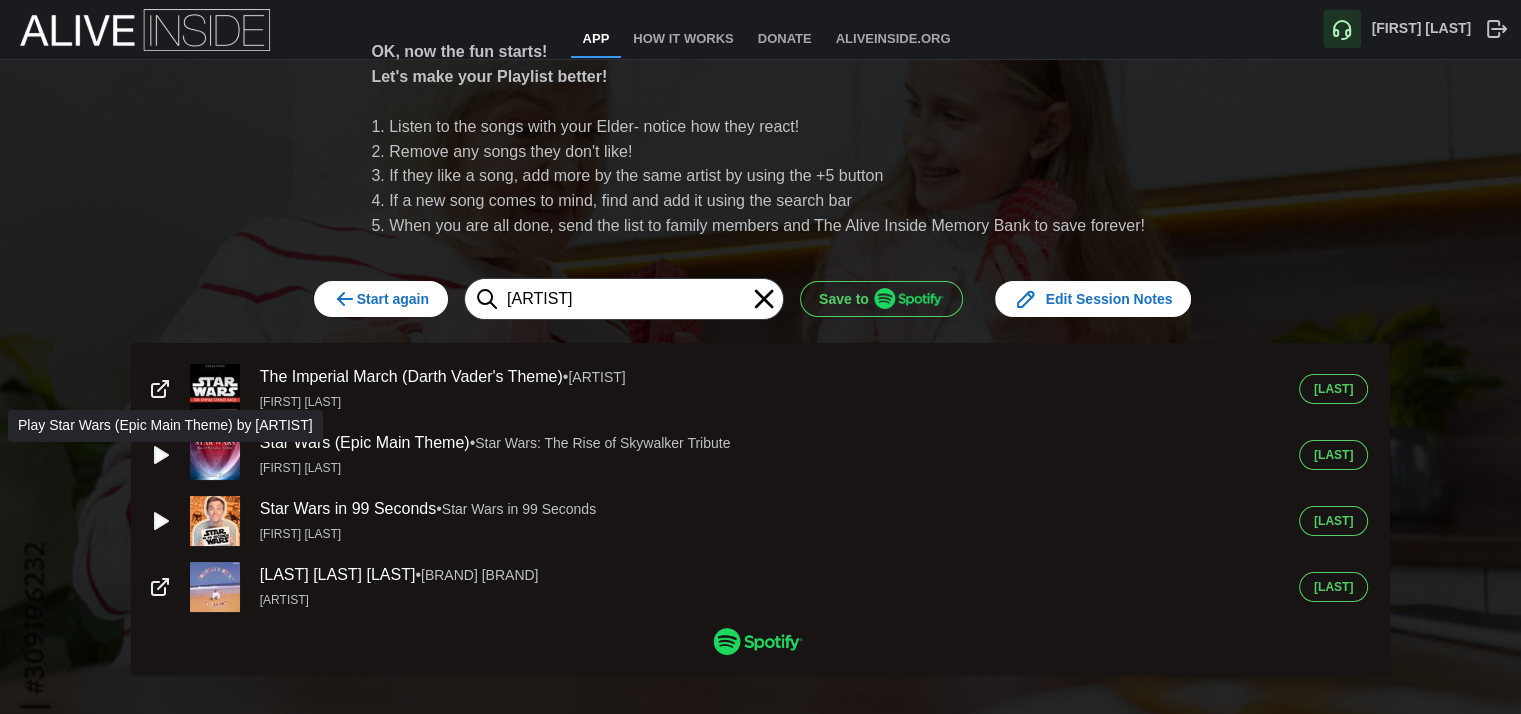 click 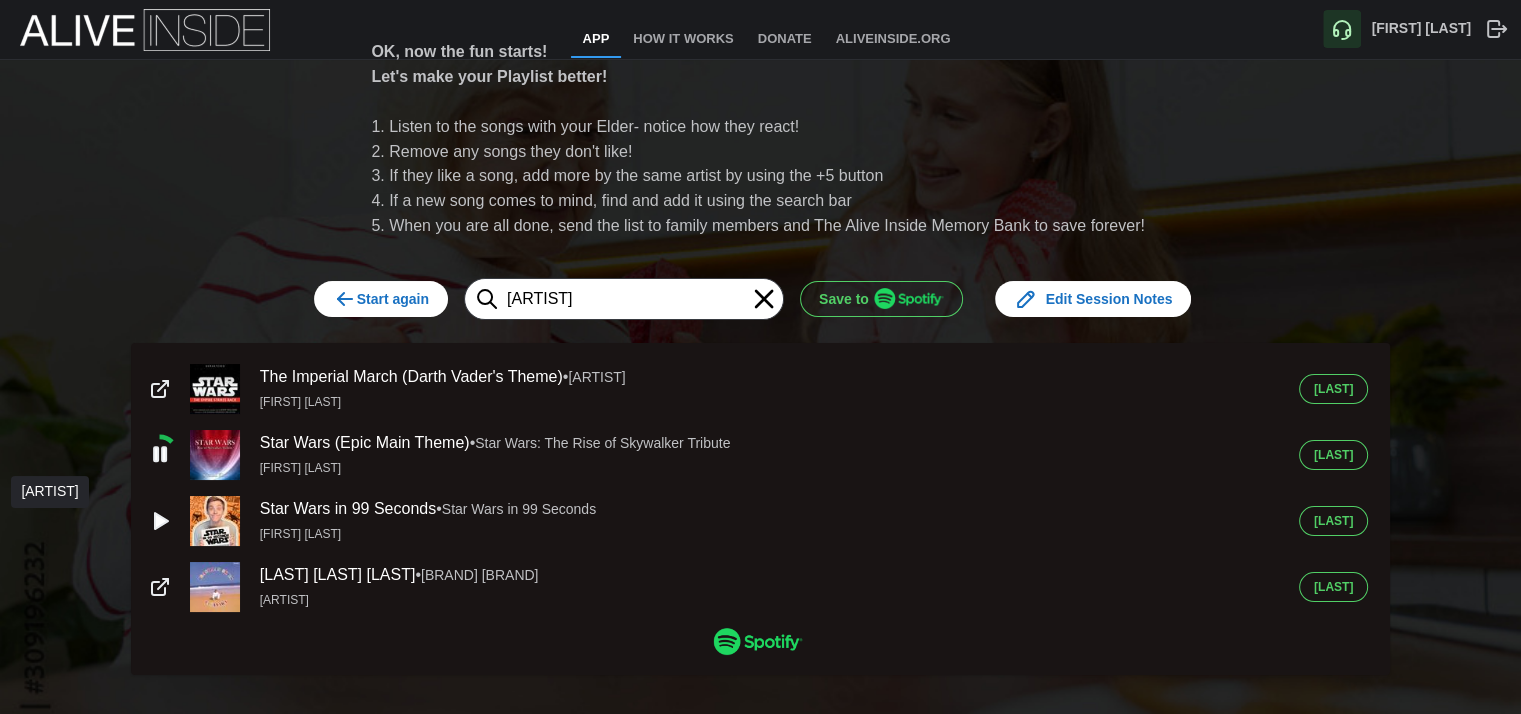 click 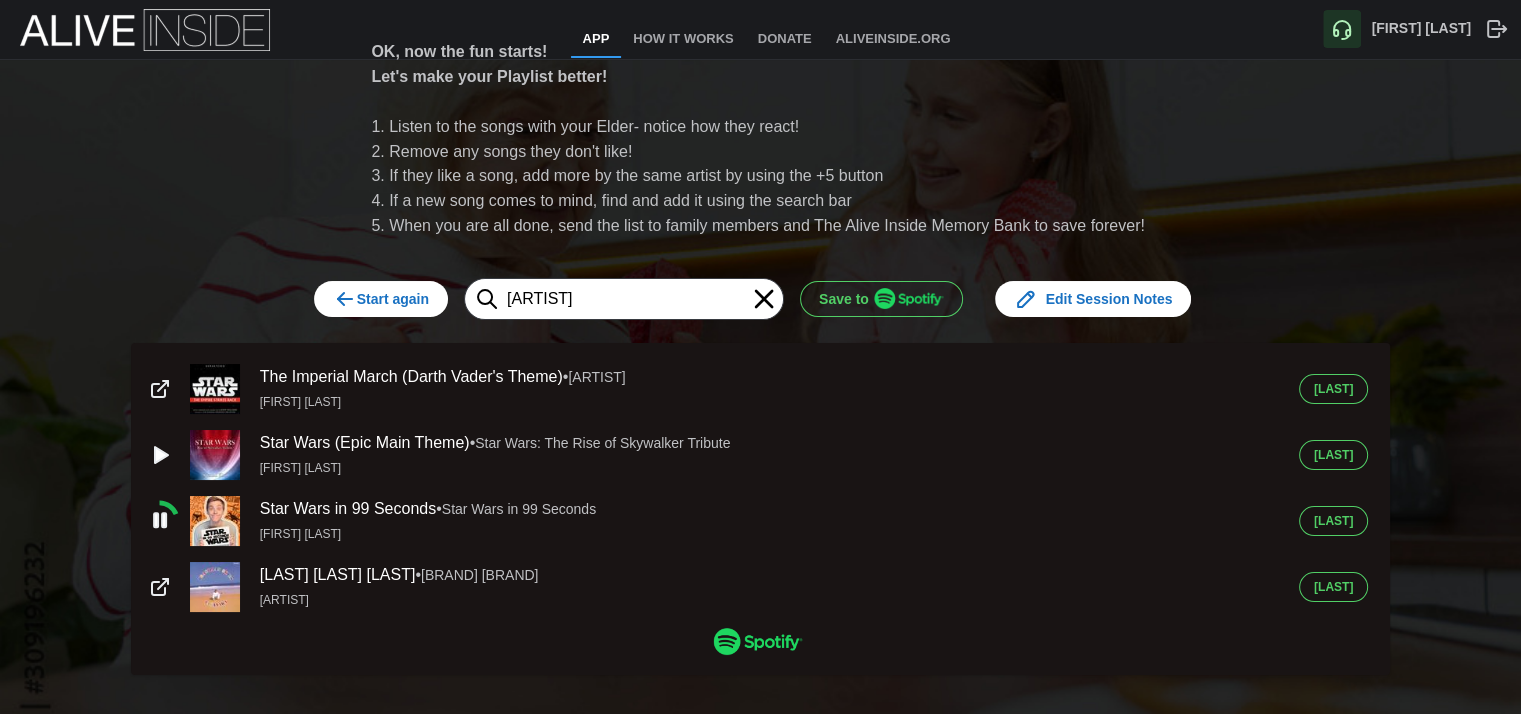 click on "[LAST]" at bounding box center (1333, 455) 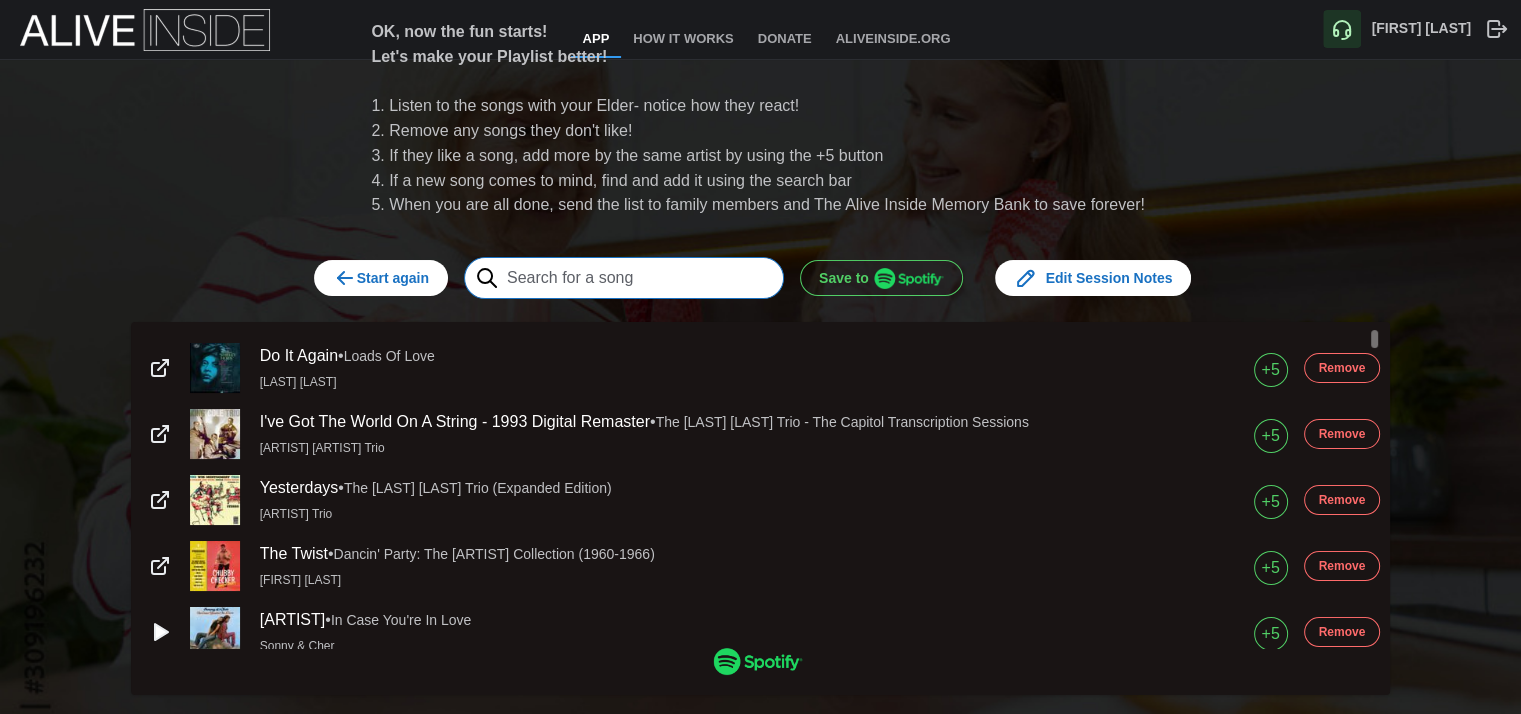 click at bounding box center [624, 278] 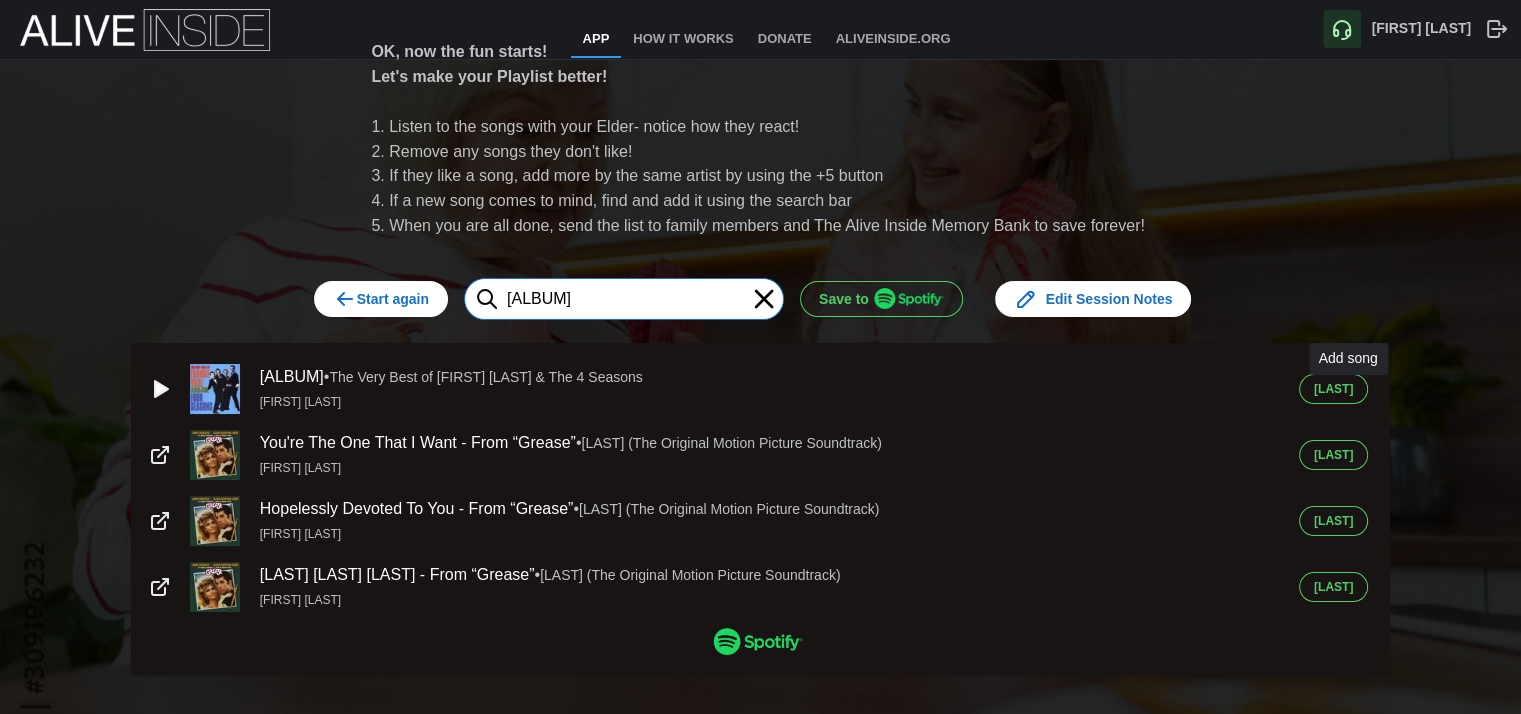 type on "[ALBUM]" 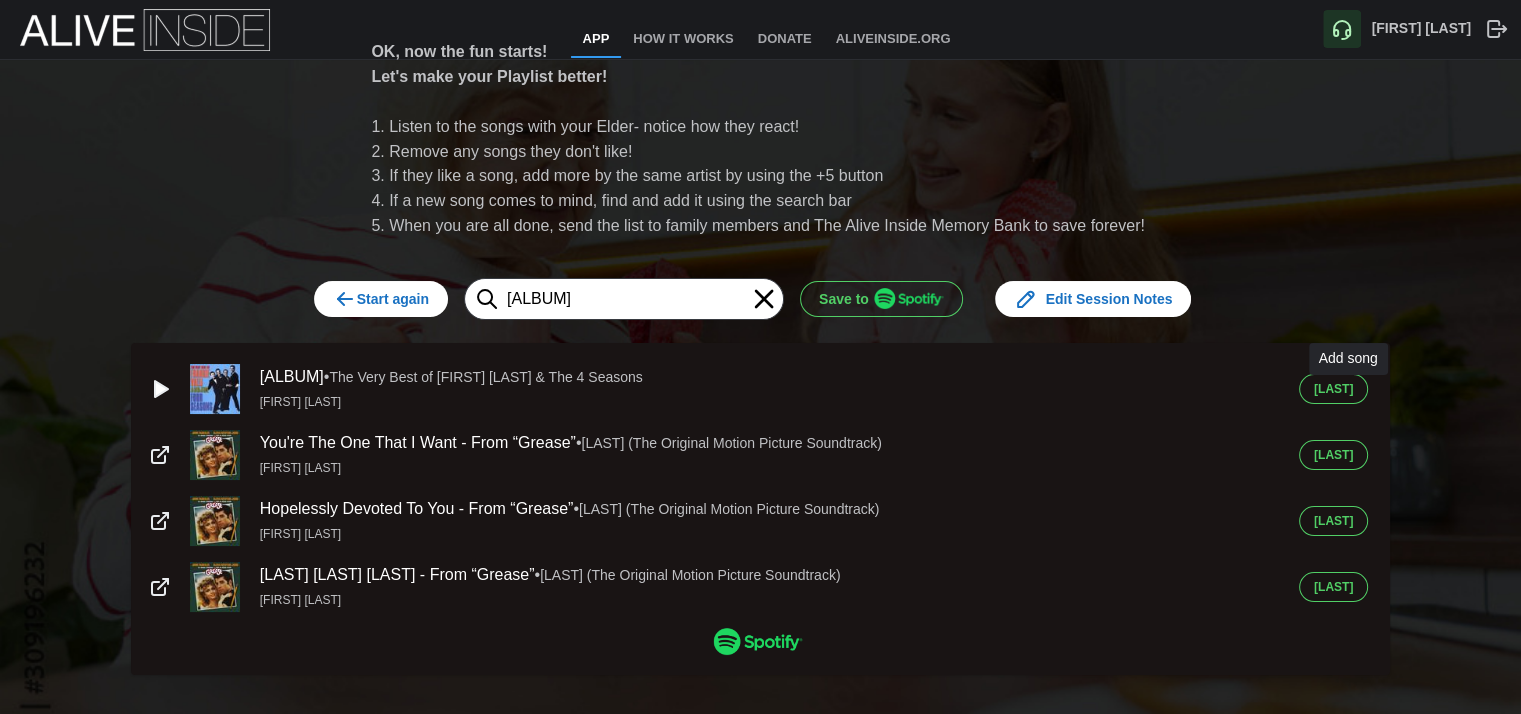 click on "[LAST]" at bounding box center [1333, 389] 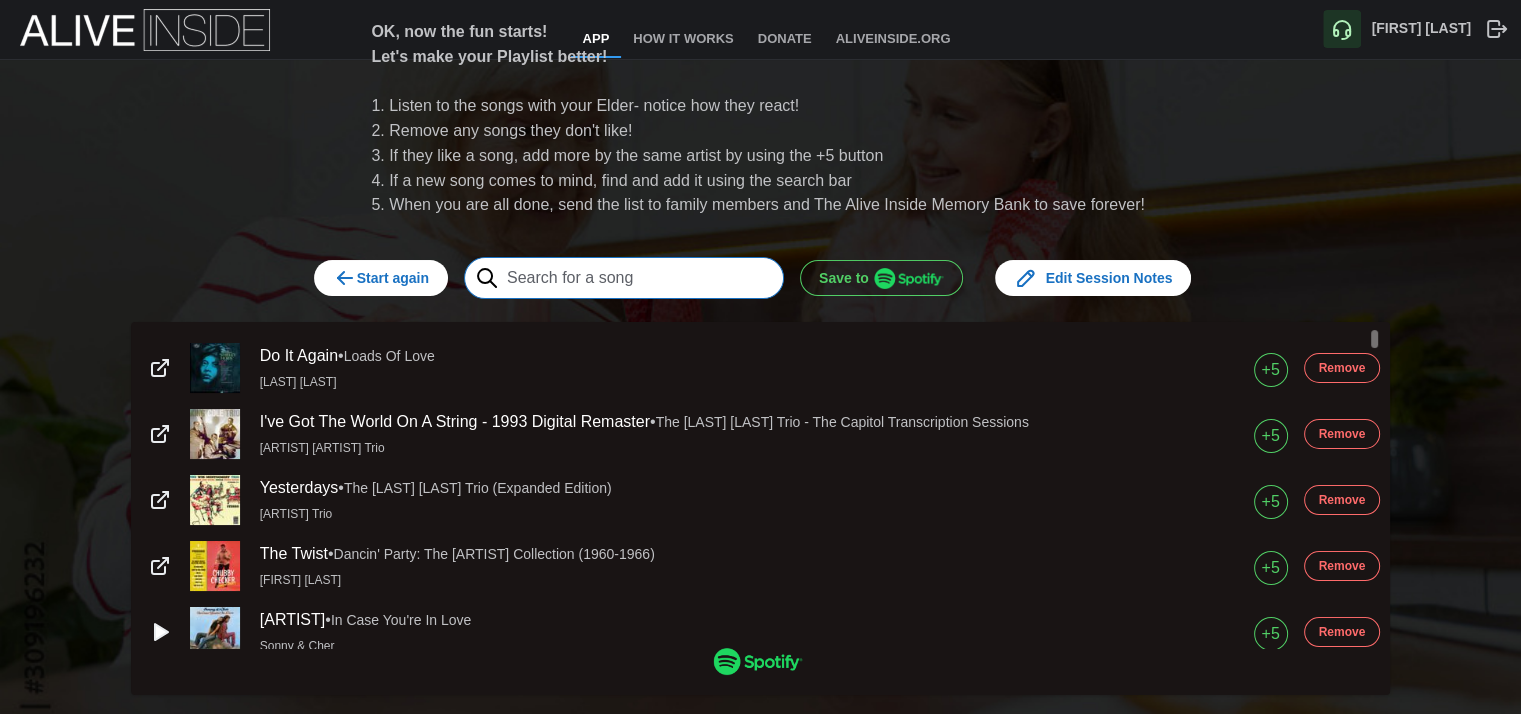 click at bounding box center [624, 278] 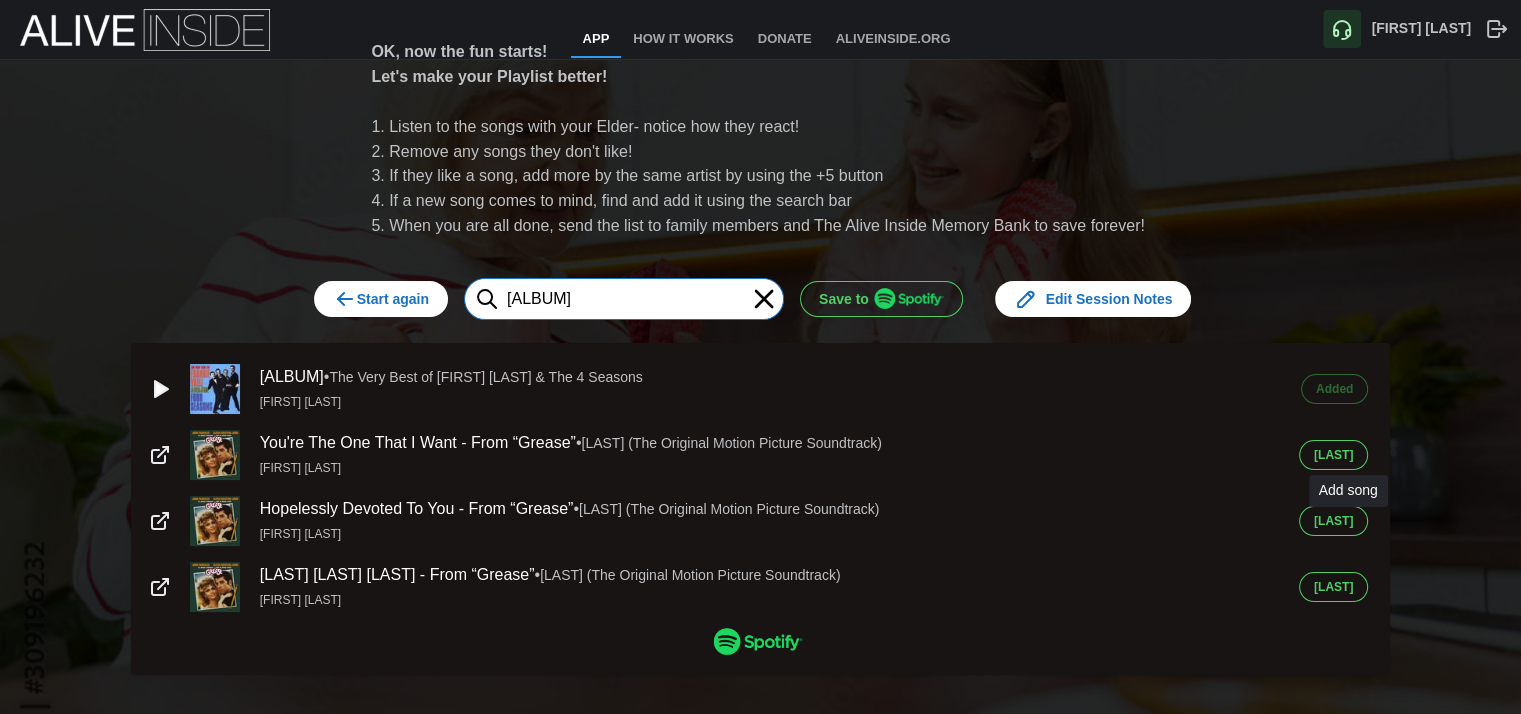 type on "[ALBUM]" 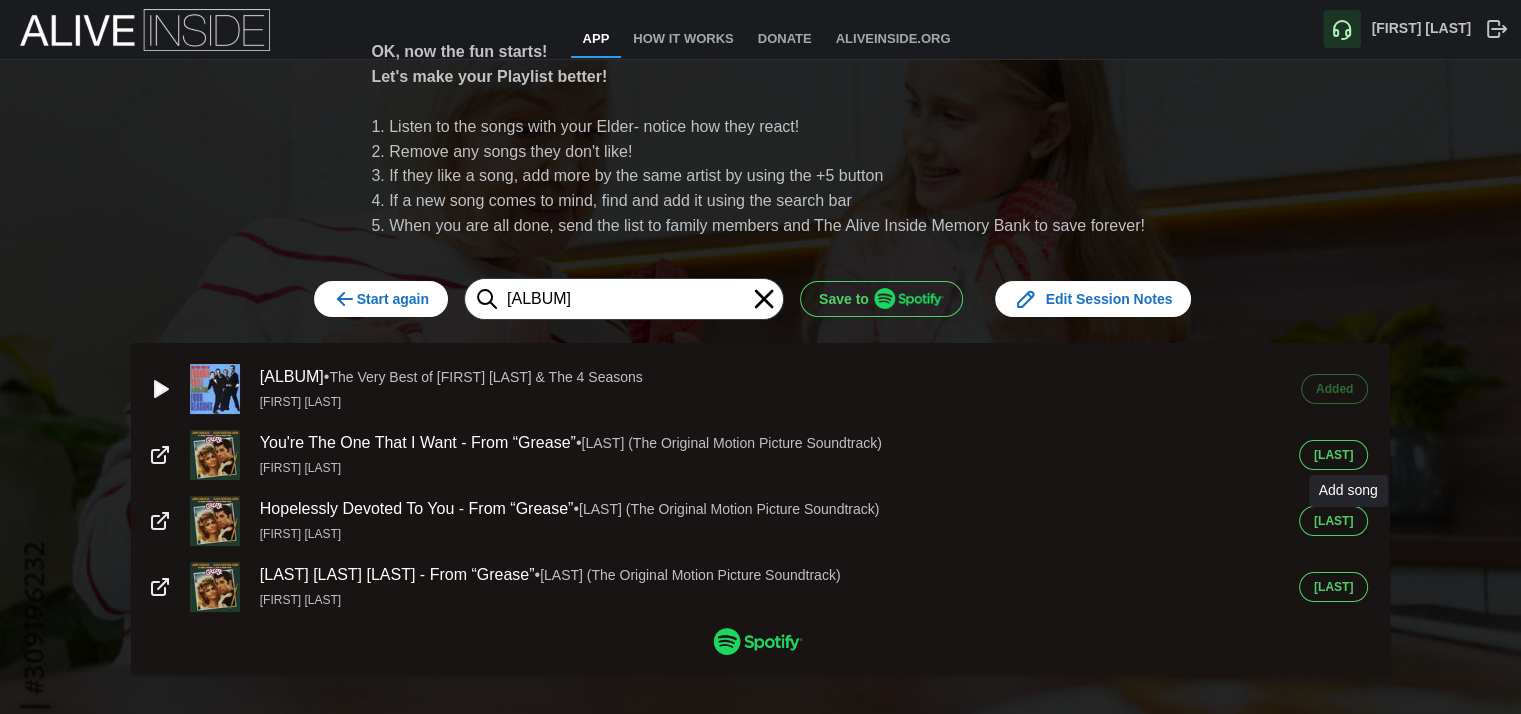 click on "[LAST]" at bounding box center (1333, 521) 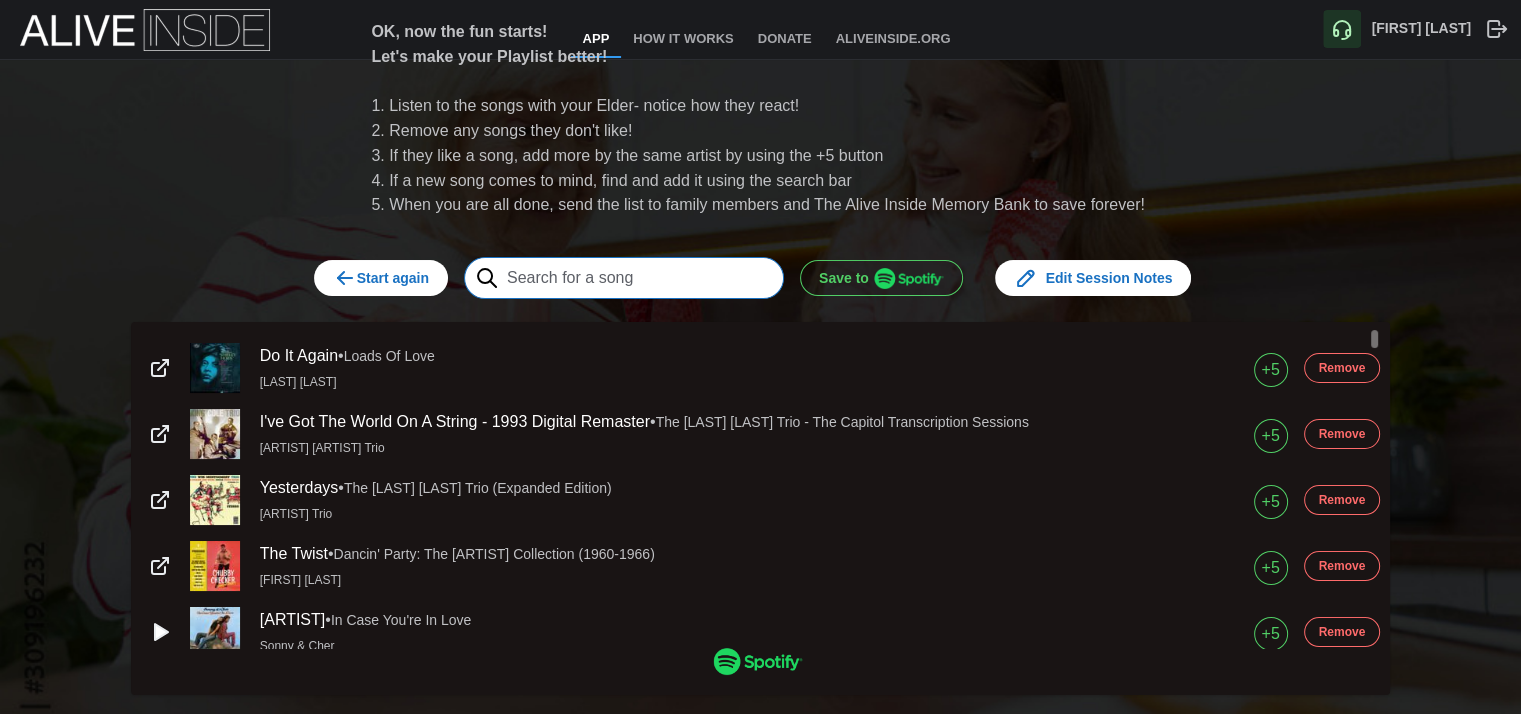 click at bounding box center [624, 278] 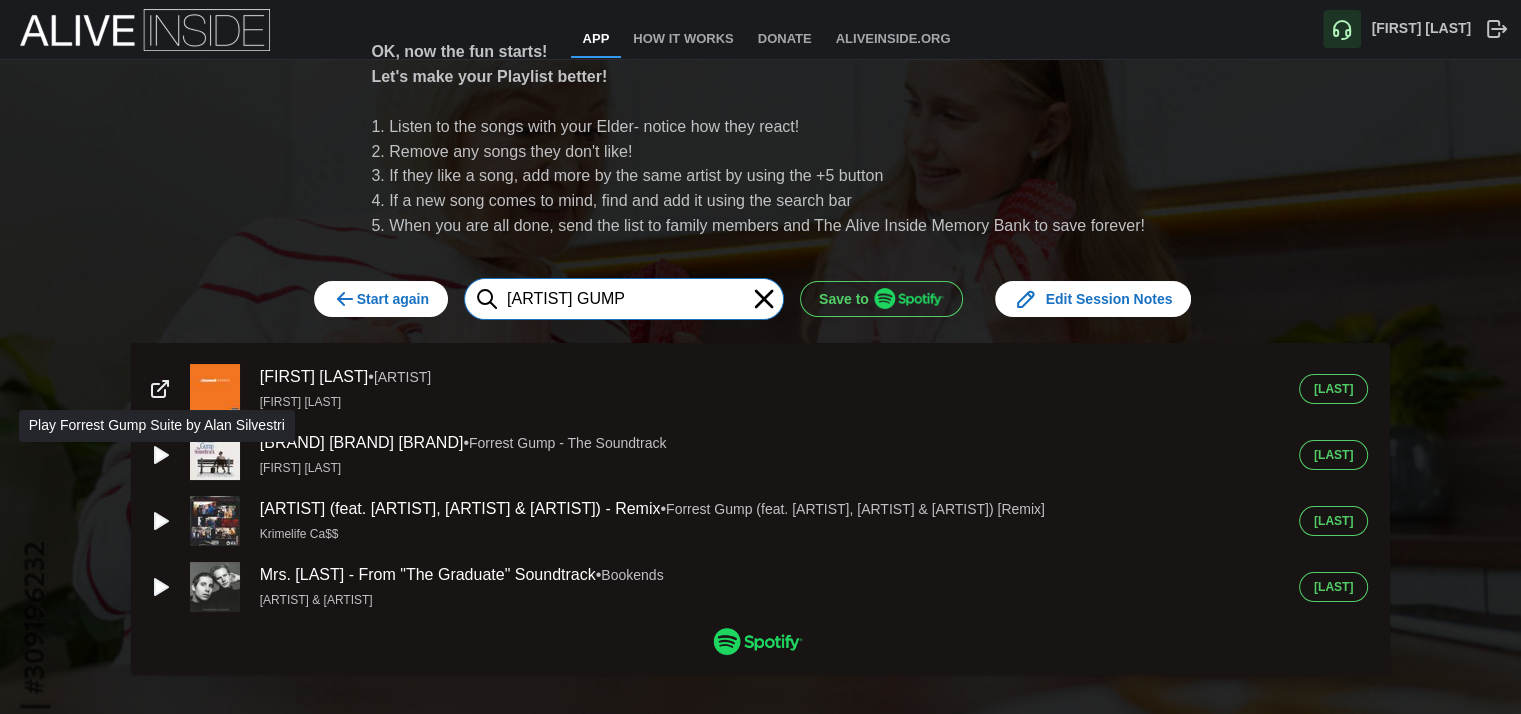 type on "[ARTIST] GUMP" 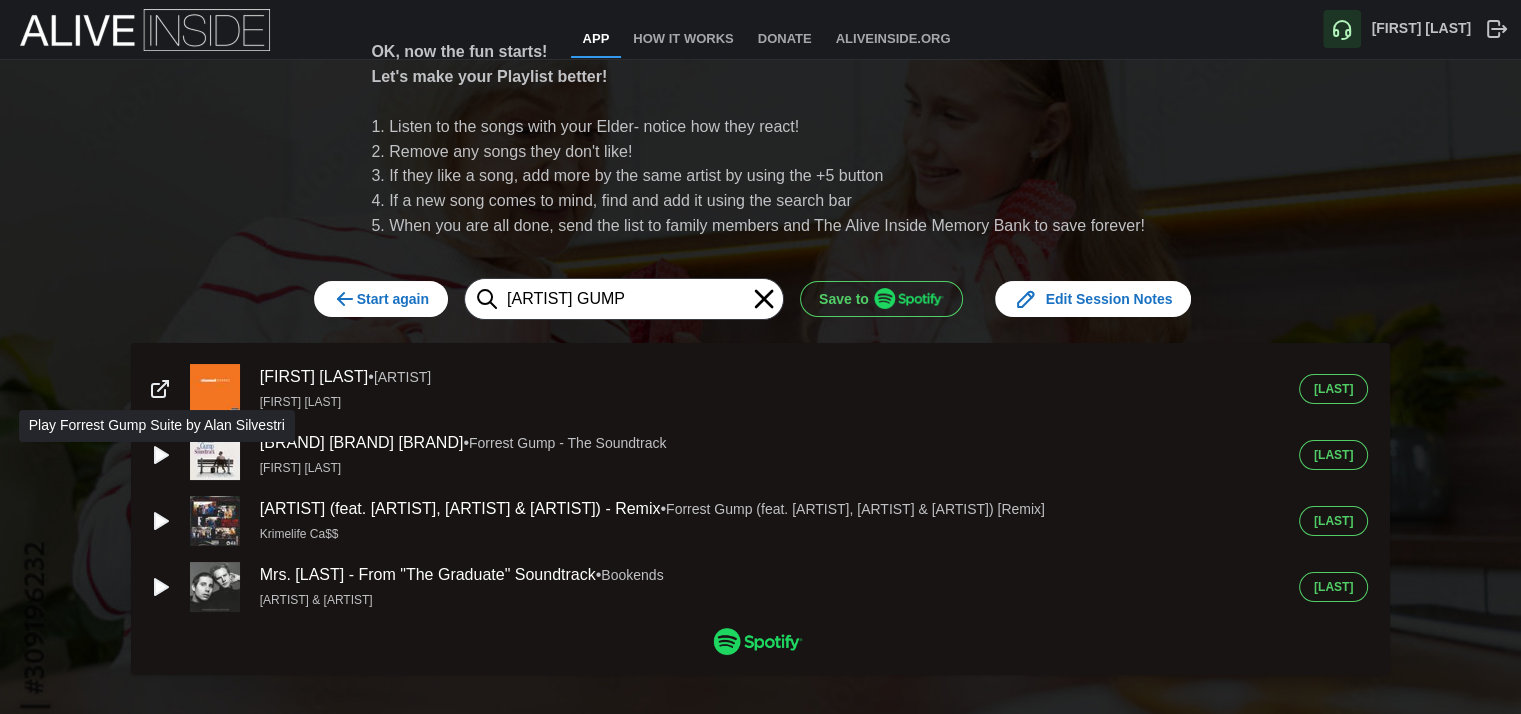 click 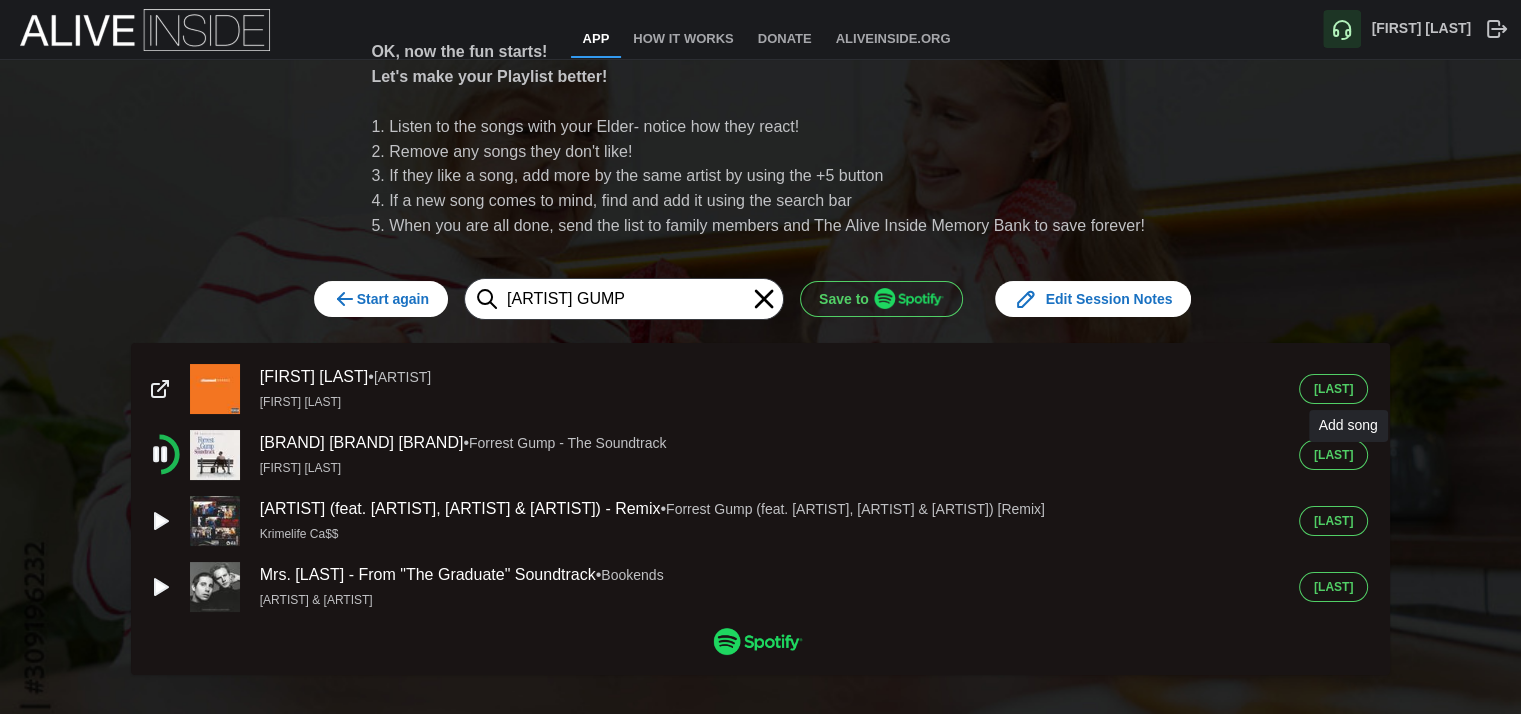 click on "[LAST]" at bounding box center [1333, 455] 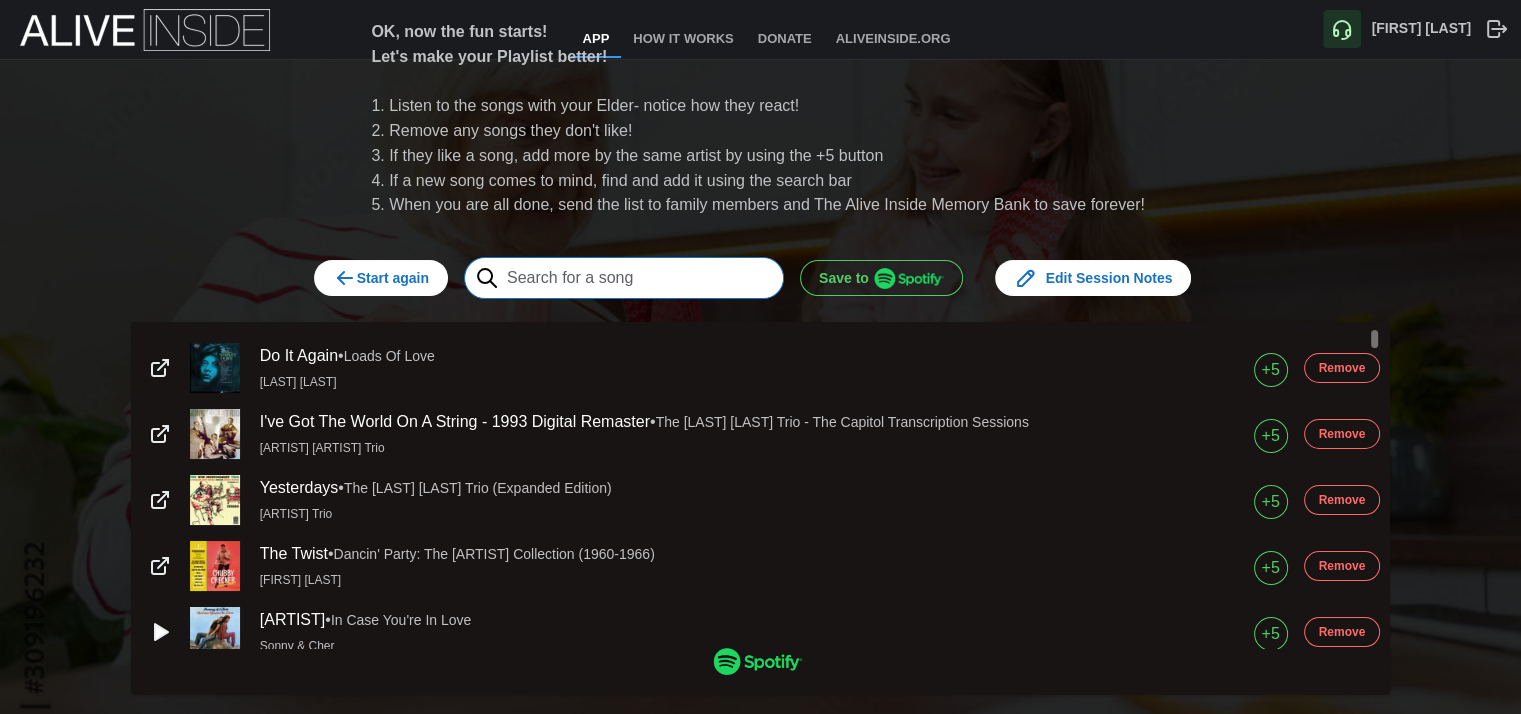 click at bounding box center (624, 278) 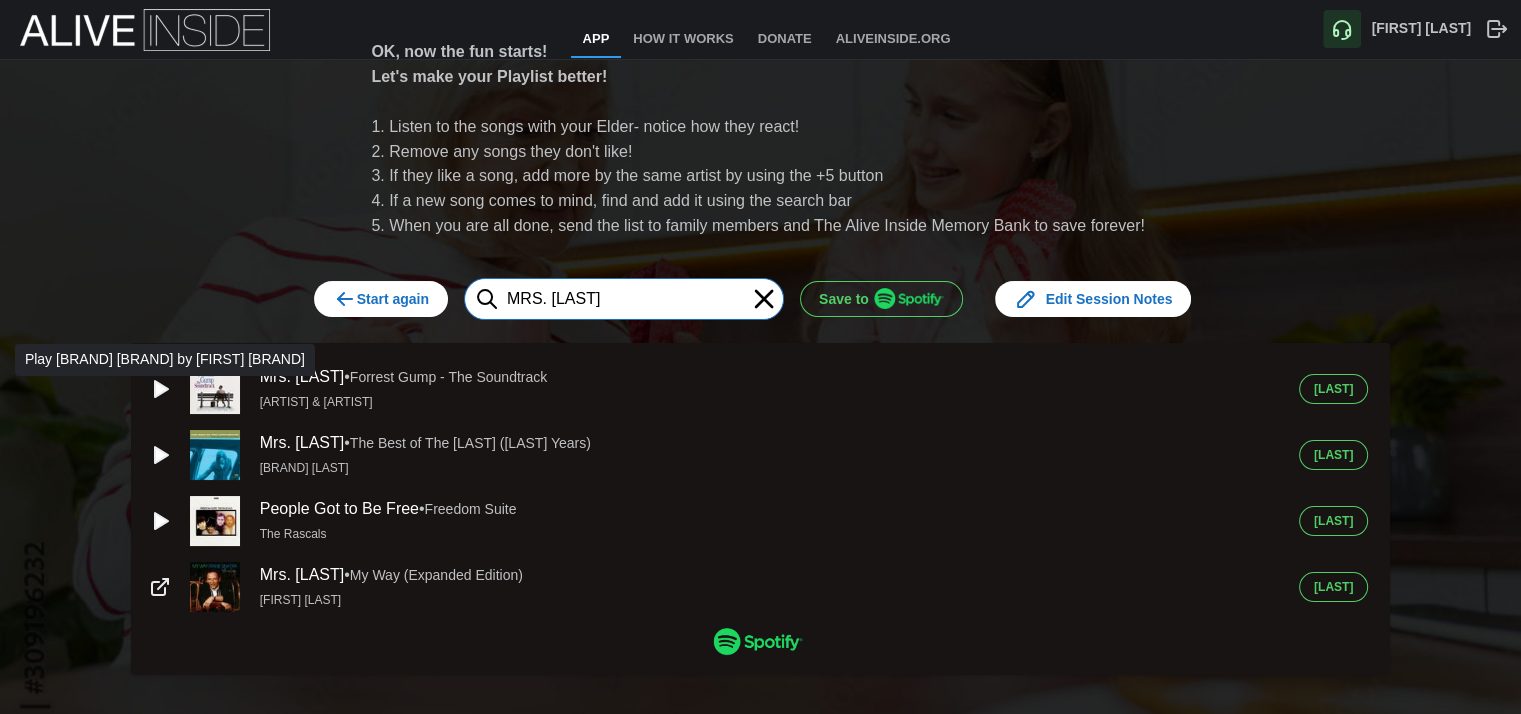 type on "MRS. [LAST]" 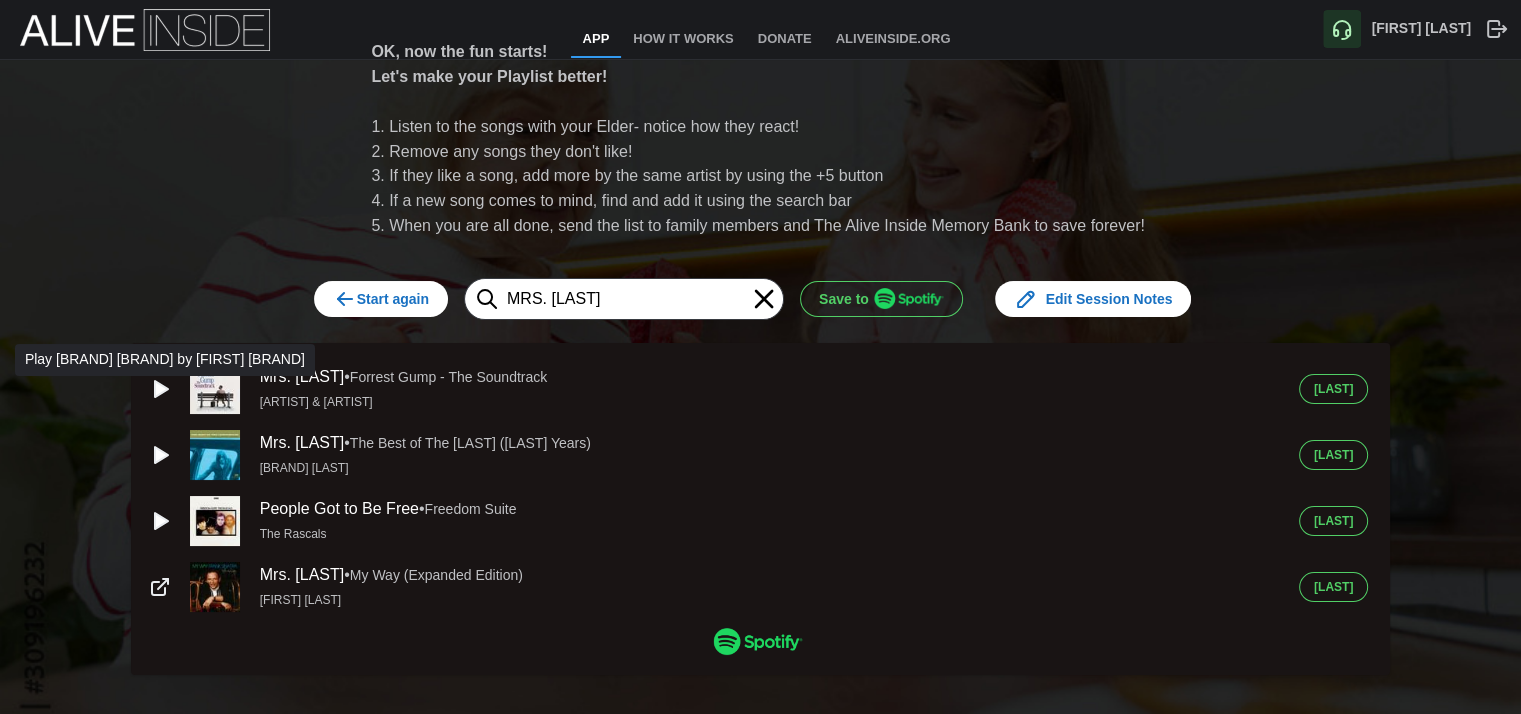 click 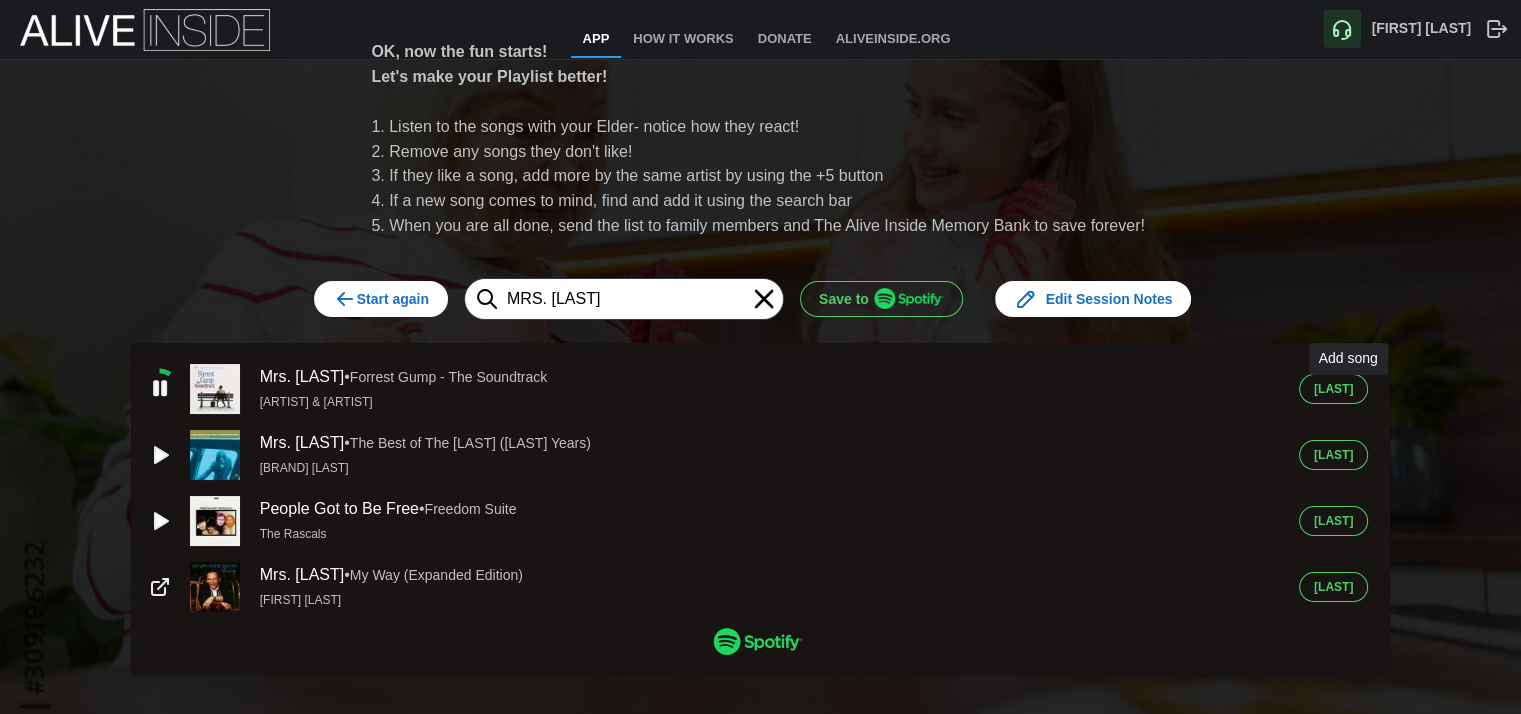 click on "[LAST]" at bounding box center (1333, 389) 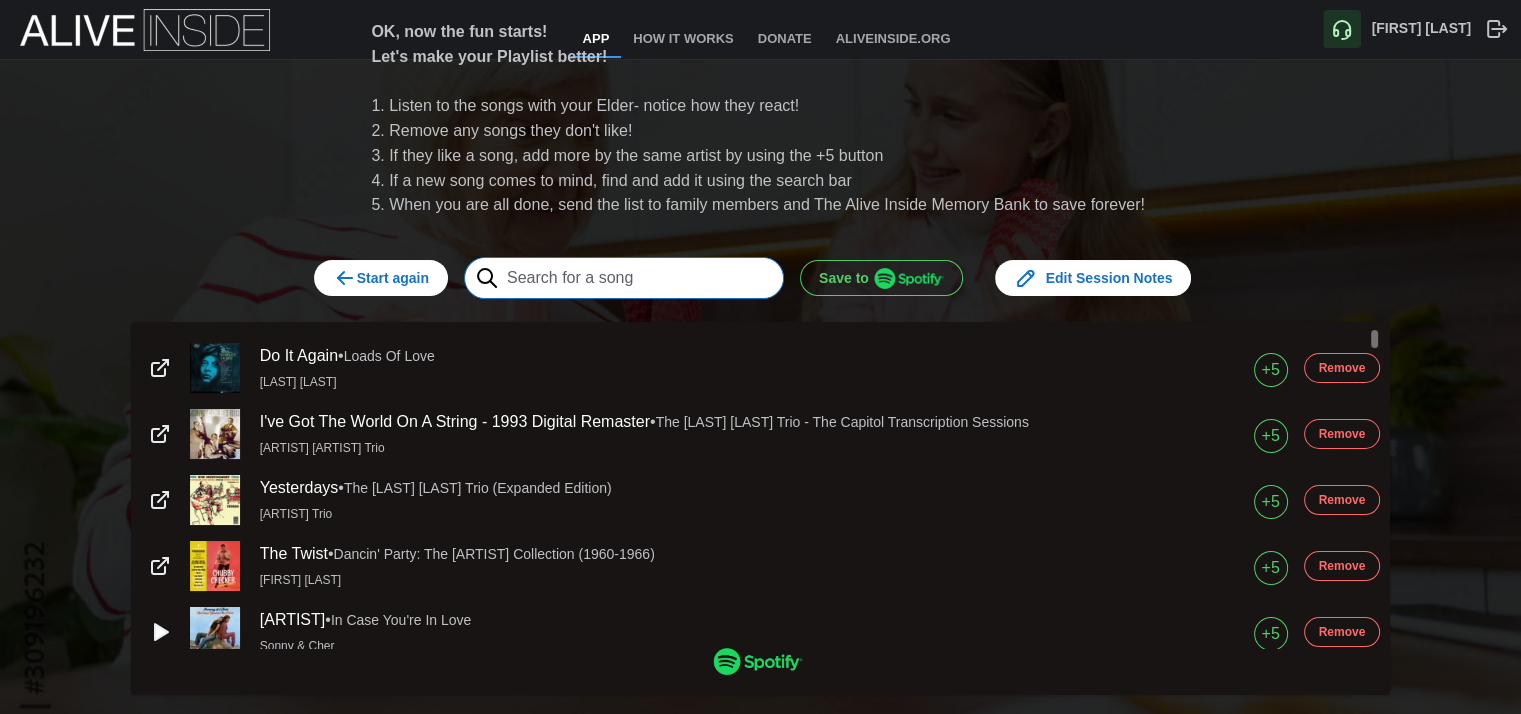 click at bounding box center [624, 278] 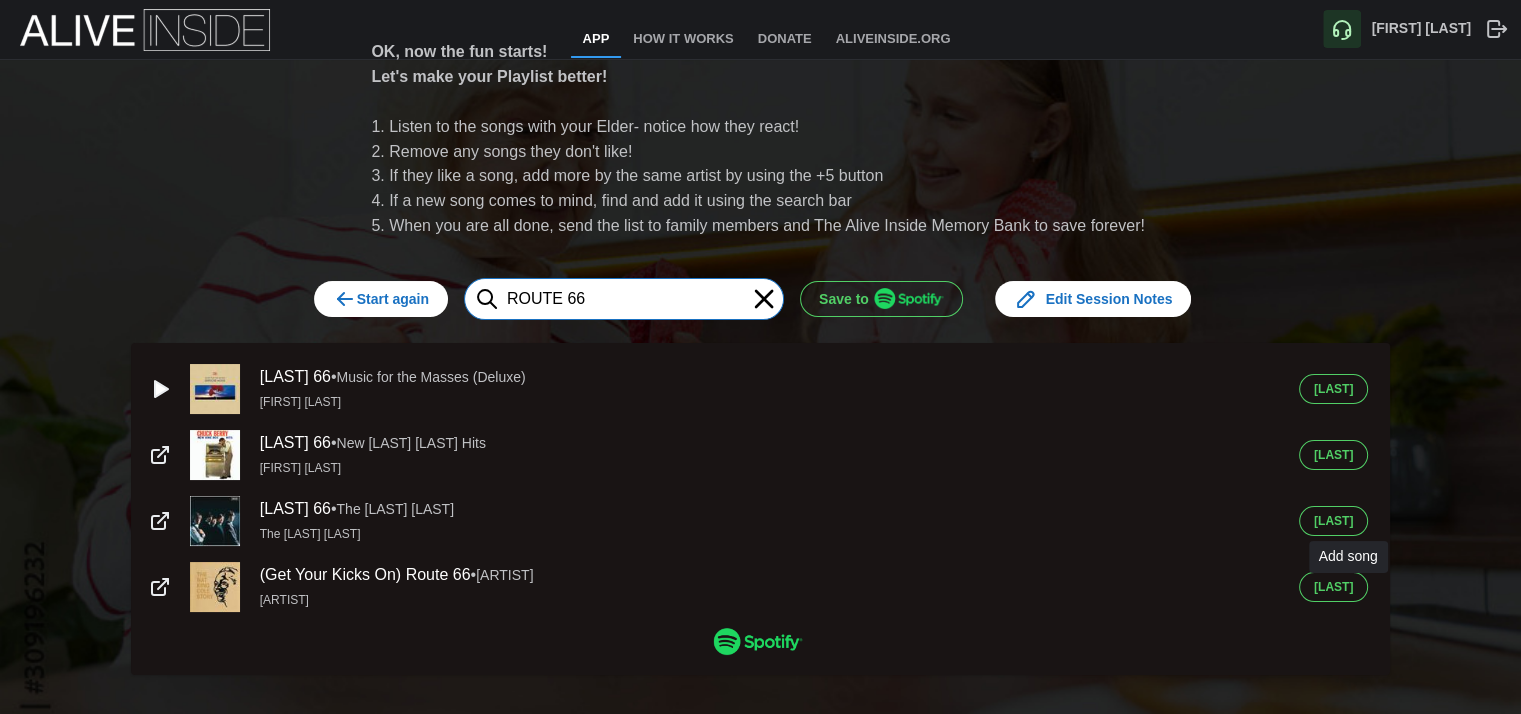 type on "ROUTE 66" 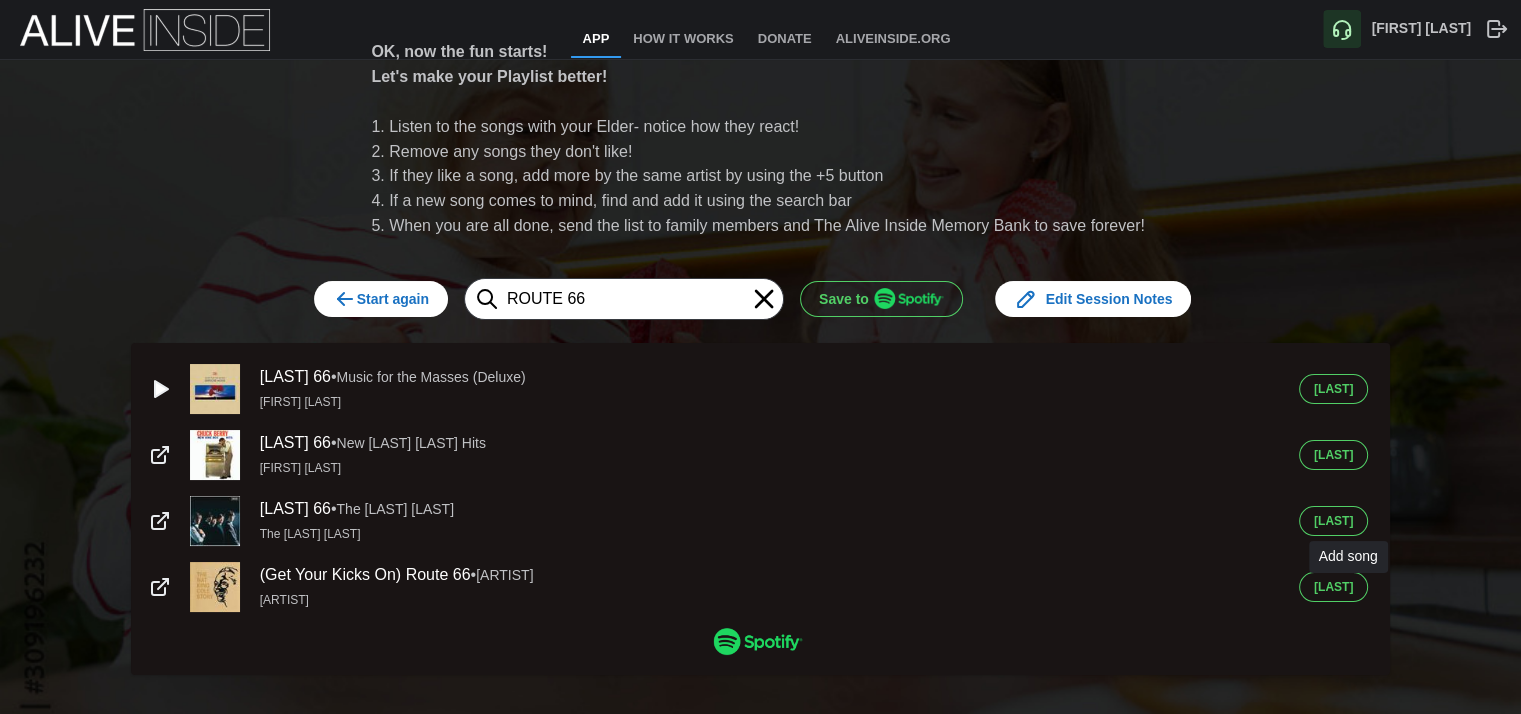 click on "[LAST]" at bounding box center [1333, 587] 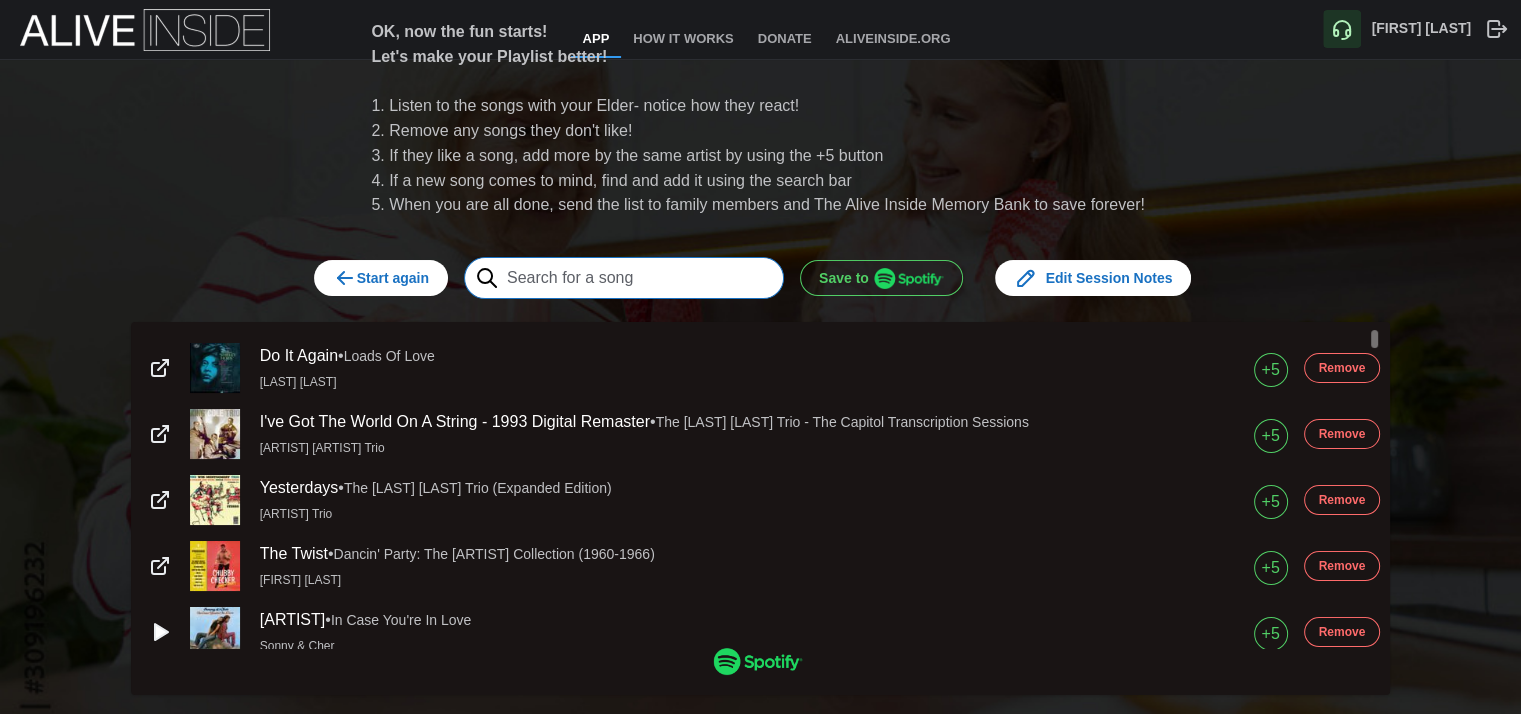 click at bounding box center [624, 278] 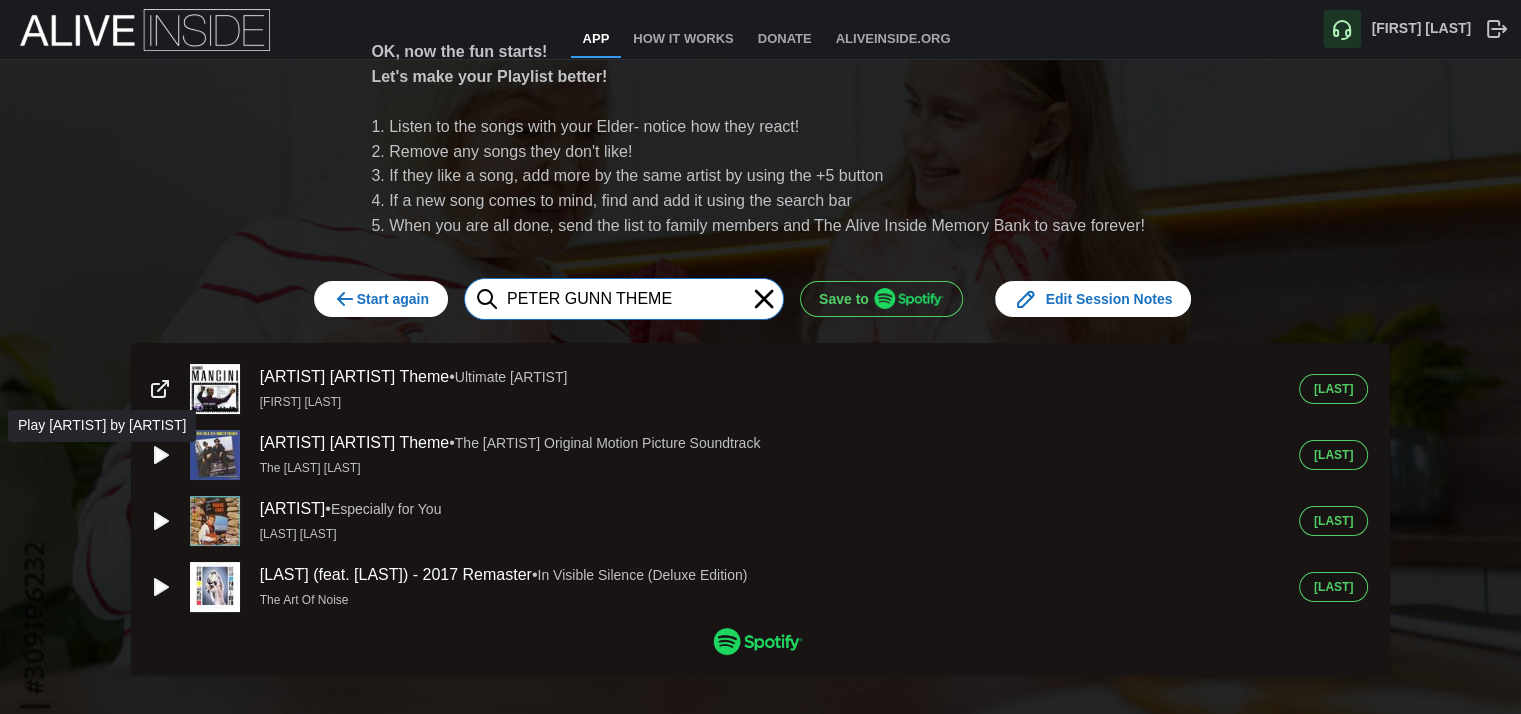 type on "PETER GUNN THEME" 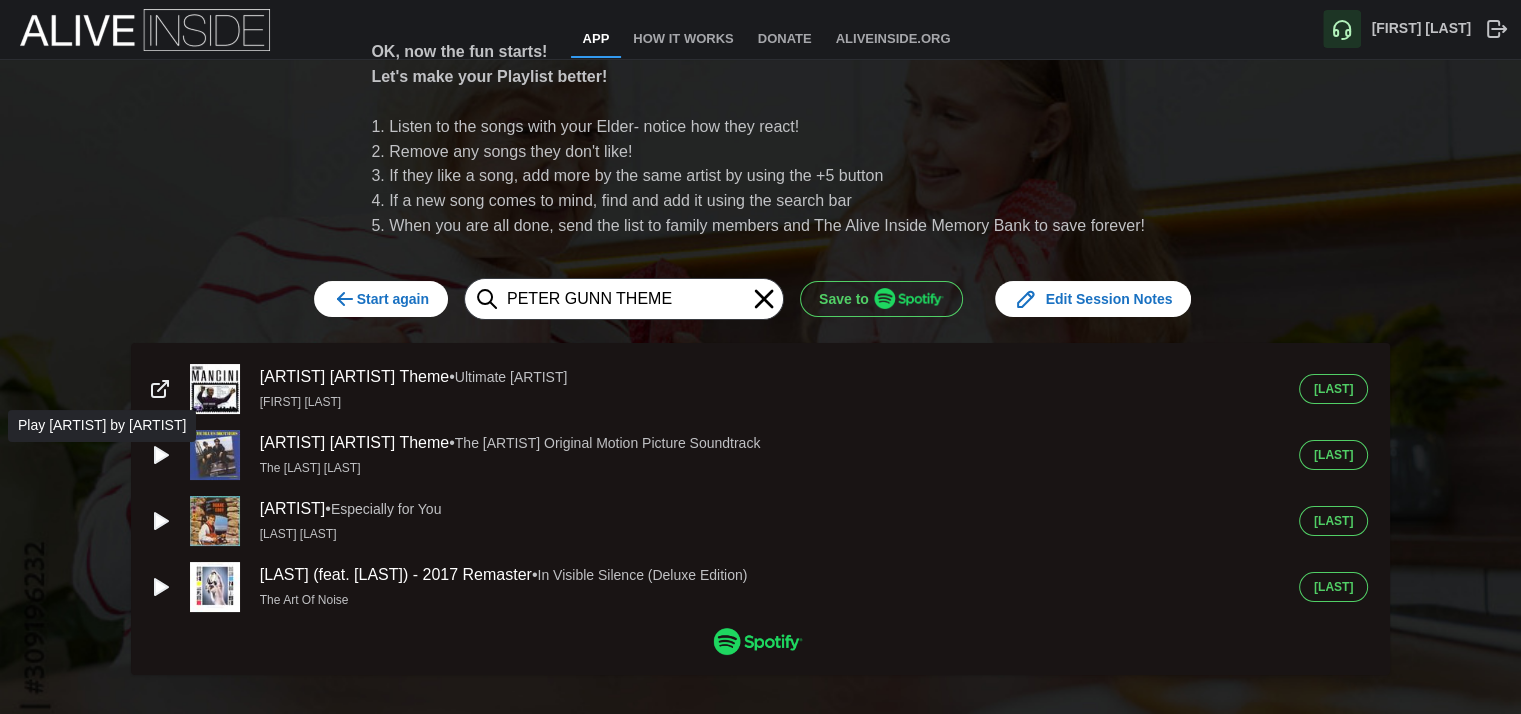 drag, startPoint x: 152, startPoint y: 457, endPoint x: 163, endPoint y: 457, distance: 11 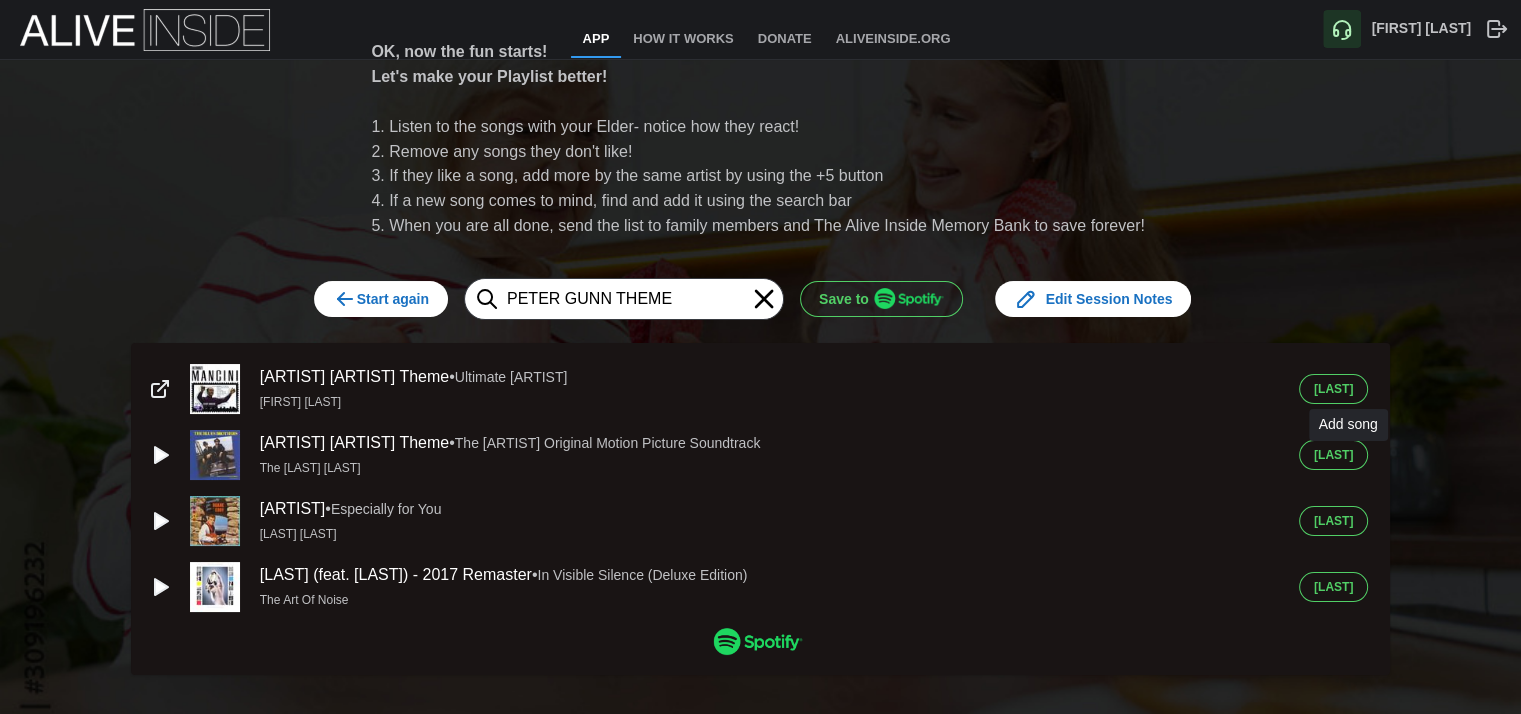 click on "[LAST]" at bounding box center (1333, 455) 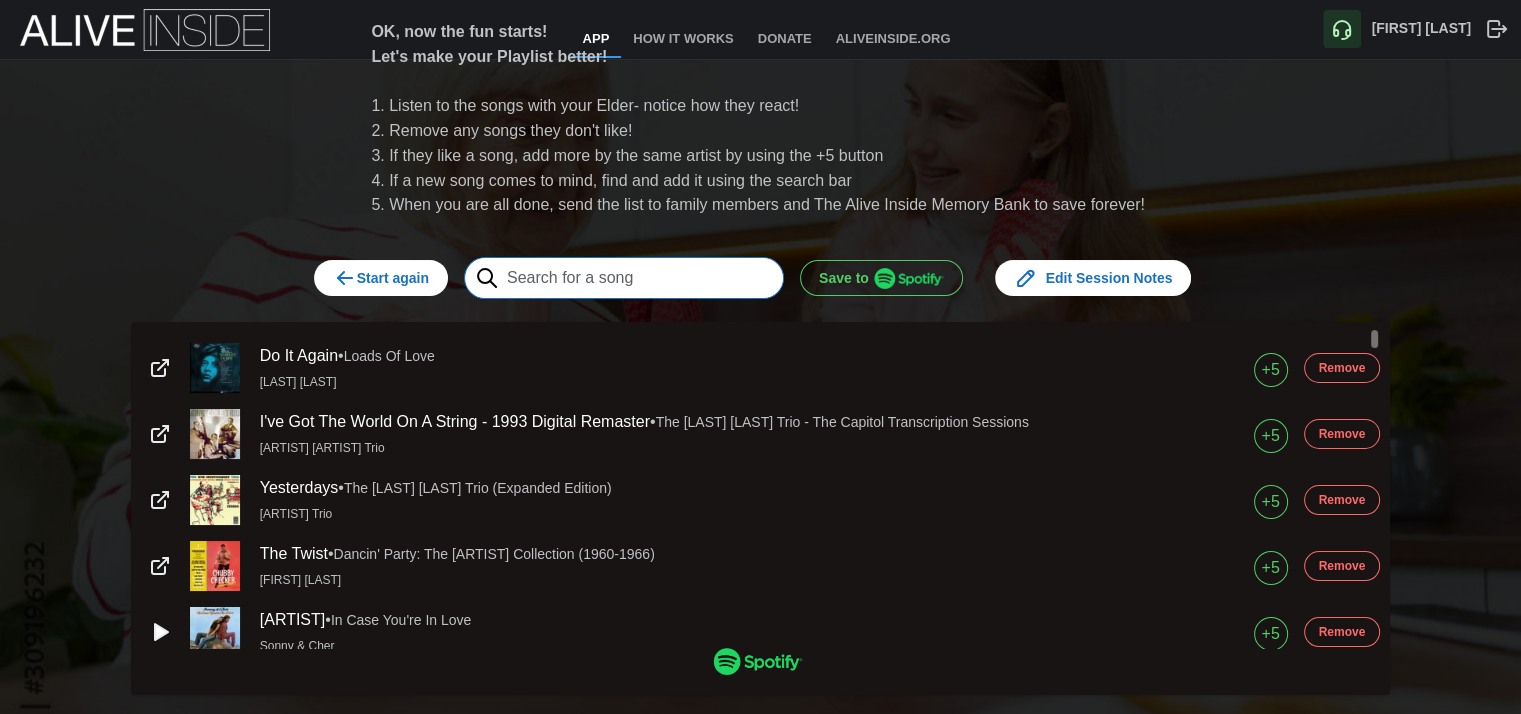 click at bounding box center [624, 278] 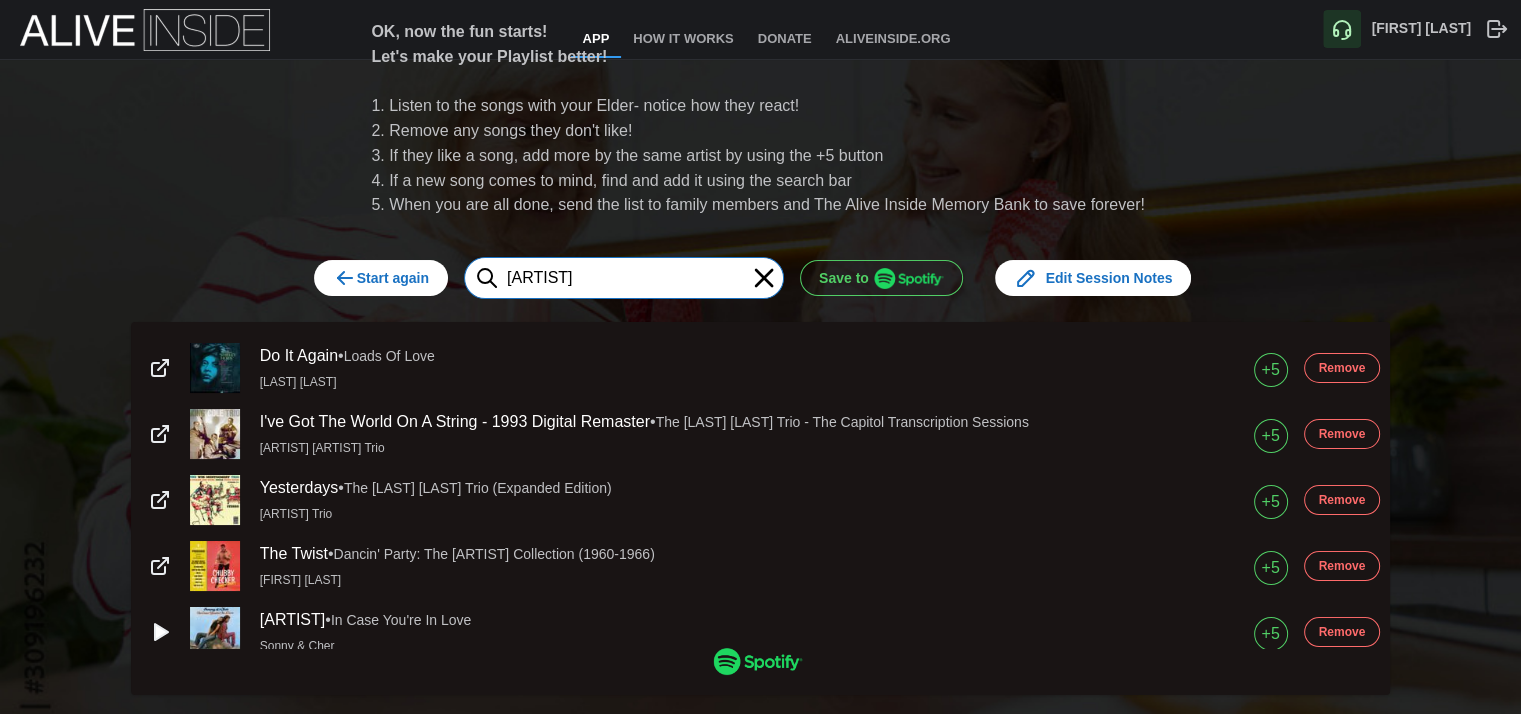 type on "P" 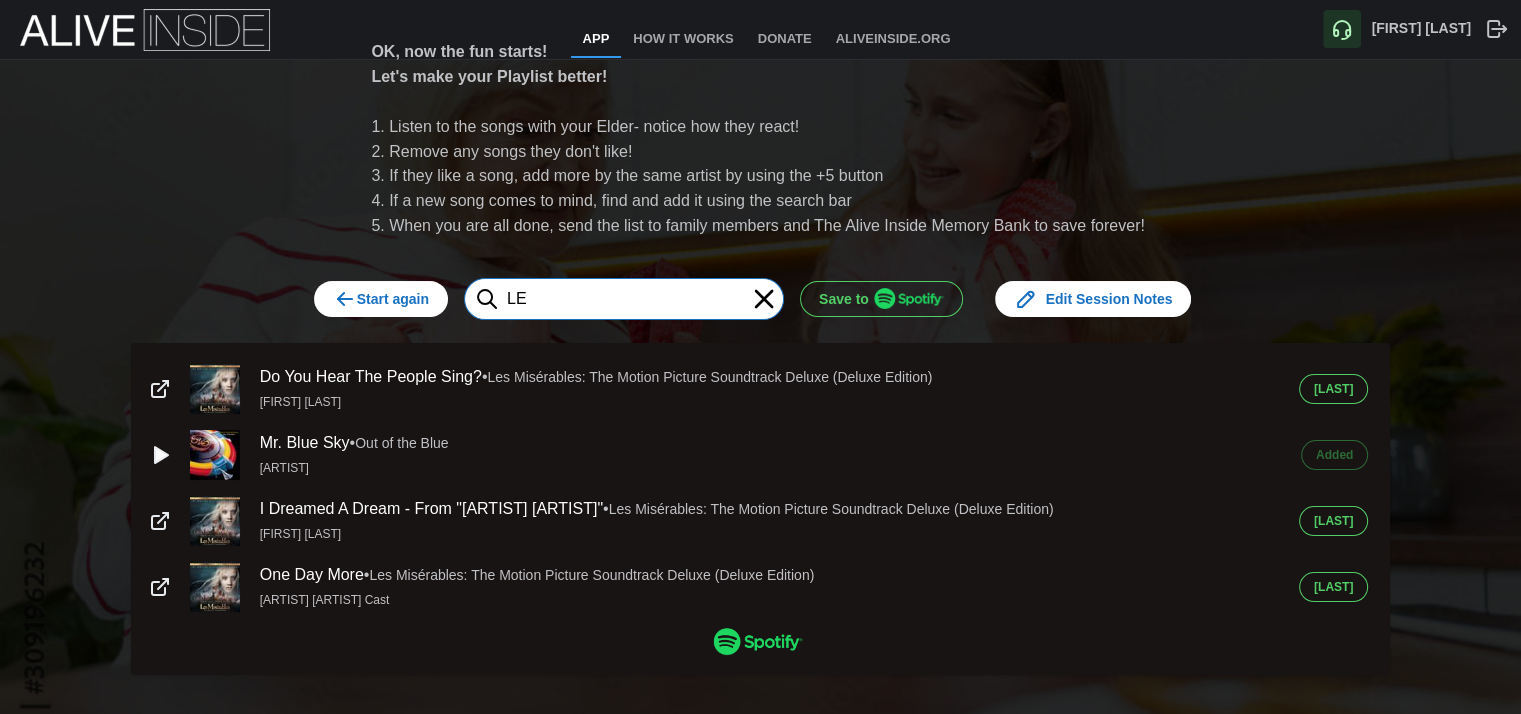 type on "[ARTIST]" 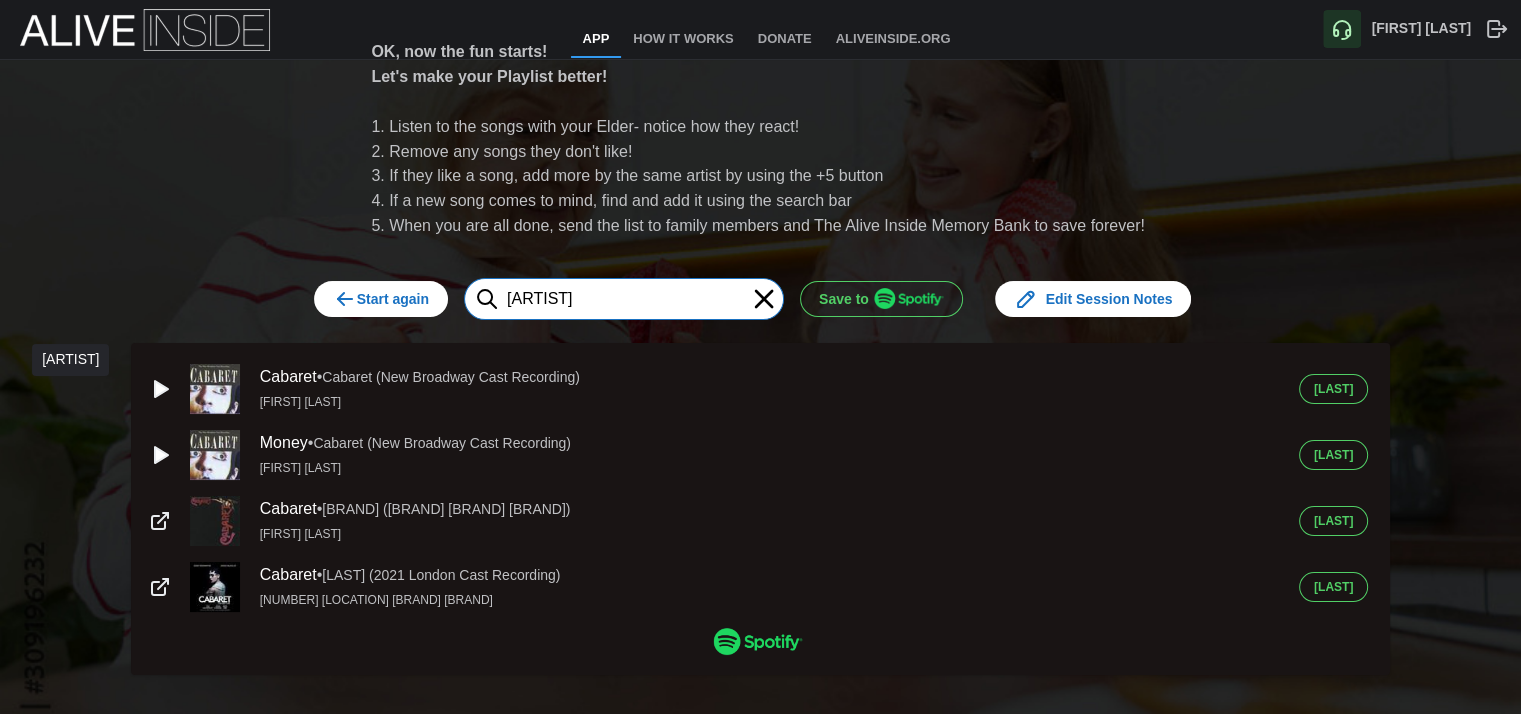 type on "[ARTIST]" 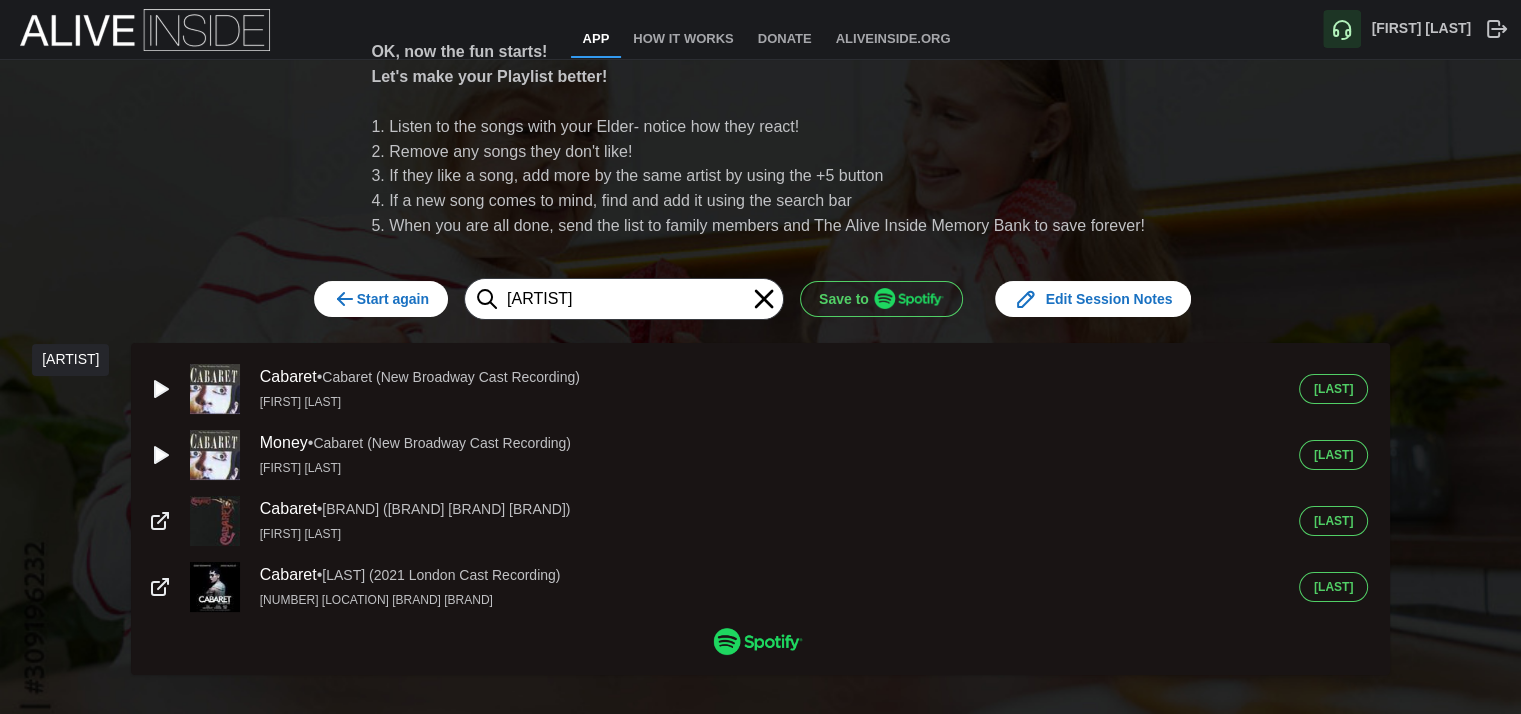 click 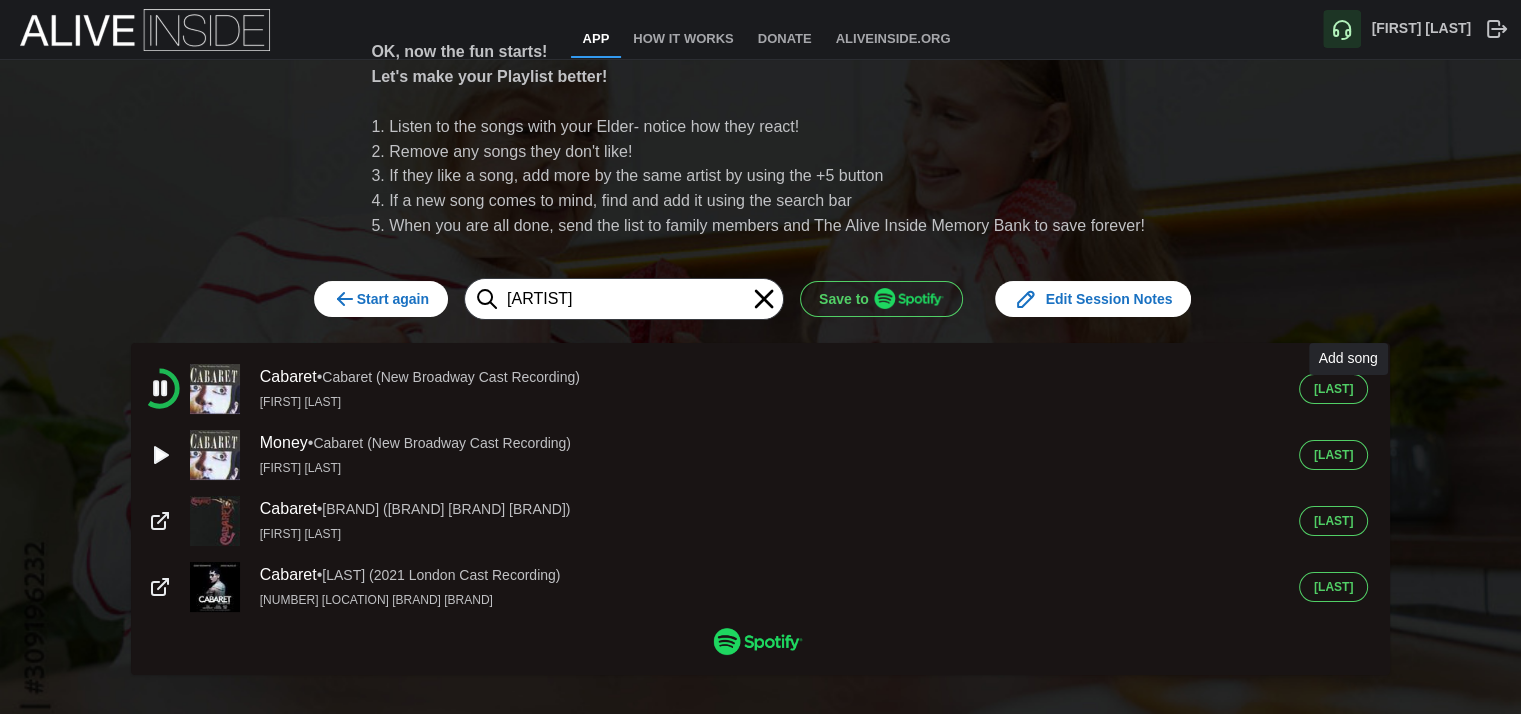 click on "[LAST]" at bounding box center [1333, 389] 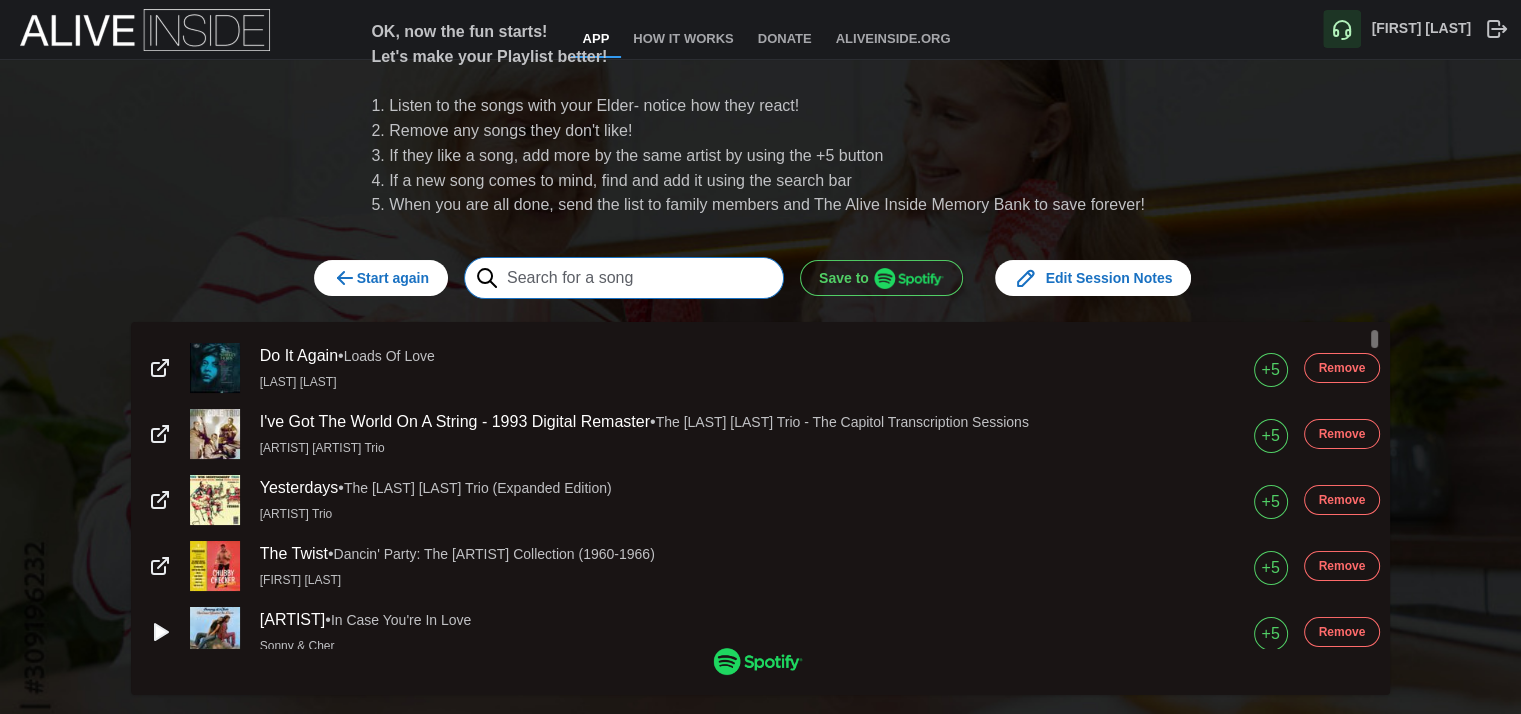 click at bounding box center (624, 278) 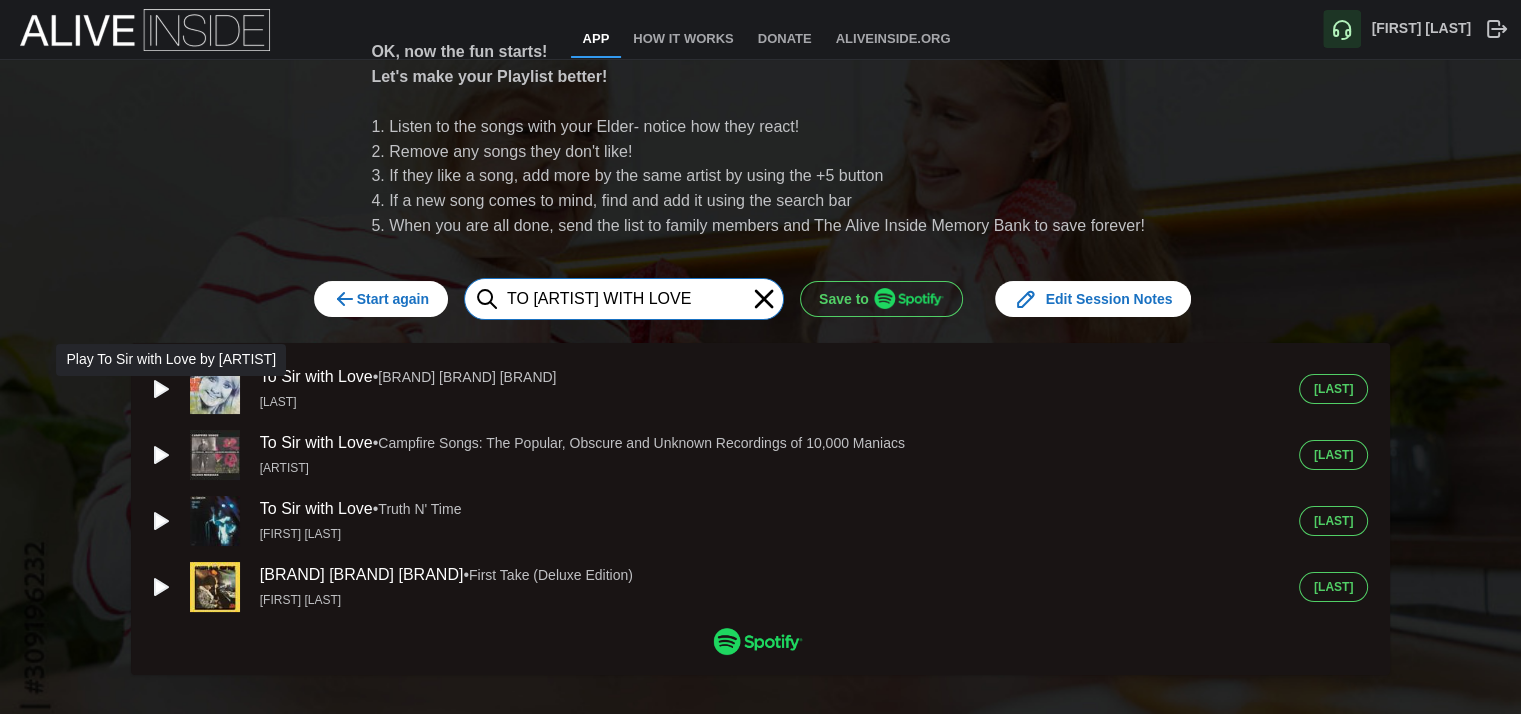 type on "TO [ARTIST] WITH LOVE" 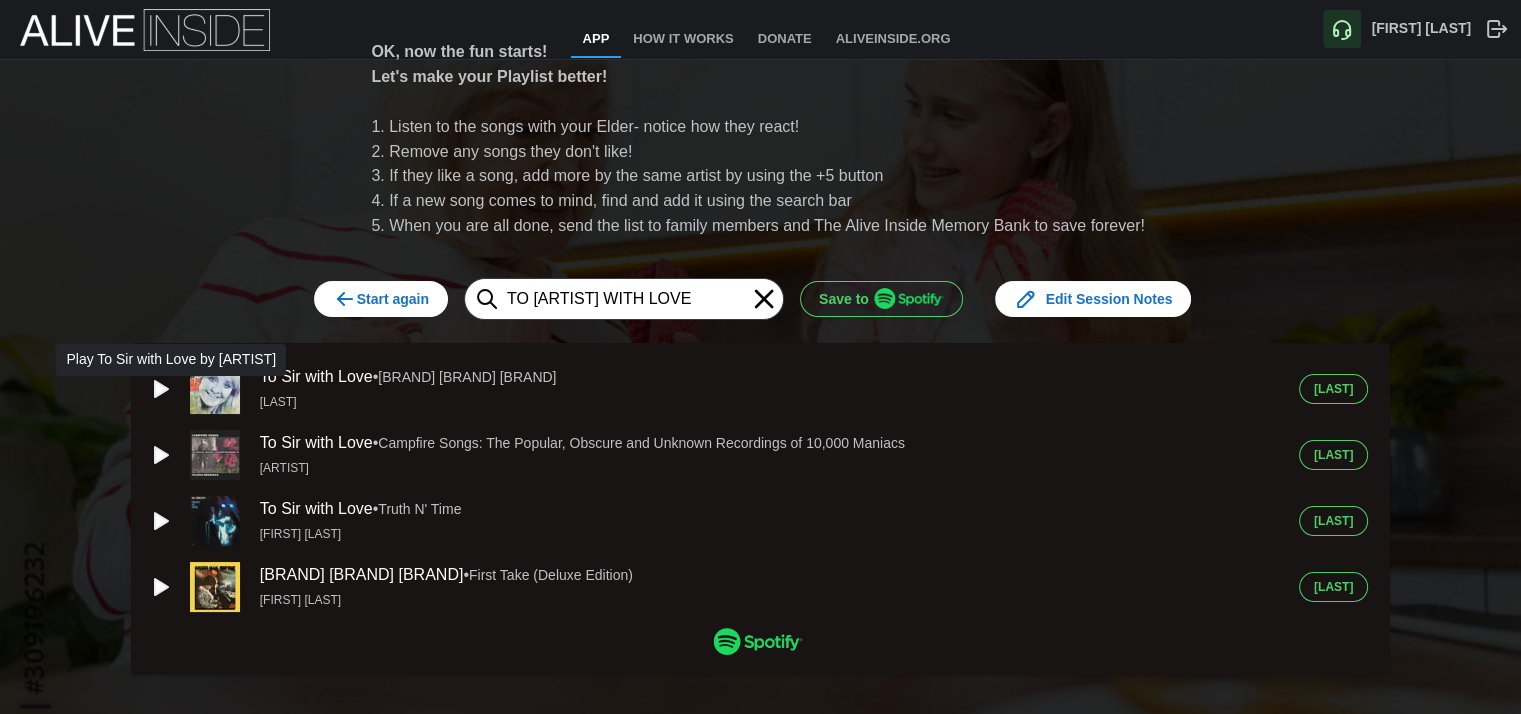 click 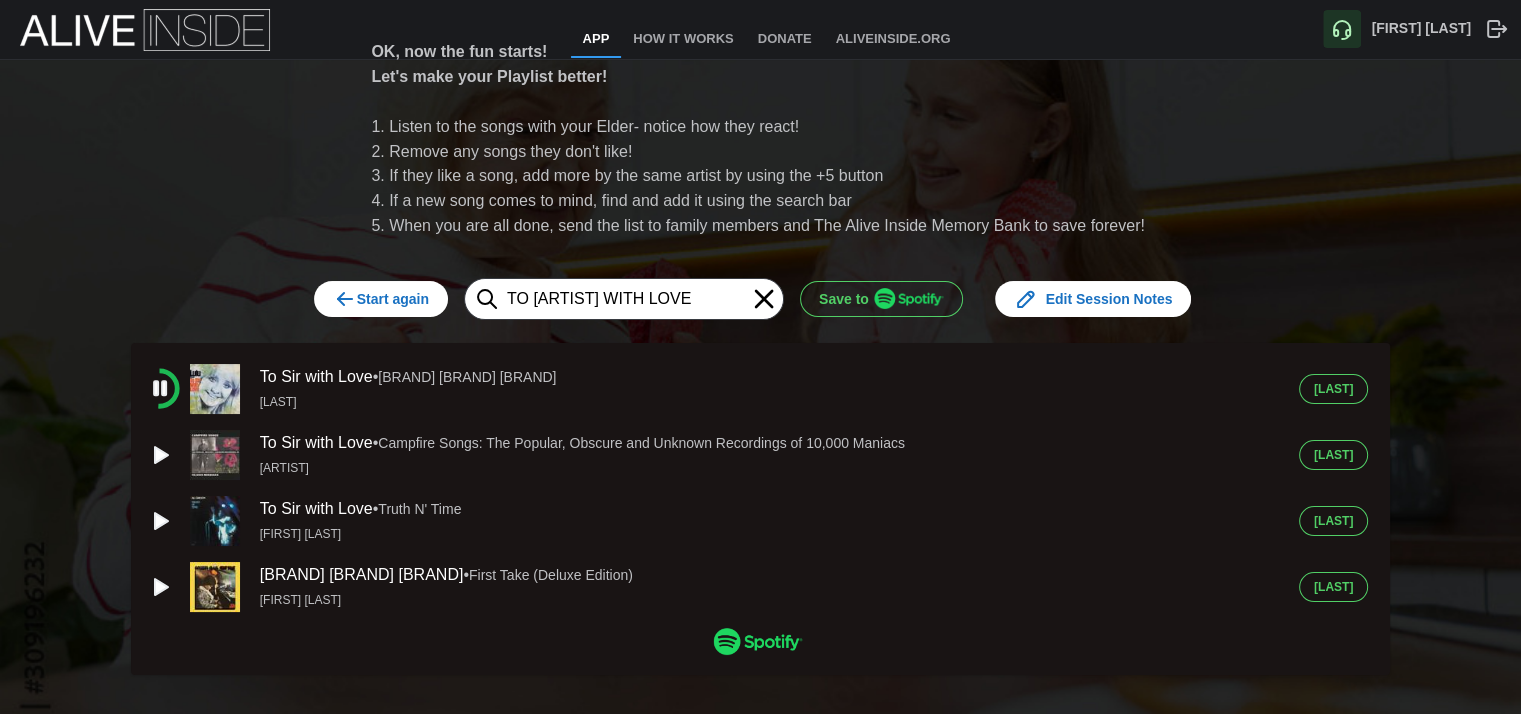click 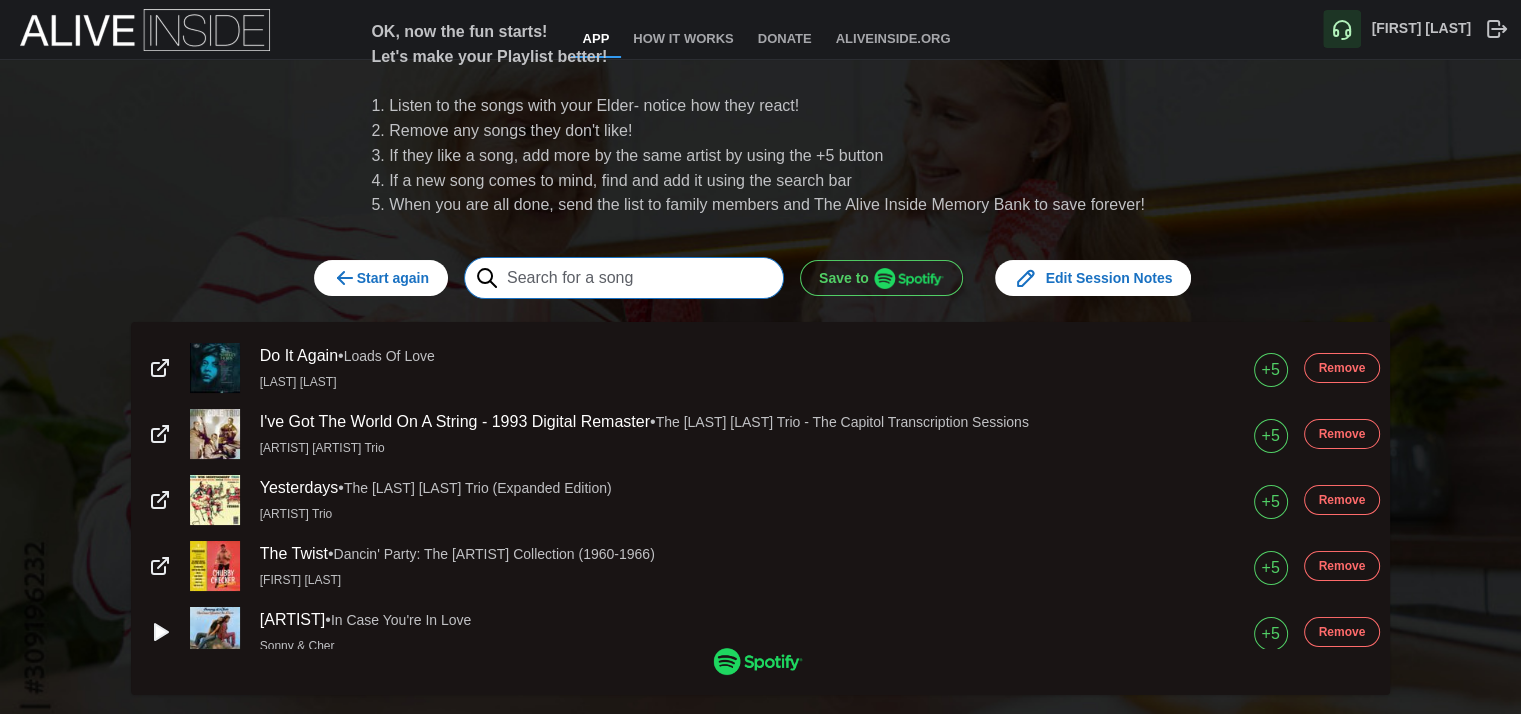 click at bounding box center (624, 278) 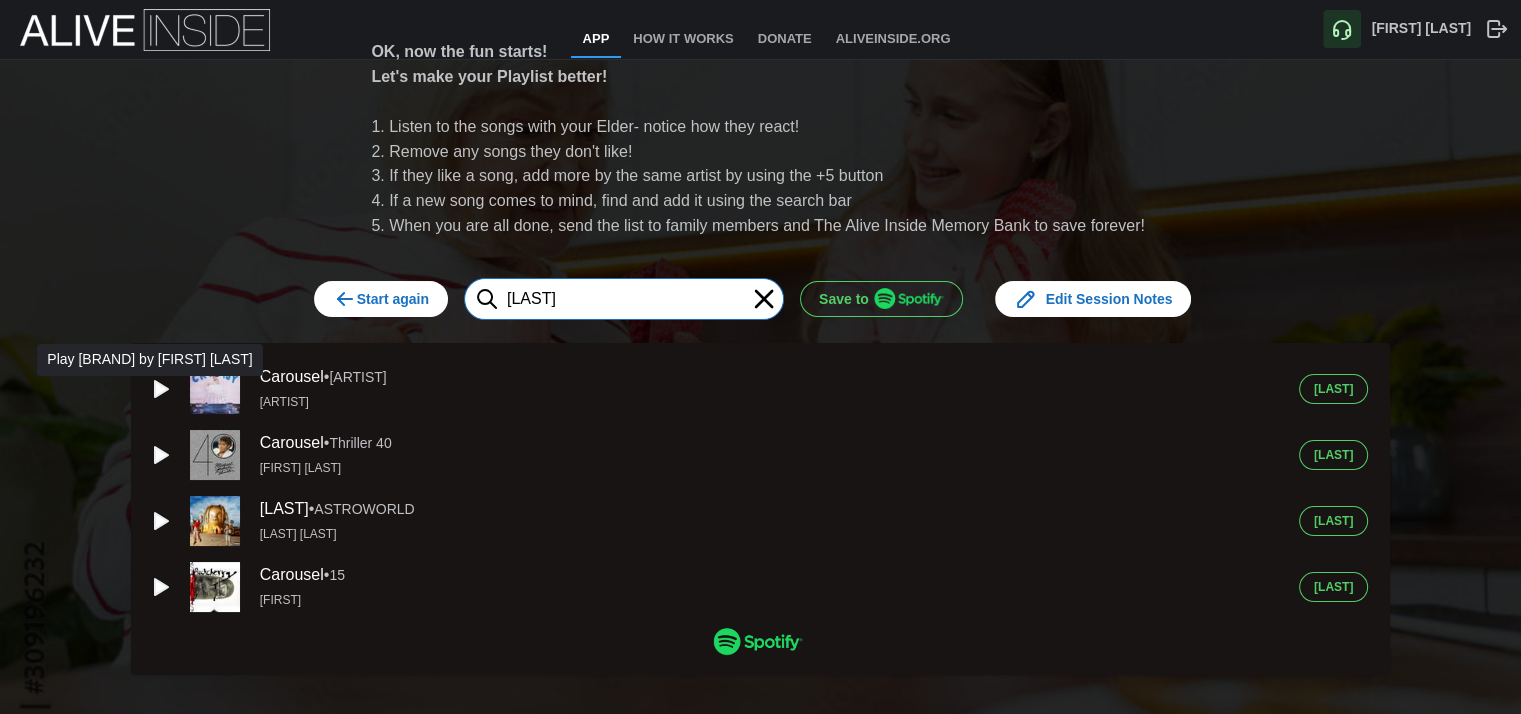 type on "[LAST]" 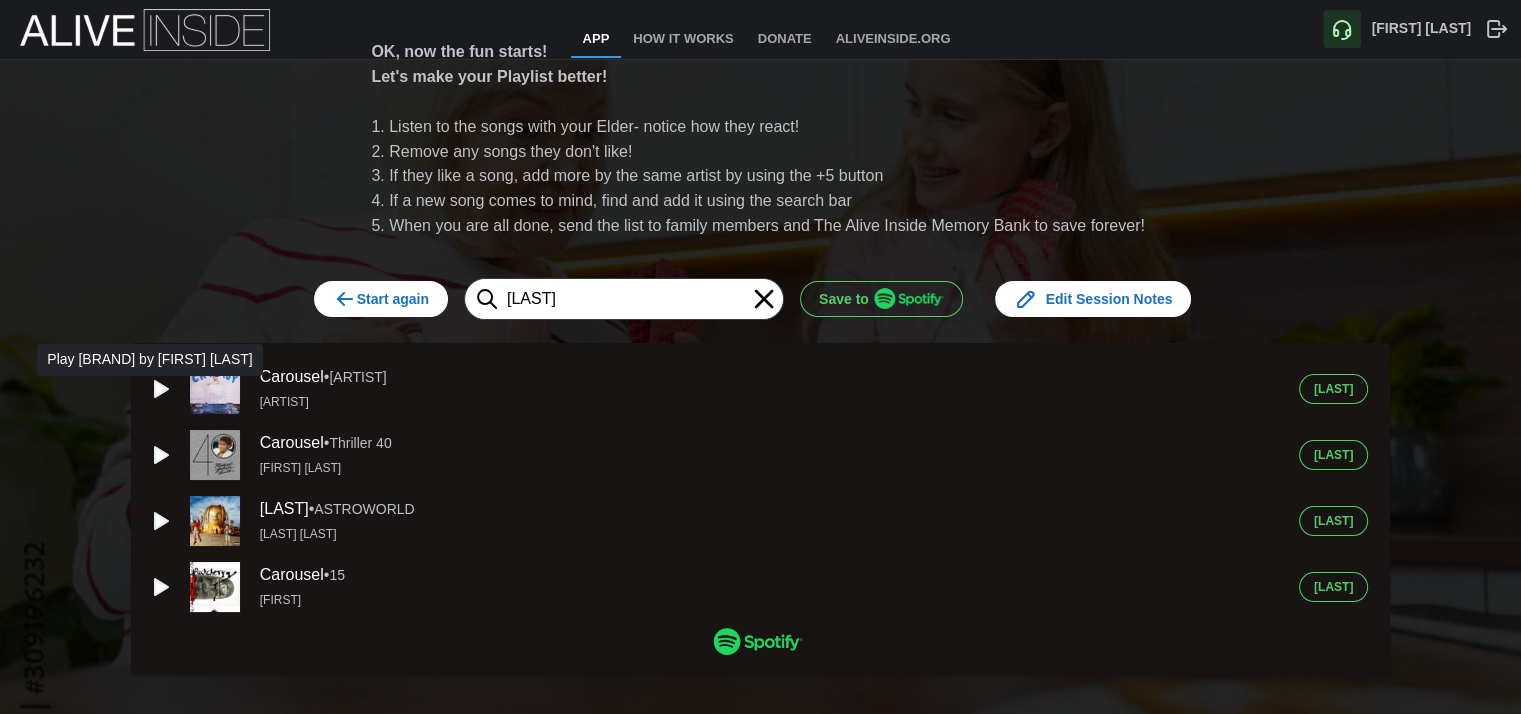 click 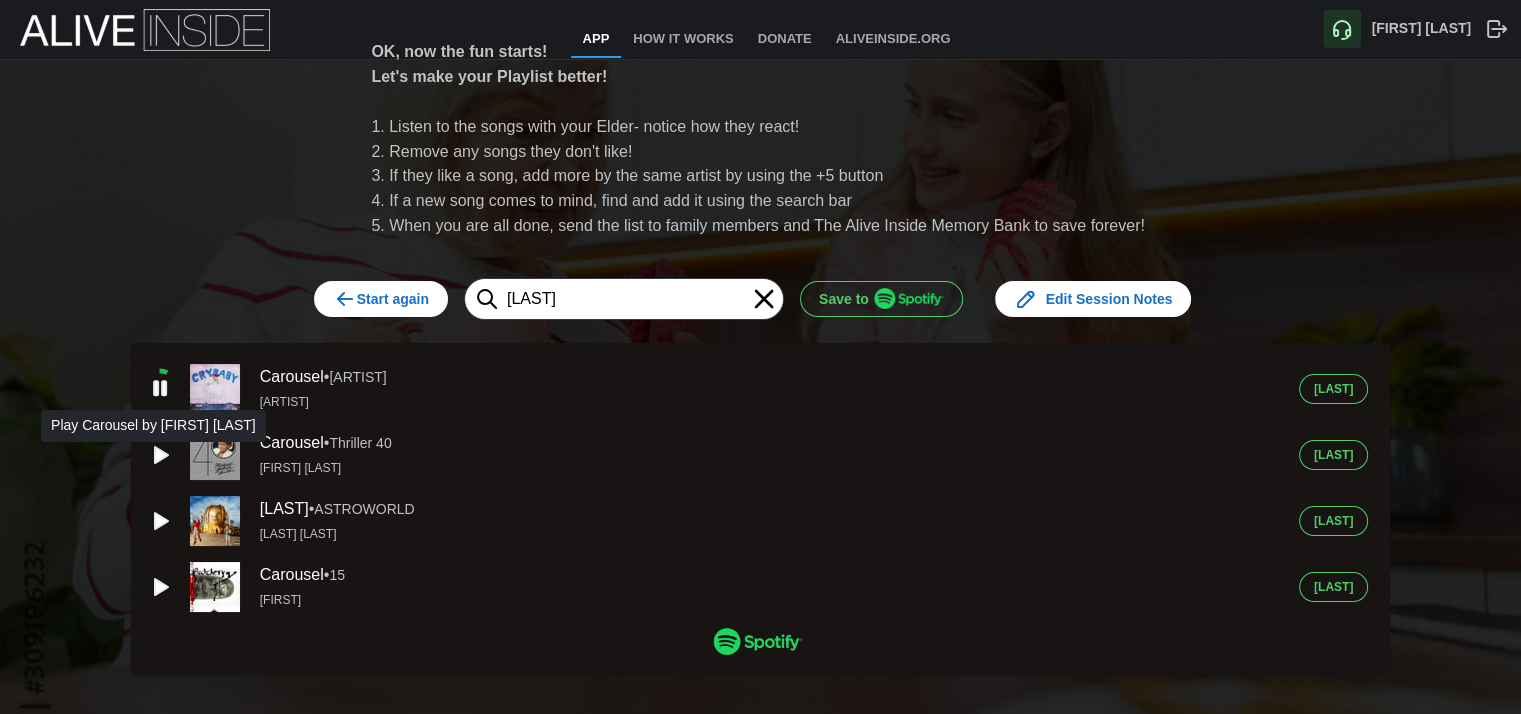 click 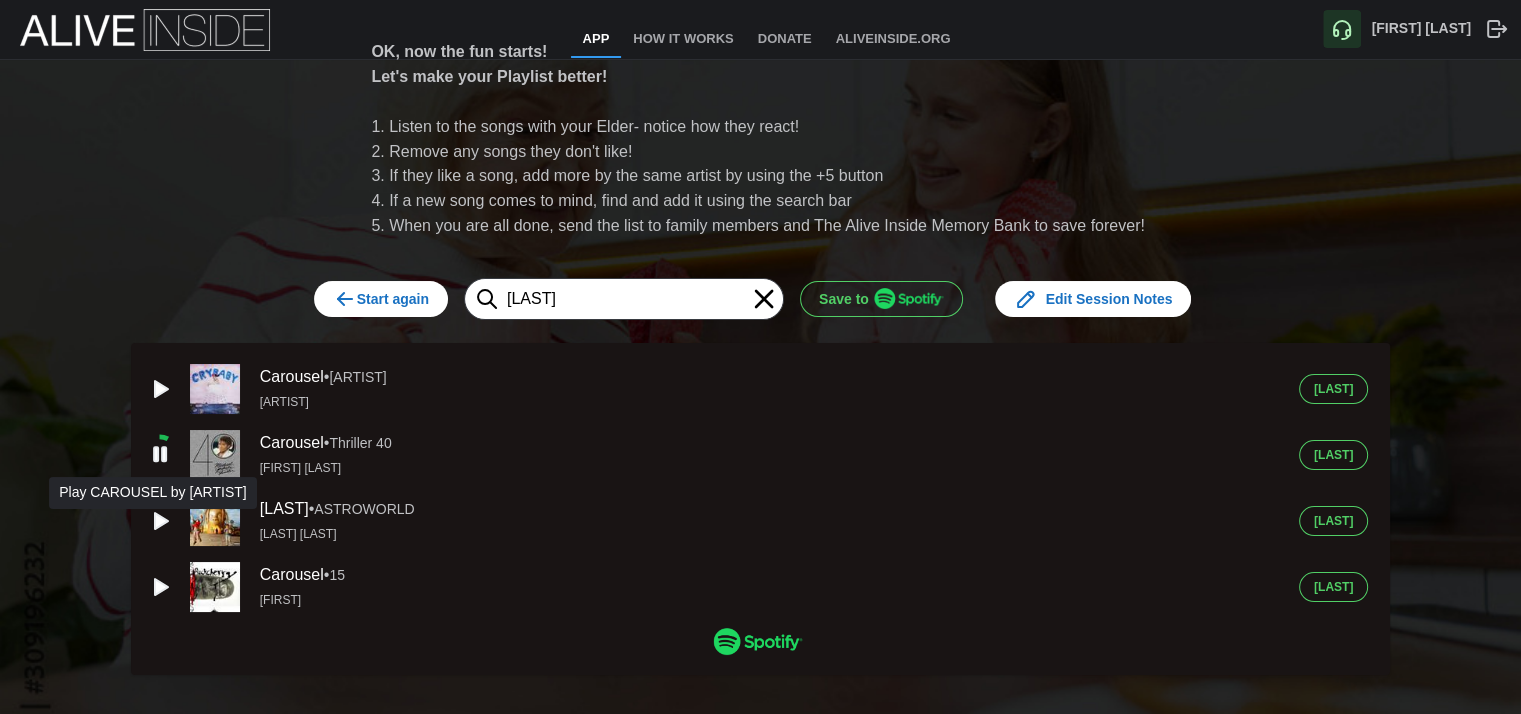 click 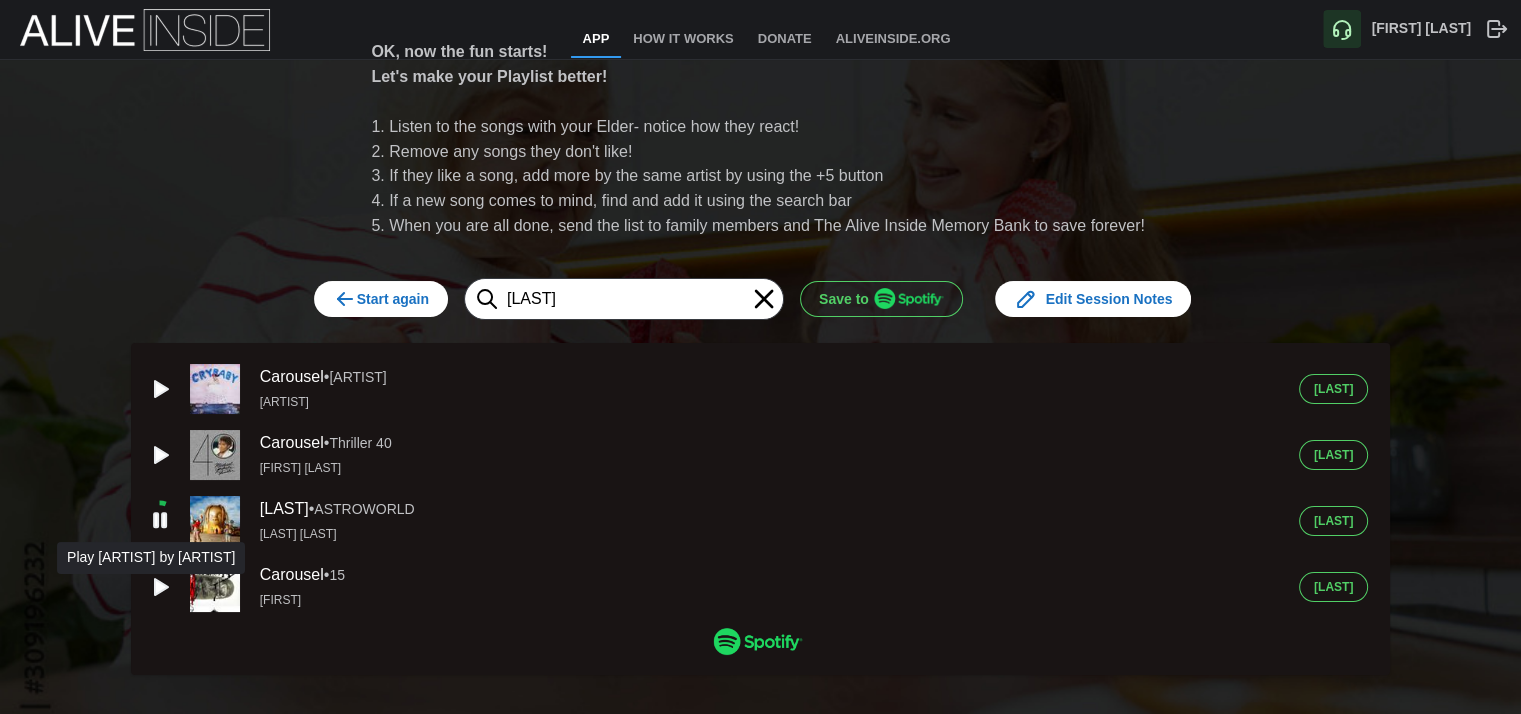 click 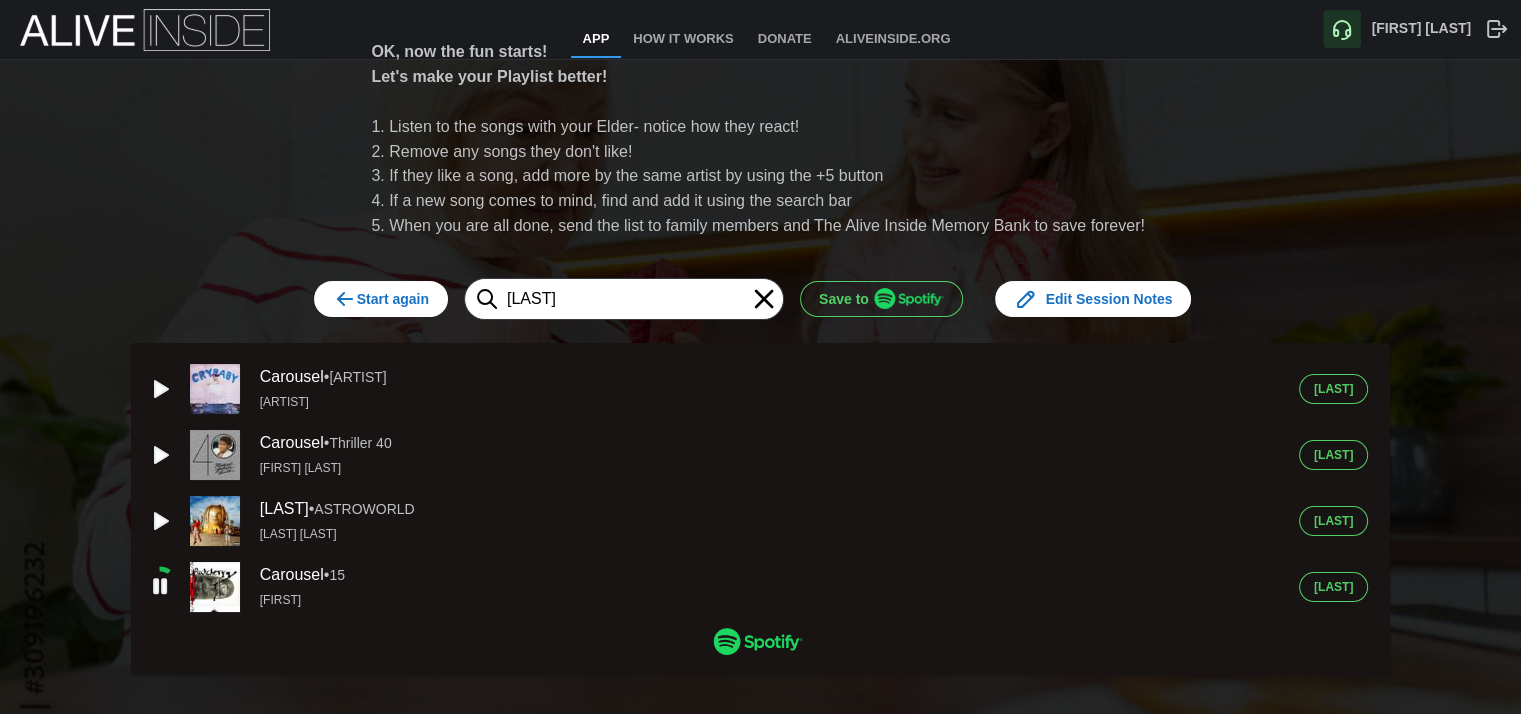 click 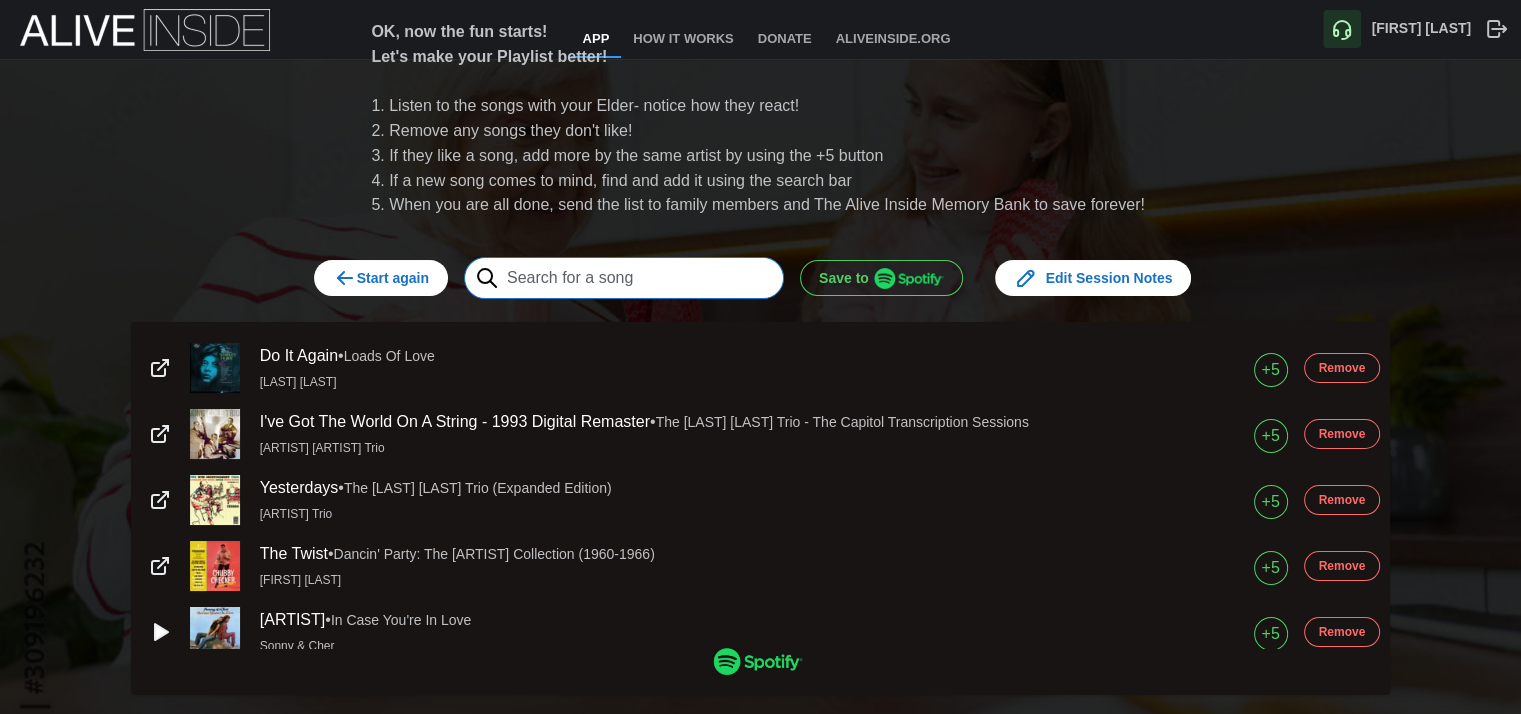 click at bounding box center (624, 278) 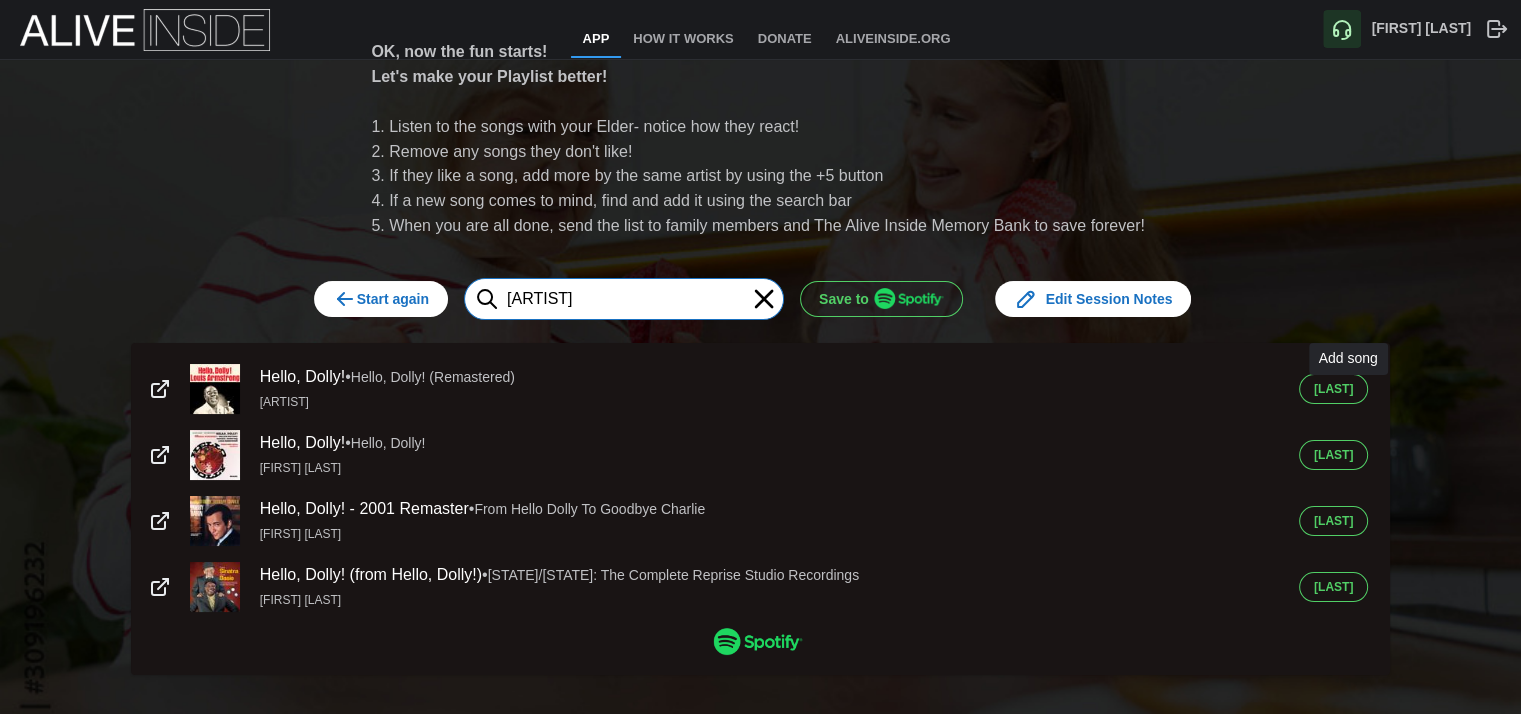 type on "[ARTIST]" 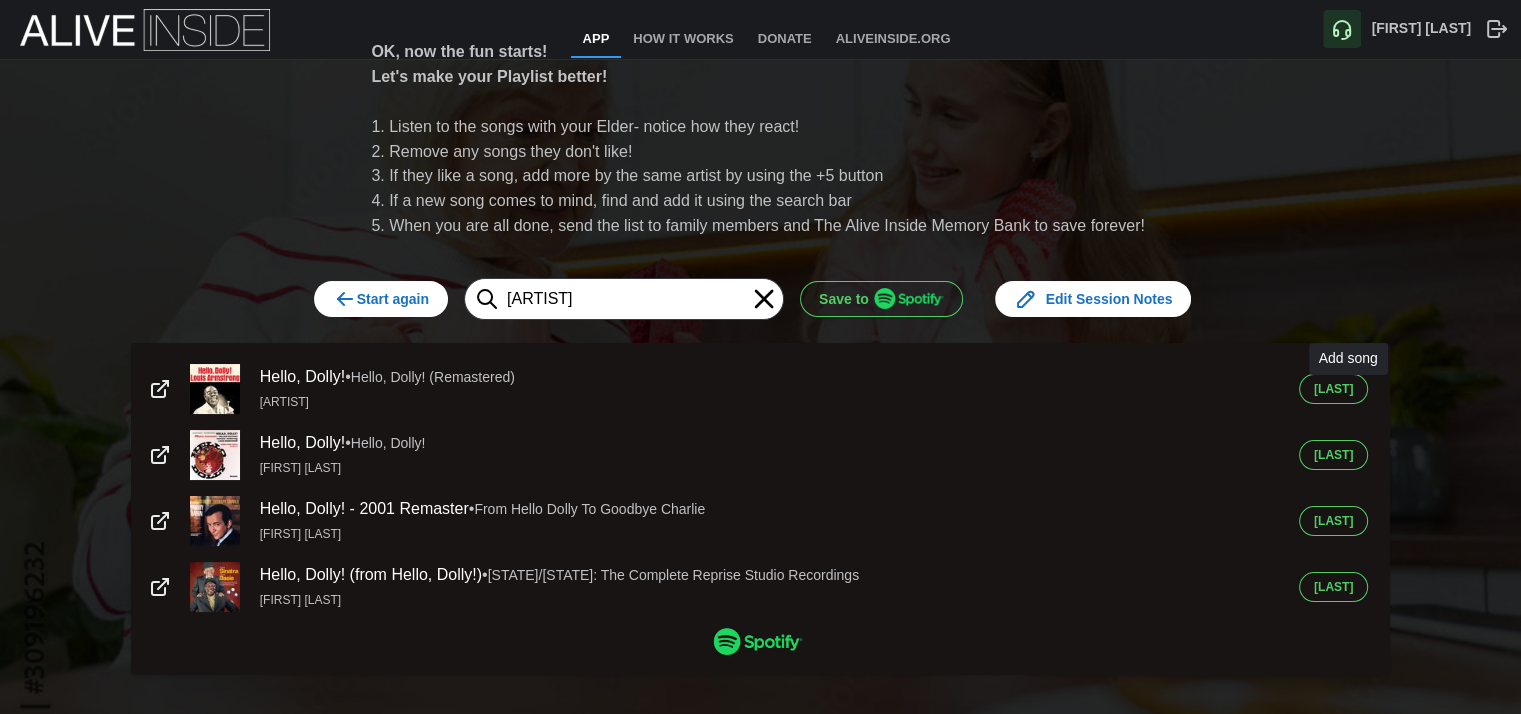 click on "[LAST]" at bounding box center (1333, 389) 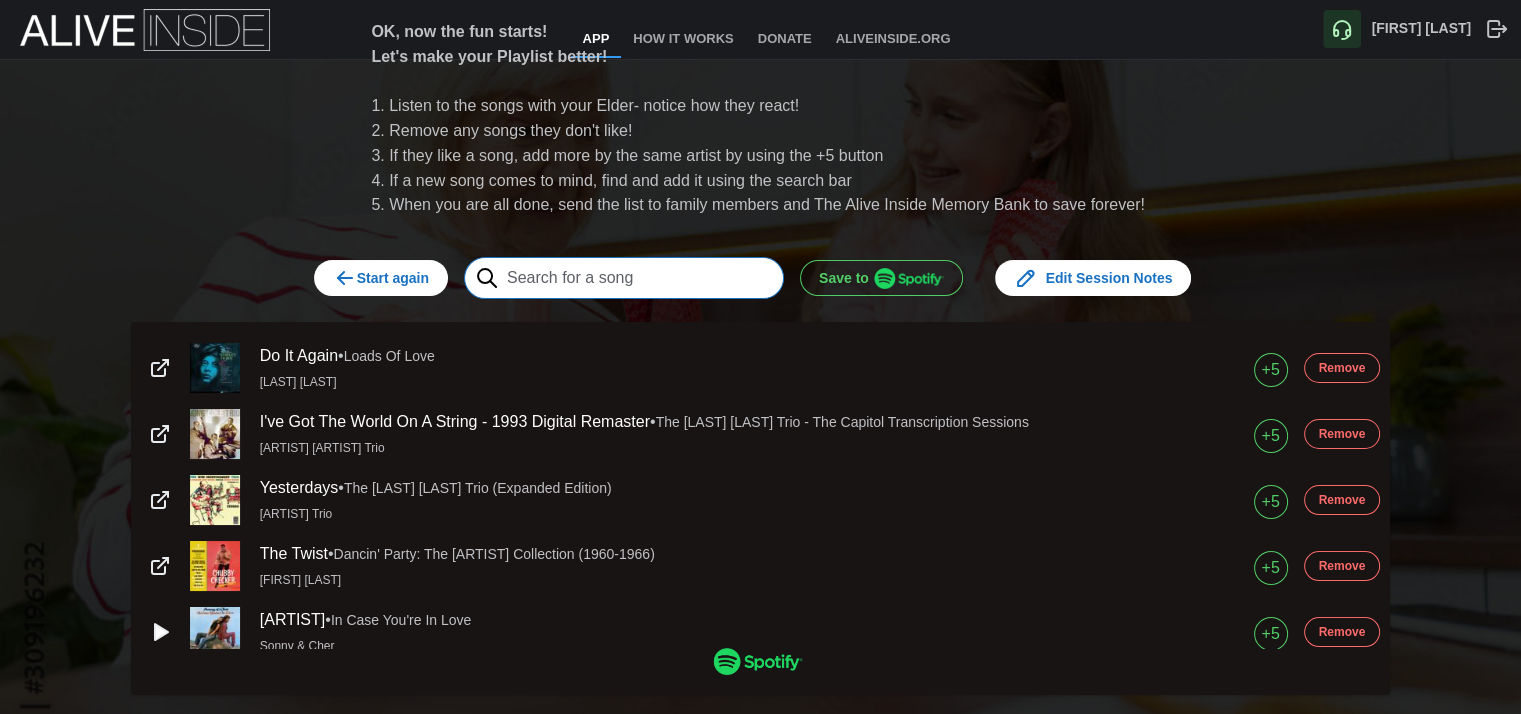click at bounding box center [624, 278] 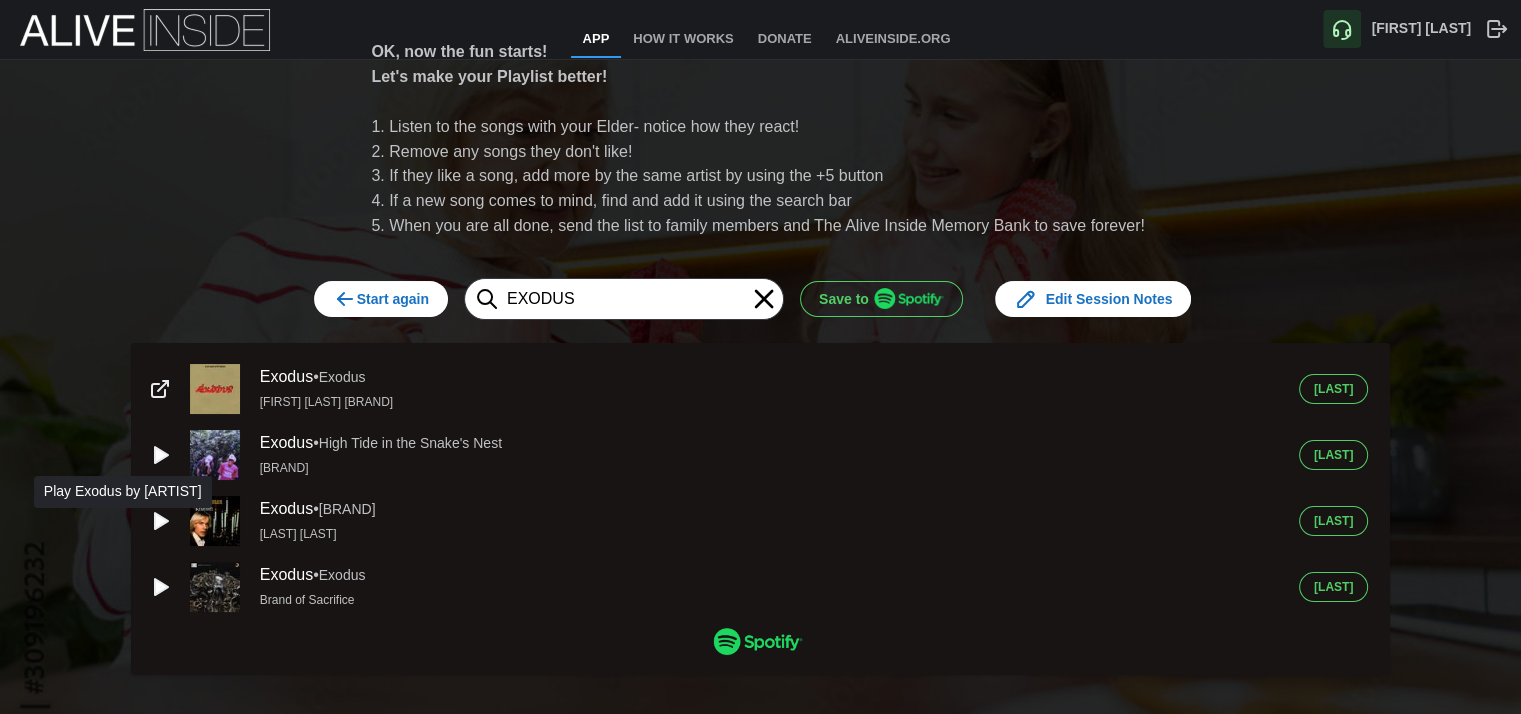 click 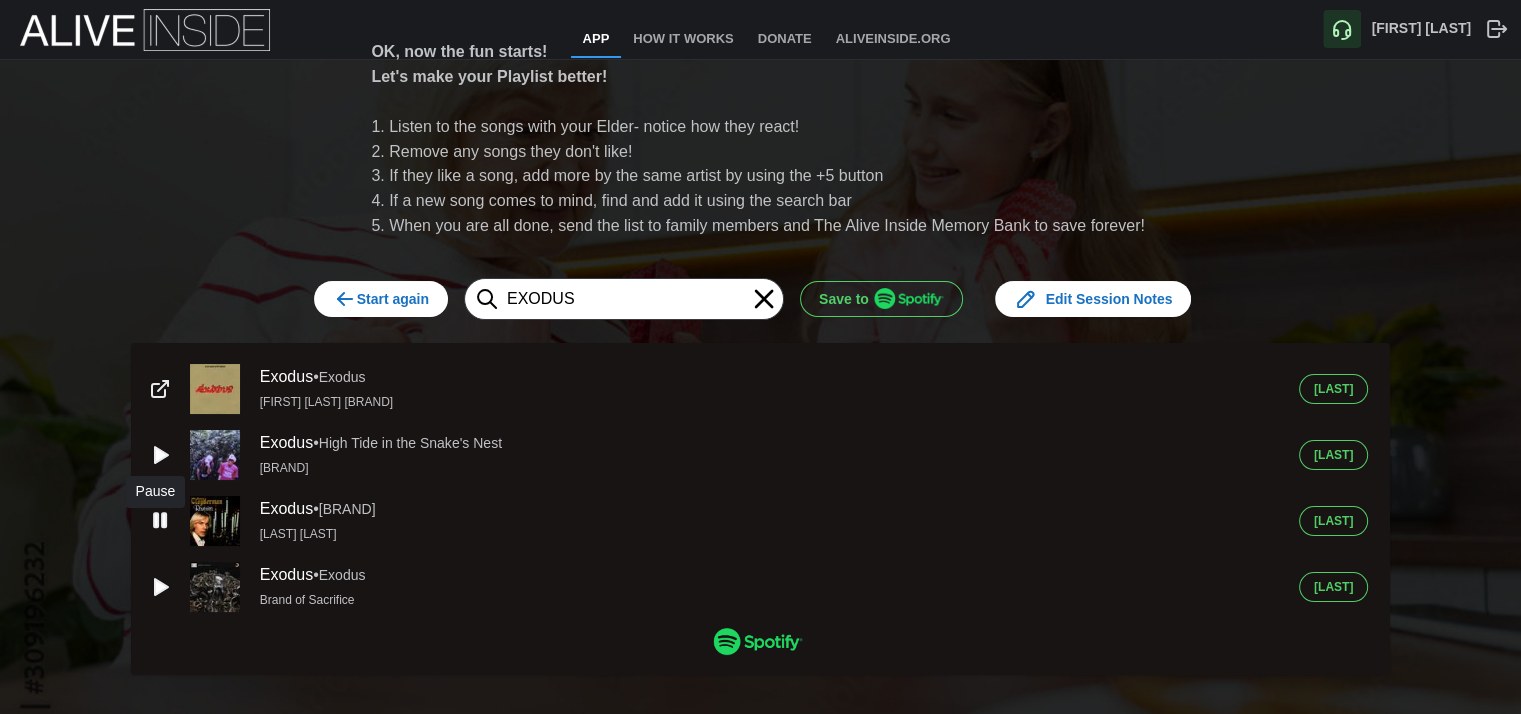 click 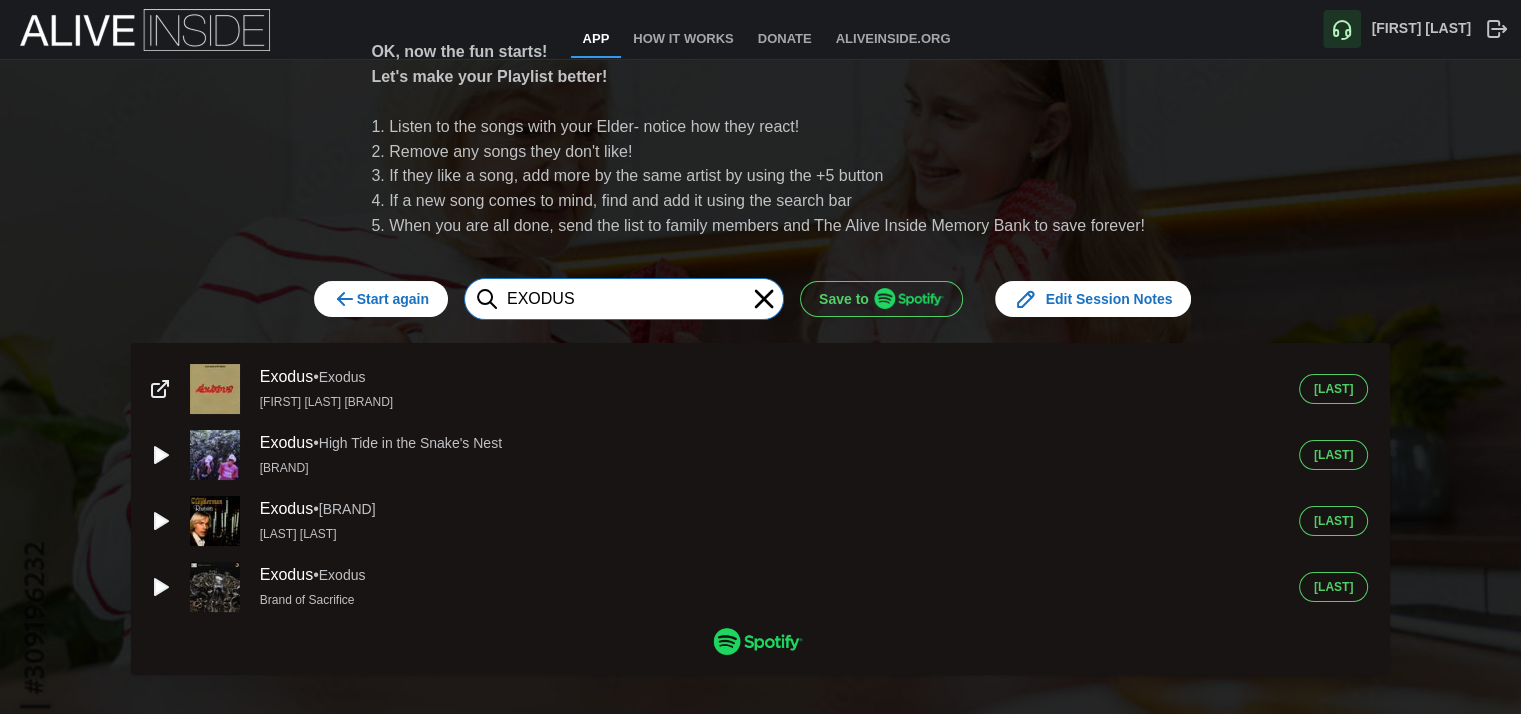 click on "EXODUS" at bounding box center [624, 299] 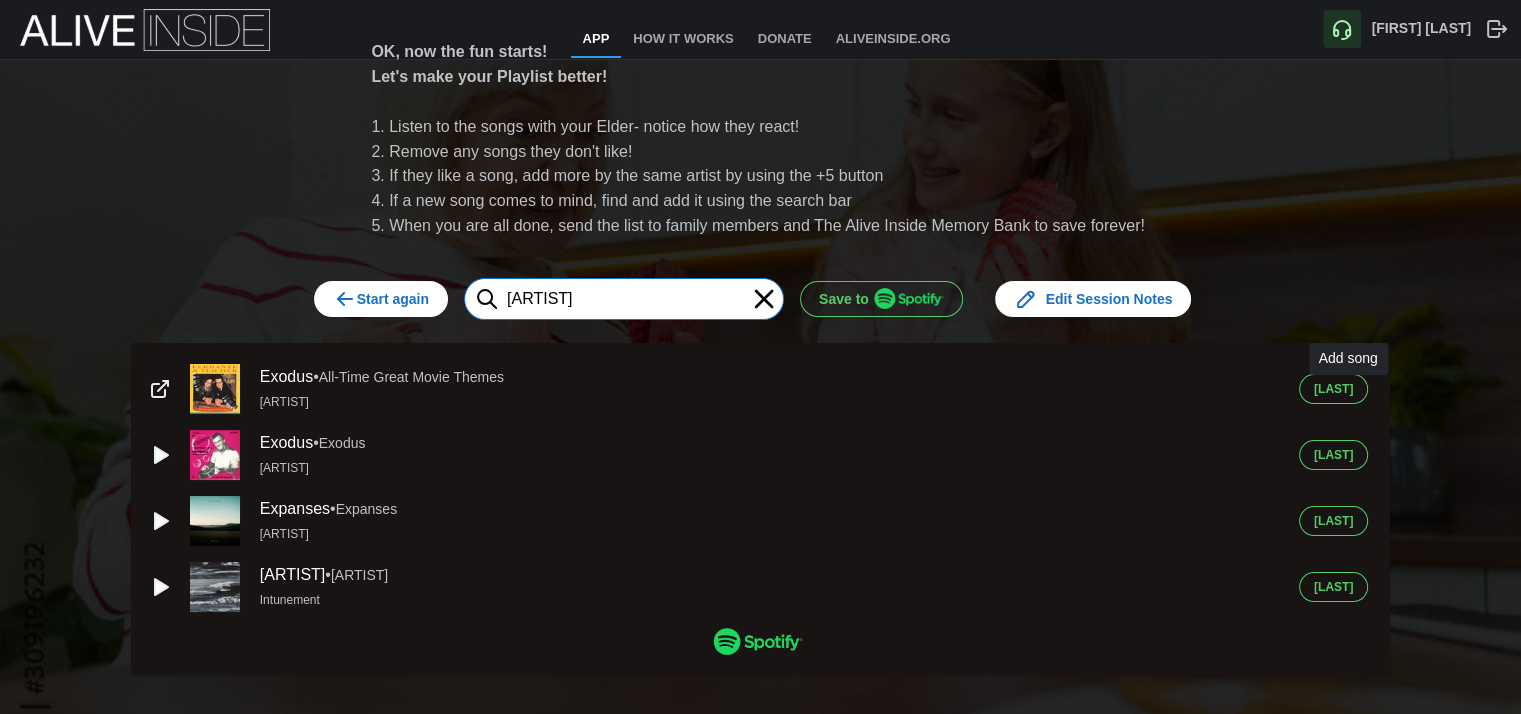 type on "[ARTIST]" 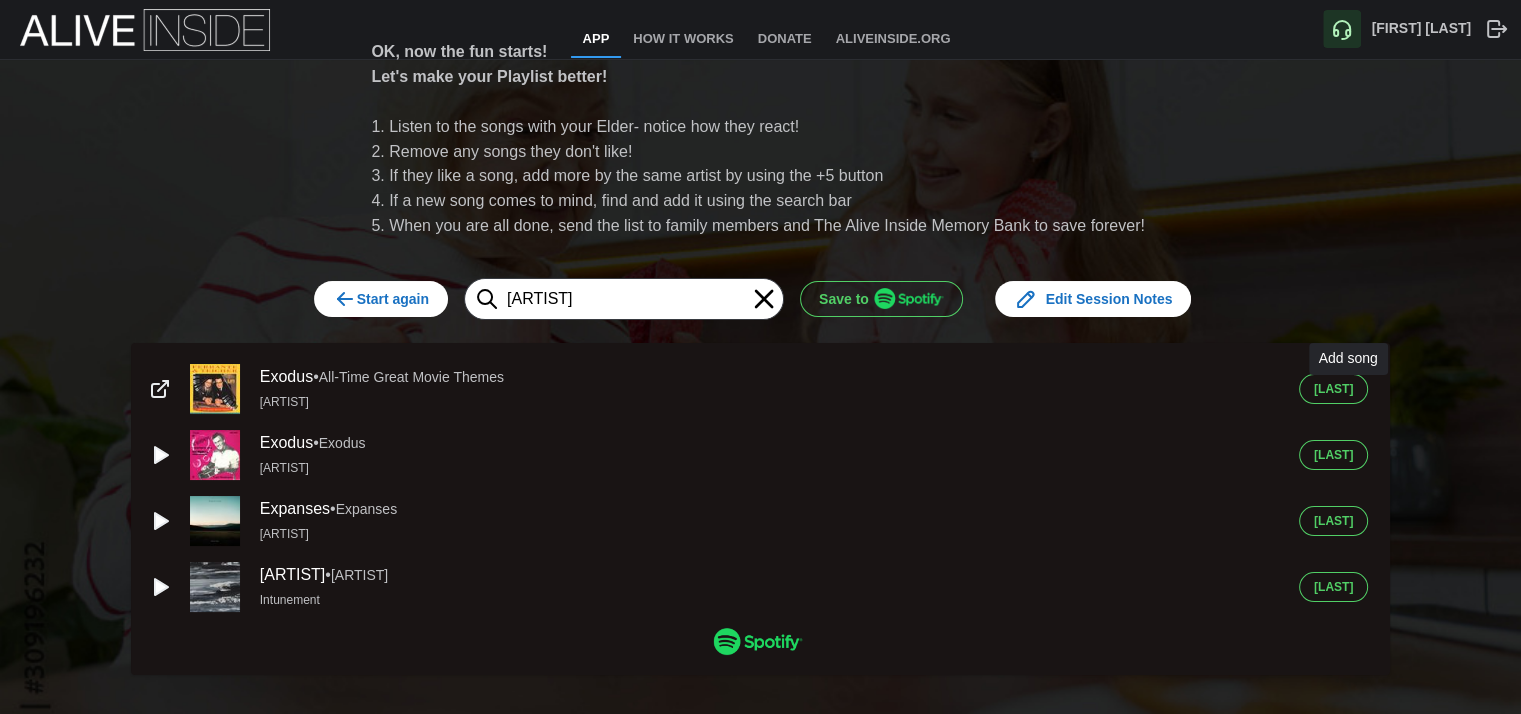 click on "[LAST]" at bounding box center [1333, 389] 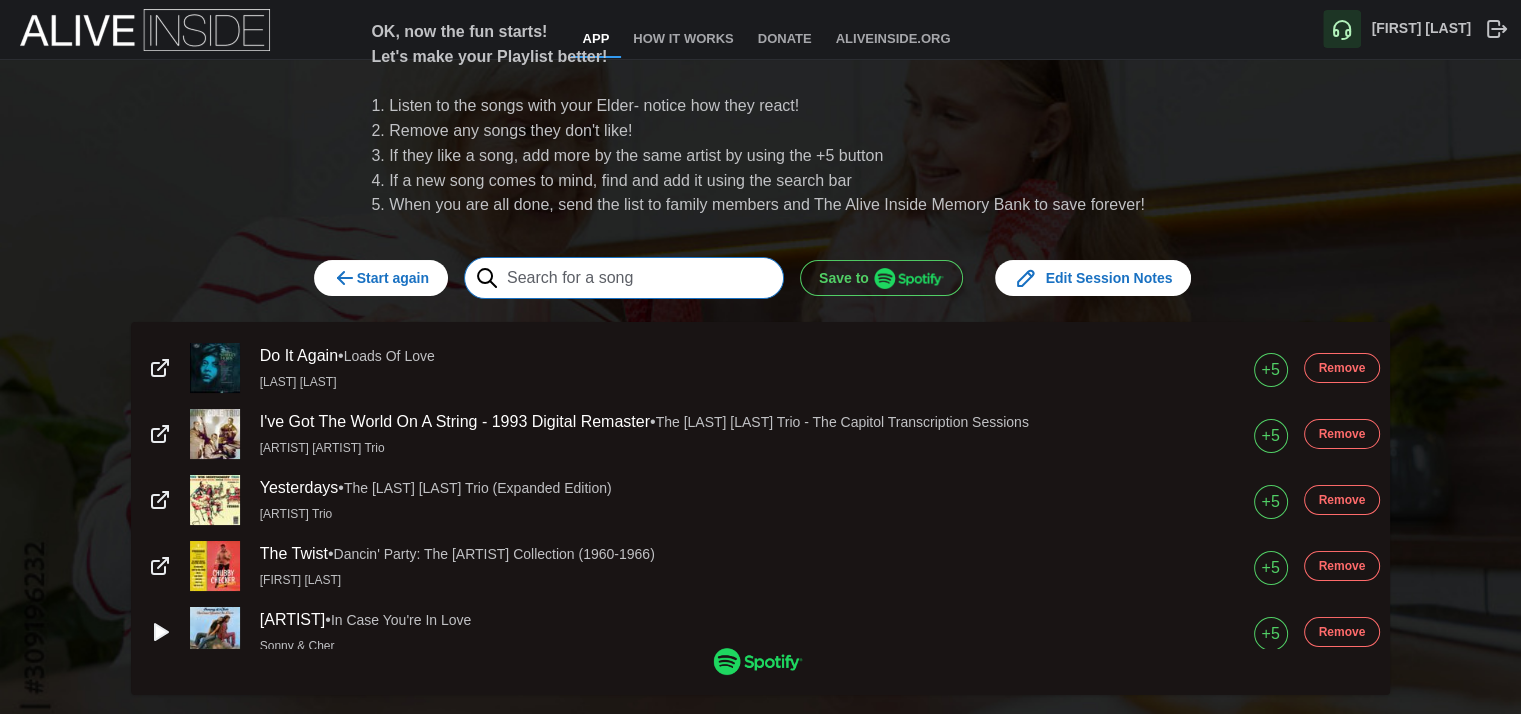 click at bounding box center [624, 278] 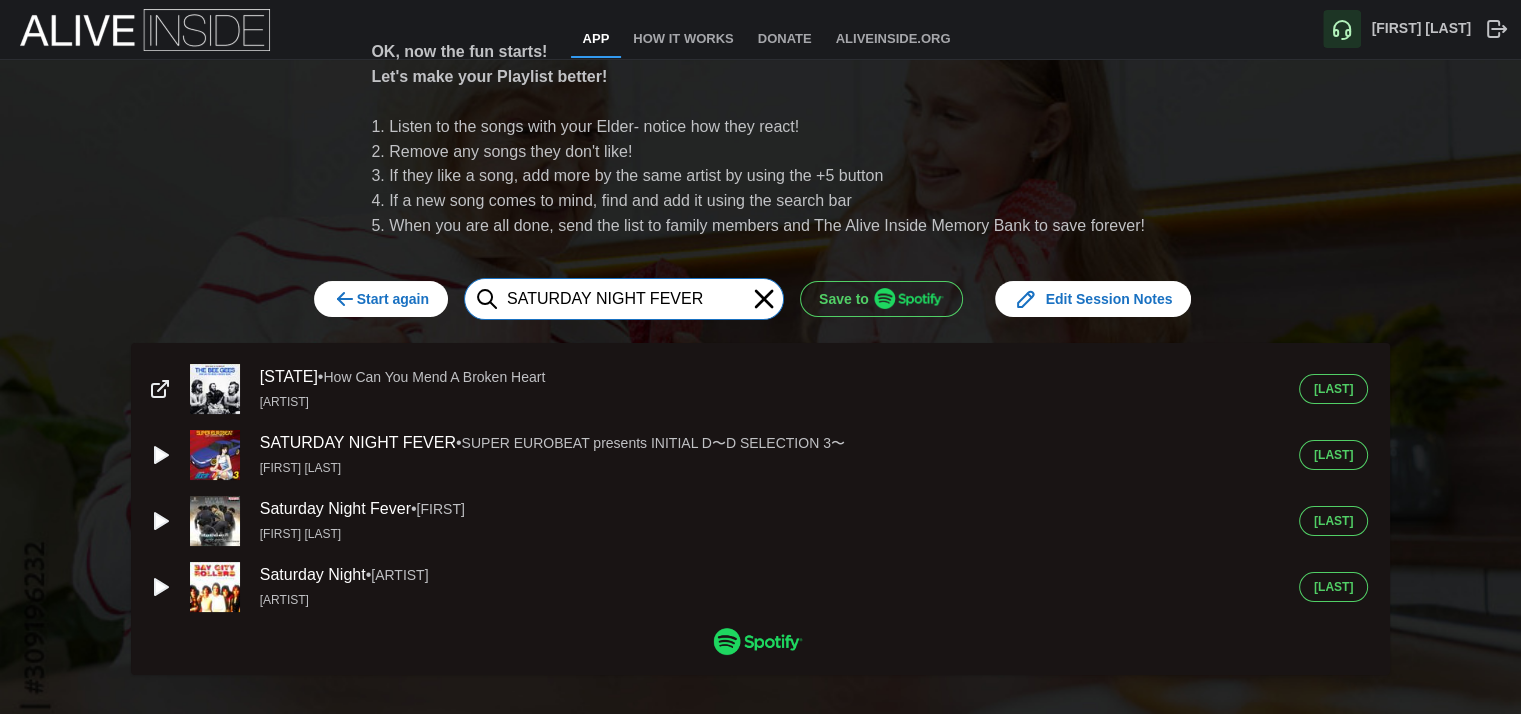 type on "SATURDAY NIGHT FEVER" 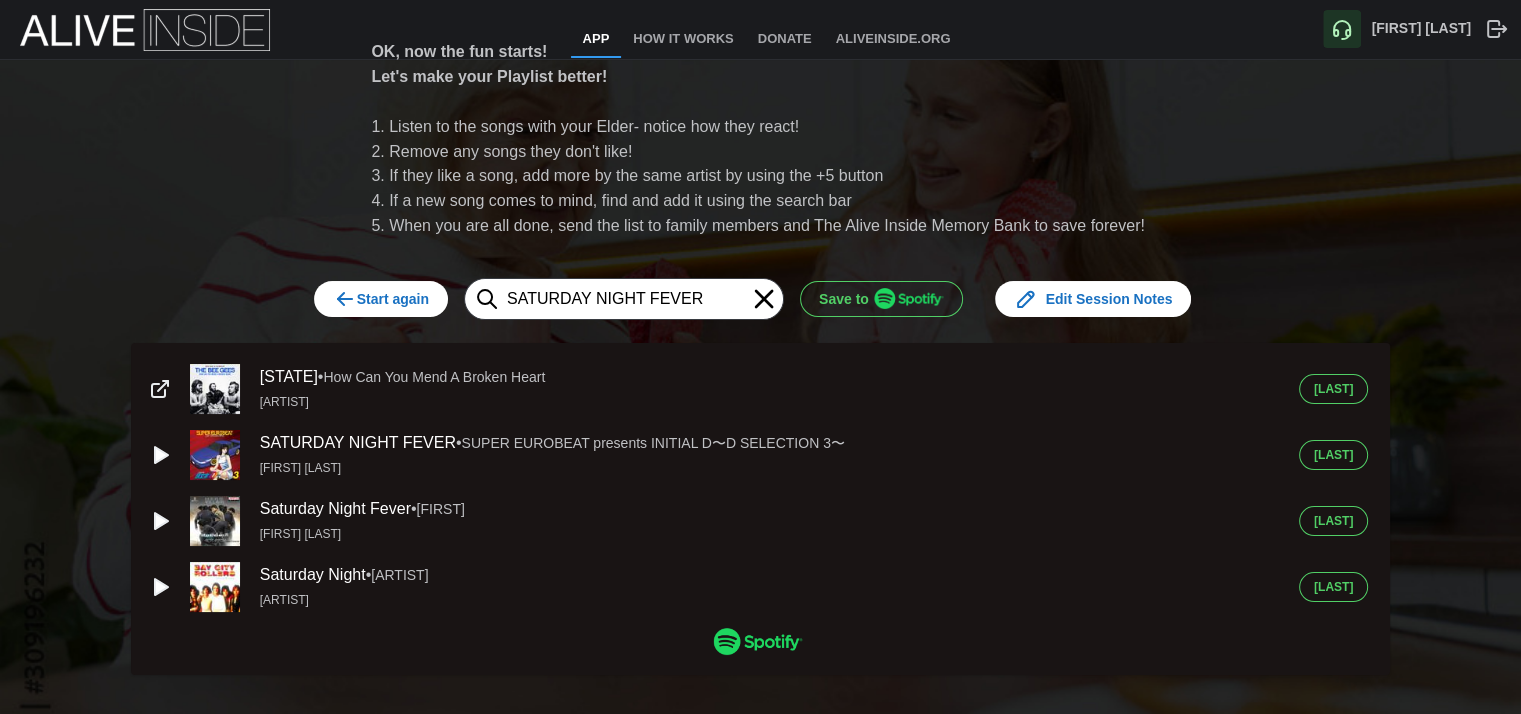 click 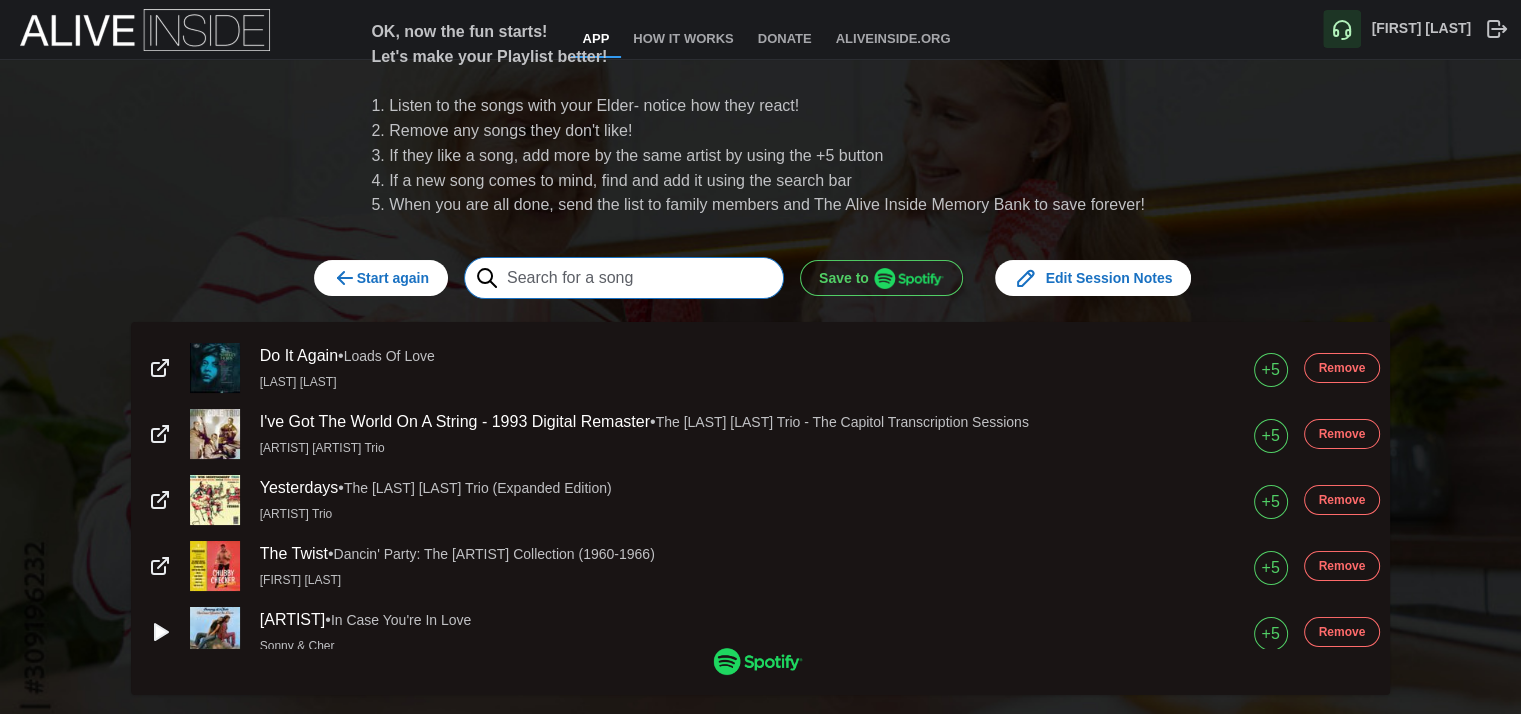 click at bounding box center (624, 278) 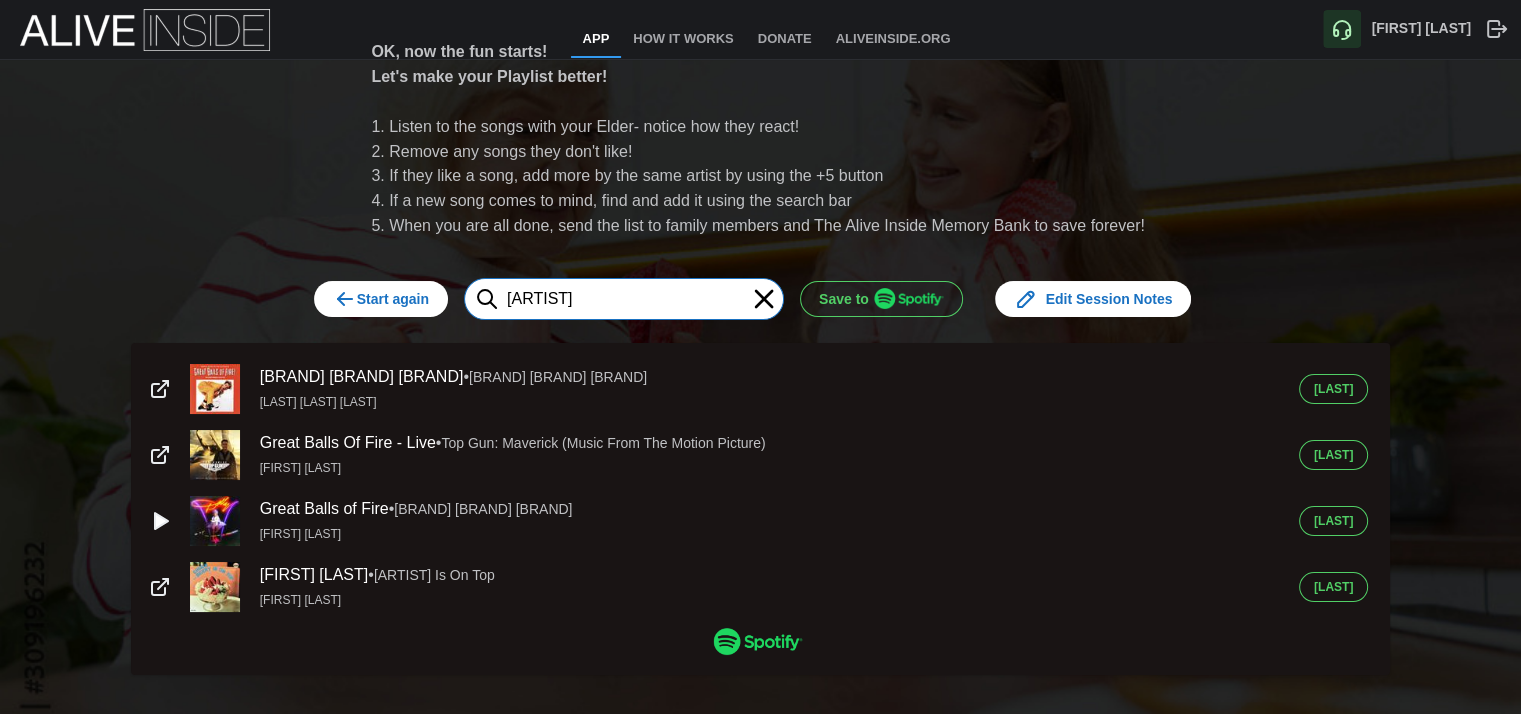 type on "[ARTIST]" 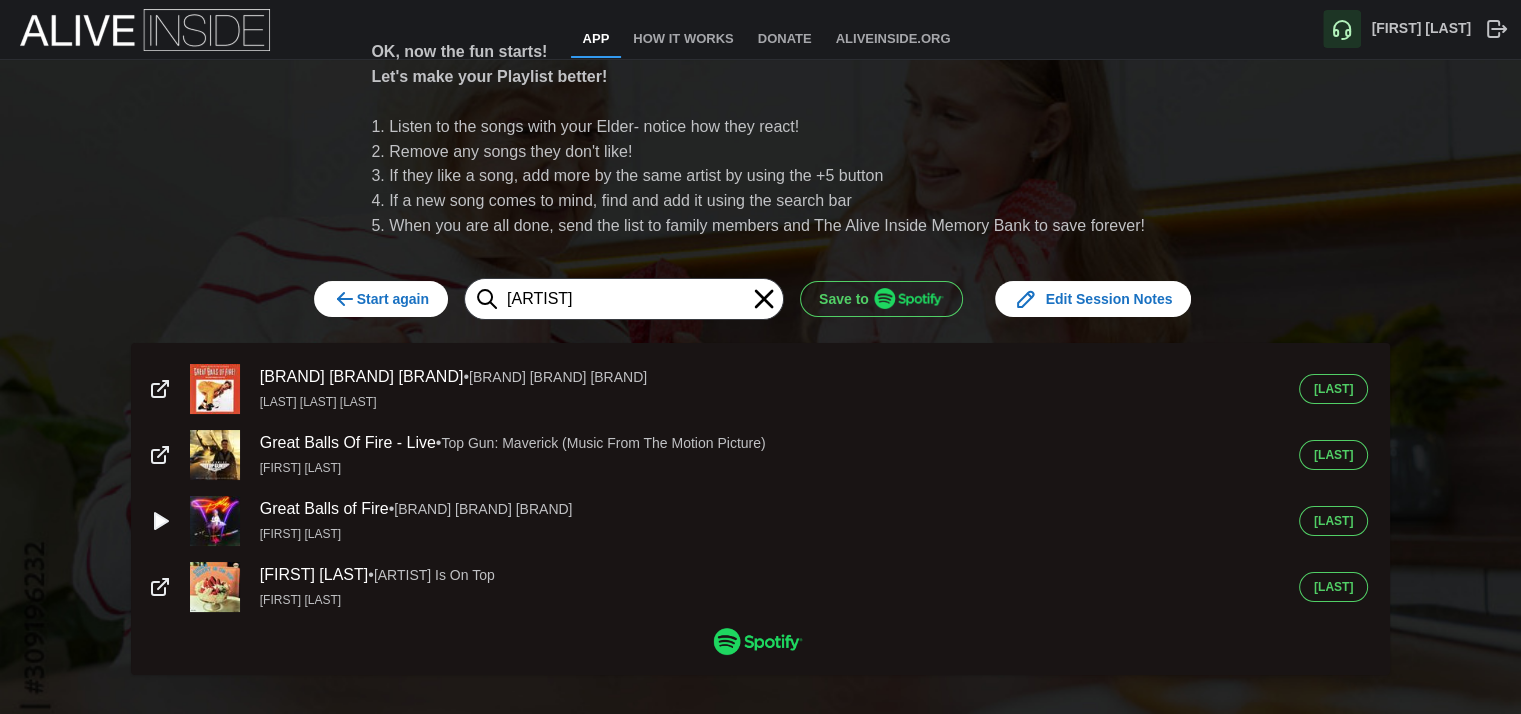 click on "[LAST]" at bounding box center (1333, 389) 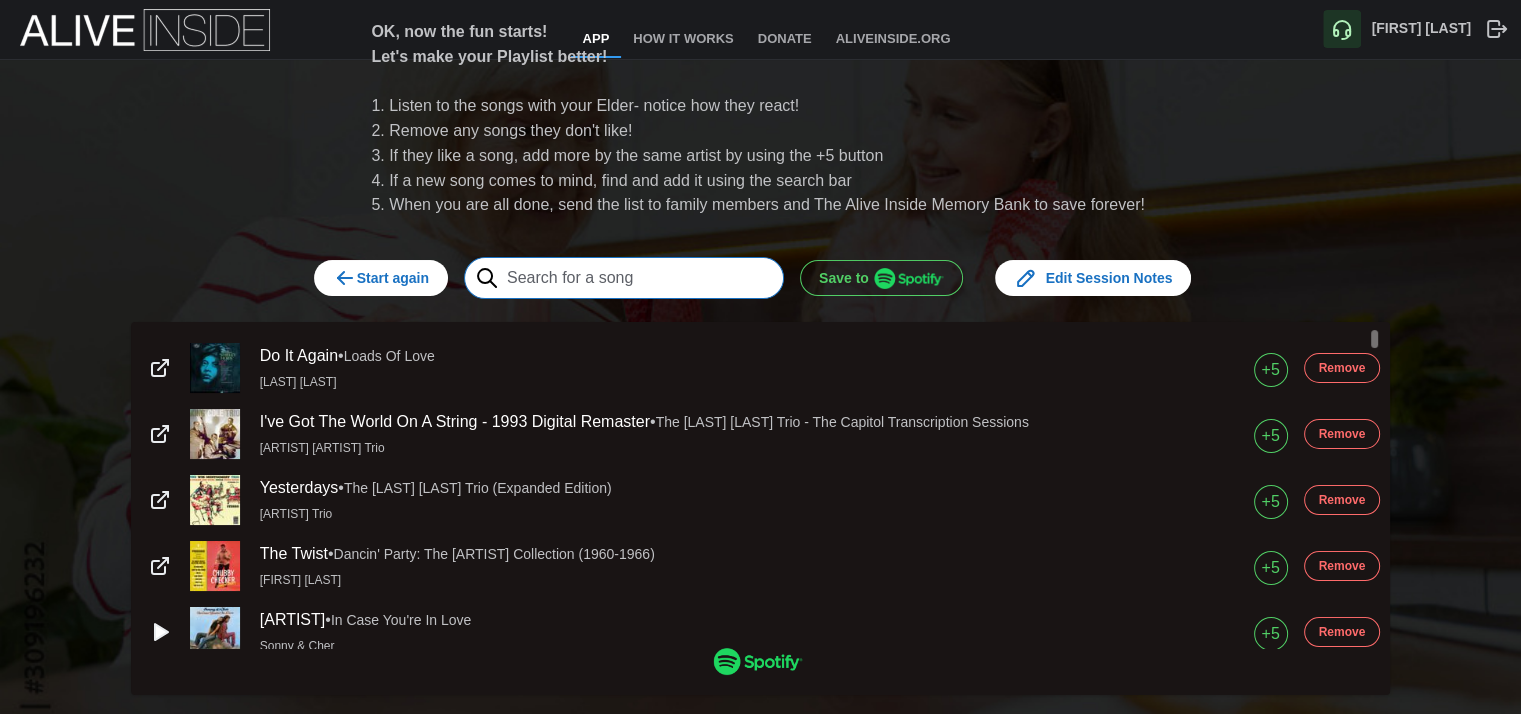 click at bounding box center (624, 278) 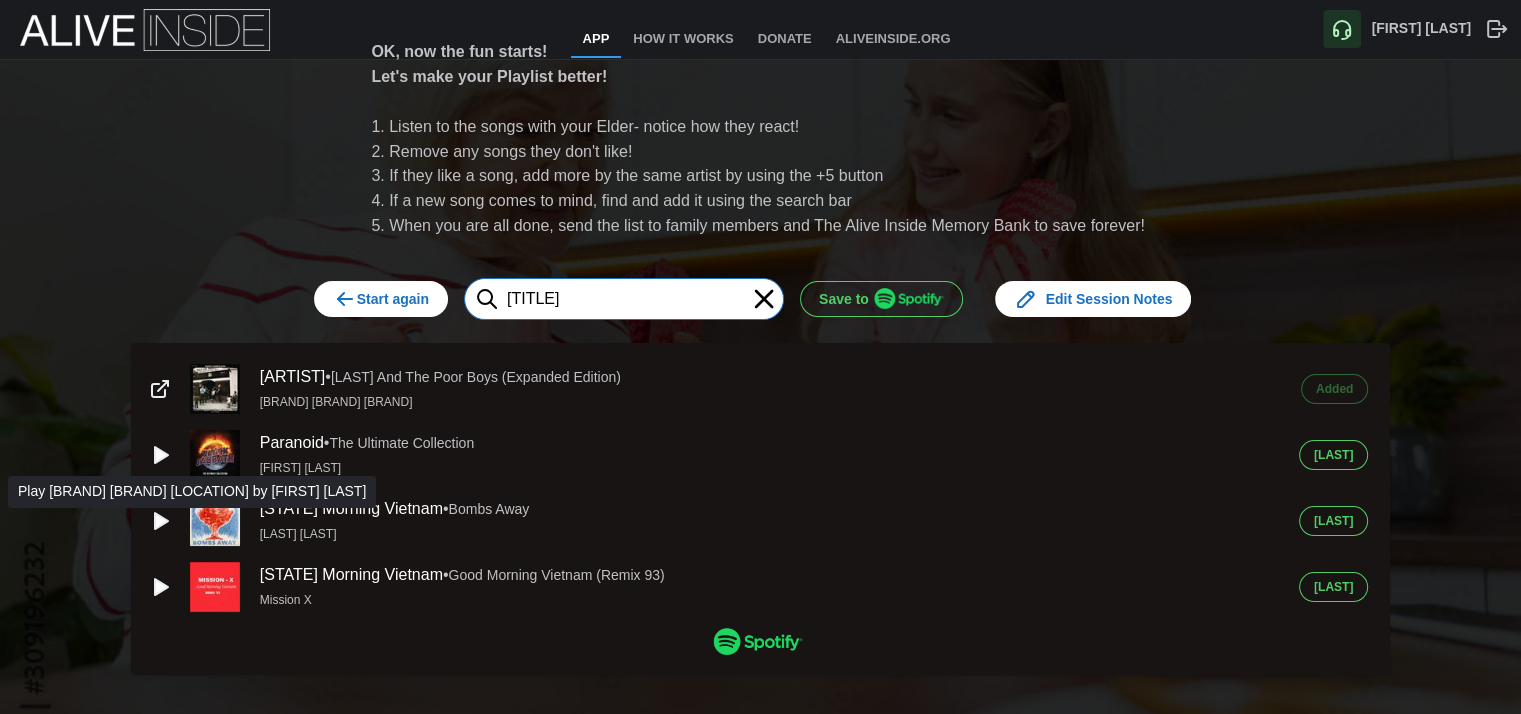 type on "[TITLE]" 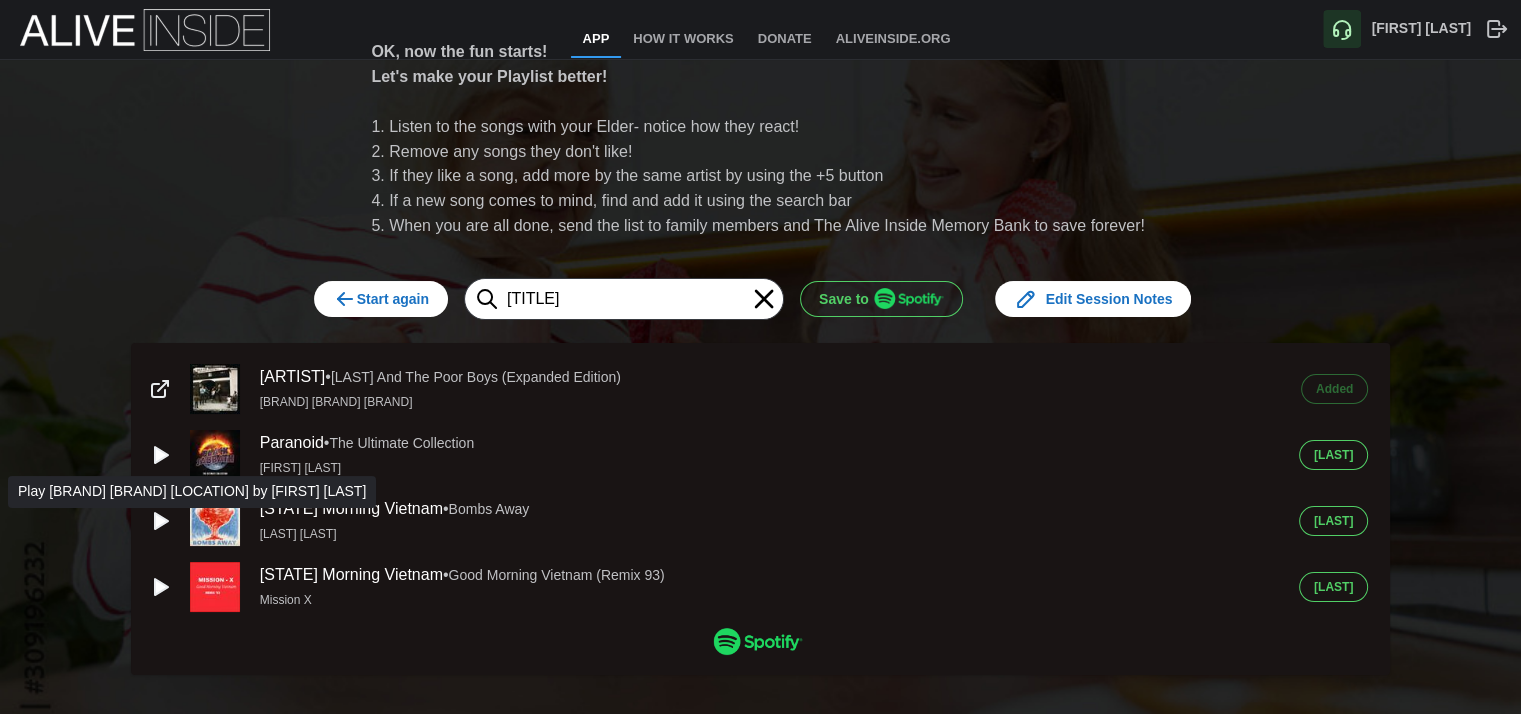 click 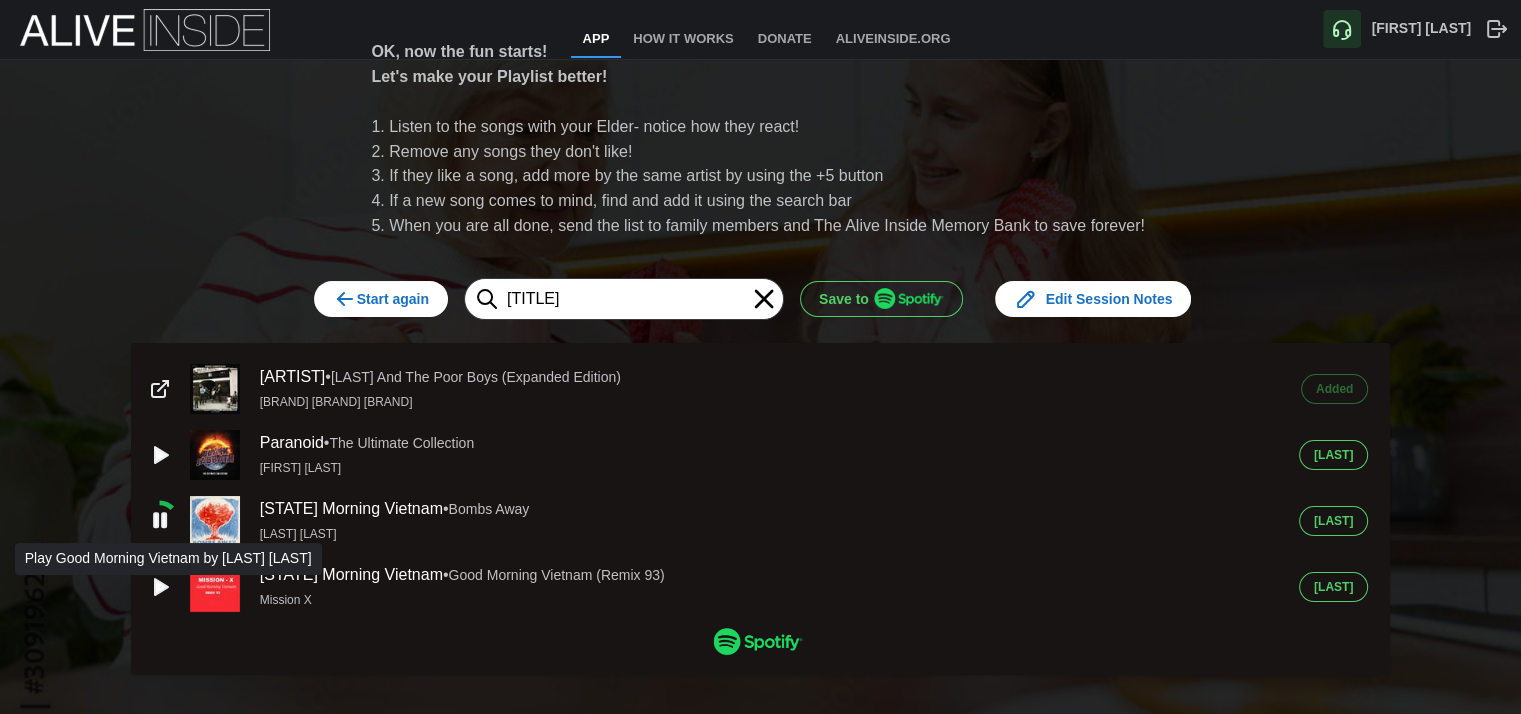 click 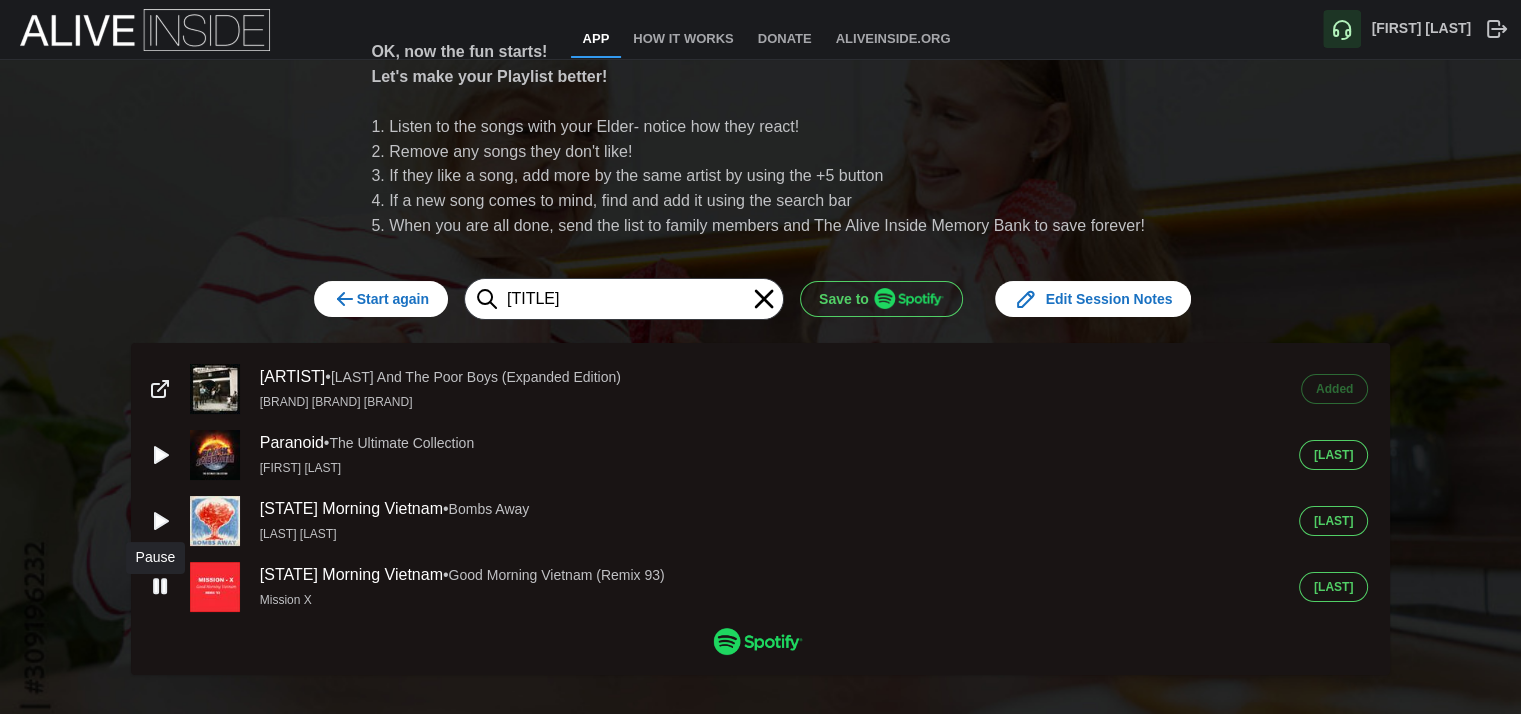 click 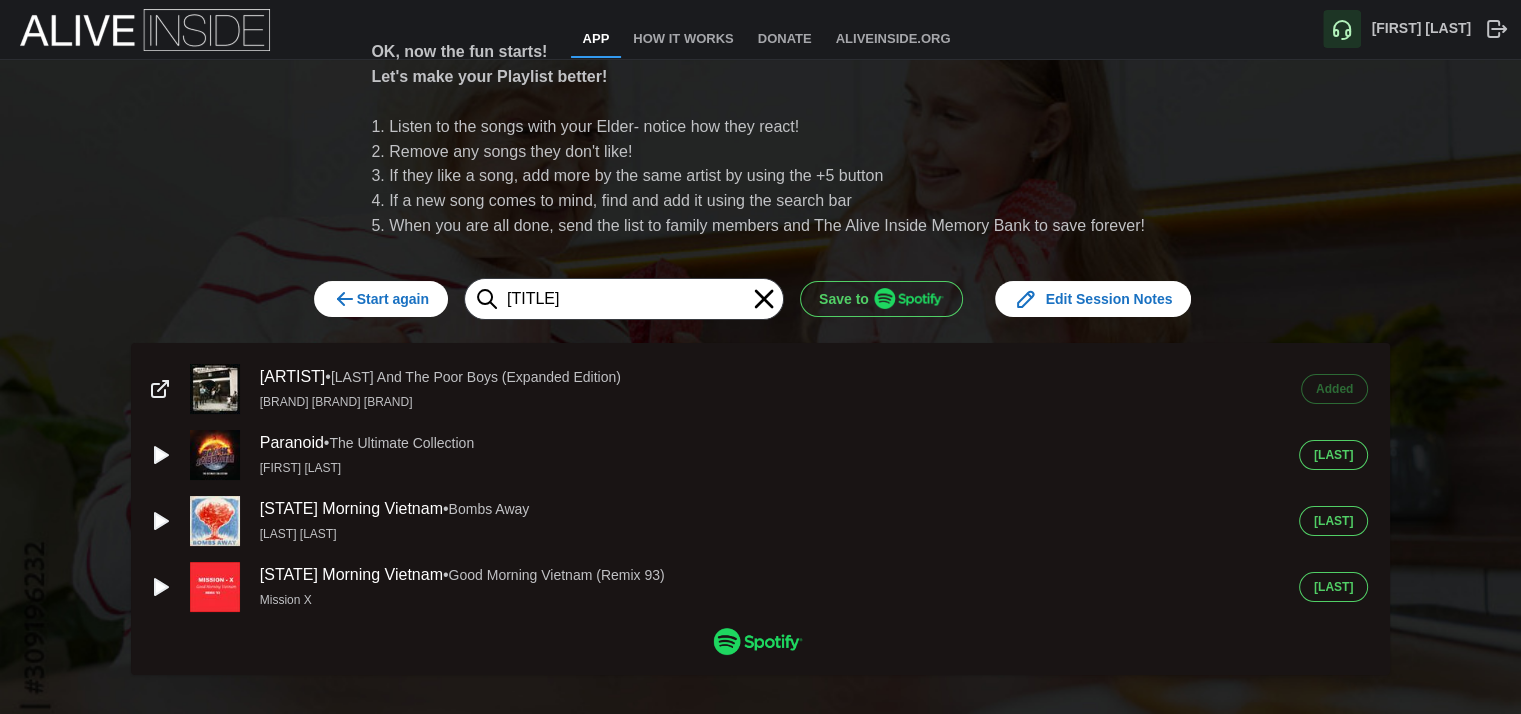 click 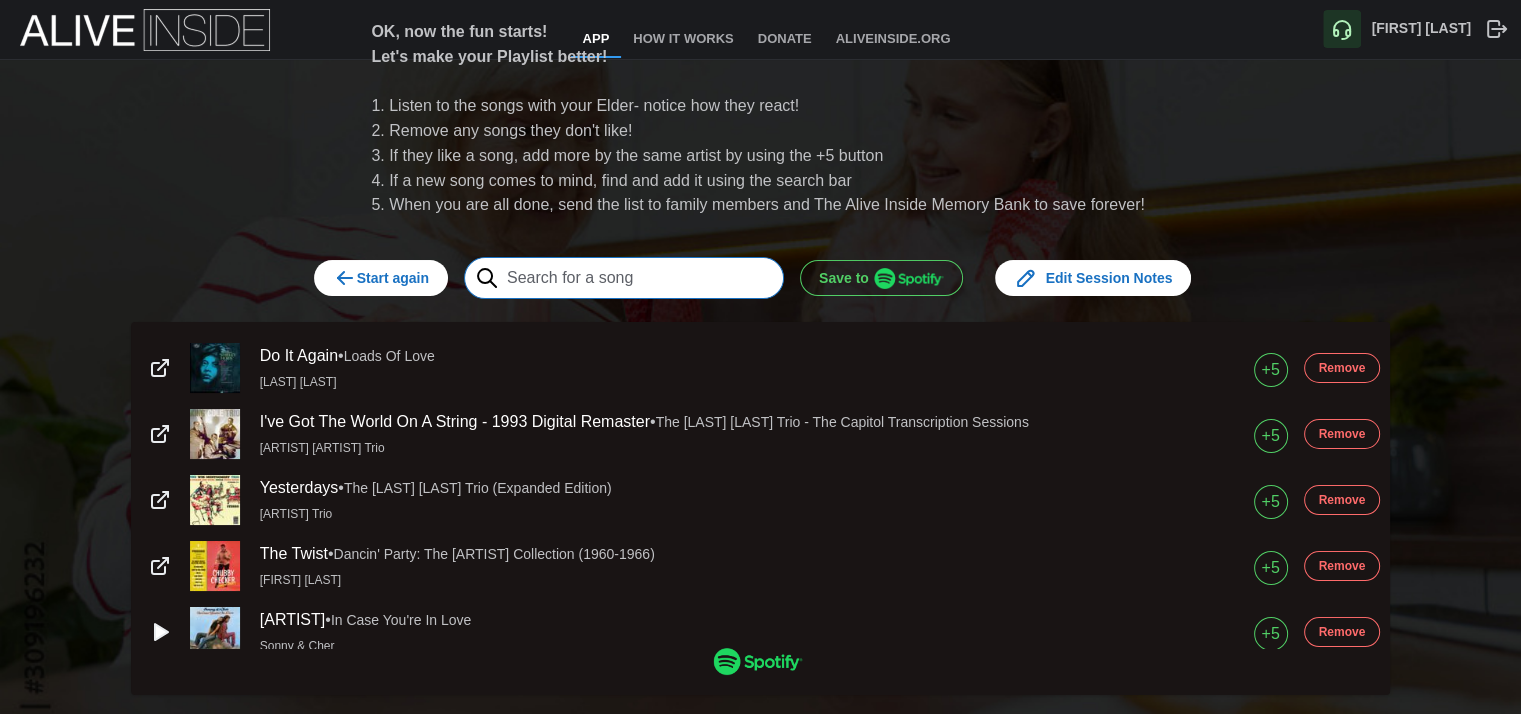 click at bounding box center [624, 278] 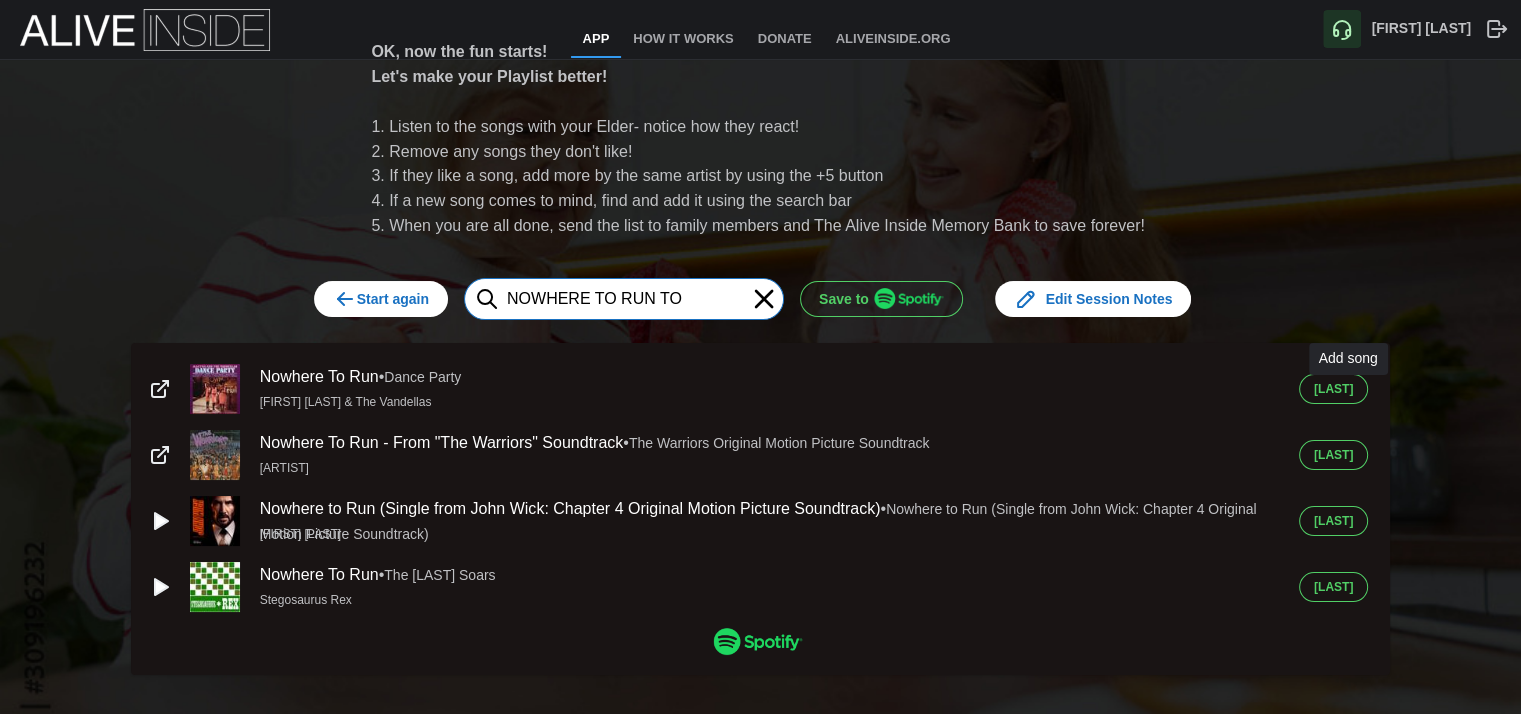 type on "NOWHERE TO RUN TO" 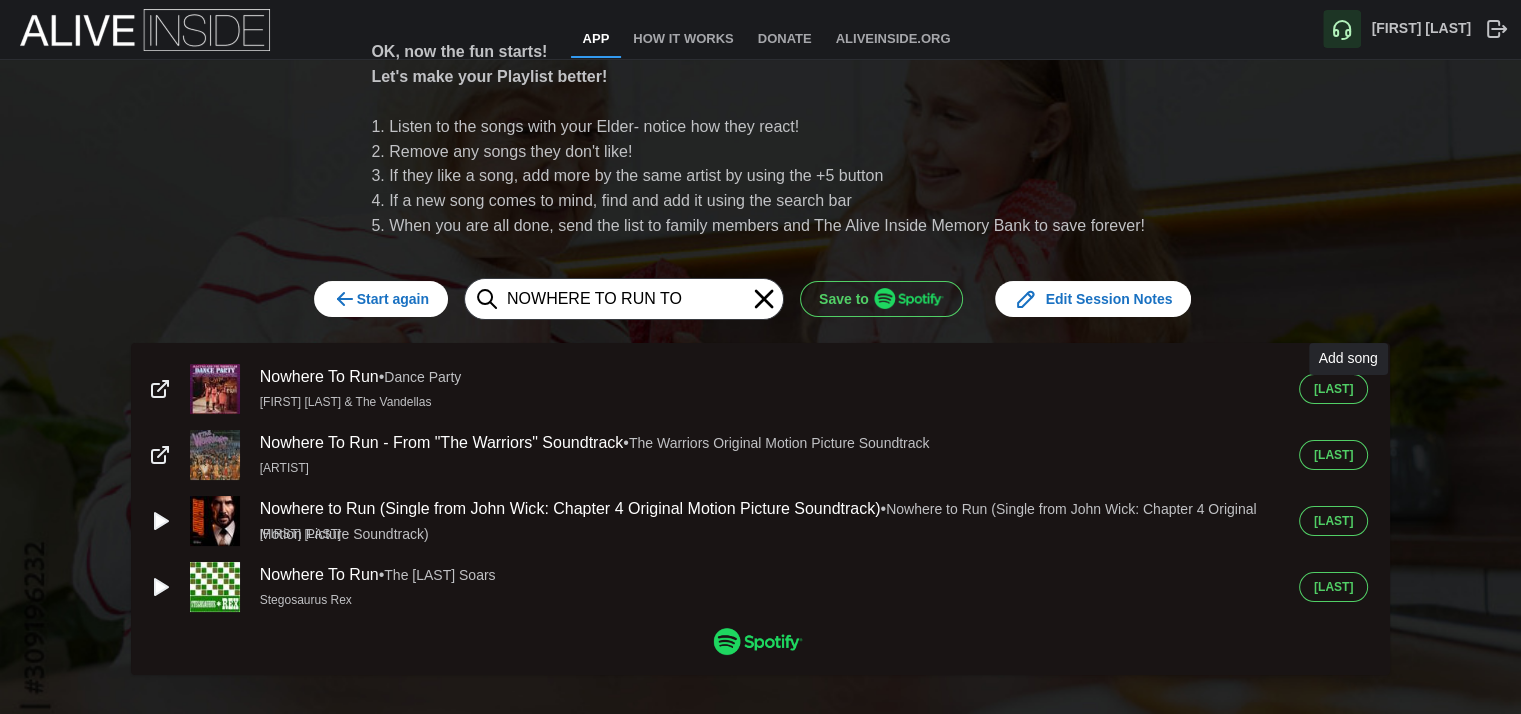 click on "[LAST]" at bounding box center (1333, 389) 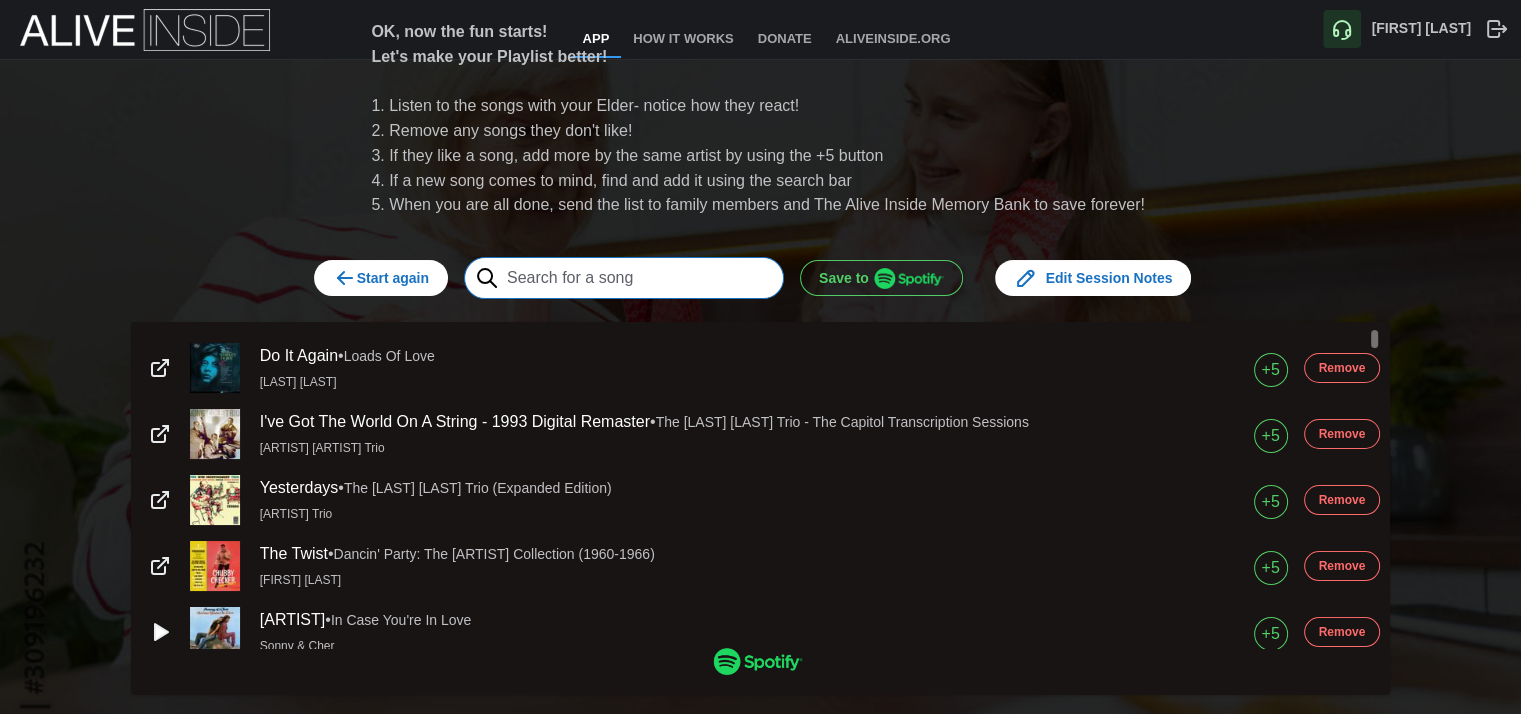click at bounding box center (624, 278) 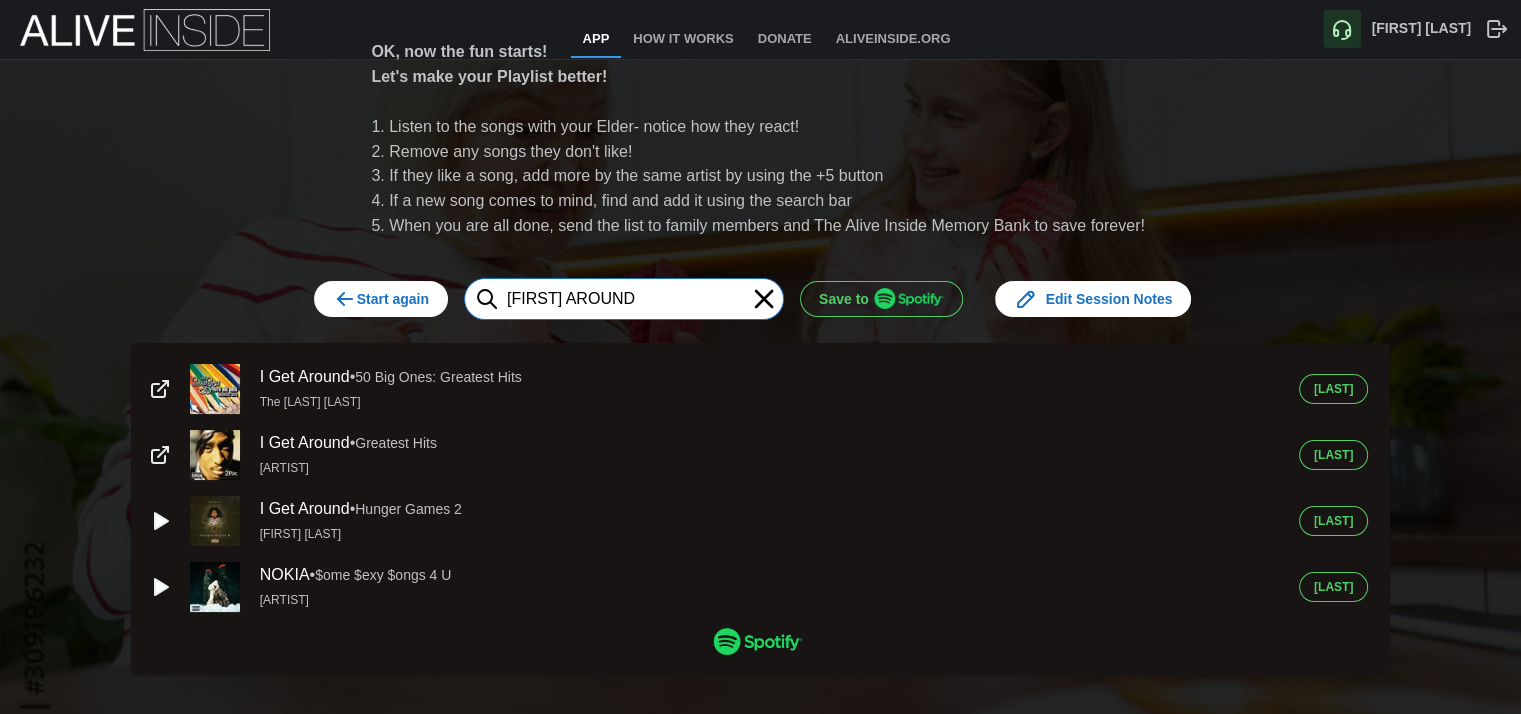 type on "[FIRST] AROUND" 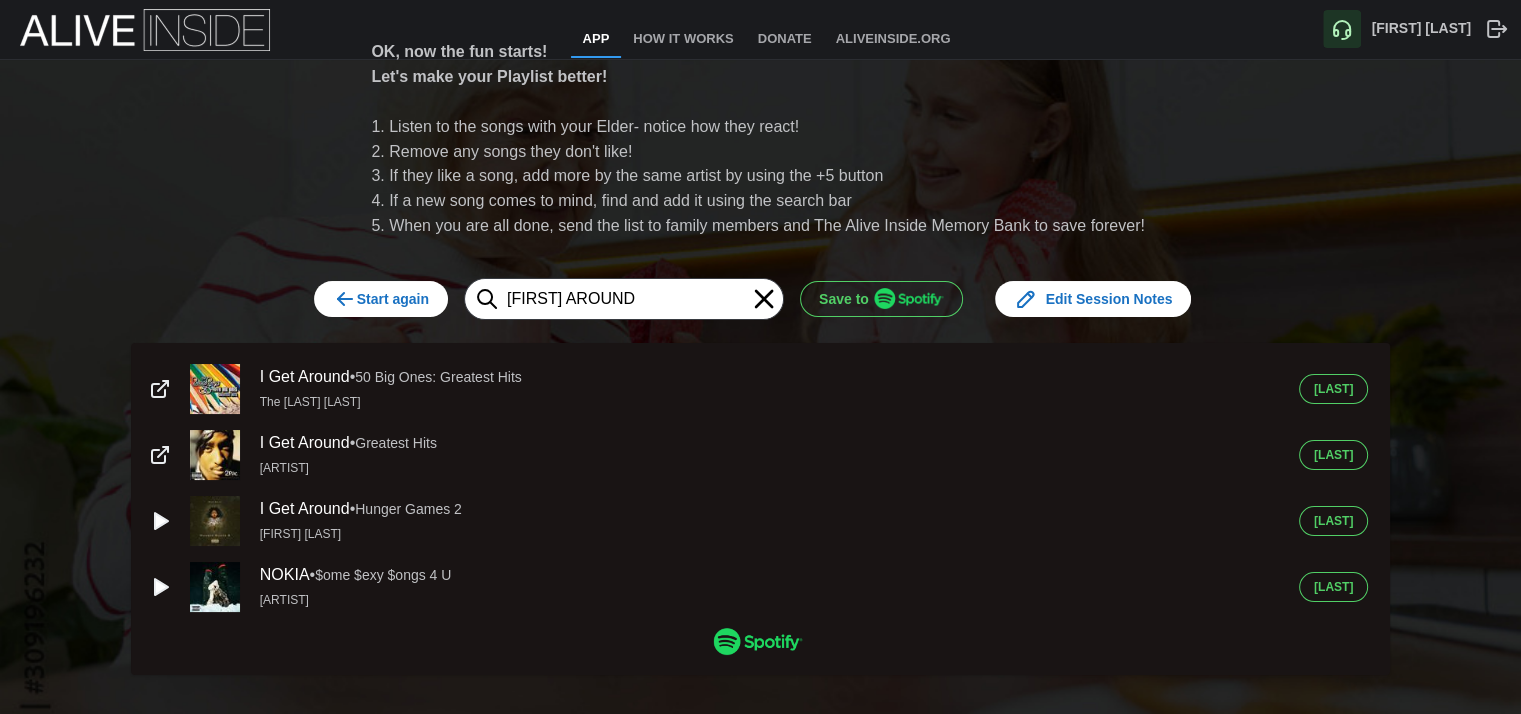click on "[LAST]" at bounding box center [1333, 389] 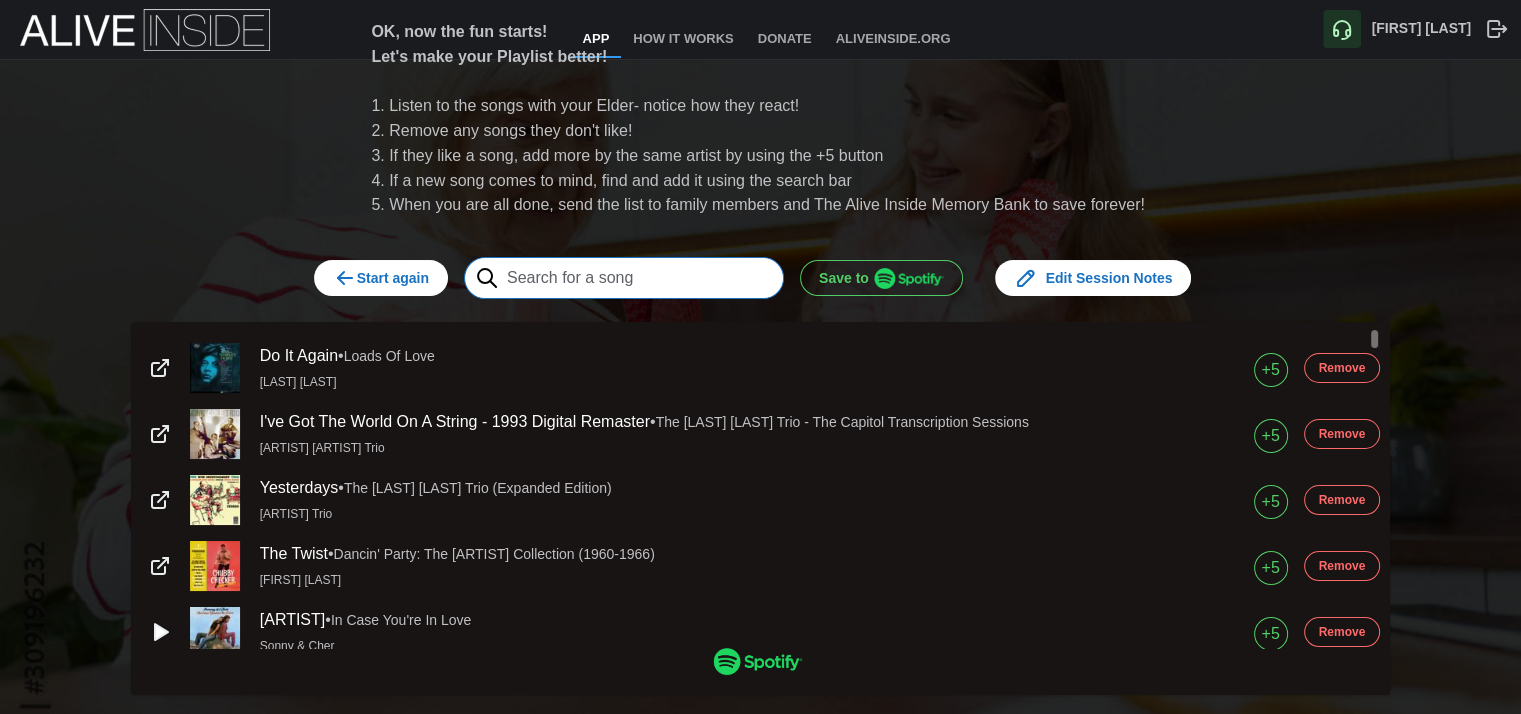 click at bounding box center (624, 278) 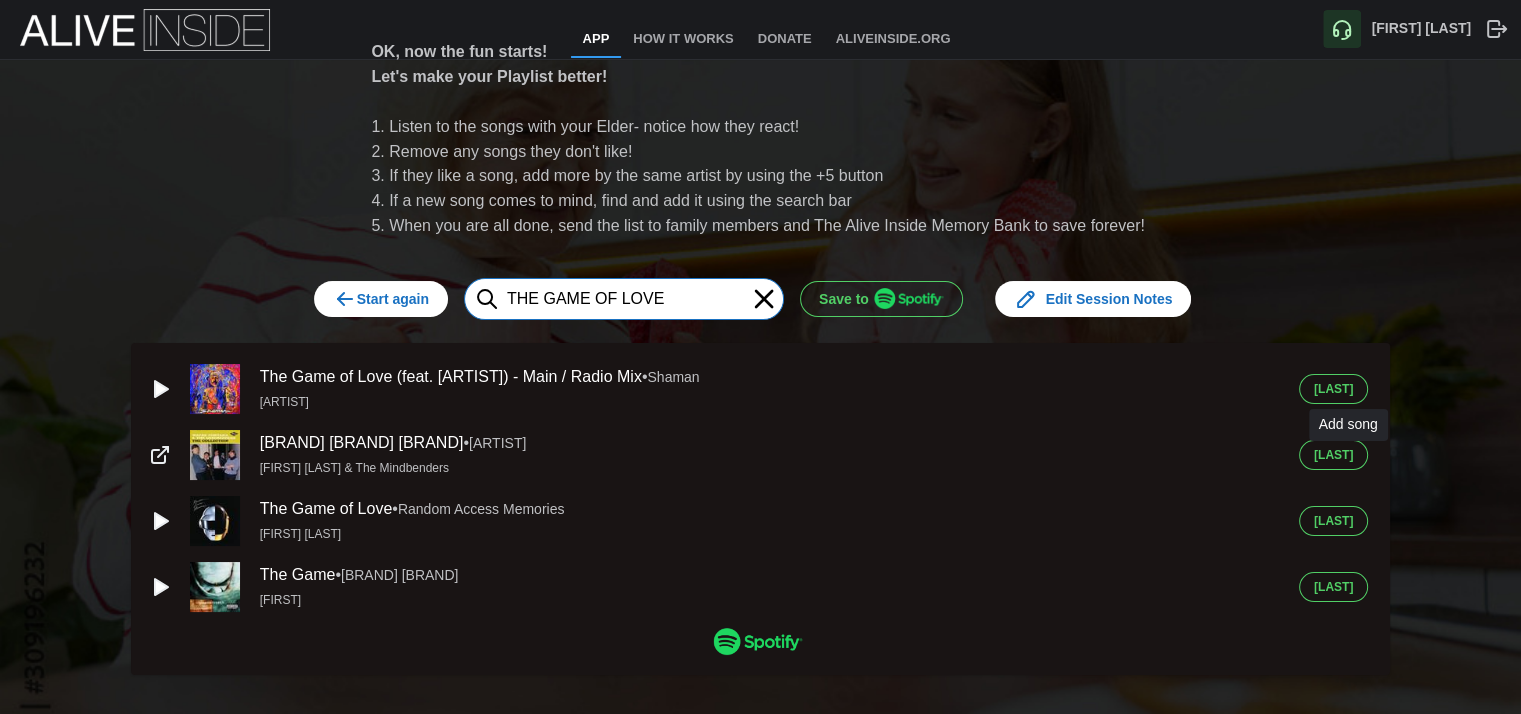 type on "THE GAME OF LOVE" 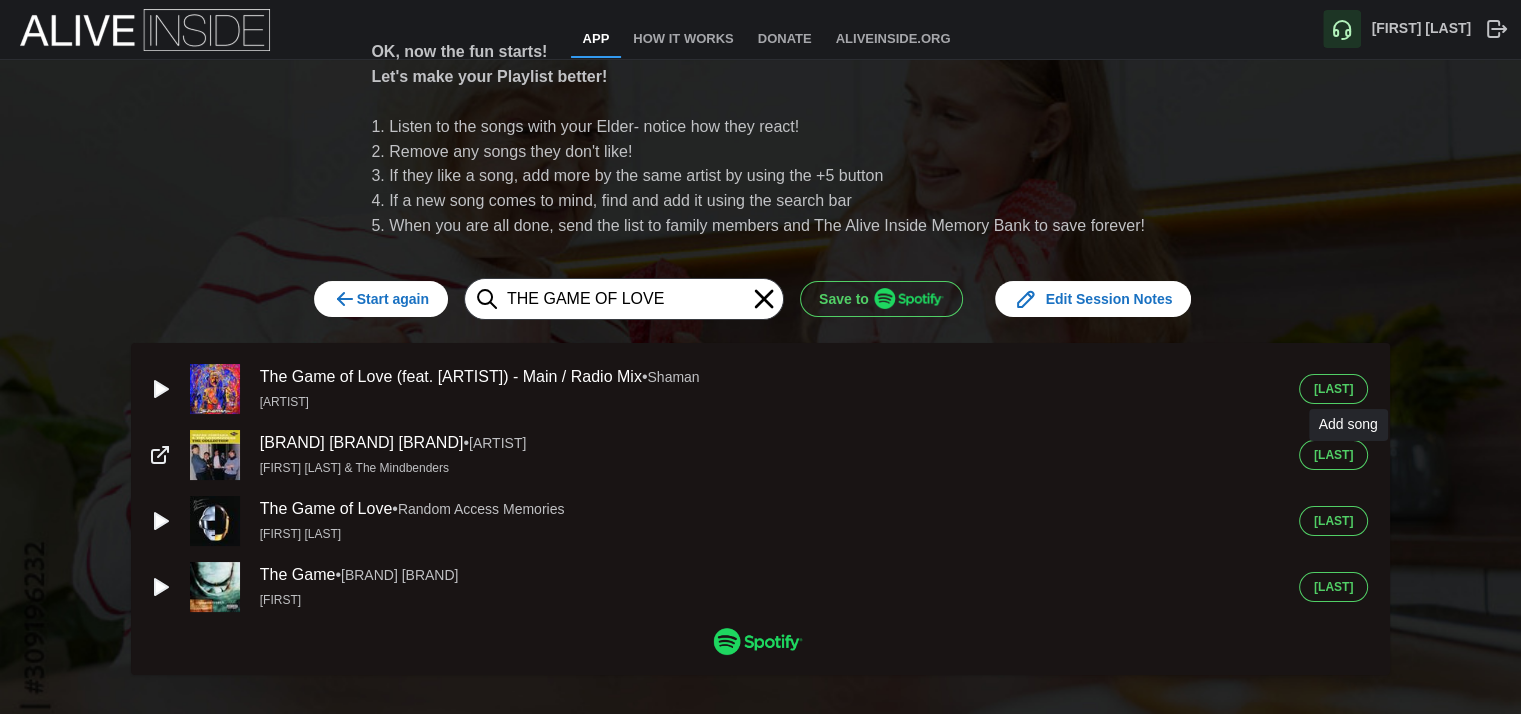 click on "[LAST]" at bounding box center (1333, 455) 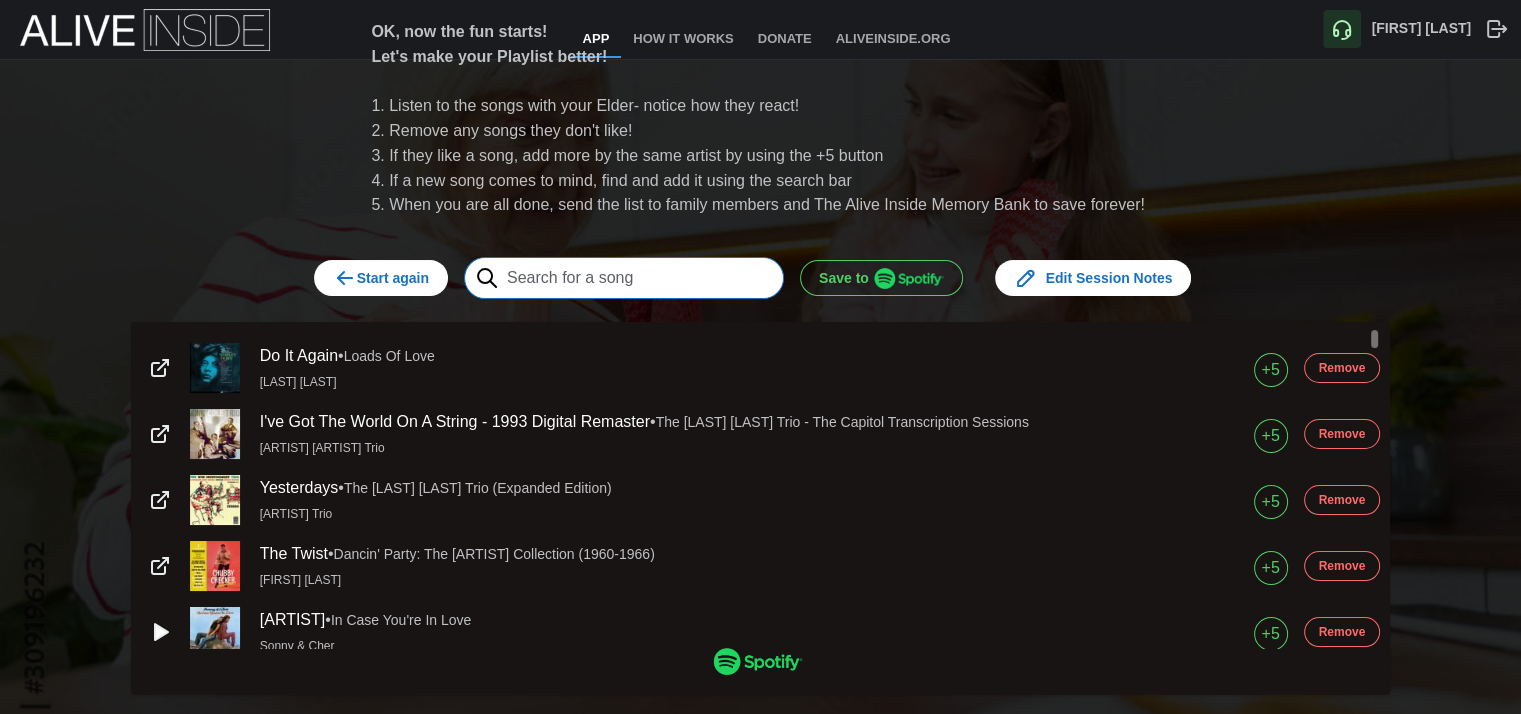 click at bounding box center [624, 278] 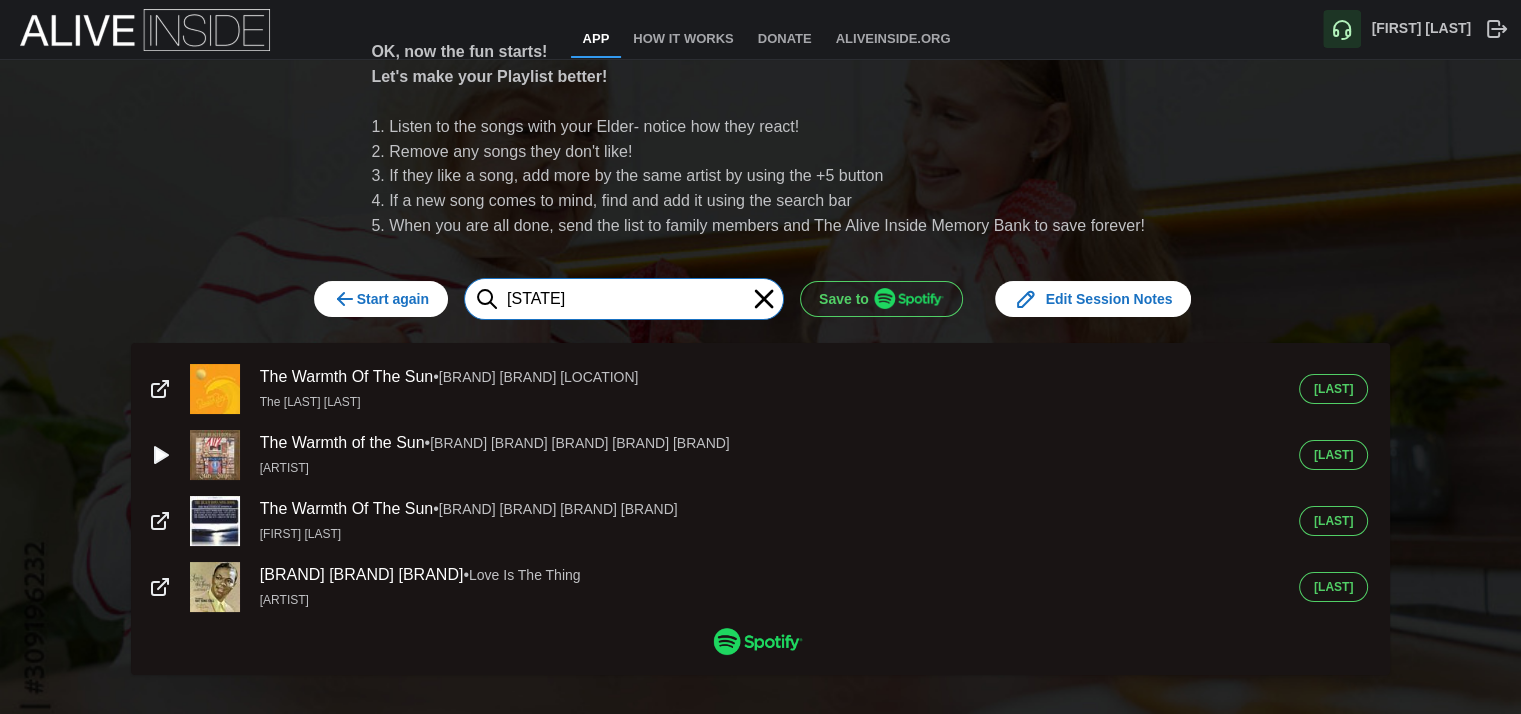 type on "[STATE]" 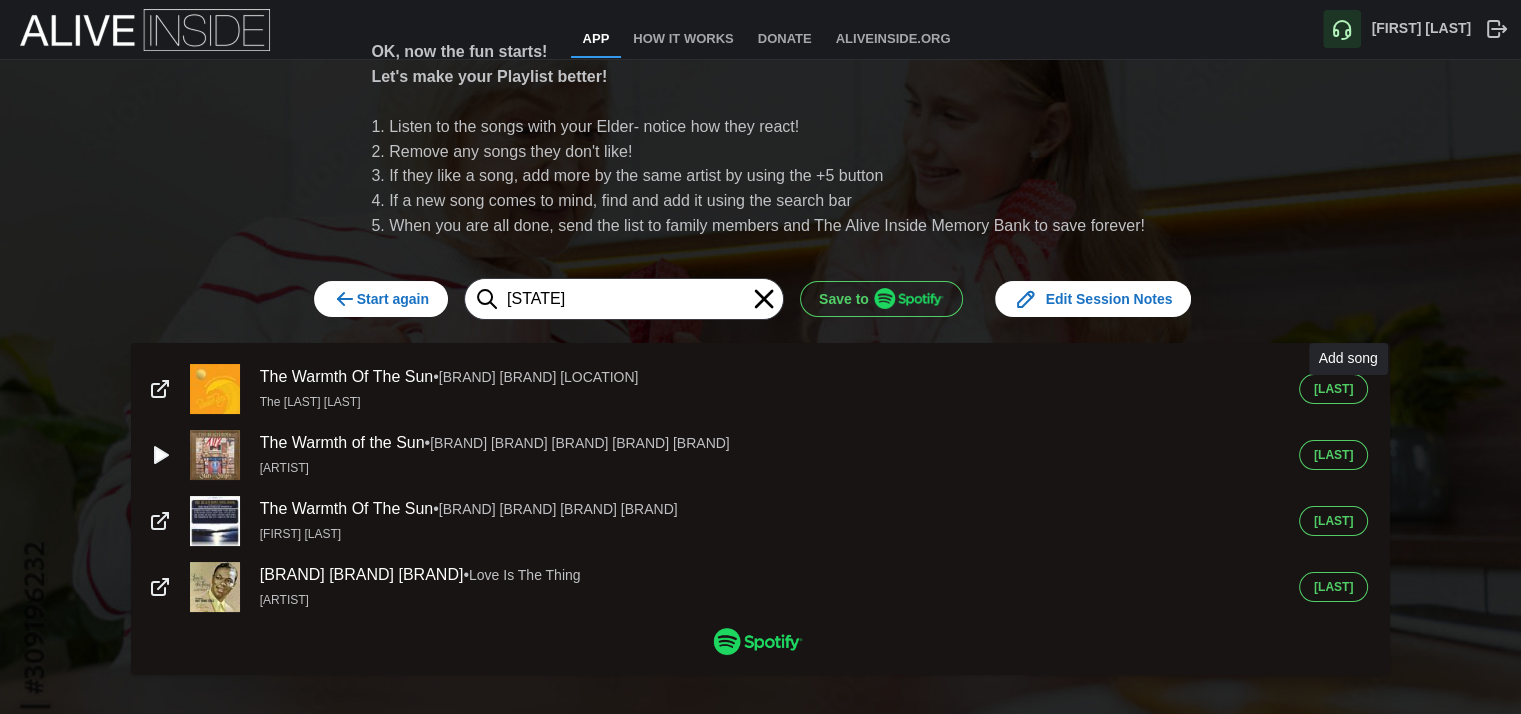 click on "[LAST]" at bounding box center [1333, 389] 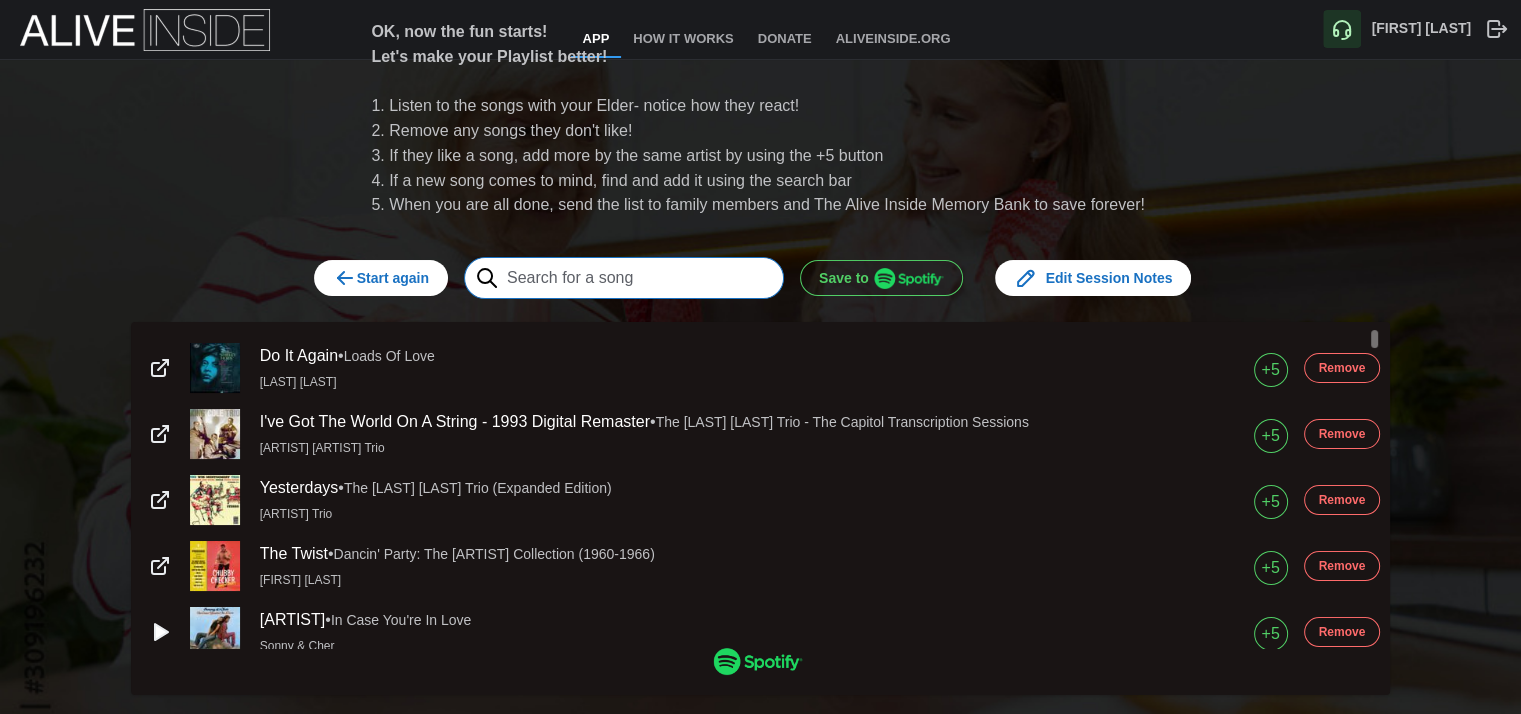 click at bounding box center (624, 278) 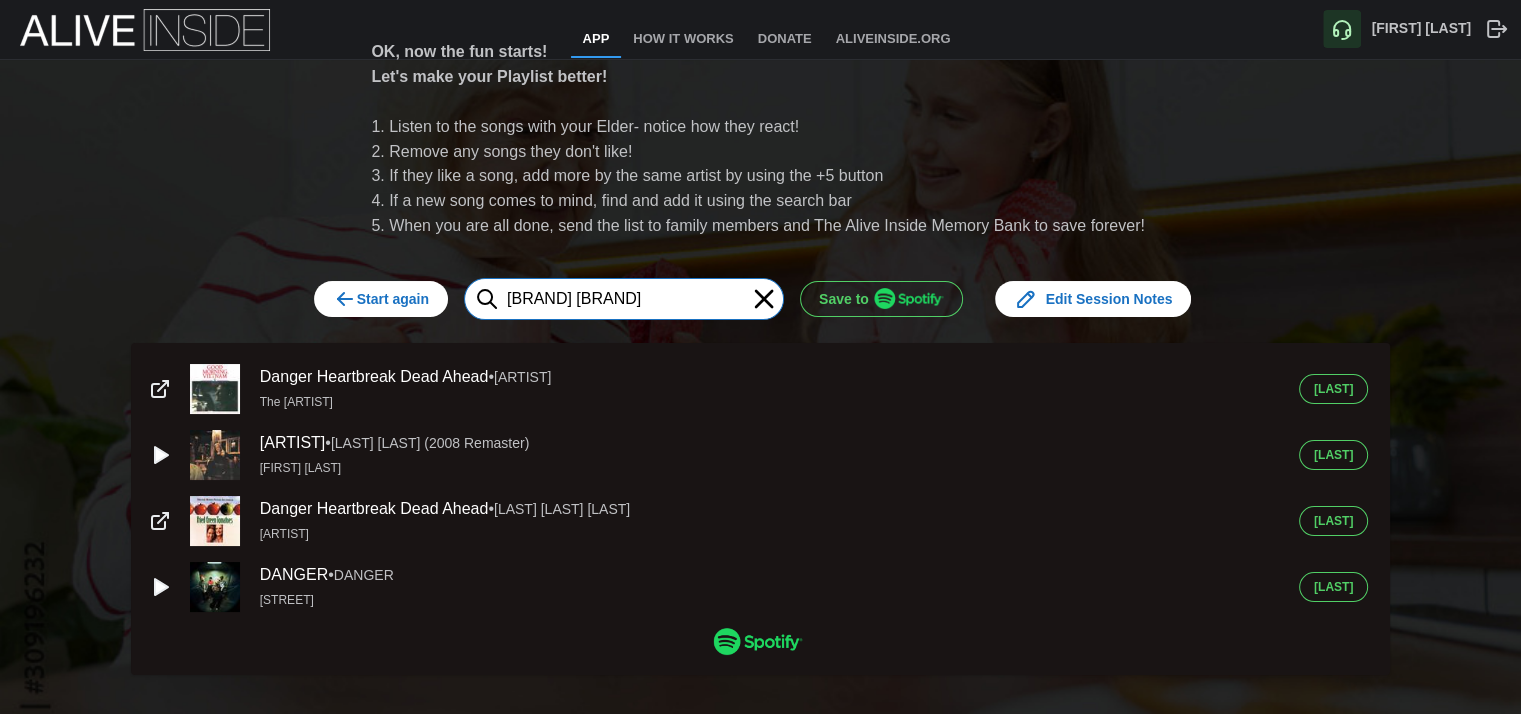 type on "[BRAND] [BRAND]" 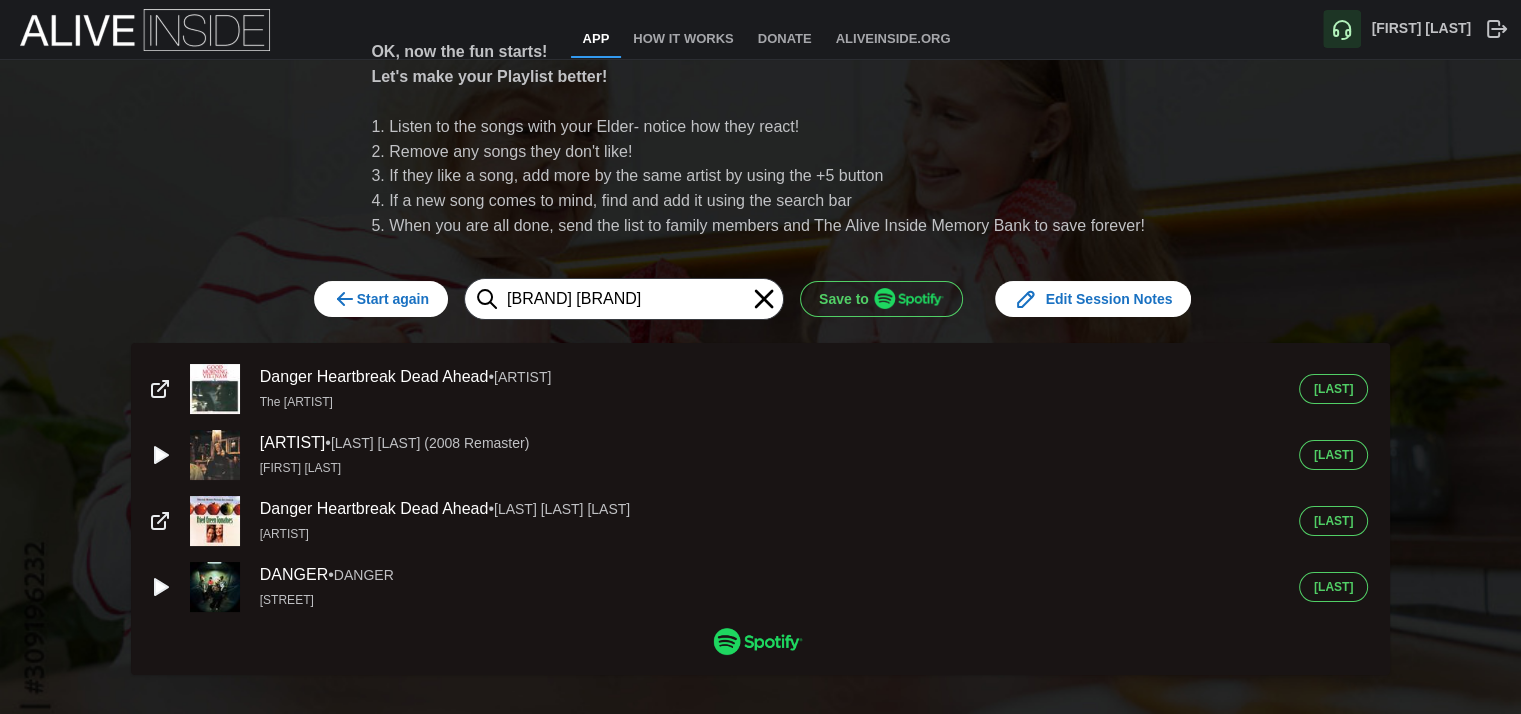 click on "[LAST]" at bounding box center [1333, 389] 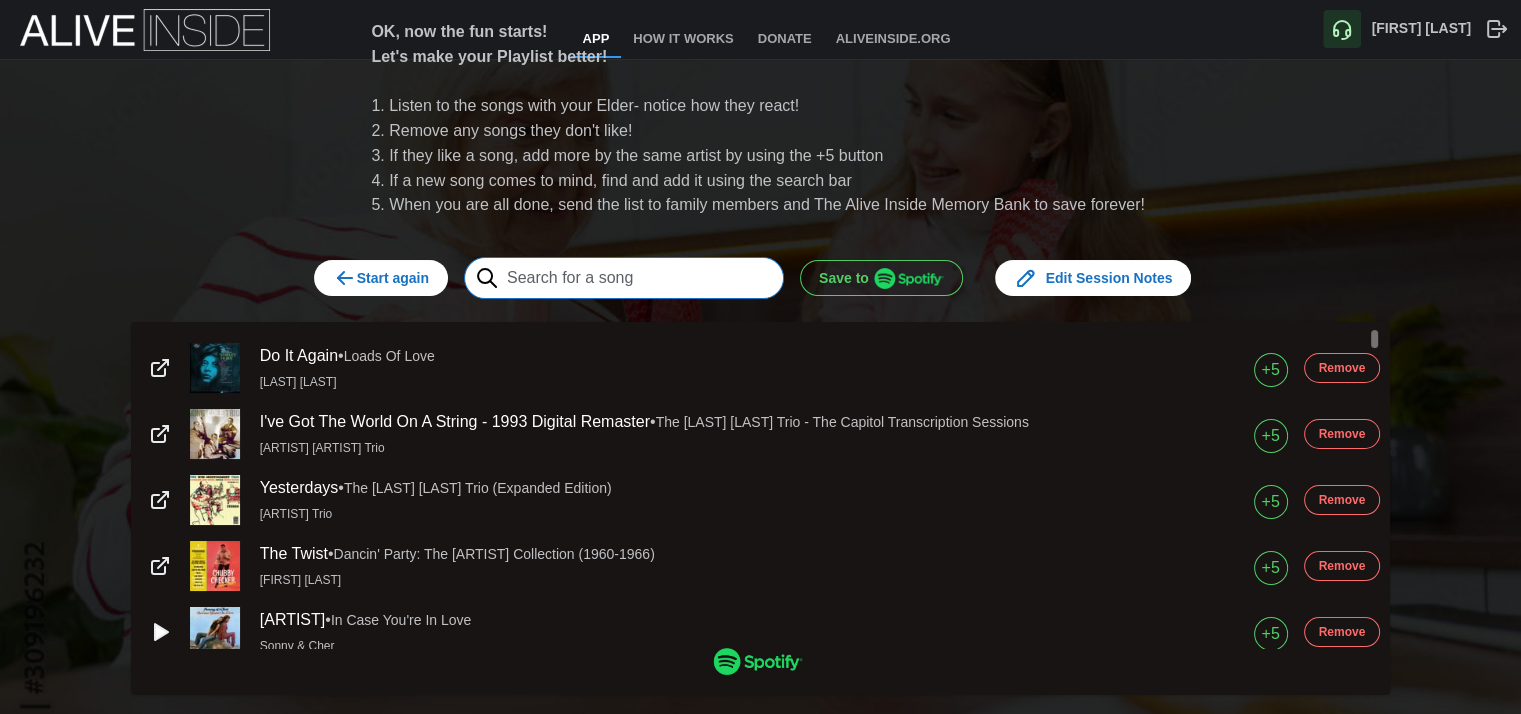 click at bounding box center (624, 278) 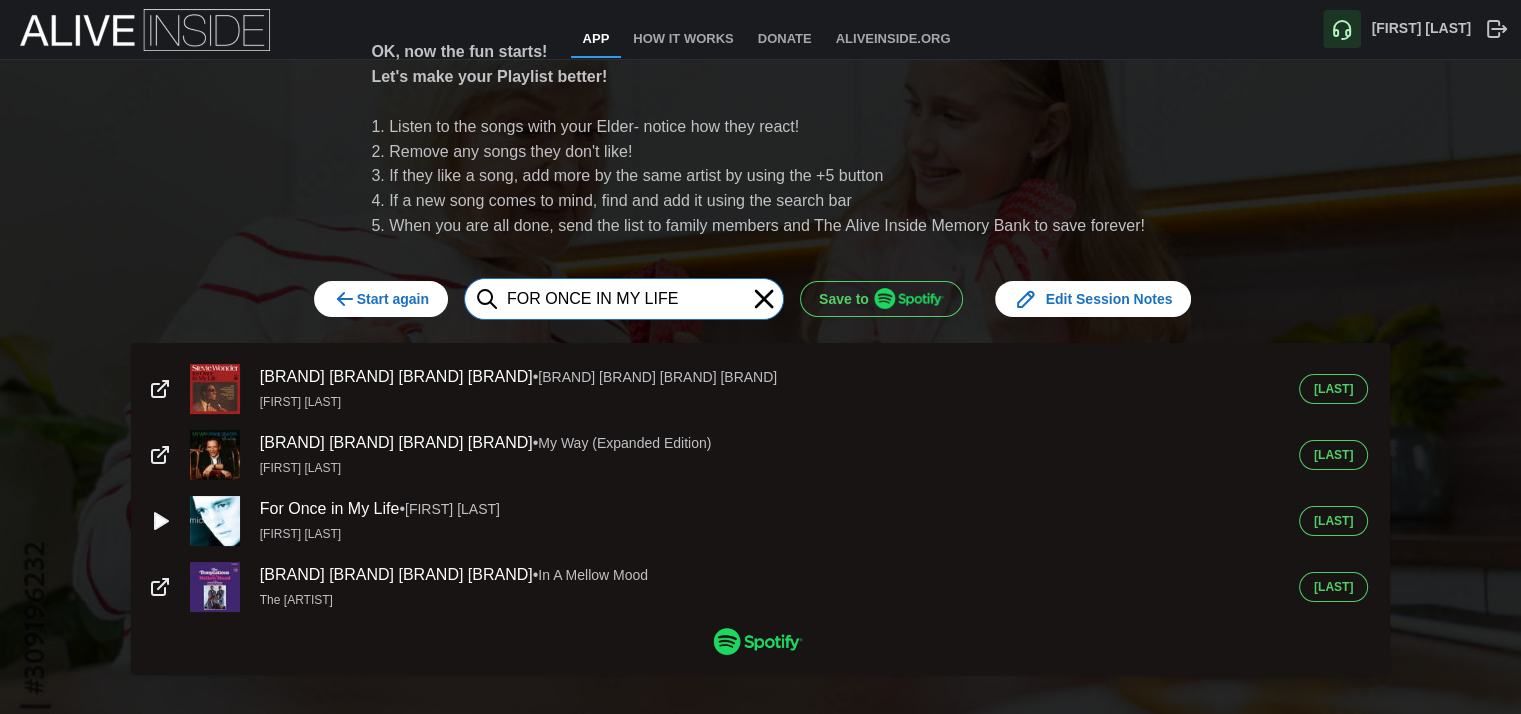 type on "FOR ONCE IN MY LIFE" 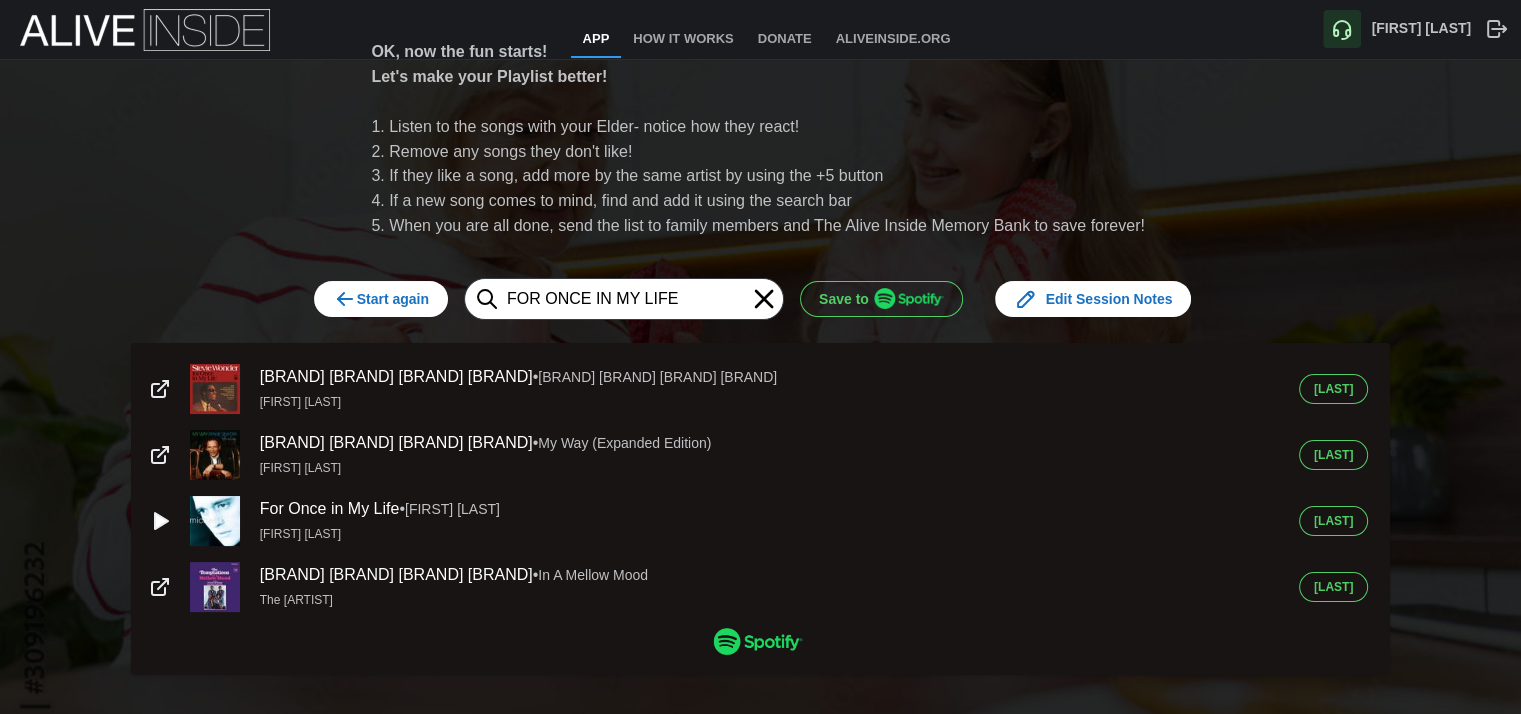 click 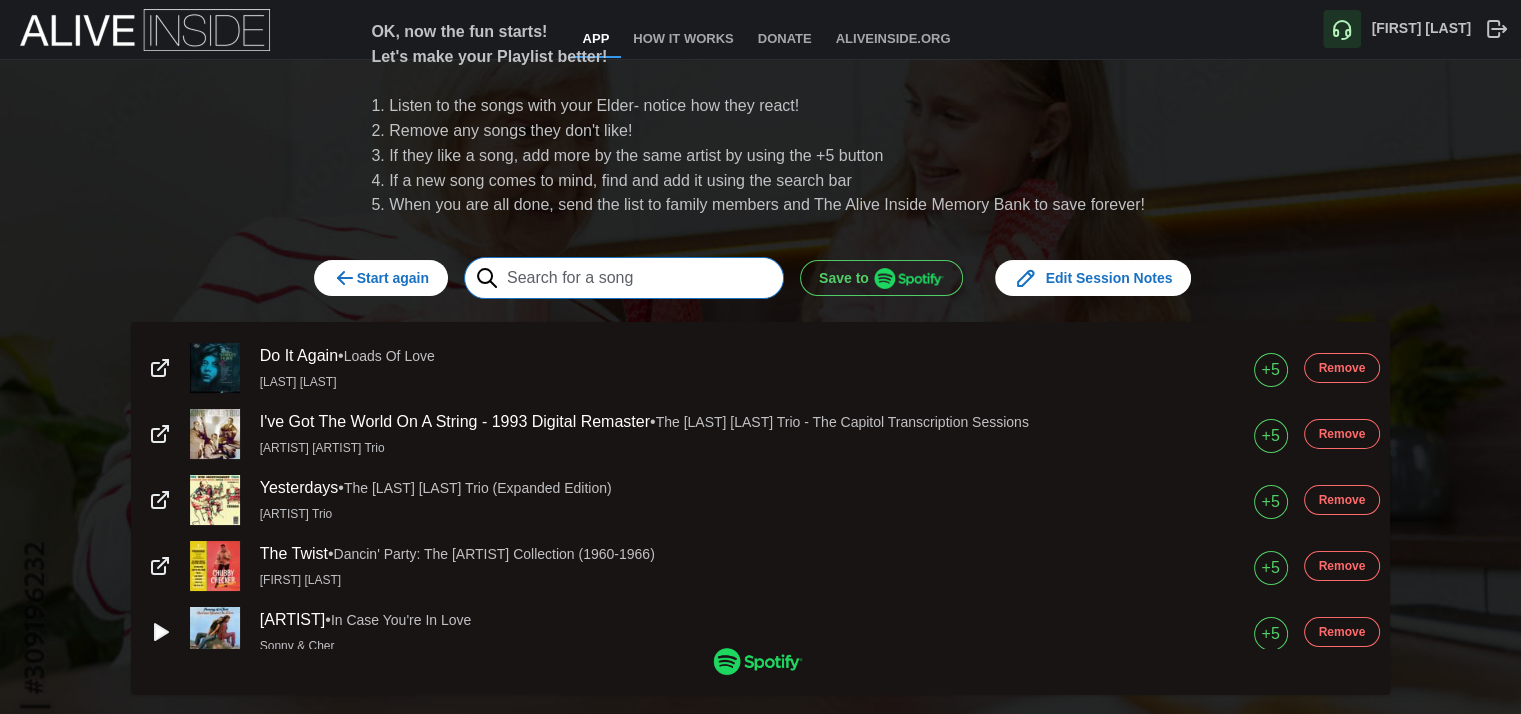 click at bounding box center [624, 278] 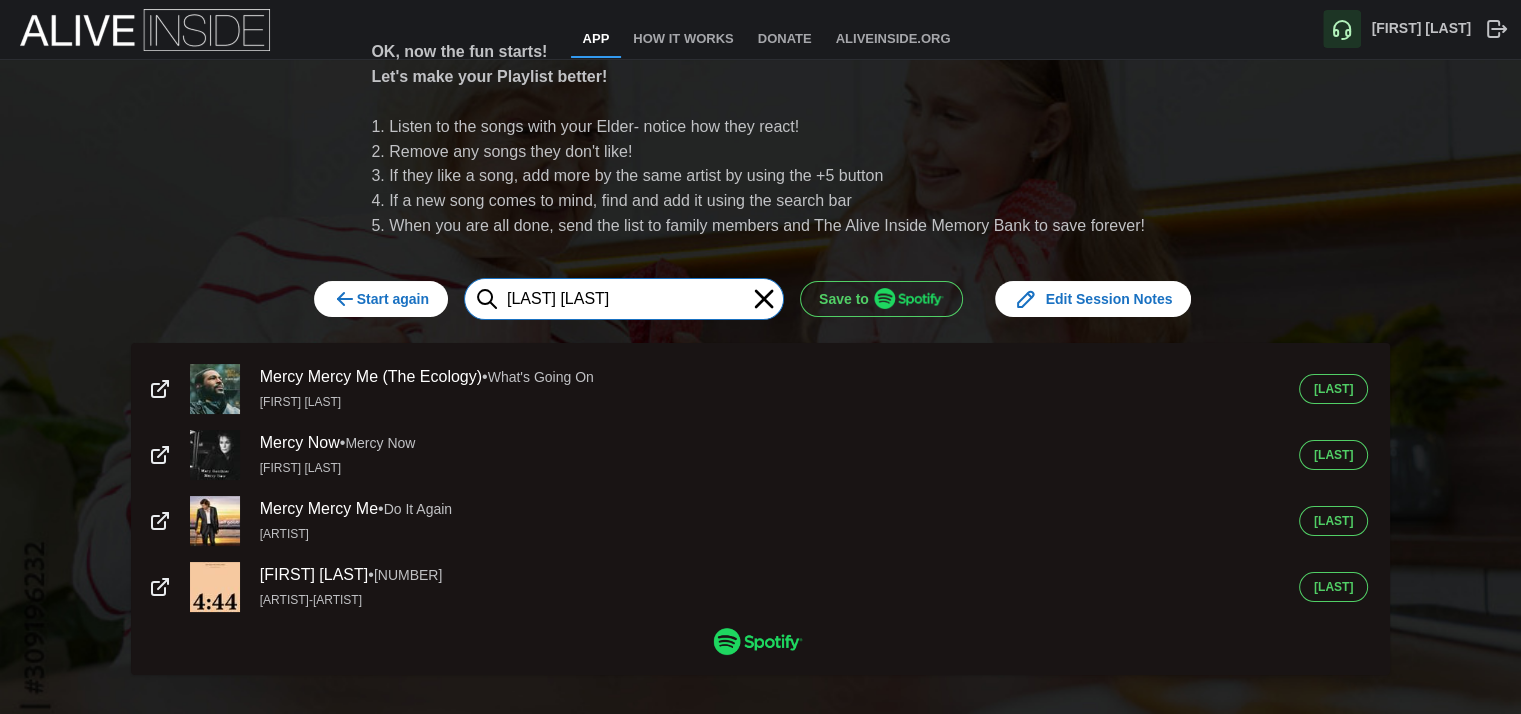 type on "[LAST] [LAST]" 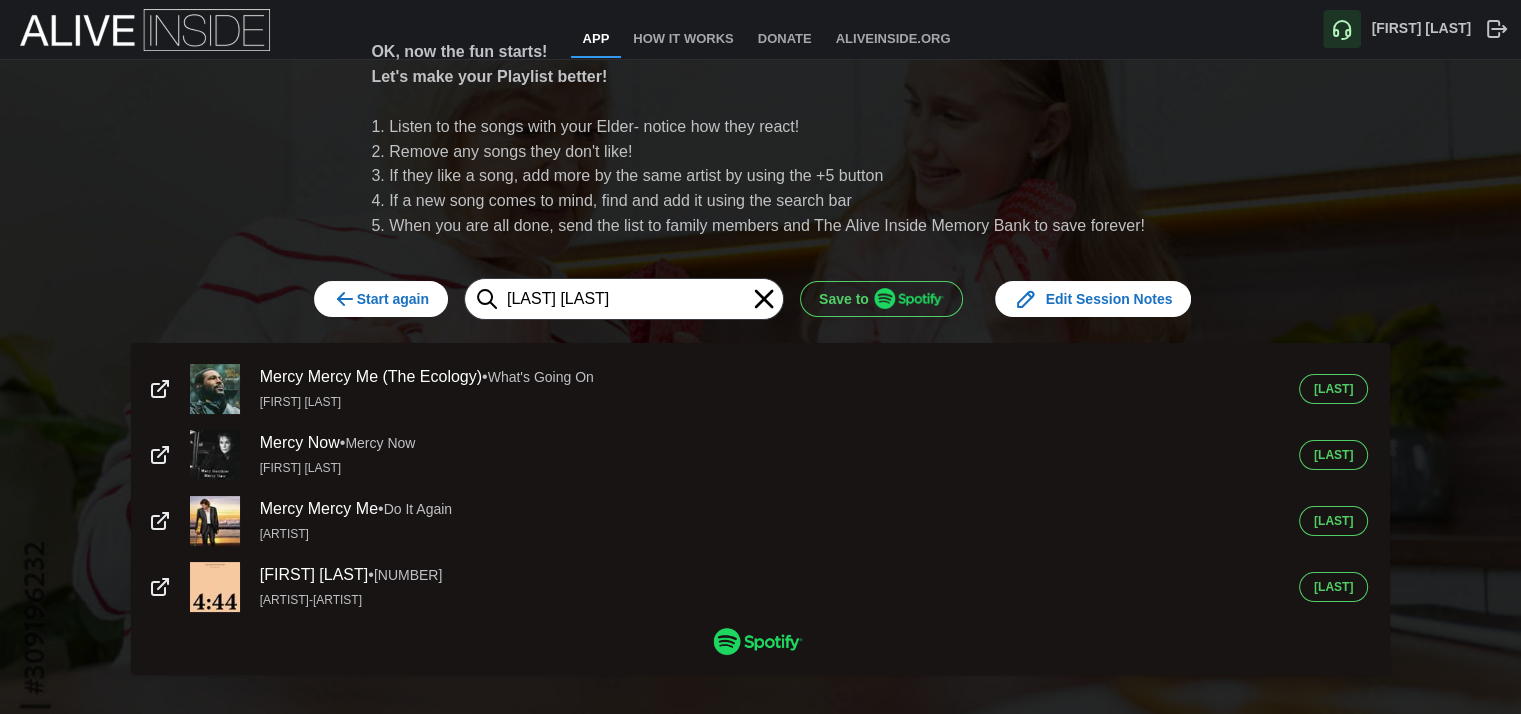 click on "[LAST]" at bounding box center [1333, 389] 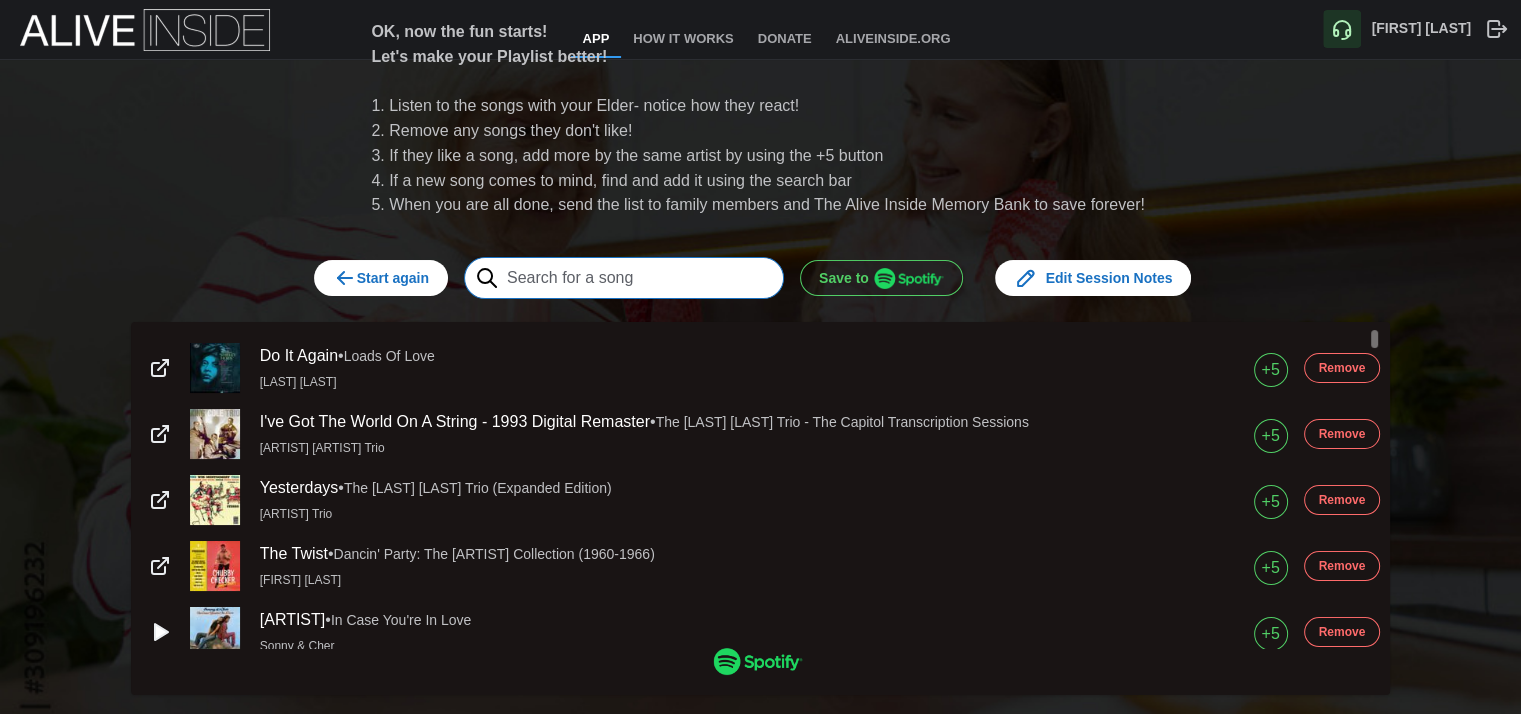 click at bounding box center (624, 278) 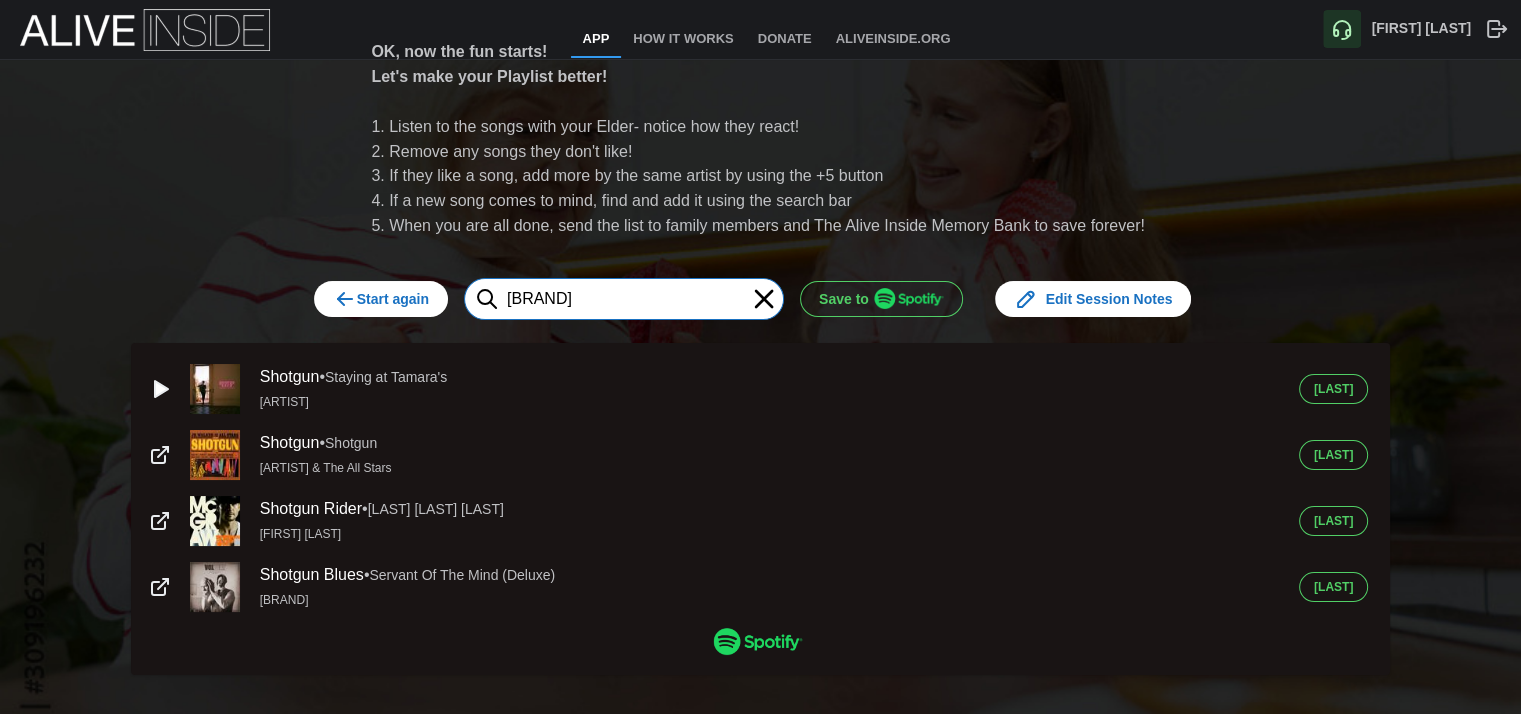 type on "[BRAND]" 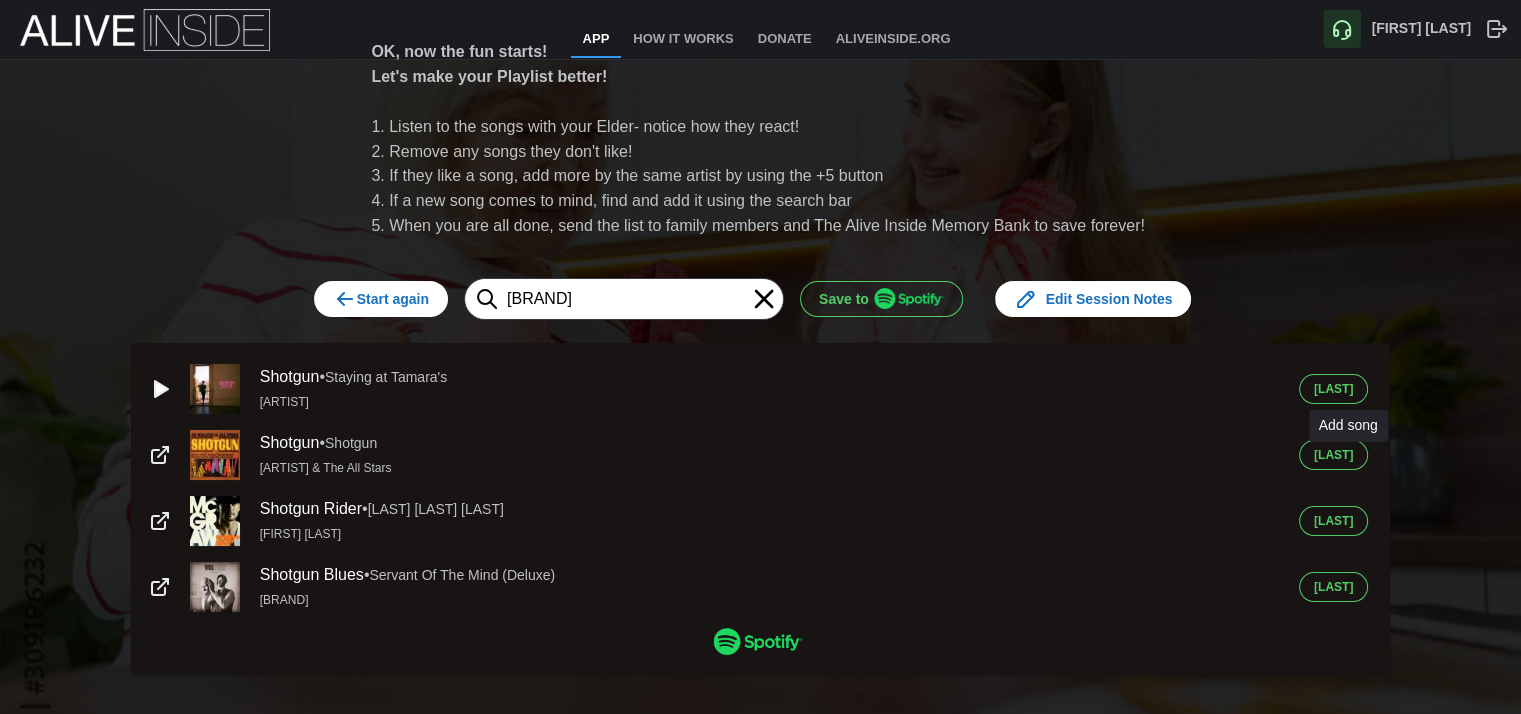 click on "[LAST]" at bounding box center (1333, 455) 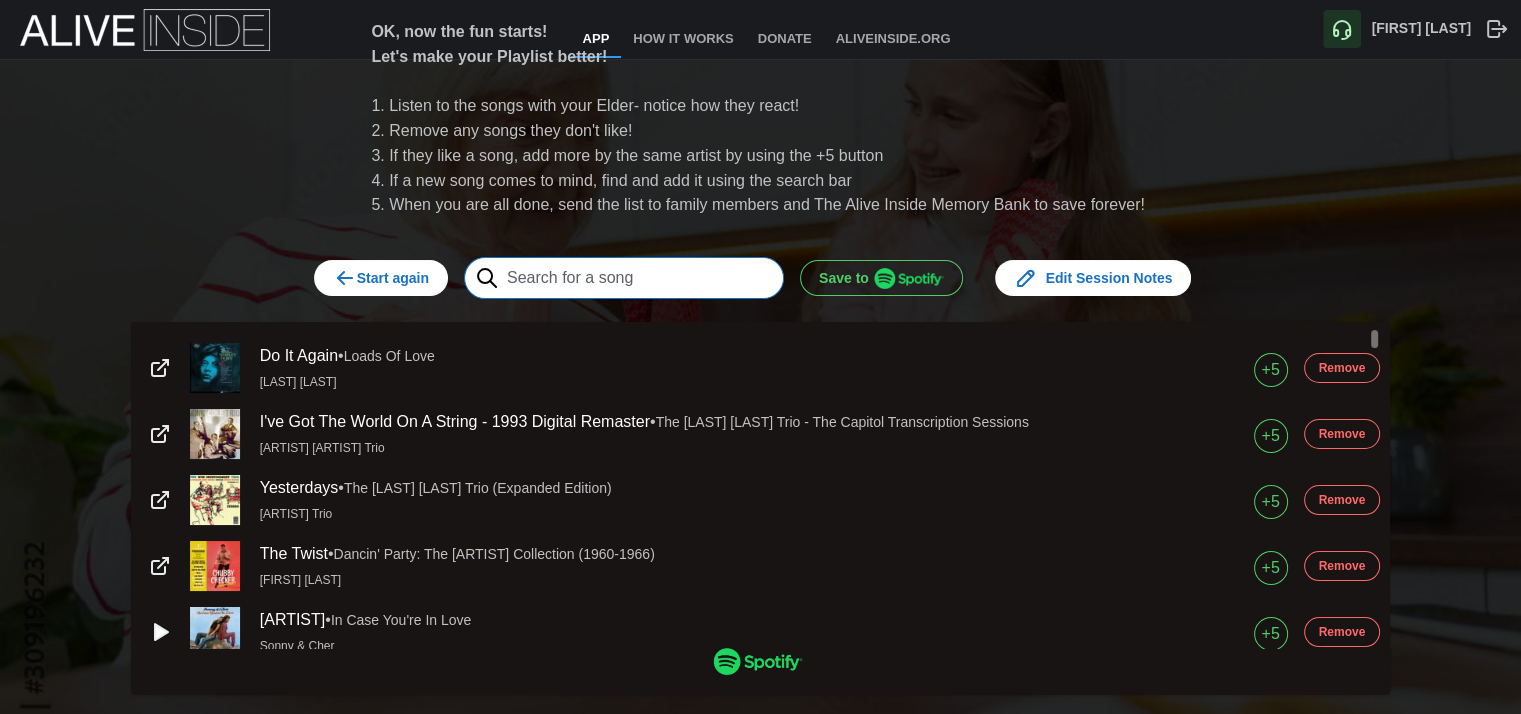 click at bounding box center (624, 278) 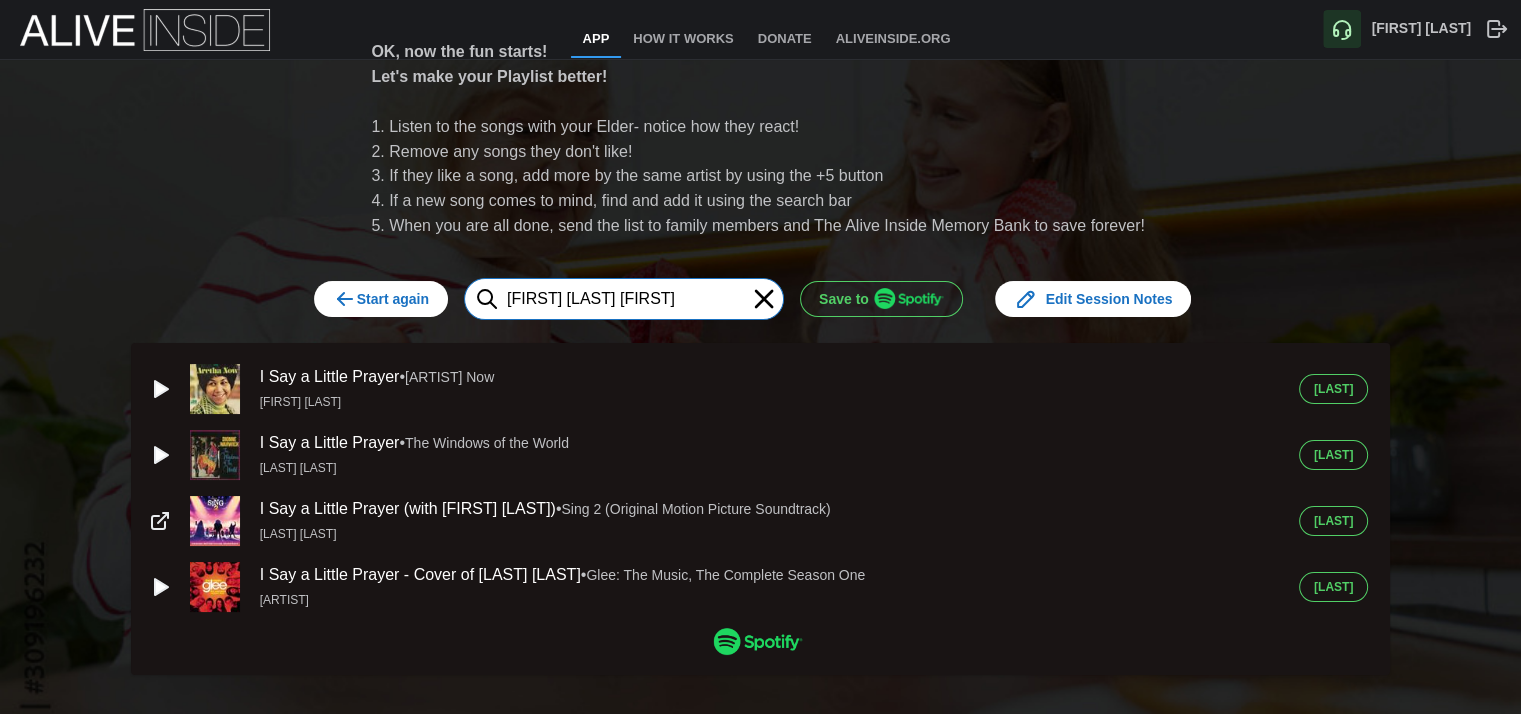 type on "[FIRST] [LAST] [FIRST]" 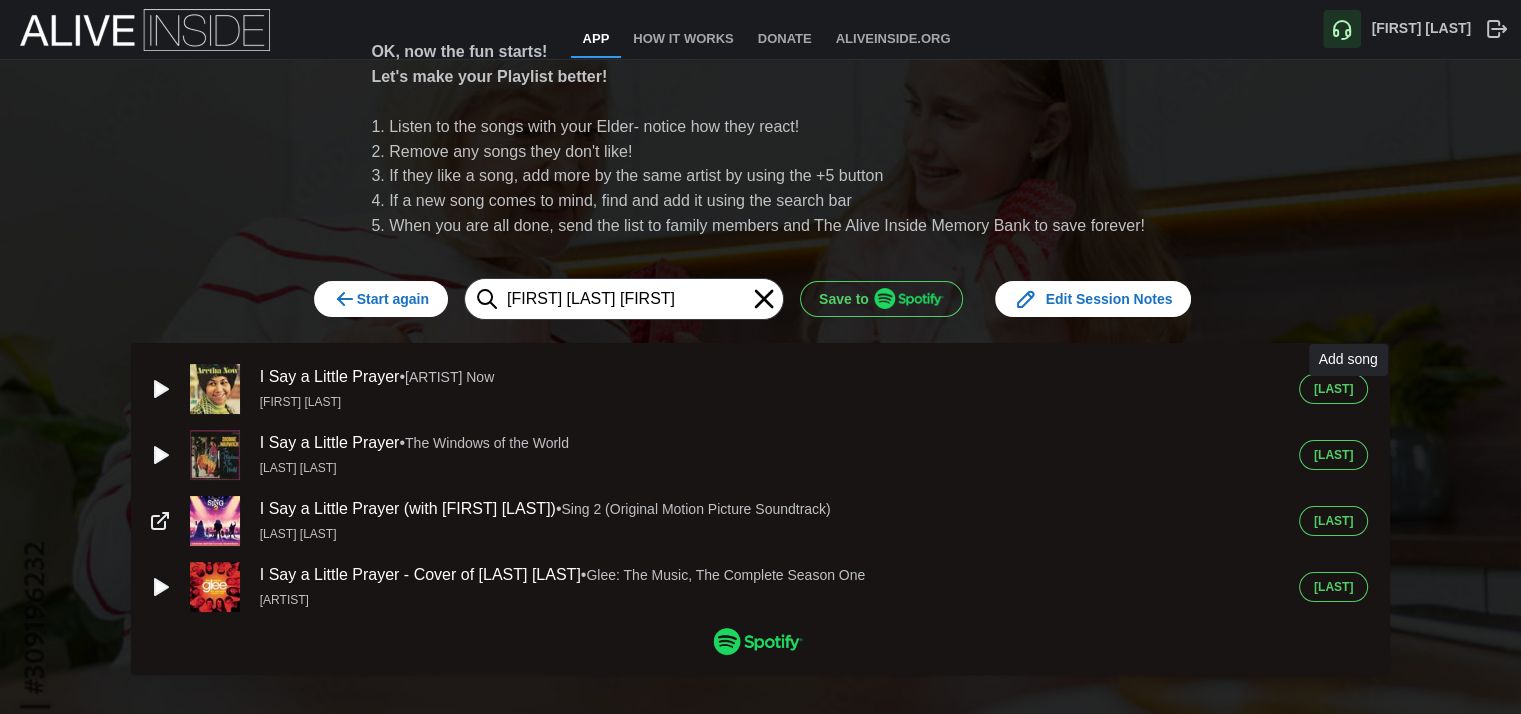 click on "[LAST]" at bounding box center (1333, 389) 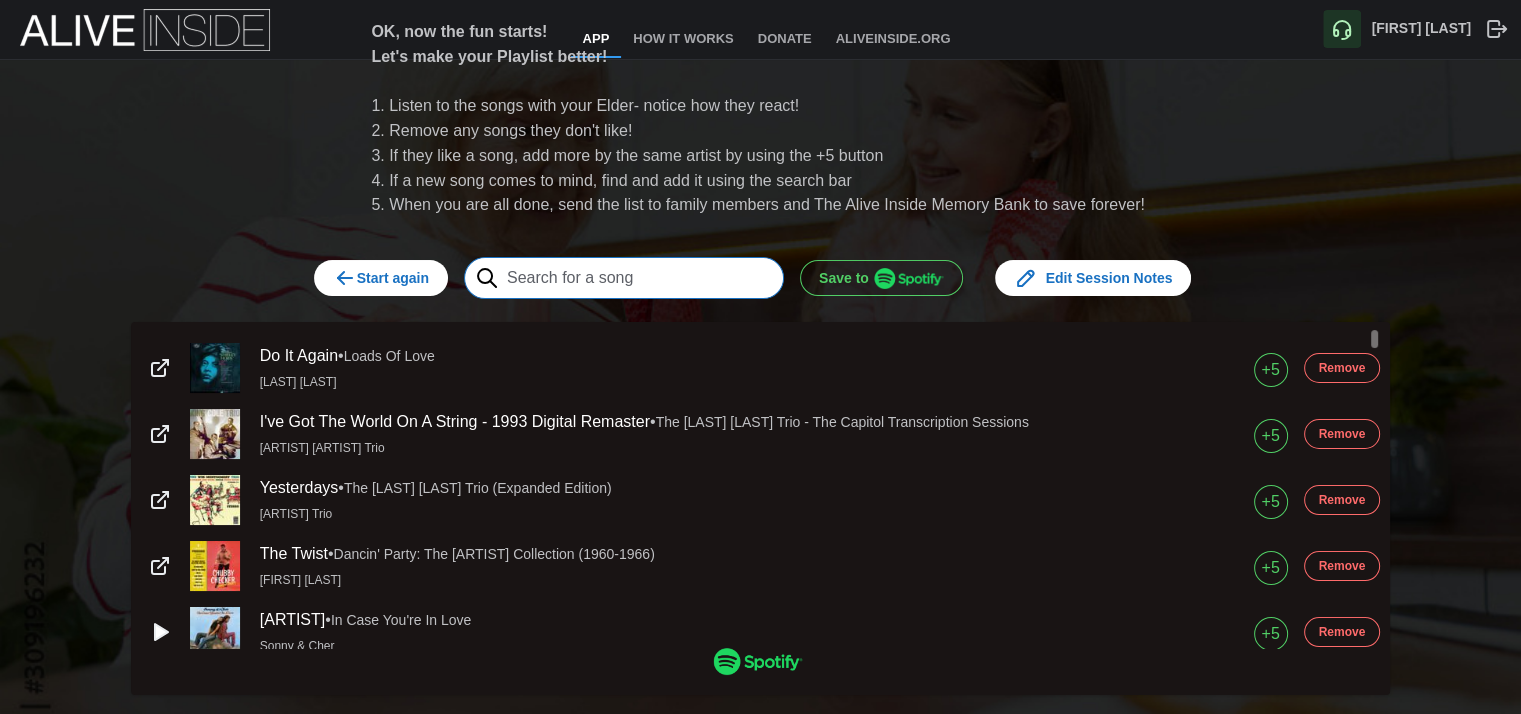 click at bounding box center [624, 278] 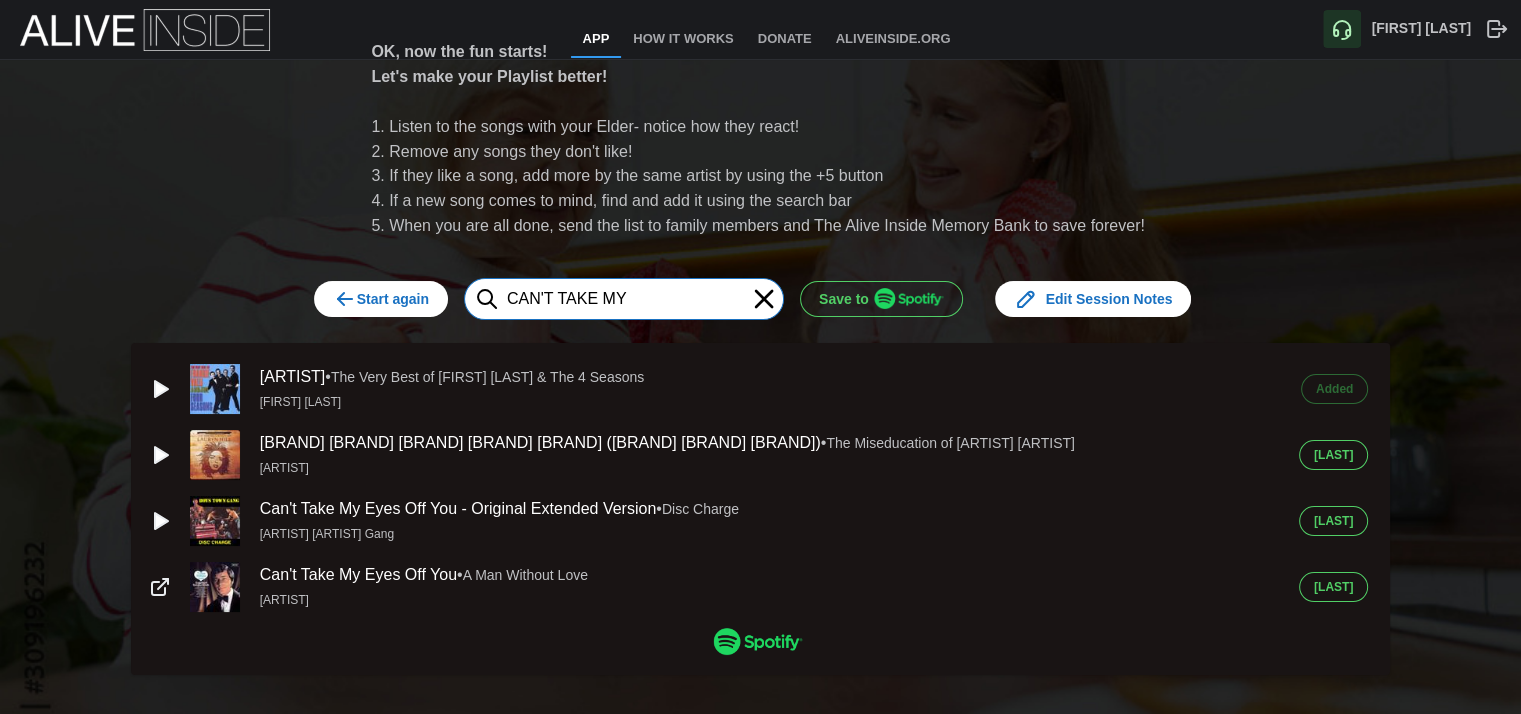 type on "CAN'T TAKE MY" 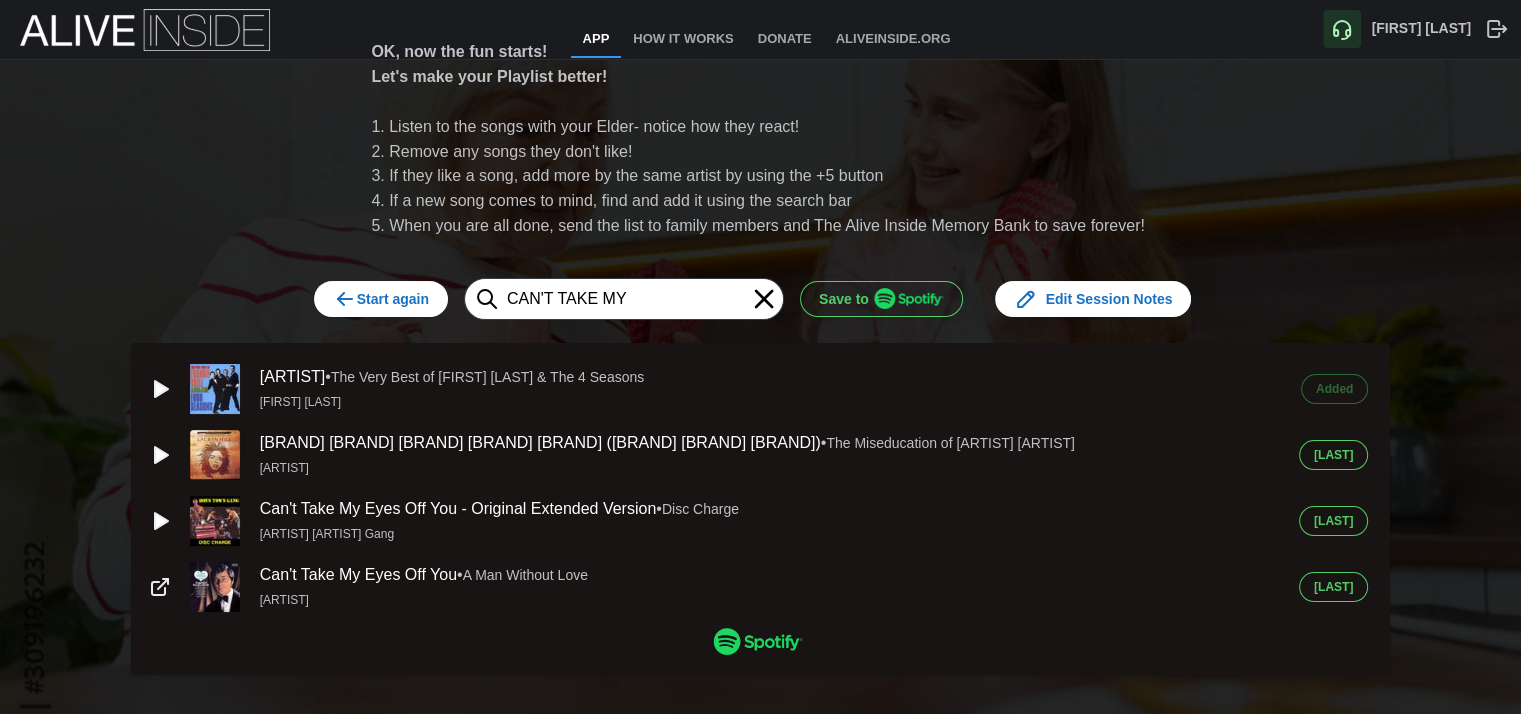 click 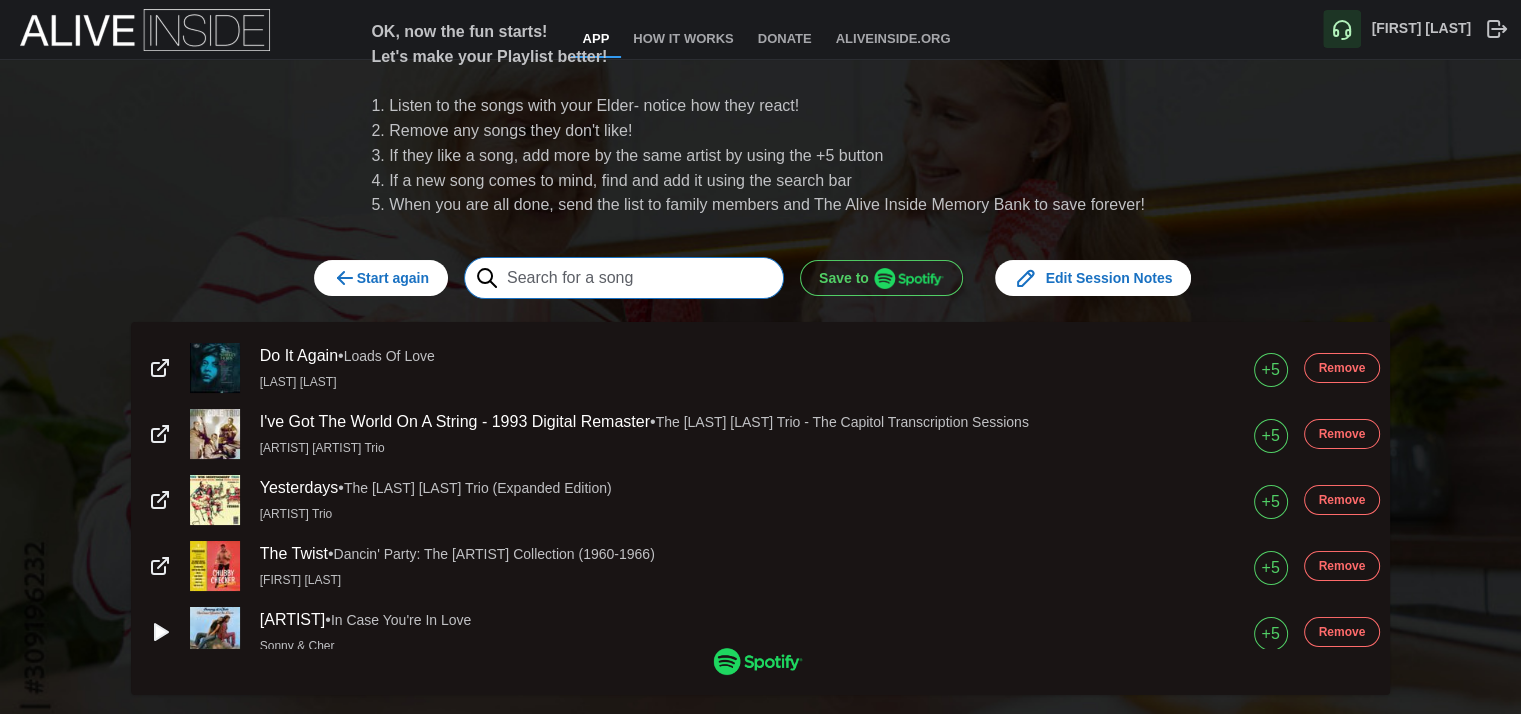 click at bounding box center (624, 278) 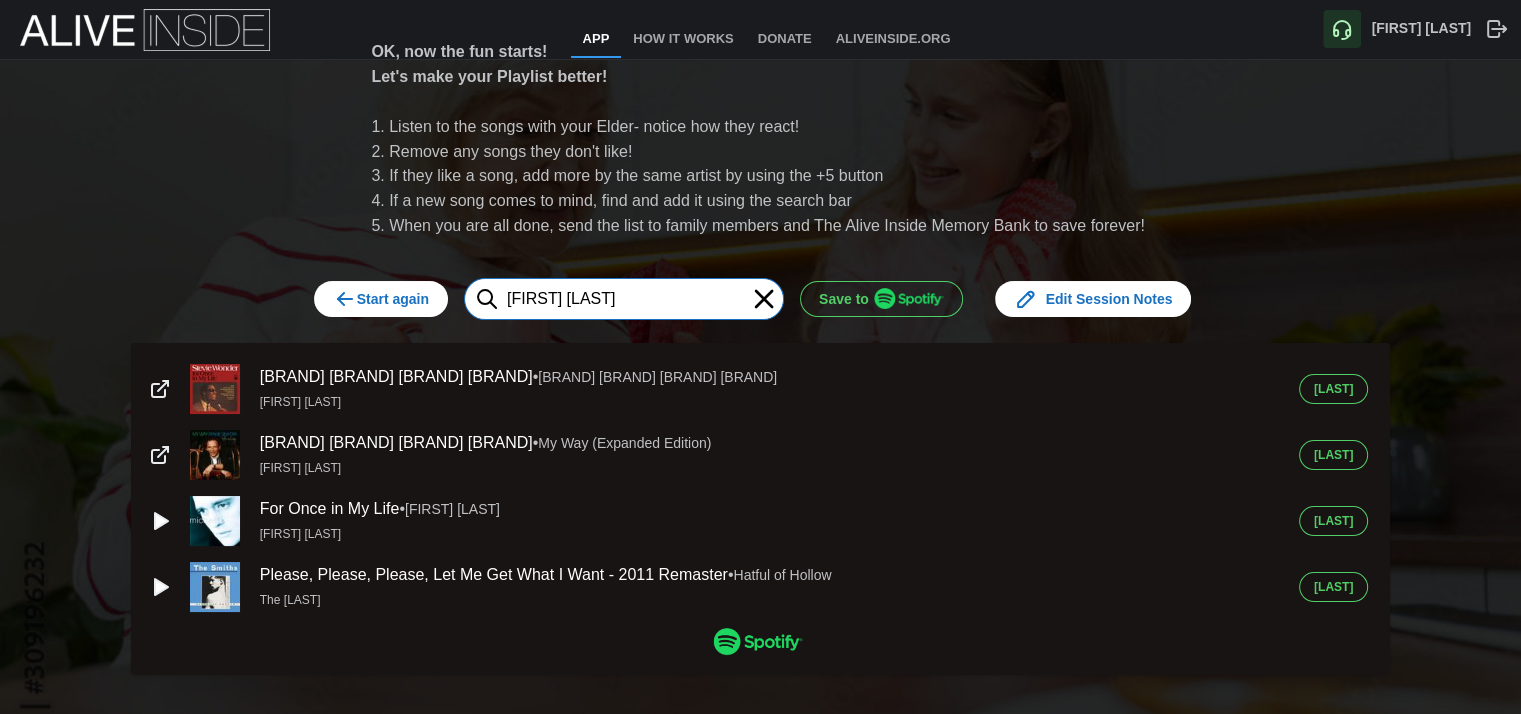 type on "[FIRST] [LAST]" 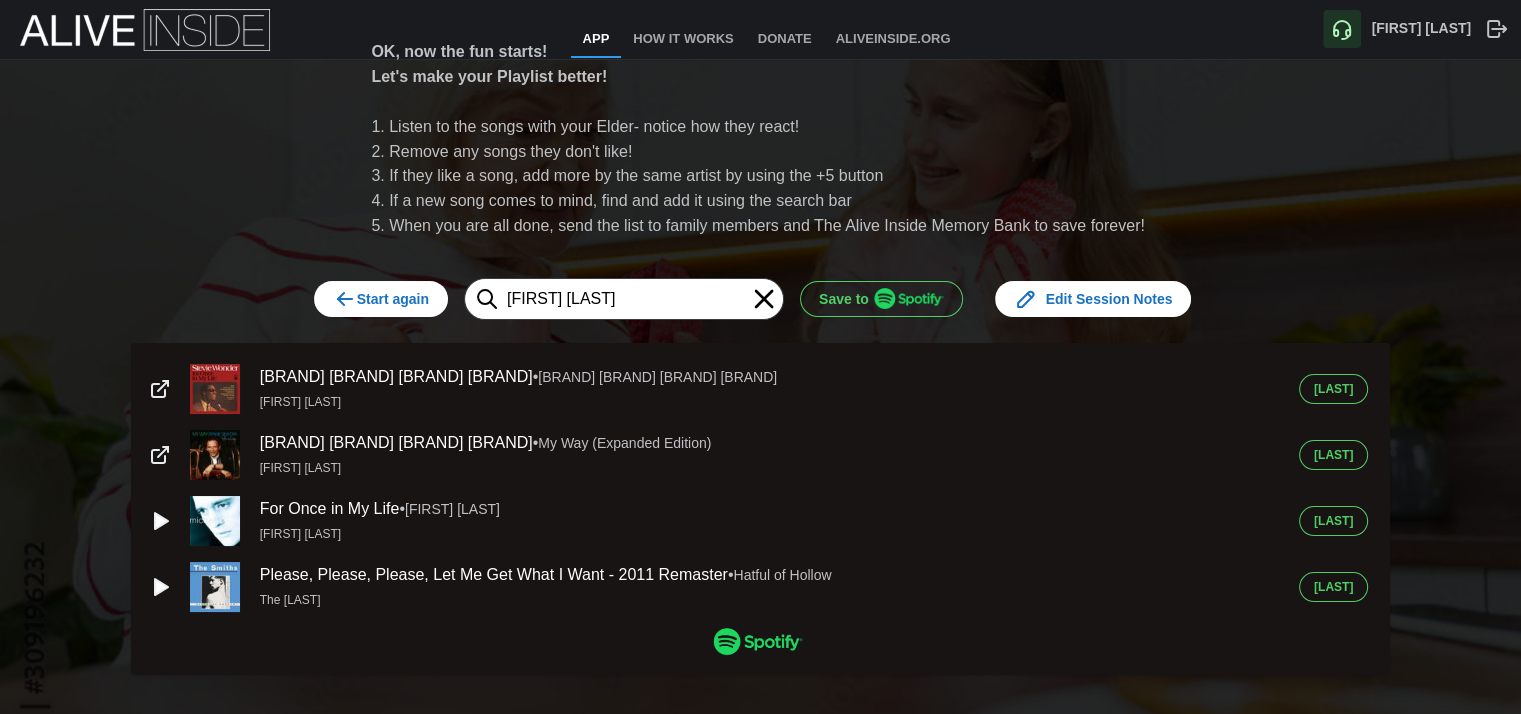 click on "[LAST]" at bounding box center [1333, 389] 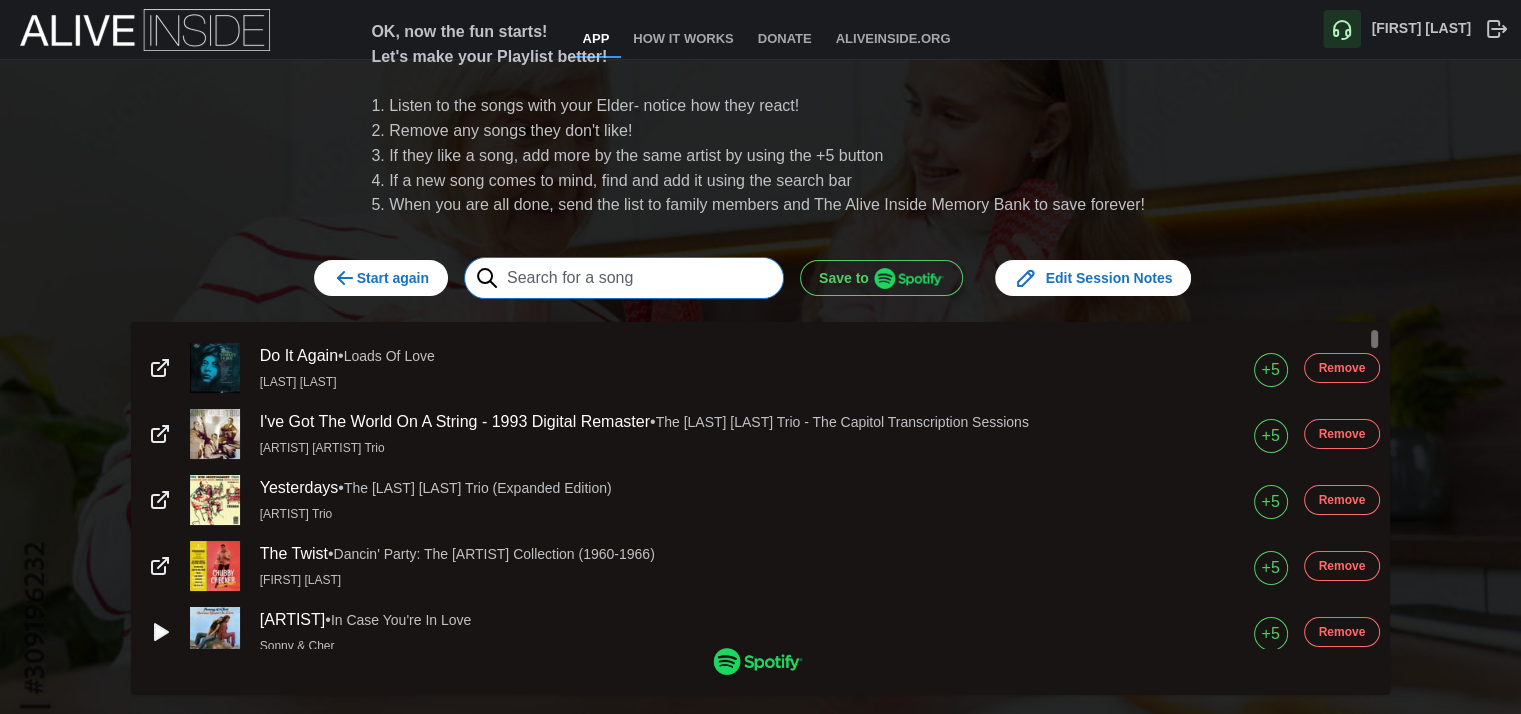 click at bounding box center (624, 278) 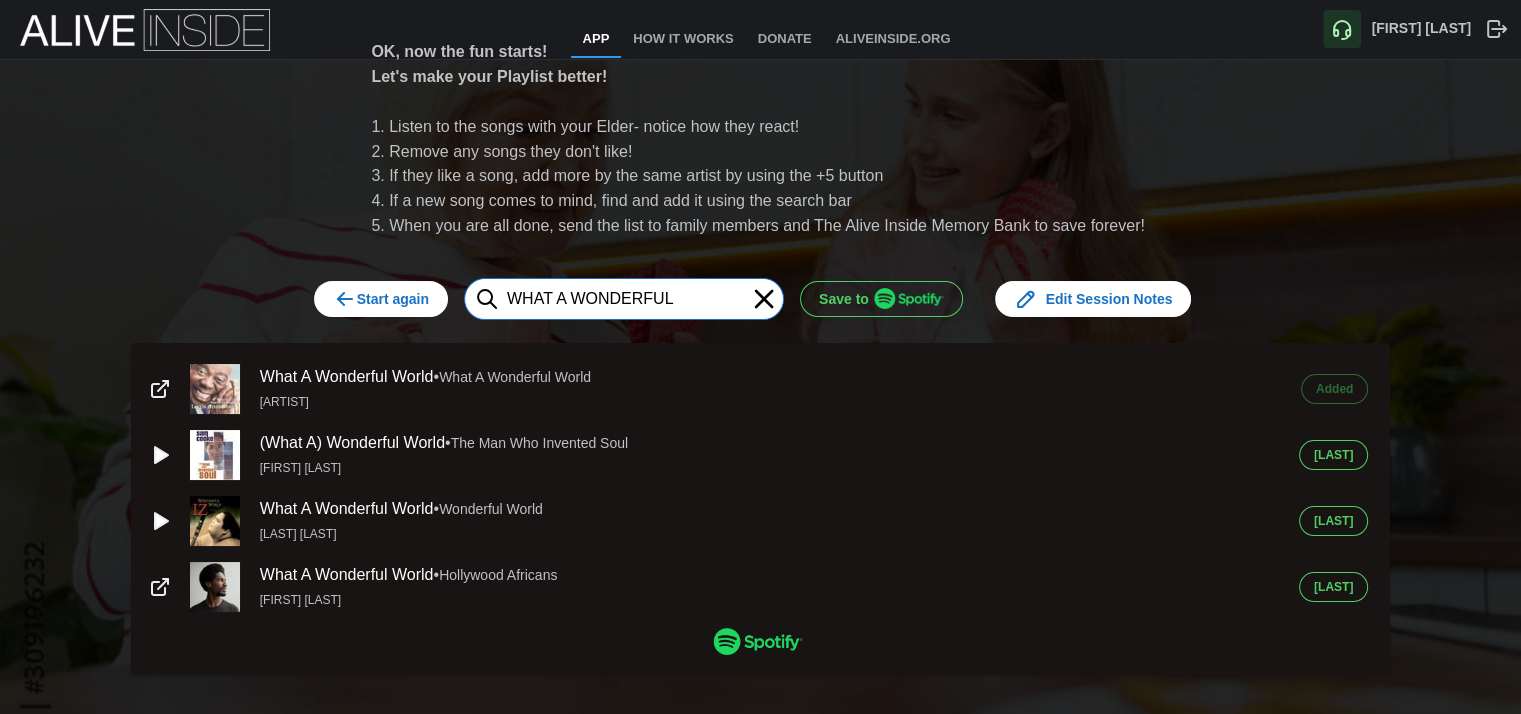 type on "WHAT A WONDERFUL" 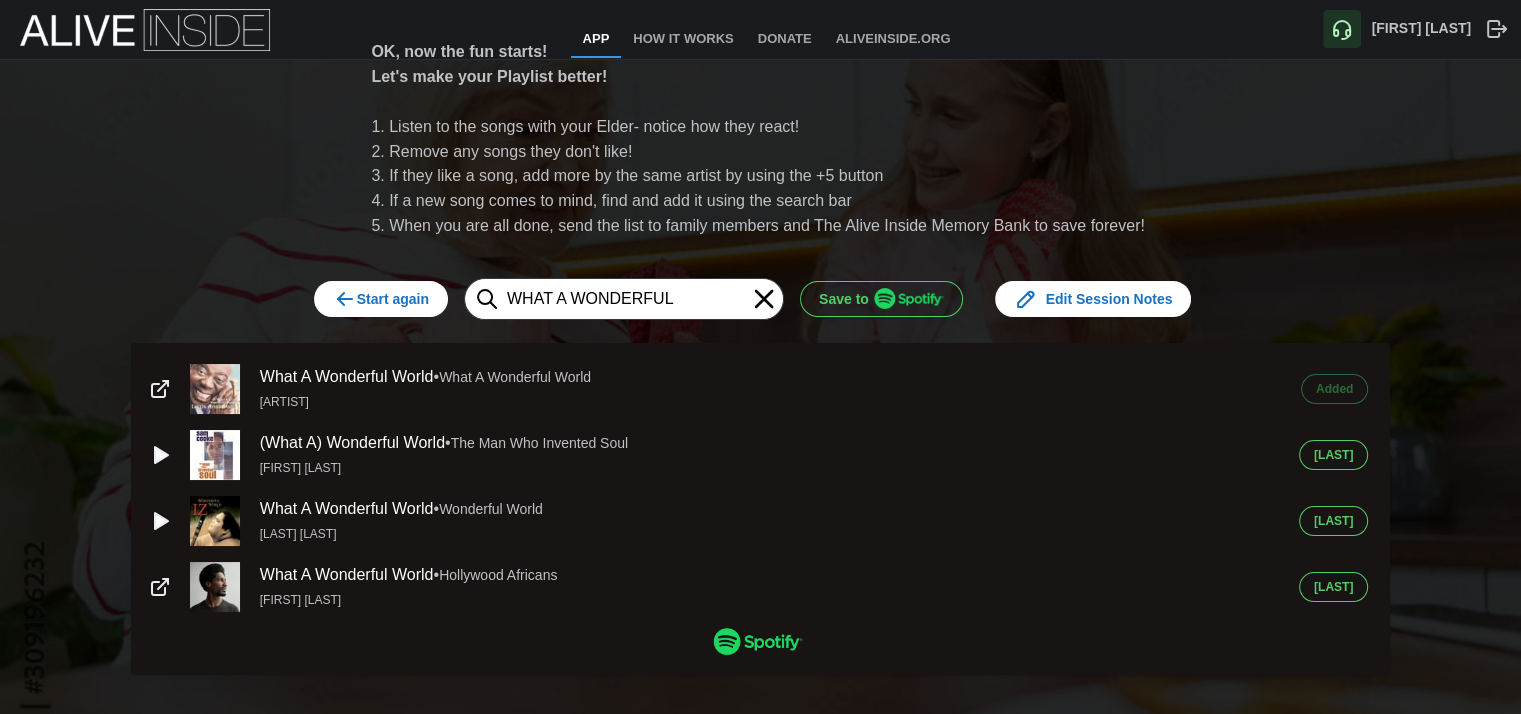 click at bounding box center (909, 298) 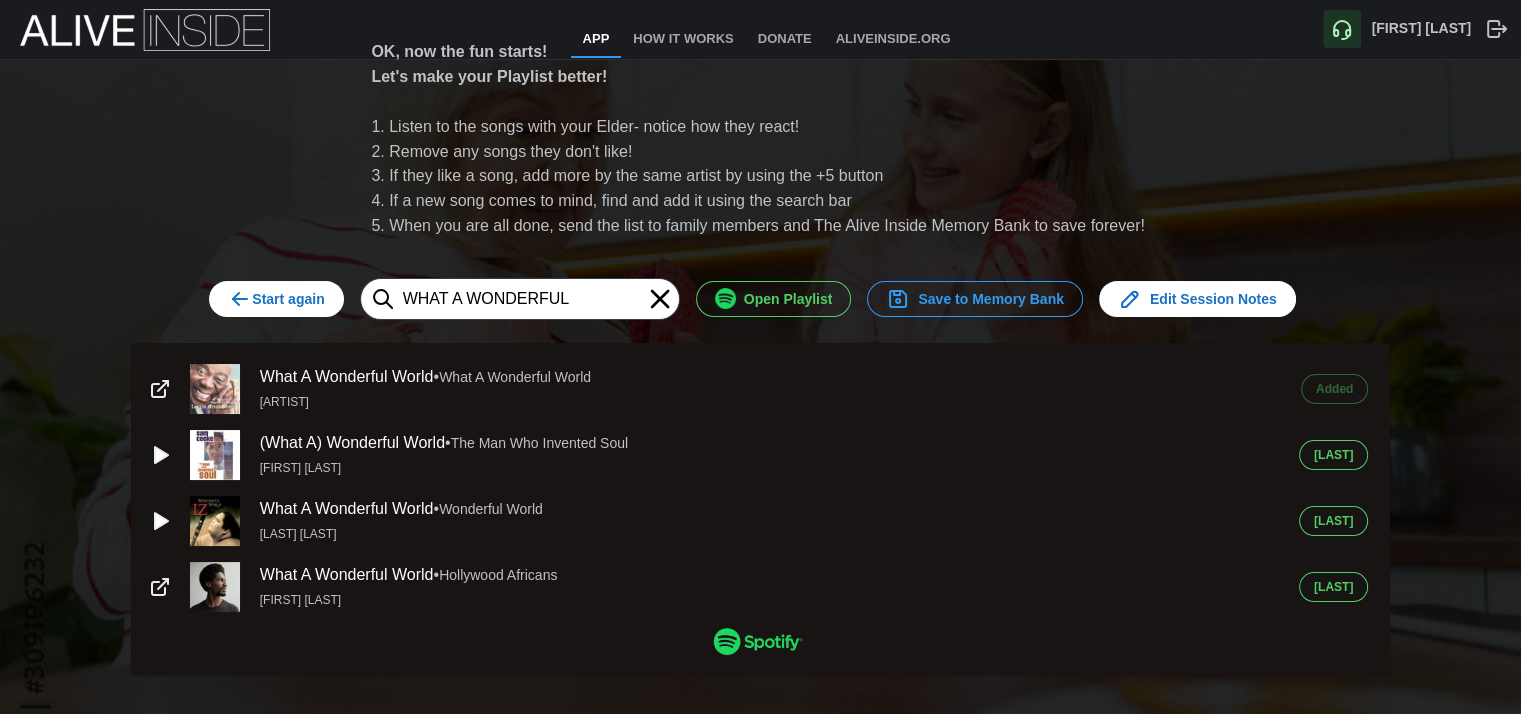 click 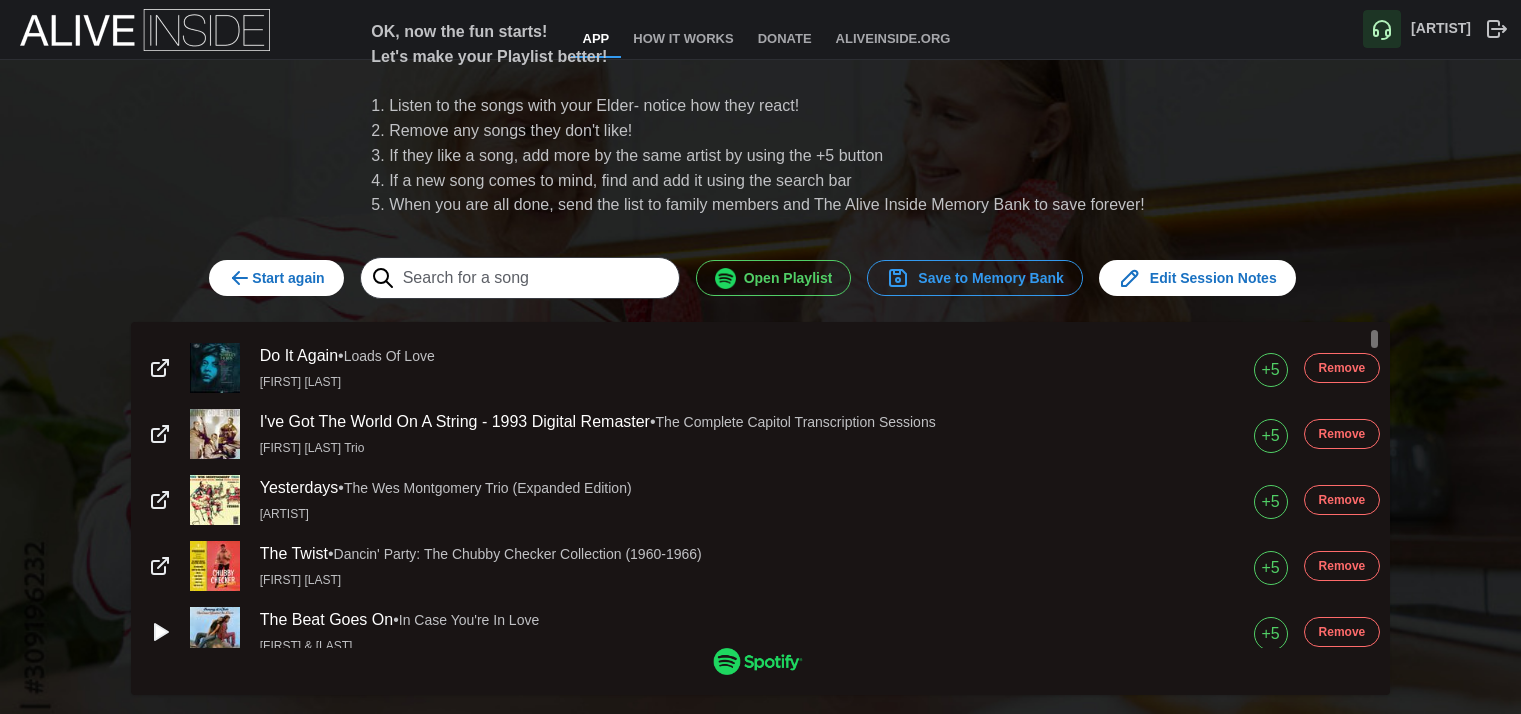 scroll, scrollTop: 0, scrollLeft: 0, axis: both 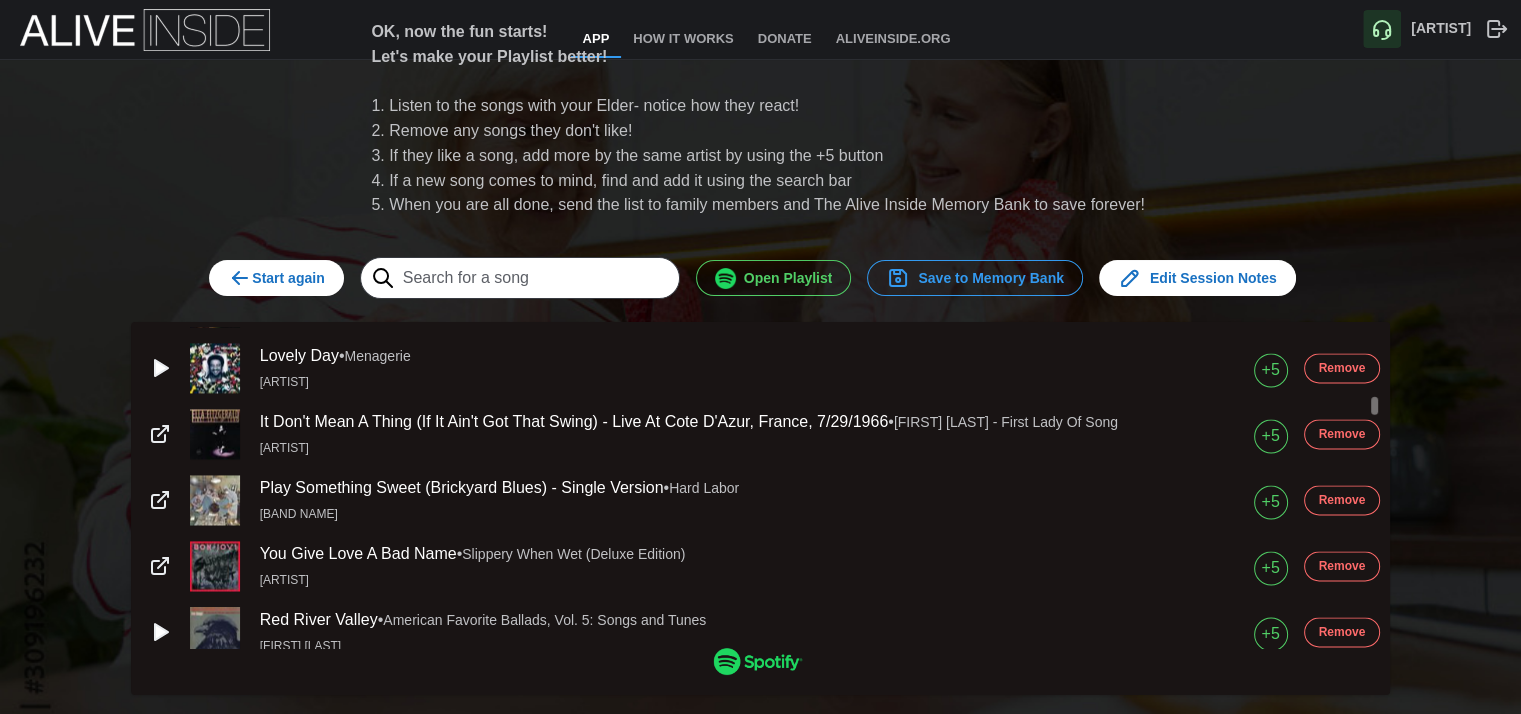 click on "Remove" at bounding box center [1342, 566] 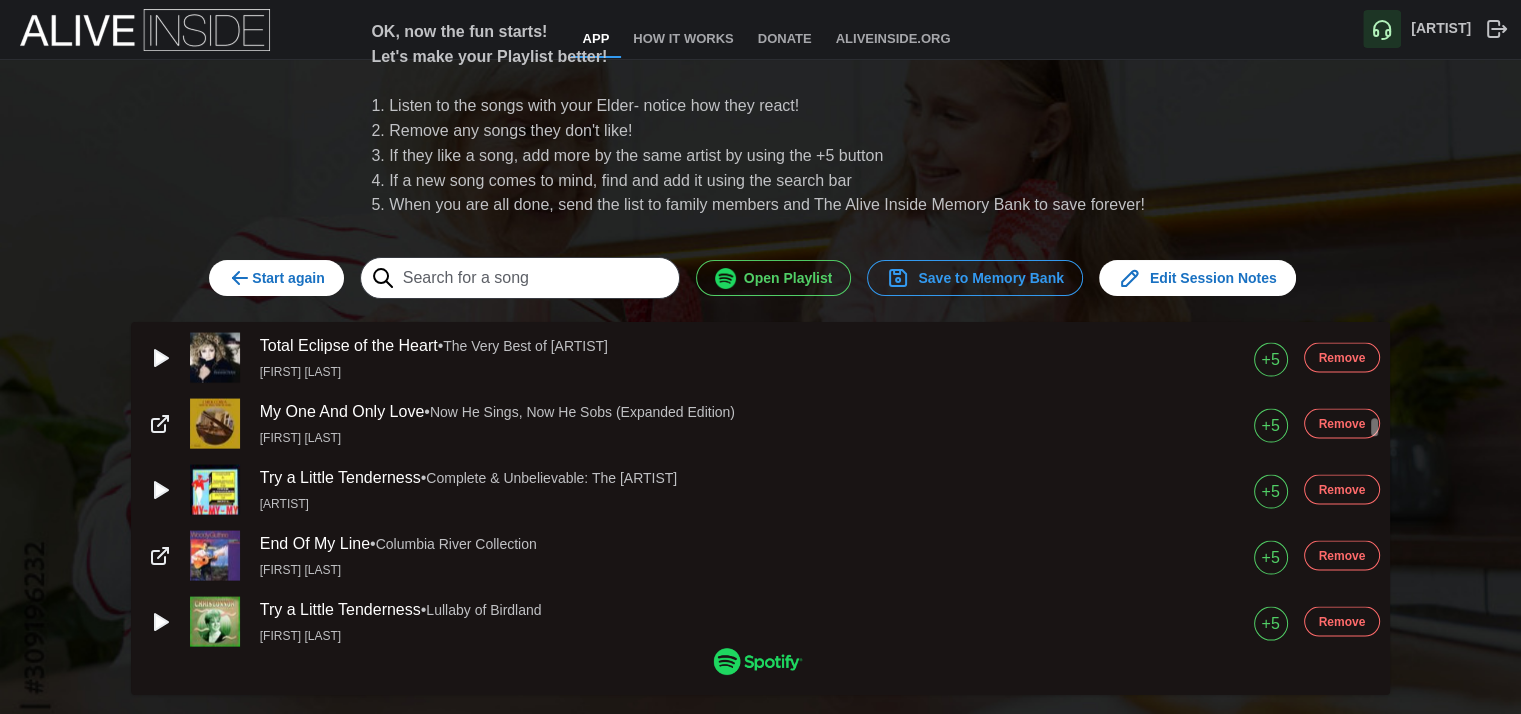 scroll, scrollTop: 4400, scrollLeft: 0, axis: vertical 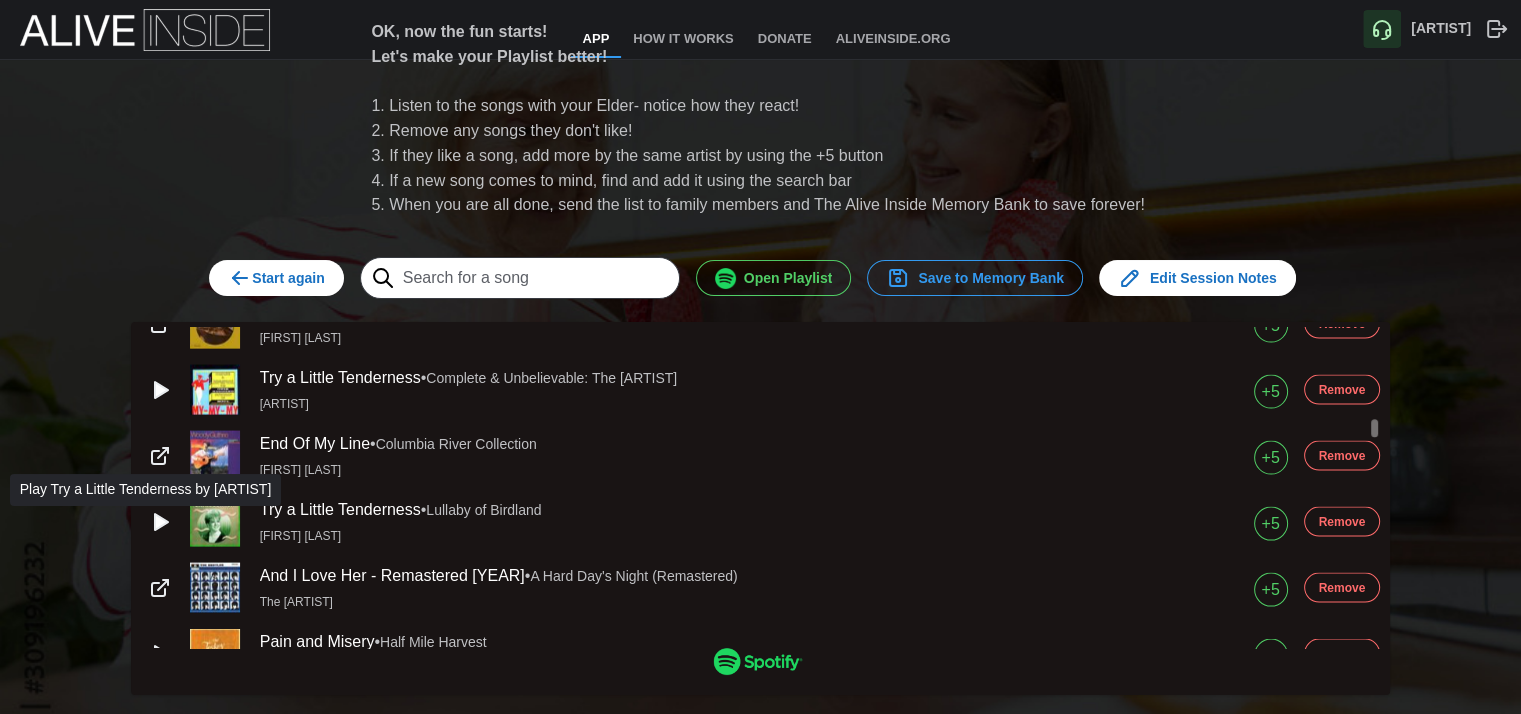 click 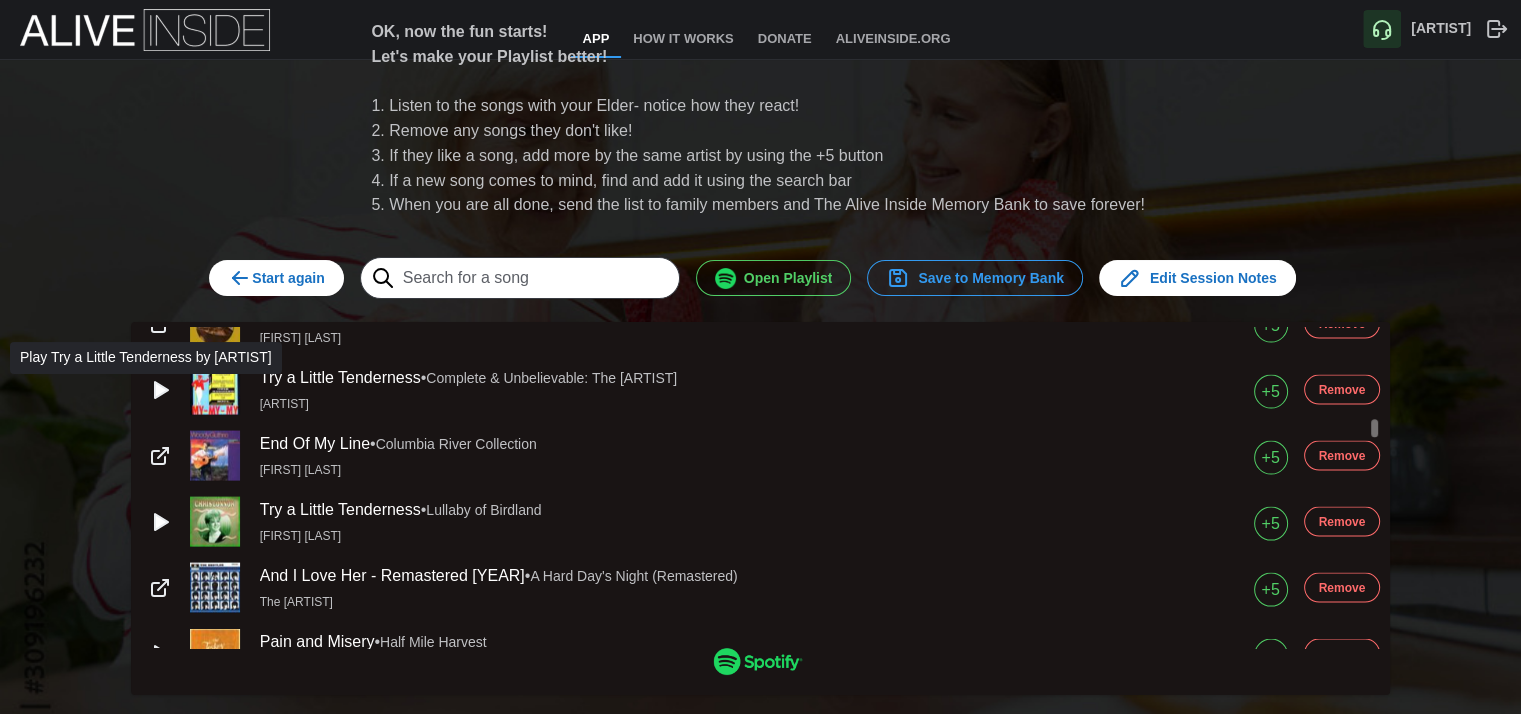click 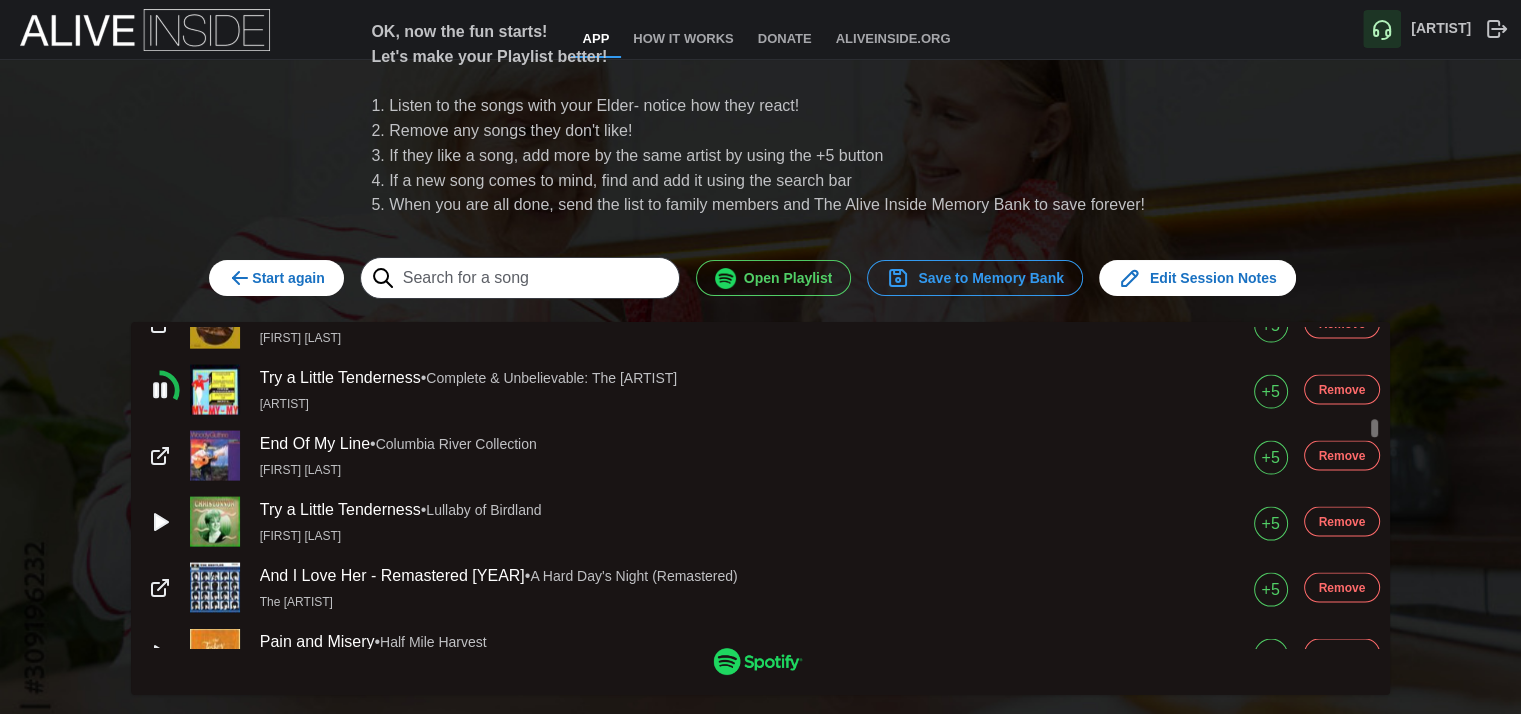 click on "Remove" at bounding box center [1342, 522] 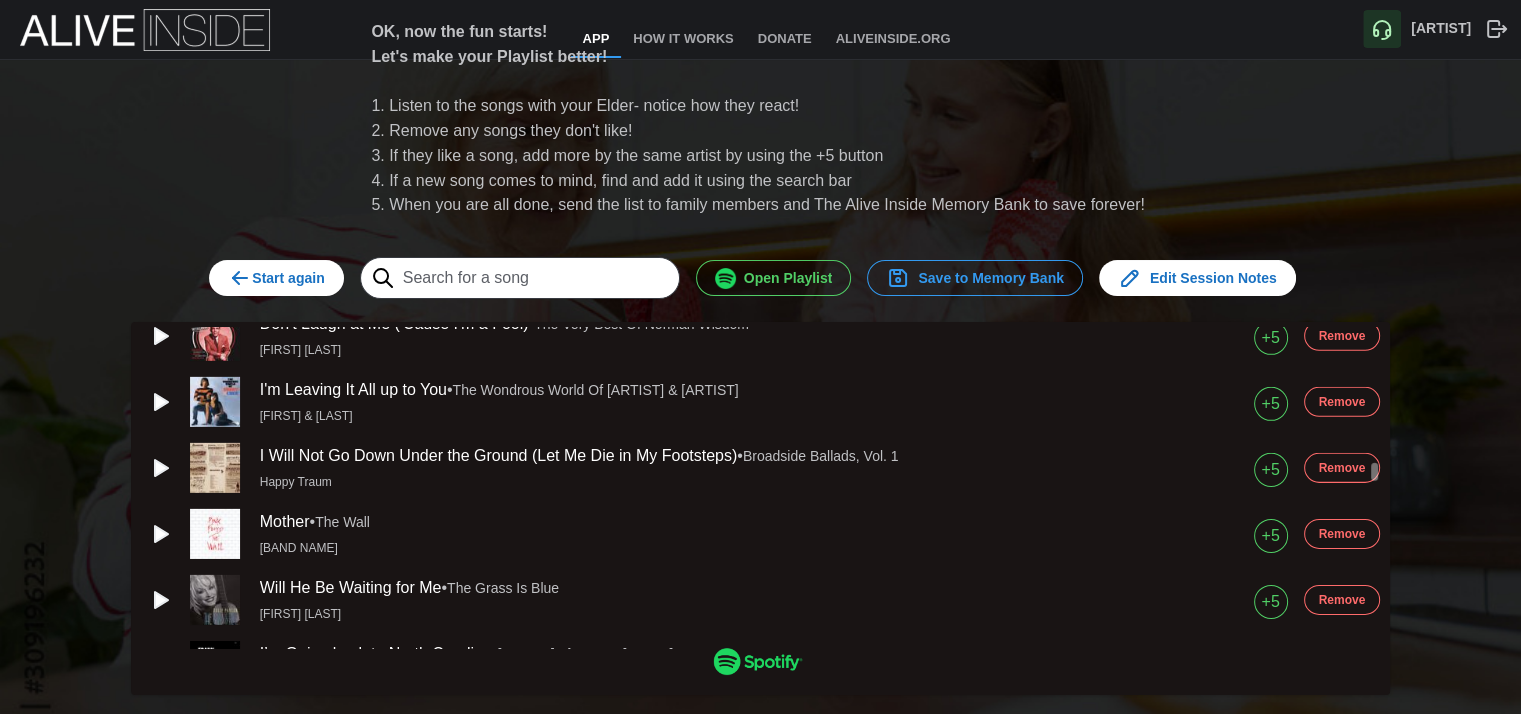 scroll, scrollTop: 6600, scrollLeft: 0, axis: vertical 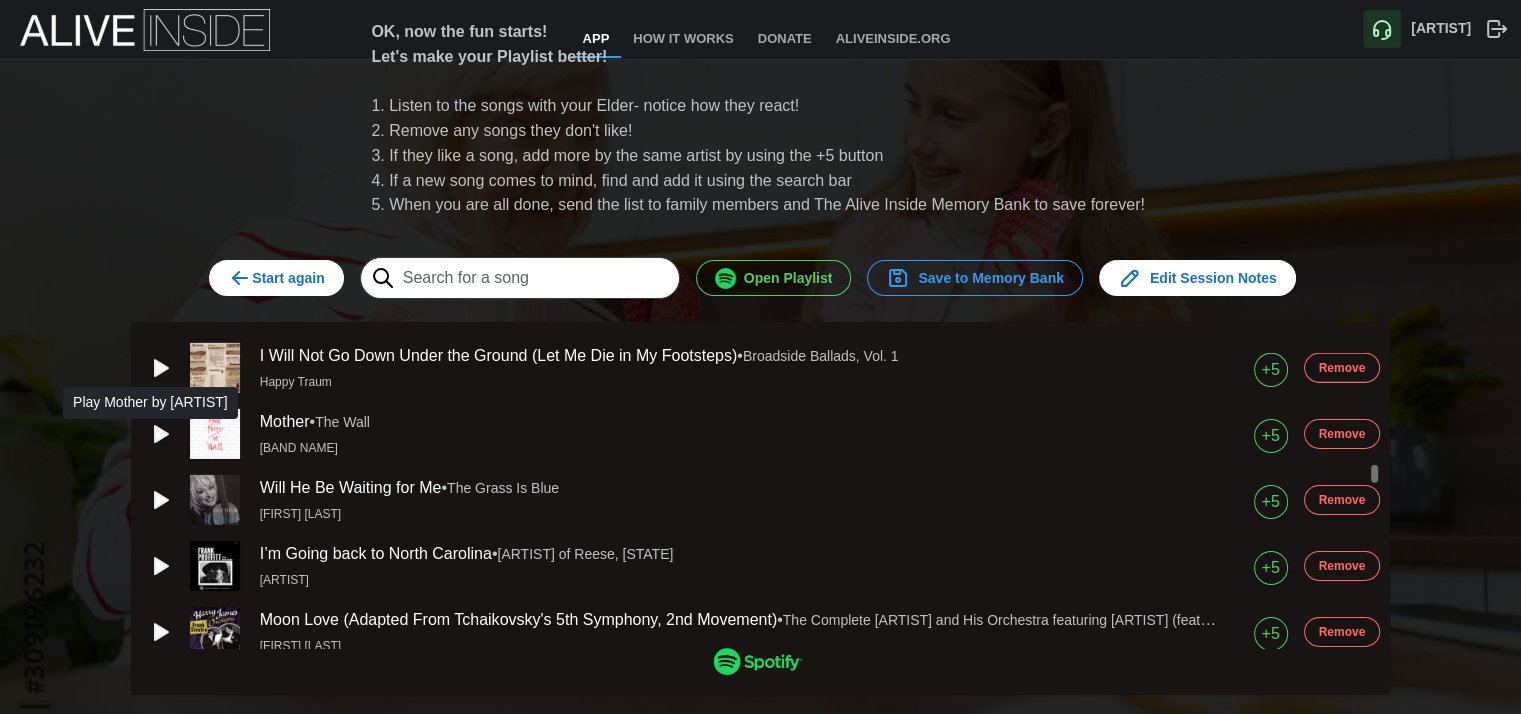 click 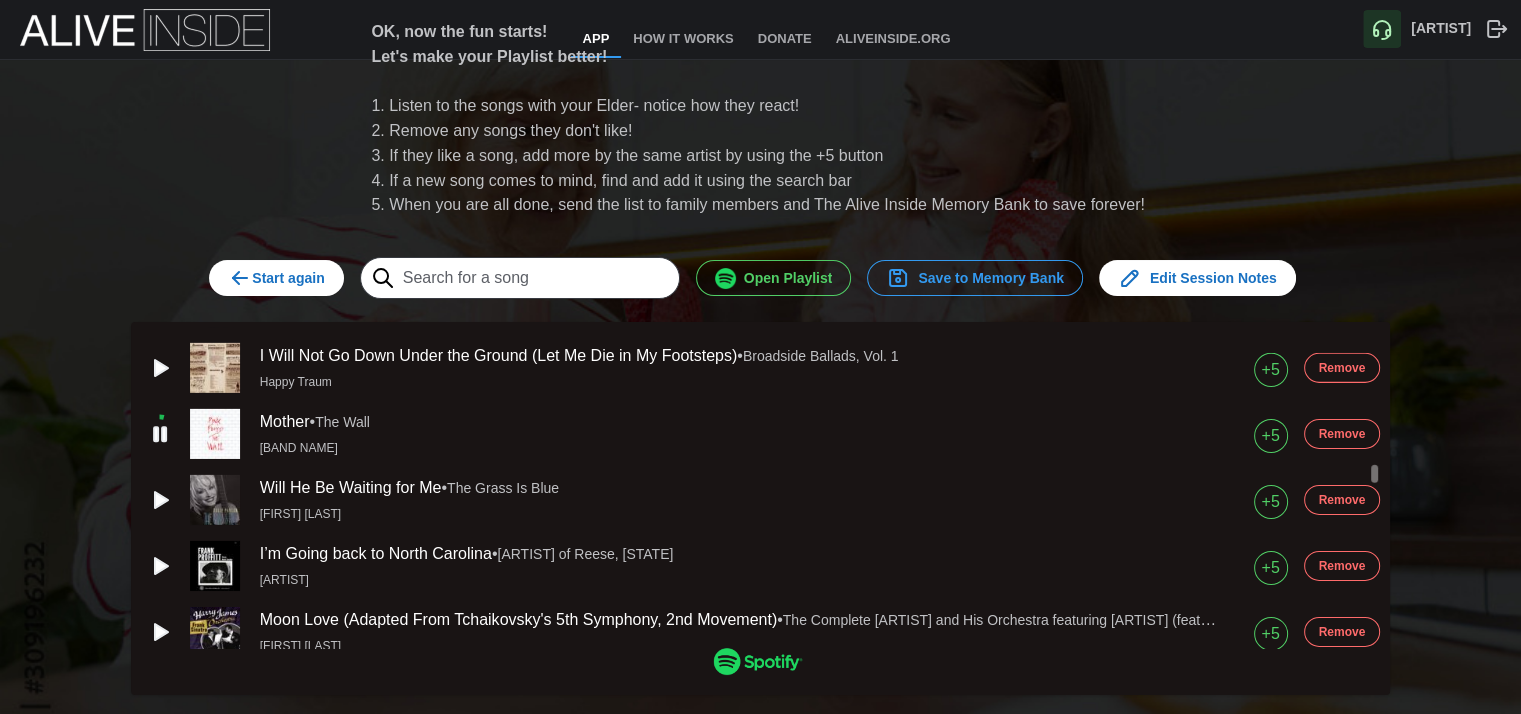 click on "Remove" at bounding box center [1342, 434] 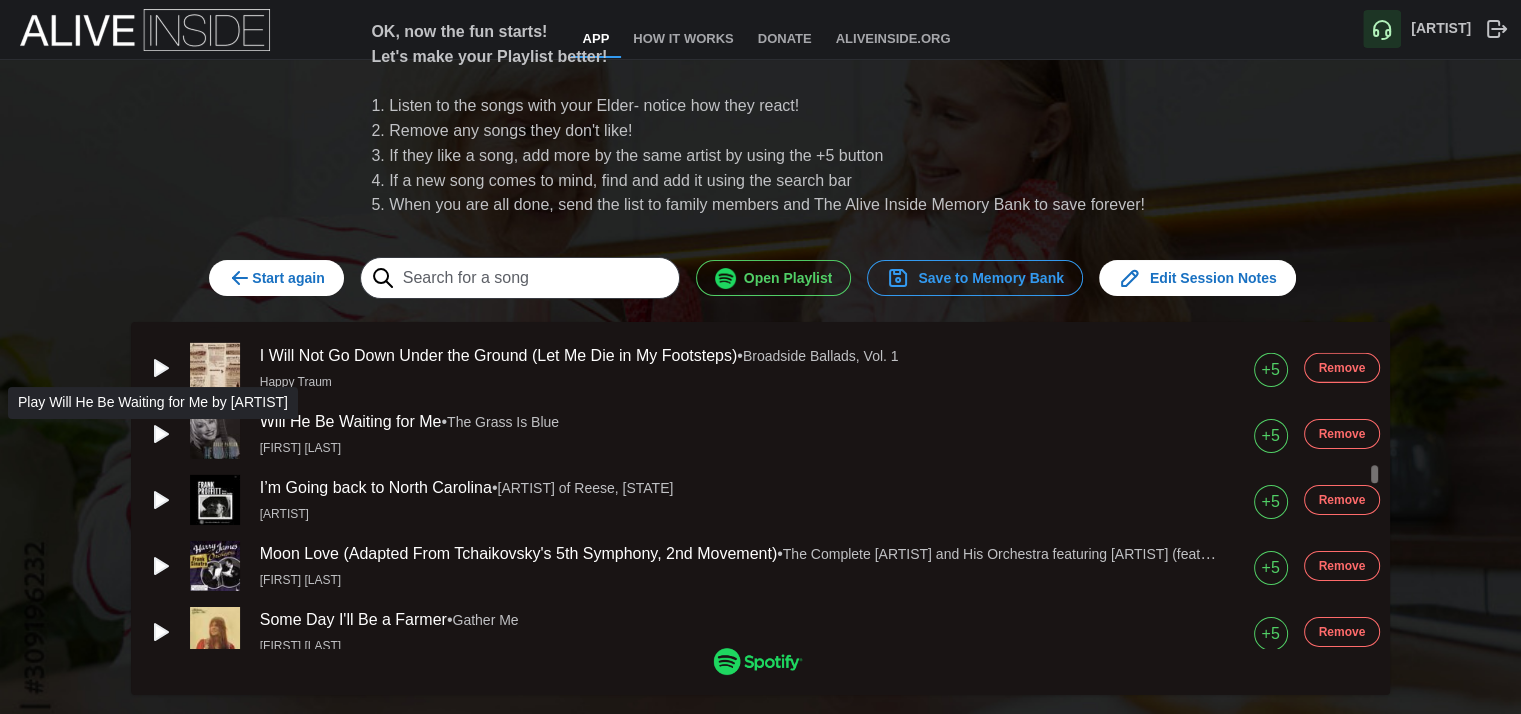 click 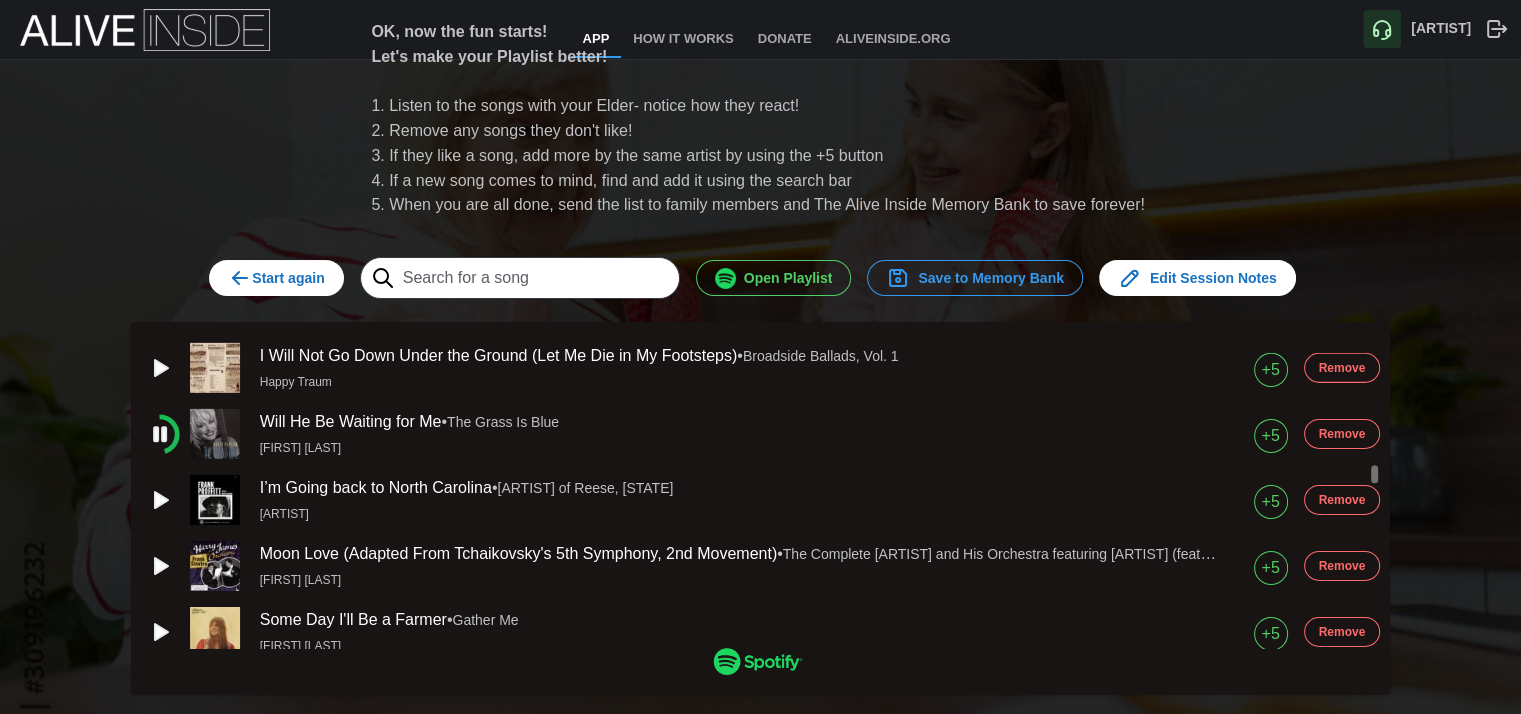 click on "Remove" at bounding box center [1342, 434] 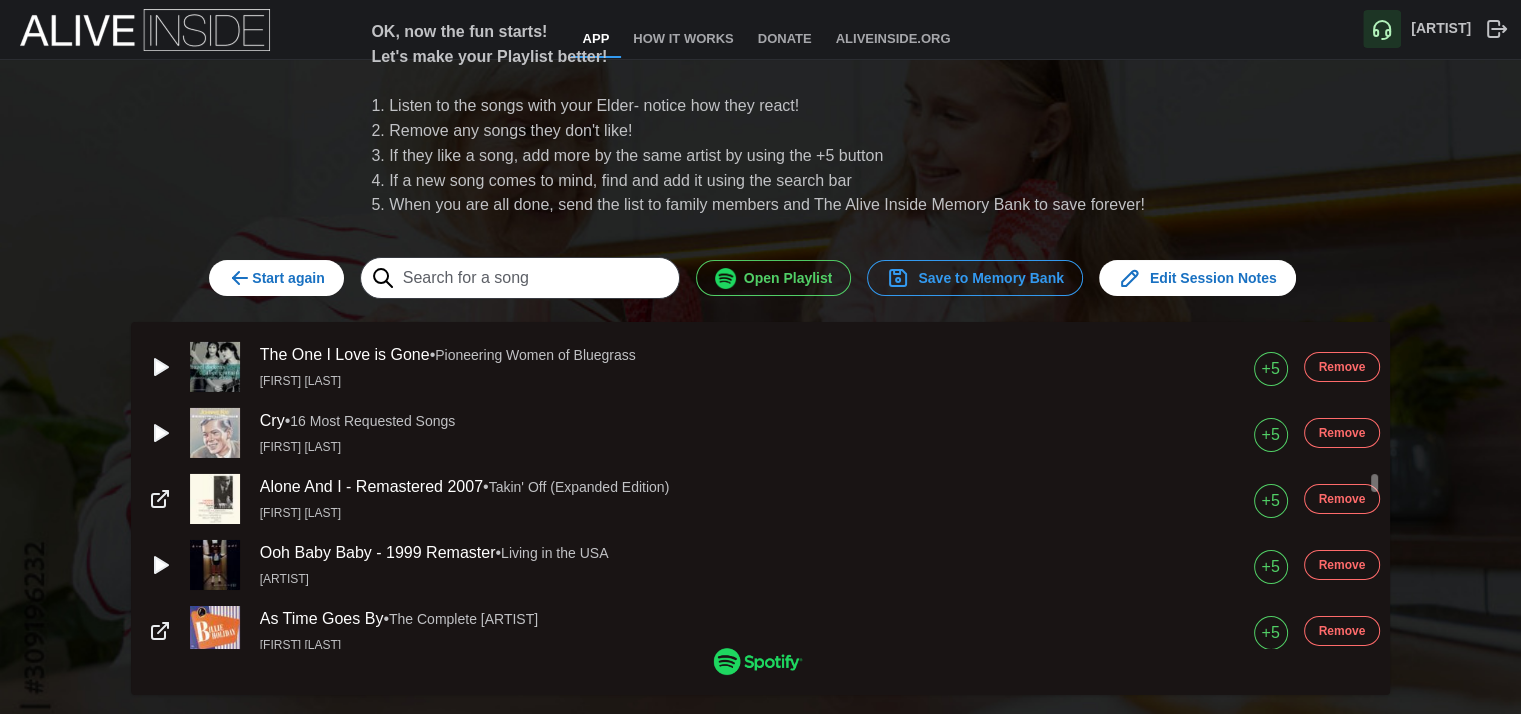 scroll, scrollTop: 7000, scrollLeft: 0, axis: vertical 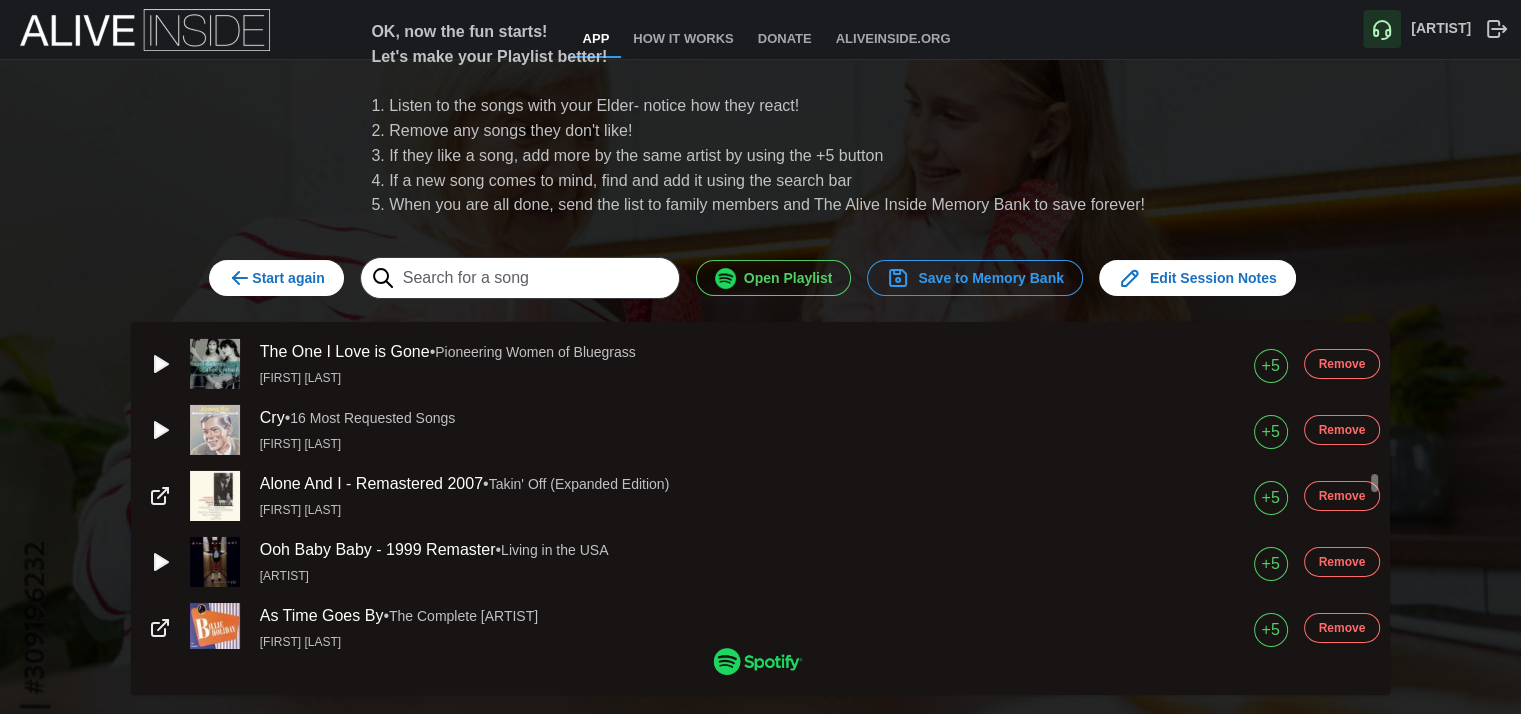 click on "Remove" at bounding box center [1342, 496] 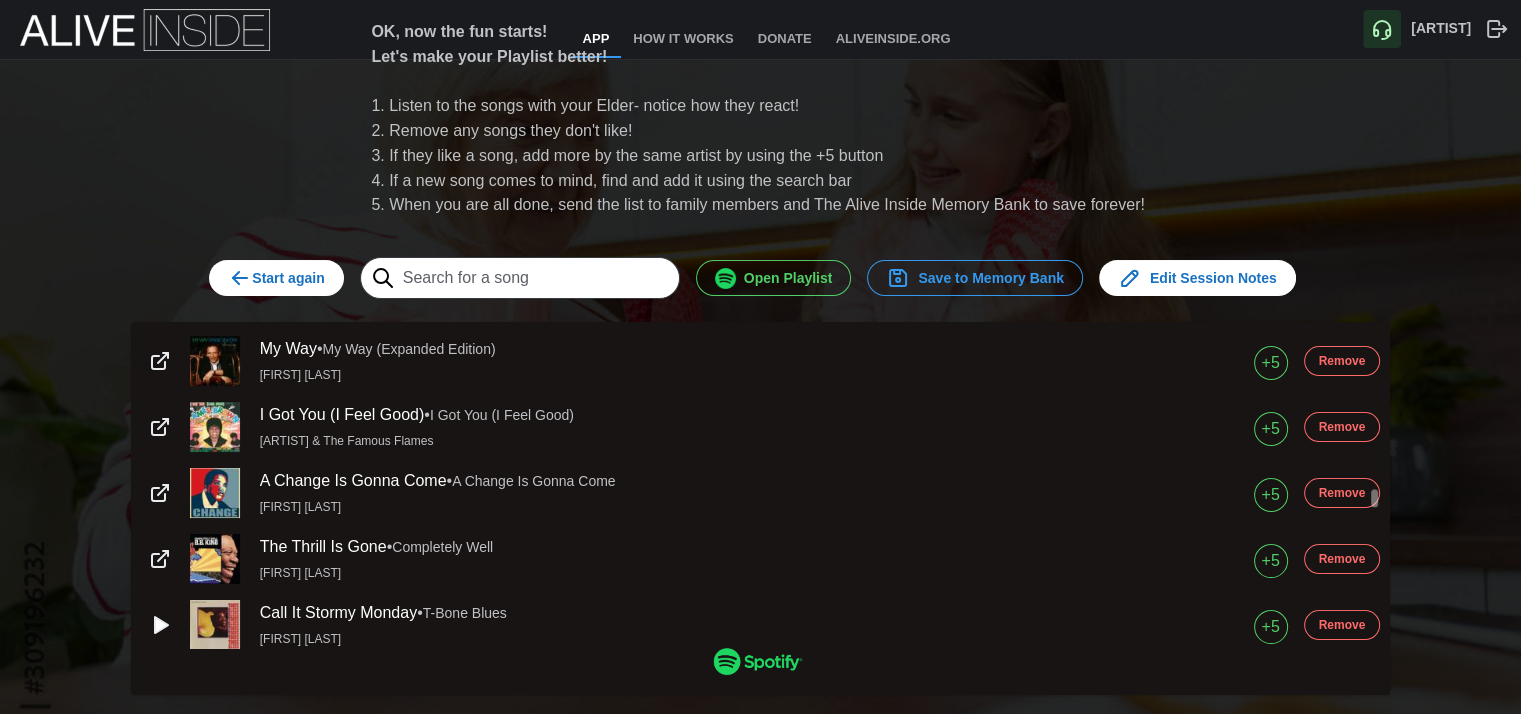 scroll, scrollTop: 7700, scrollLeft: 0, axis: vertical 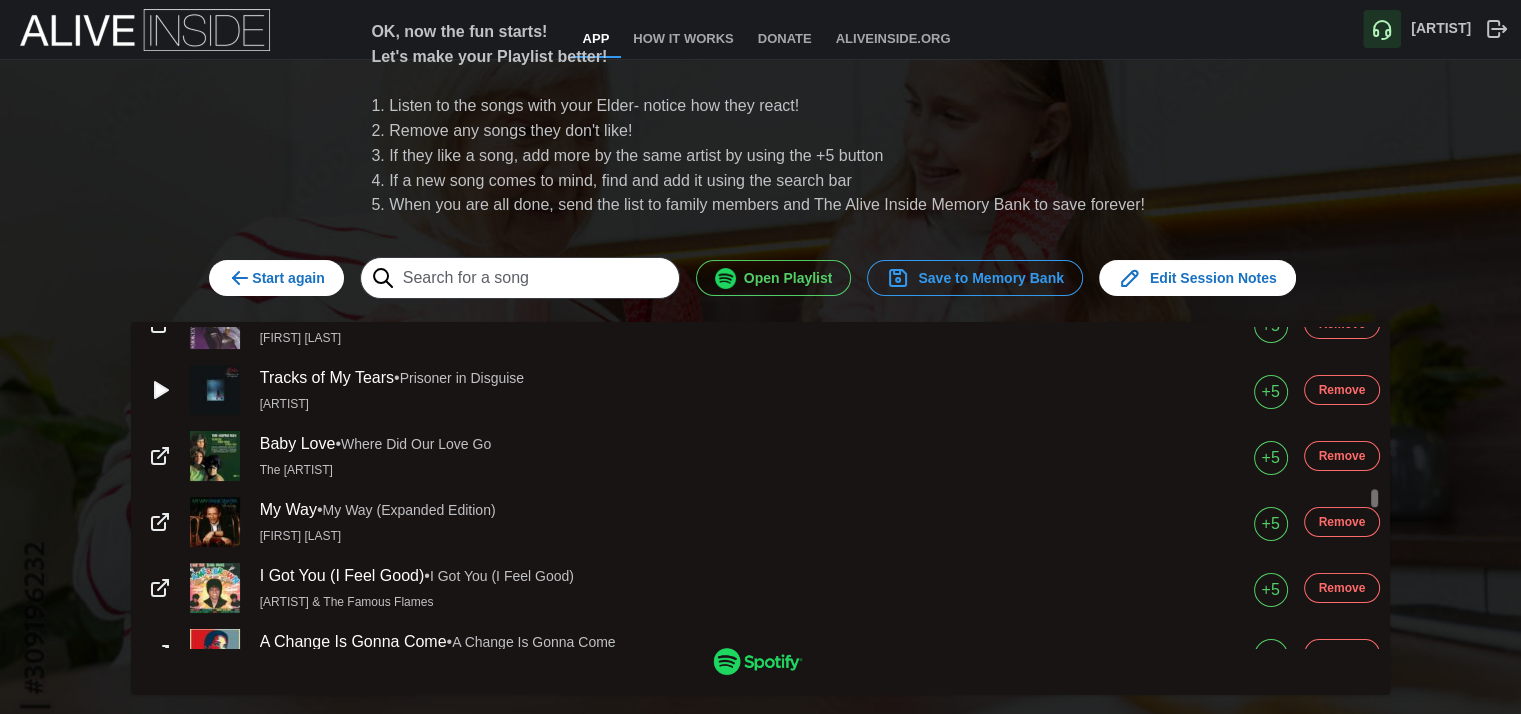 click on "+5" at bounding box center [1270, 392] 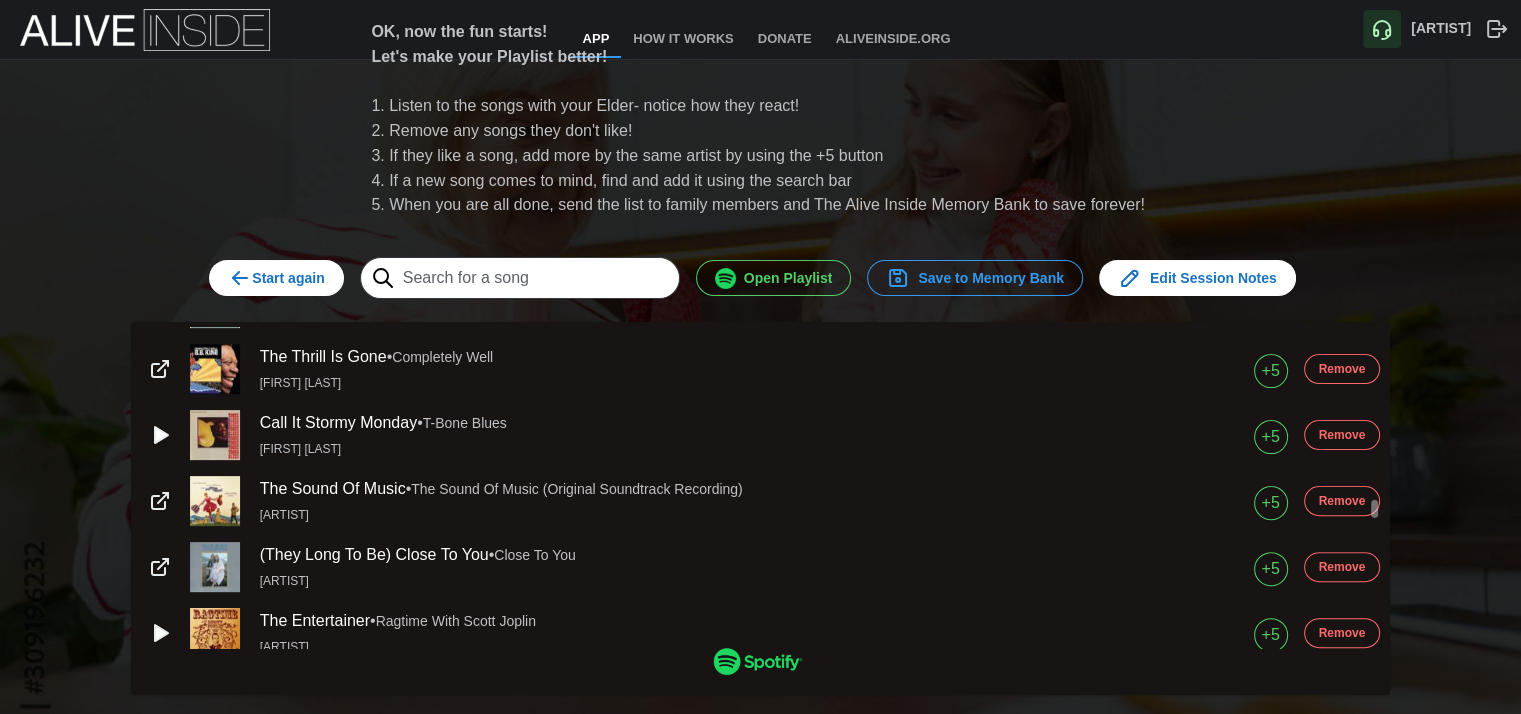 scroll, scrollTop: 8400, scrollLeft: 0, axis: vertical 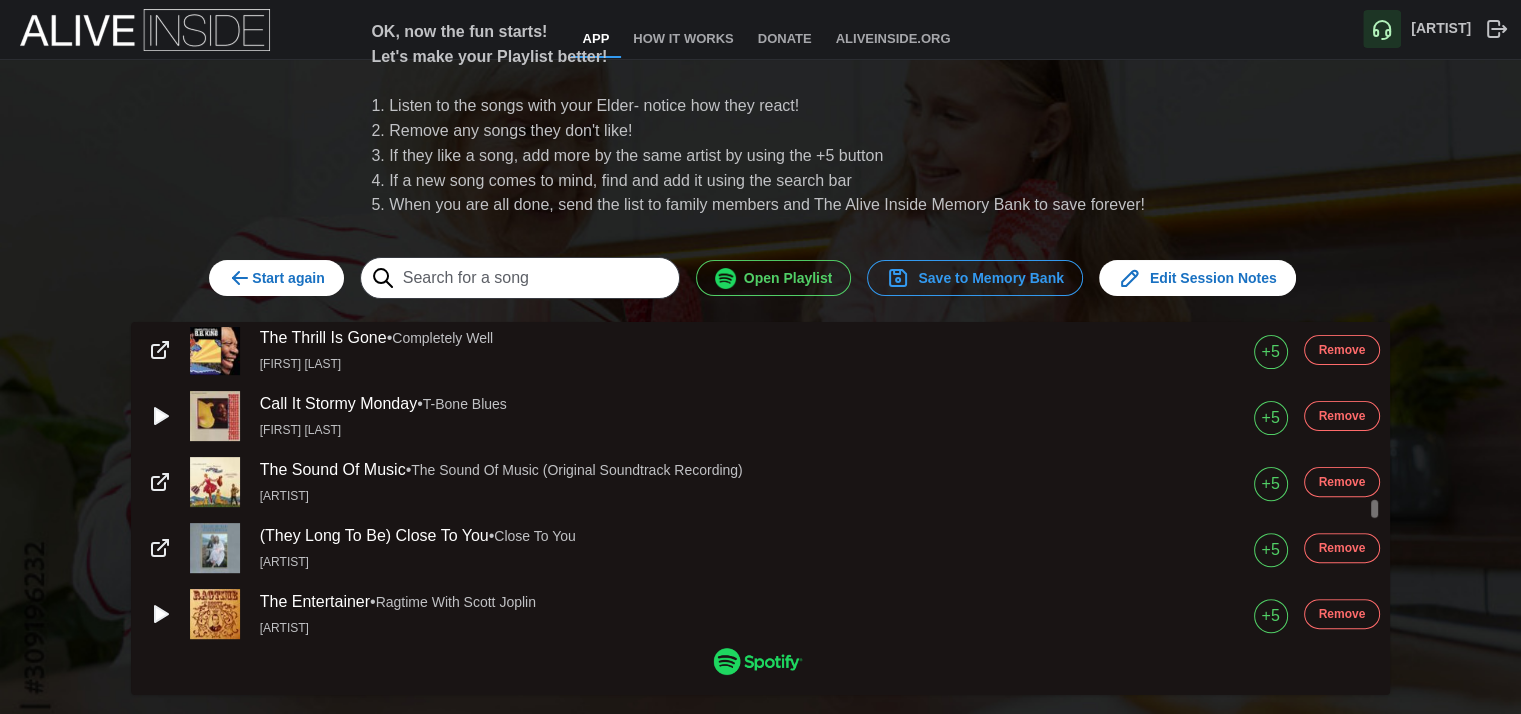 click on "+5" at bounding box center [1270, 550] 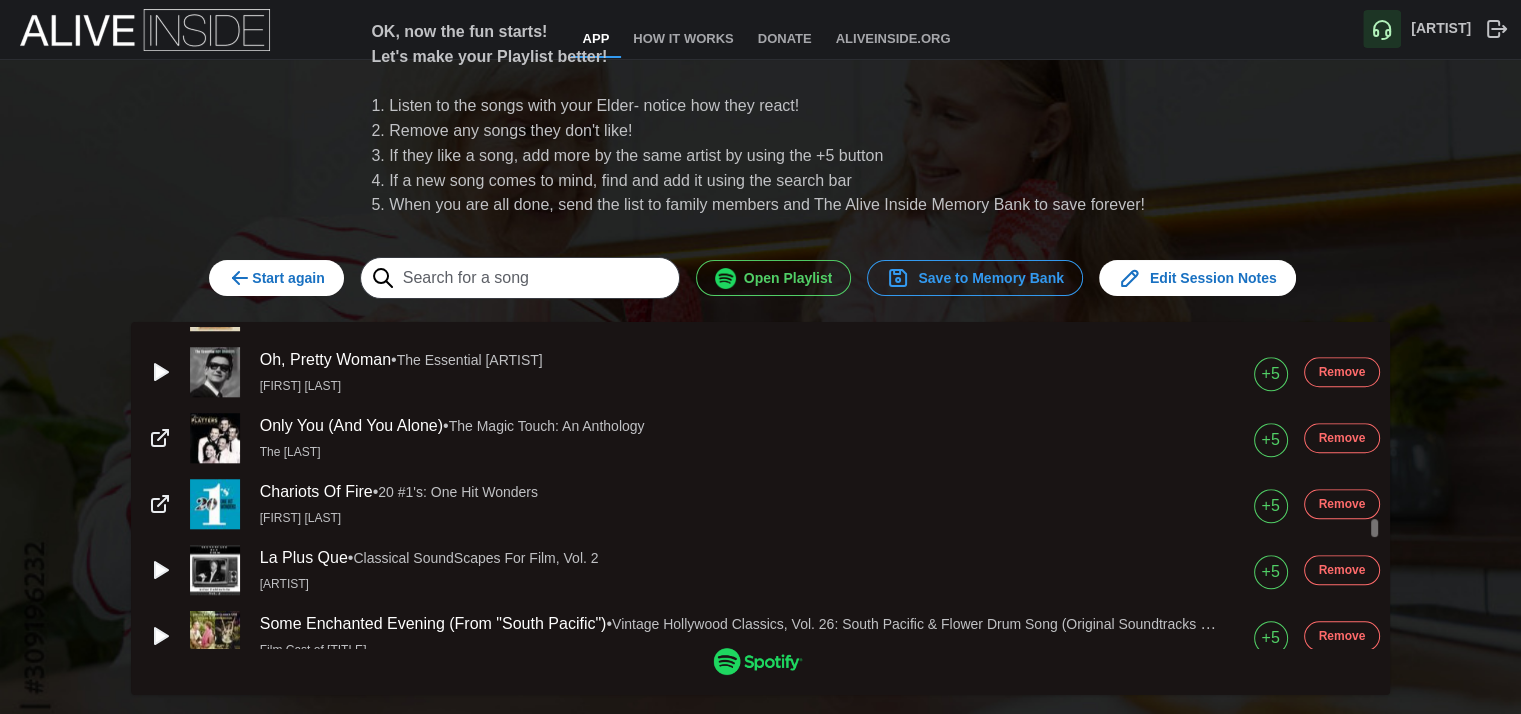 scroll, scrollTop: 9600, scrollLeft: 0, axis: vertical 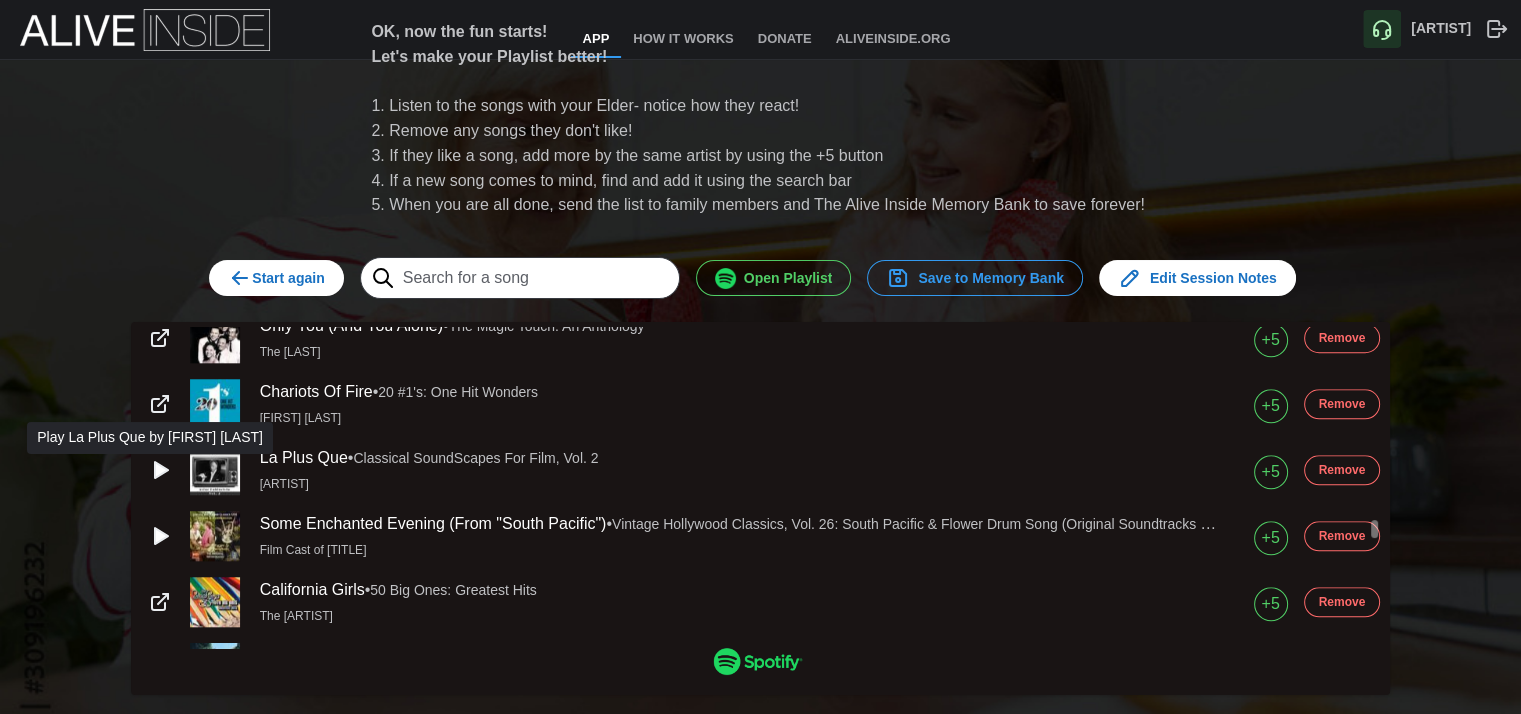click 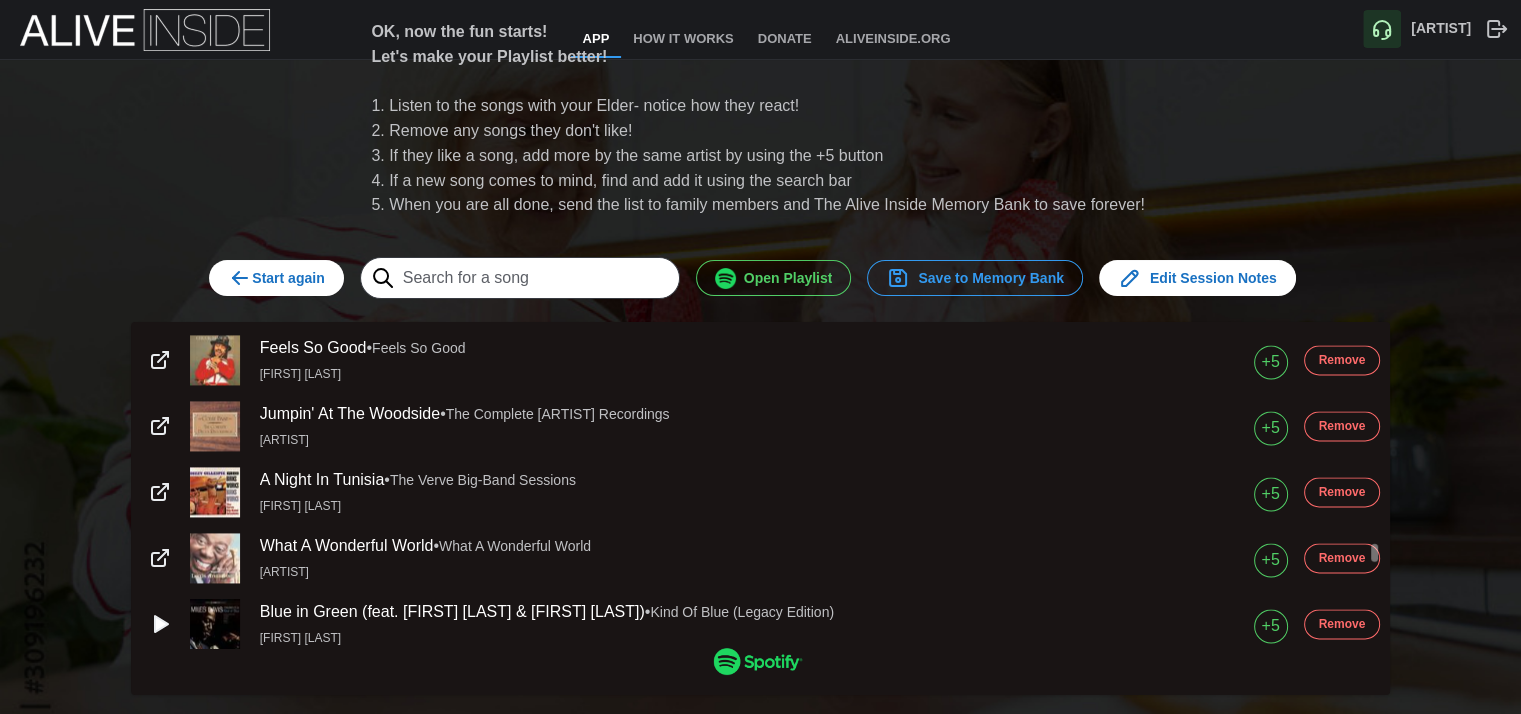 scroll, scrollTop: 10800, scrollLeft: 0, axis: vertical 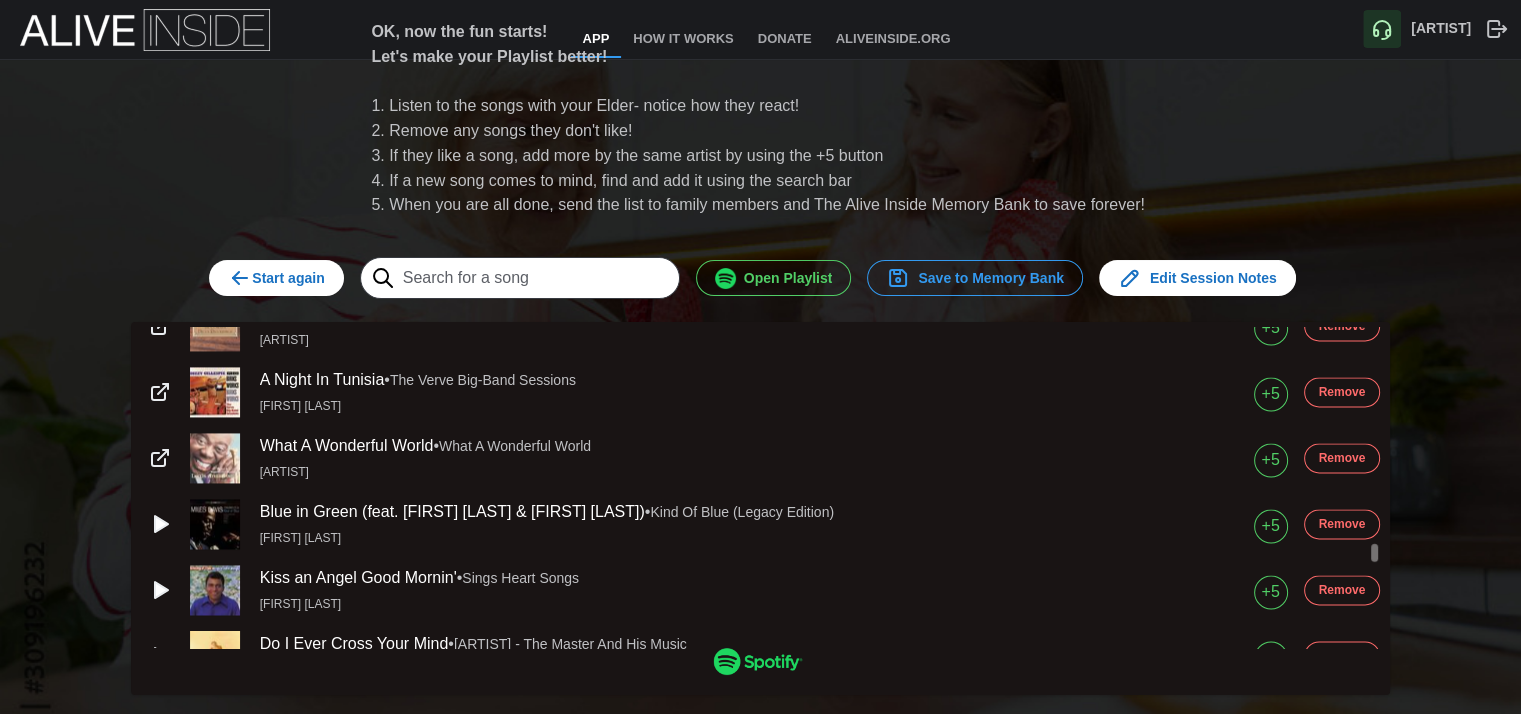 click 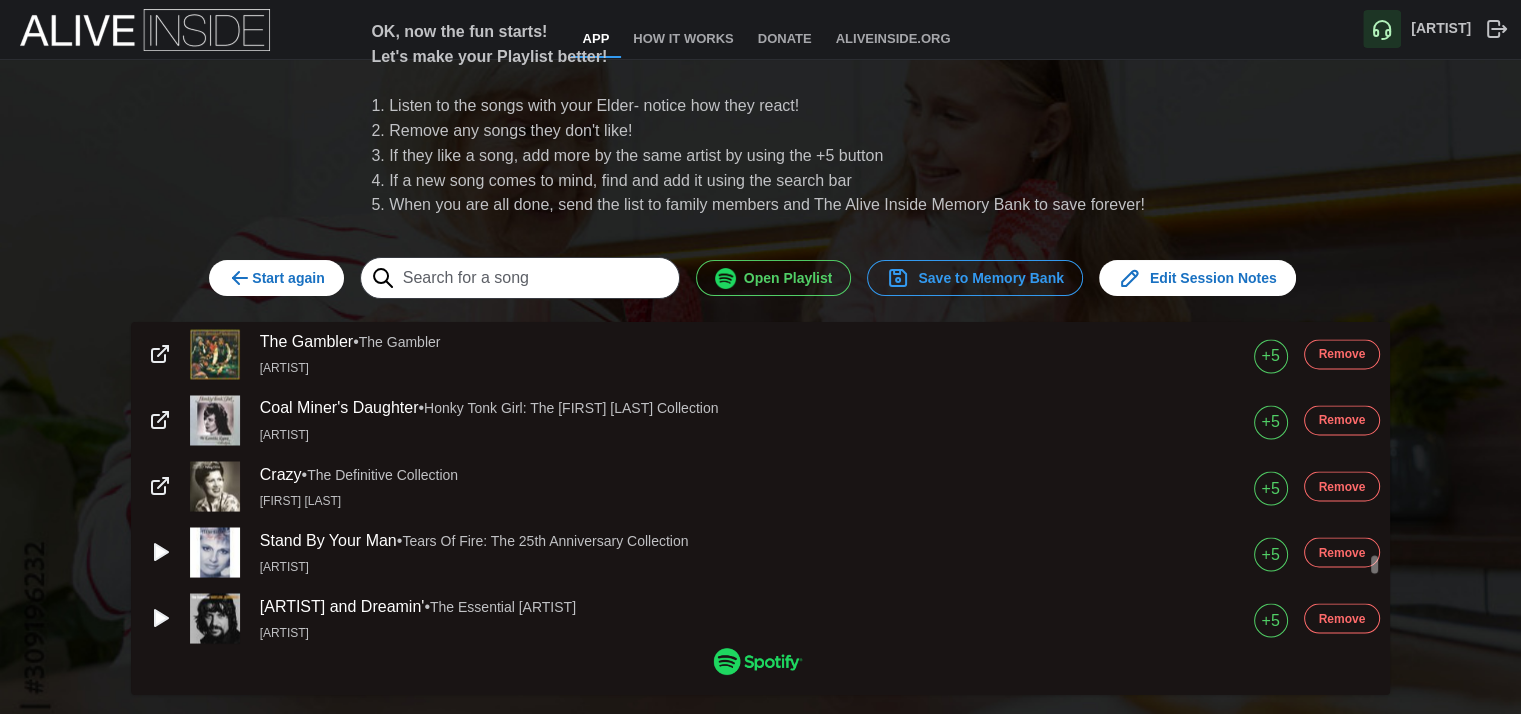 scroll, scrollTop: 11400, scrollLeft: 0, axis: vertical 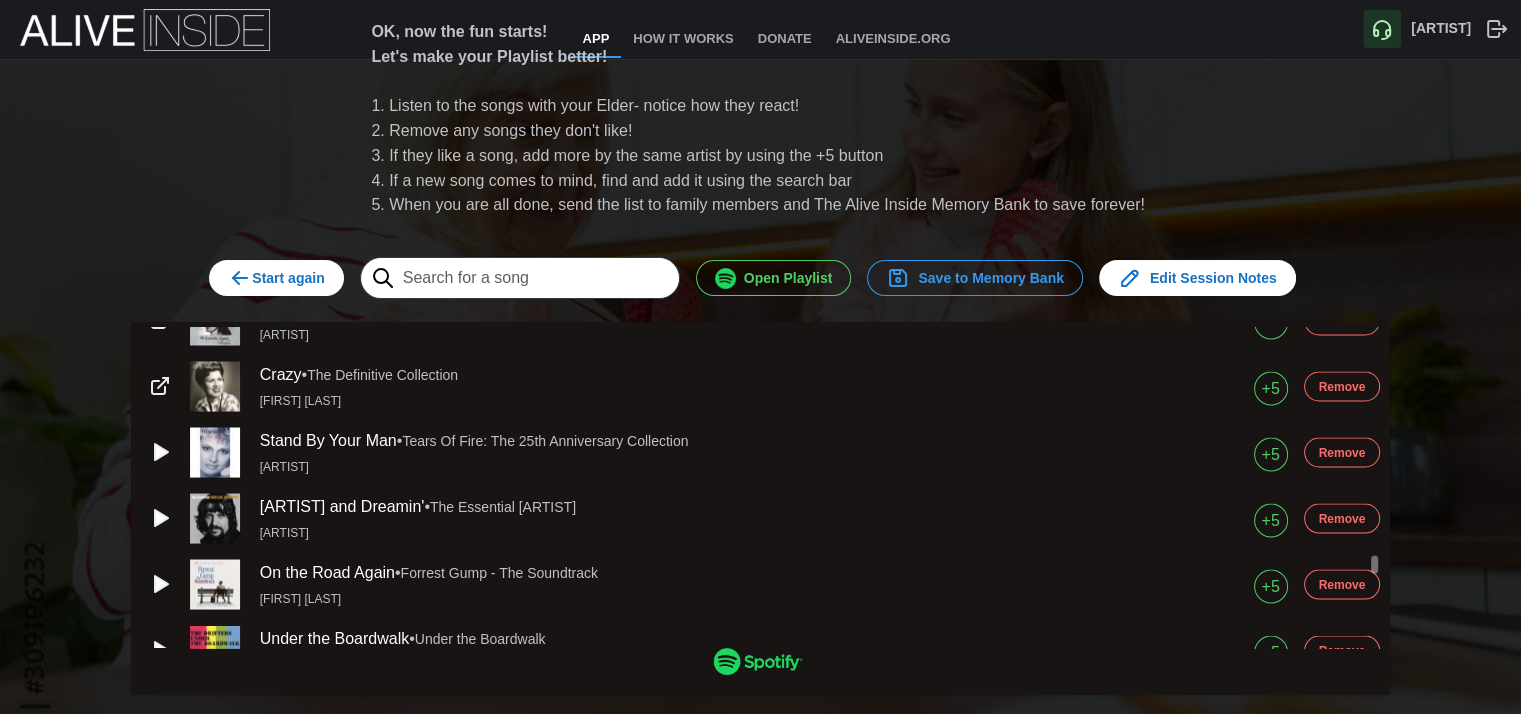 click 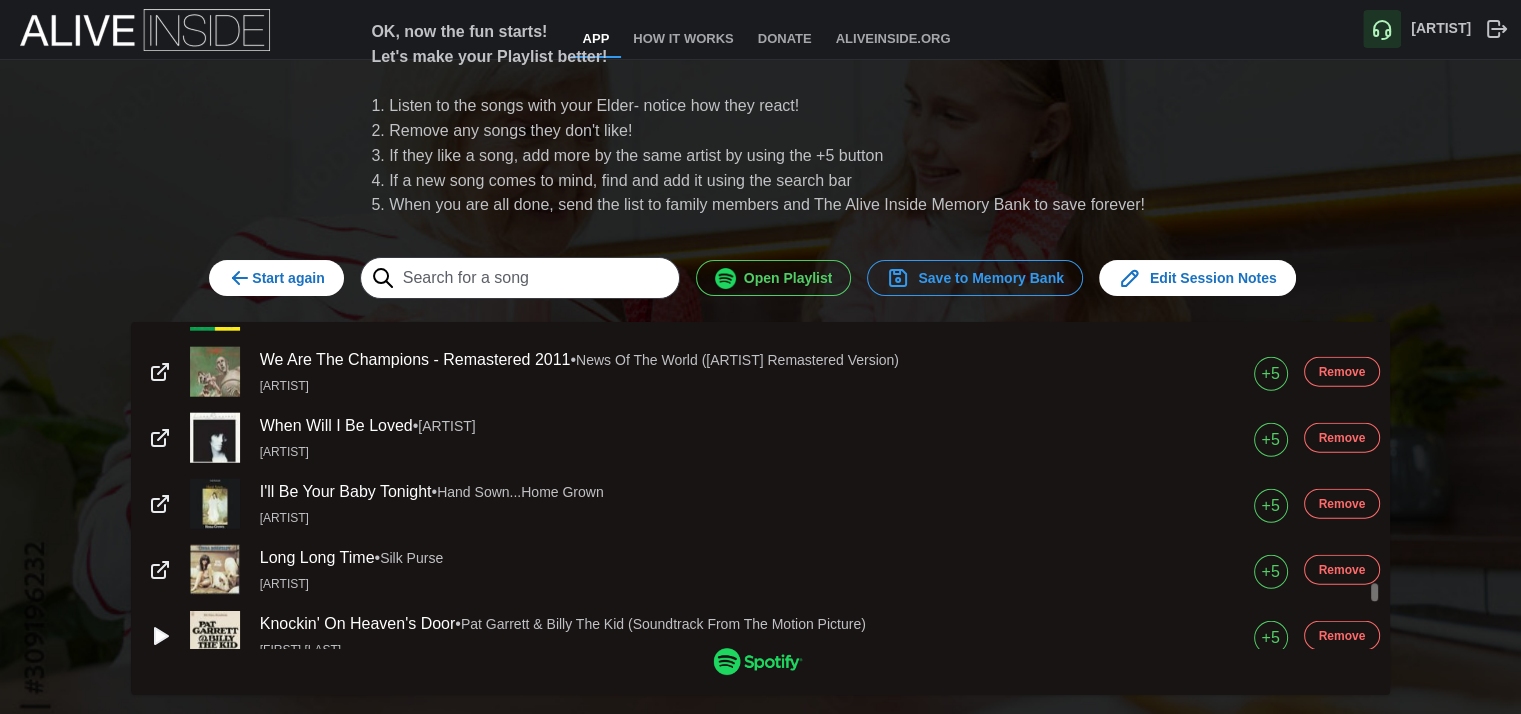 scroll, scrollTop: 12900, scrollLeft: 0, axis: vertical 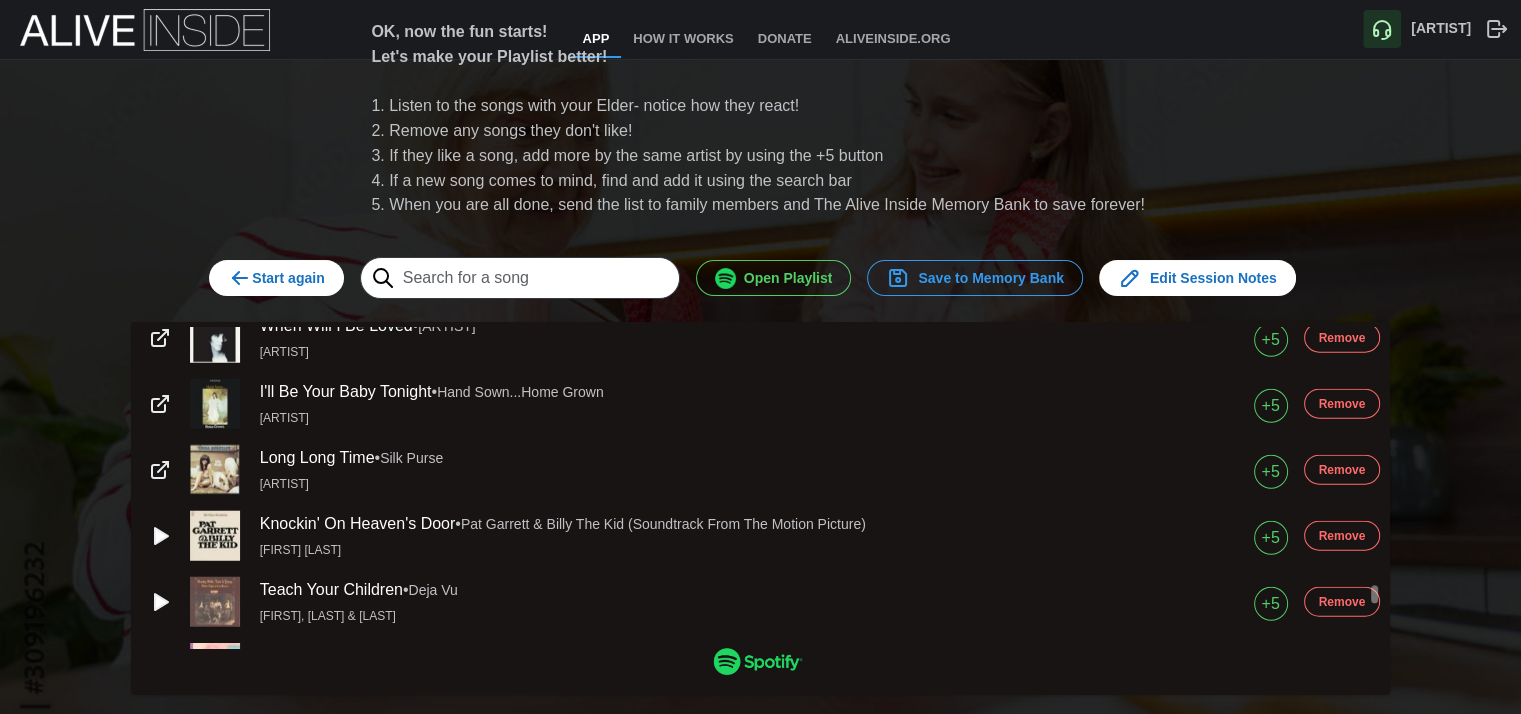 click on "+5" at bounding box center [1270, 538] 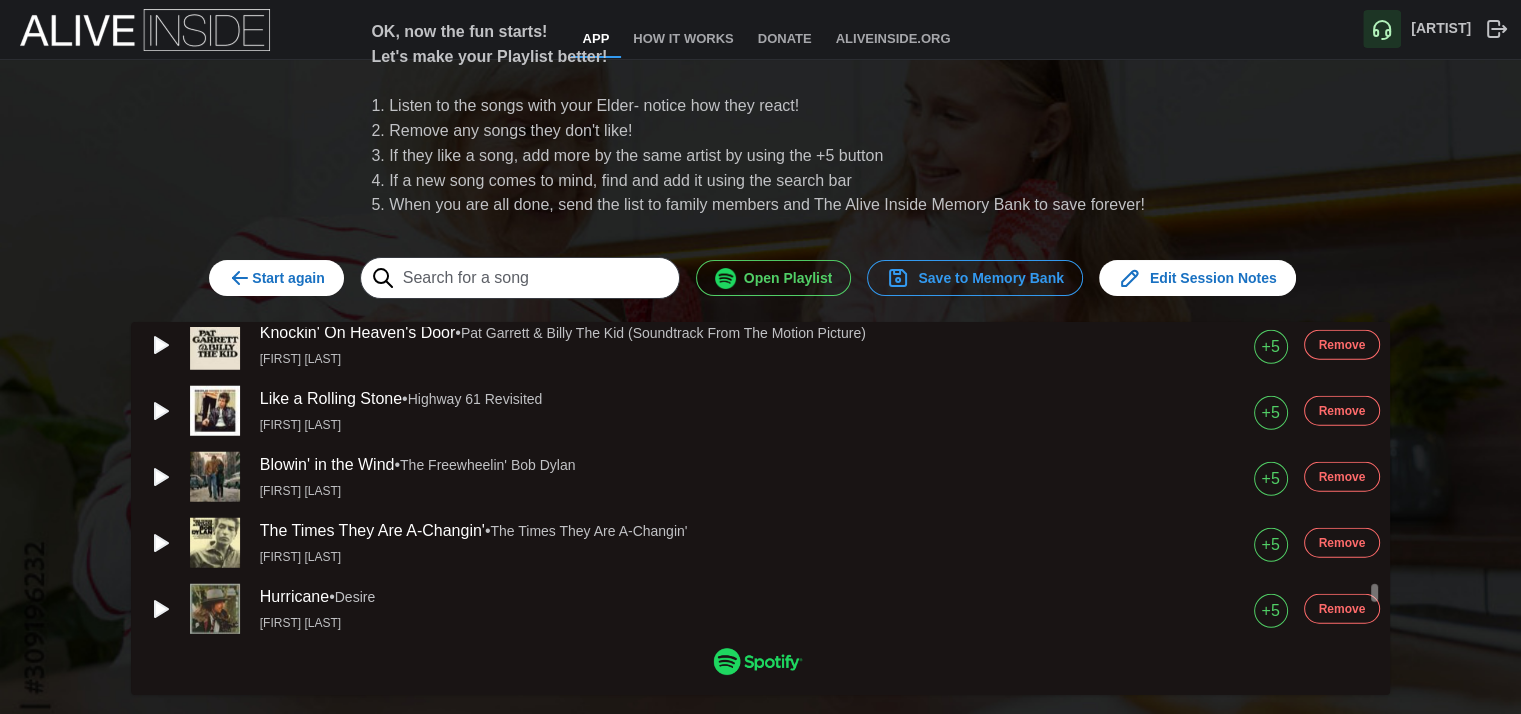 scroll, scrollTop: 13100, scrollLeft: 0, axis: vertical 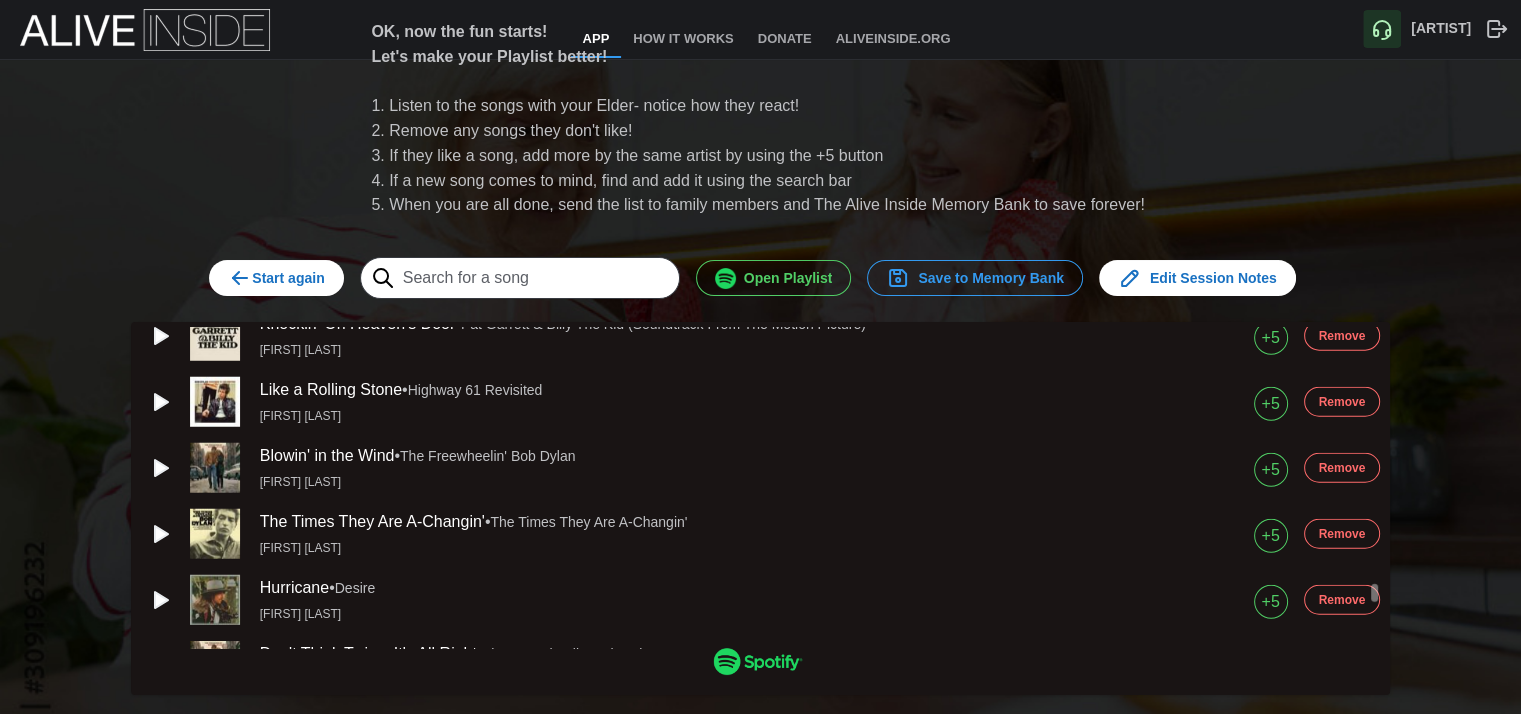 click on "Remove" at bounding box center (1342, 600) 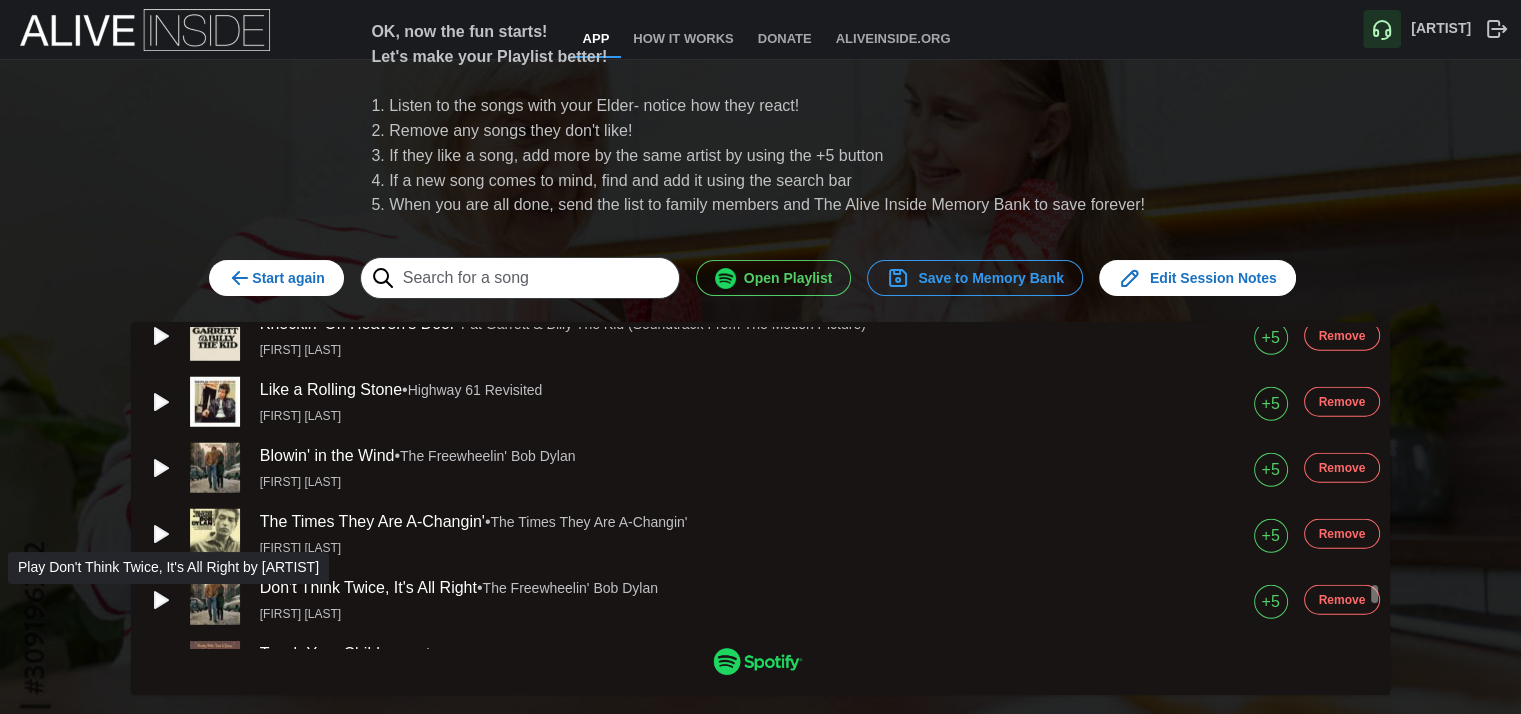 click 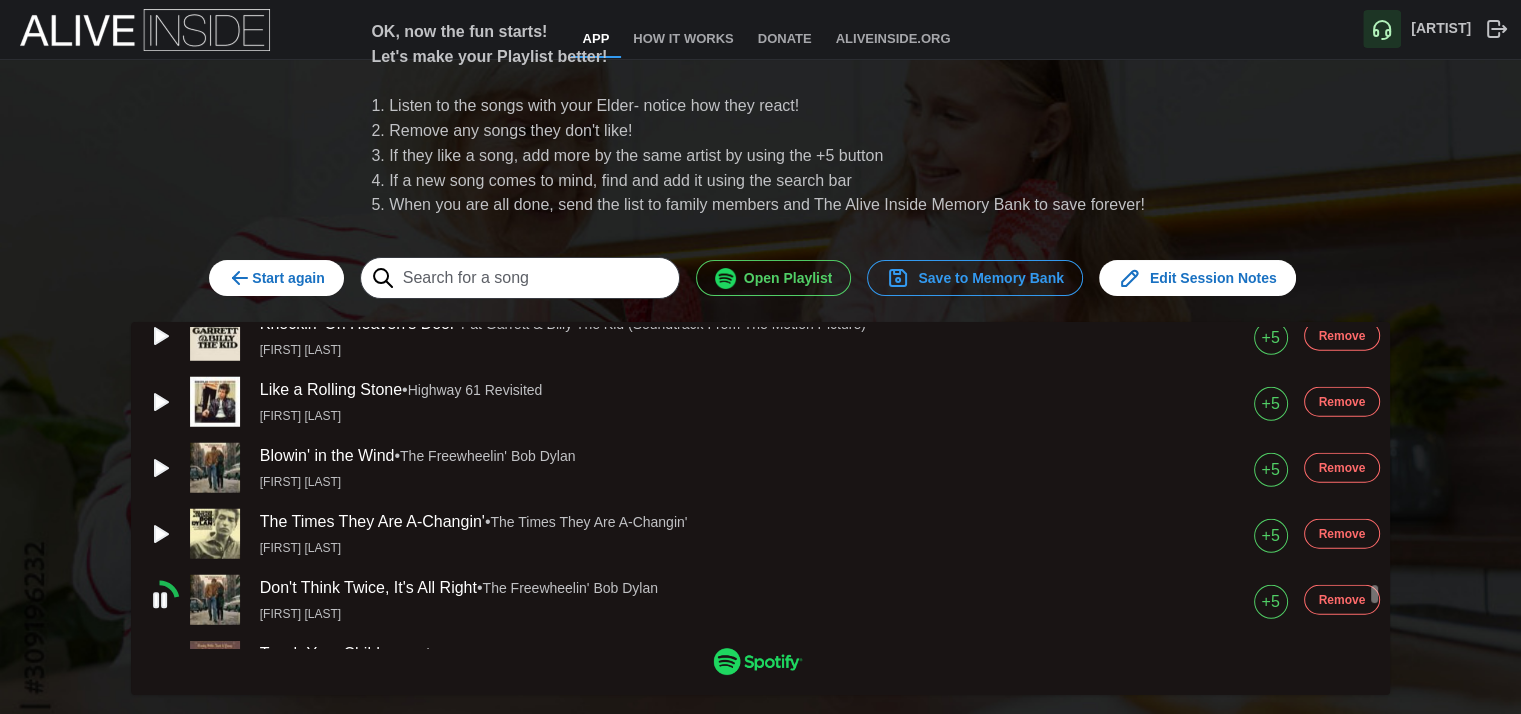 click on "Remove" at bounding box center (1342, 600) 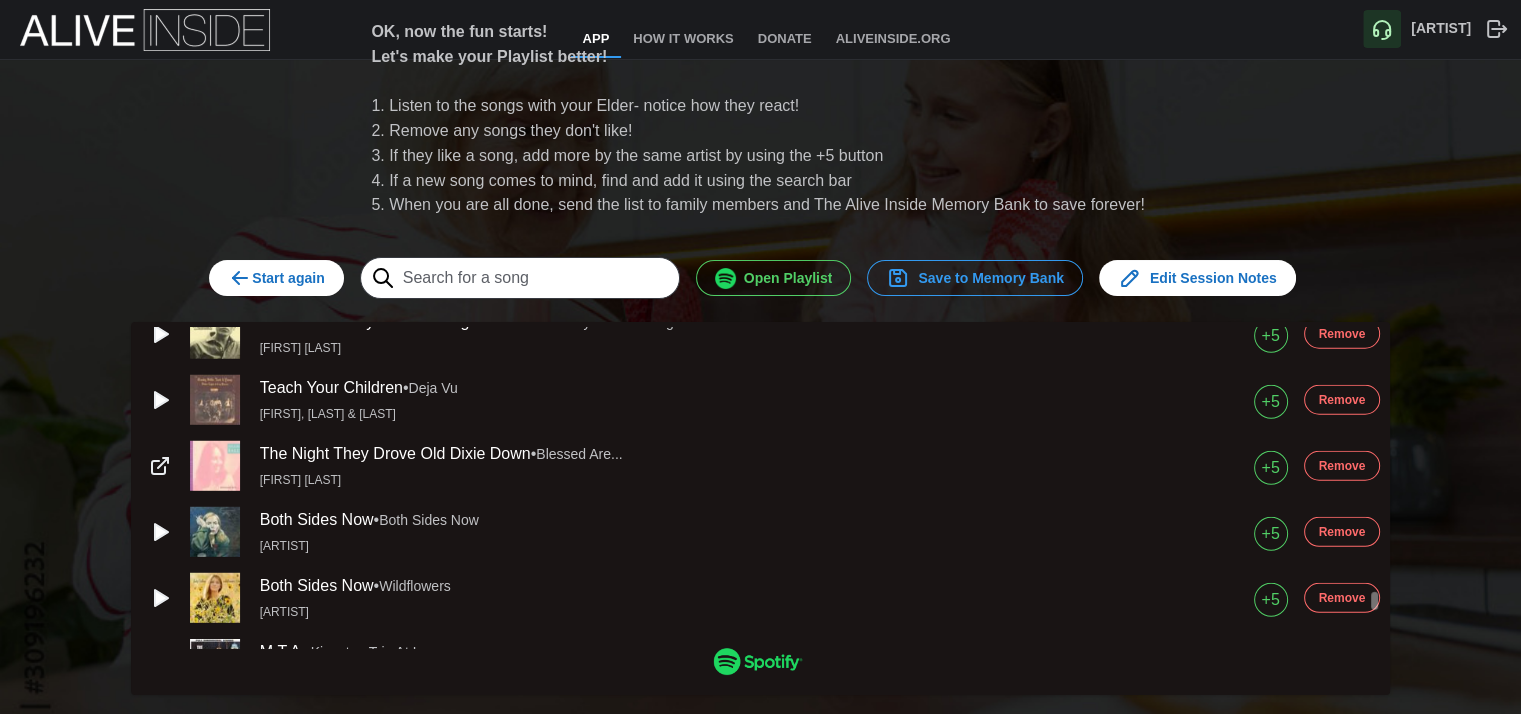 scroll, scrollTop: 13400, scrollLeft: 0, axis: vertical 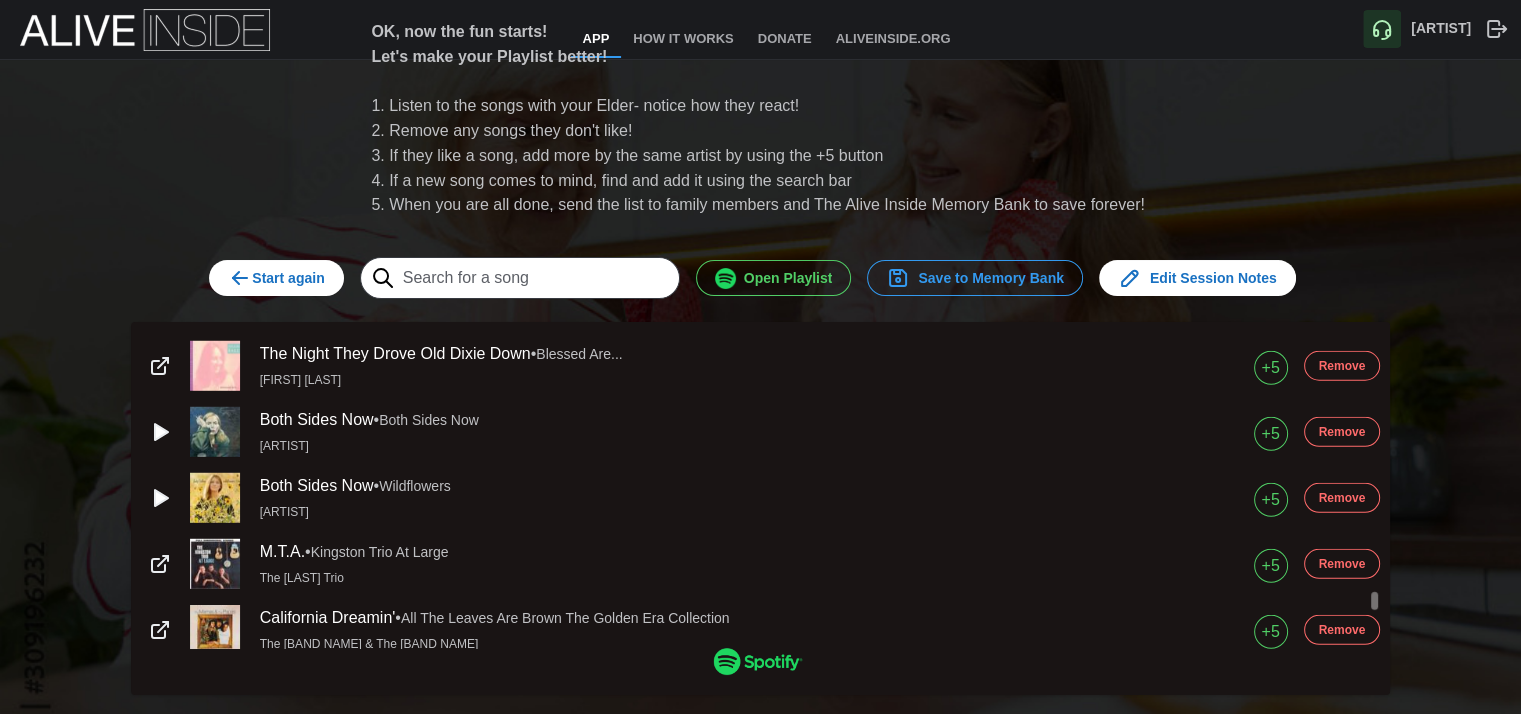 click 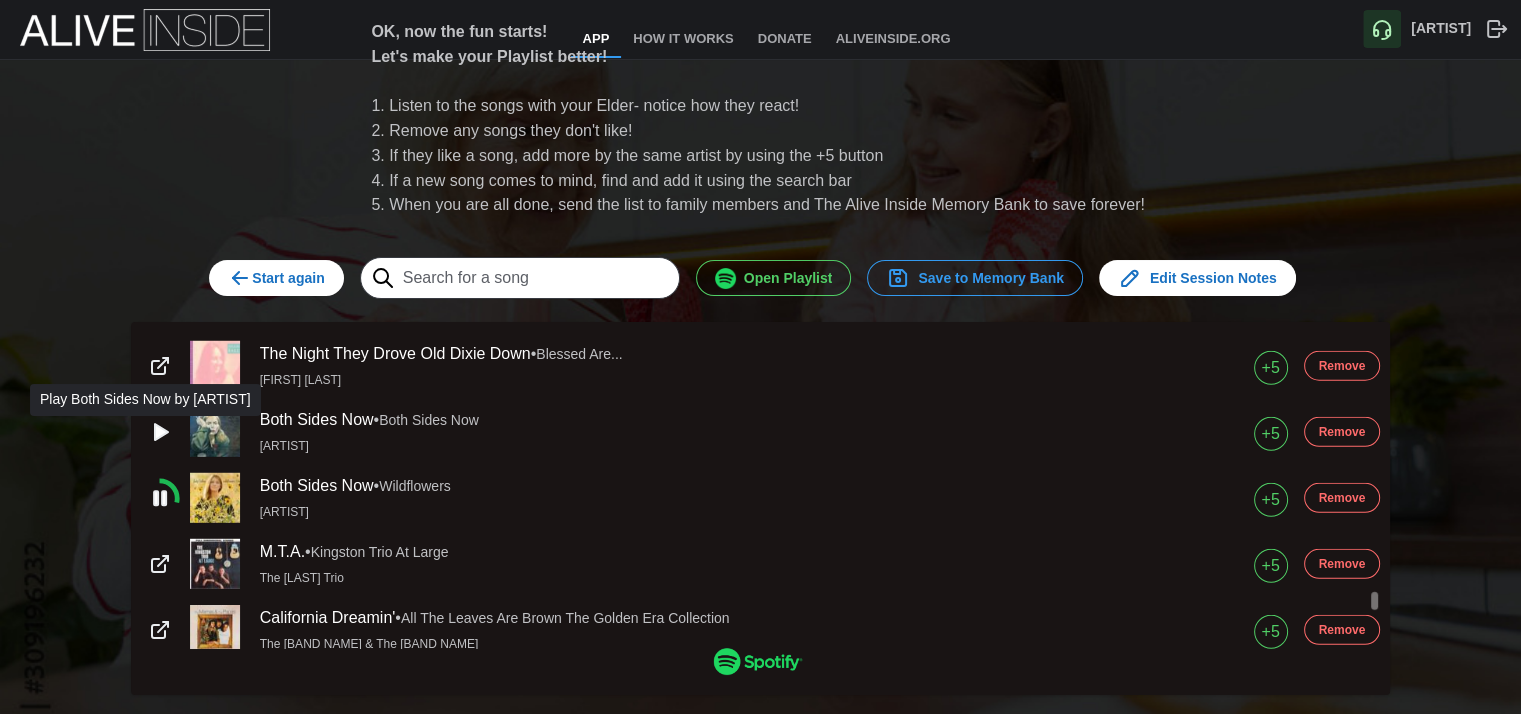 click 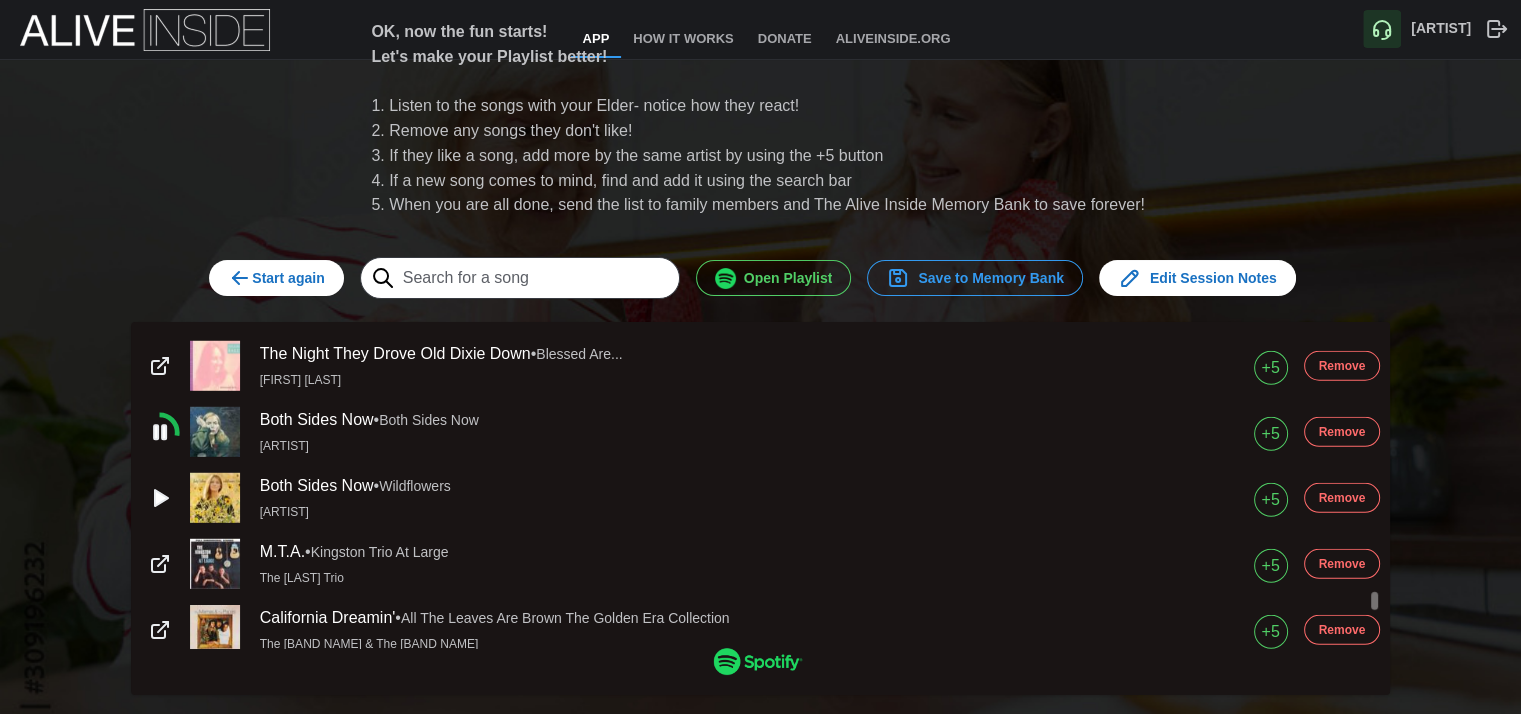 click on "Remove" at bounding box center [1342, 432] 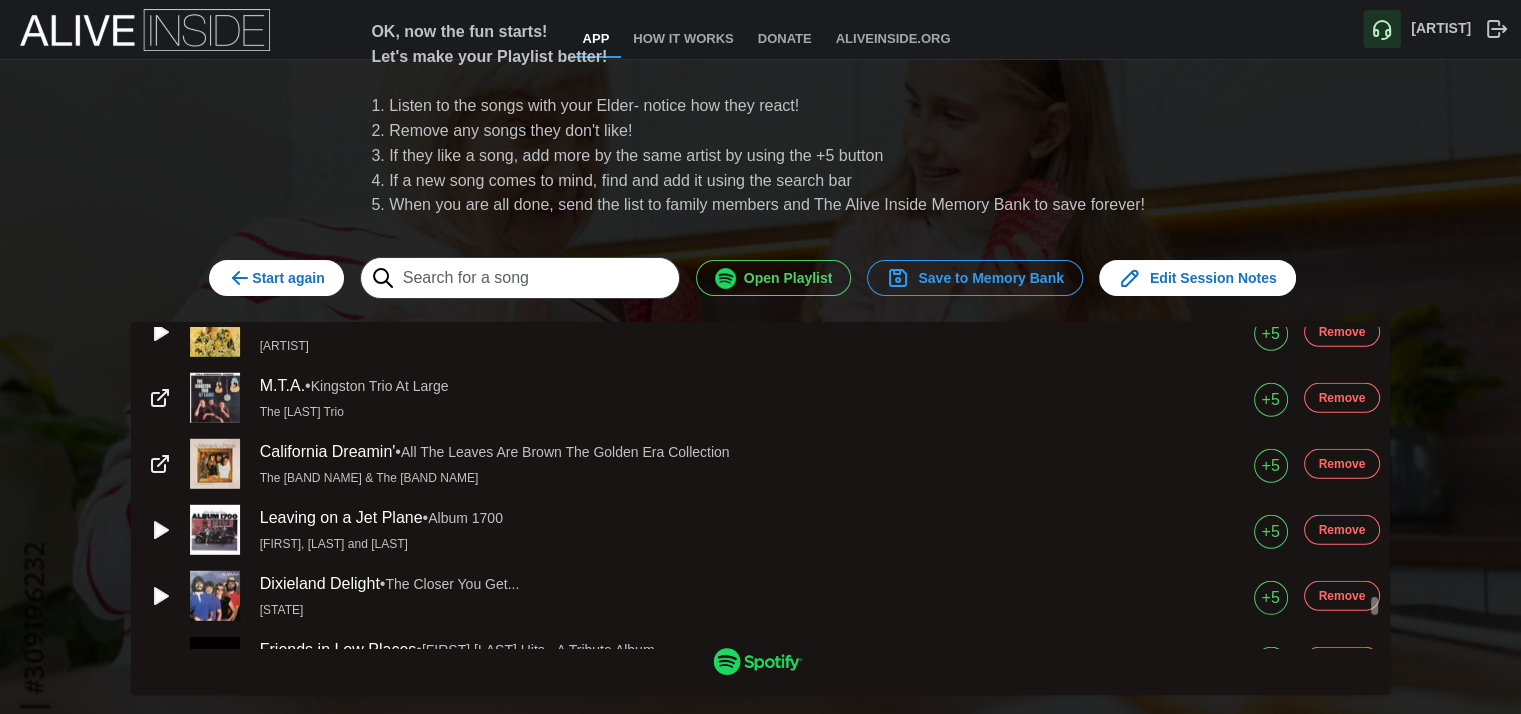 scroll, scrollTop: 13600, scrollLeft: 0, axis: vertical 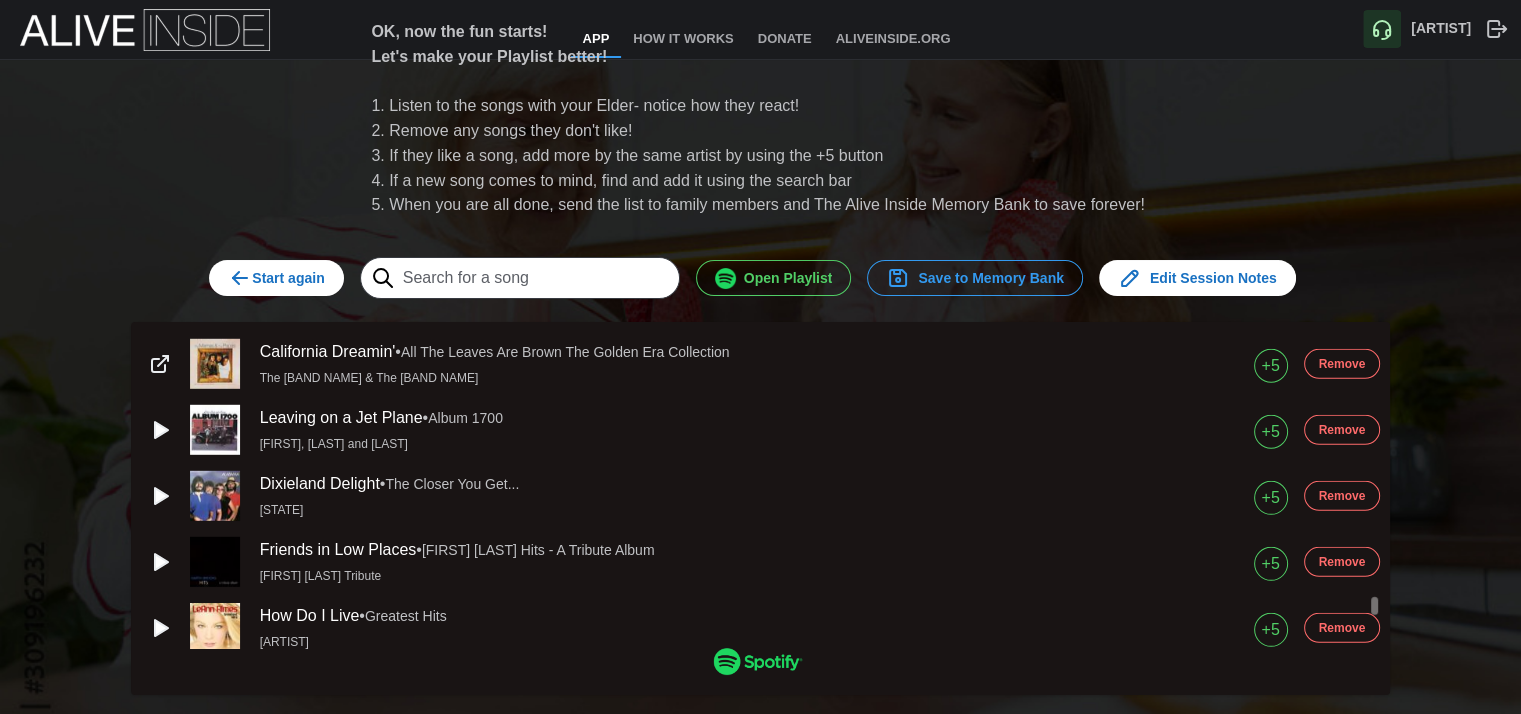 click 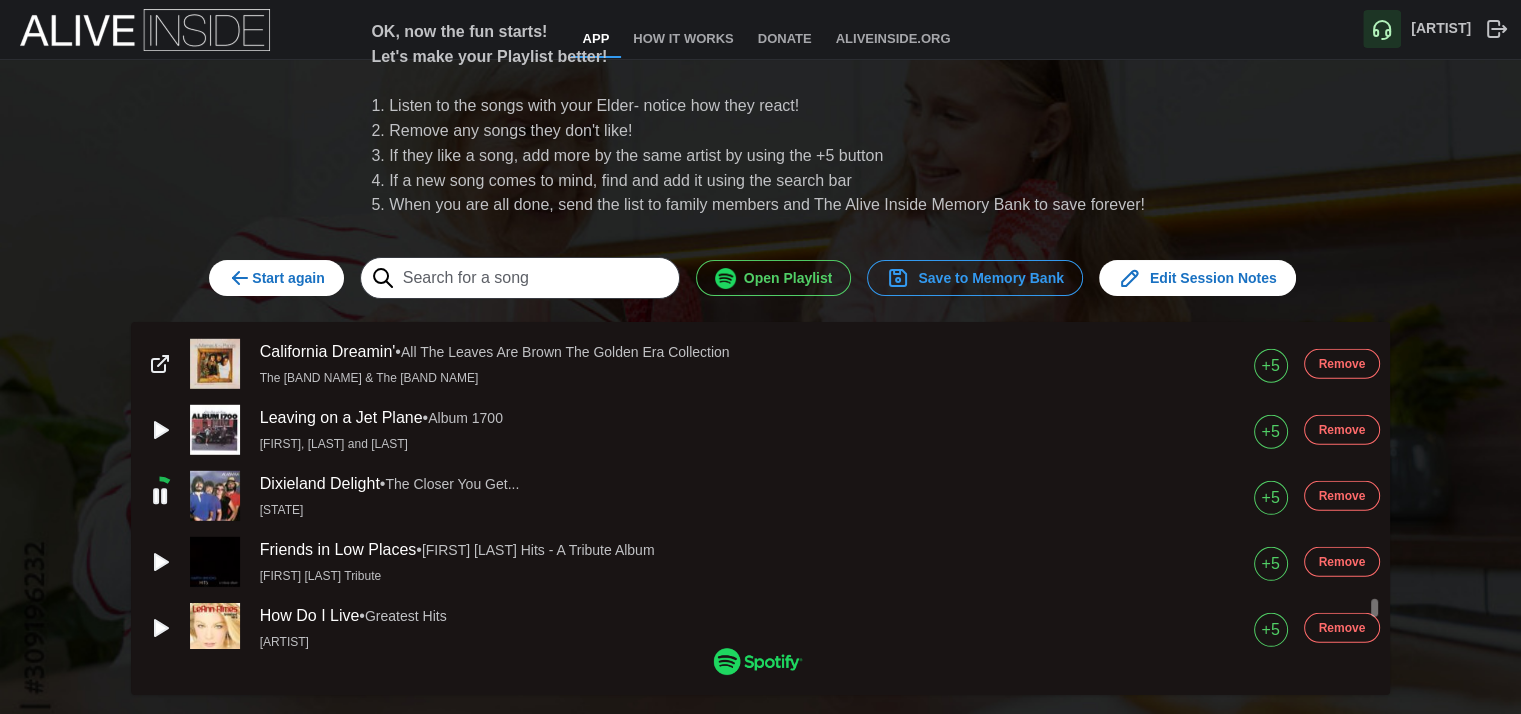 scroll, scrollTop: 13700, scrollLeft: 0, axis: vertical 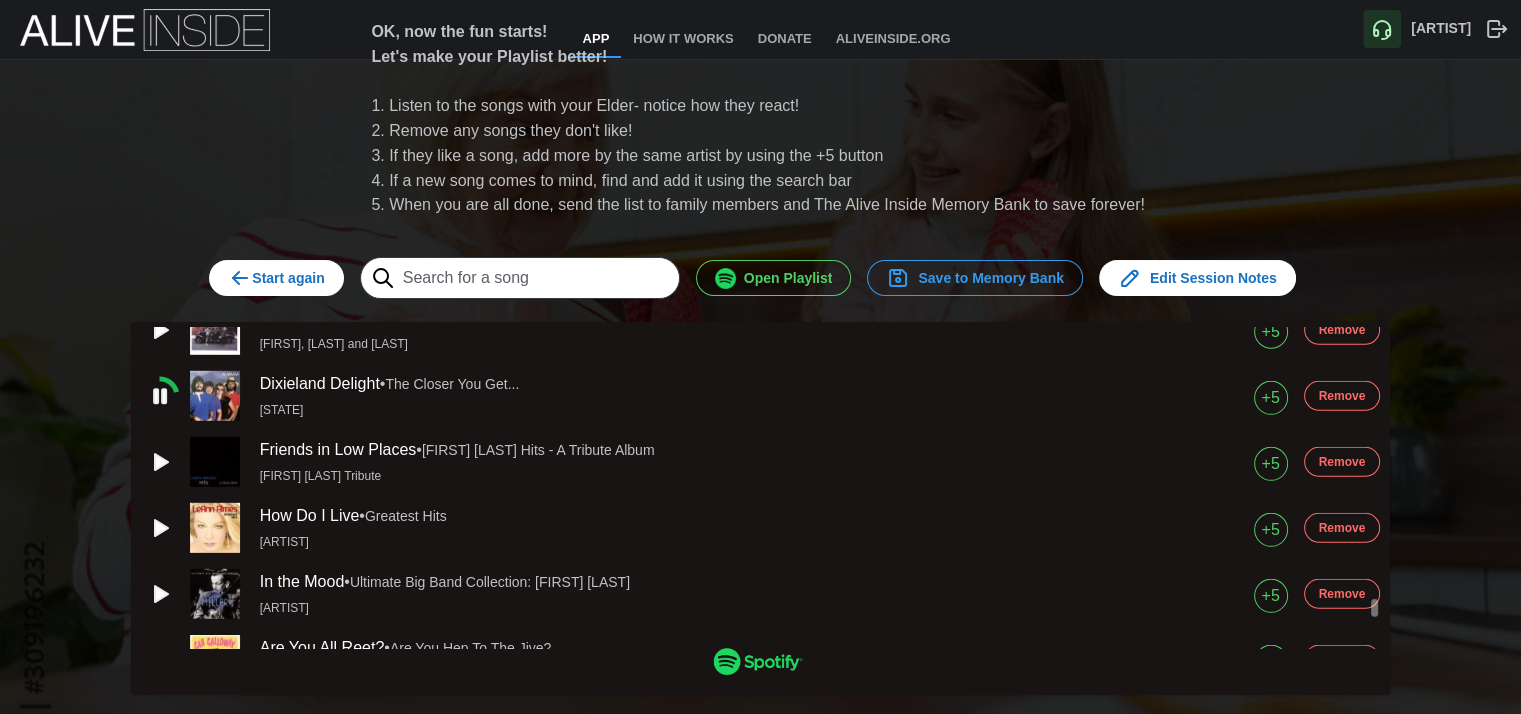 click 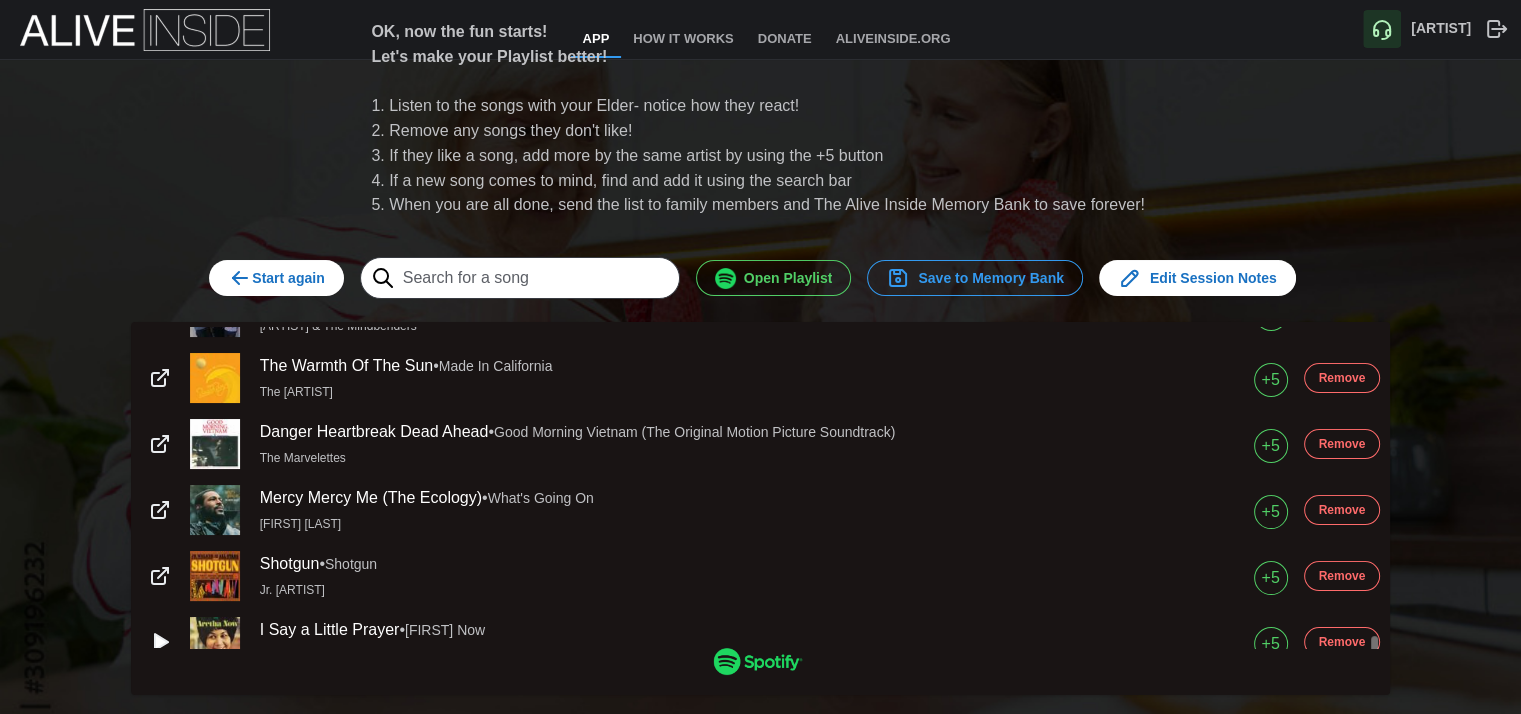 scroll, scrollTop: 15593, scrollLeft: 0, axis: vertical 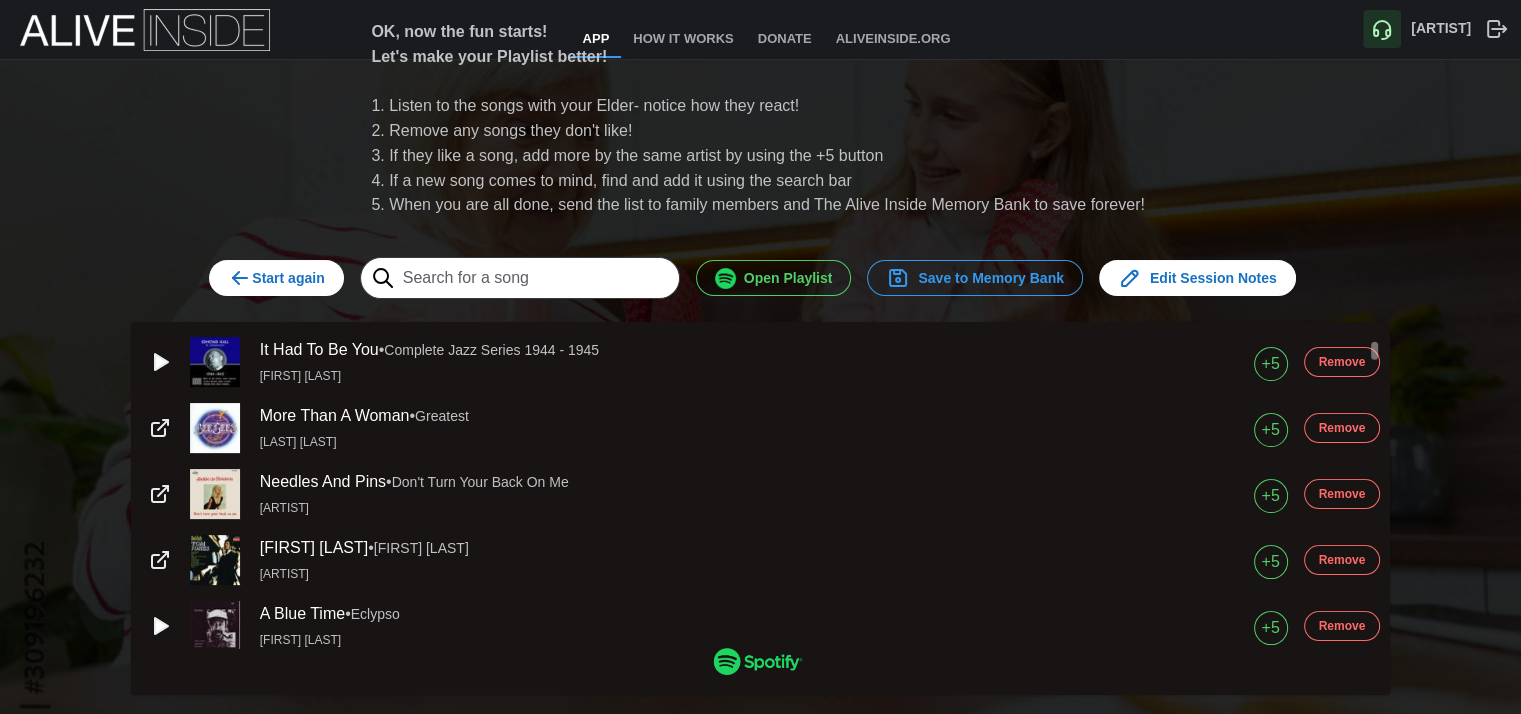 click on "Remove" at bounding box center [1342, 428] 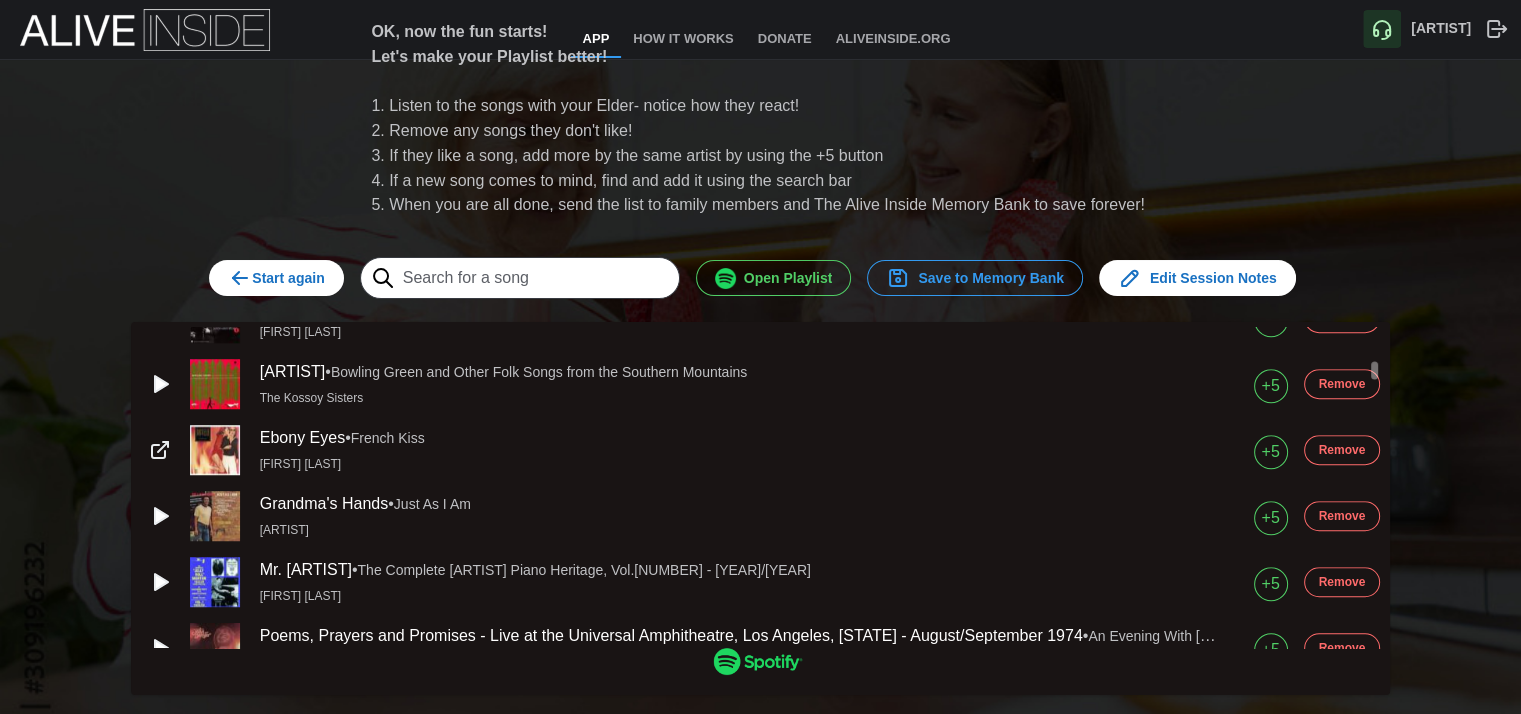 scroll, scrollTop: 1600, scrollLeft: 0, axis: vertical 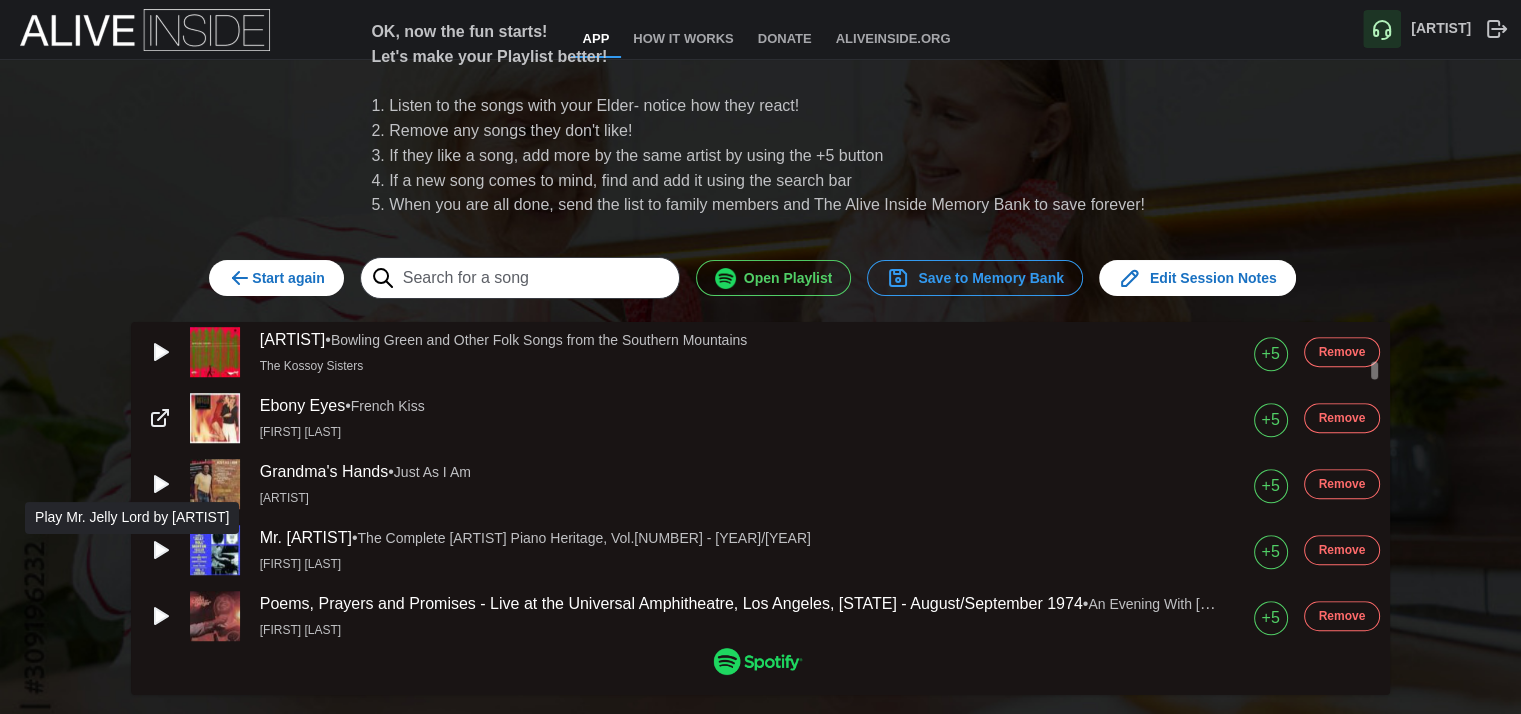 click 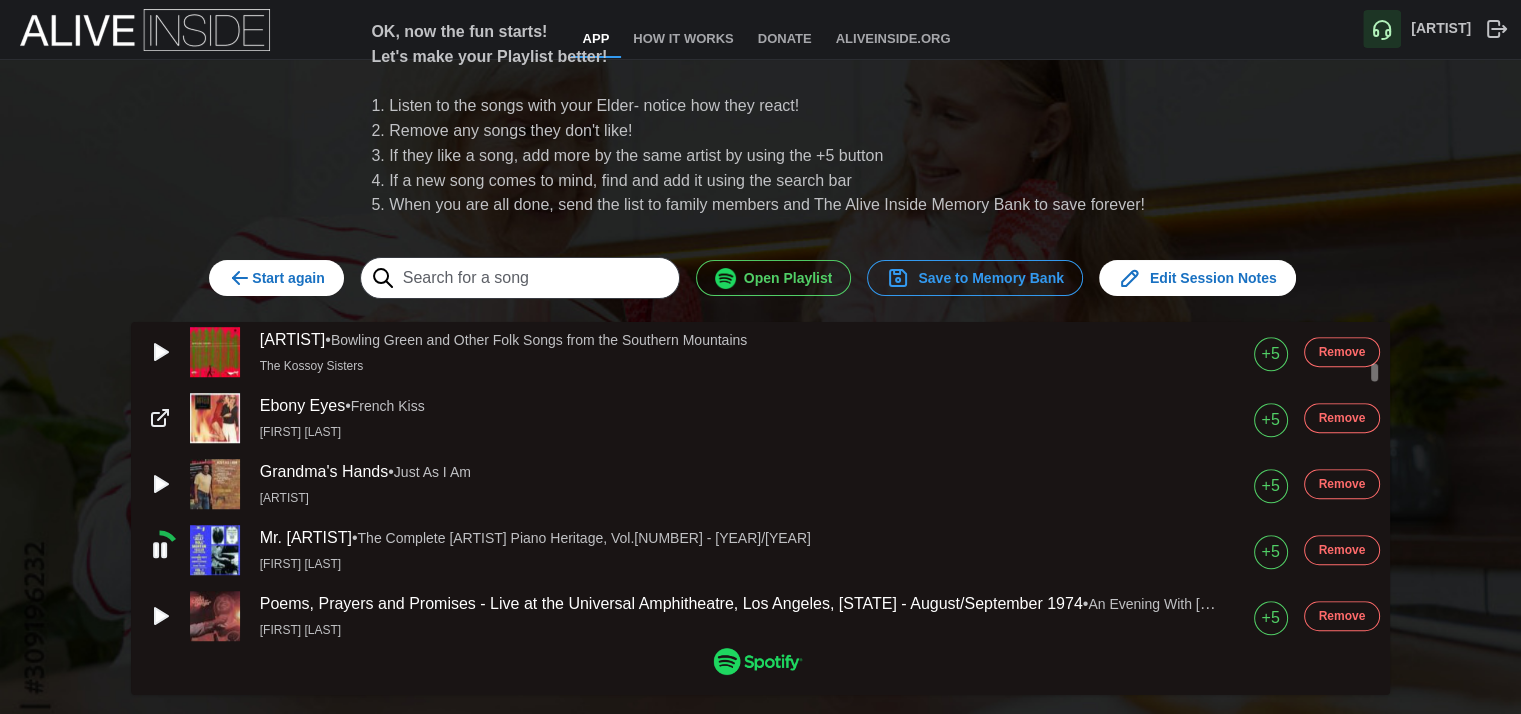 scroll, scrollTop: 1700, scrollLeft: 0, axis: vertical 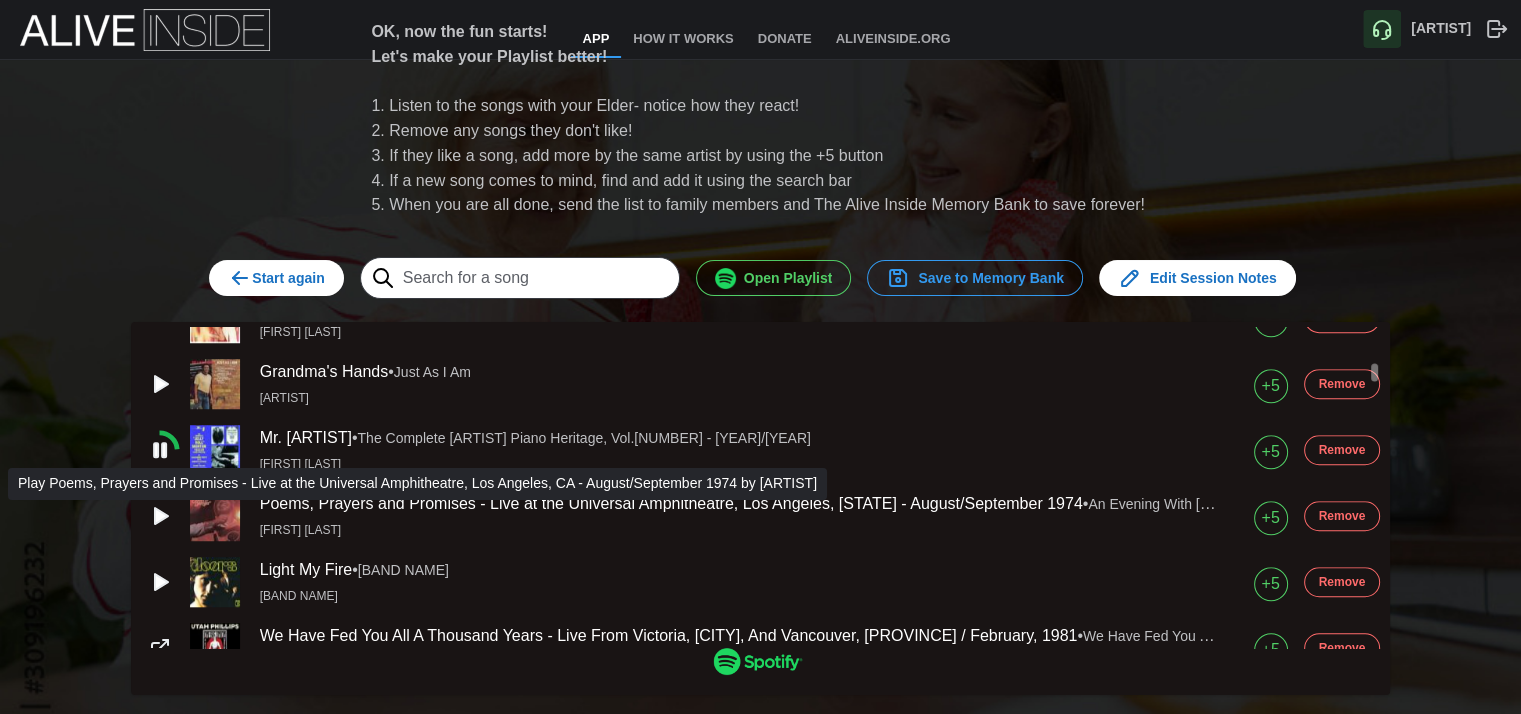 click 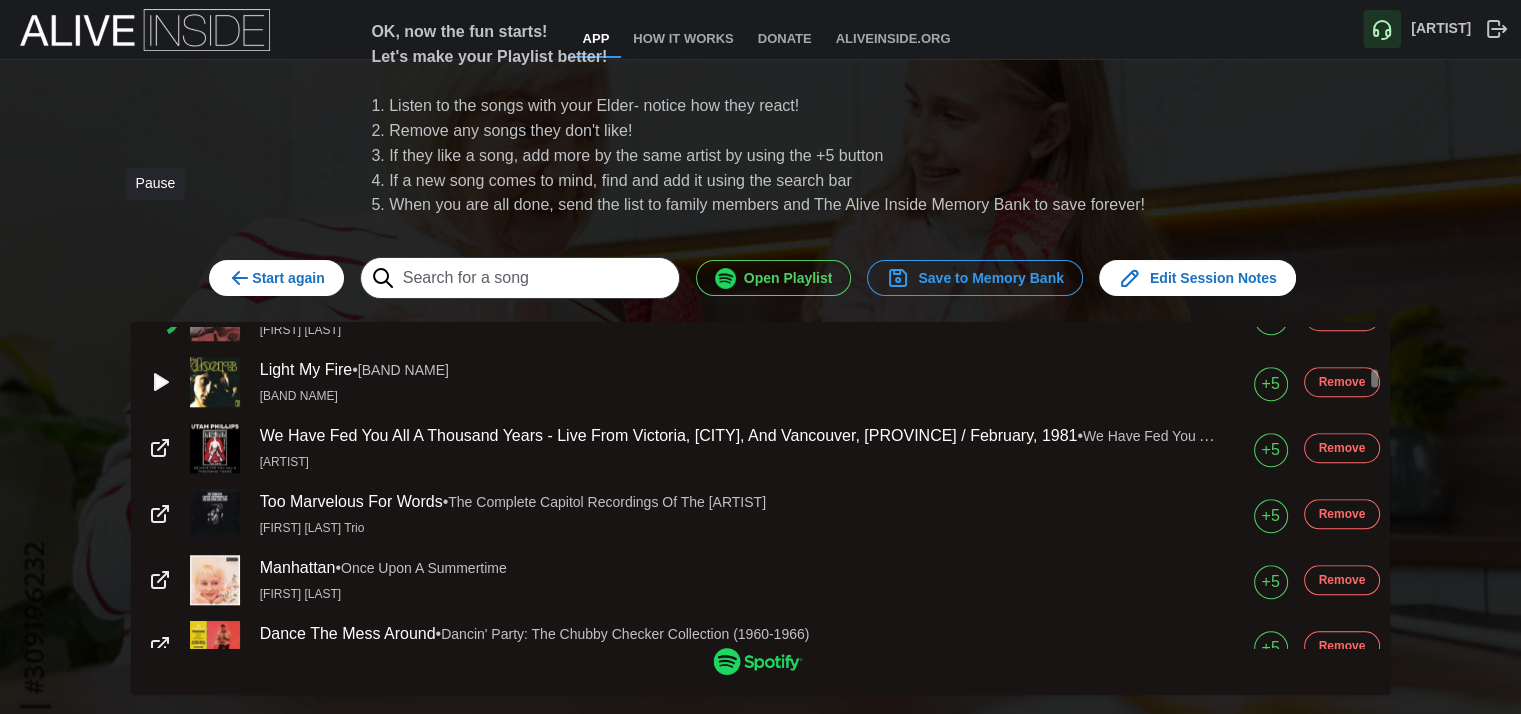scroll, scrollTop: 2000, scrollLeft: 0, axis: vertical 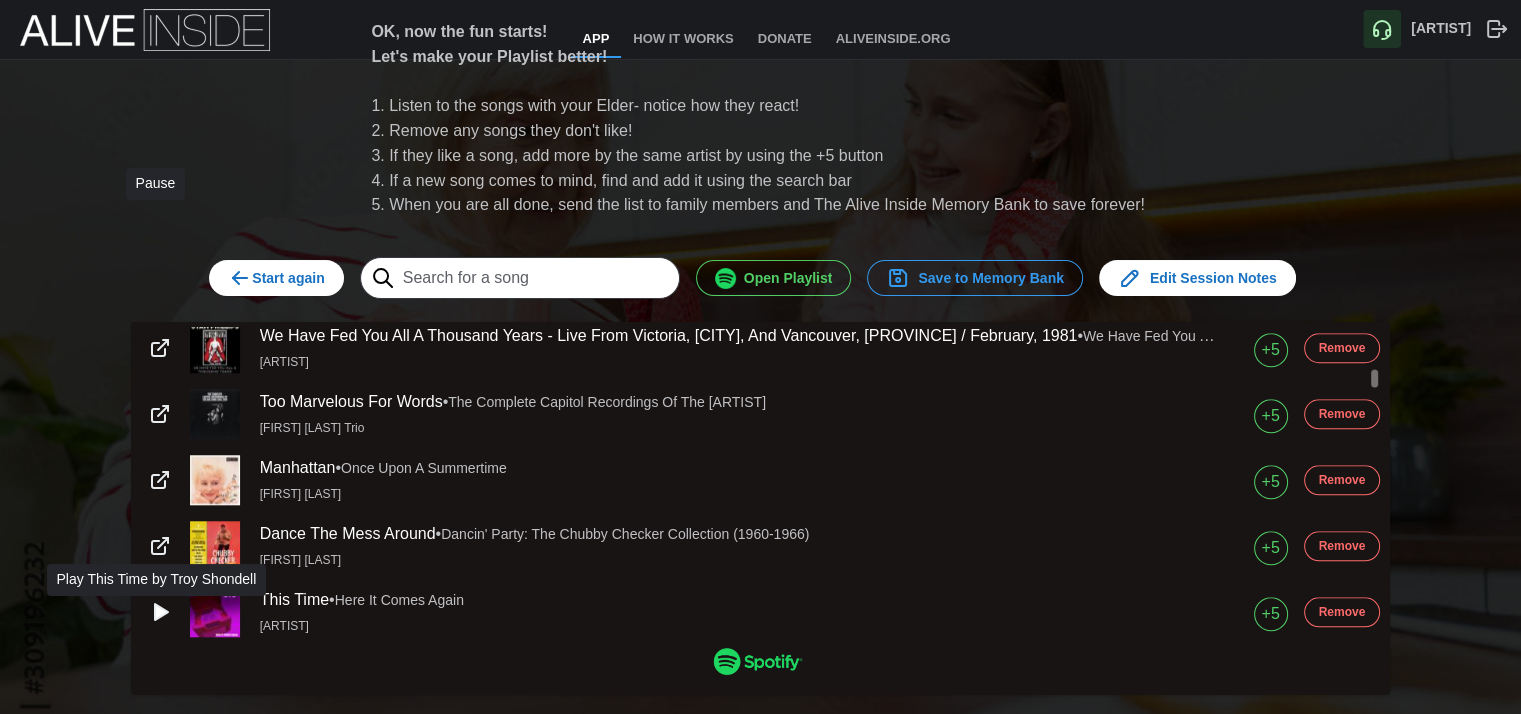 click 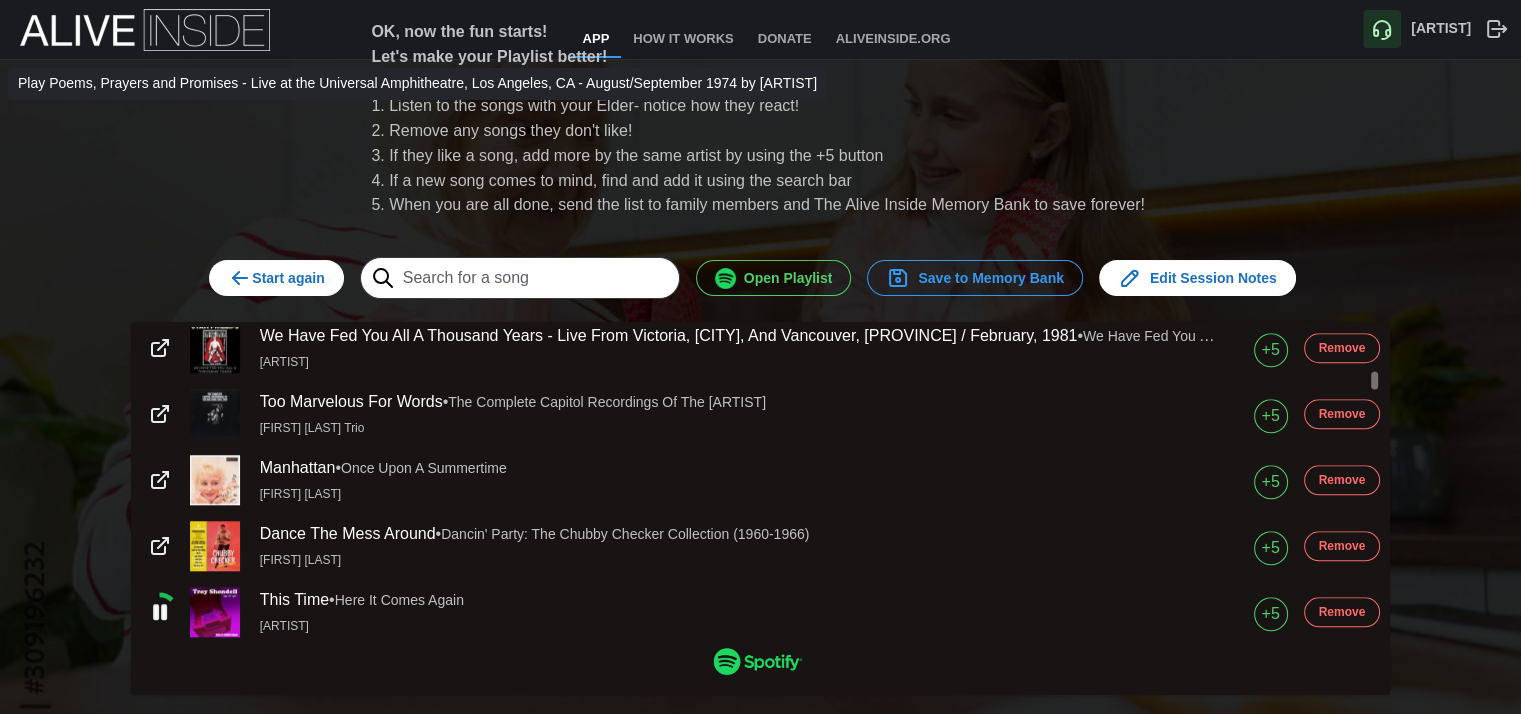 scroll, scrollTop: 2100, scrollLeft: 0, axis: vertical 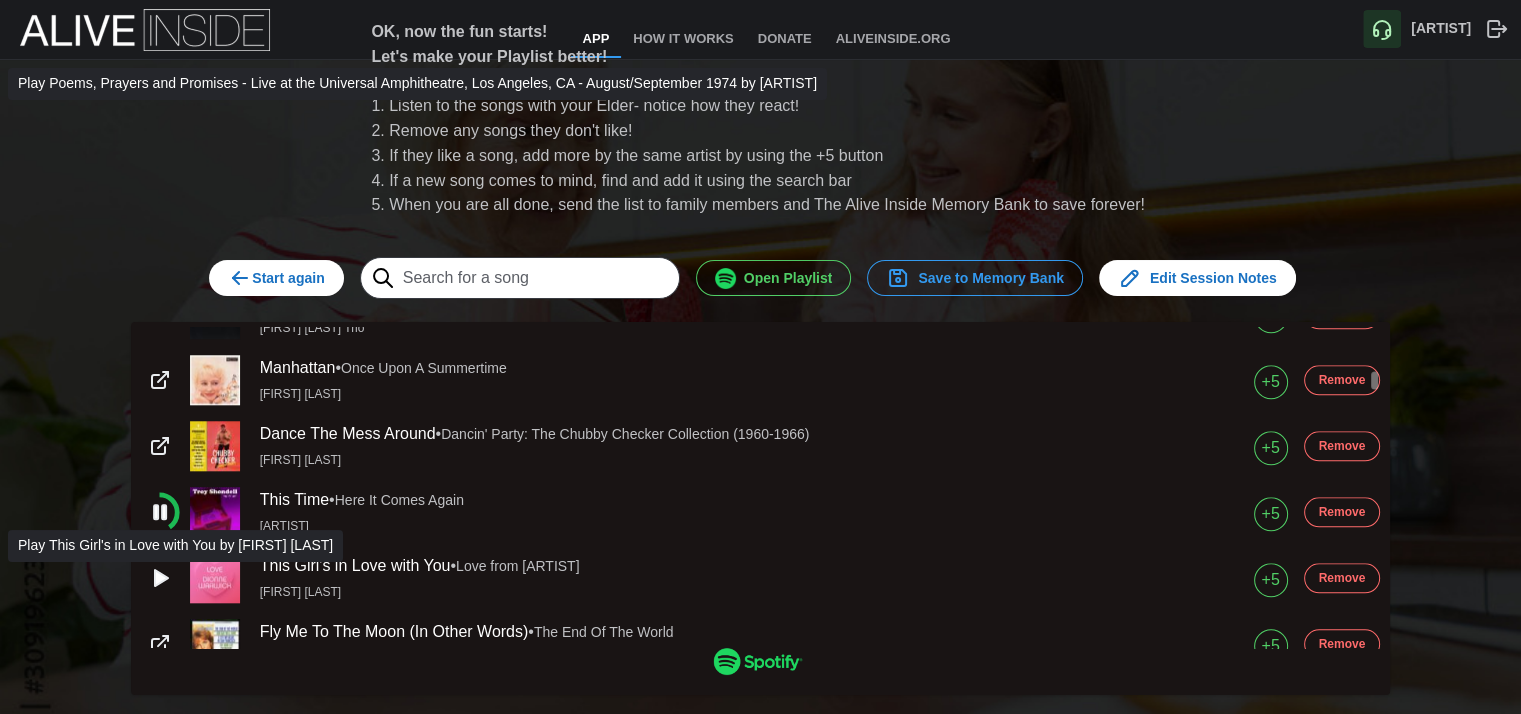 click 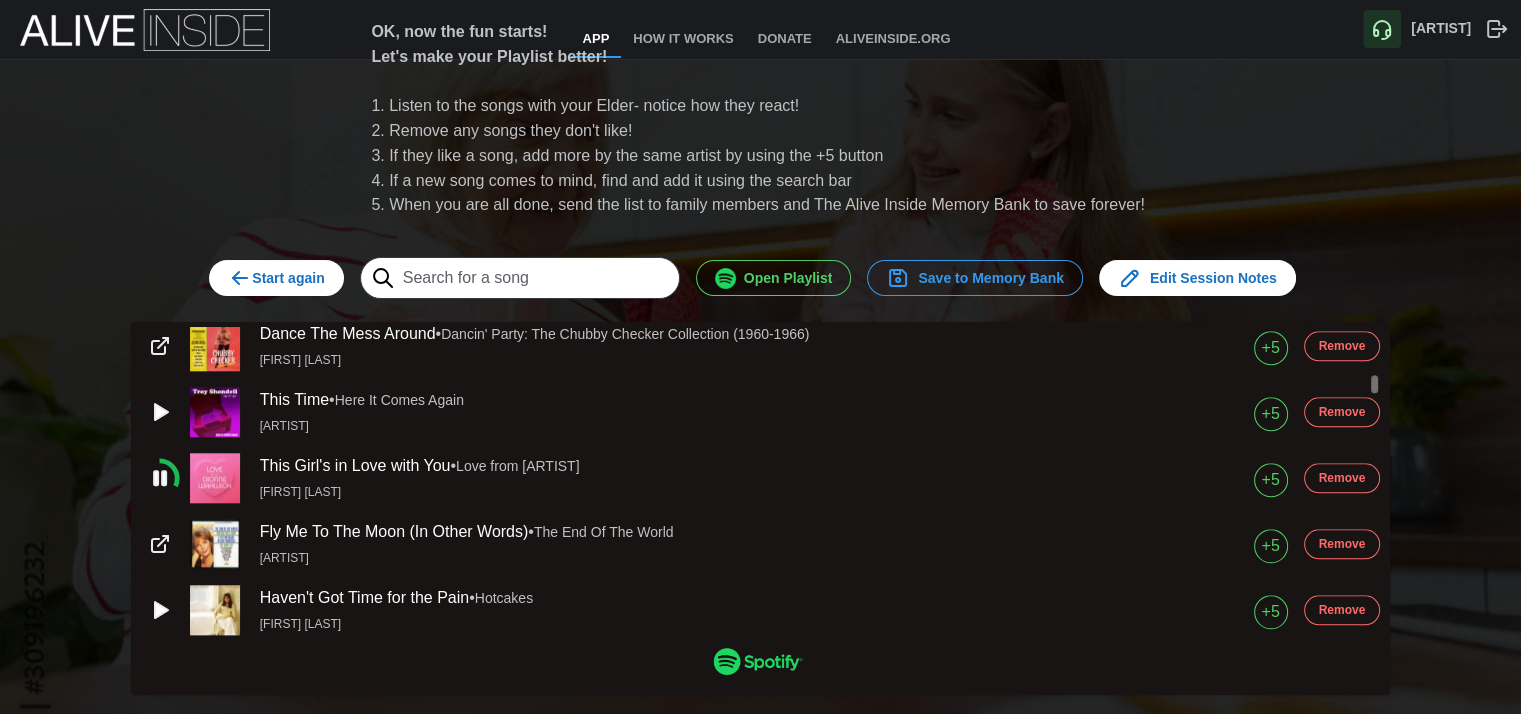 scroll, scrollTop: 2300, scrollLeft: 0, axis: vertical 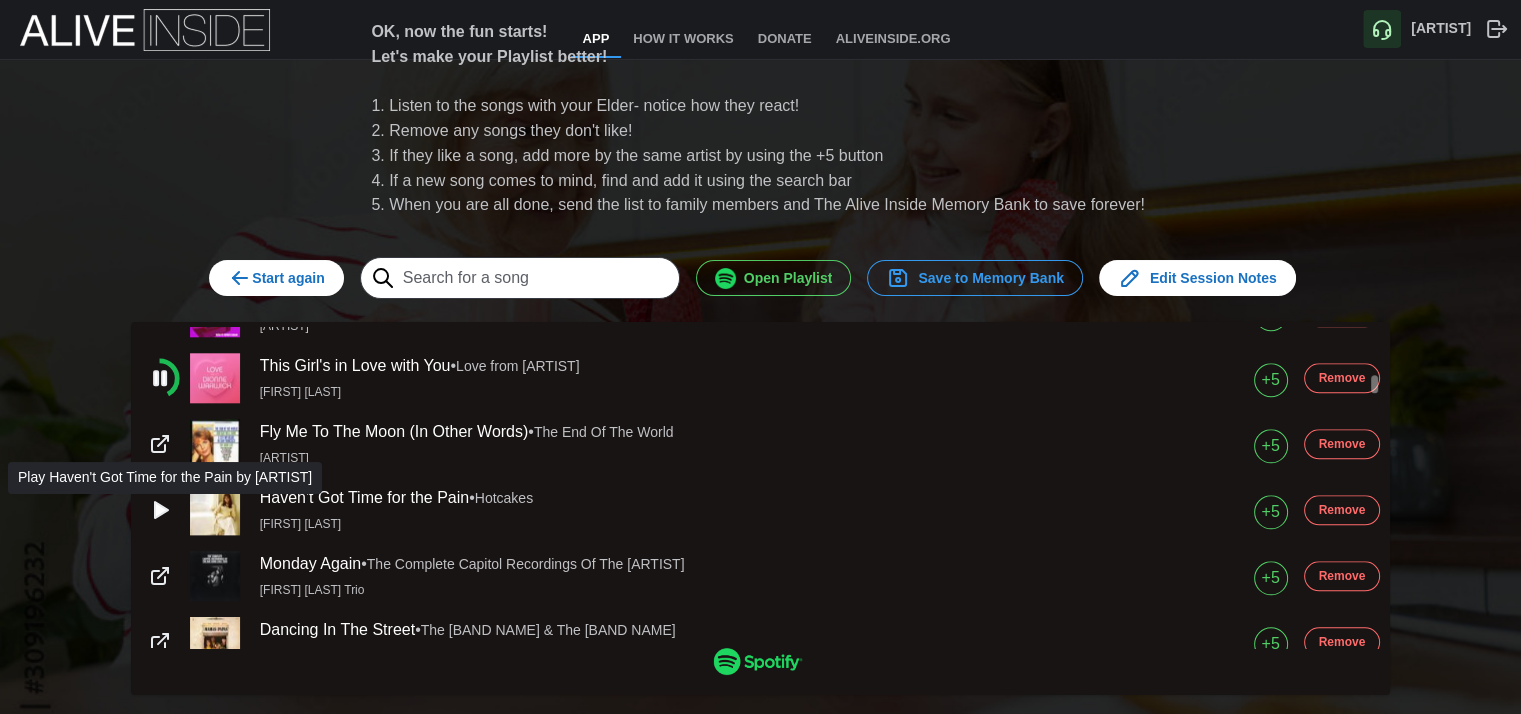 click 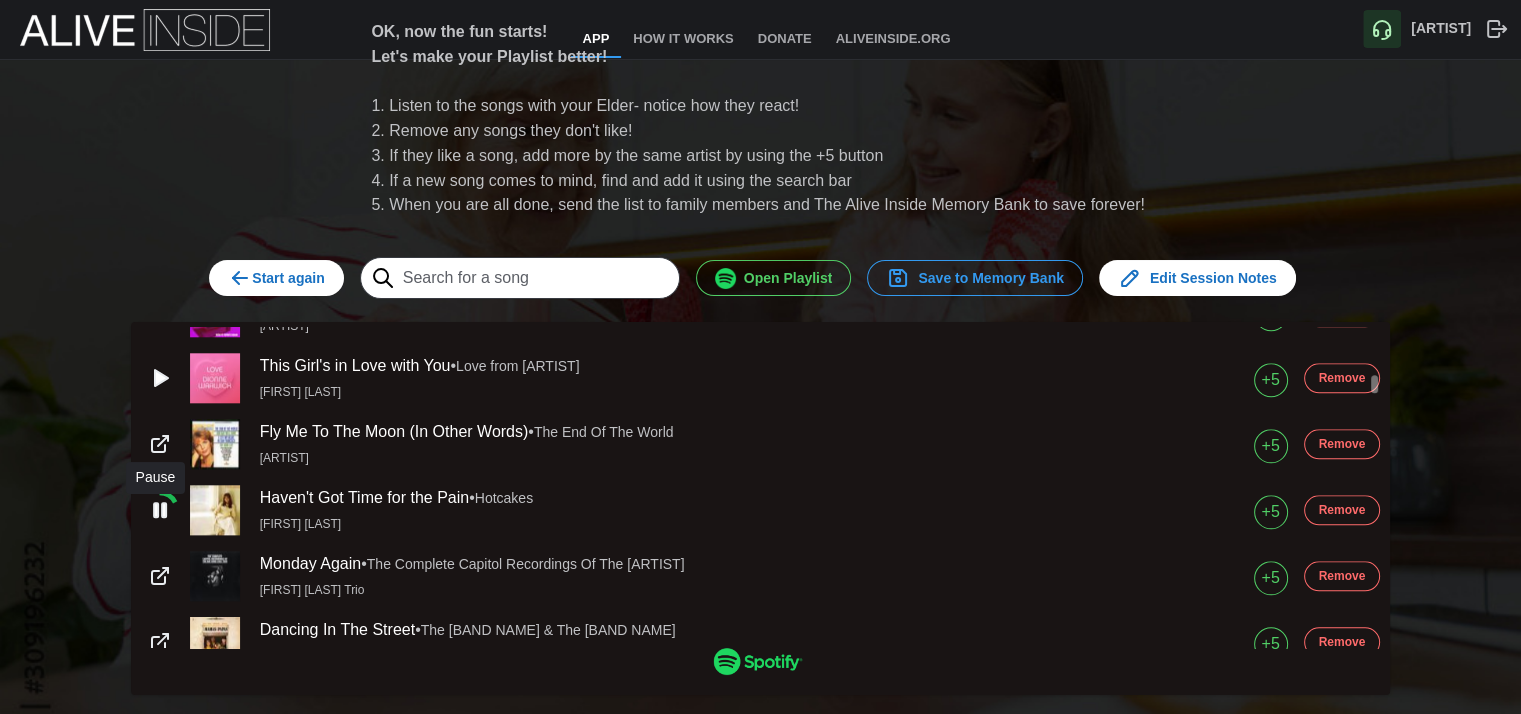 click 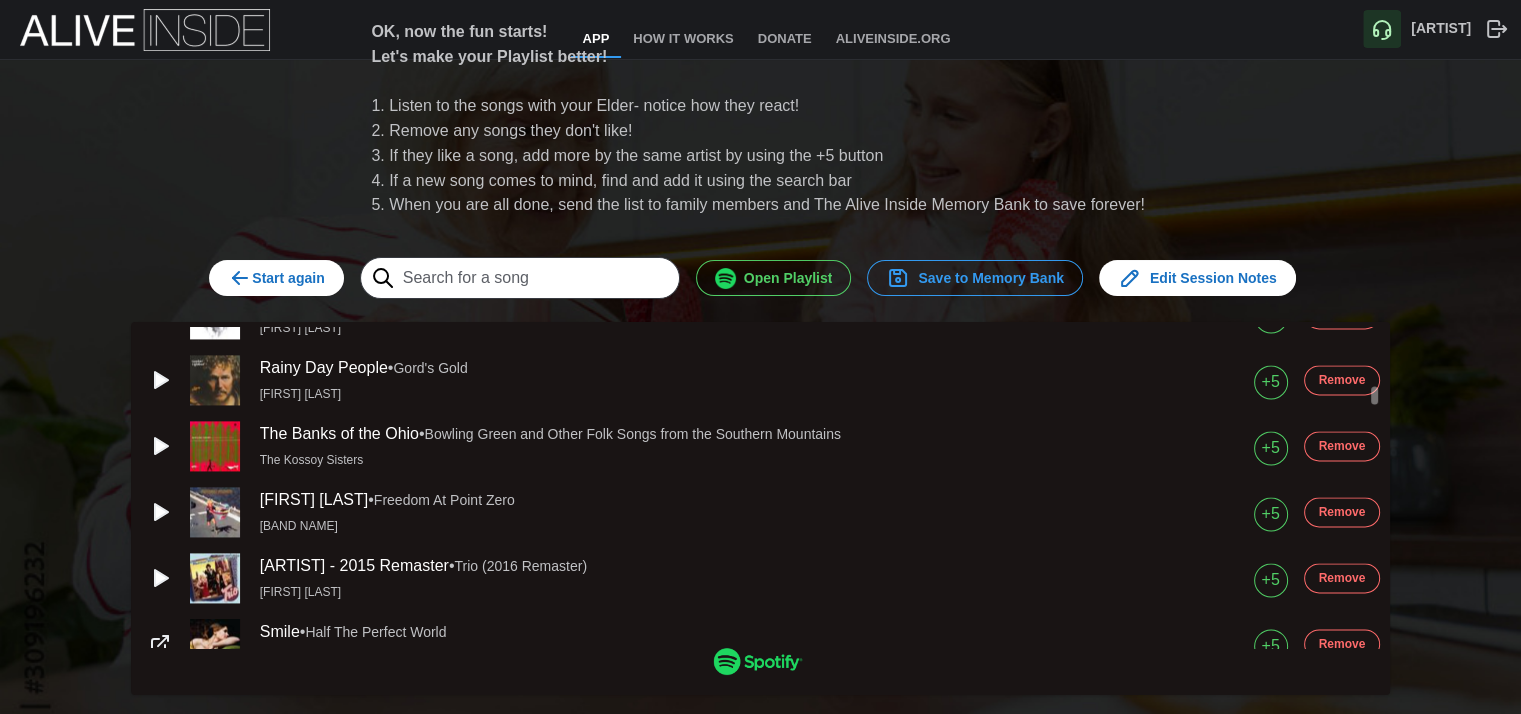 scroll, scrollTop: 2900, scrollLeft: 0, axis: vertical 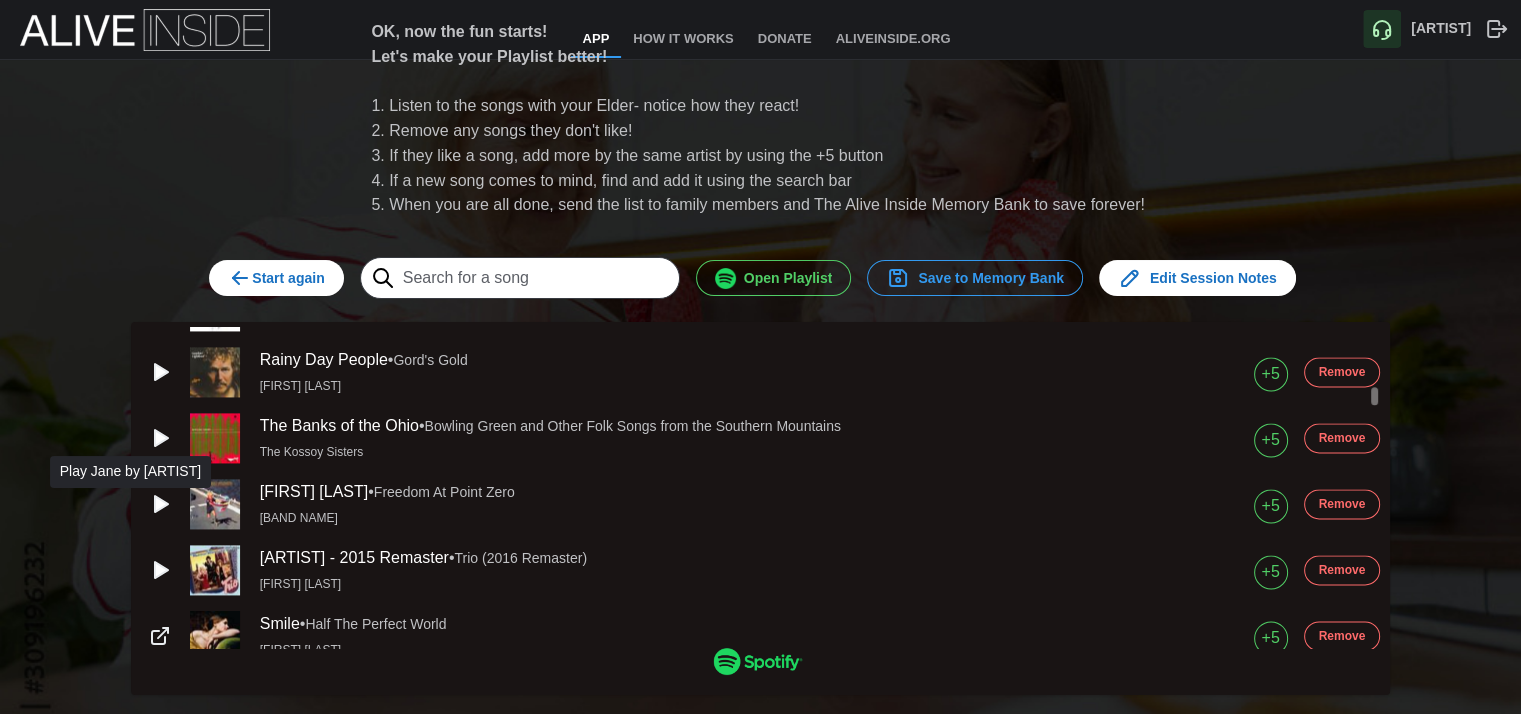 click 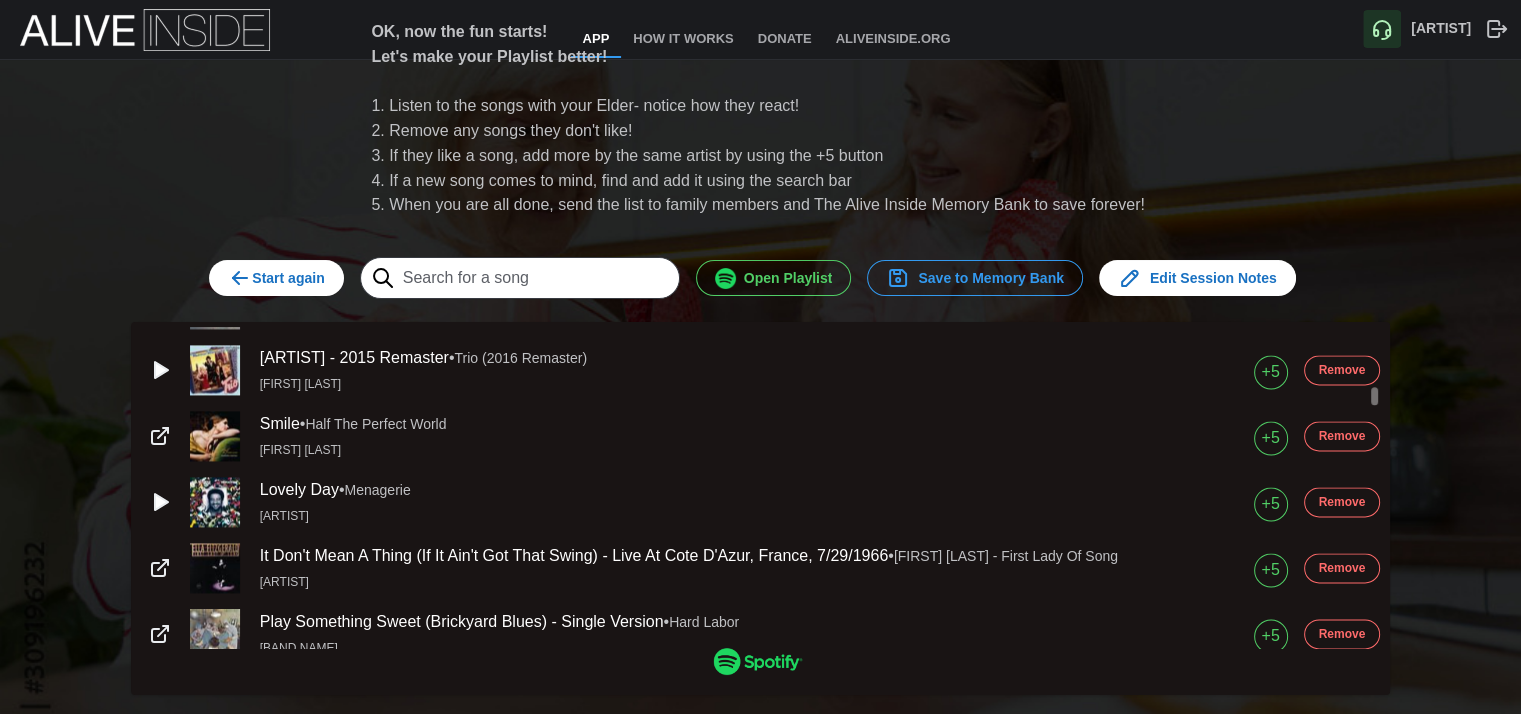 scroll, scrollTop: 2900, scrollLeft: 0, axis: vertical 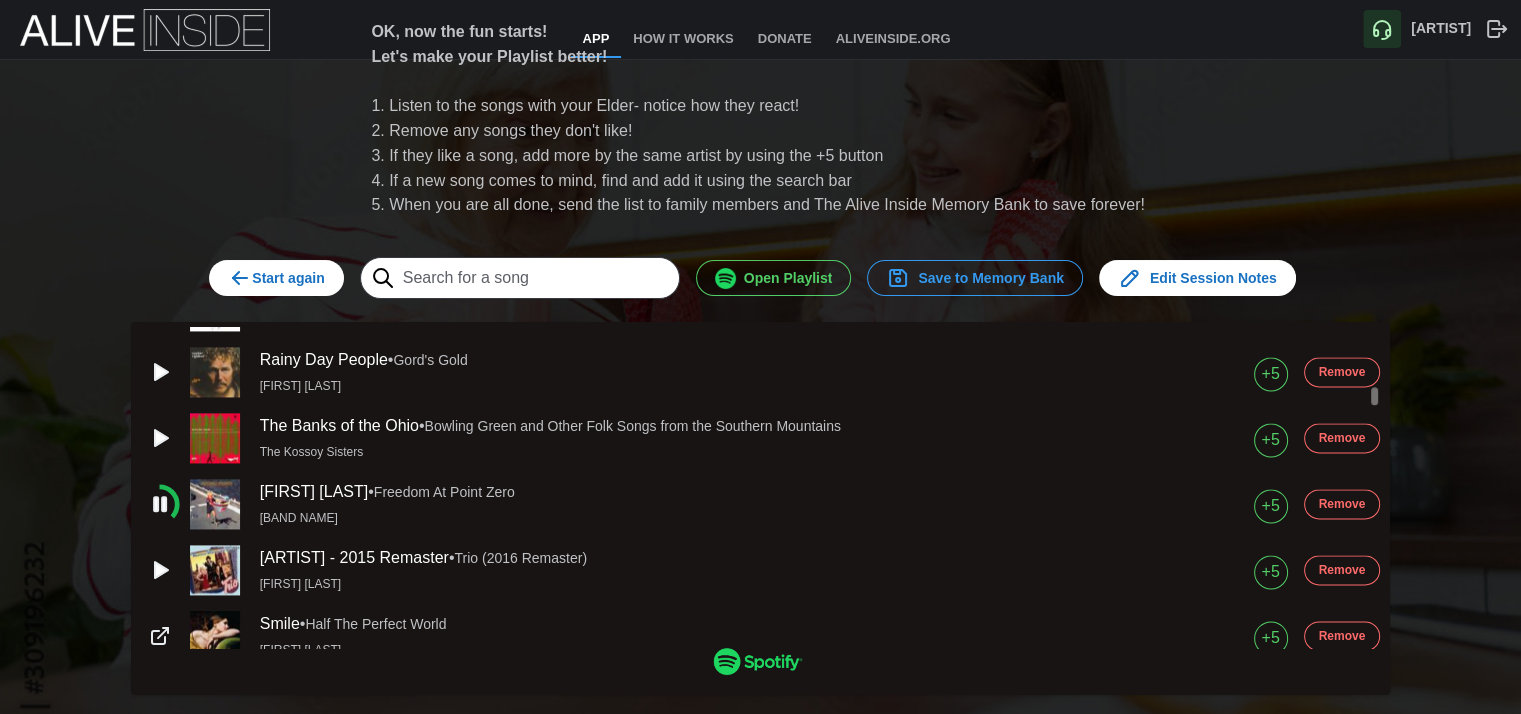 click on "Remove" at bounding box center [1342, 504] 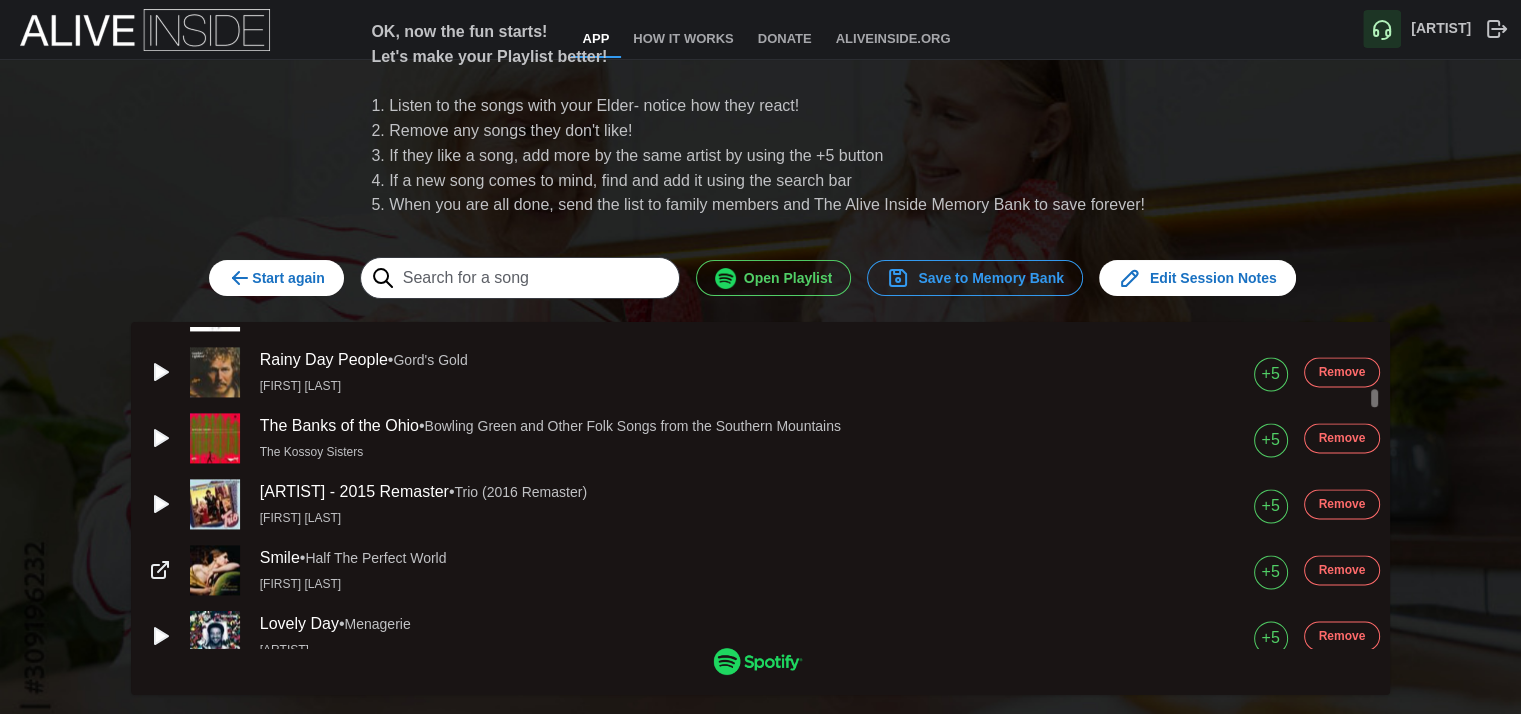 scroll, scrollTop: 3000, scrollLeft: 0, axis: vertical 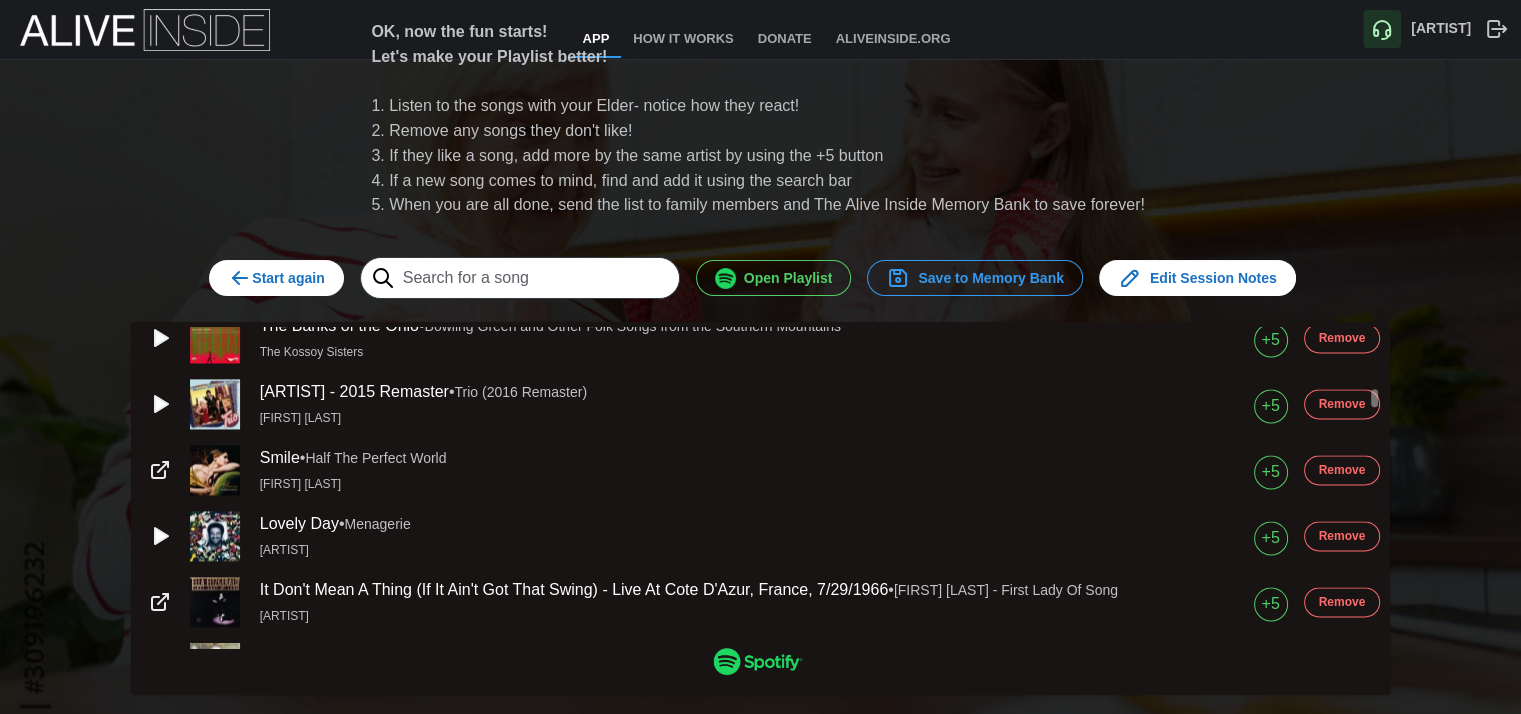 click 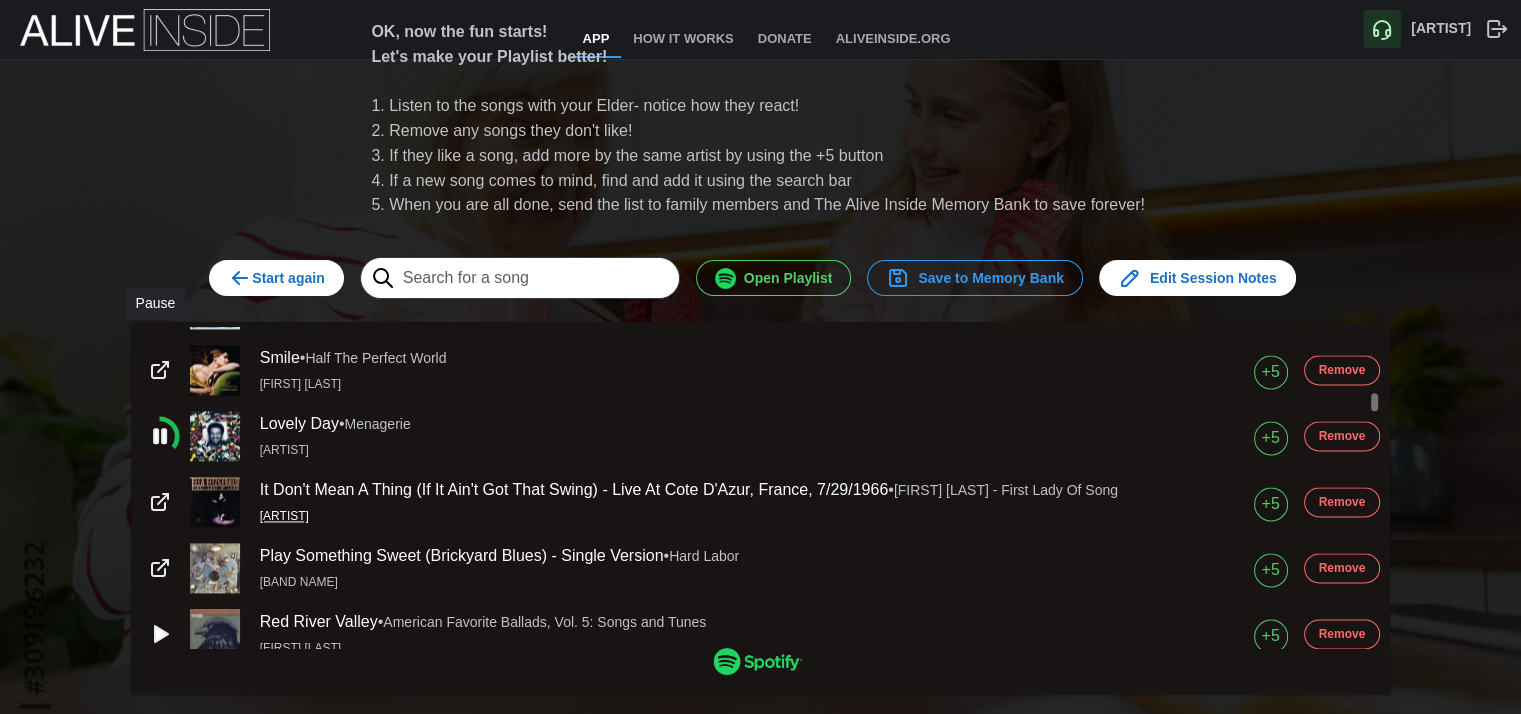 scroll, scrollTop: 3200, scrollLeft: 0, axis: vertical 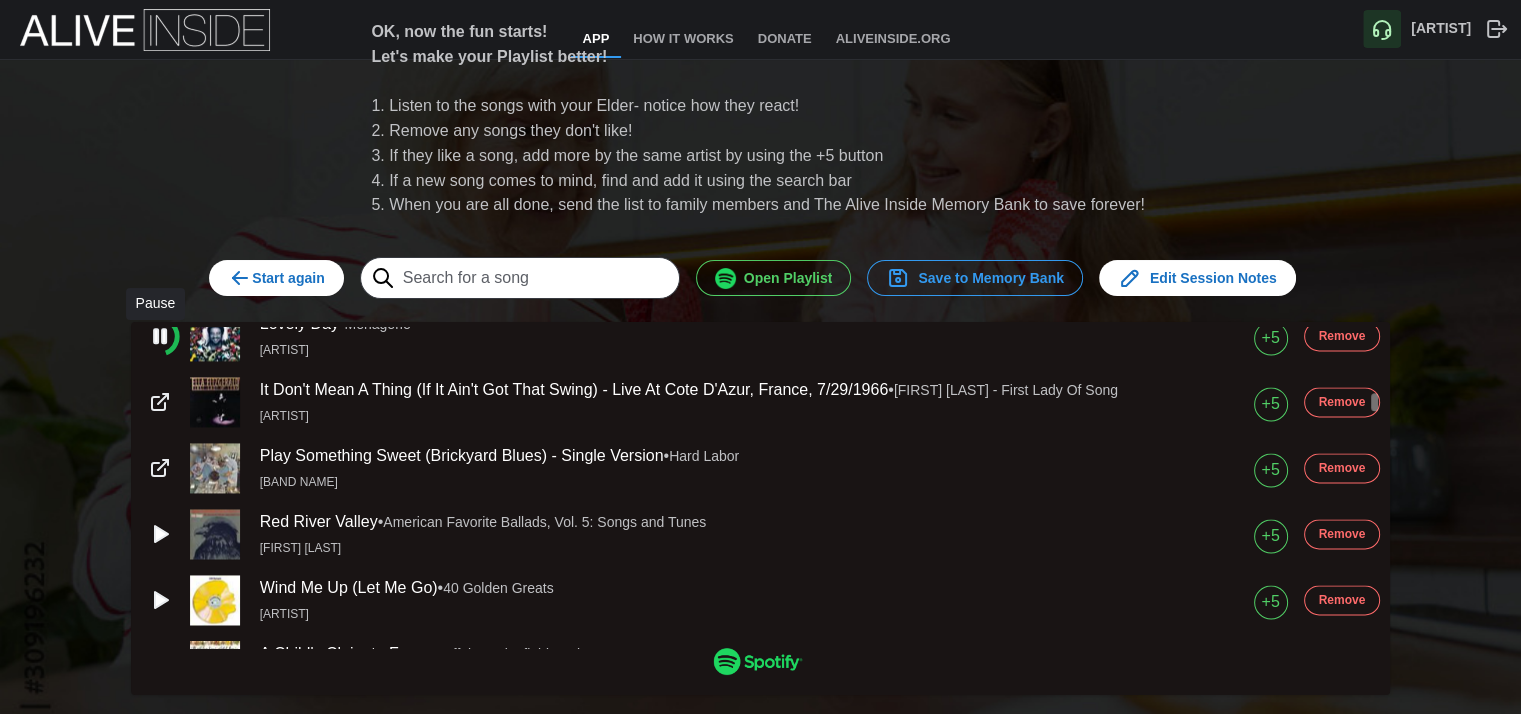 click 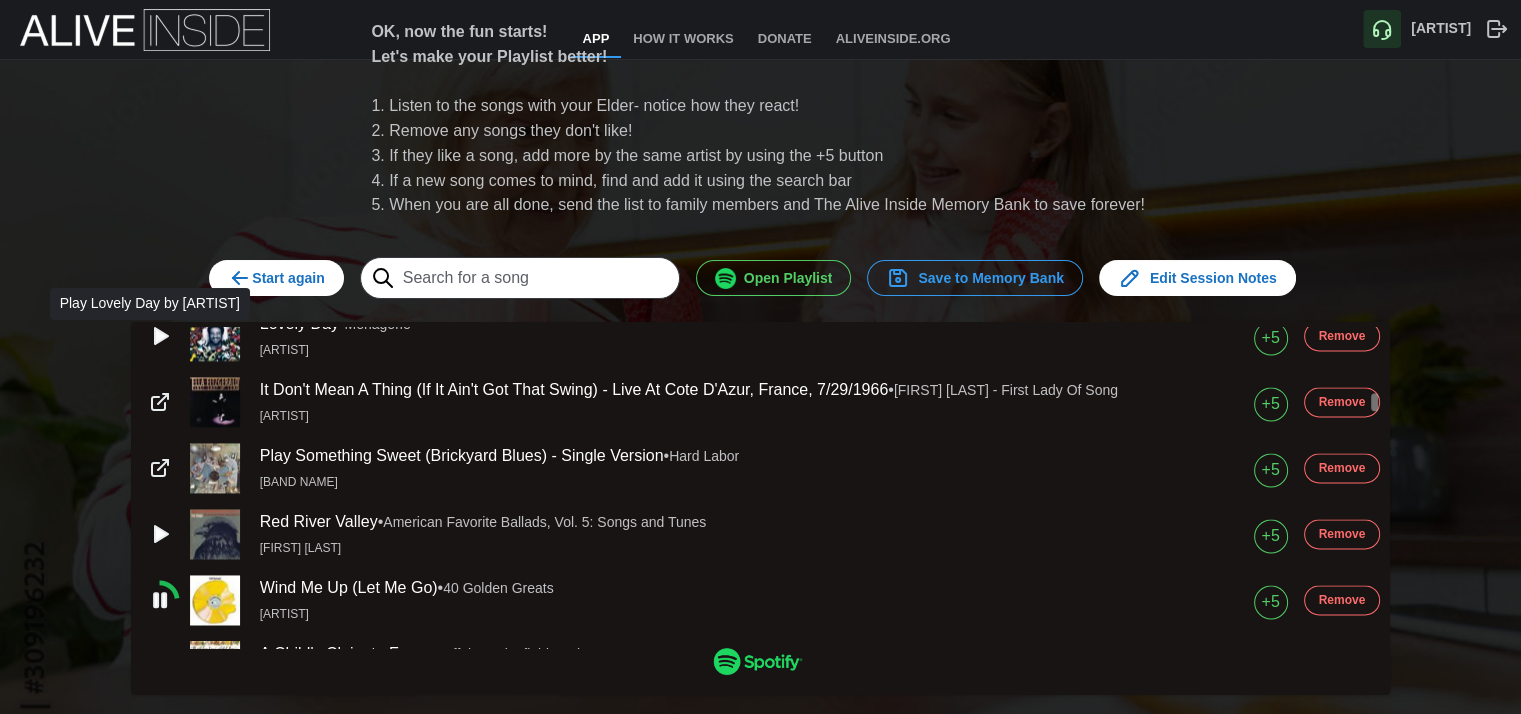 click on "+5" at bounding box center (1270, 404) 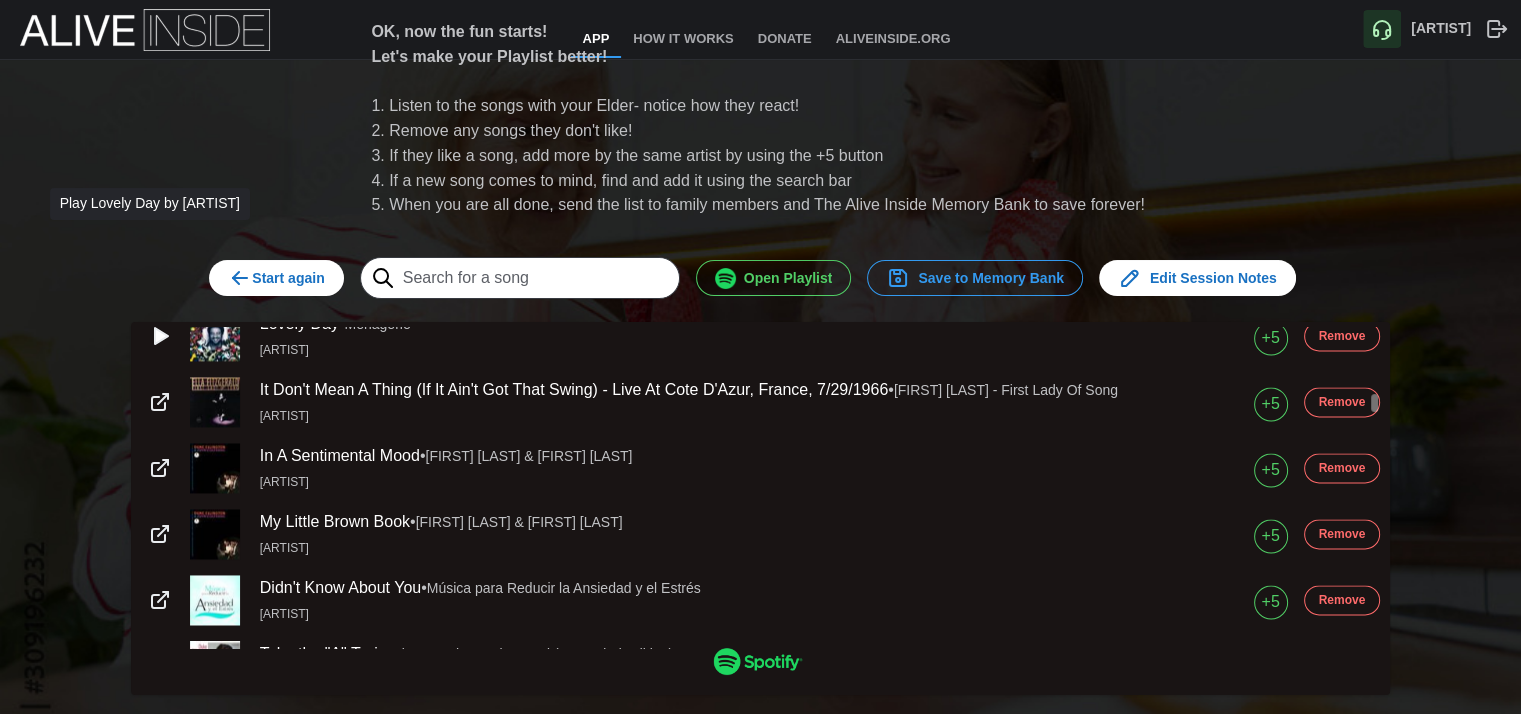 scroll, scrollTop: 3300, scrollLeft: 0, axis: vertical 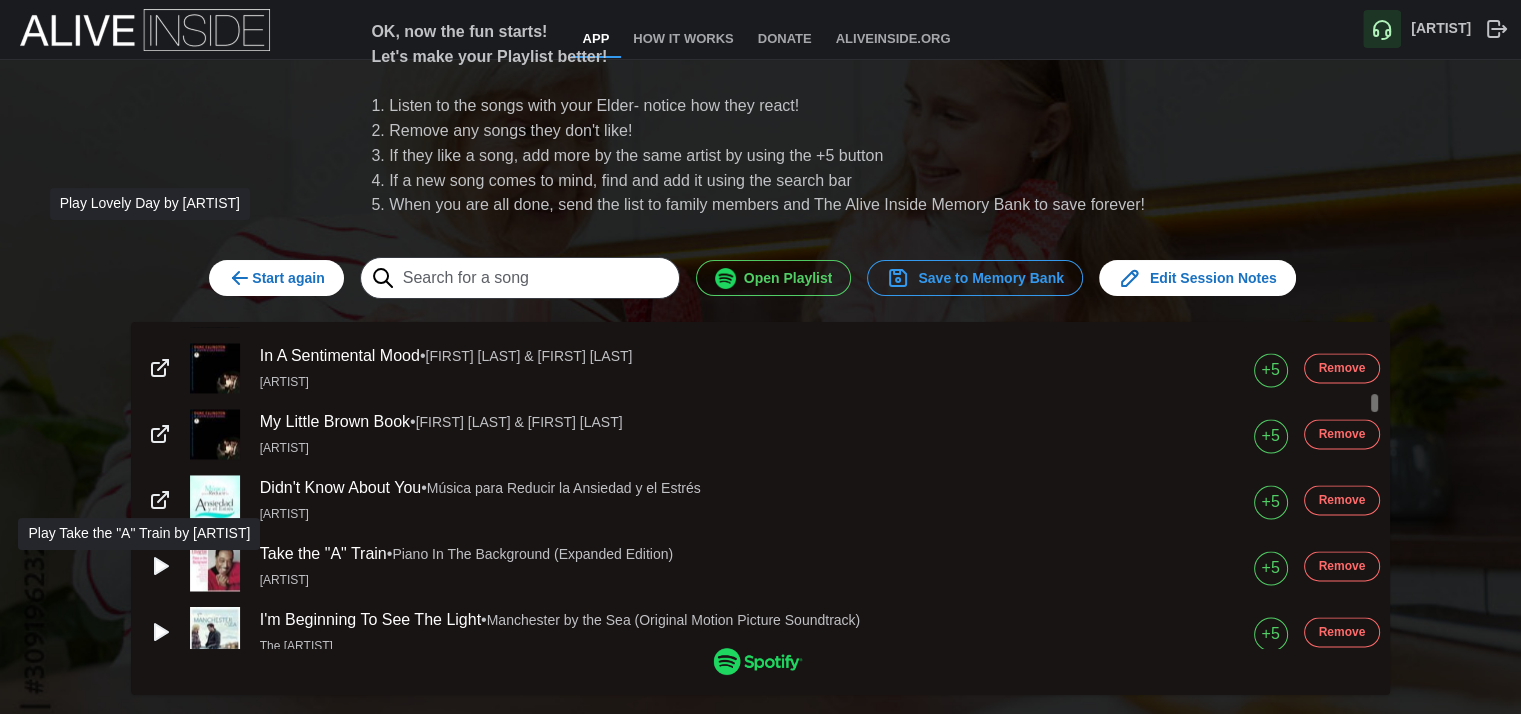 click 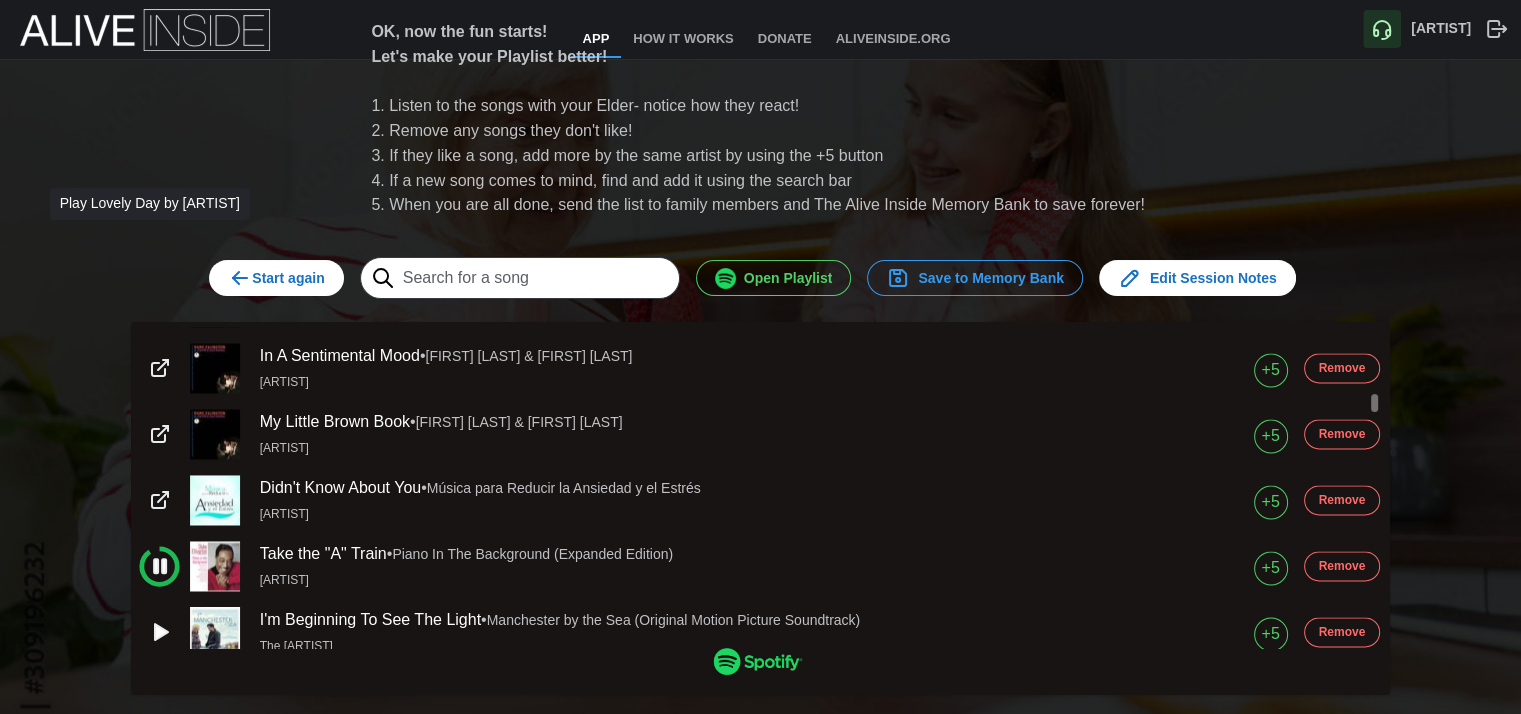 click on "Remove" at bounding box center [1342, 566] 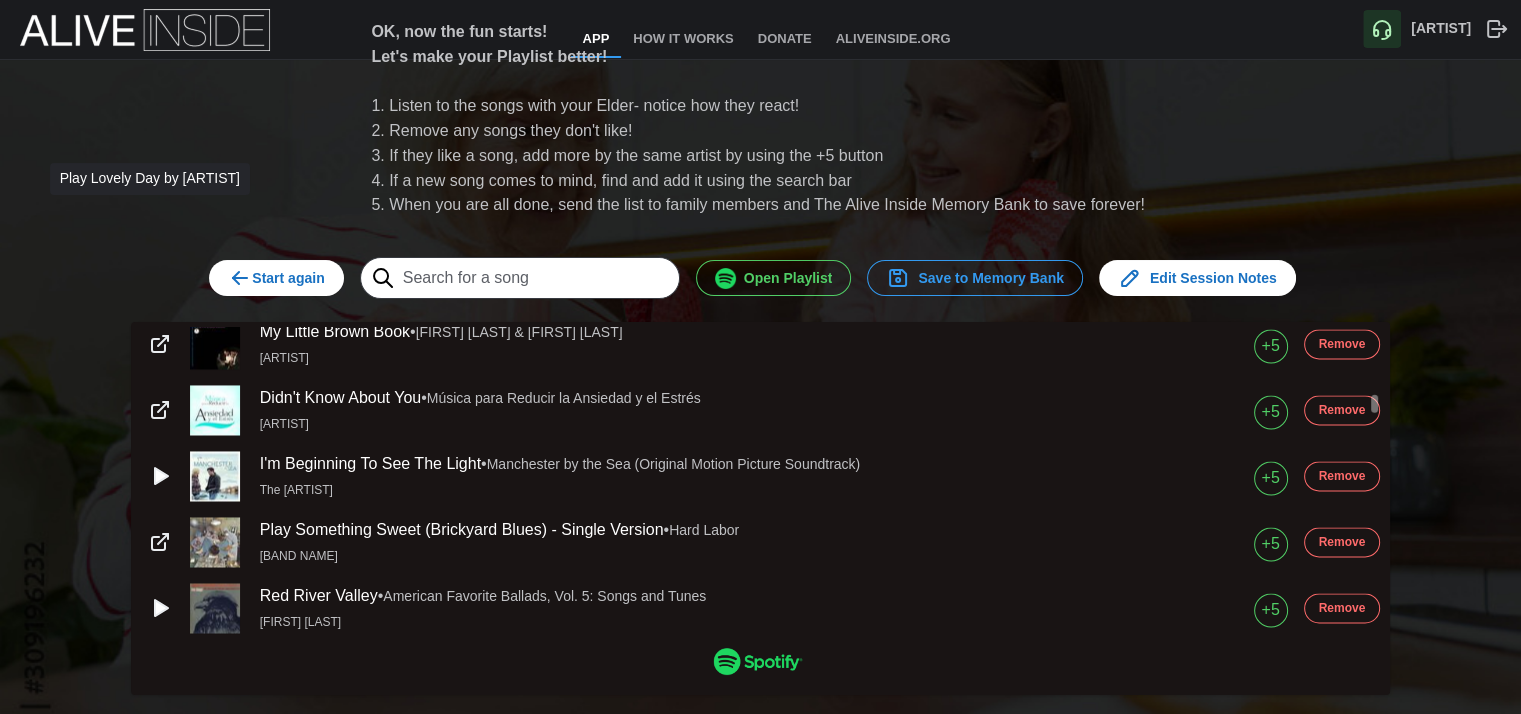 scroll, scrollTop: 3400, scrollLeft: 0, axis: vertical 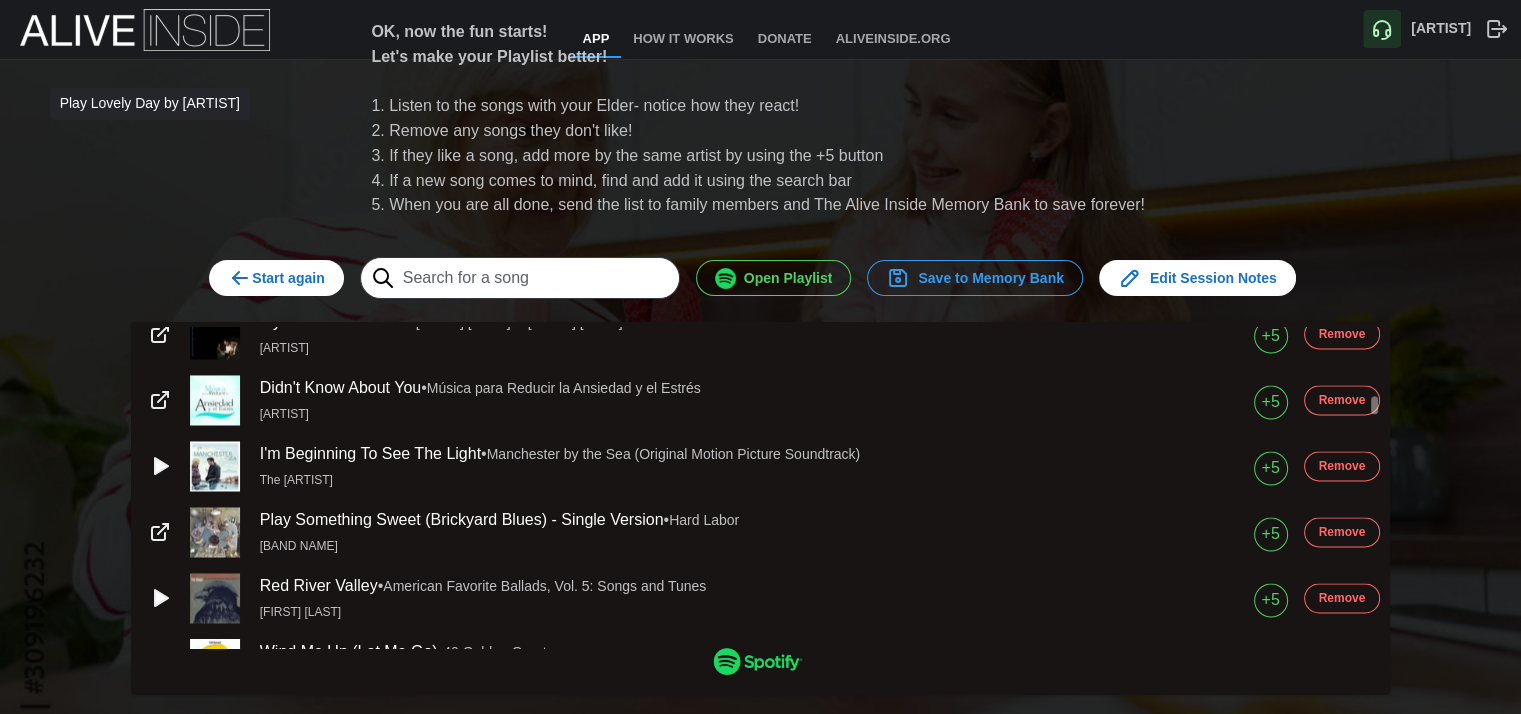 click 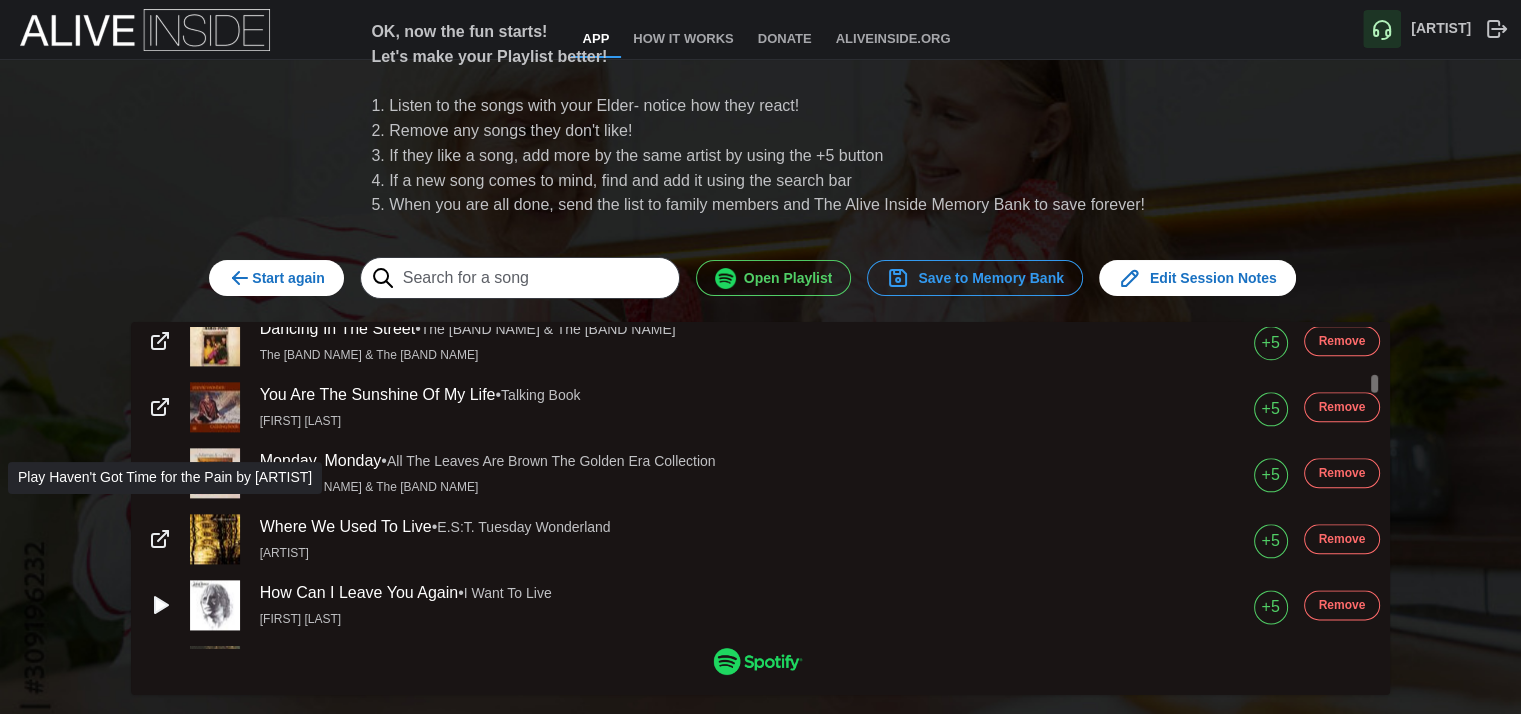 scroll, scrollTop: 2300, scrollLeft: 0, axis: vertical 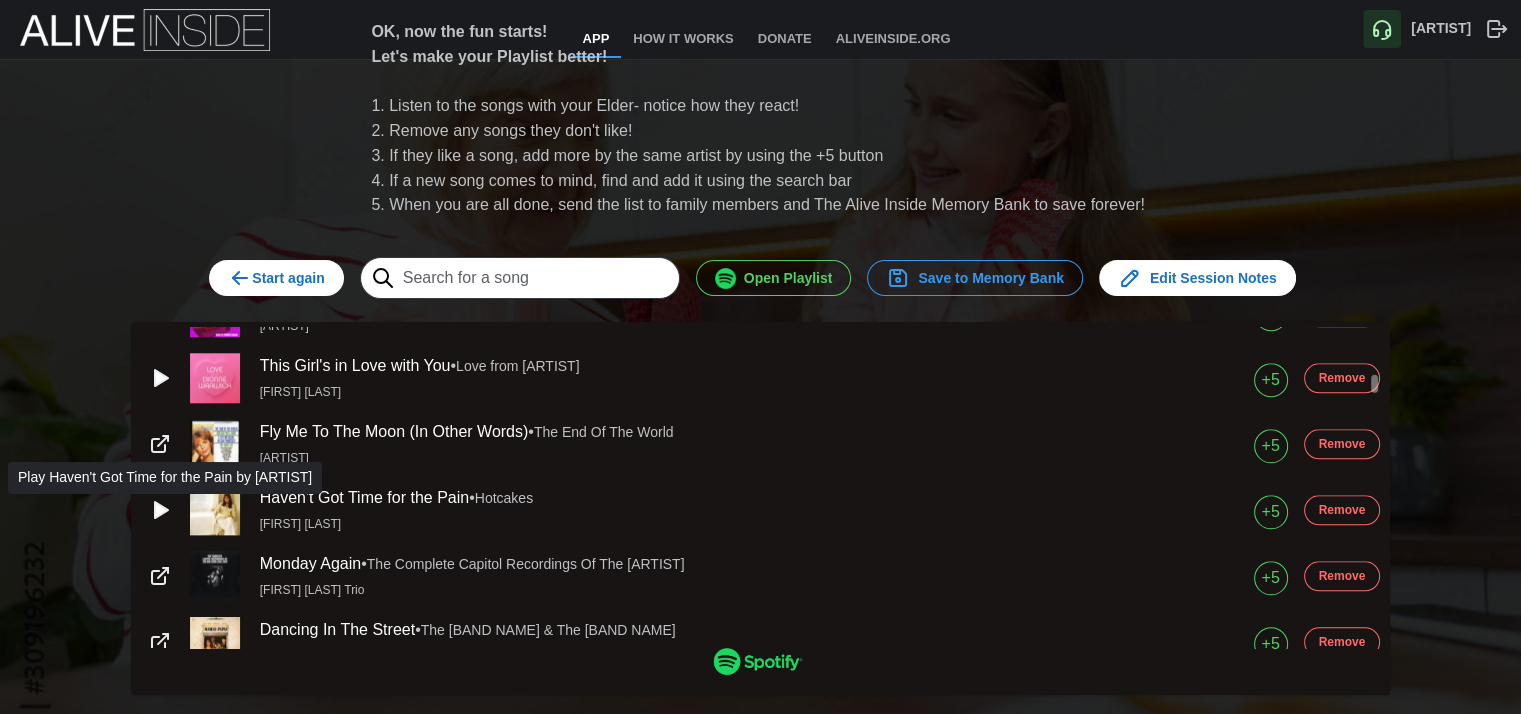 click on "+5" at bounding box center [1270, 578] 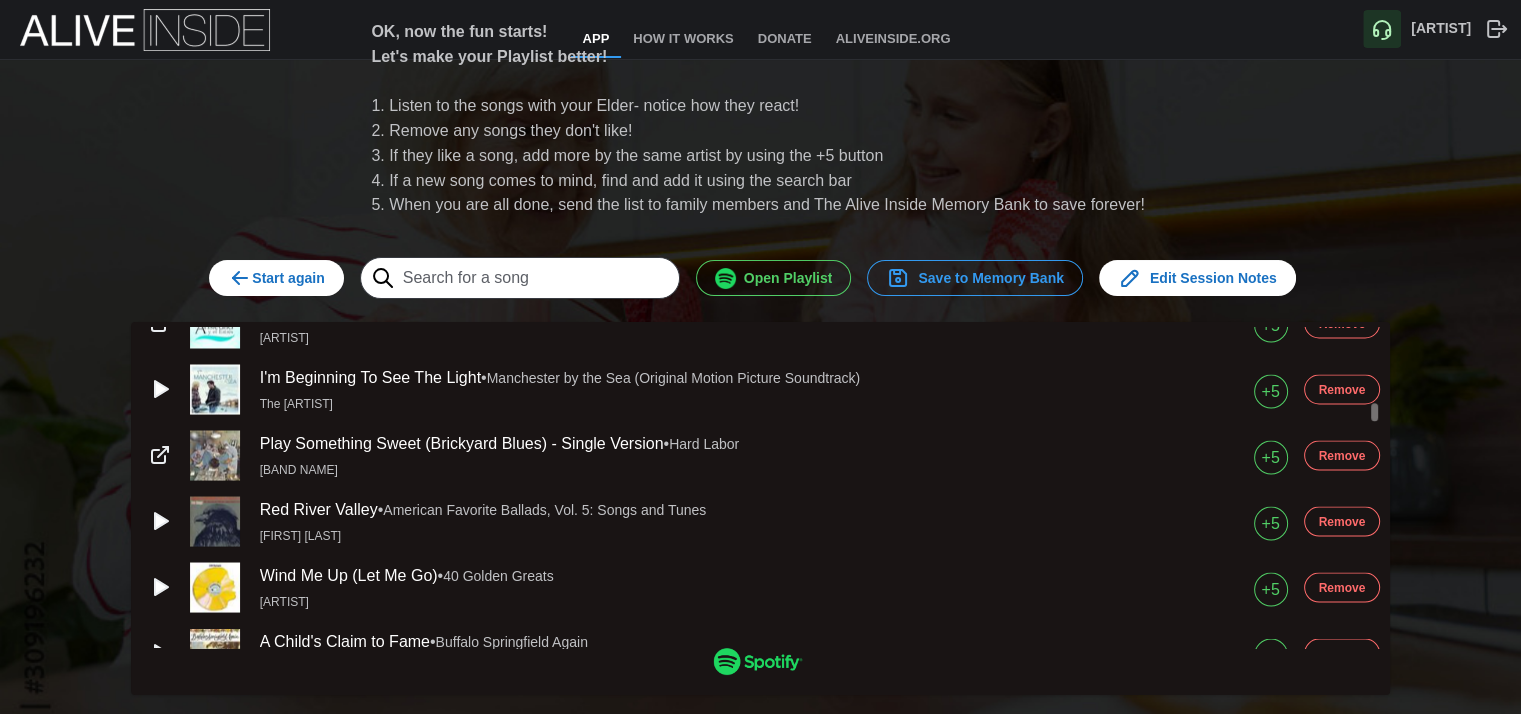 scroll, scrollTop: 3900, scrollLeft: 0, axis: vertical 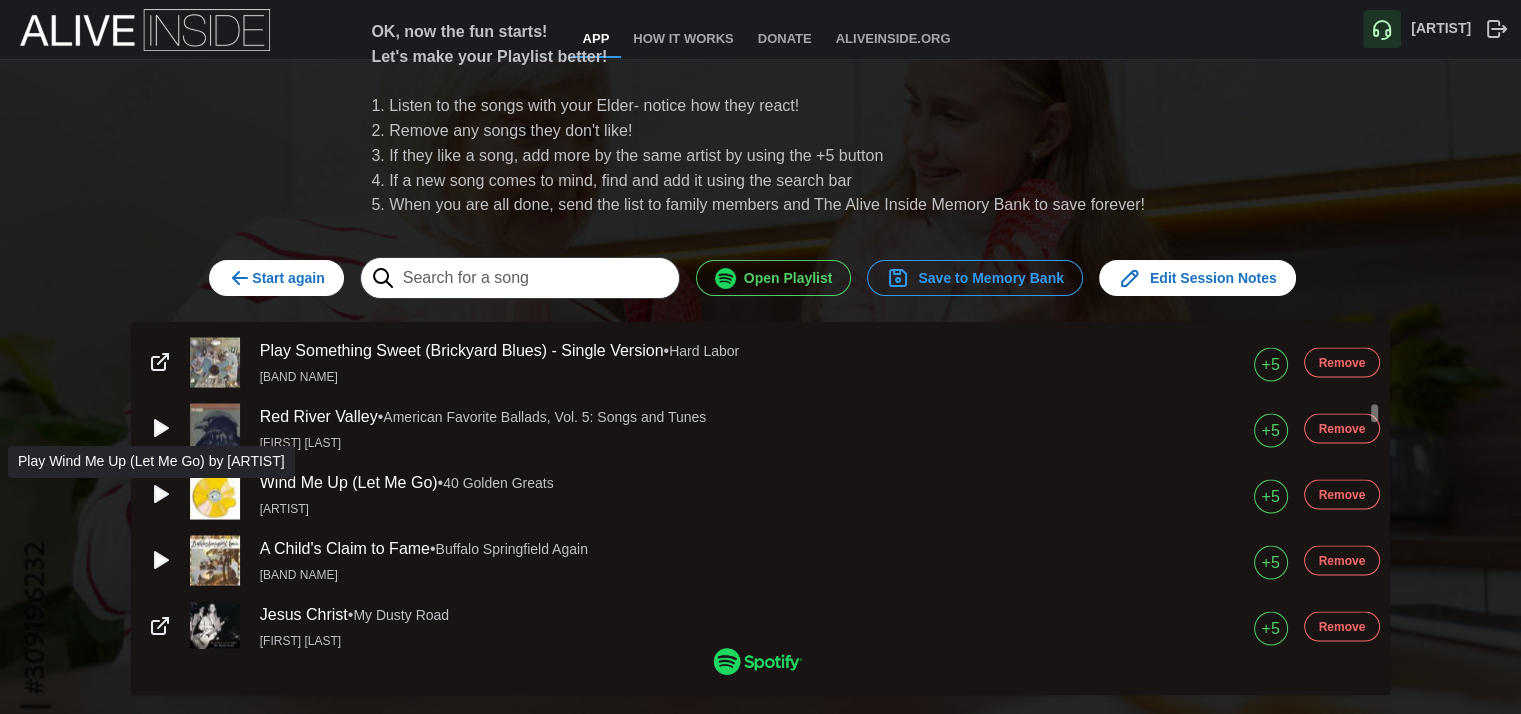 click 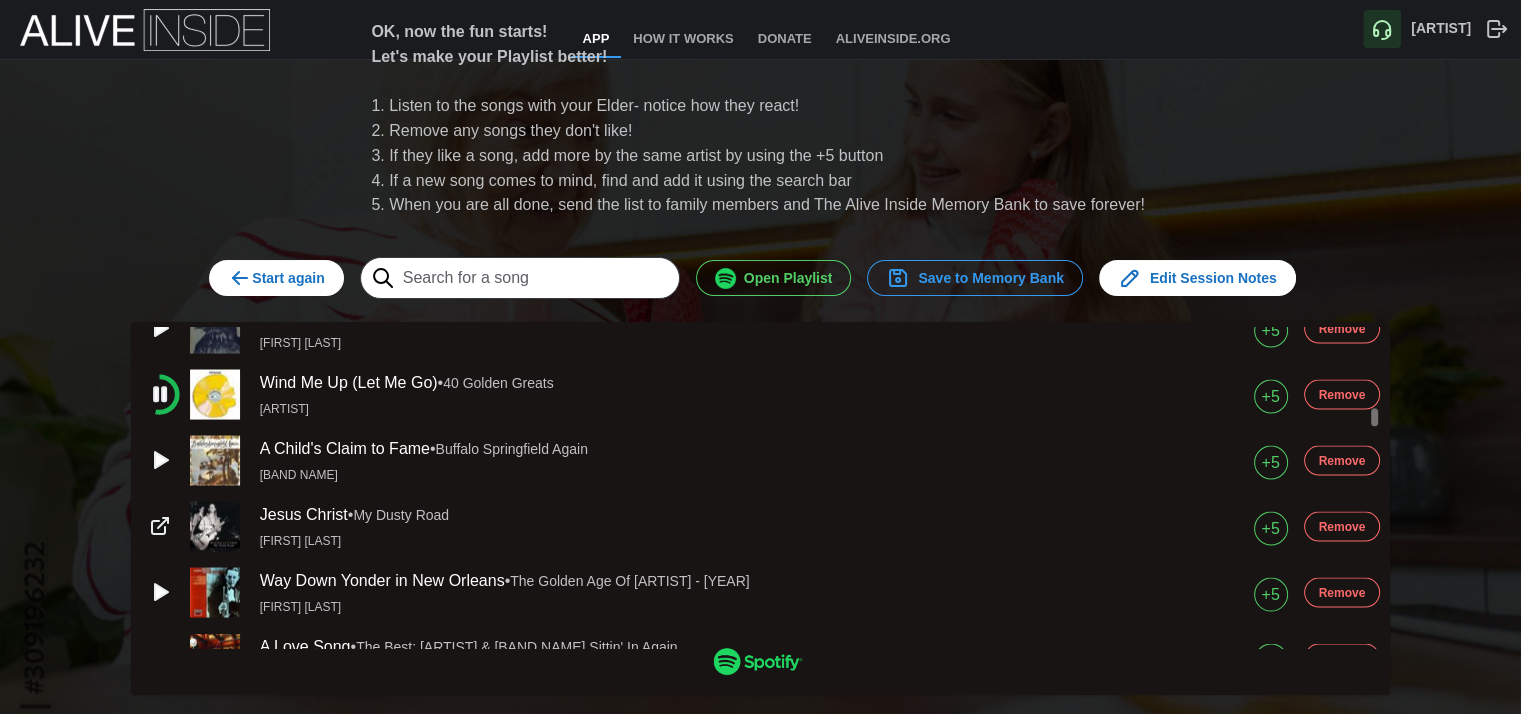 scroll, scrollTop: 4100, scrollLeft: 0, axis: vertical 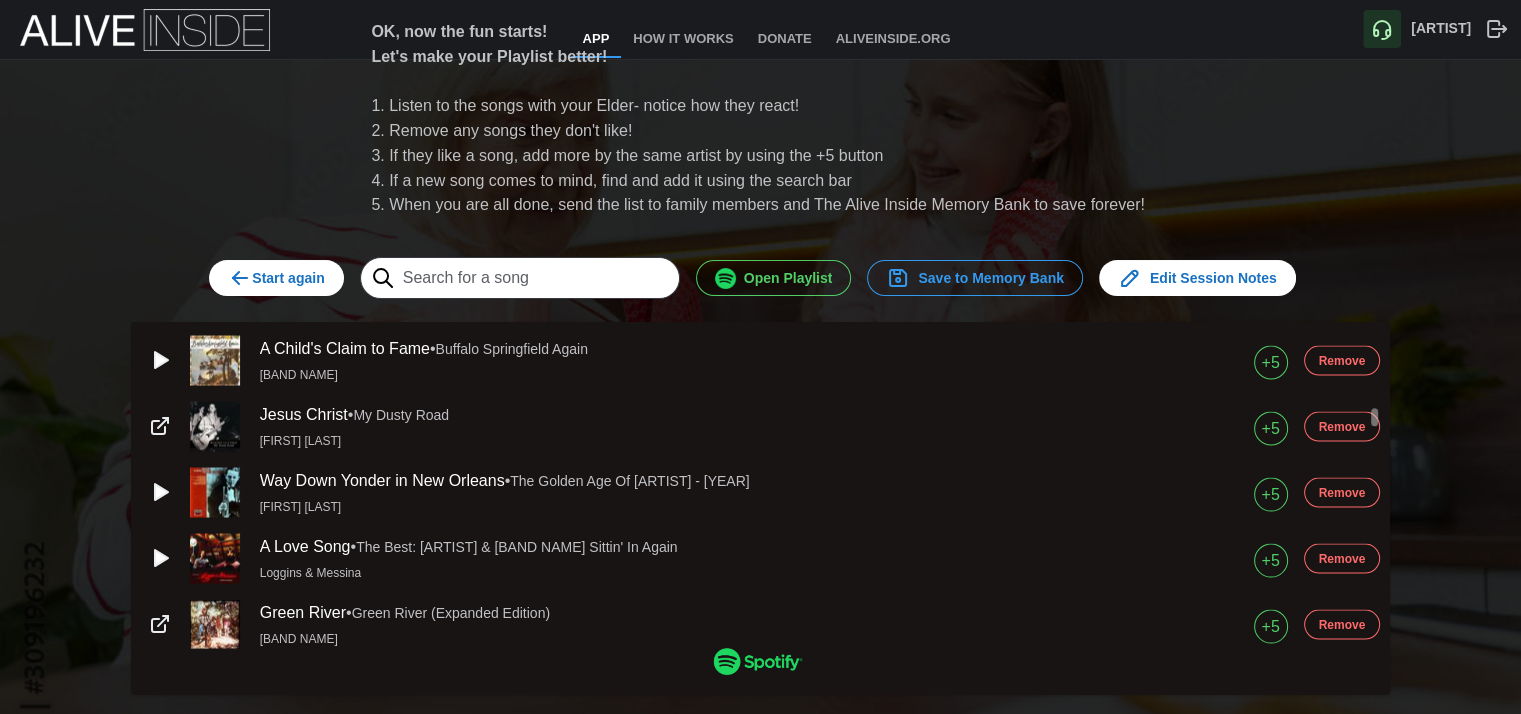 click 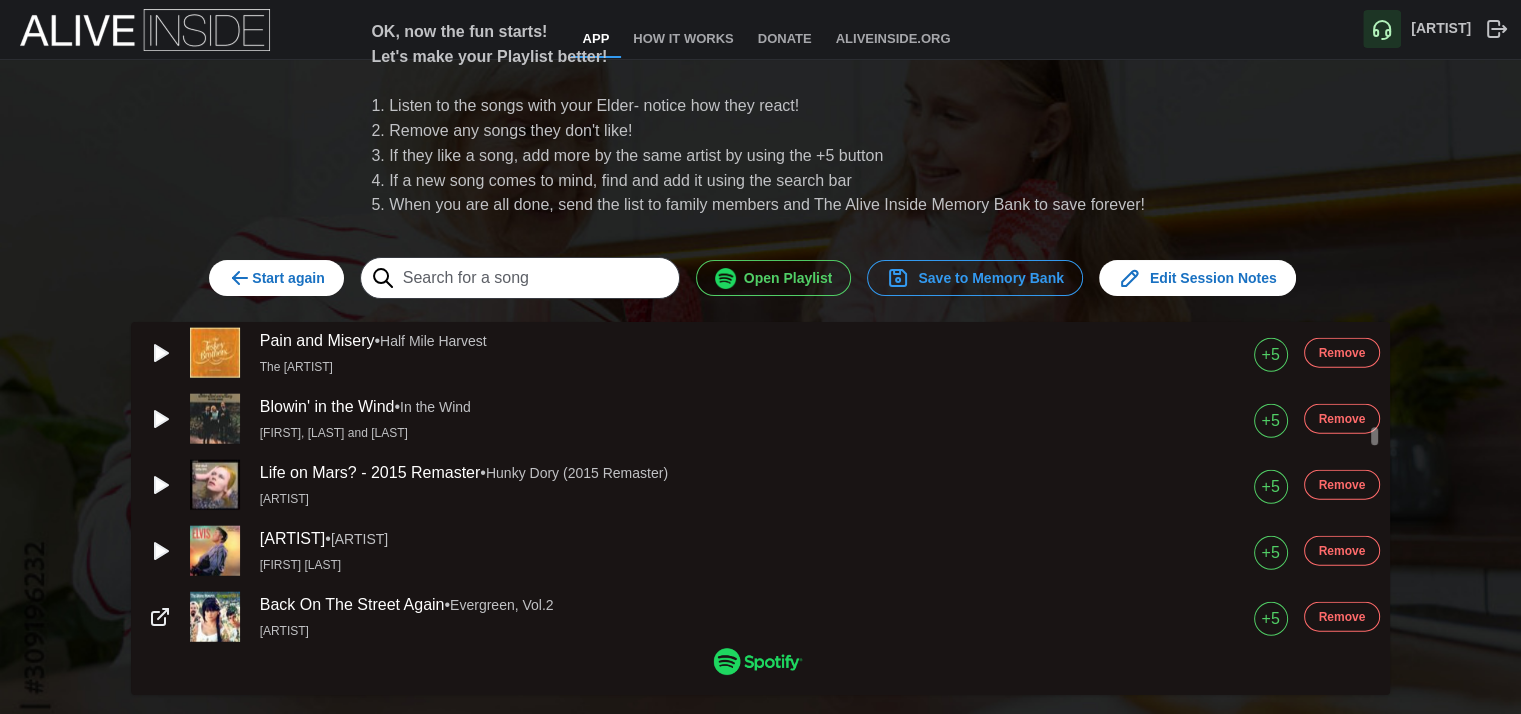 scroll, scrollTop: 5100, scrollLeft: 0, axis: vertical 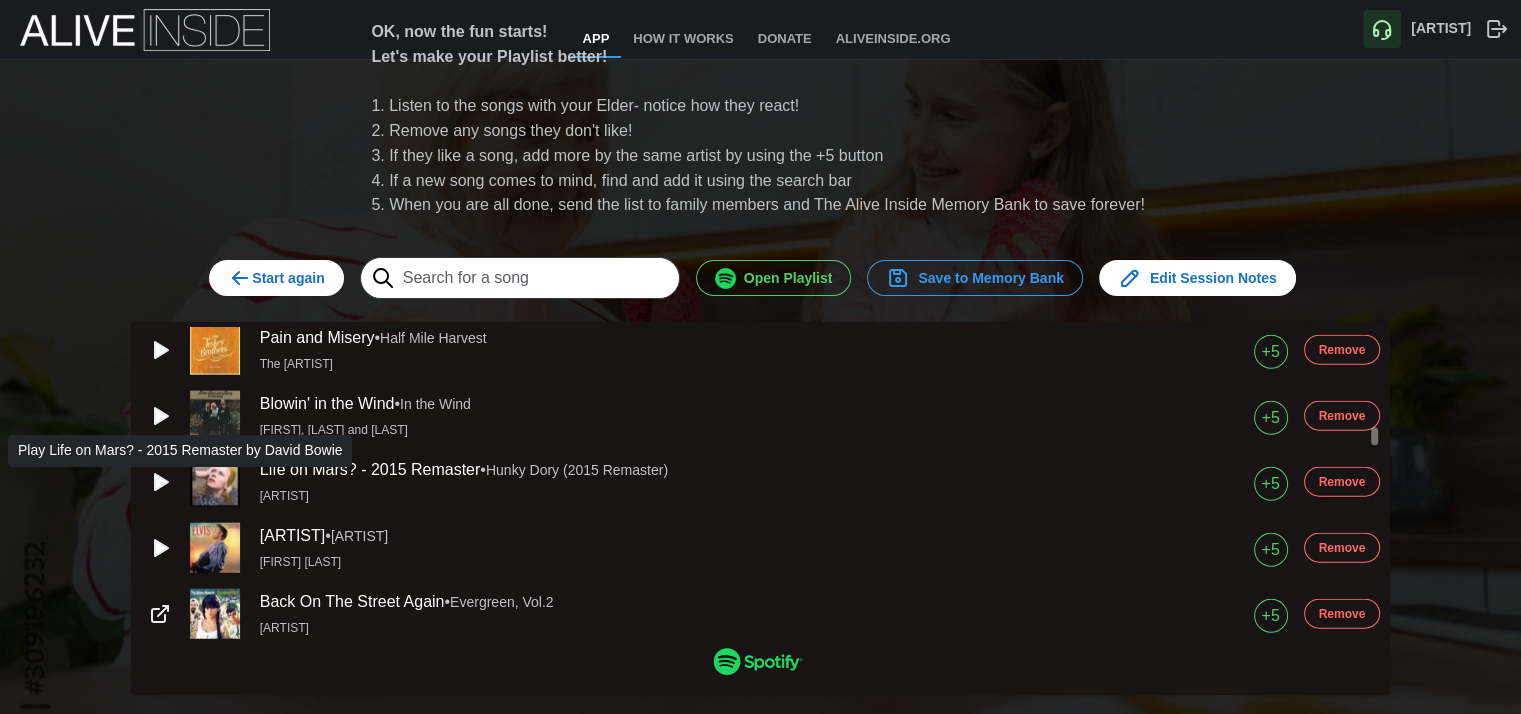 click 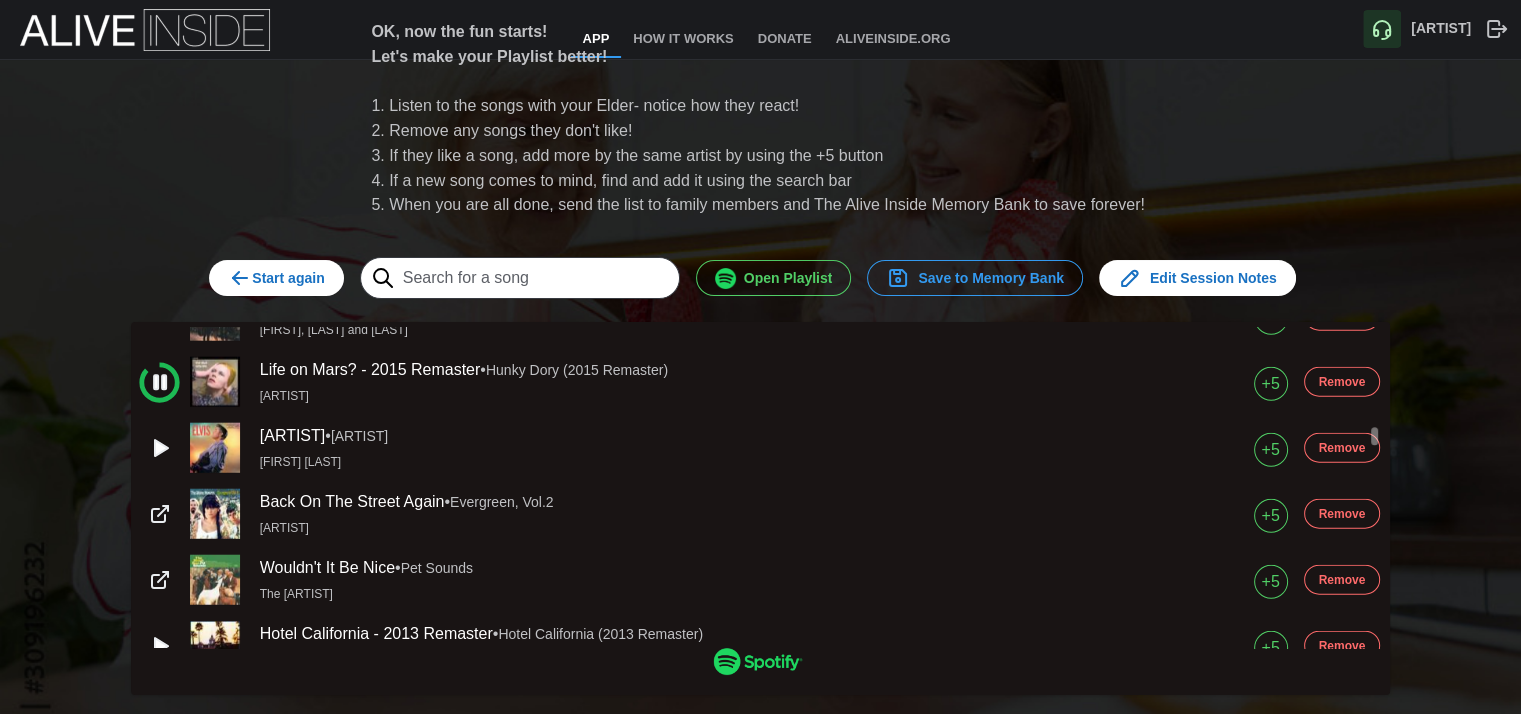 scroll, scrollTop: 5100, scrollLeft: 0, axis: vertical 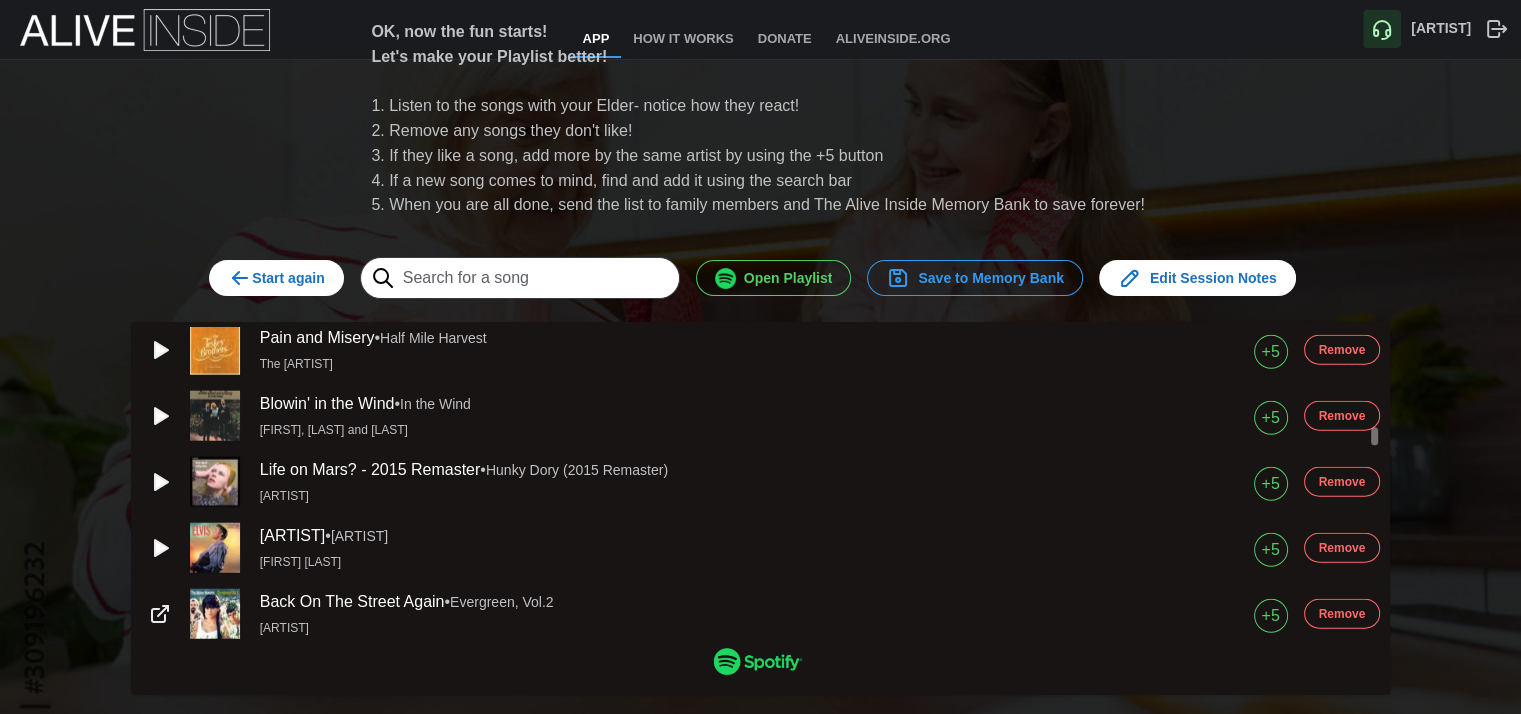 click on "+5" at bounding box center (1270, 484) 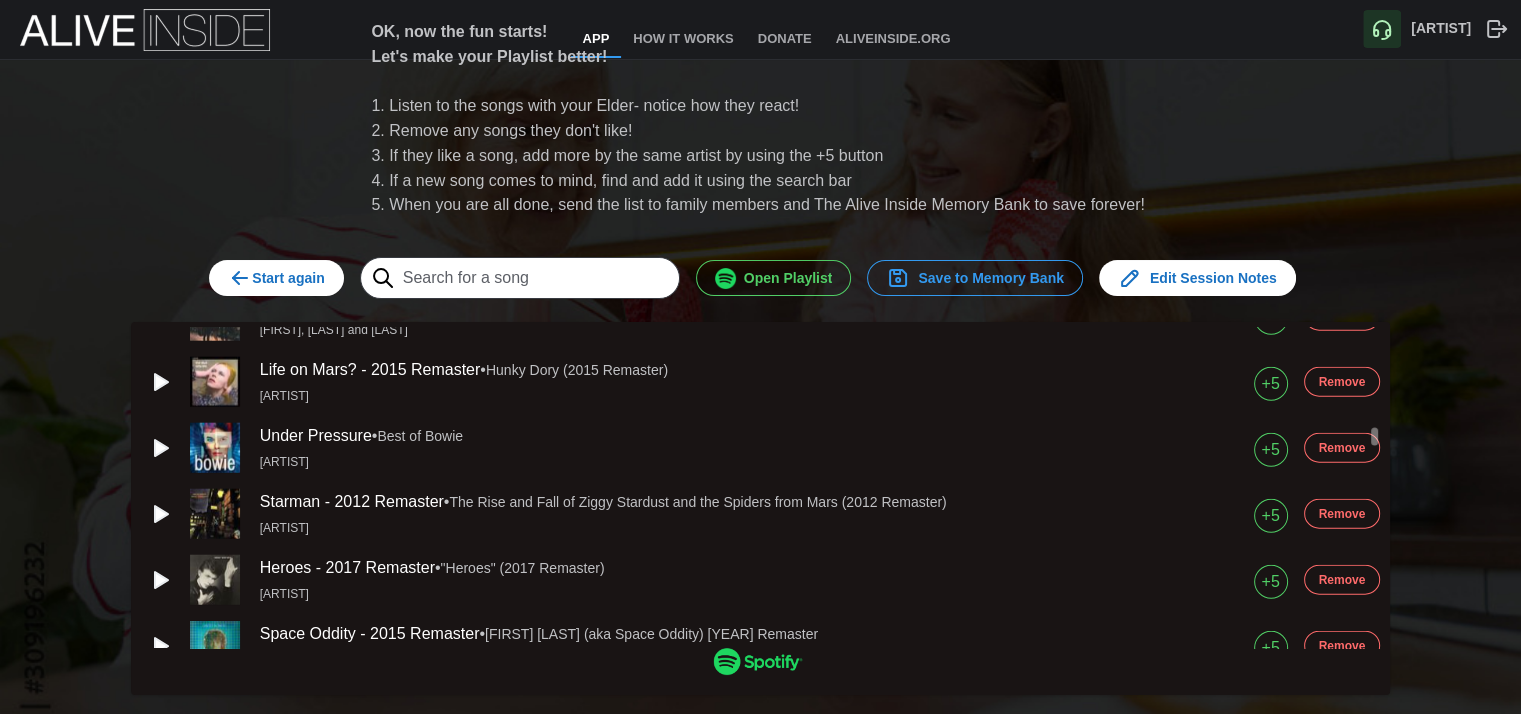 scroll, scrollTop: 5300, scrollLeft: 0, axis: vertical 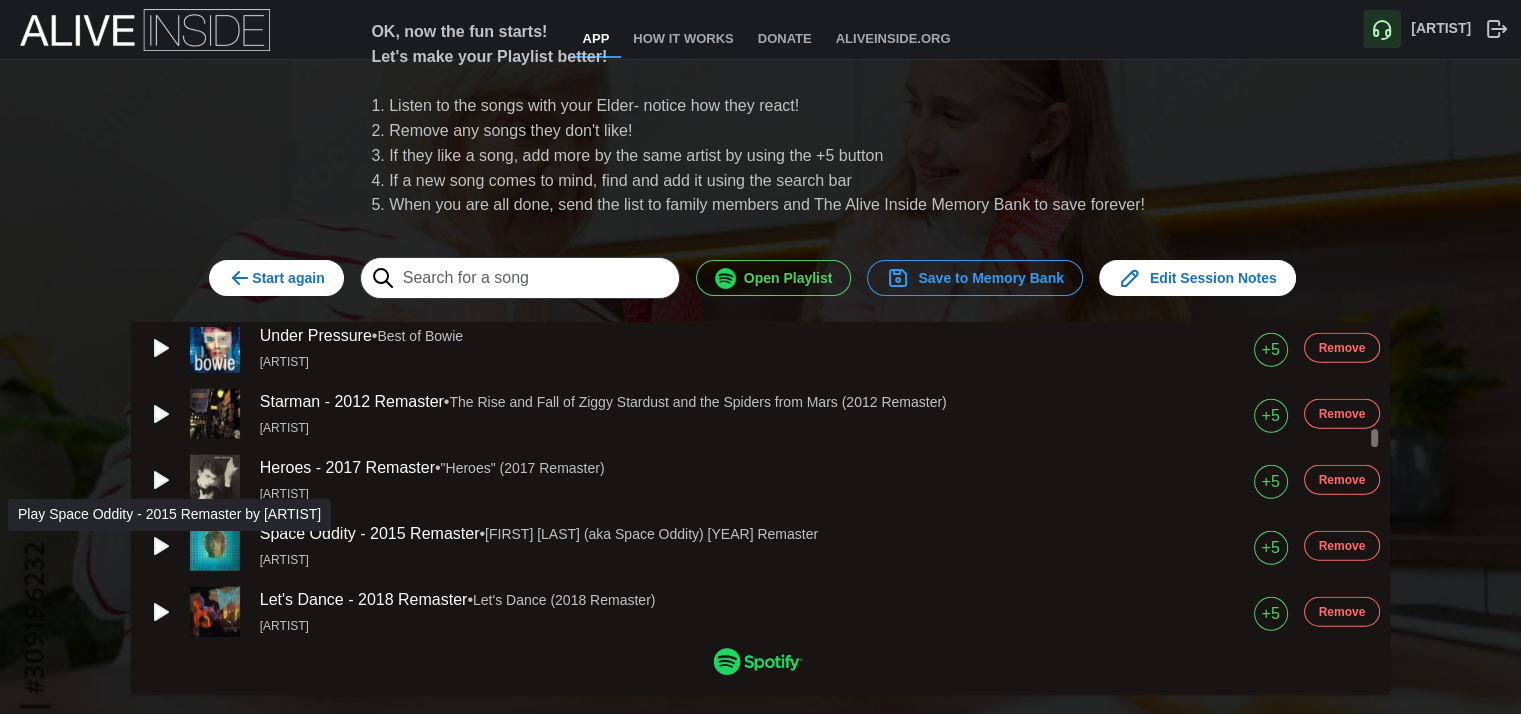 click 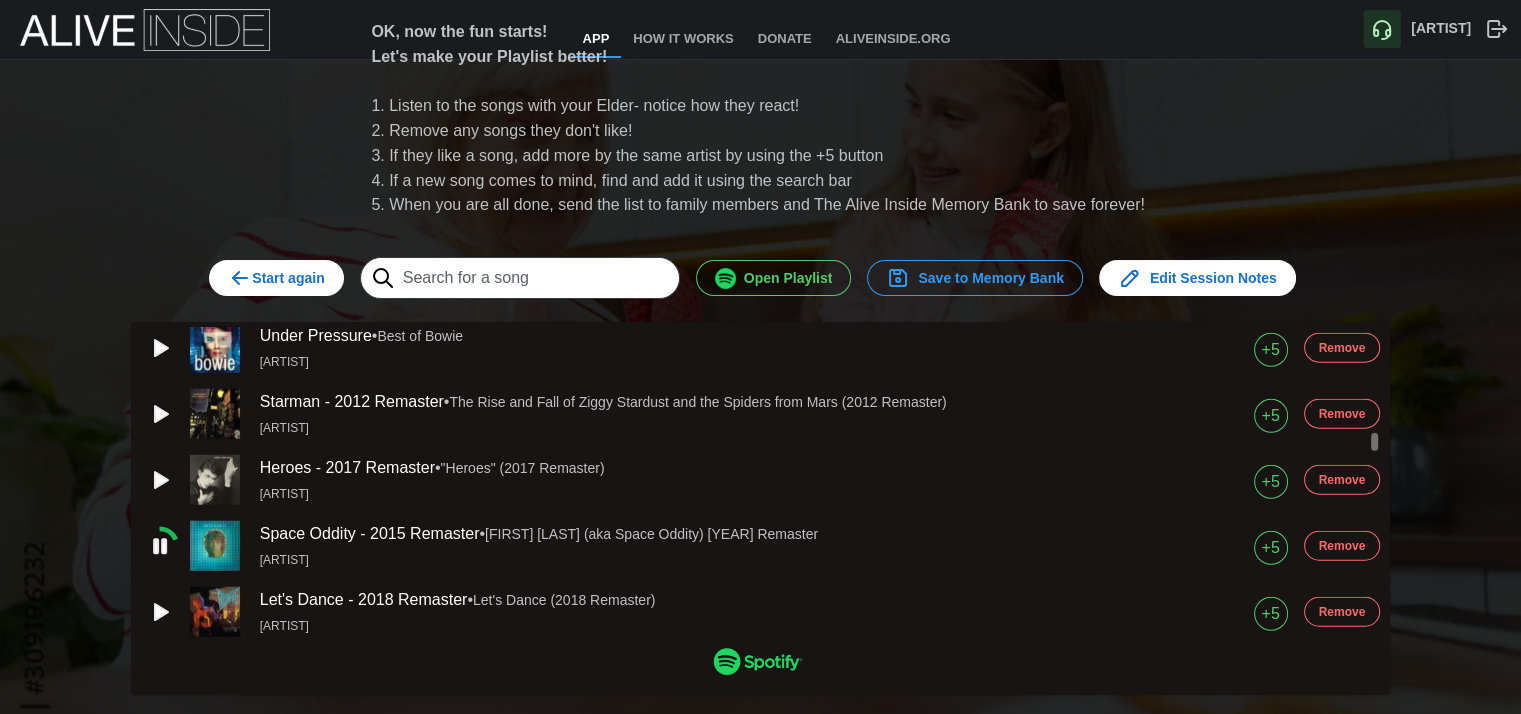 scroll, scrollTop: 5400, scrollLeft: 0, axis: vertical 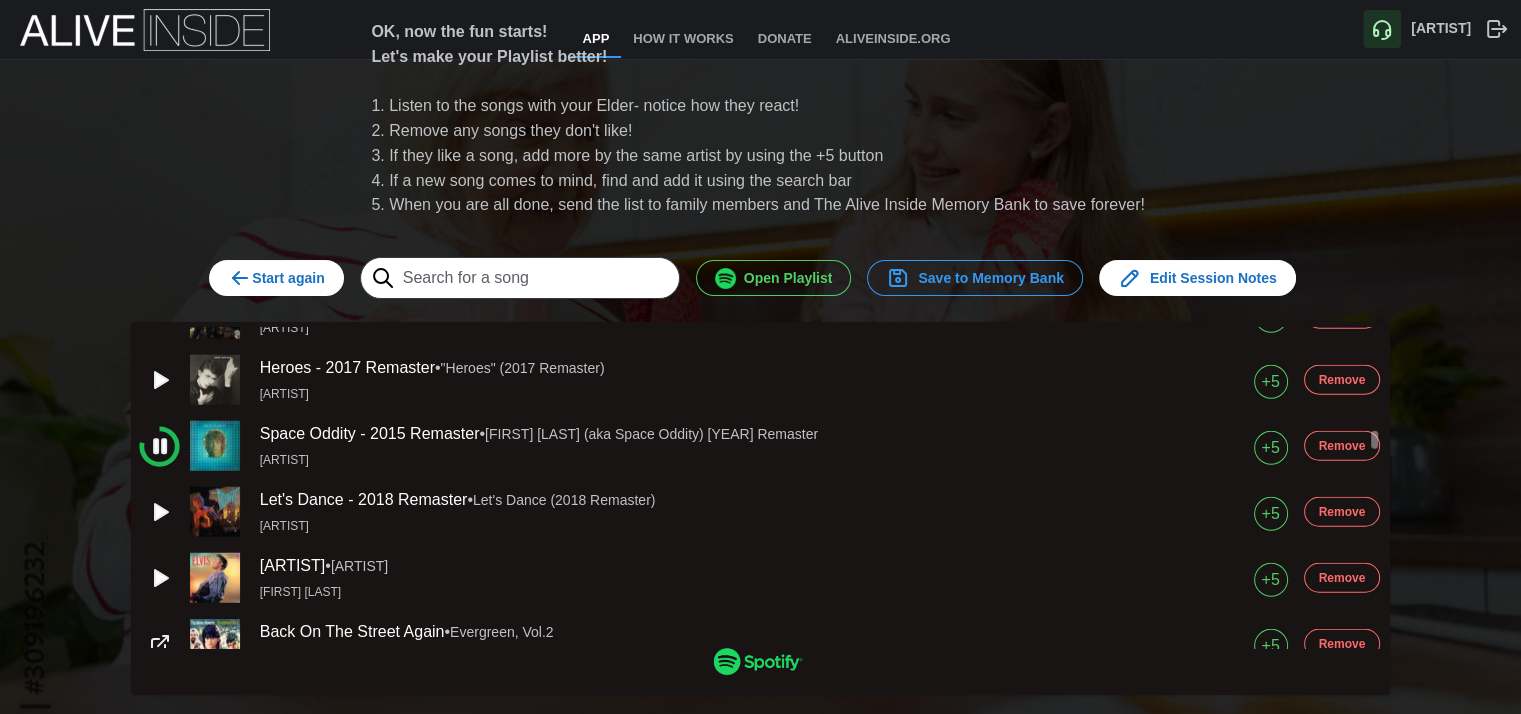 click 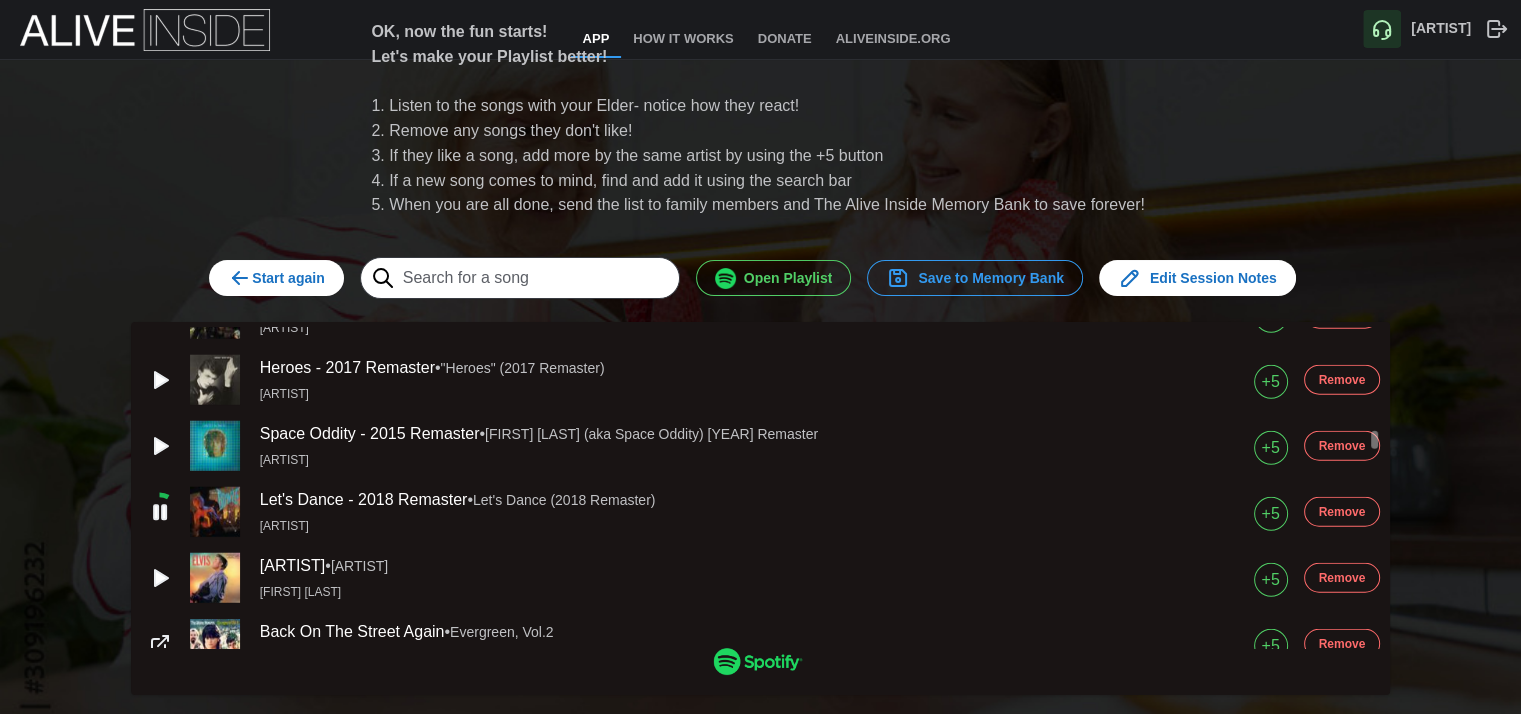 click 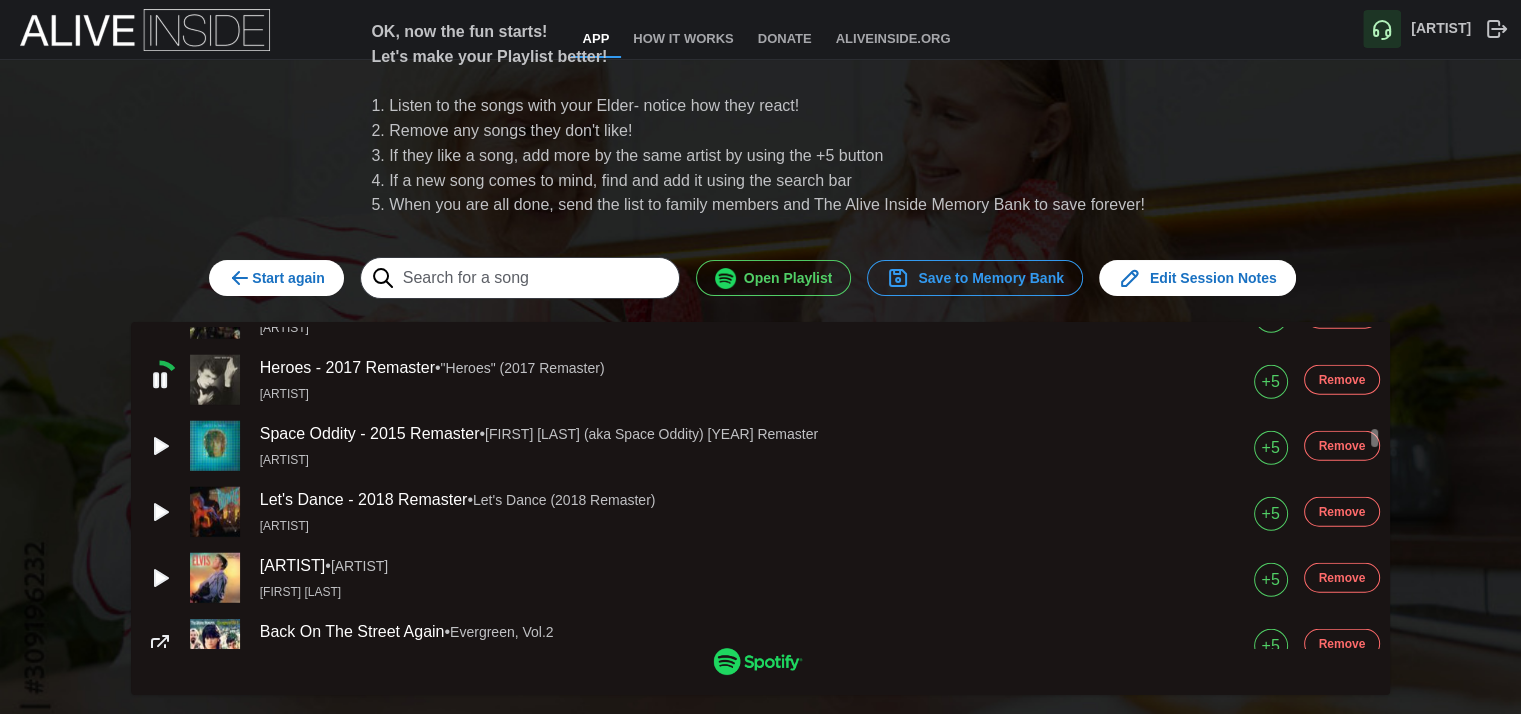 scroll, scrollTop: 5300, scrollLeft: 0, axis: vertical 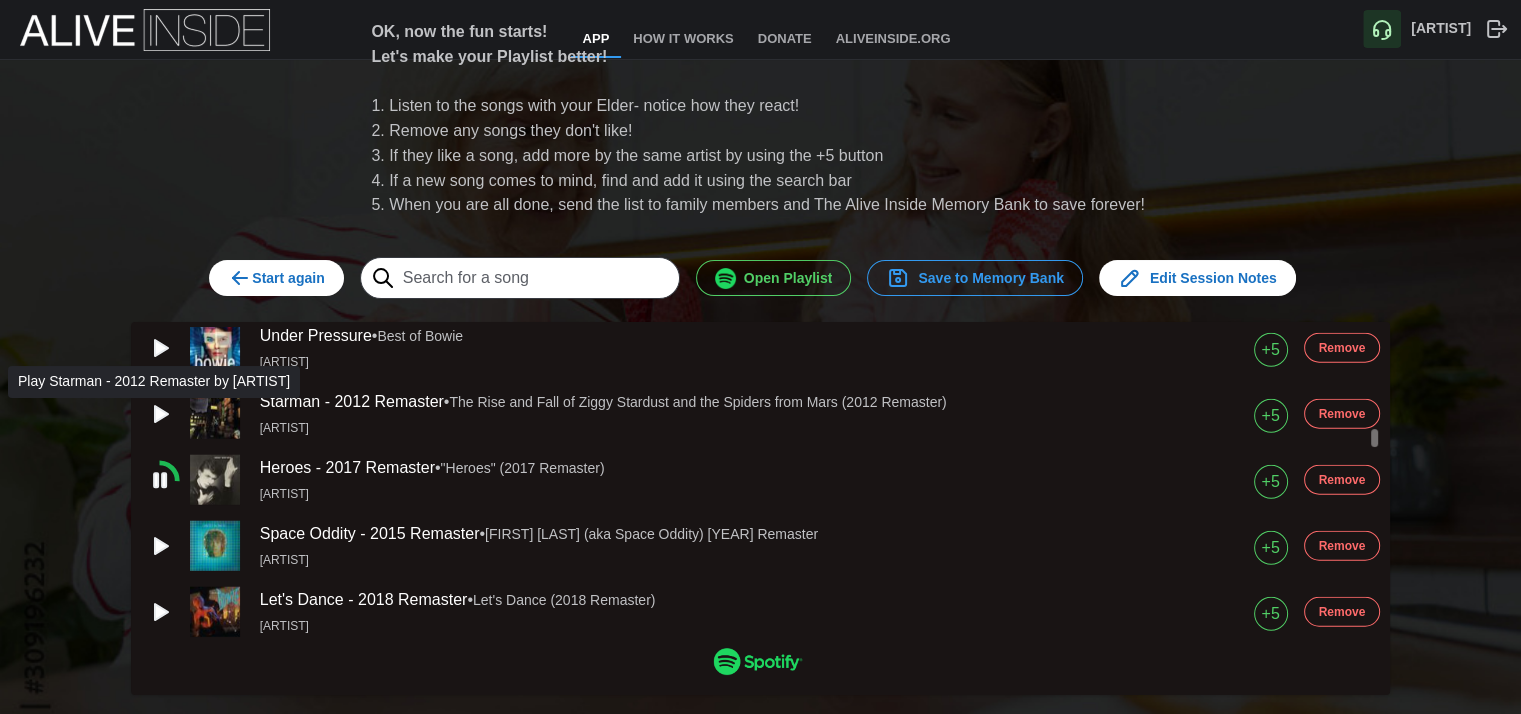 click 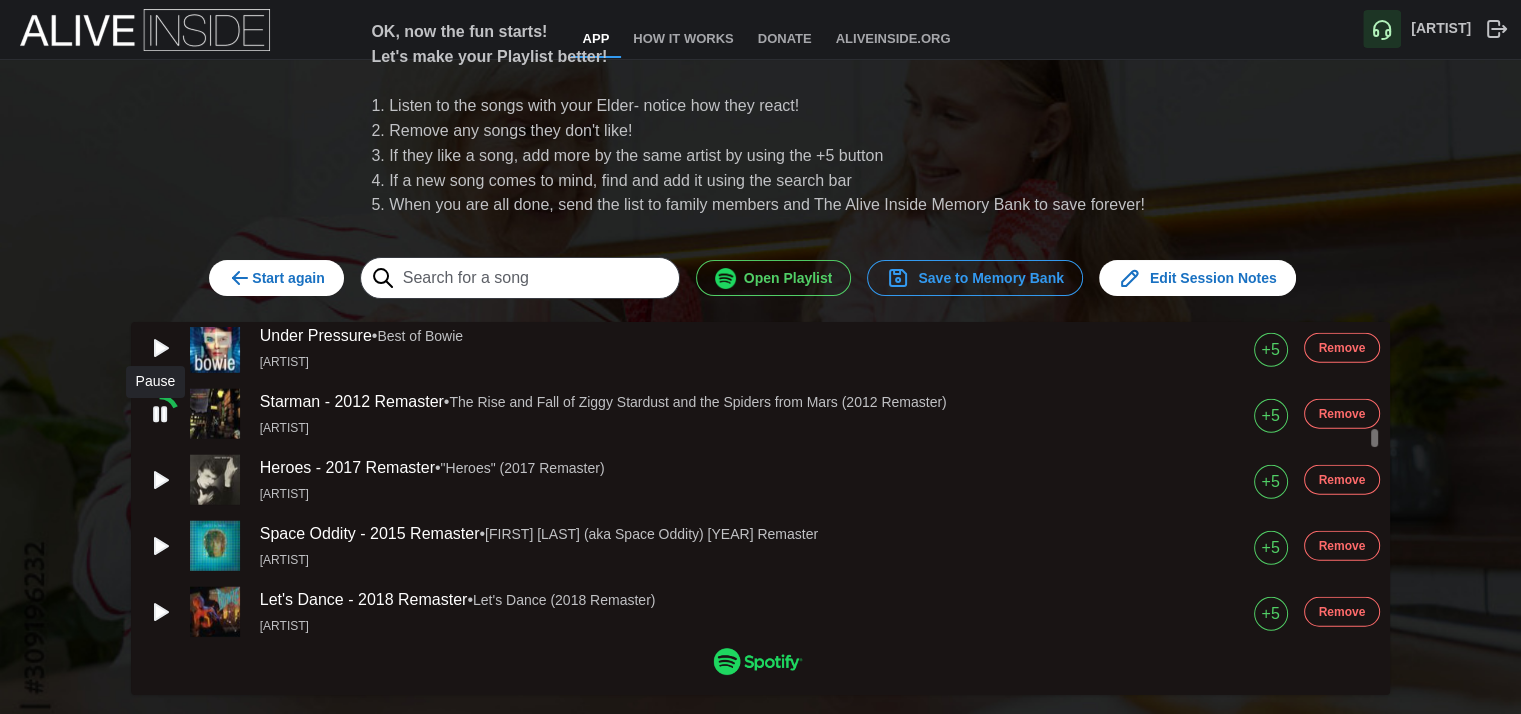 click on "Remove" at bounding box center (1342, 480) 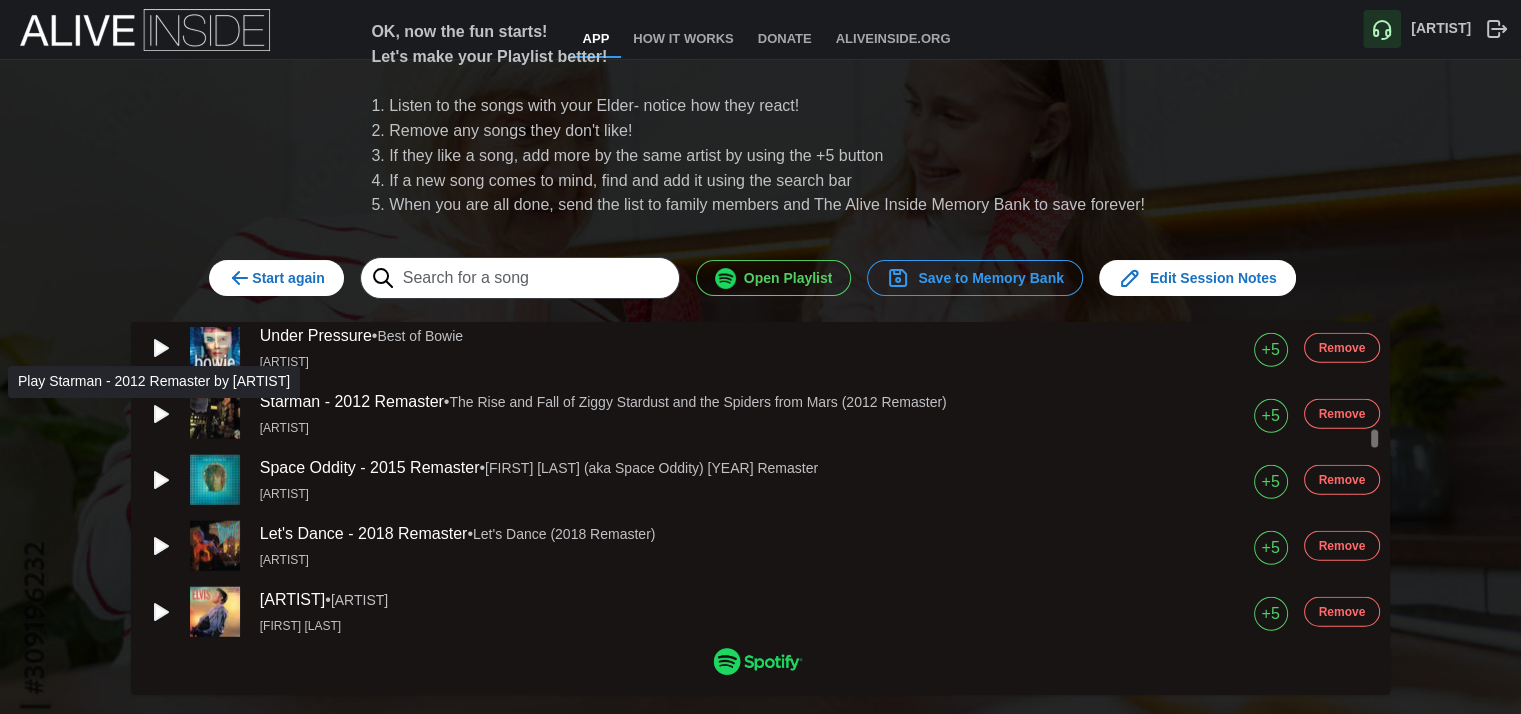 scroll, scrollTop: 5200, scrollLeft: 0, axis: vertical 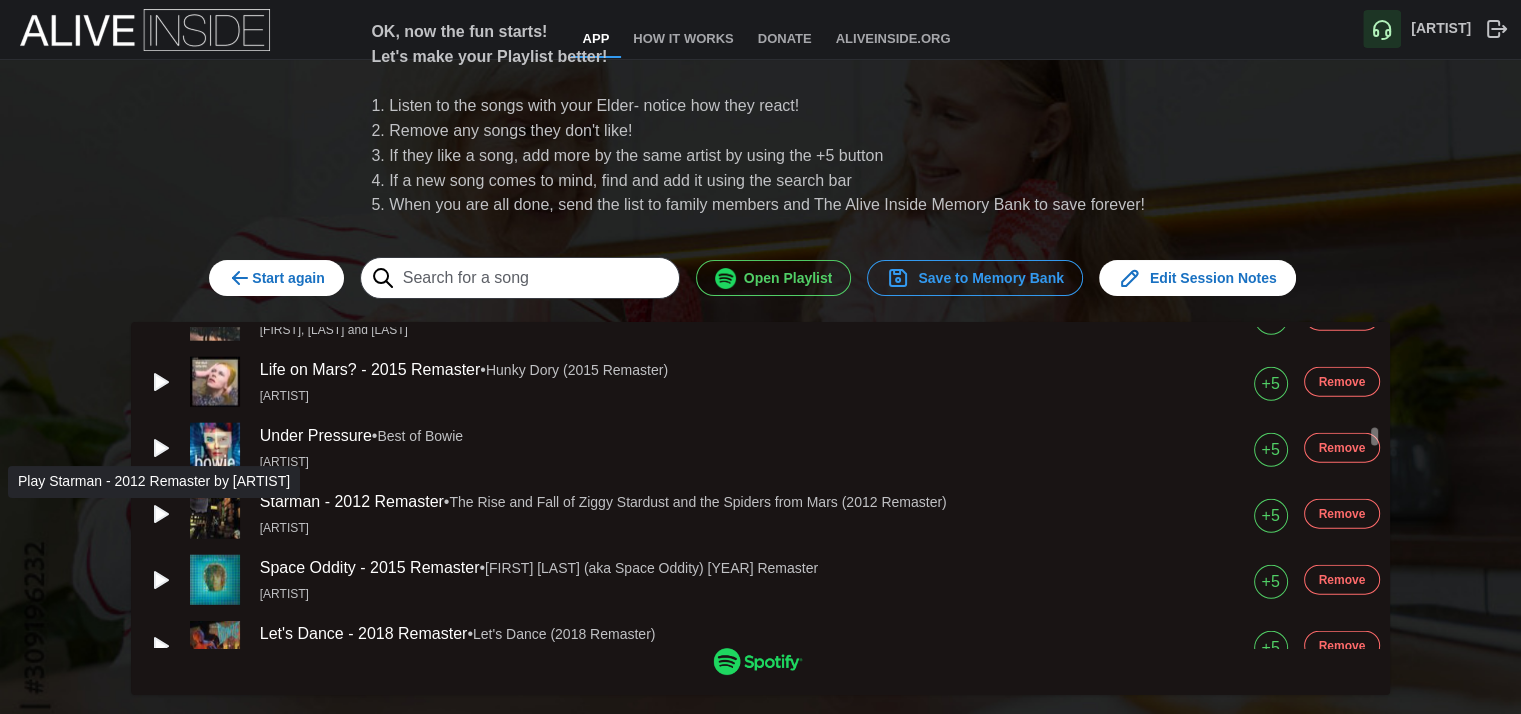 click on "Remove" at bounding box center [1342, 448] 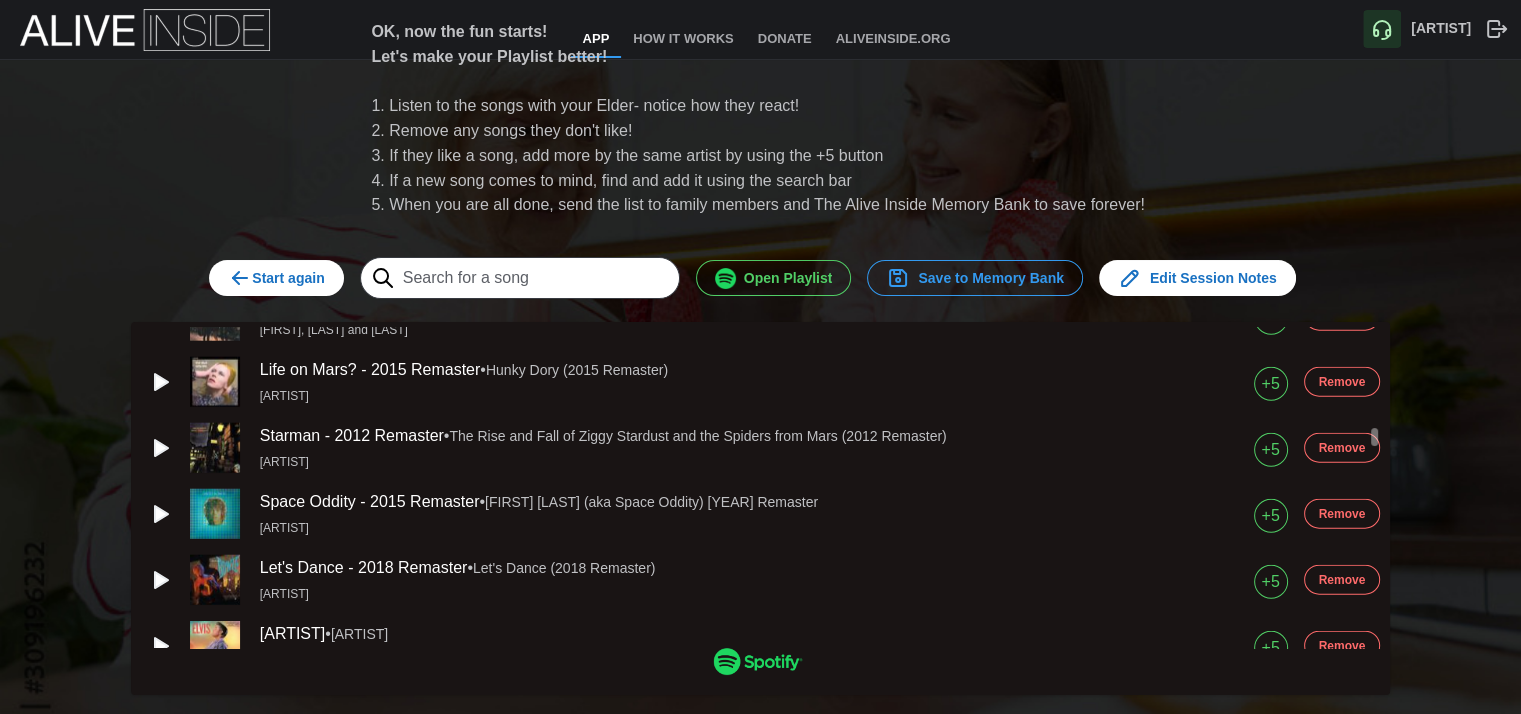click on "Remove" at bounding box center [1342, 382] 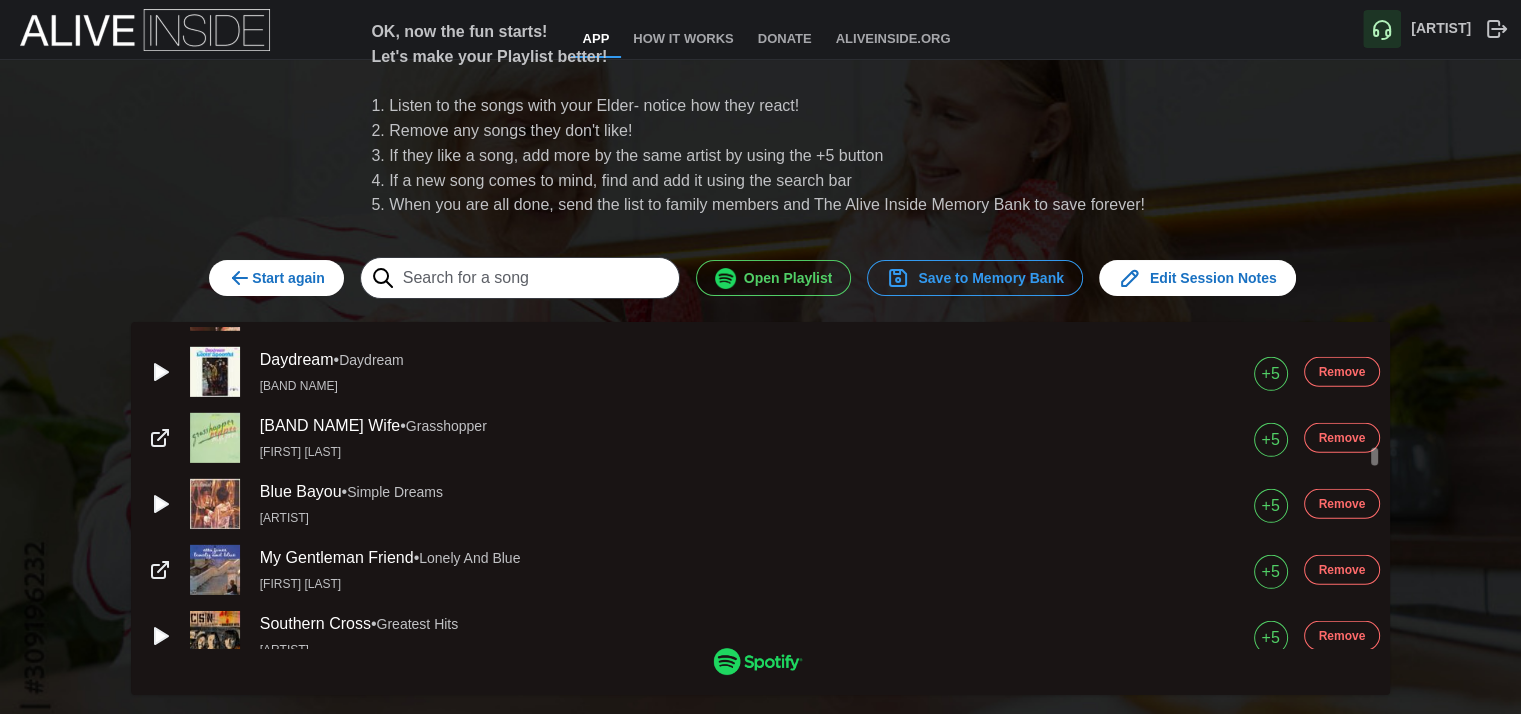 scroll, scrollTop: 6300, scrollLeft: 0, axis: vertical 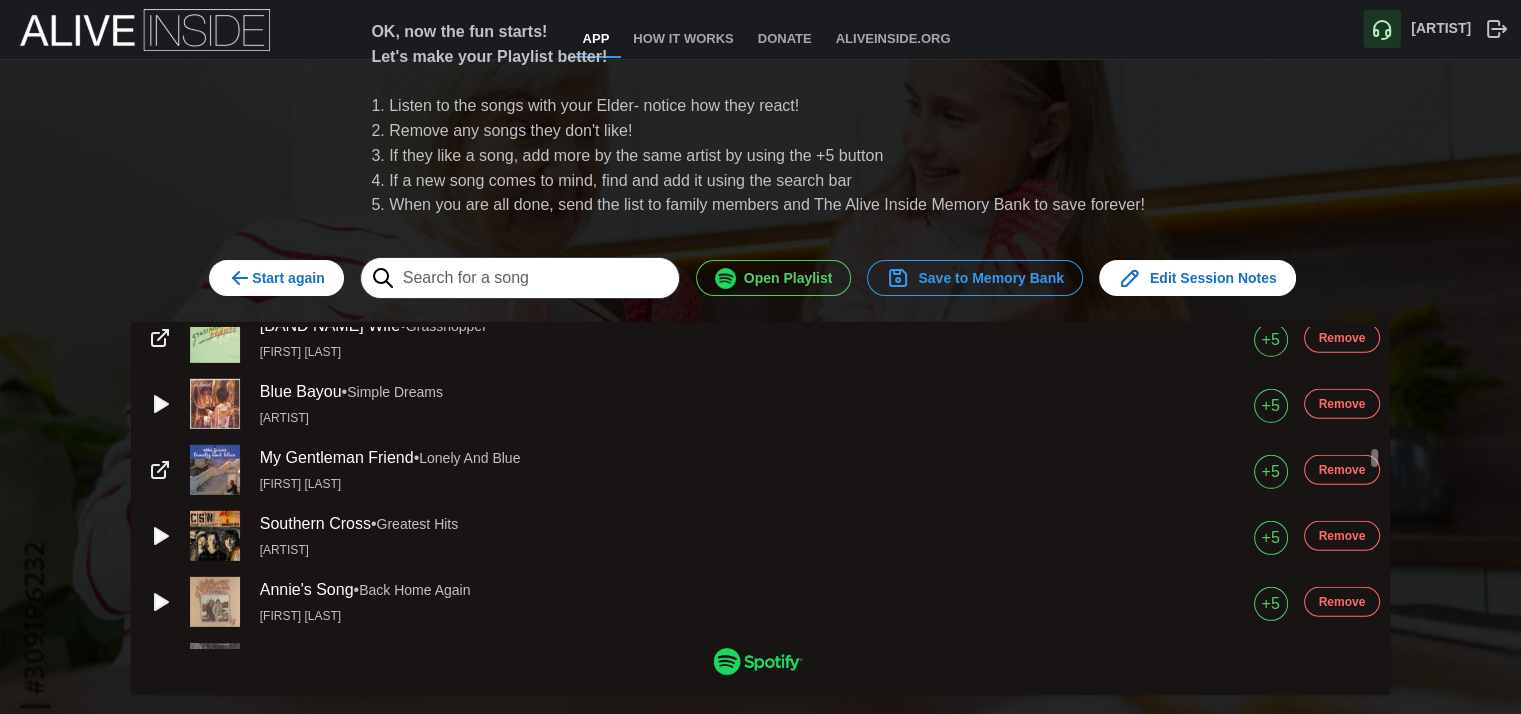 click on "+5" at bounding box center (1270, 472) 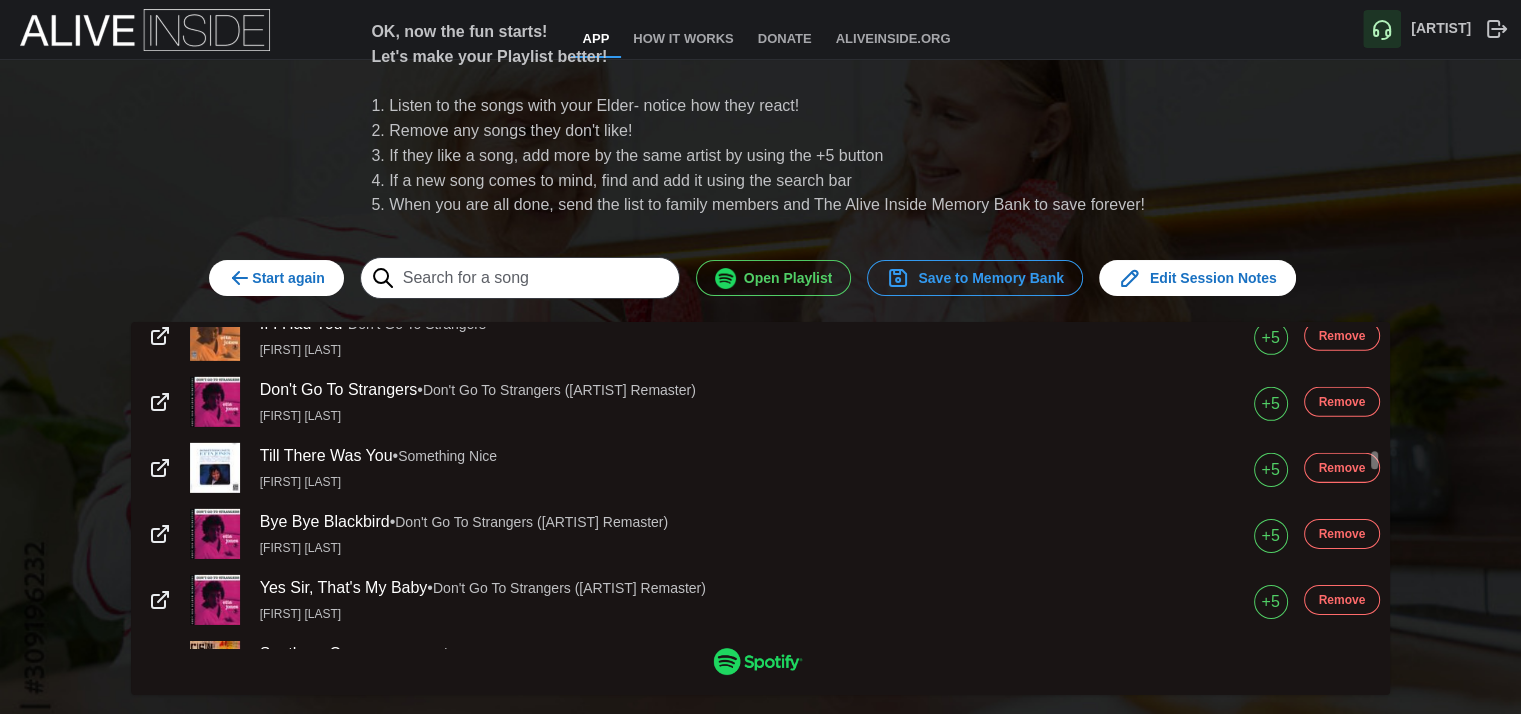 scroll, scrollTop: 6600, scrollLeft: 0, axis: vertical 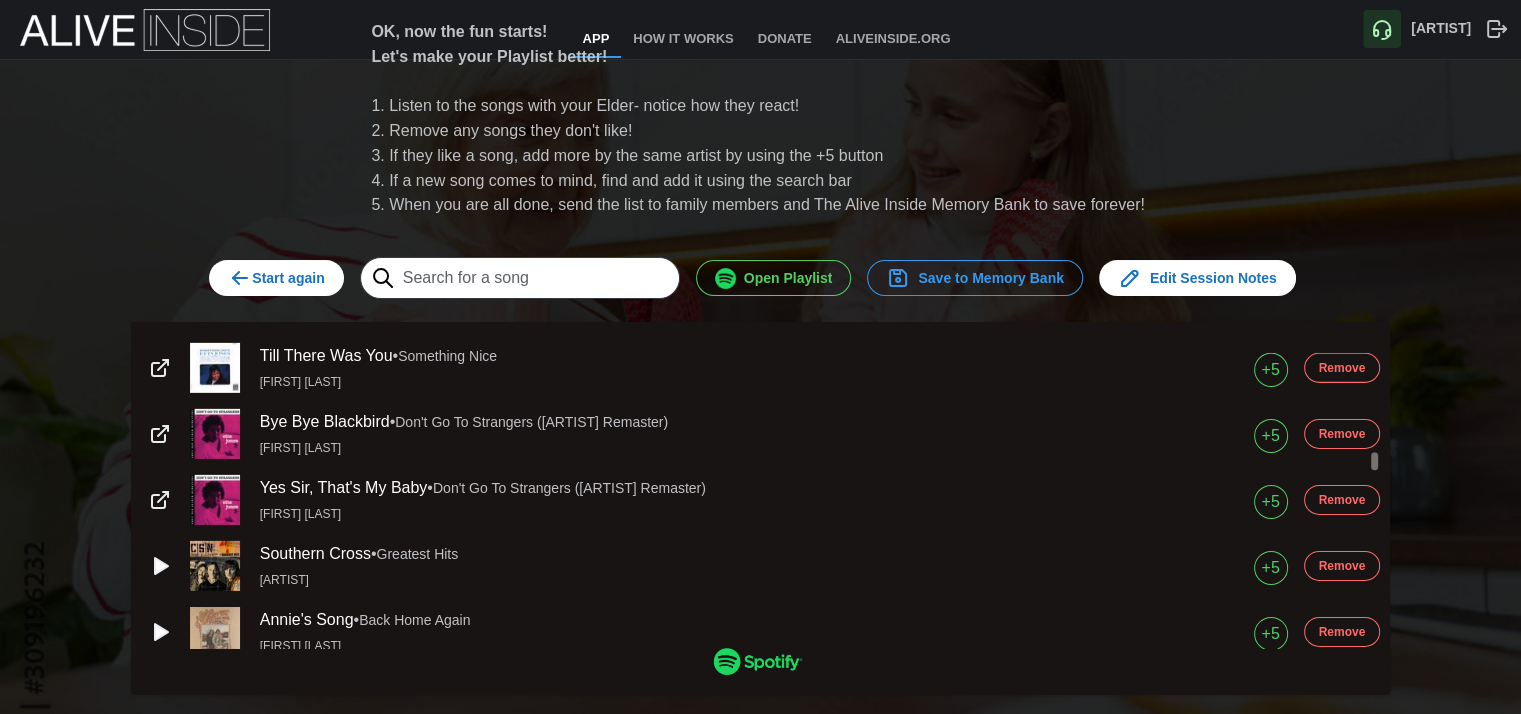click on "+5" at bounding box center [1270, 568] 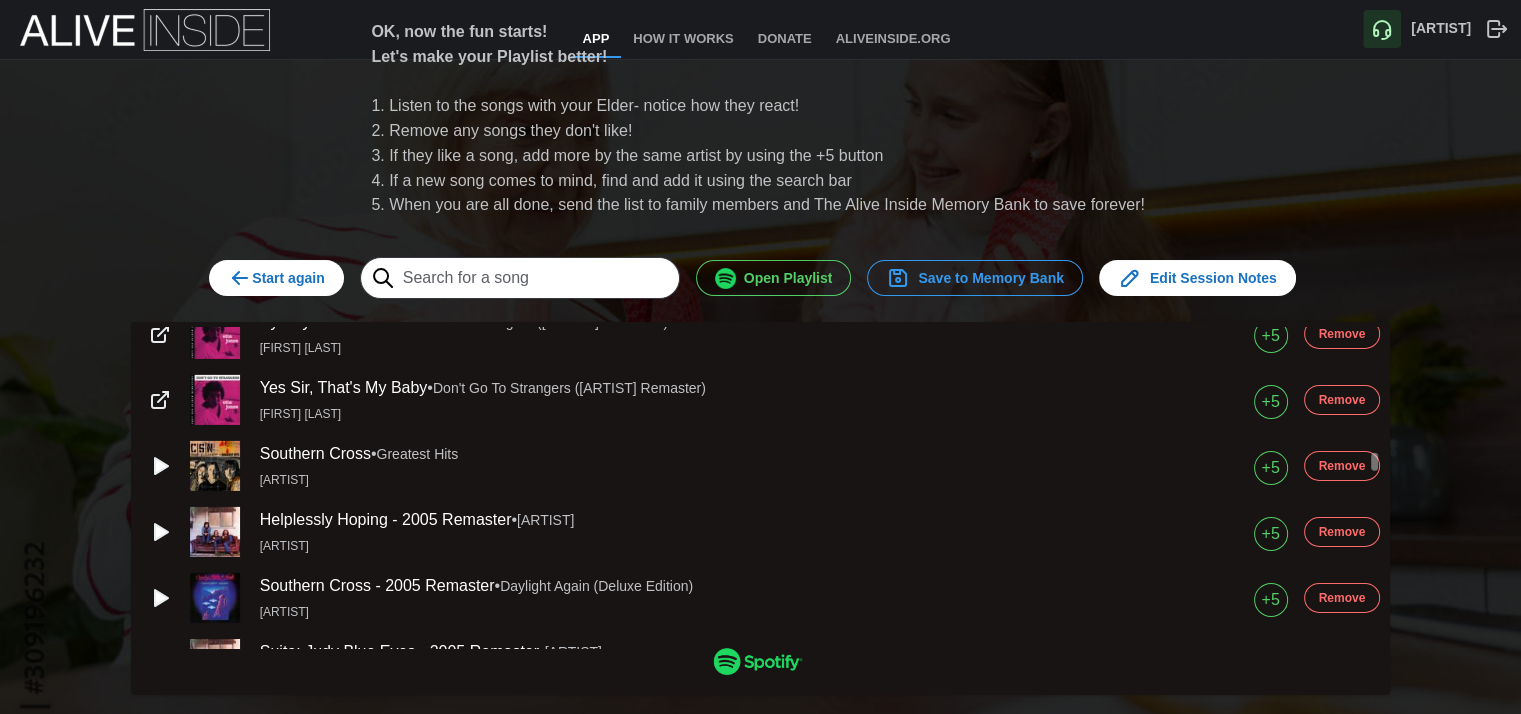 scroll, scrollTop: 6800, scrollLeft: 0, axis: vertical 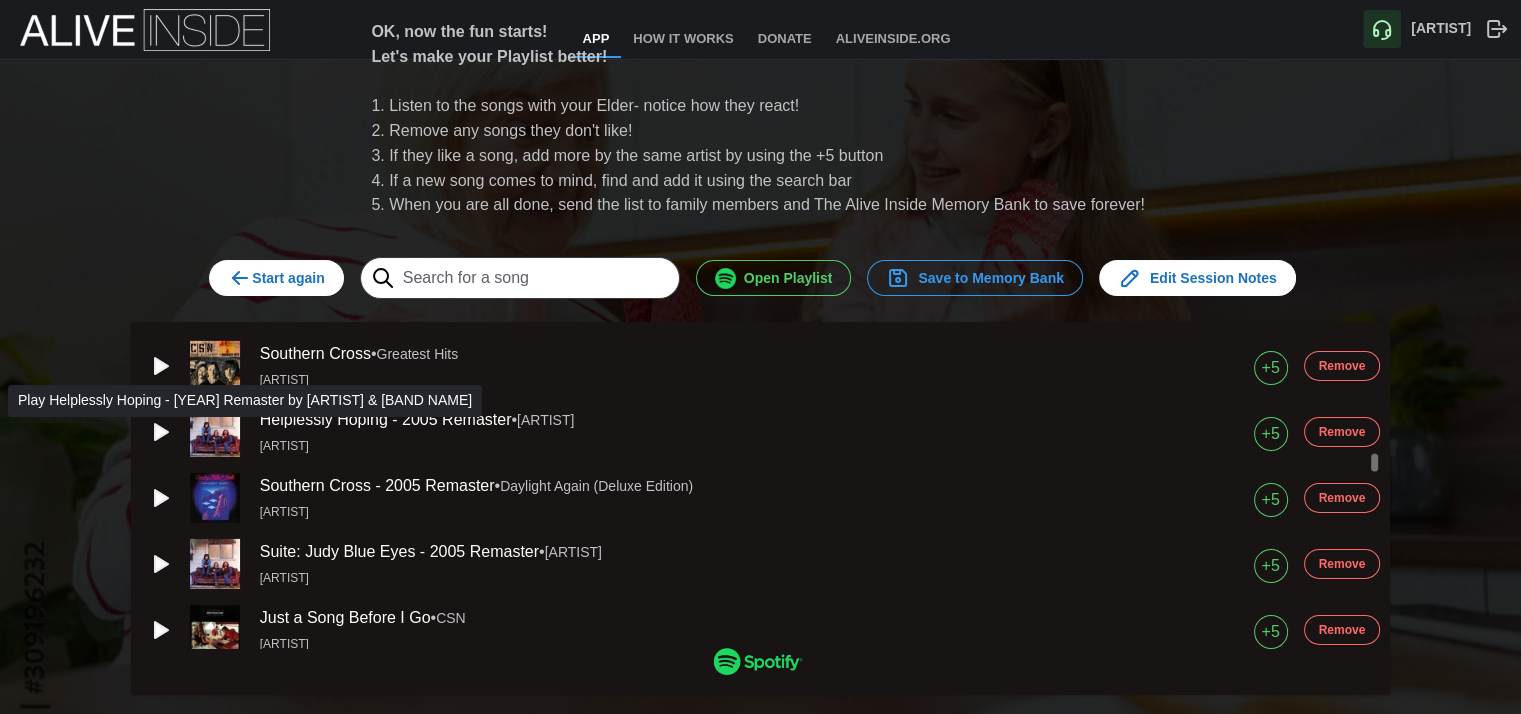 click 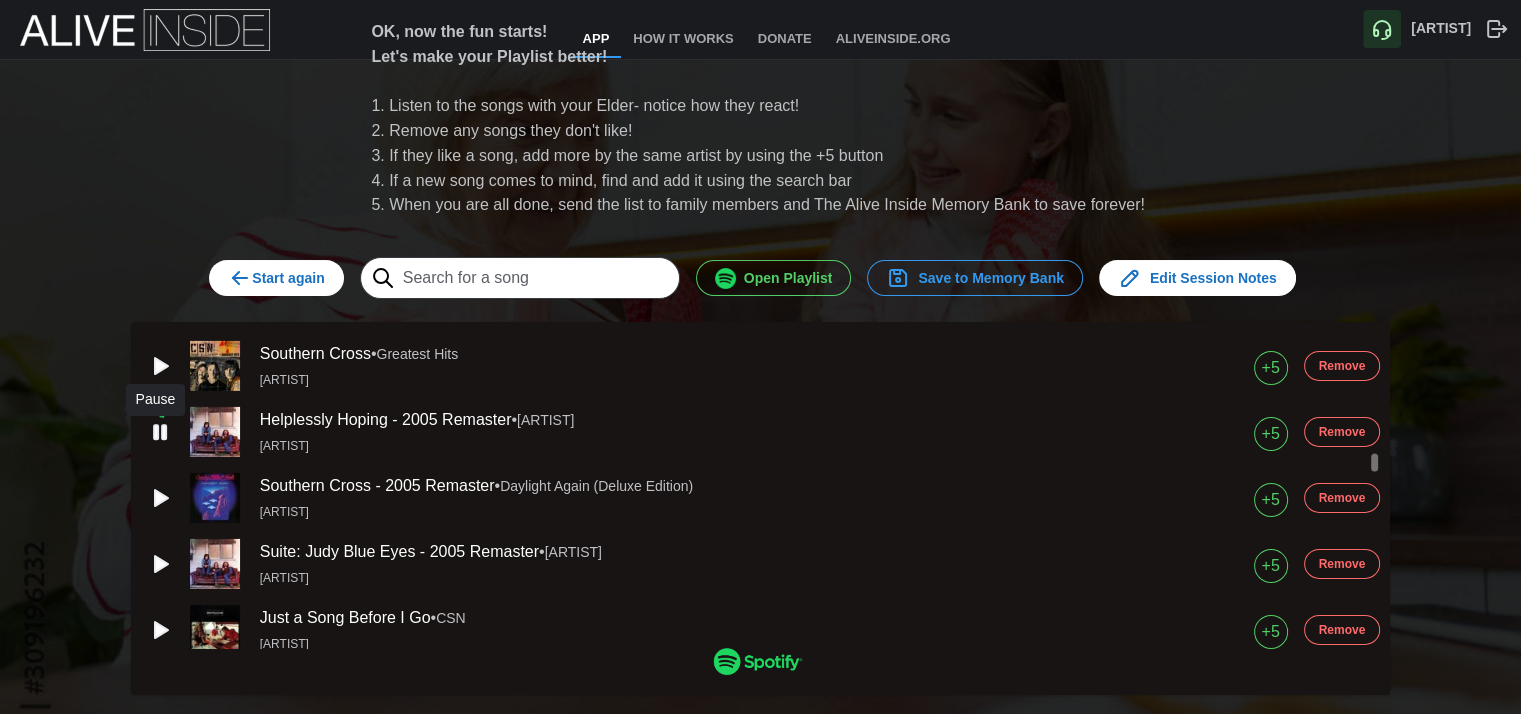 click on "Remove" at bounding box center (1342, 498) 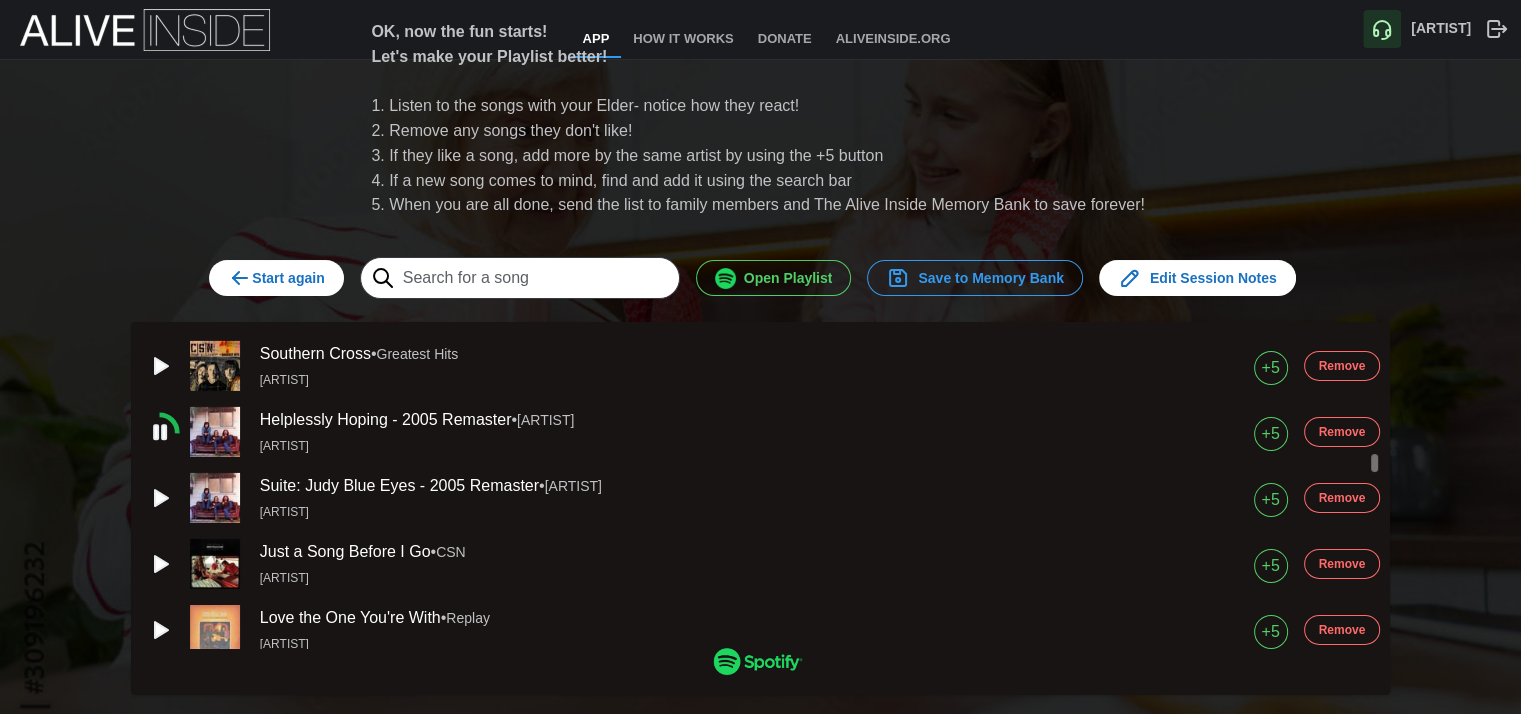 click 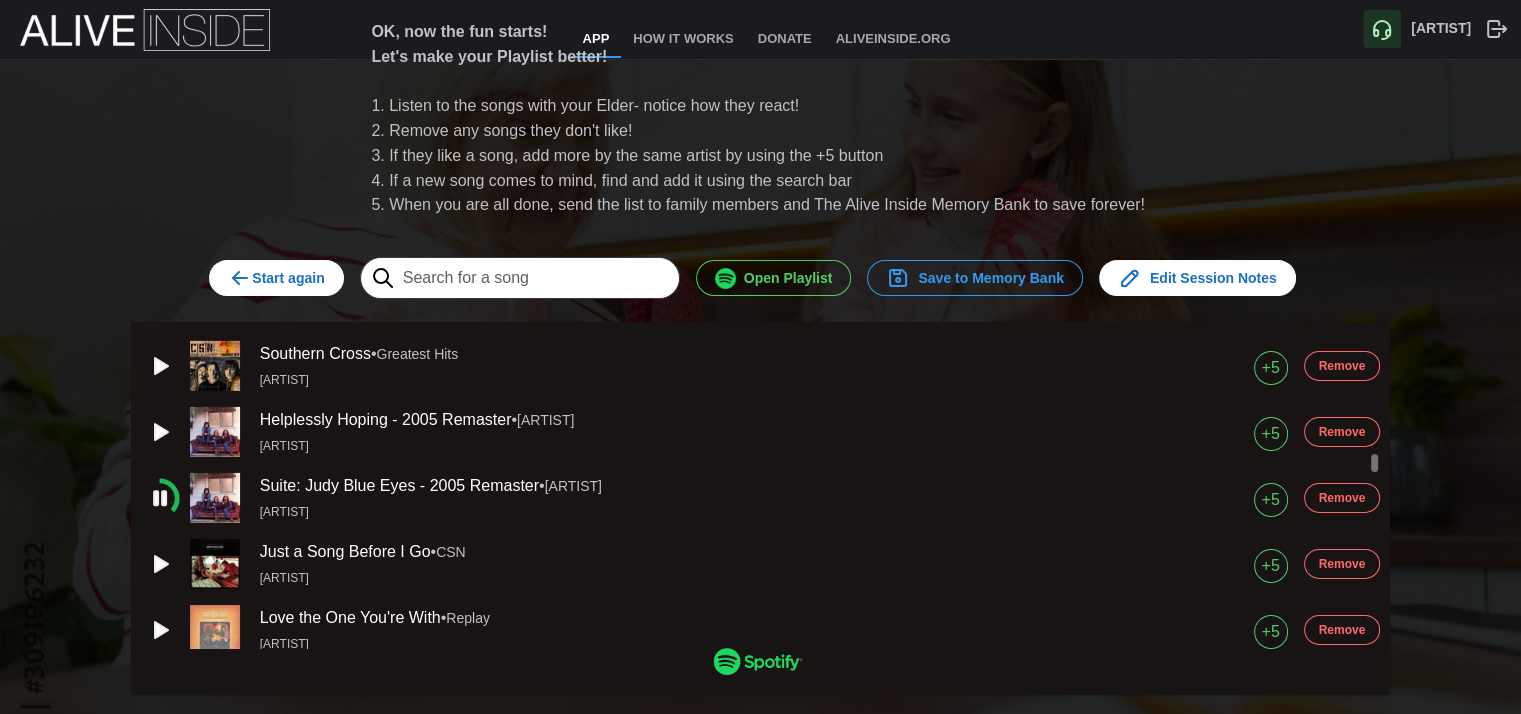 click 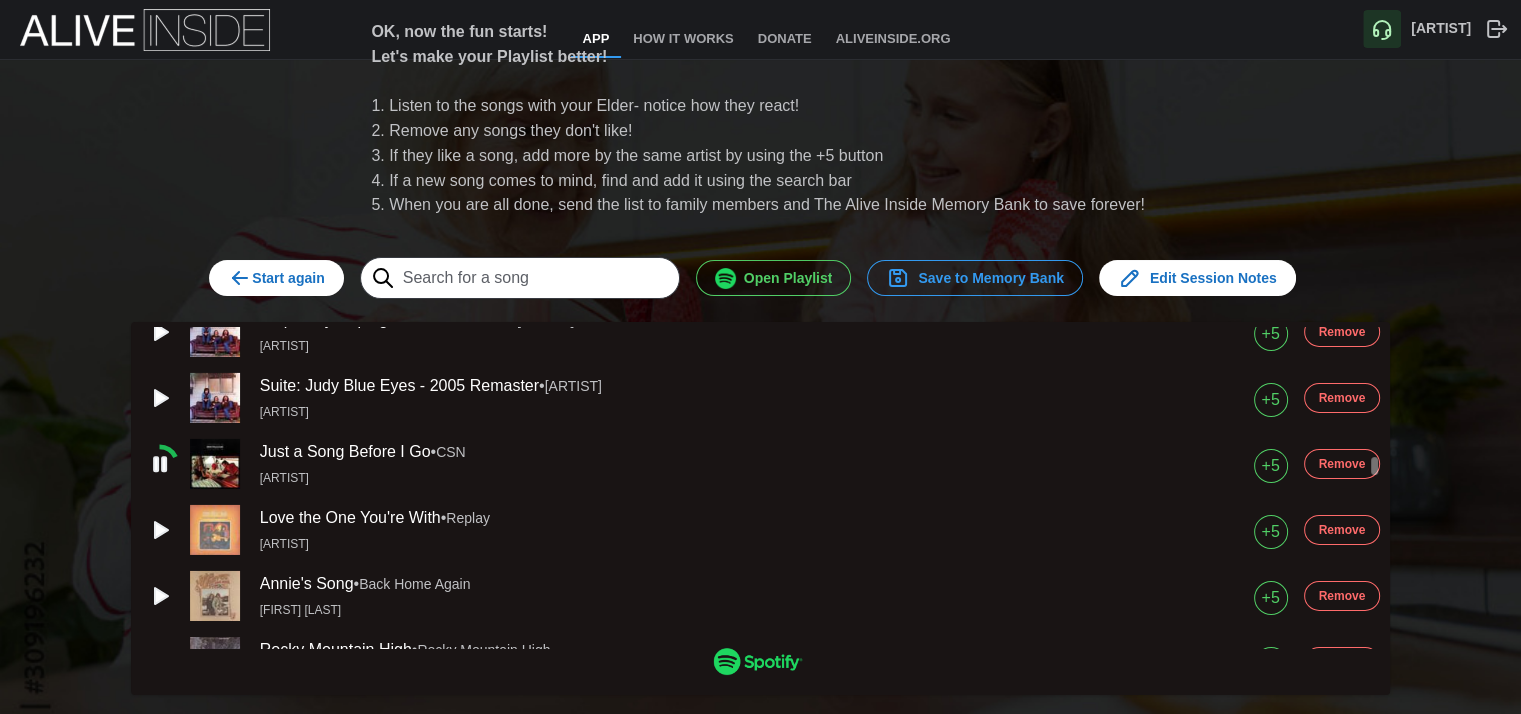 scroll, scrollTop: 7000, scrollLeft: 0, axis: vertical 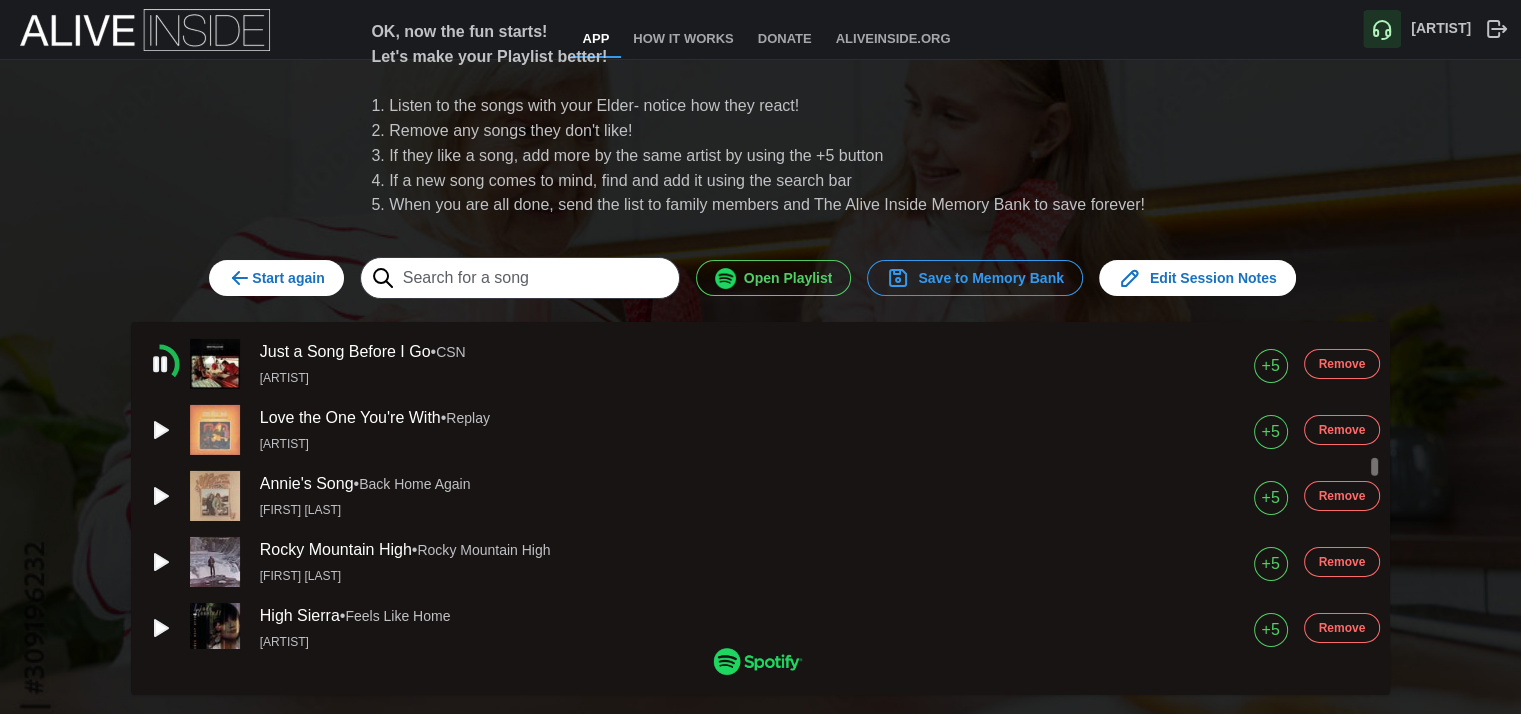 click on "Remove" at bounding box center [1342, 430] 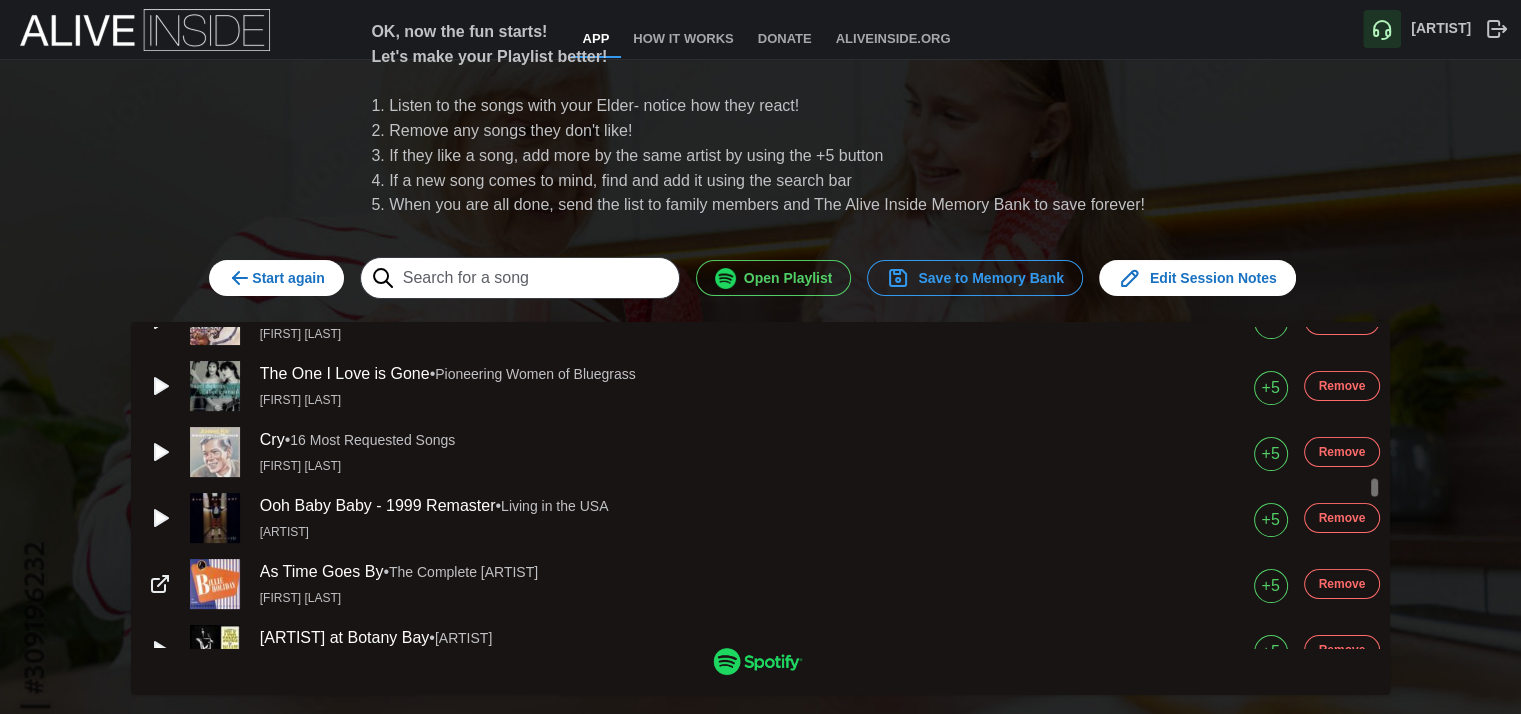 scroll, scrollTop: 8200, scrollLeft: 0, axis: vertical 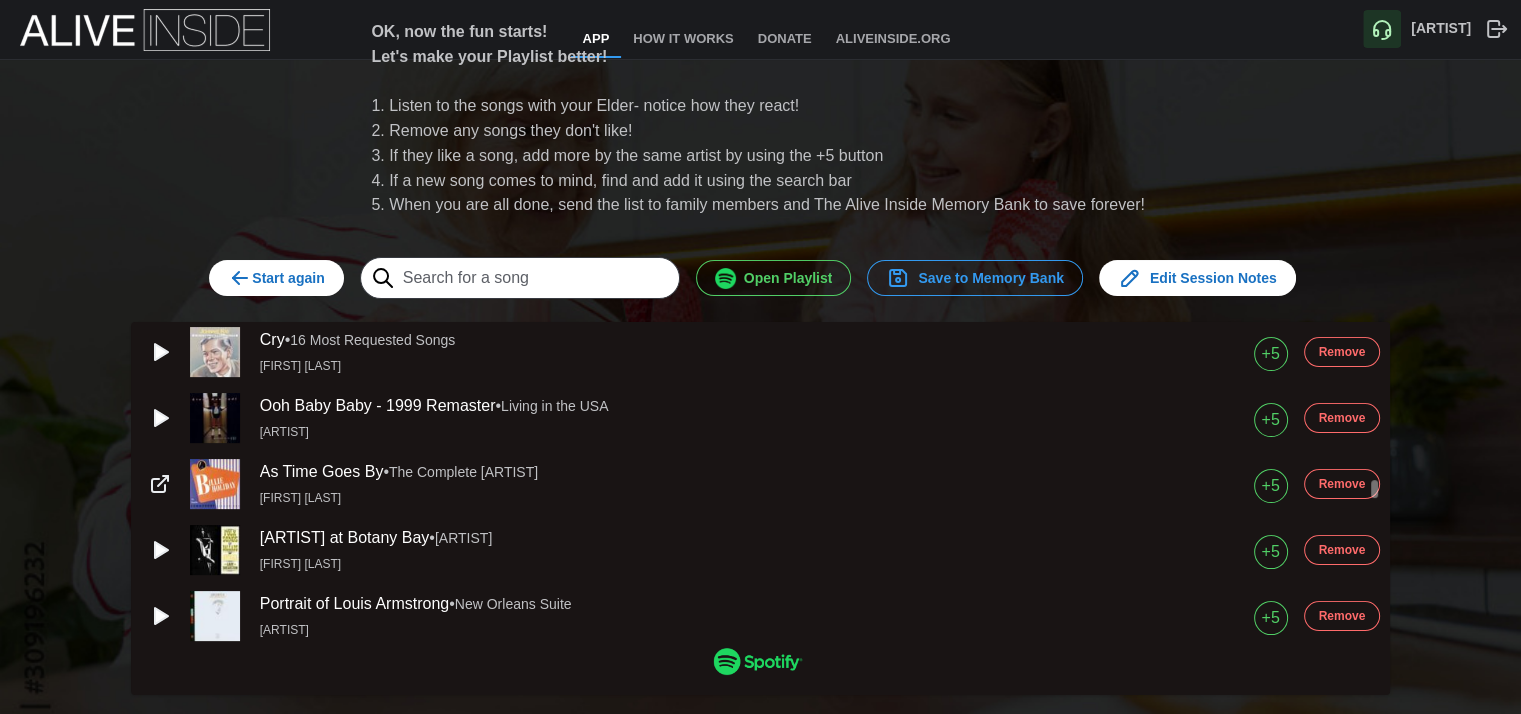 click on "+5" at bounding box center (1270, 486) 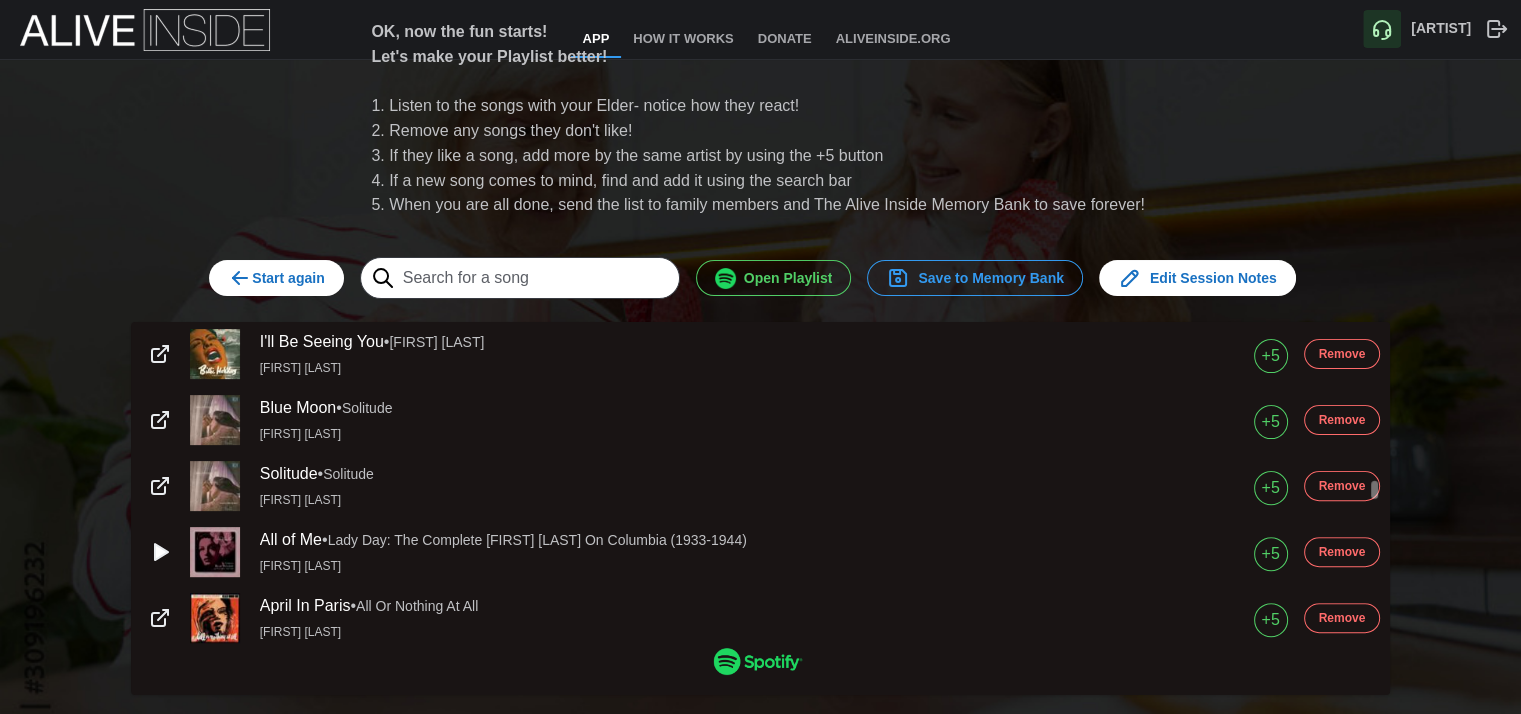 scroll, scrollTop: 8400, scrollLeft: 0, axis: vertical 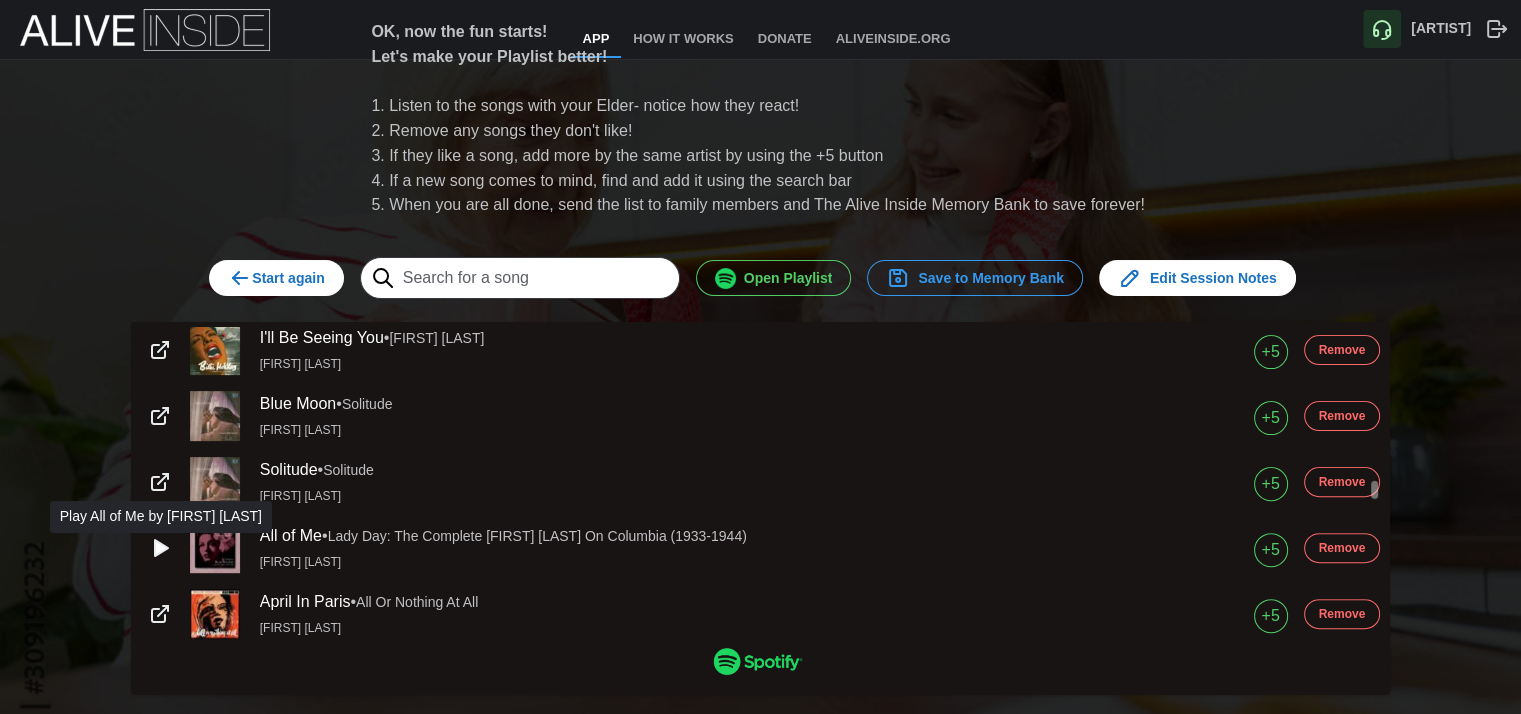 click 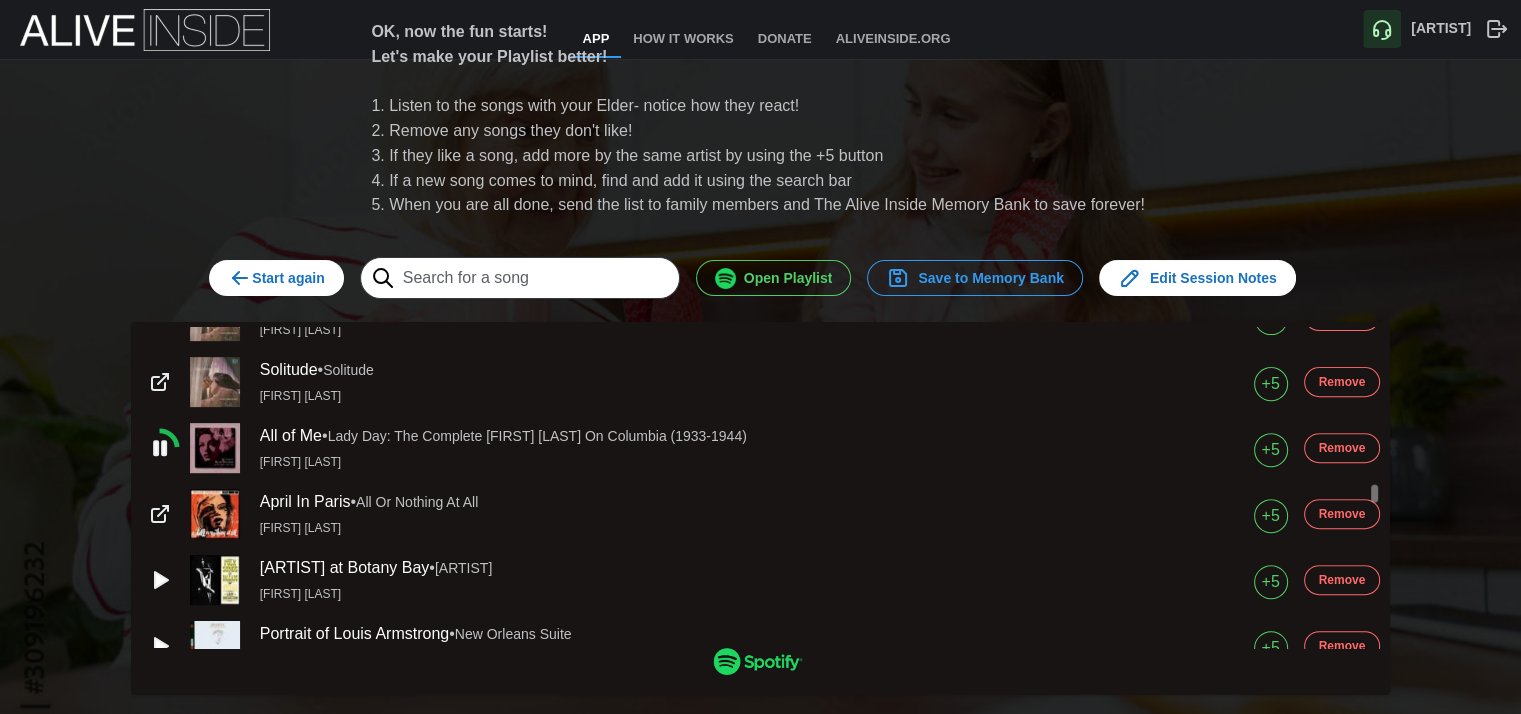 scroll, scrollTop: 8600, scrollLeft: 0, axis: vertical 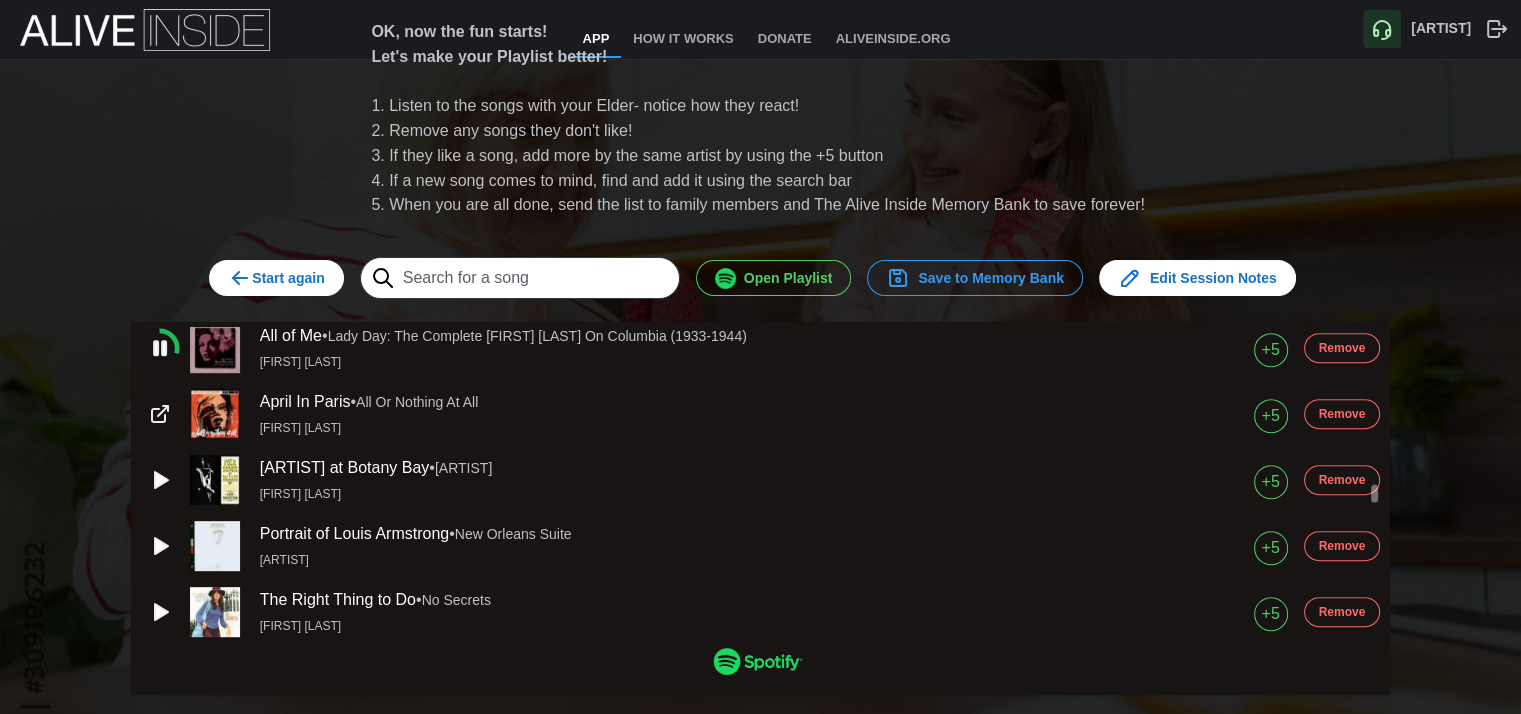 click 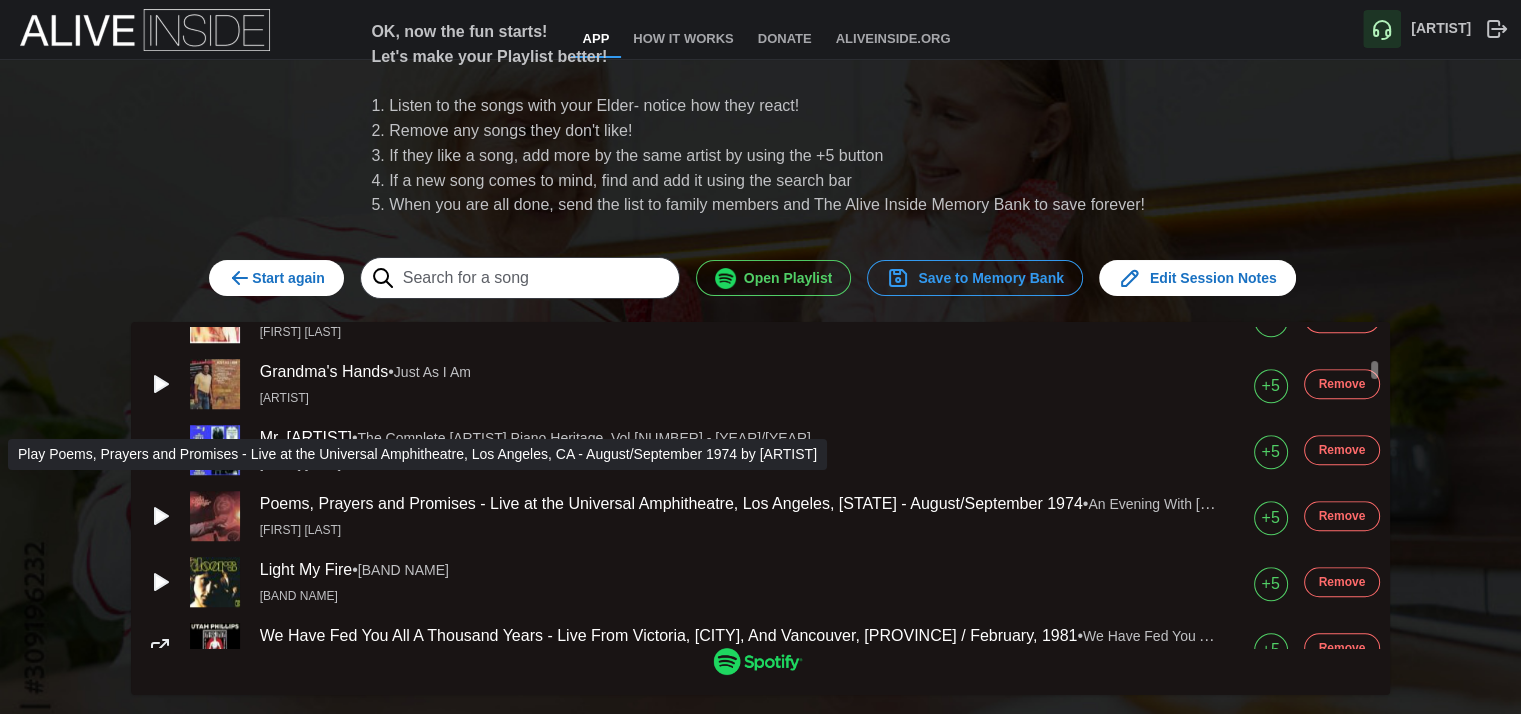 scroll, scrollTop: 1800, scrollLeft: 0, axis: vertical 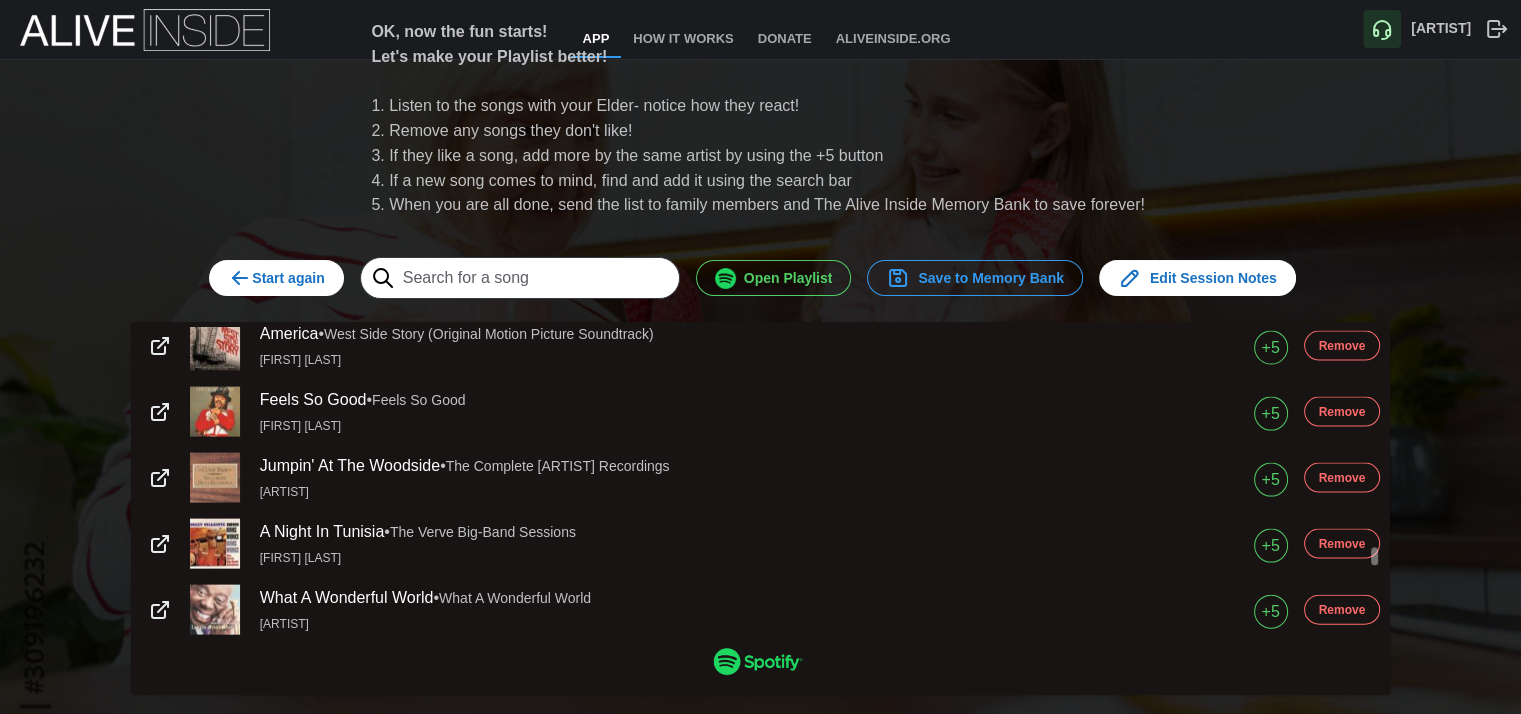 click on "+5" at bounding box center (1270, 480) 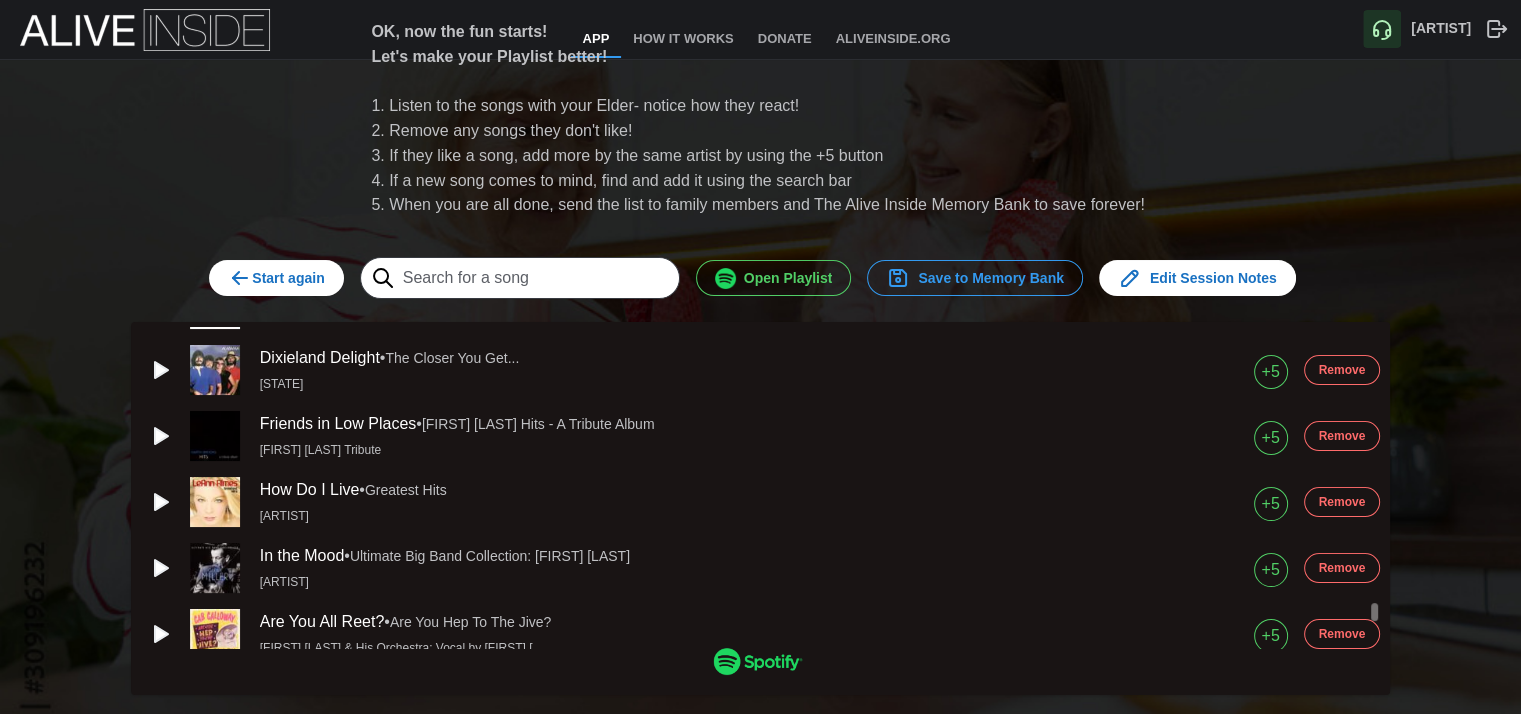 scroll, scrollTop: 15500, scrollLeft: 0, axis: vertical 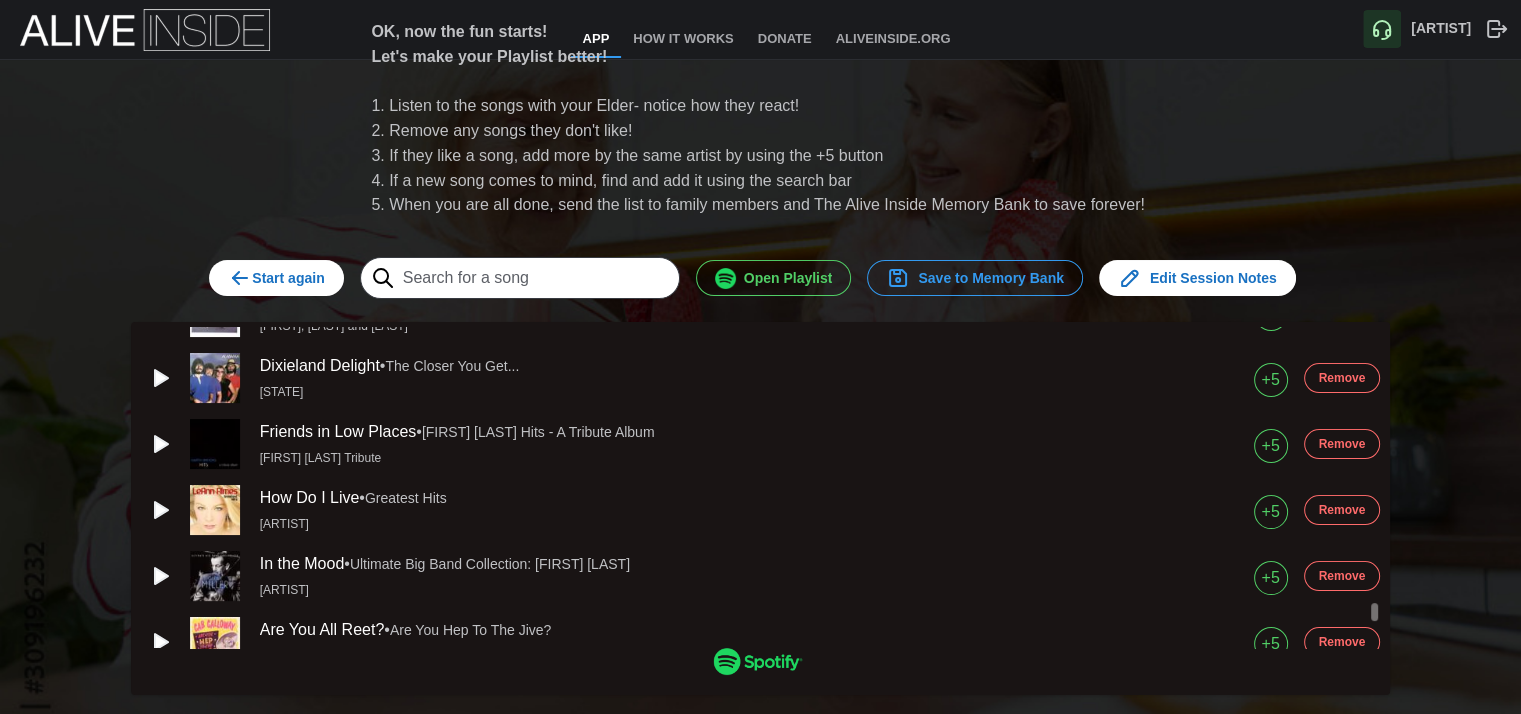 click on "Remove" at bounding box center [1342, 444] 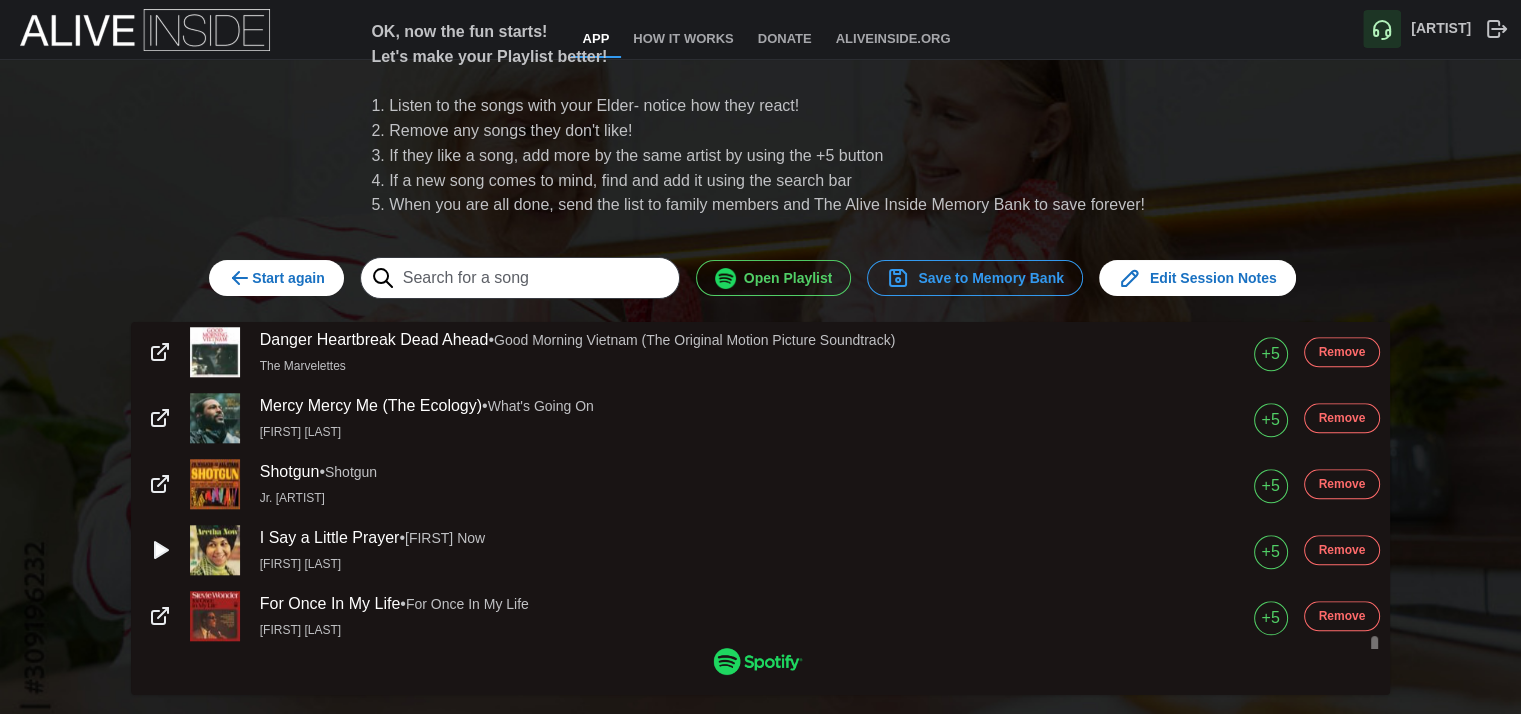 scroll, scrollTop: 17309, scrollLeft: 0, axis: vertical 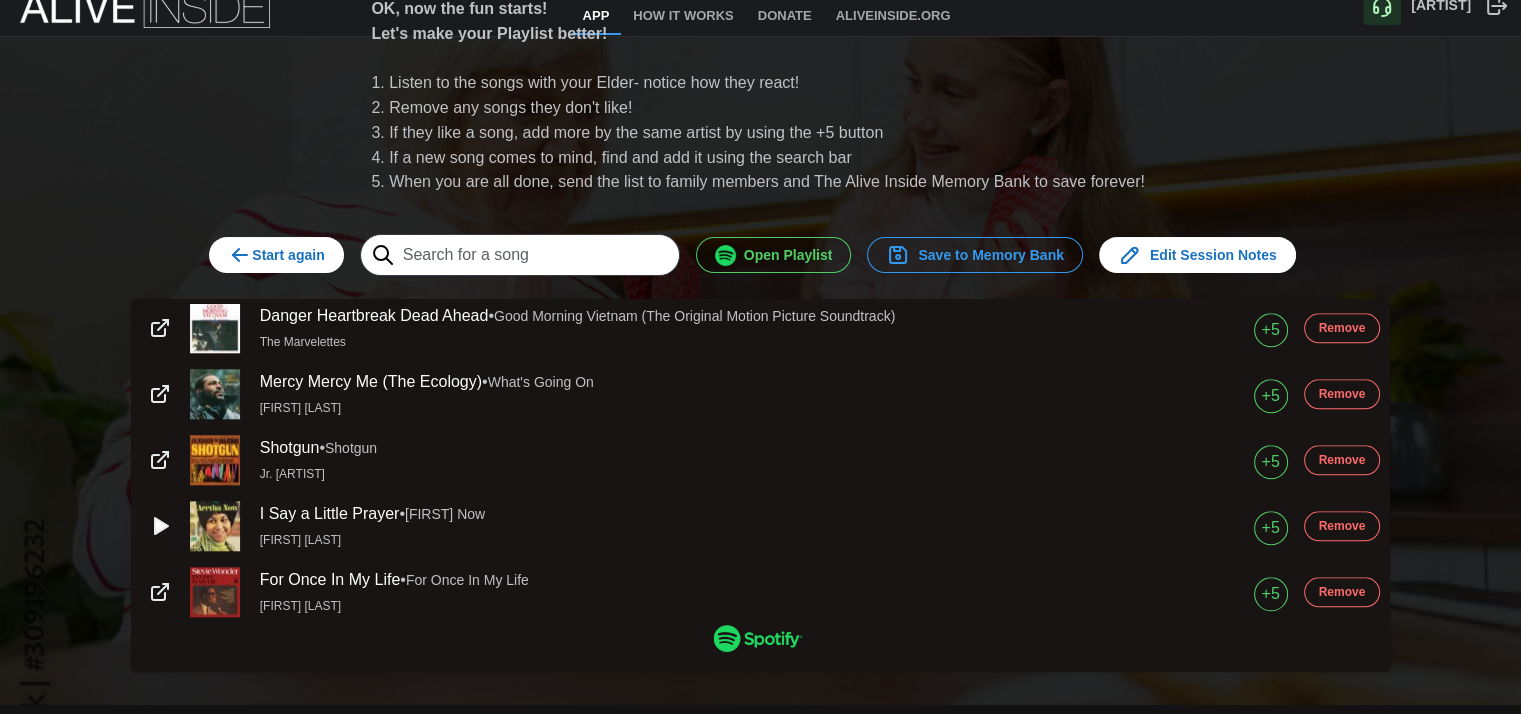 click on "Save to Memory Bank" at bounding box center [975, 255] 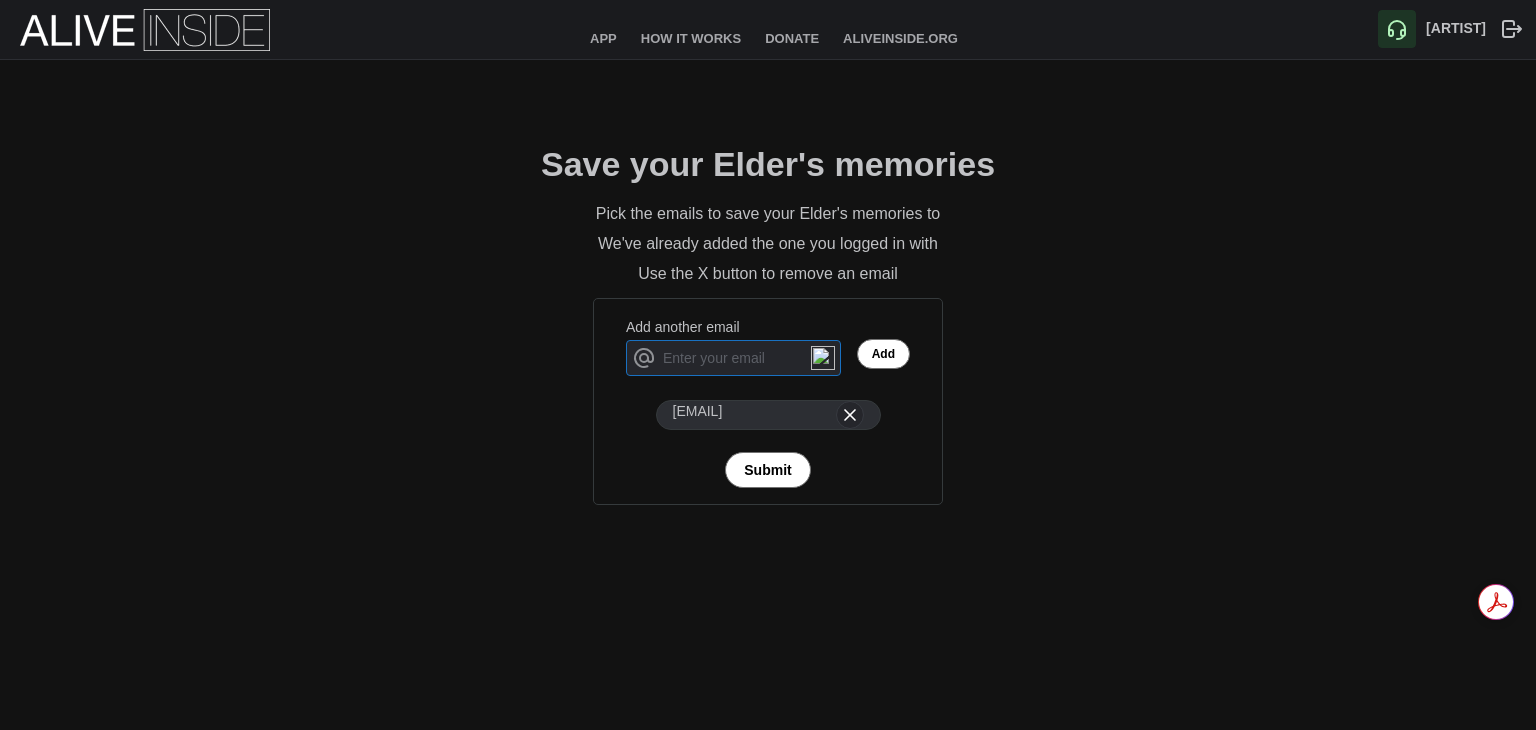 click on "Add another email" at bounding box center (733, 358) 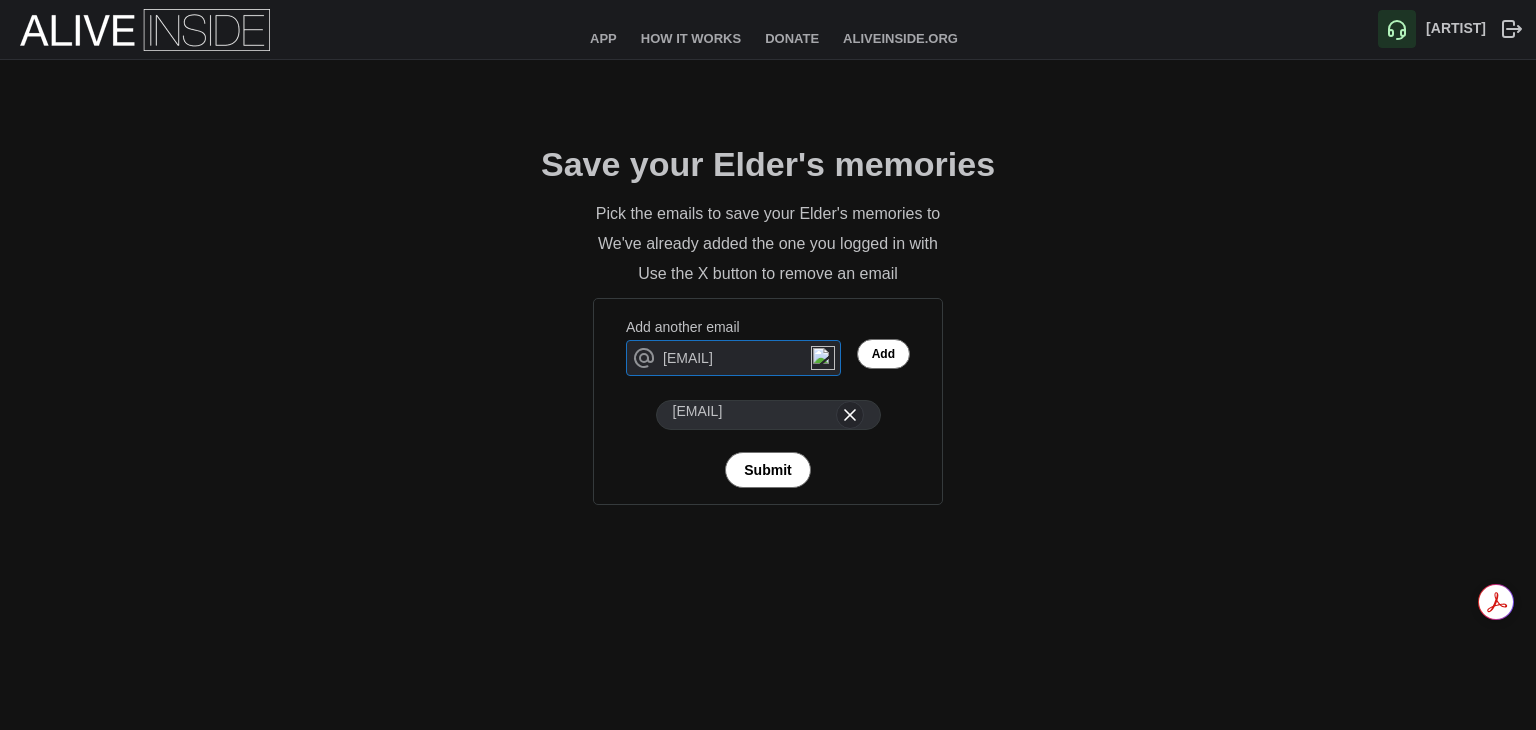 type on "JBEJAMI321@AOL.COM" 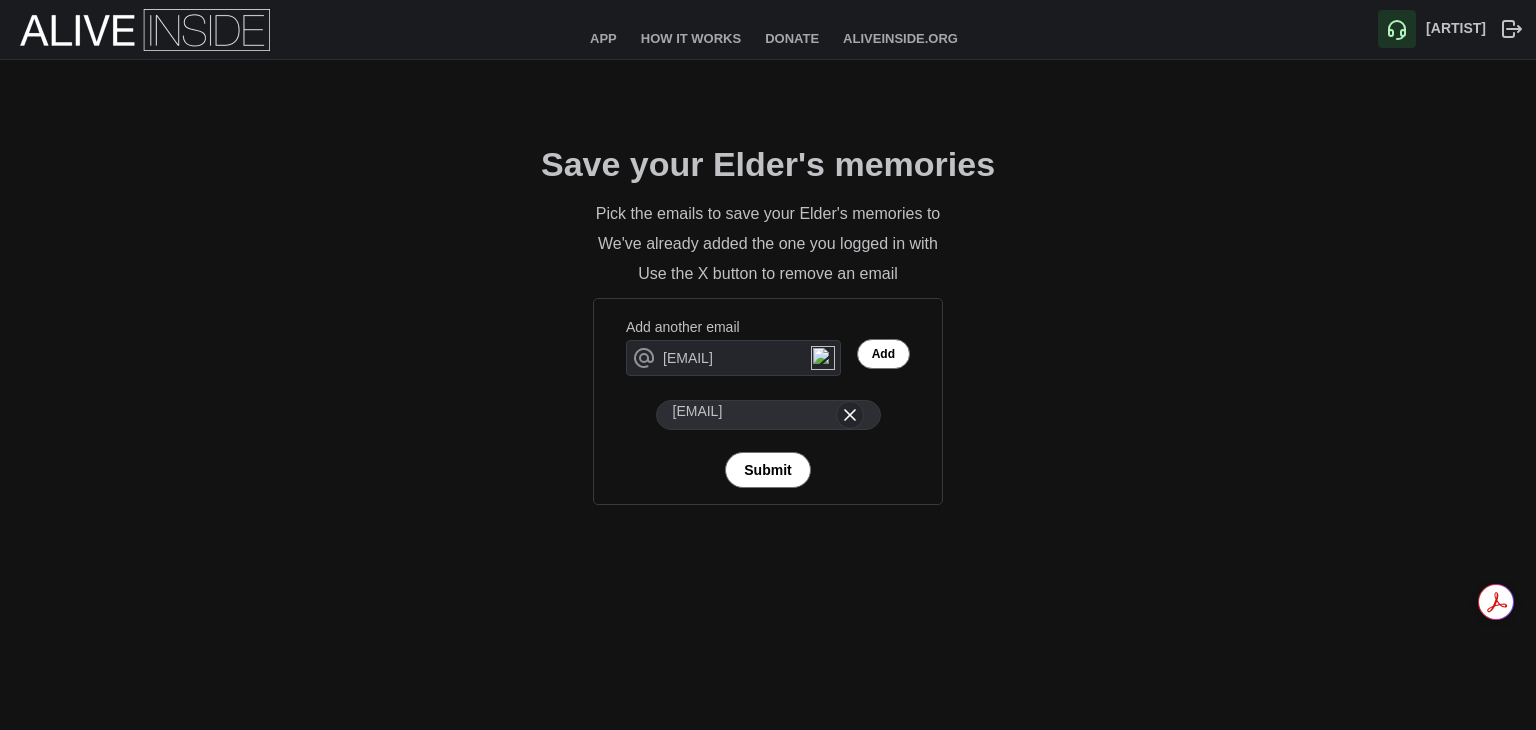 click on "[LAST]" at bounding box center (883, 354) 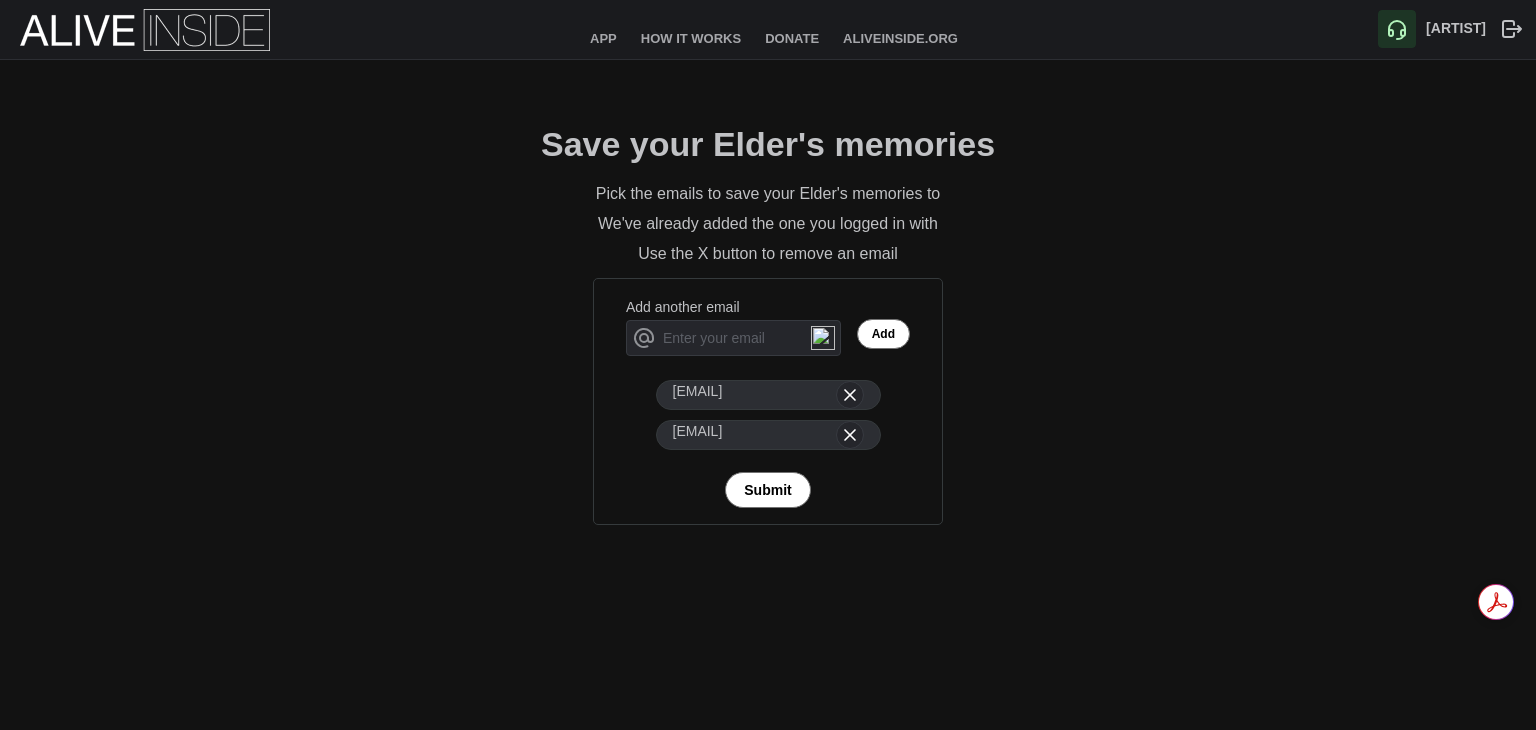 click on "Submit" at bounding box center (767, 490) 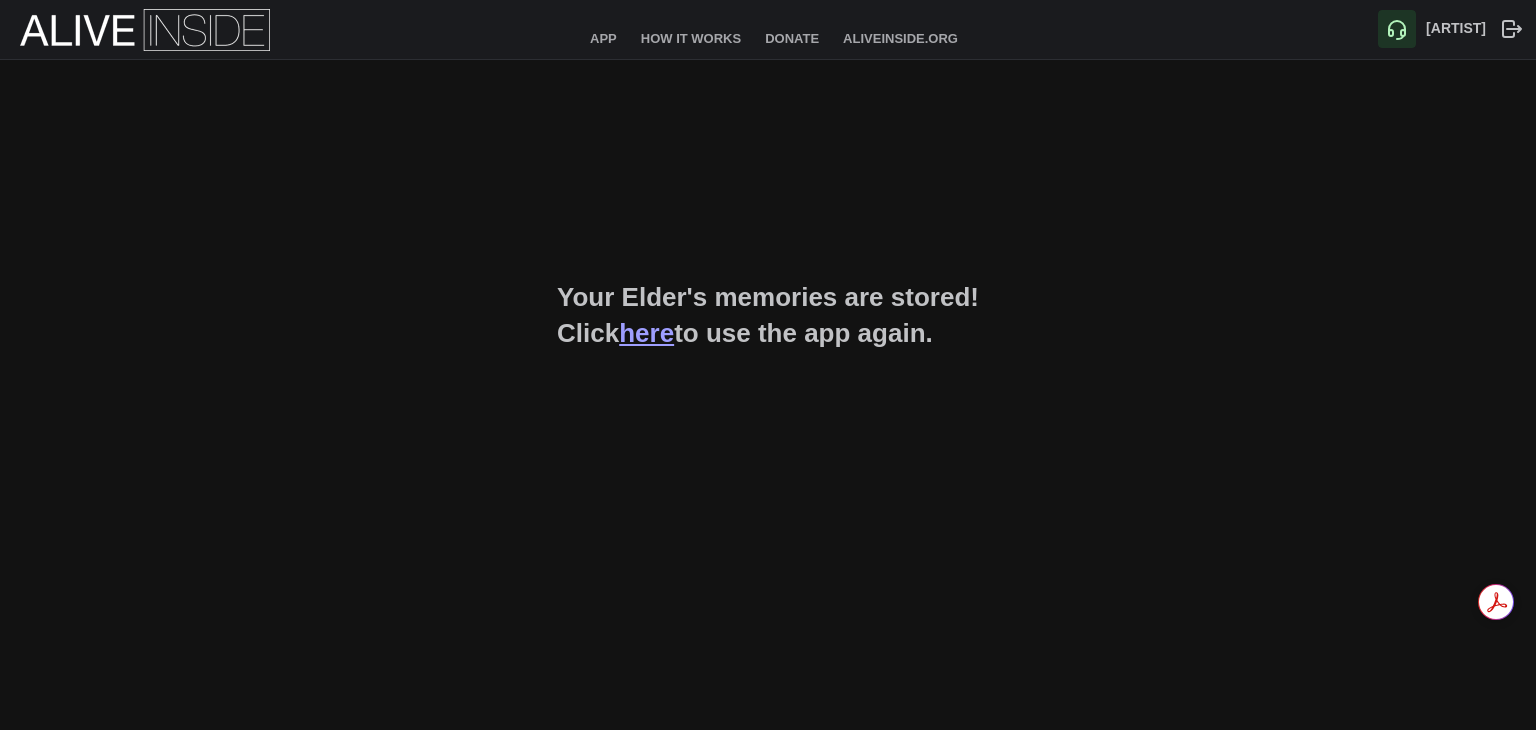 click on "here" at bounding box center [646, 333] 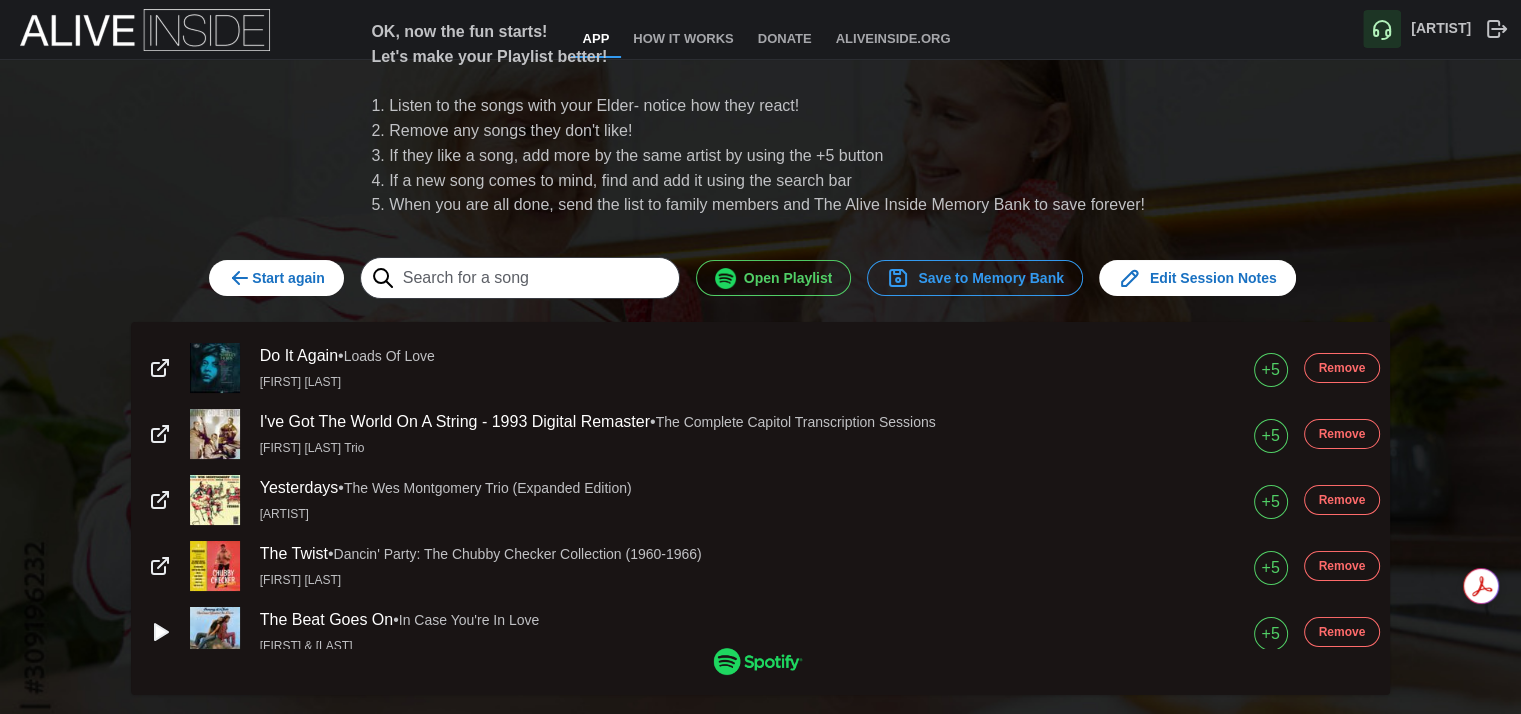 click on "Open Playlist" at bounding box center (774, 278) 